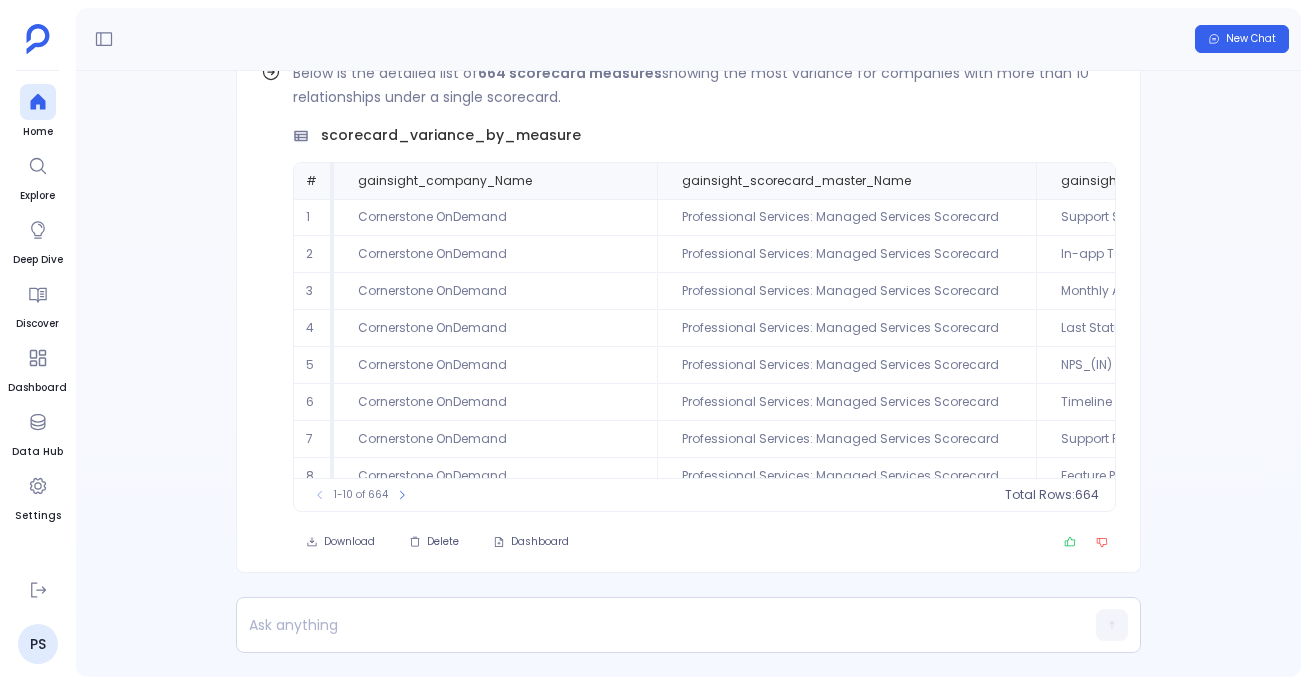 scroll, scrollTop: 0, scrollLeft: 0, axis: both 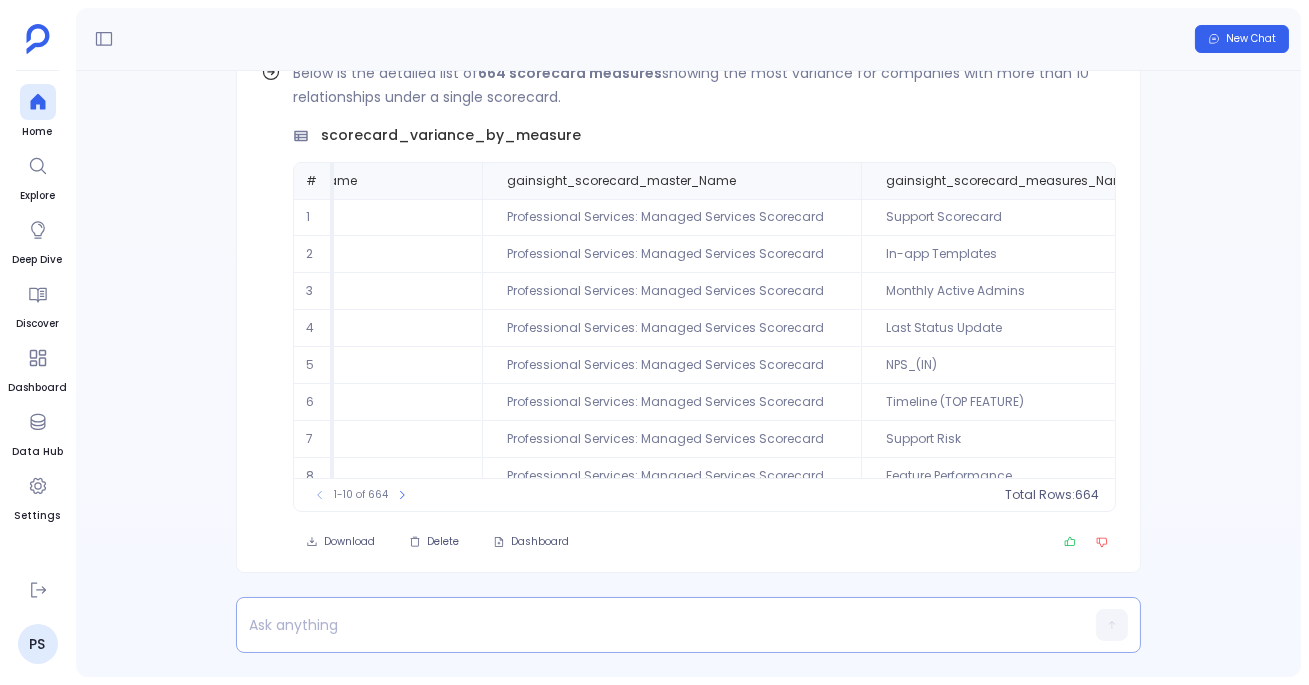 click at bounding box center [650, 625] 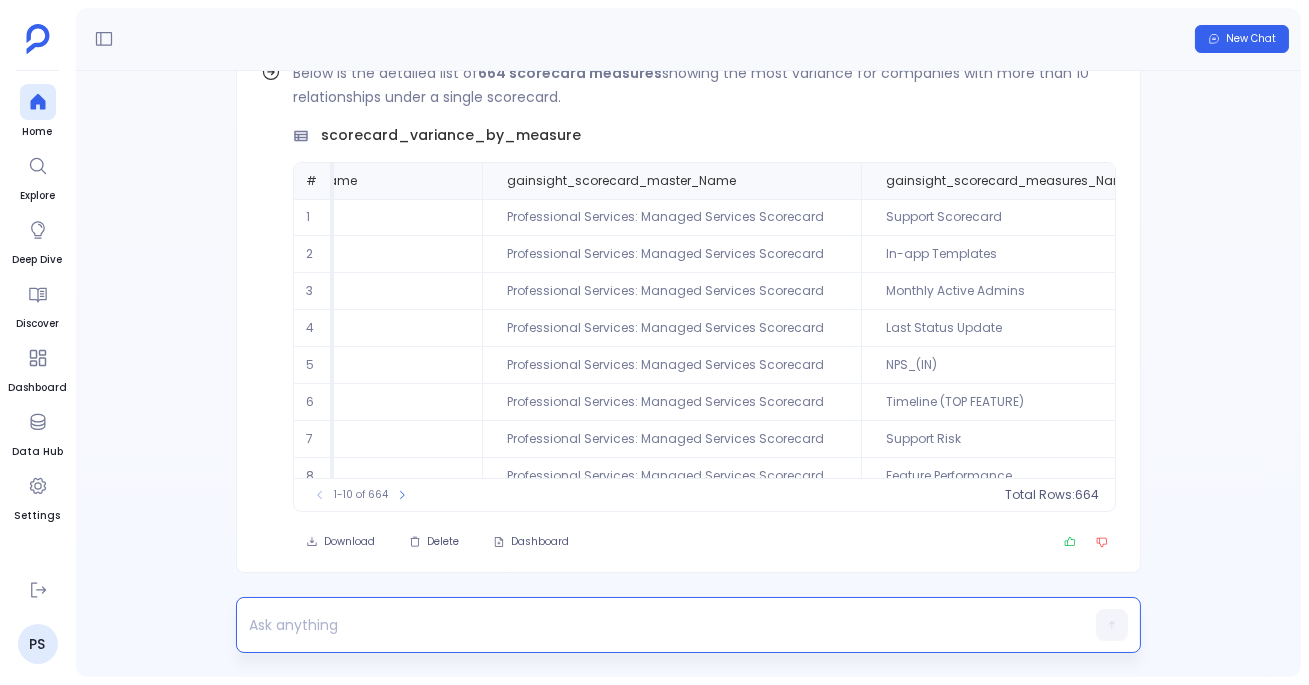 type 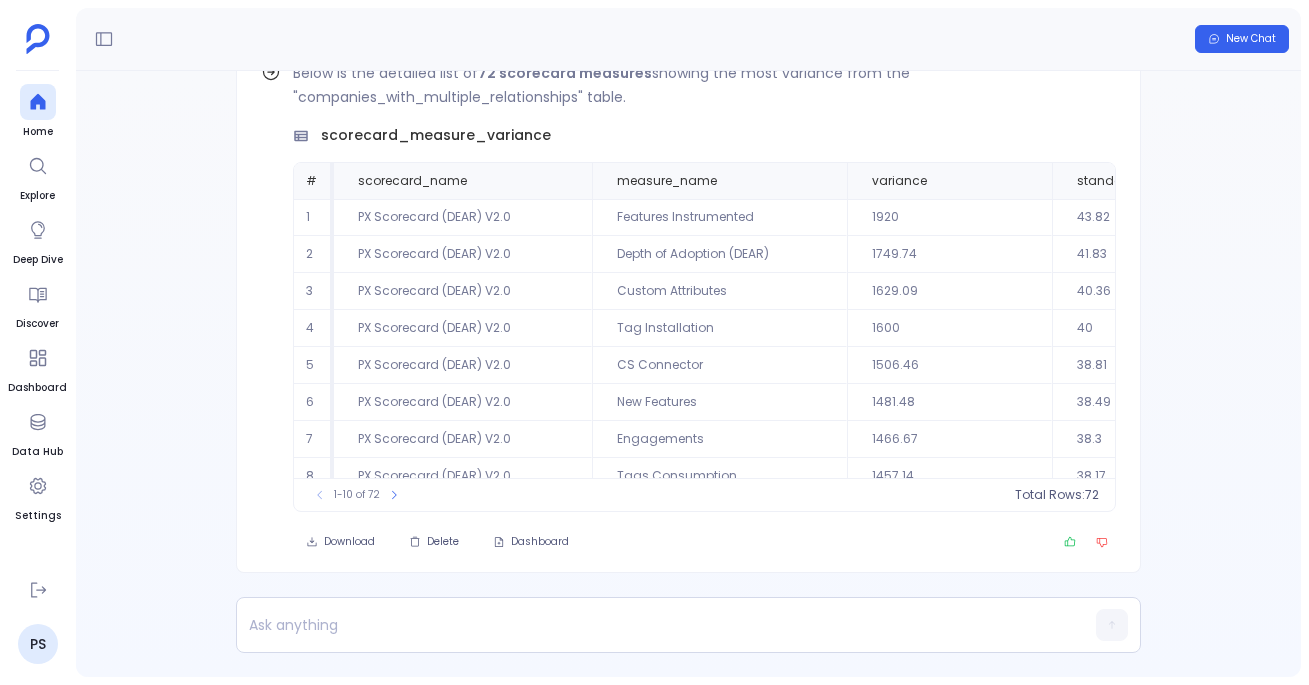 scroll, scrollTop: 0, scrollLeft: 0, axis: both 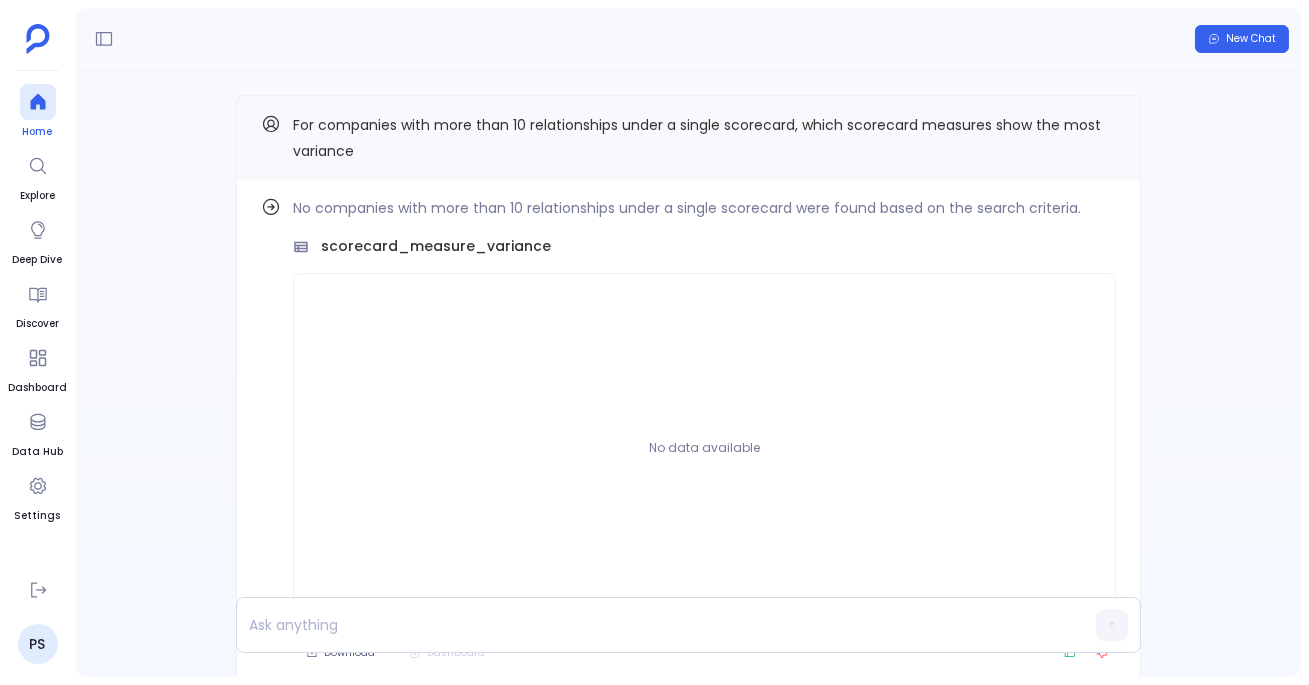 click 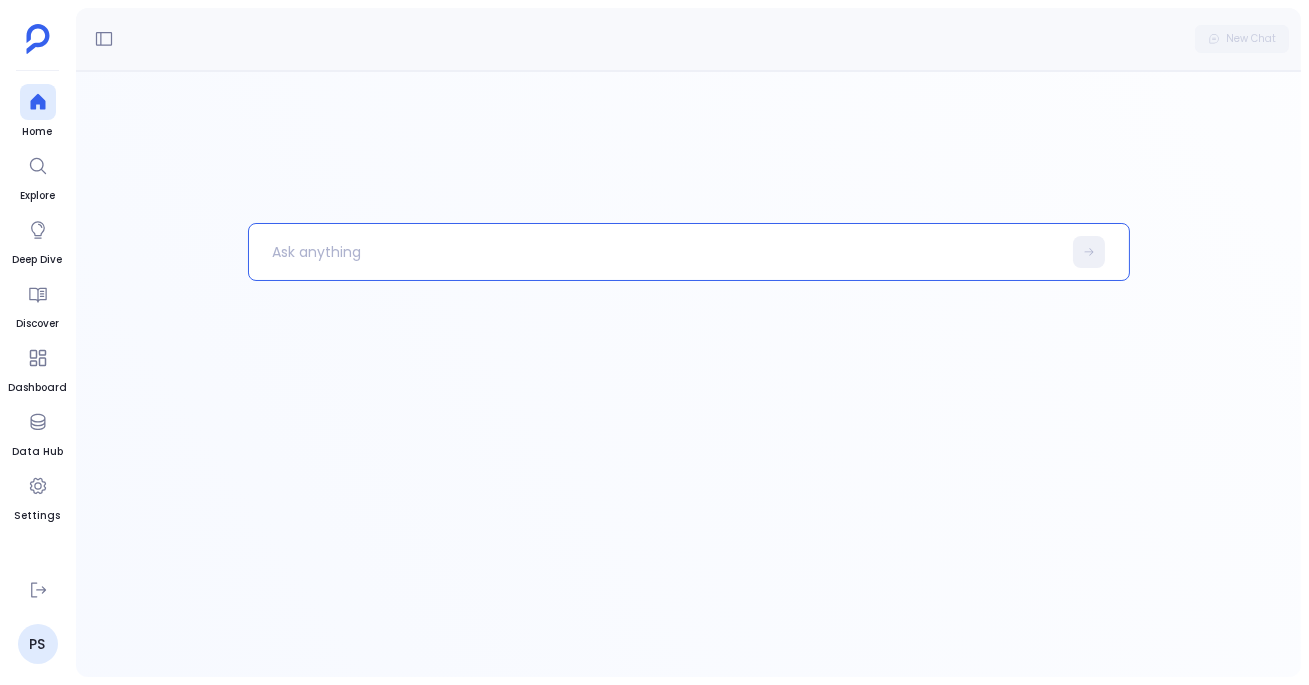 click at bounding box center [655, 252] 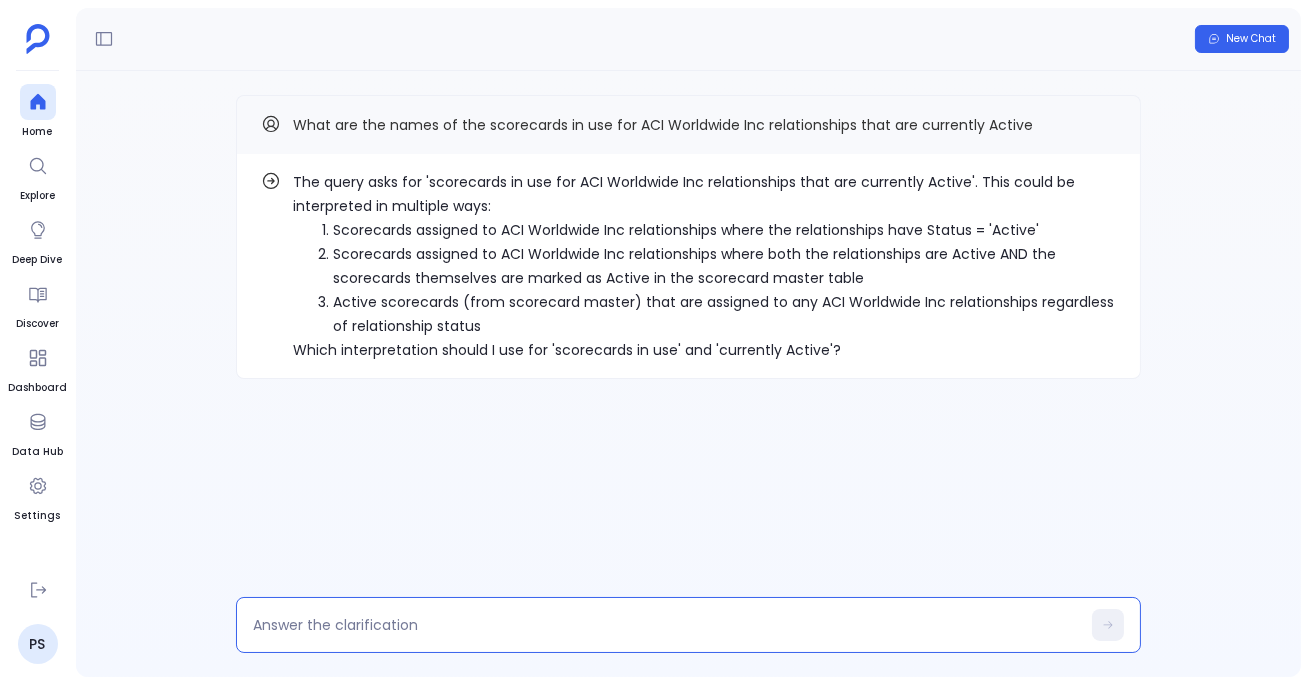 click at bounding box center [666, 625] 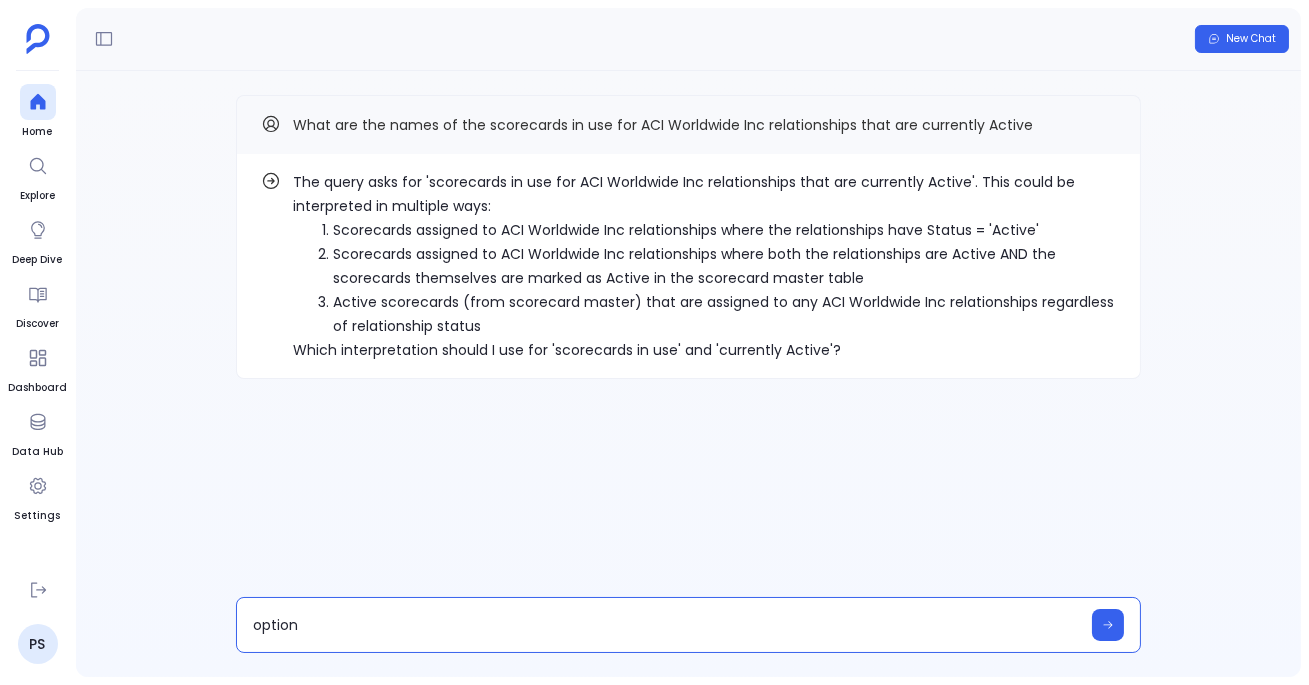 type on "option 2" 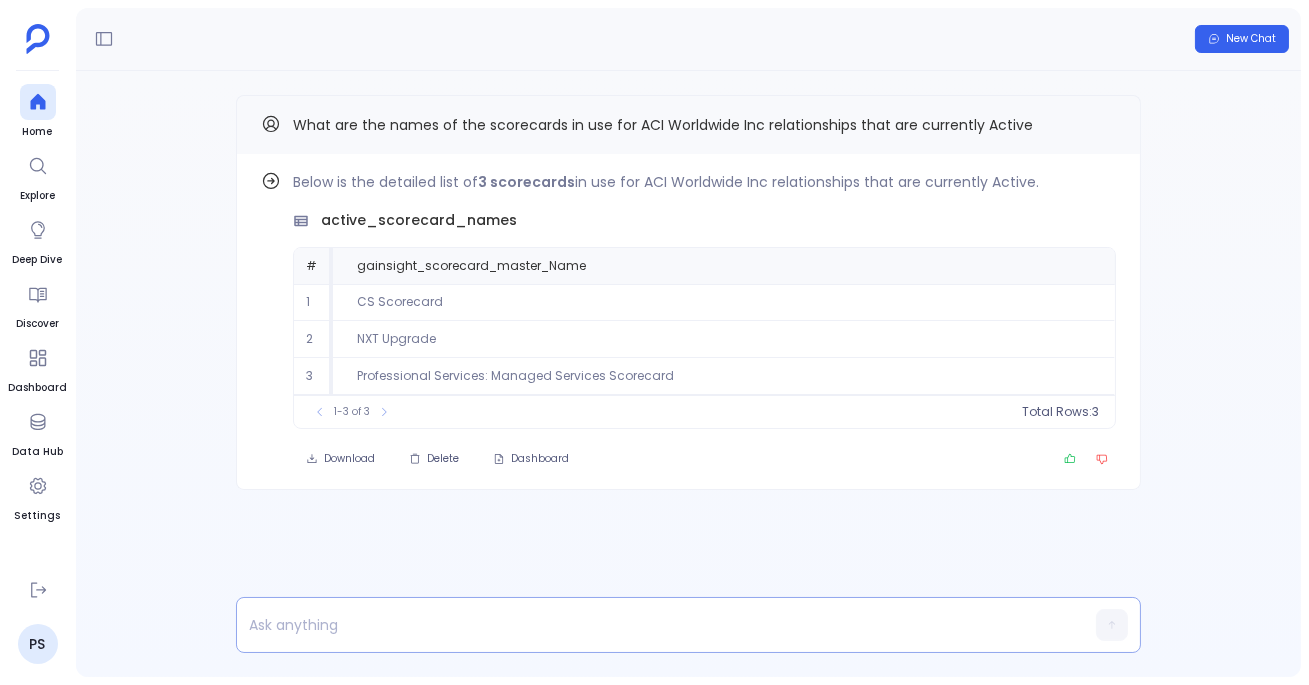 click at bounding box center (650, 625) 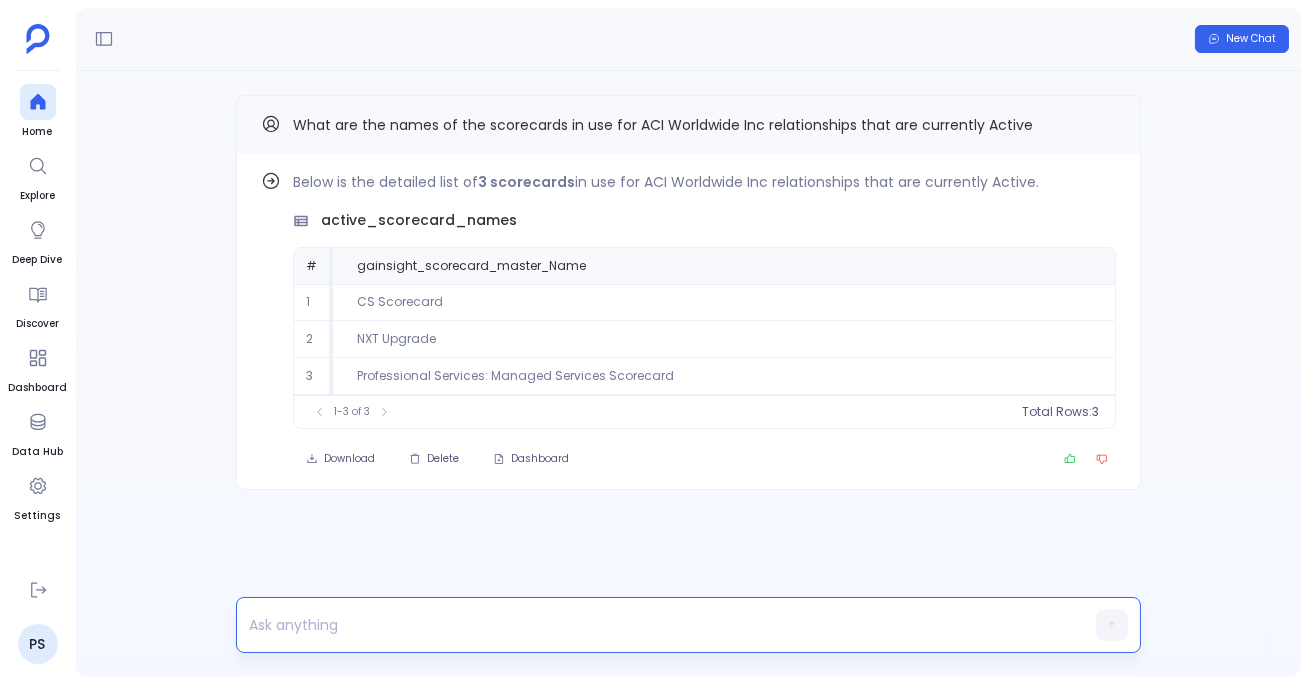 type 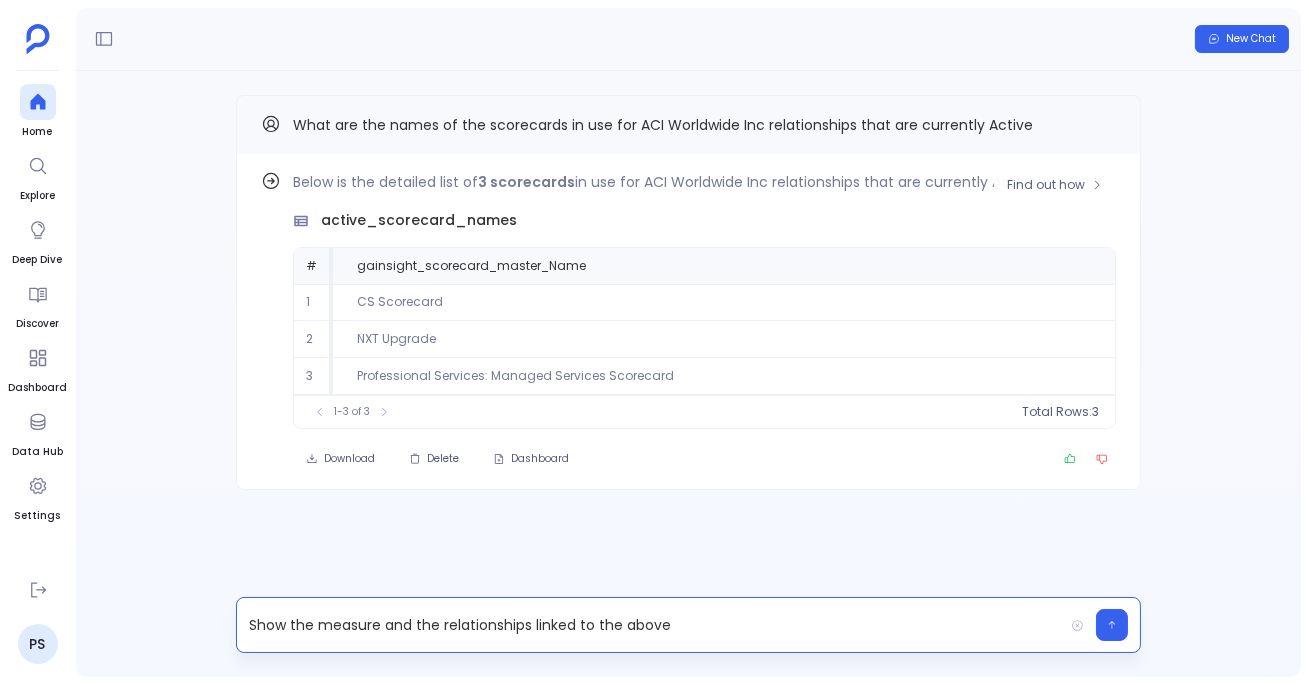 click on "active_scorecard_names" at bounding box center (419, 220) 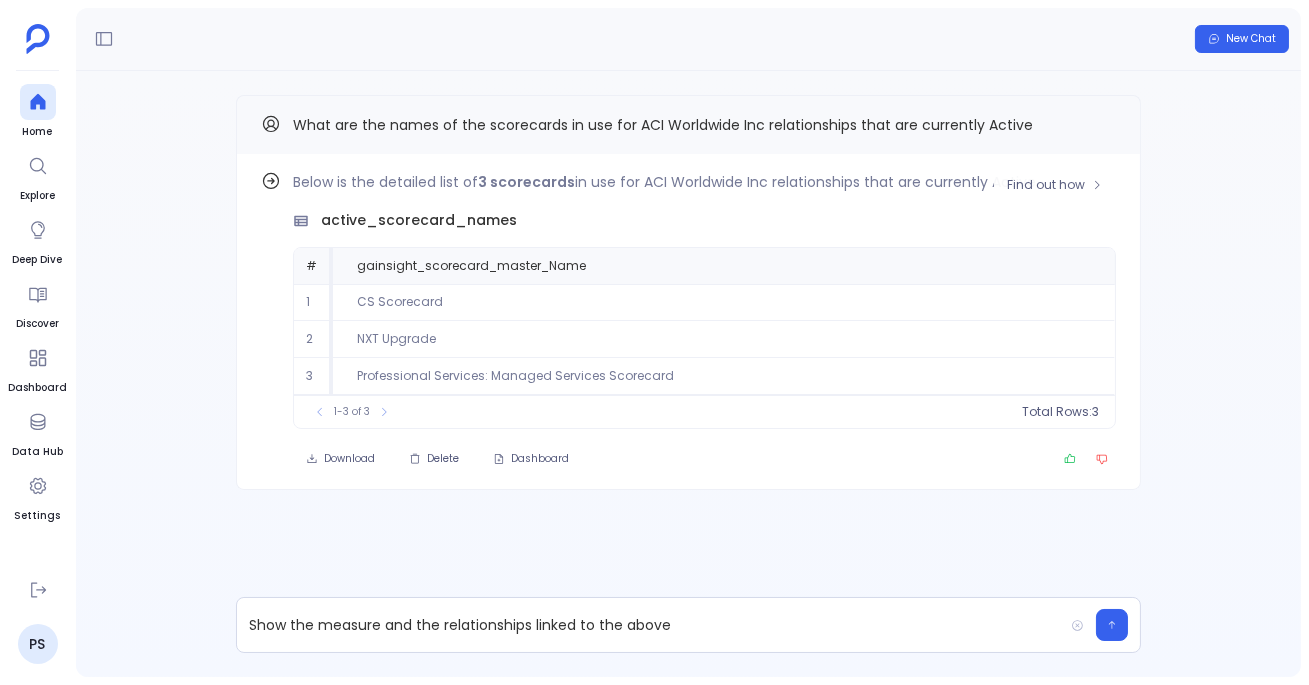 click on "active_scorecard_names" at bounding box center (419, 220) 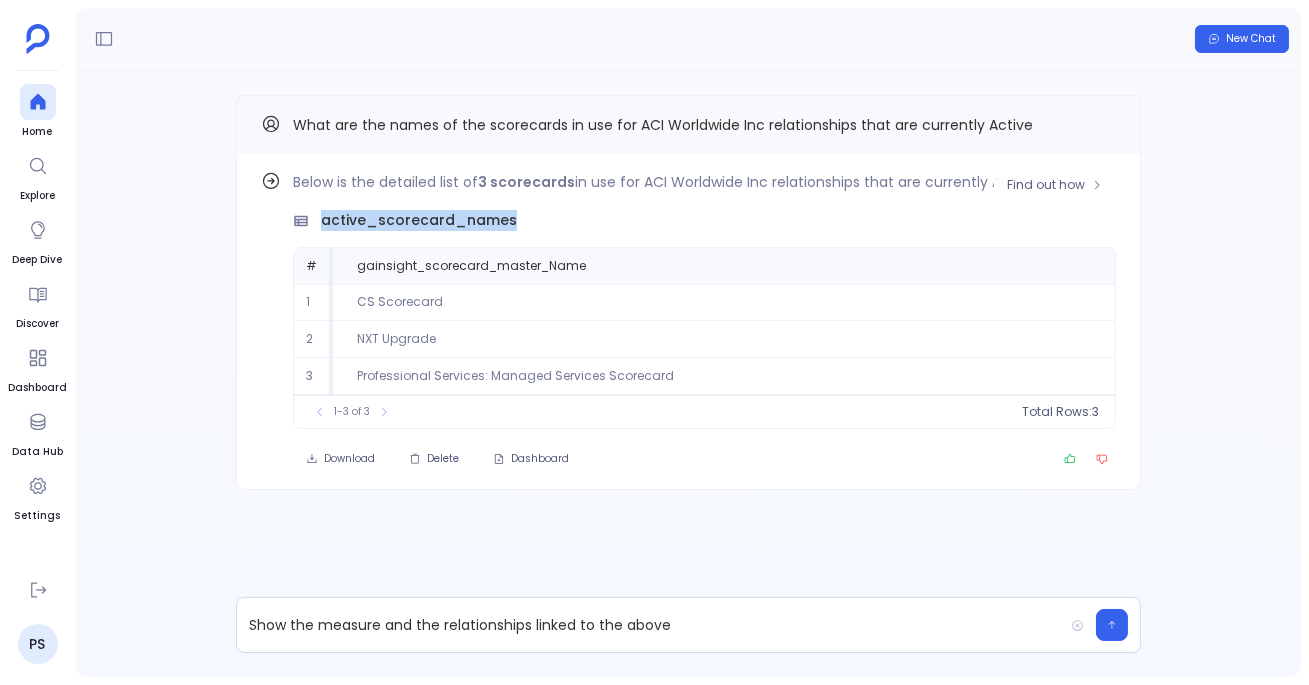 click on "active_scorecard_names" at bounding box center (419, 220) 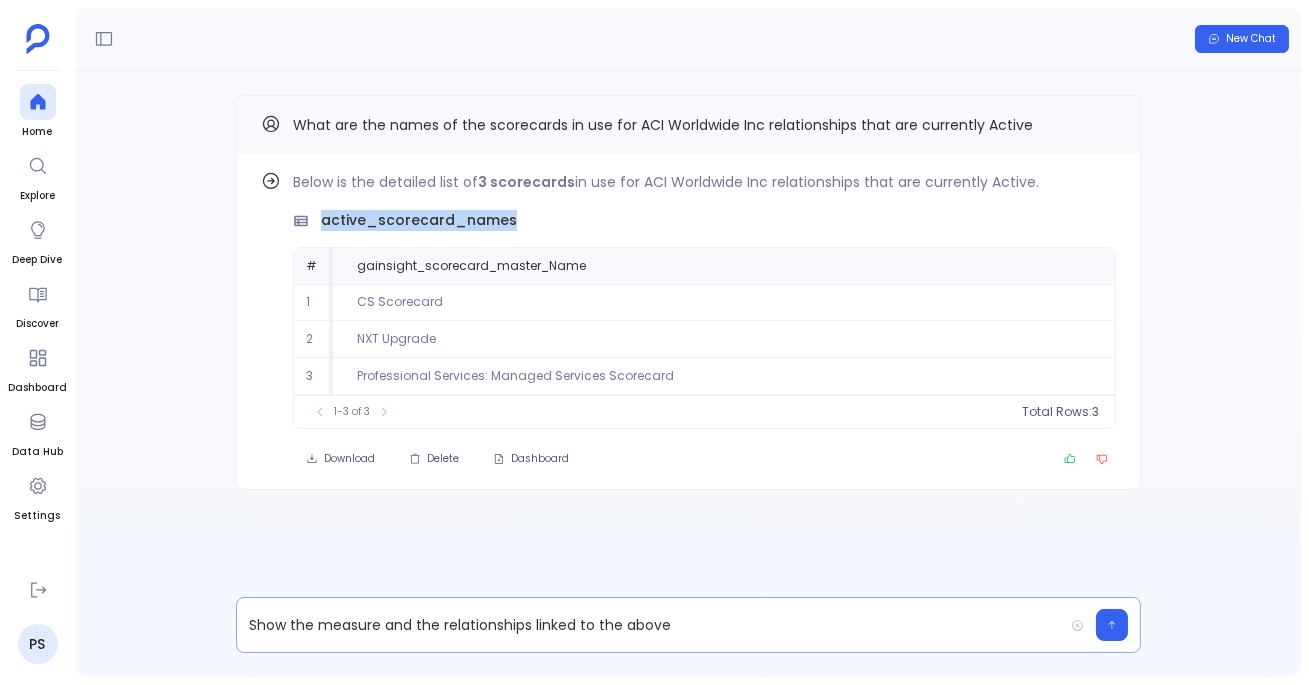 drag, startPoint x: 581, startPoint y: 629, endPoint x: 786, endPoint y: 622, distance: 205.11948 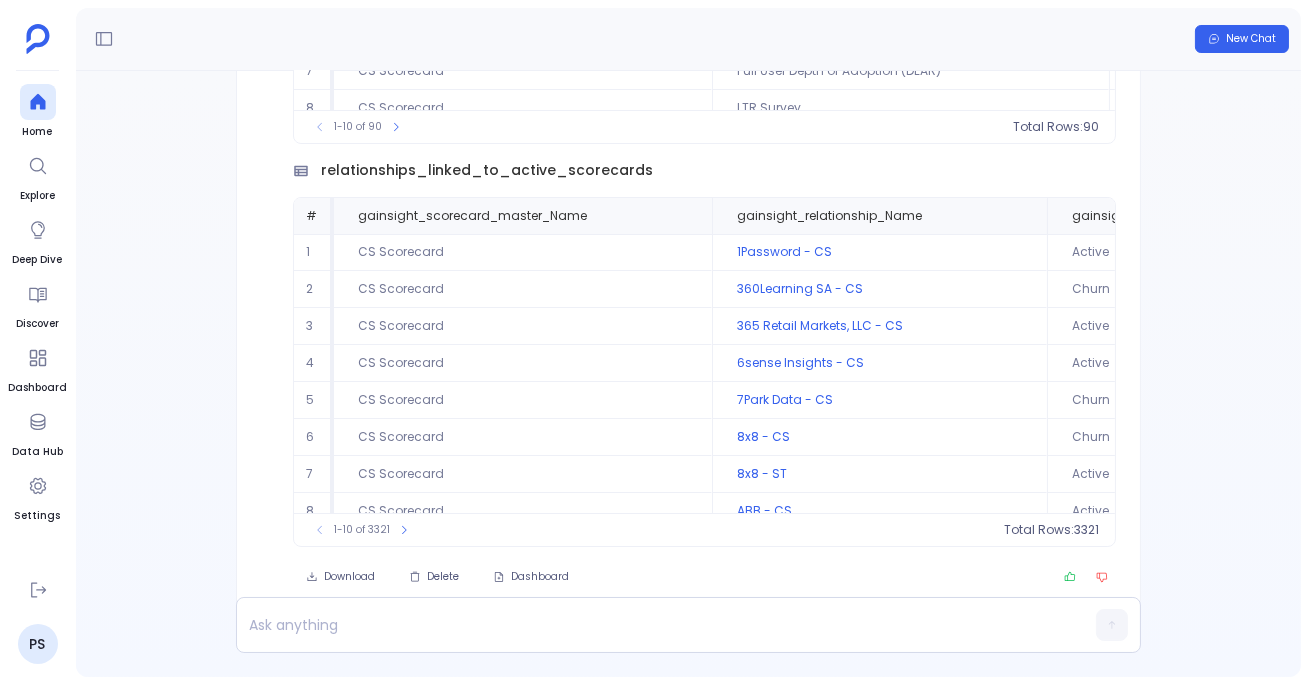 scroll, scrollTop: -30, scrollLeft: 0, axis: vertical 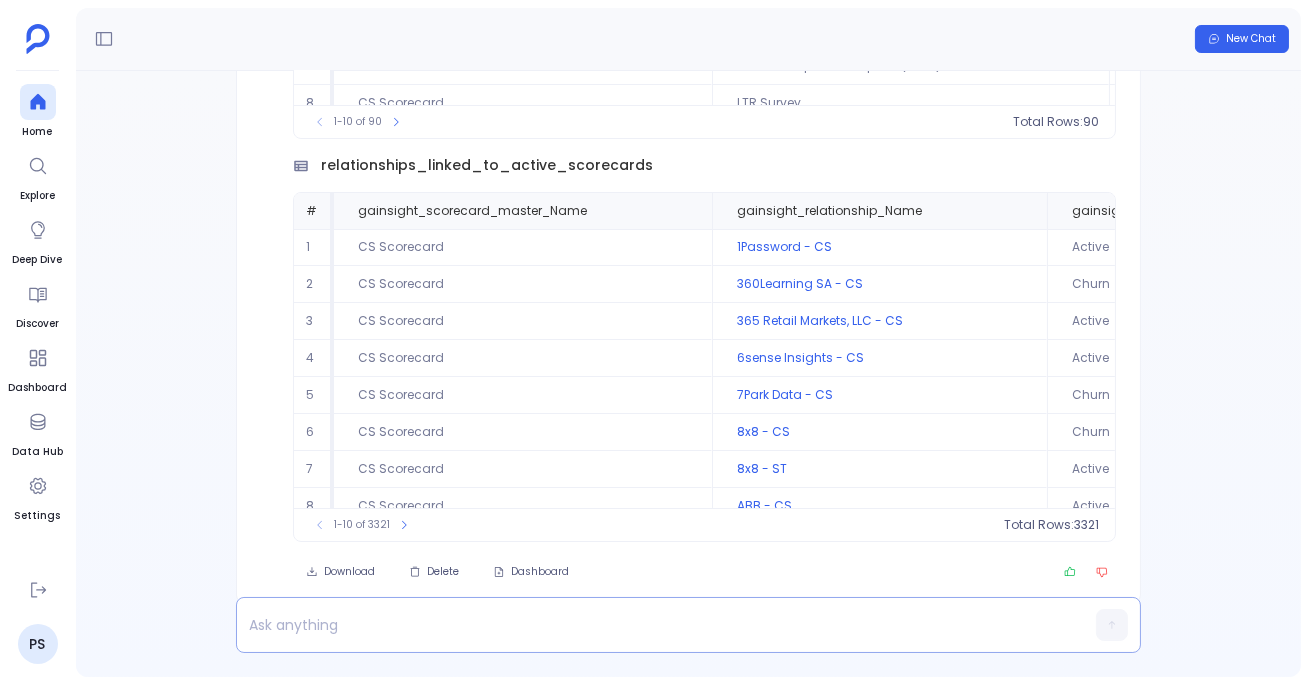 click at bounding box center [650, 625] 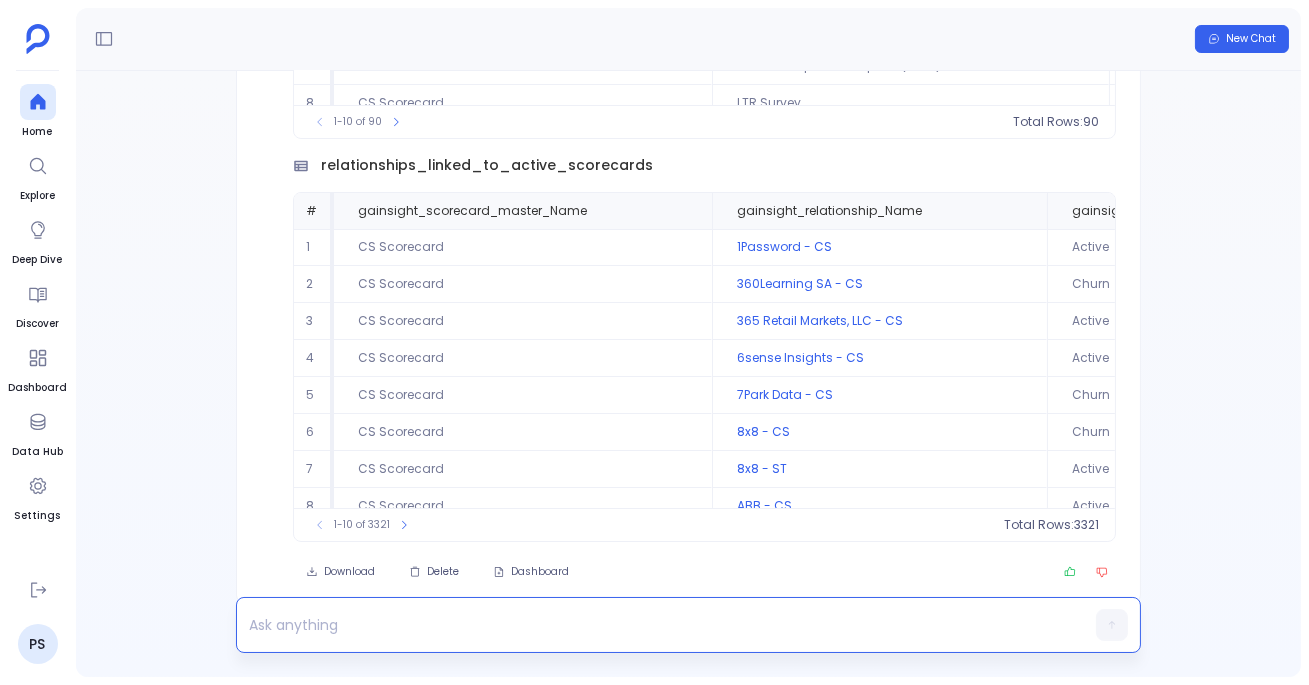 click at bounding box center [650, 625] 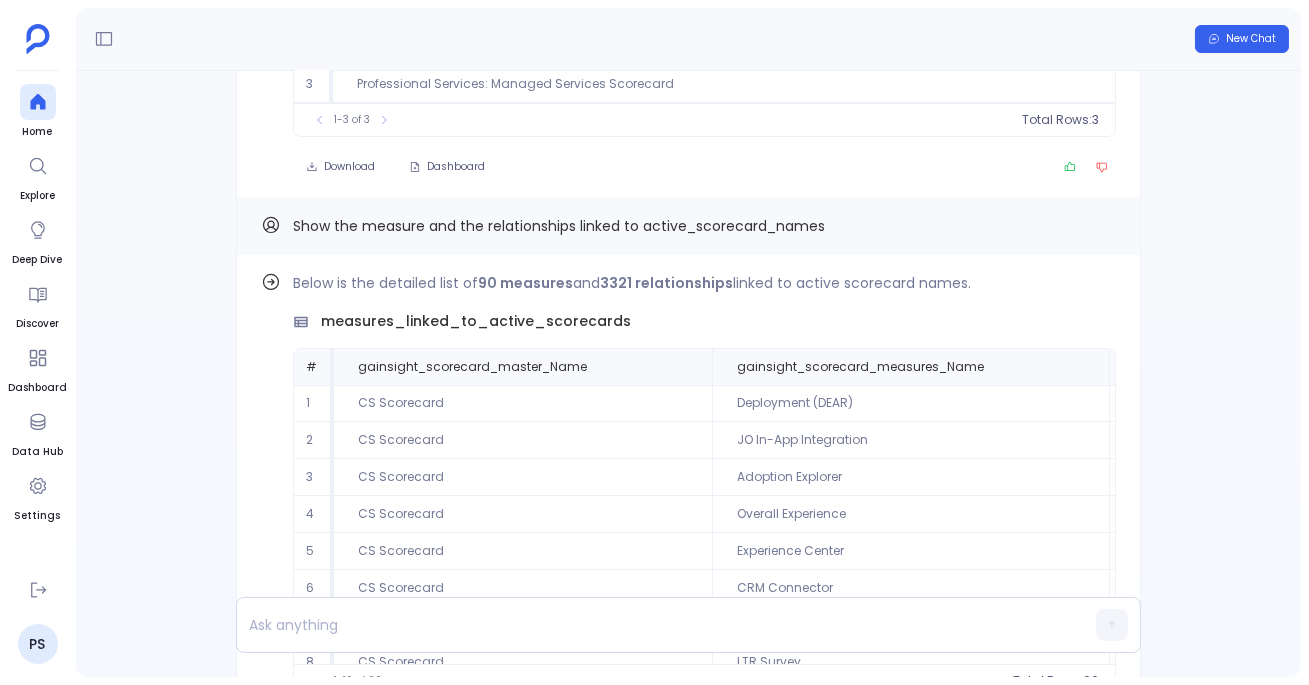 scroll, scrollTop: -874, scrollLeft: 0, axis: vertical 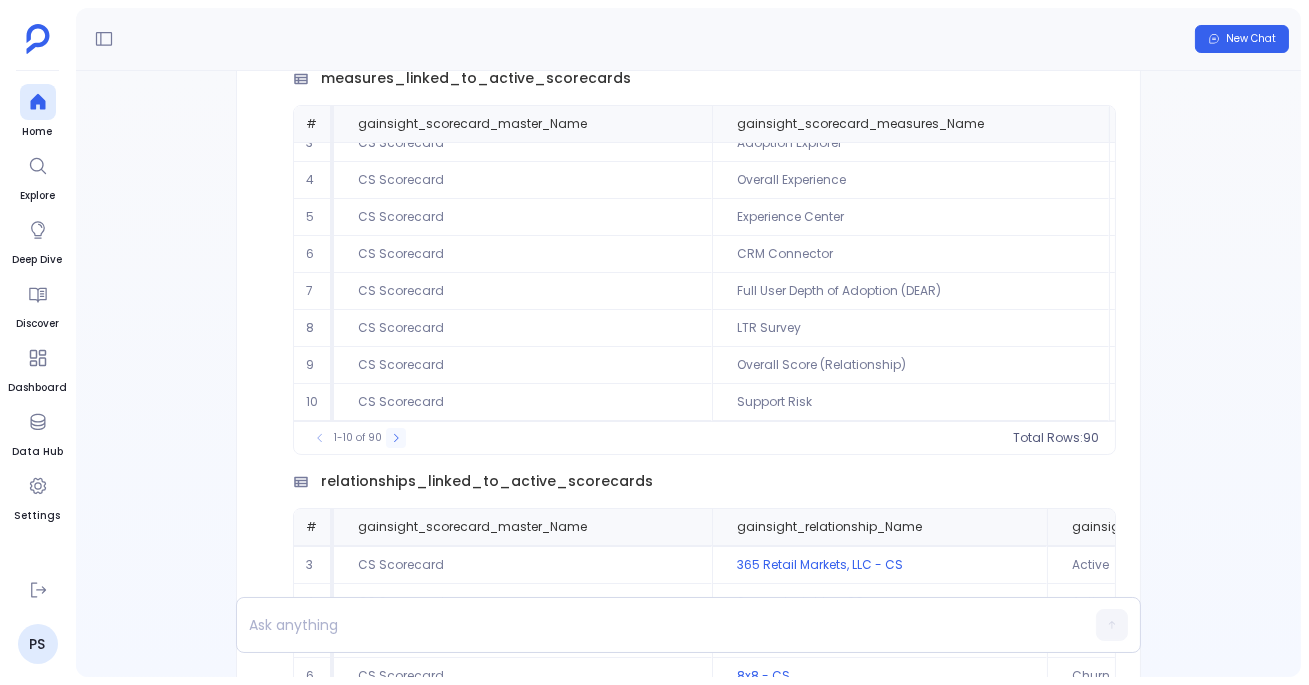 click at bounding box center (396, 438) 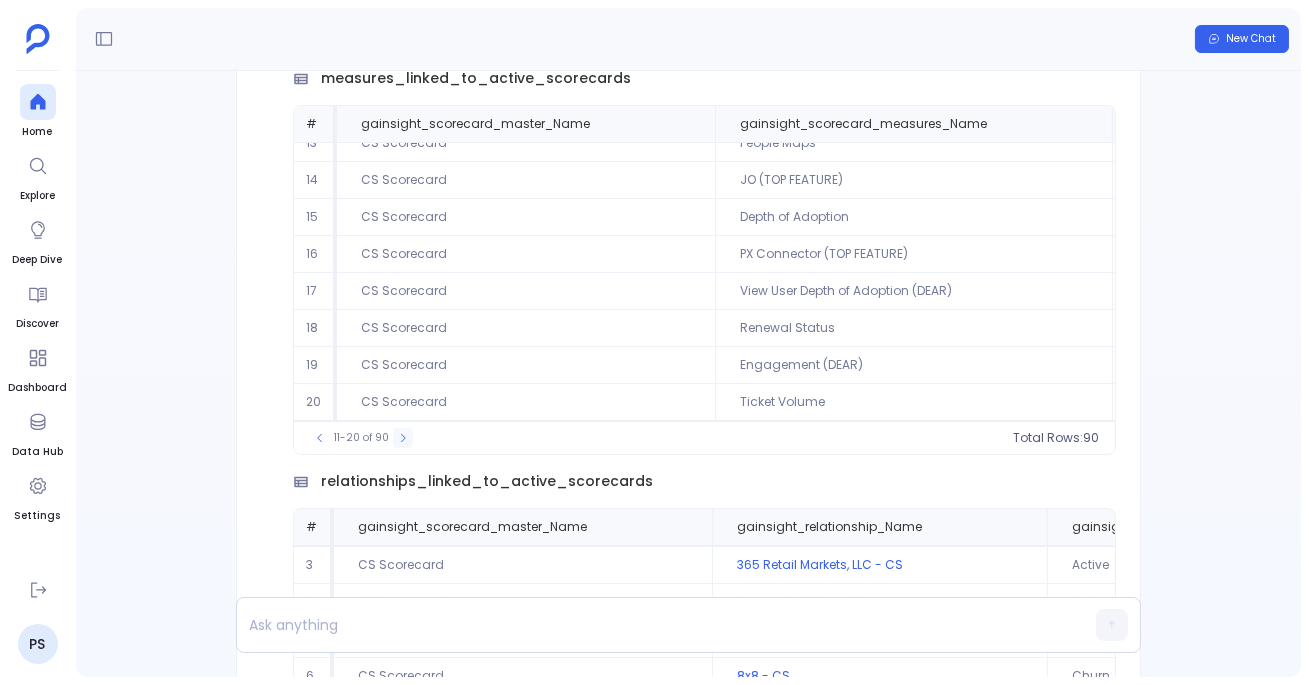 click on "11-20 of 90" at bounding box center [361, 438] 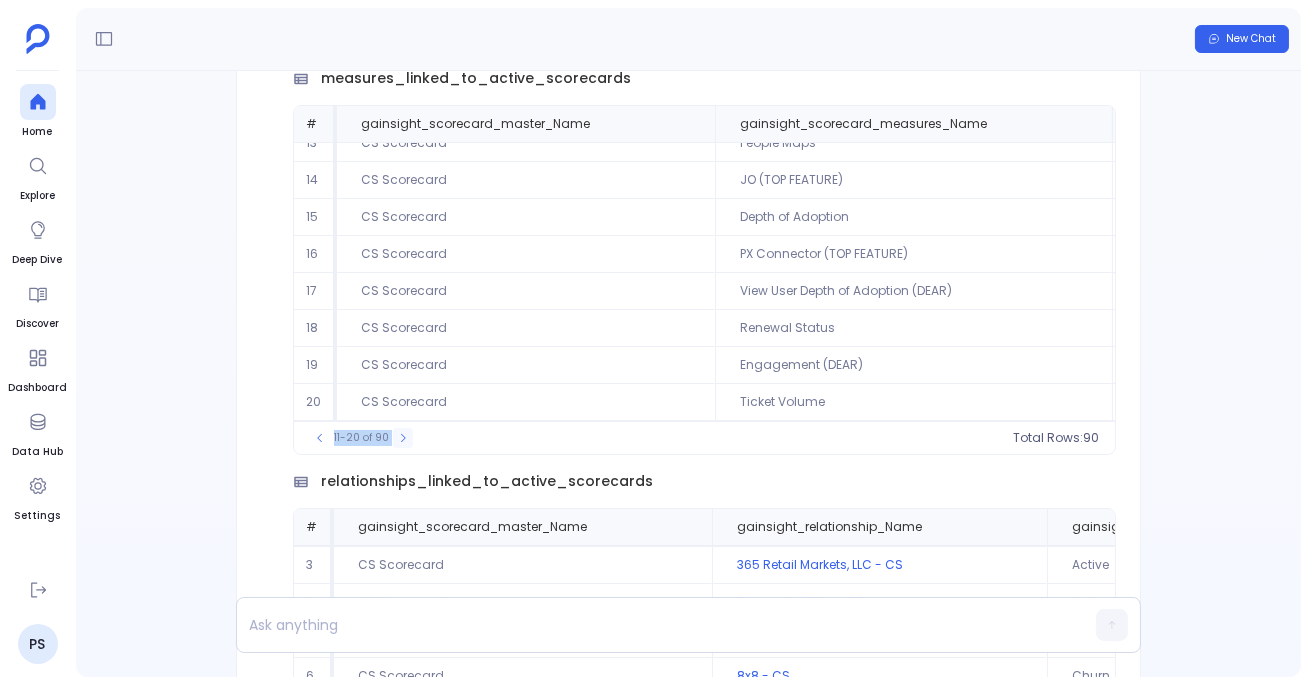 click on "11-20 of 90" at bounding box center (361, 438) 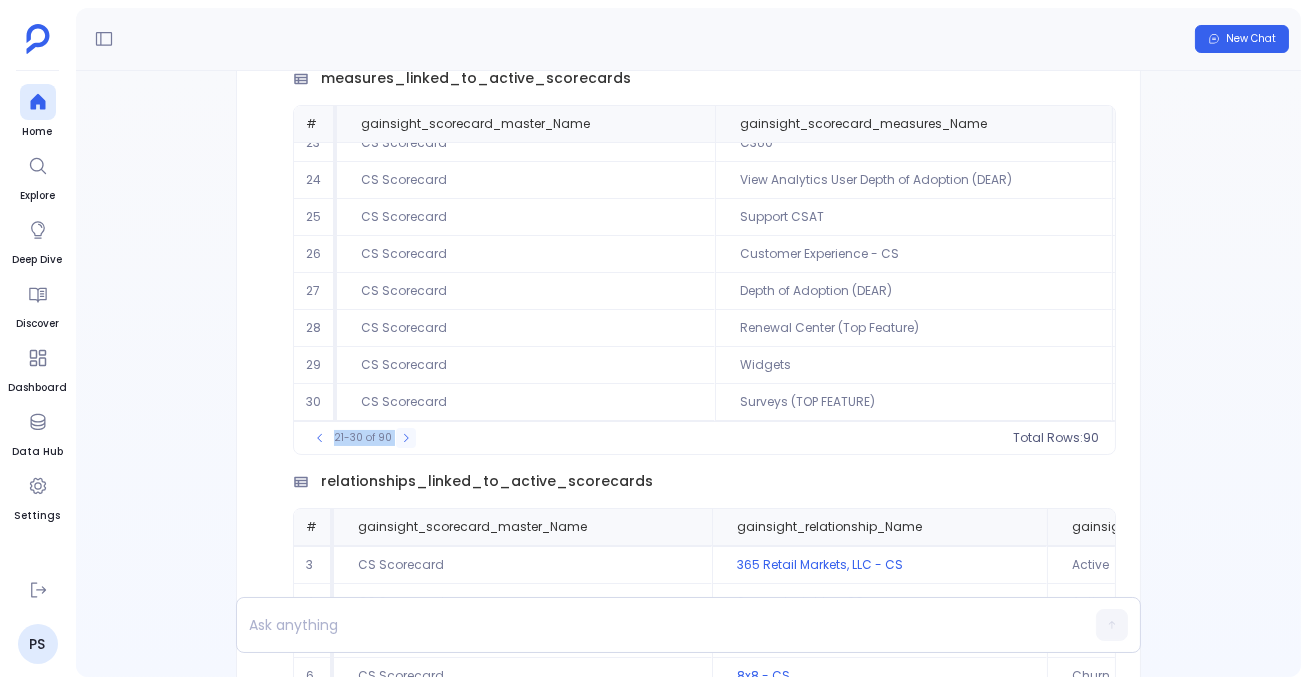 click at bounding box center [406, 438] 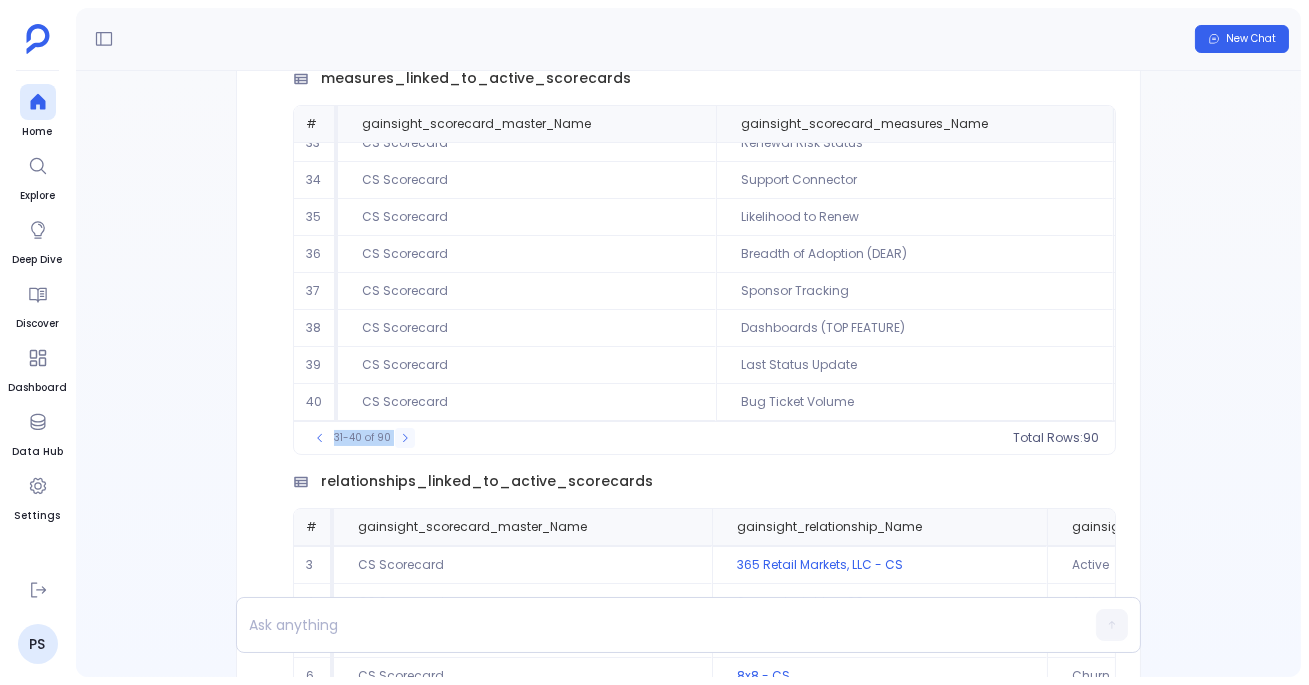 click at bounding box center [405, 438] 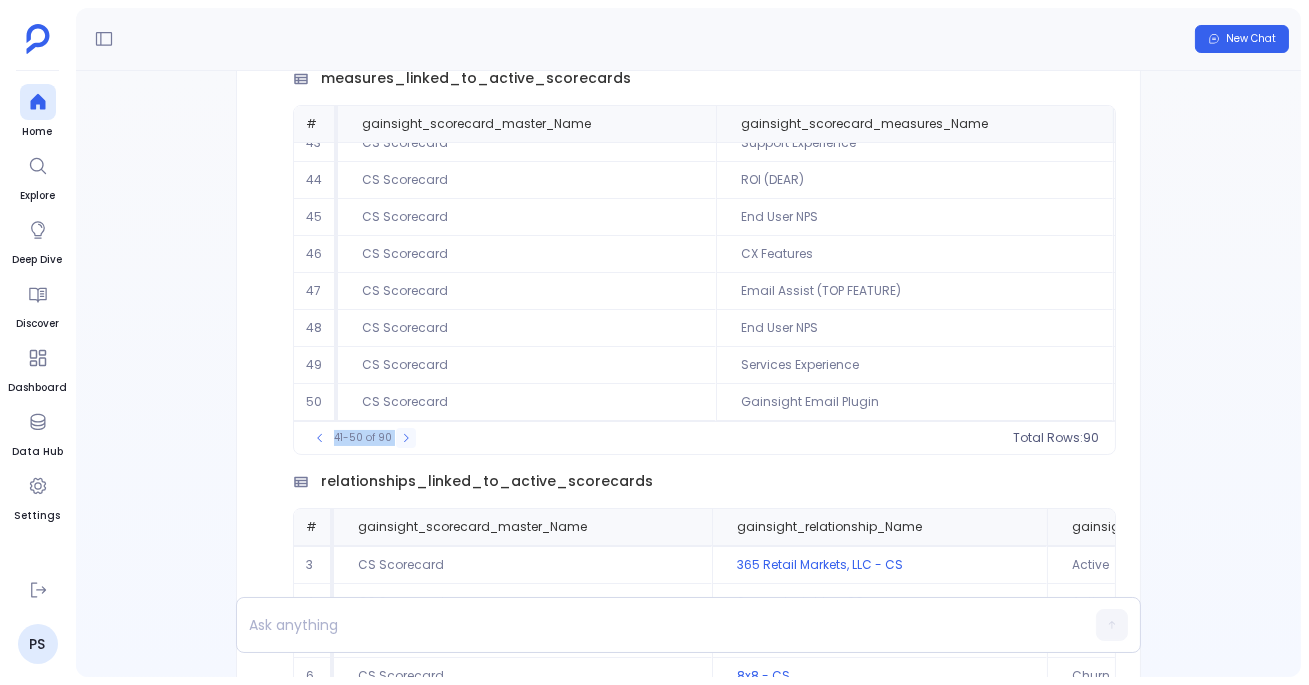 click at bounding box center [406, 438] 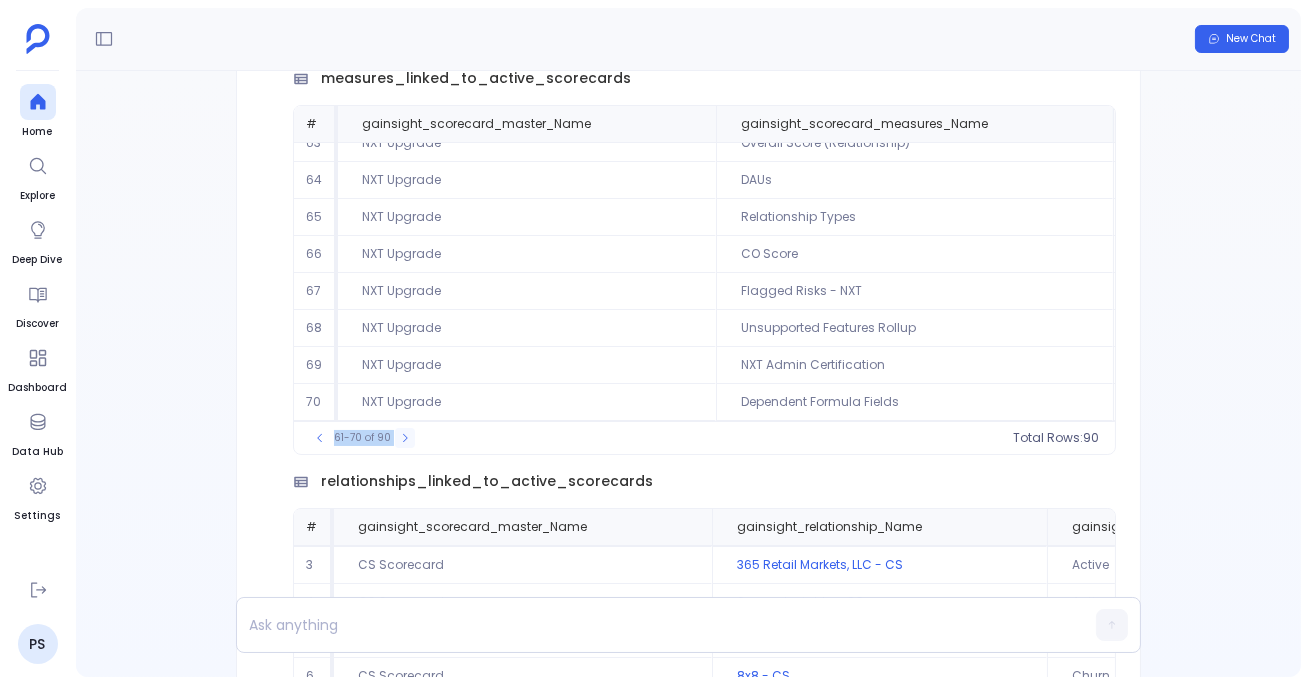 click at bounding box center (405, 438) 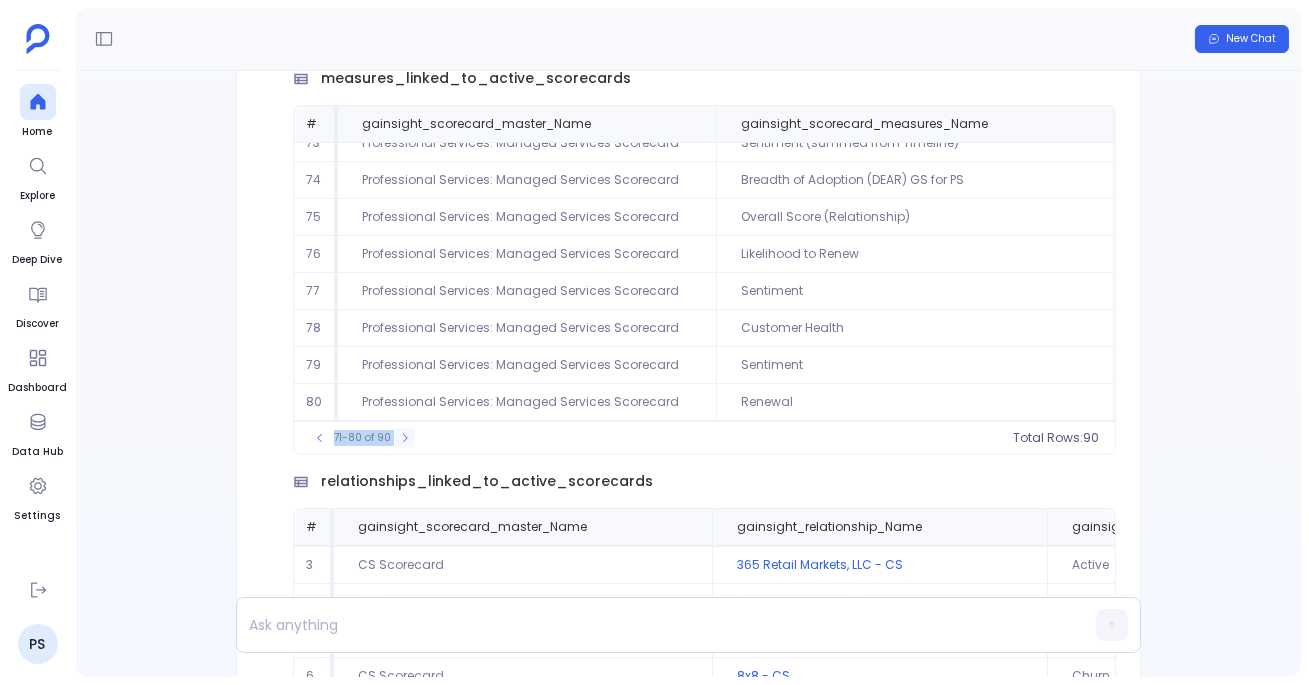 click at bounding box center [405, 438] 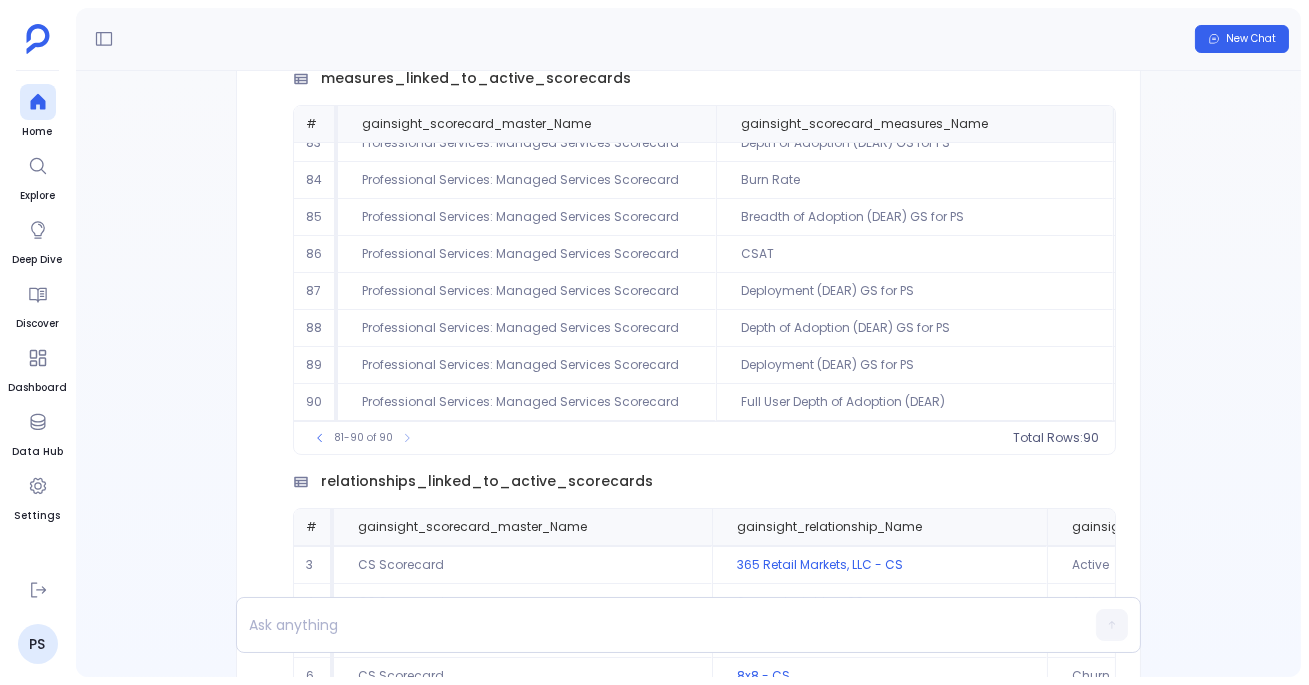 click on "Find out how Below is the detailed list of  3 scorecards , along with the count of measures and relationship count for each. scorecard_measure_relationship_counts # Scorecard_Name Measure_Count Relationship_Count 1 CS Scorecard 59 1739 2 NXT Upgrade 9 365 3 Professional Services: Managed Services Scorecard 13 1217
To pick up a draggable item, press the space bar.
While dragging, use the arrow keys to move the item.
Press space again to drop the item in its new position, or press escape to cancel.
1-3 of 3 Total Rows:  3 Download Delete Dashboard Can you give me the count of measure for each scorecard and also the relationship count for those measure Find out how Below is the detailed list of  90 measures  and  3321 relationships  linked to active scorecard names. measures_linked_to_active_scorecards # gainsight_scorecard_master_Name gainsight_scorecard_measures_Name gainsight_scorecard_measures_Description gainsight_scorecard_measures_EntityType gainsight_sc_measure_map_Weight 81 Burn Rate 20" at bounding box center [688, 374] 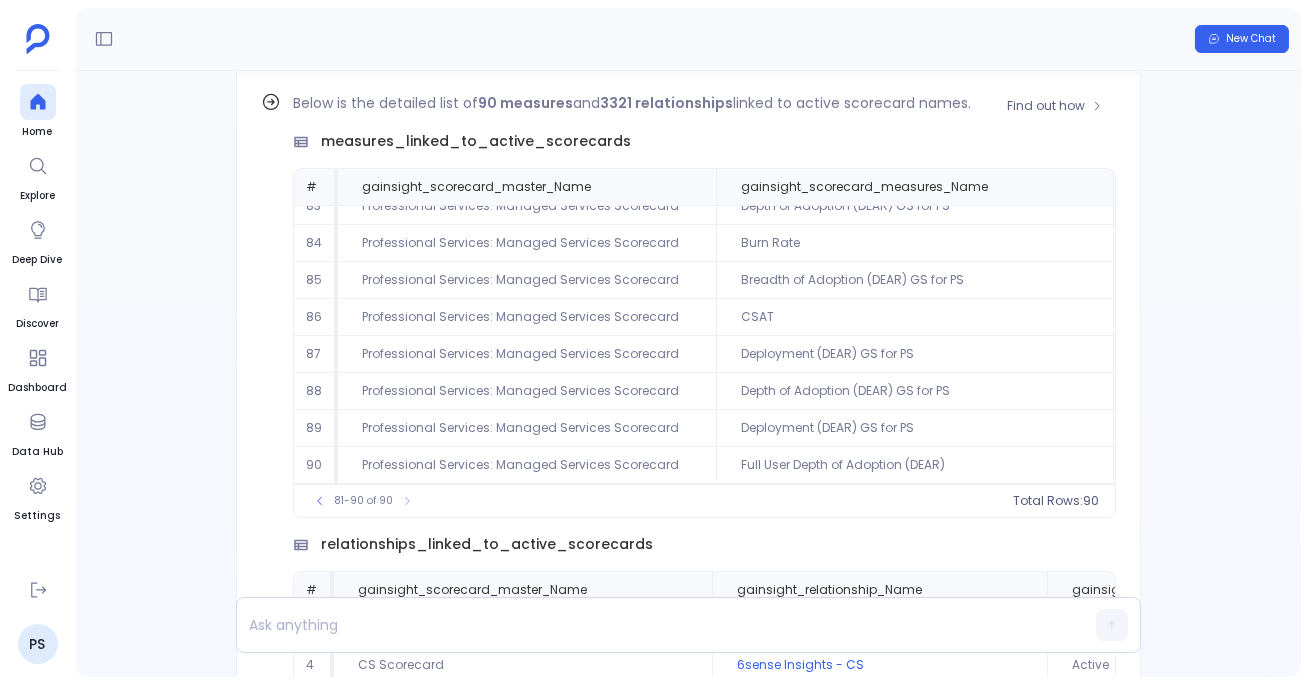scroll, scrollTop: -805, scrollLeft: 0, axis: vertical 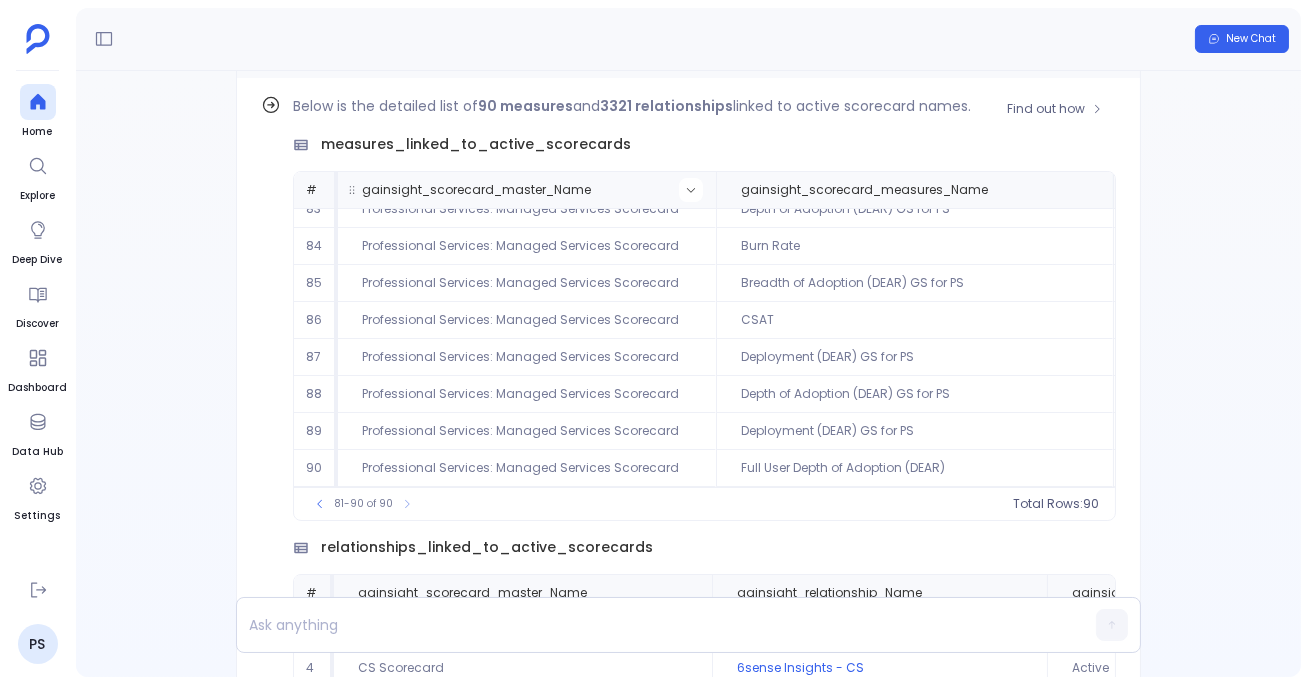 click at bounding box center (691, 190) 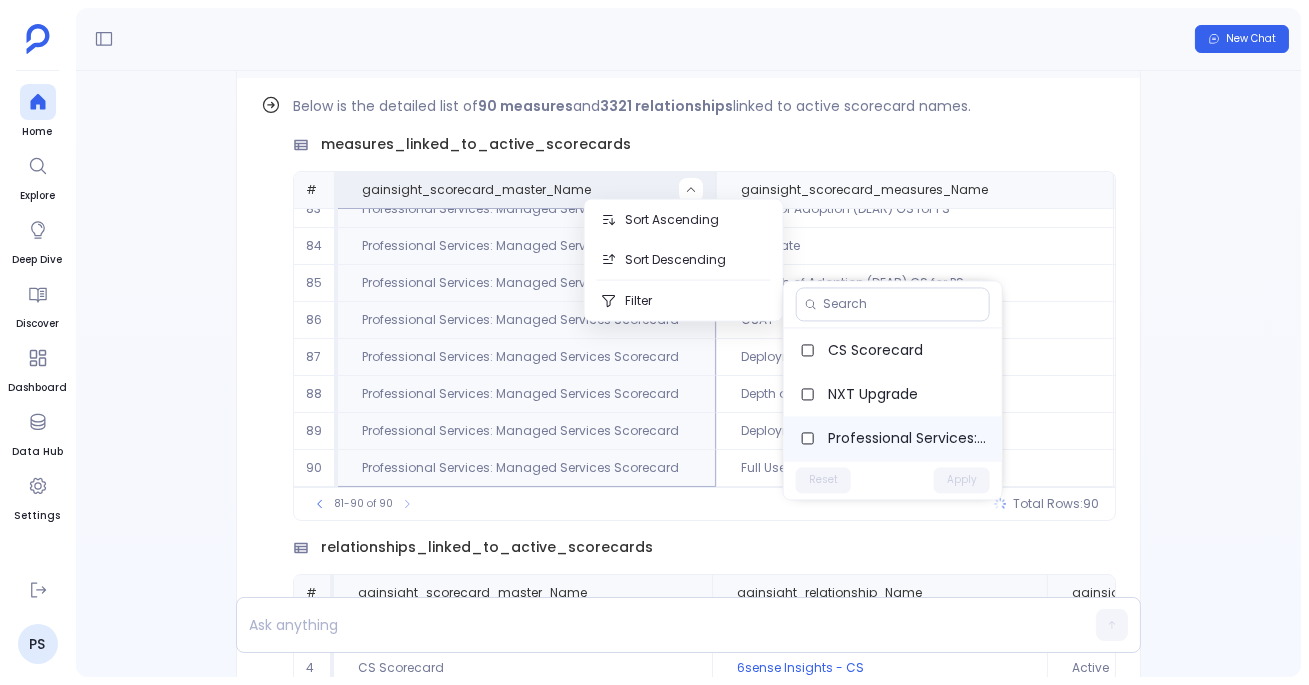 click on "Professional Services: Managed Services Scorecard" at bounding box center (893, 438) 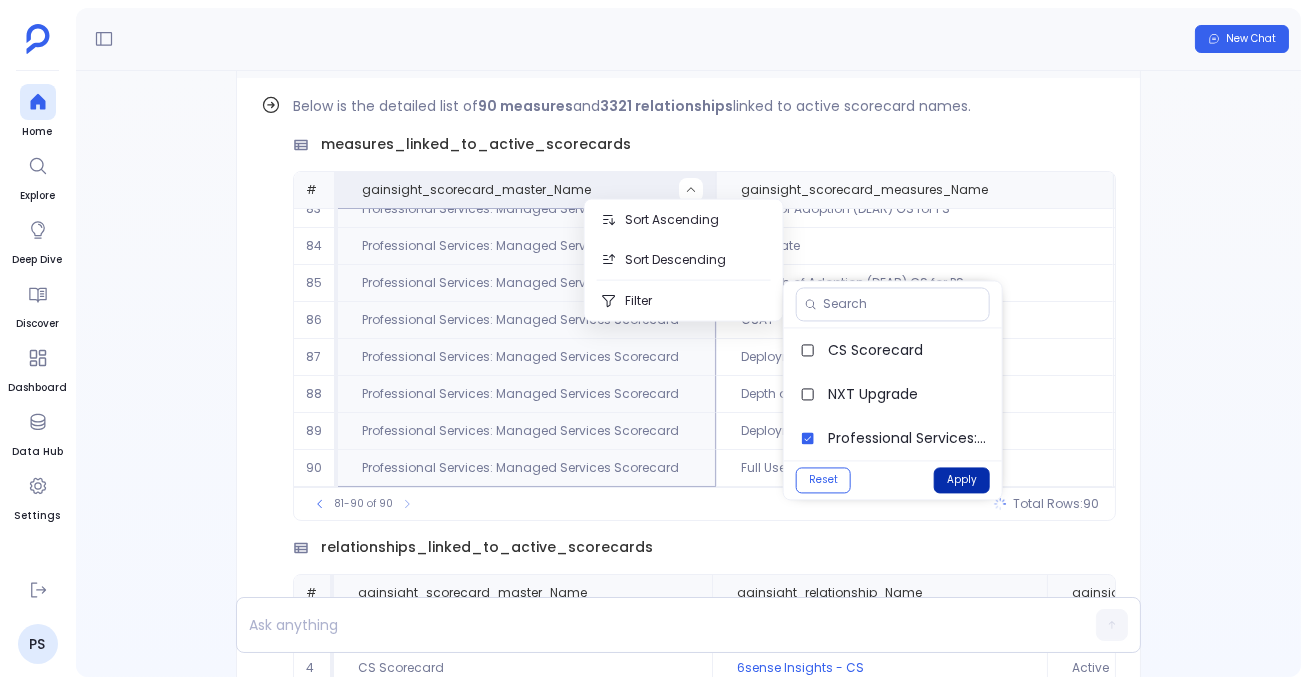 click on "Apply" at bounding box center [962, 480] 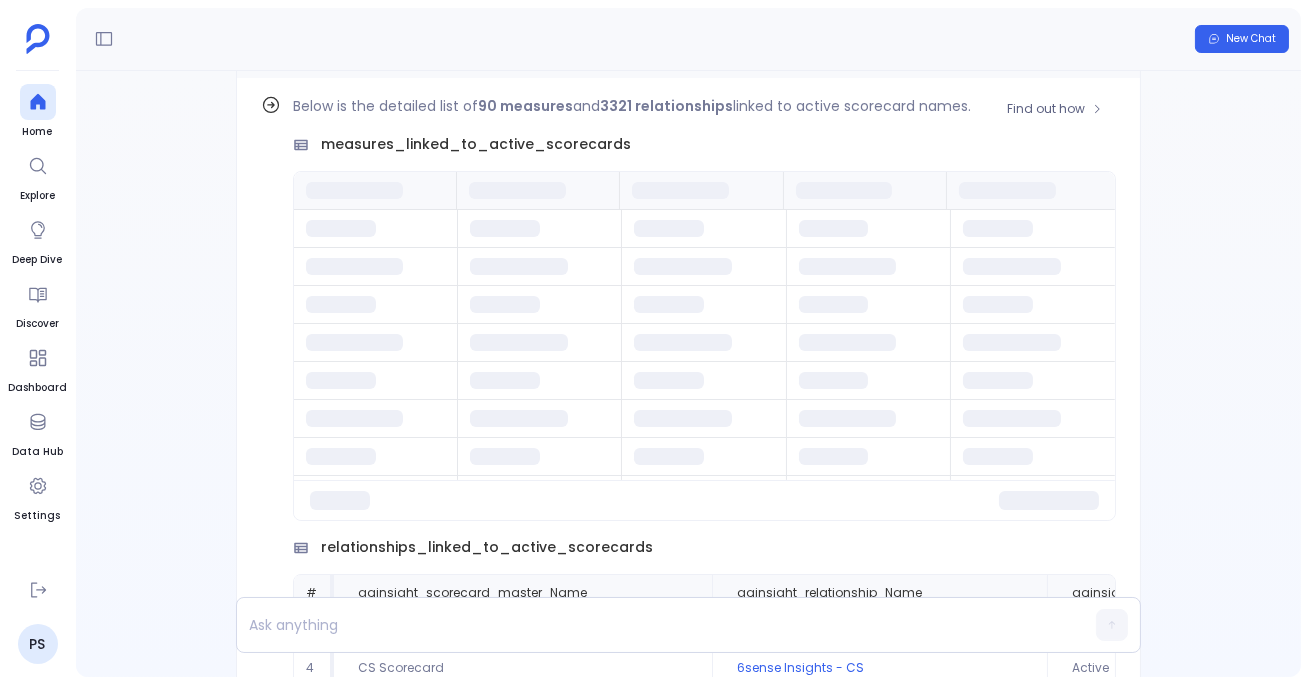 scroll, scrollTop: 0, scrollLeft: 0, axis: both 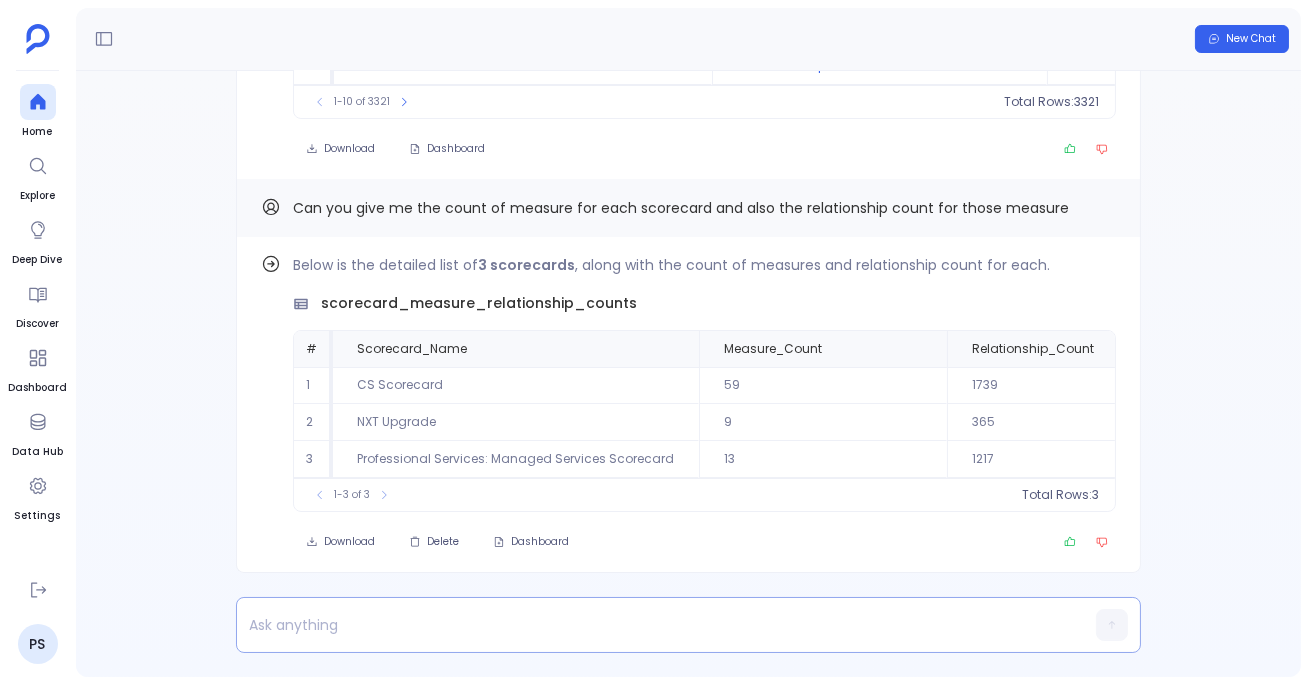 click at bounding box center [650, 625] 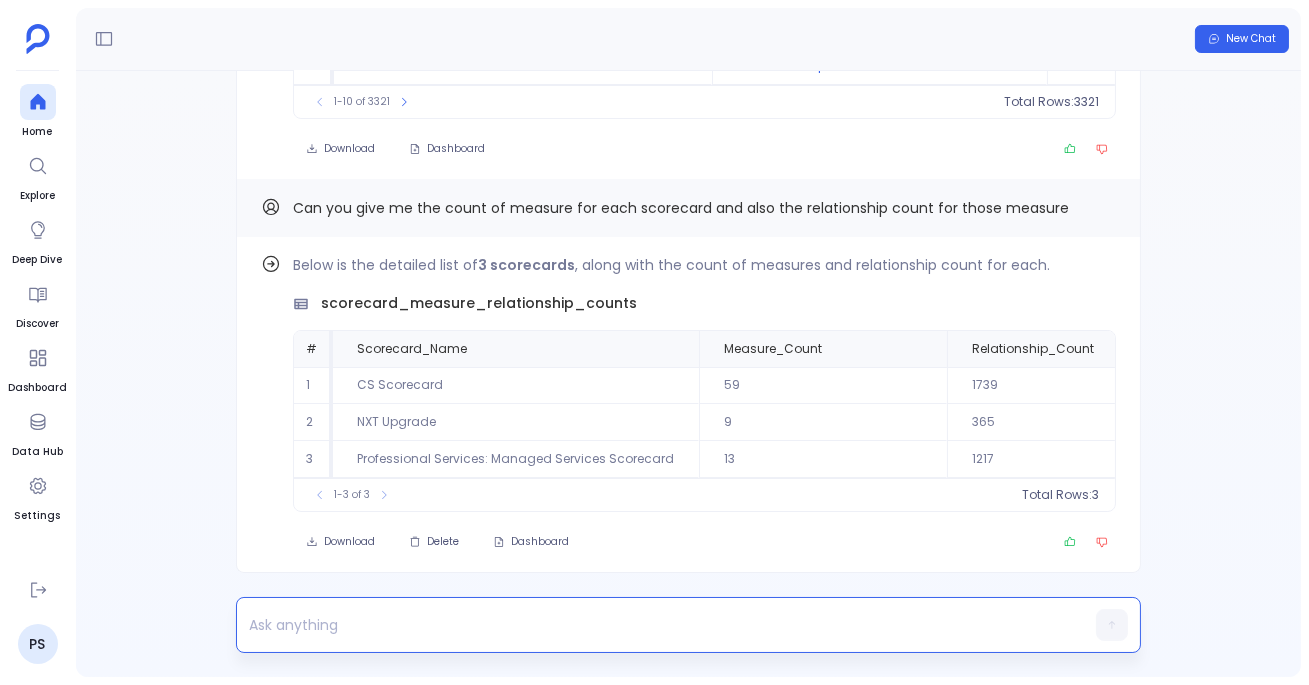 click at bounding box center [650, 625] 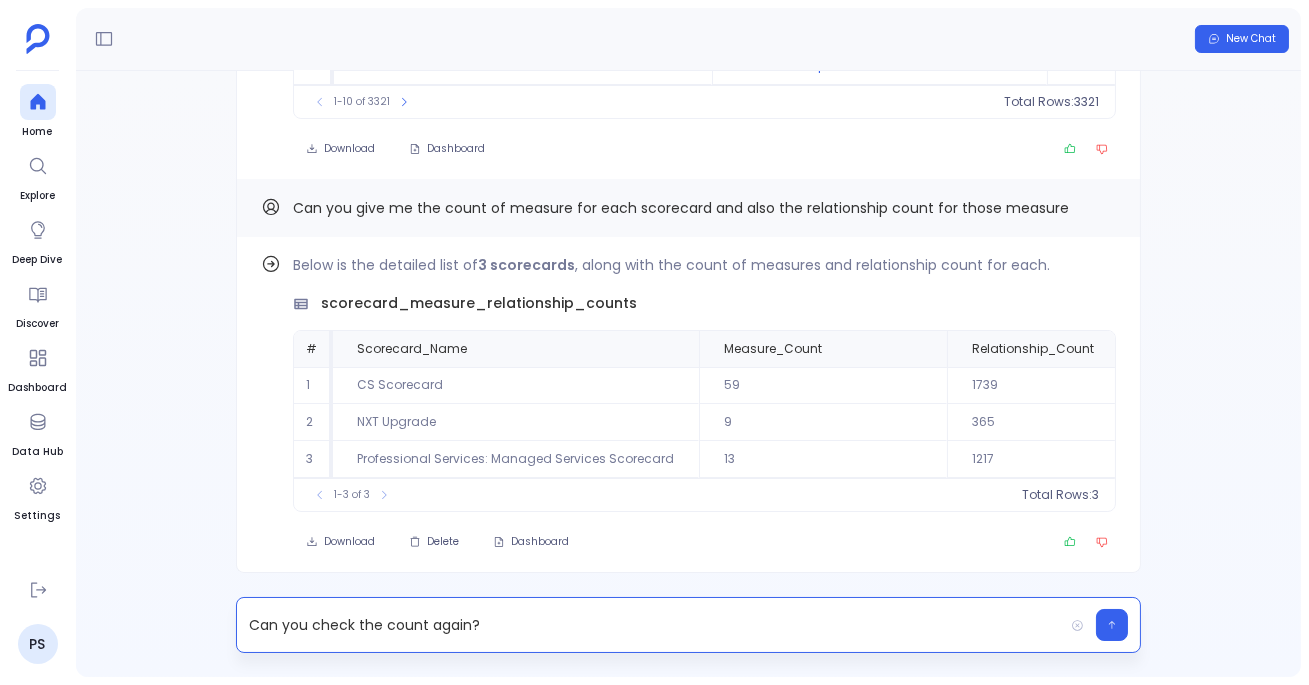 scroll, scrollTop: 0, scrollLeft: 0, axis: both 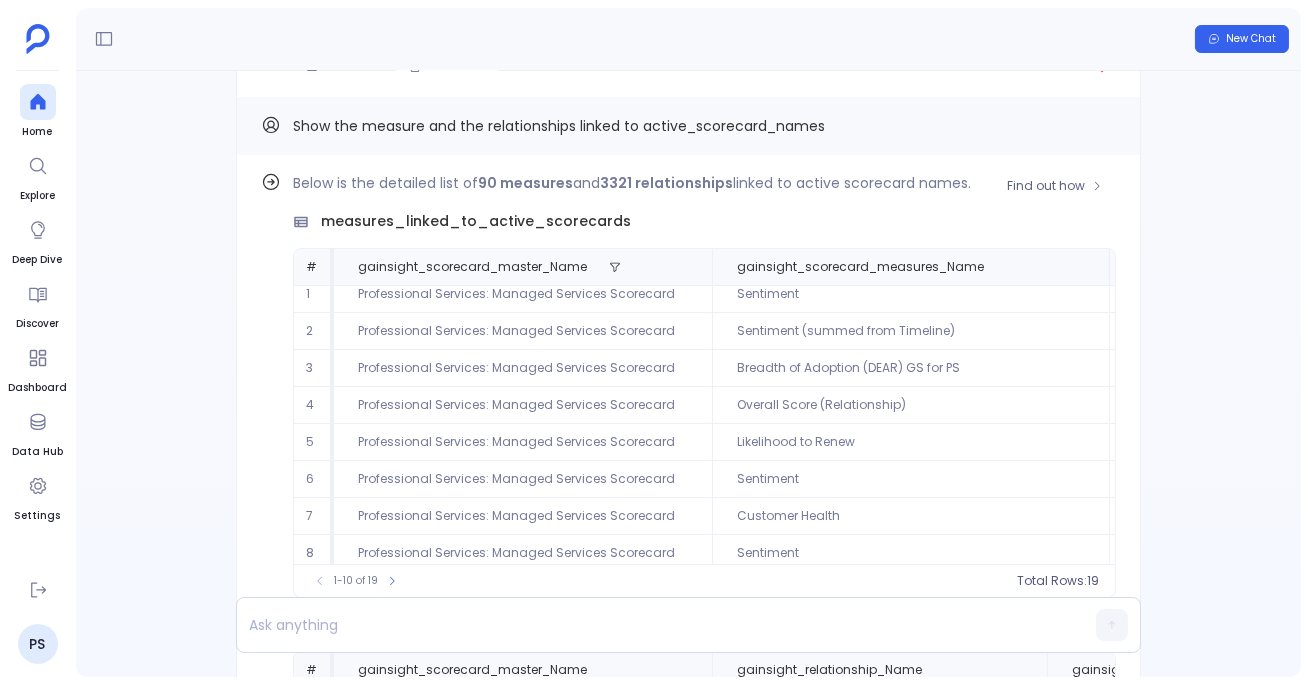 click on "measures_linked_to_active_scorecards" at bounding box center (476, 221) 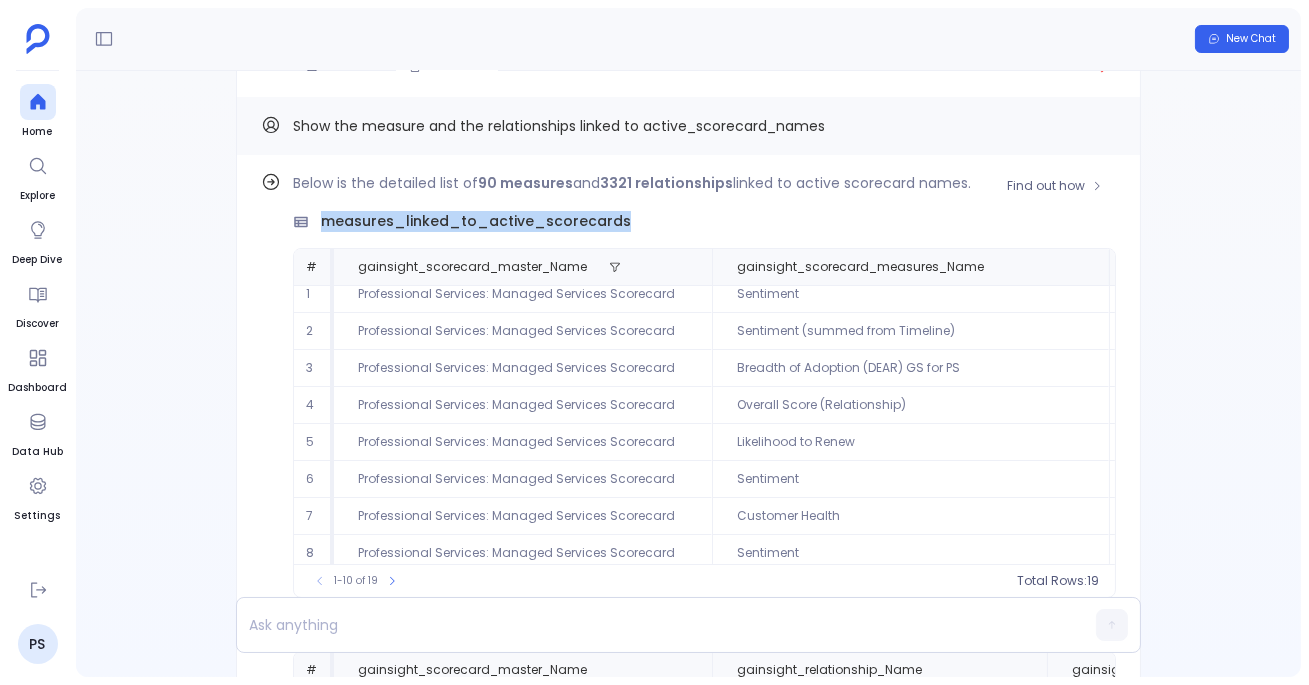 click on "measures_linked_to_active_scorecards" at bounding box center [476, 221] 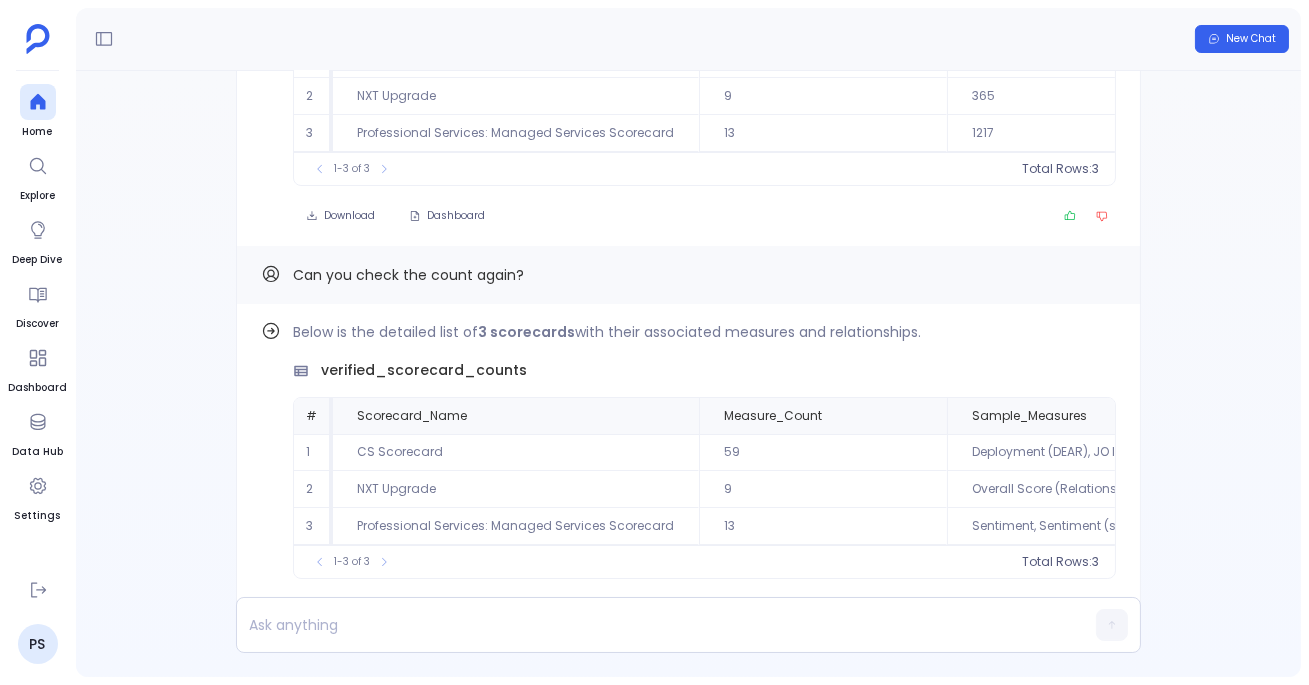 scroll, scrollTop: 0, scrollLeft: 0, axis: both 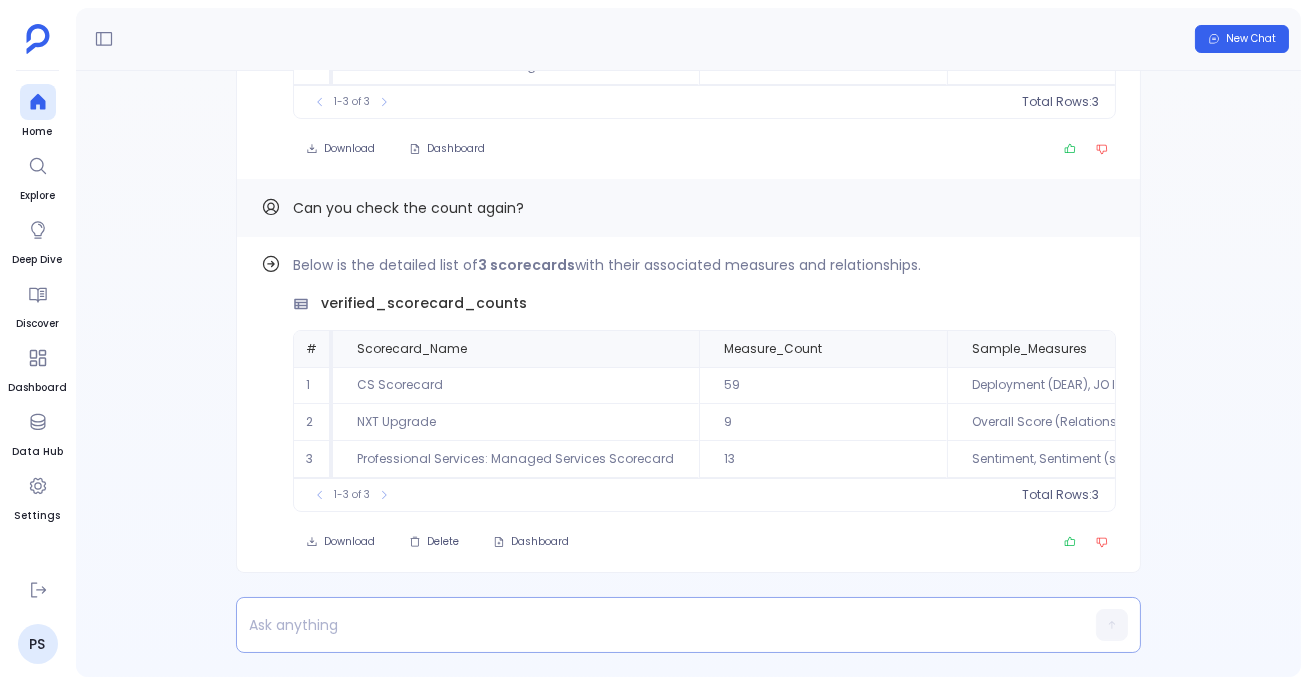 click at bounding box center (650, 625) 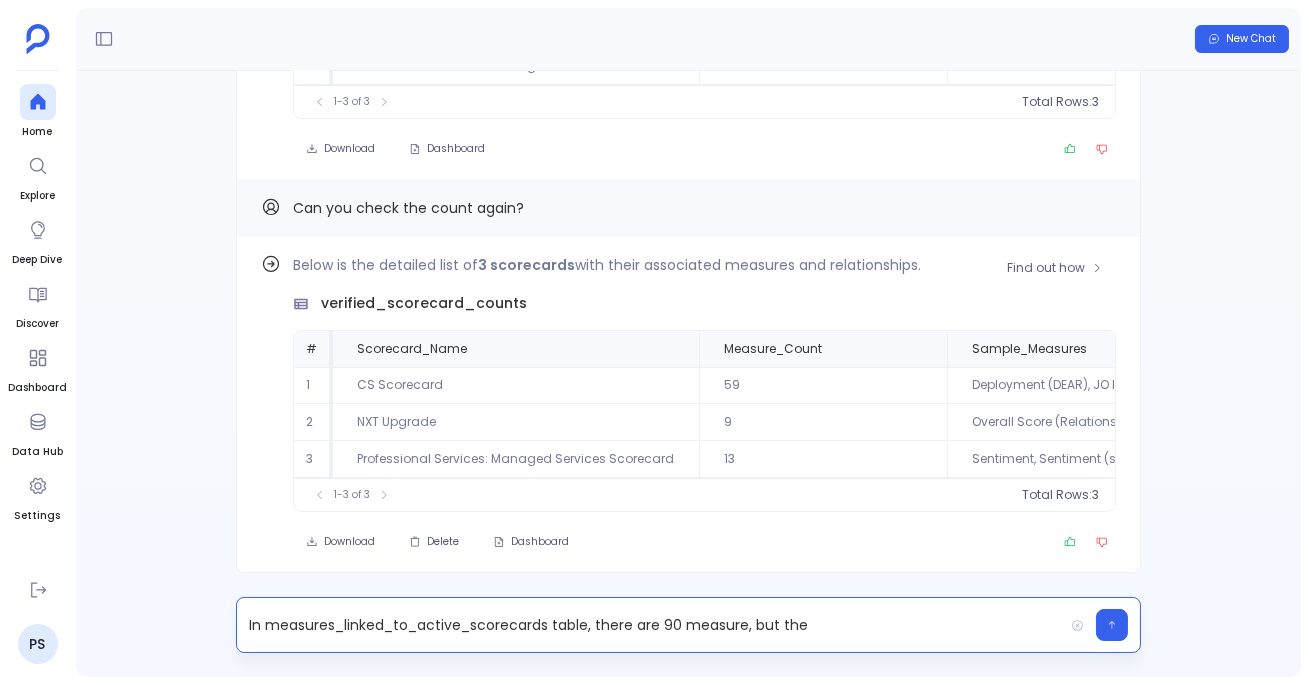 click on "verified_scorecard_counts" at bounding box center (424, 303) 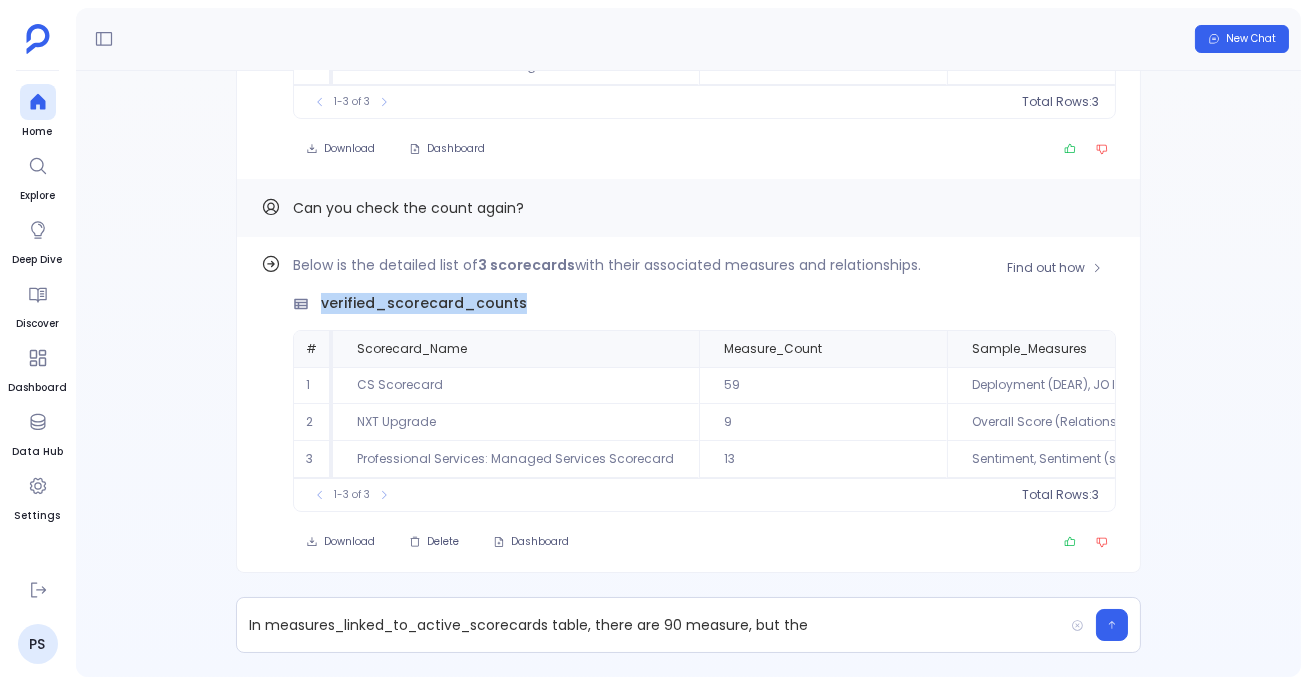 click on "verified_scorecard_counts" at bounding box center (424, 303) 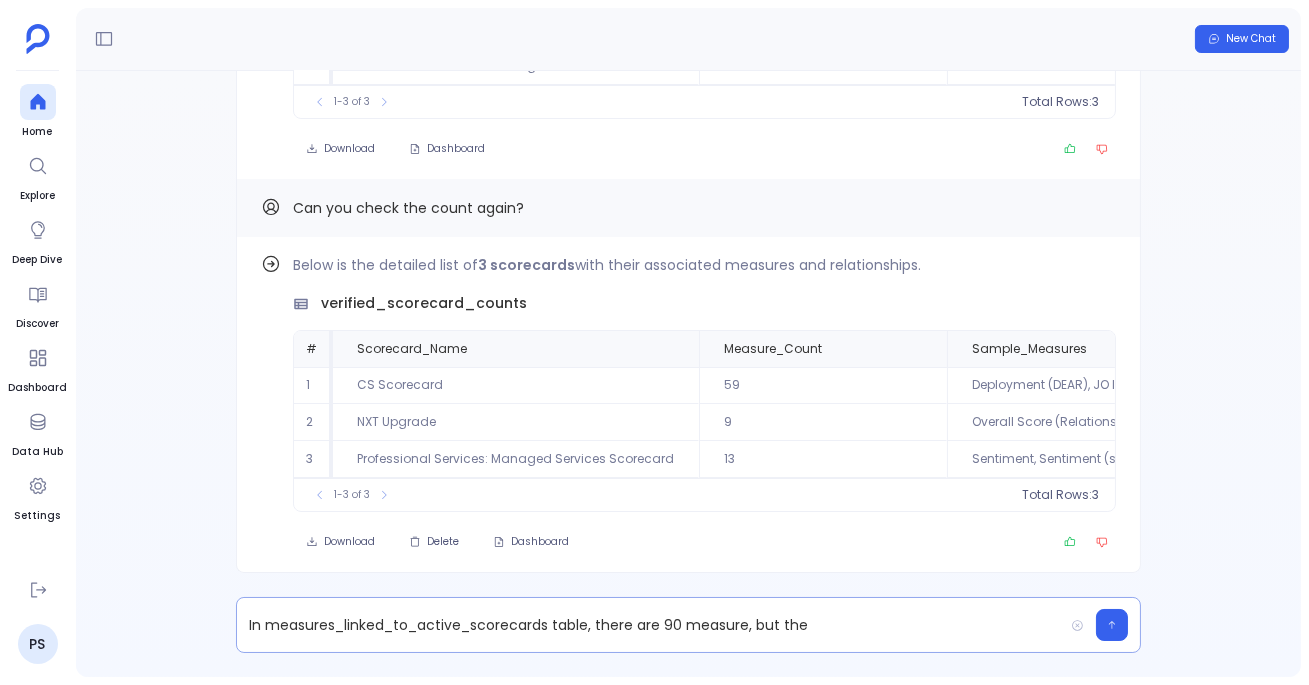 click on "In measures_linked_to_active_scorecards table, there are 90 measure, but the" at bounding box center [650, 625] 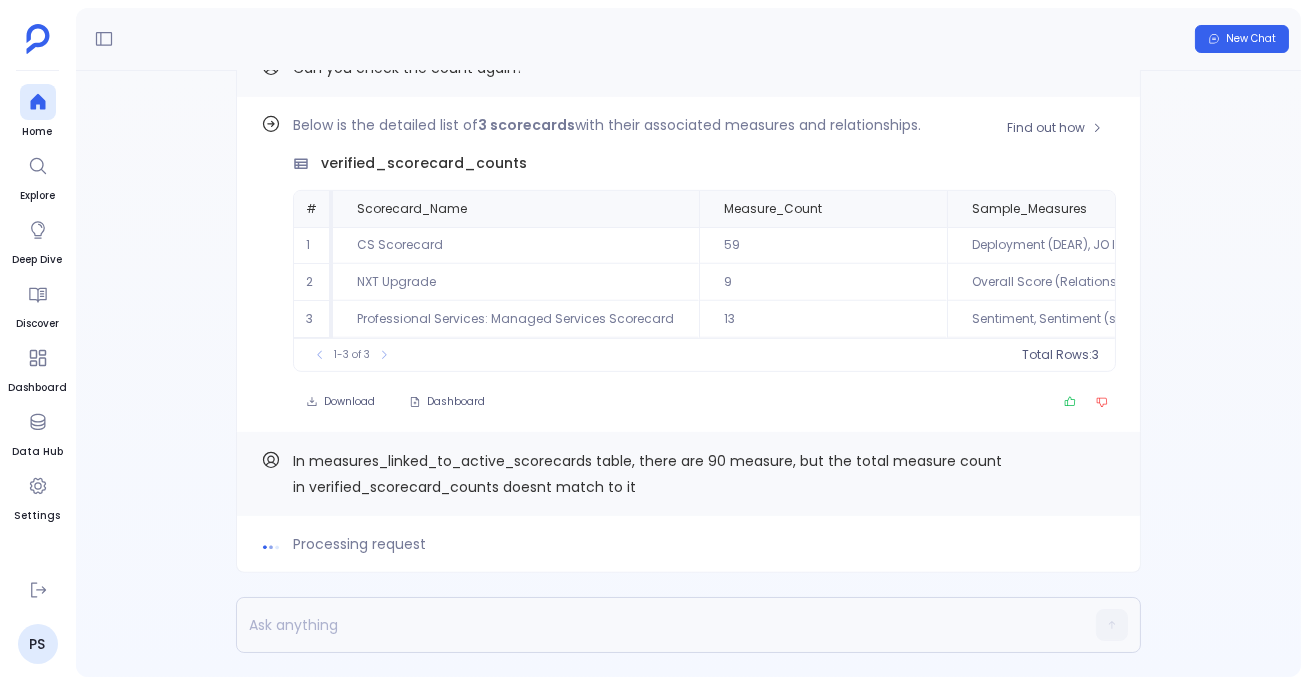 scroll, scrollTop: 0, scrollLeft: 0, axis: both 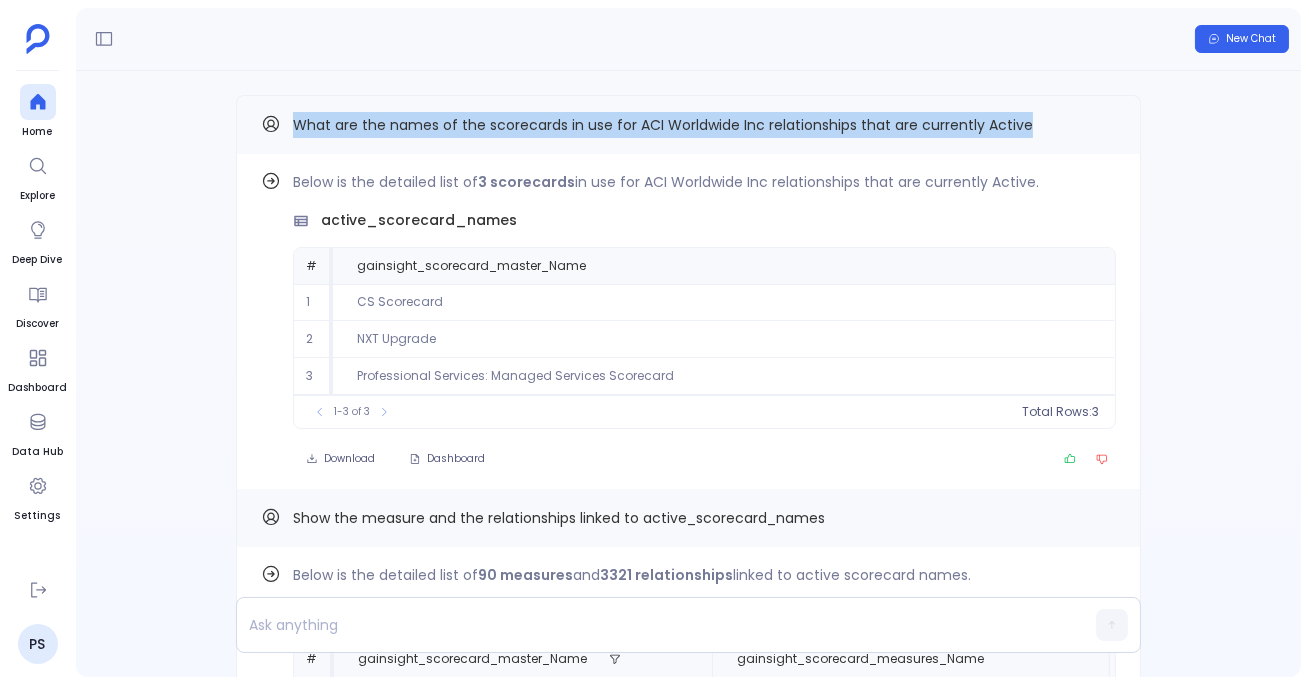 drag, startPoint x: 295, startPoint y: 122, endPoint x: 1063, endPoint y: 124, distance: 768.0026 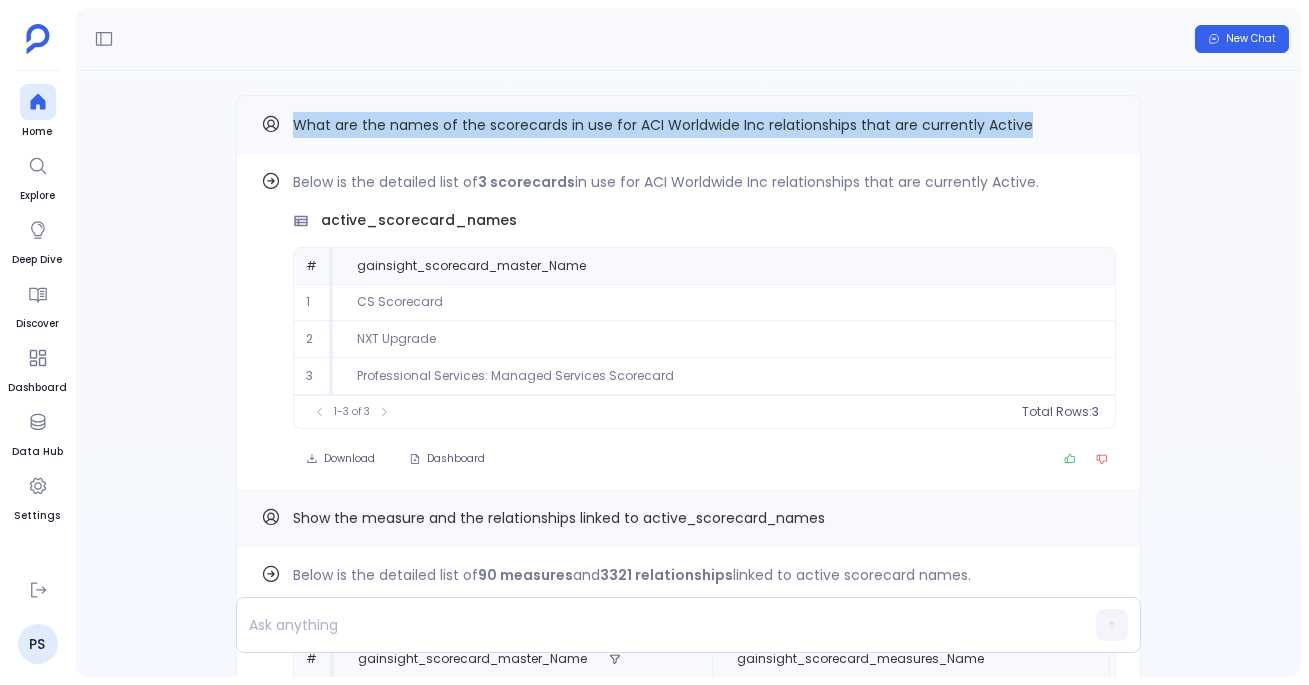 click on "What are the names of the scorecards in use for ACI Worldwide Inc relationships that are currently Active" at bounding box center [688, 124] 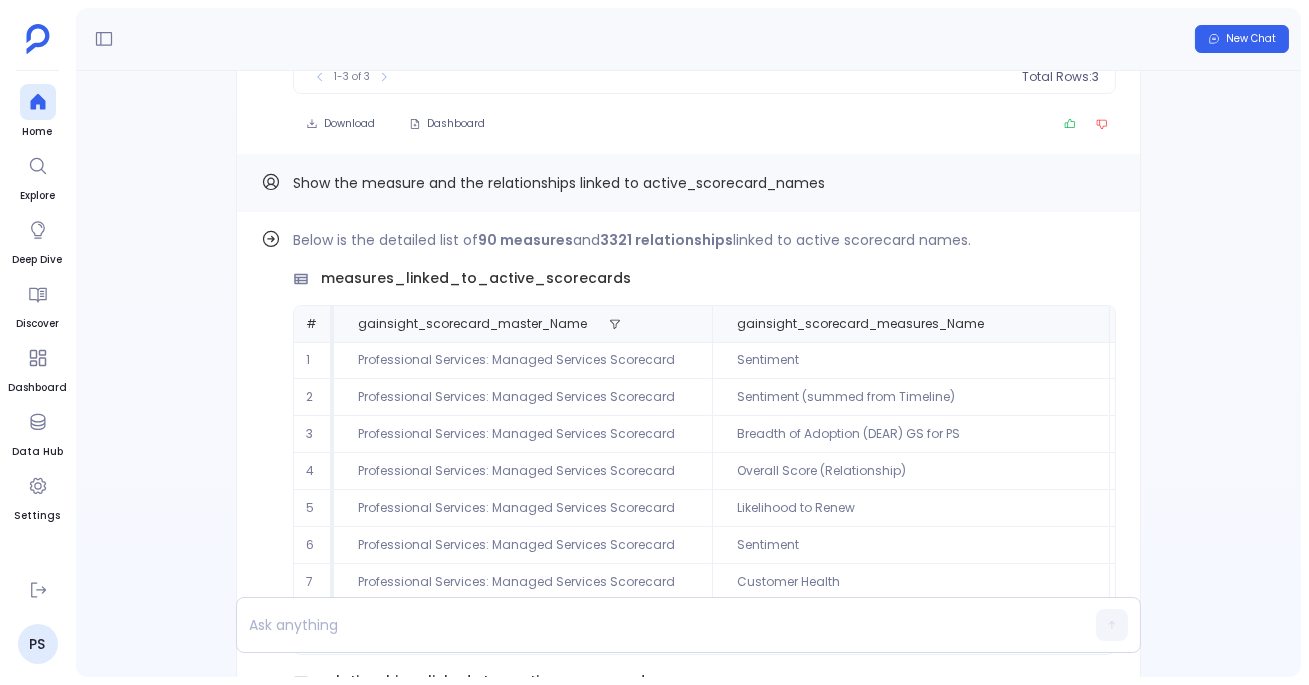 scroll, scrollTop: -2200, scrollLeft: 0, axis: vertical 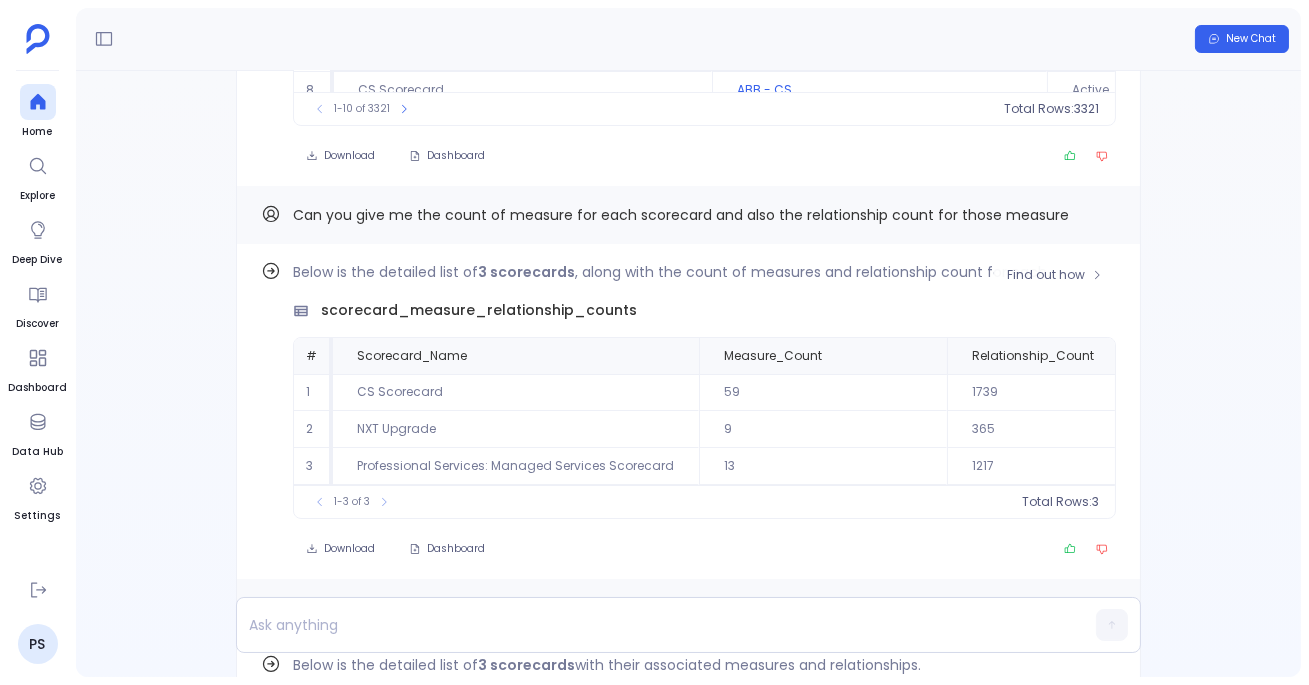 click on "CS Scorecard" at bounding box center [516, 392] 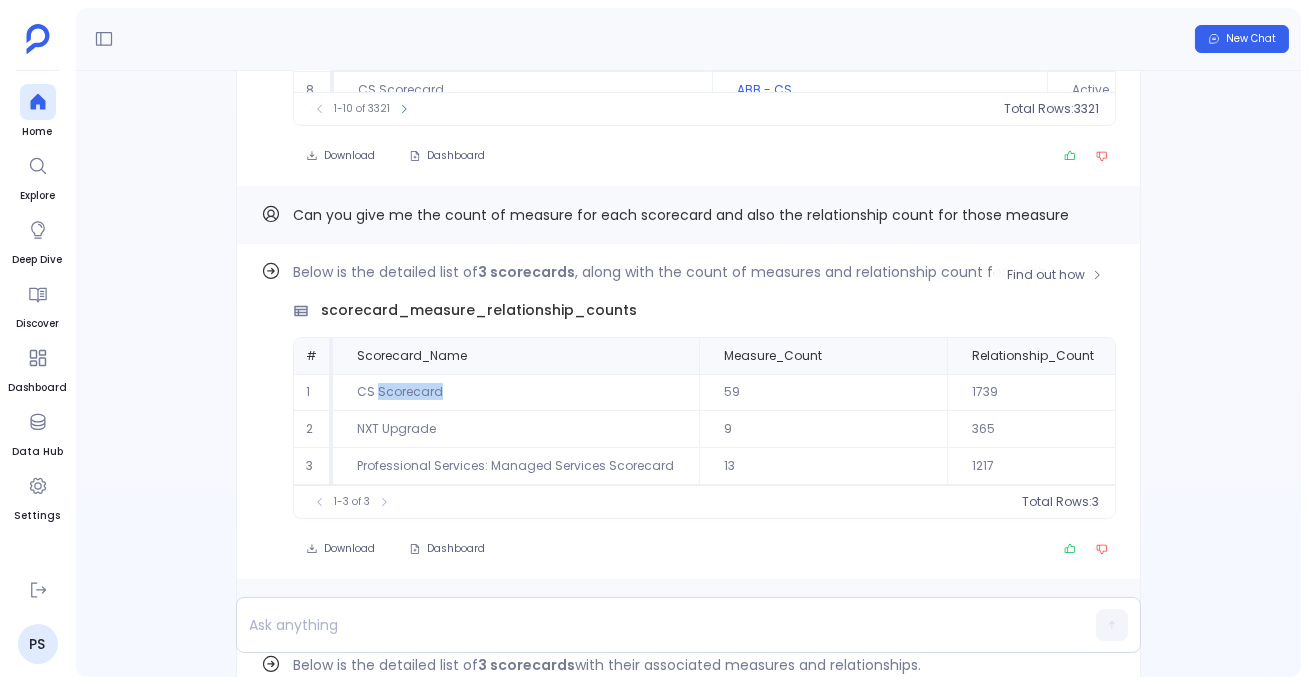 click on "CS Scorecard" at bounding box center (516, 392) 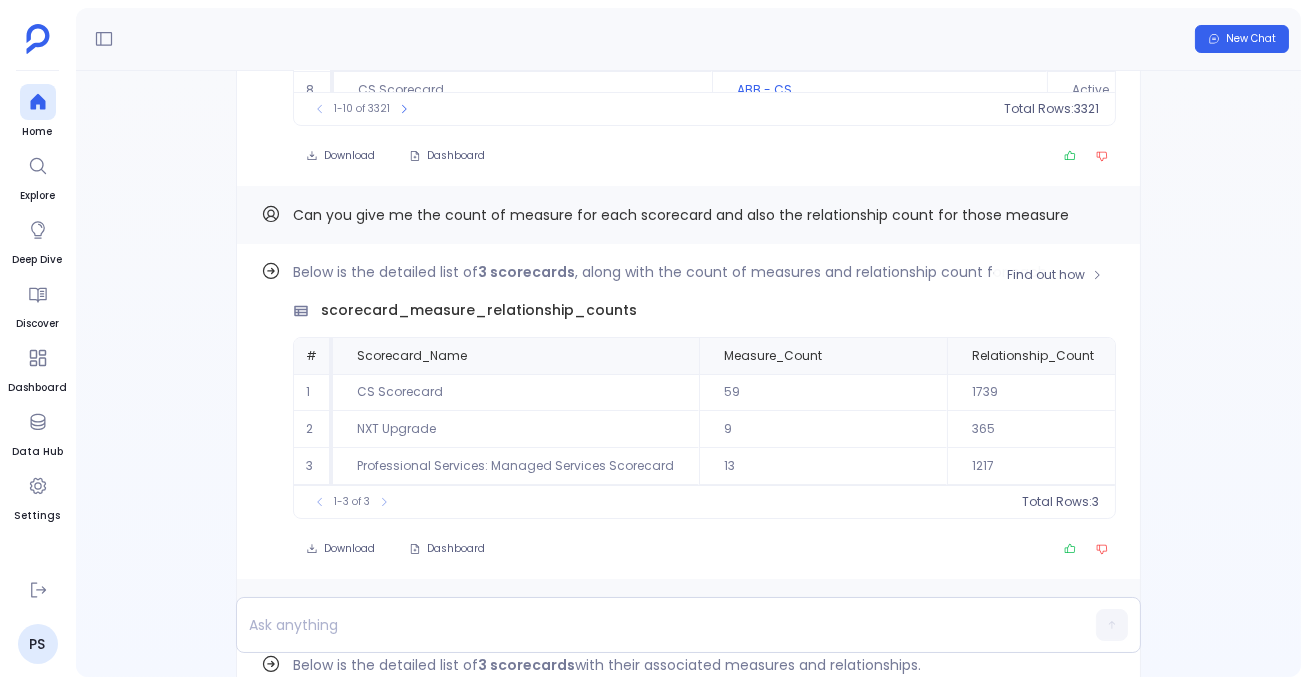click on "59" at bounding box center (823, 392) 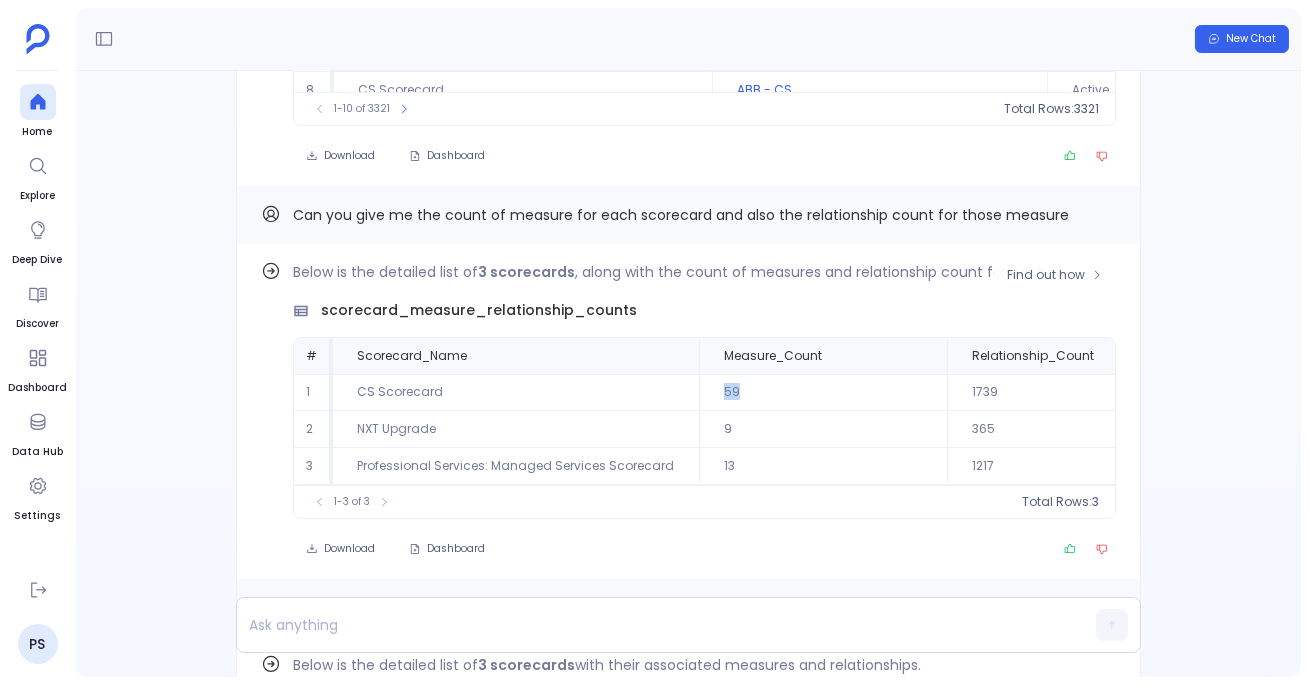 click on "59" at bounding box center (823, 392) 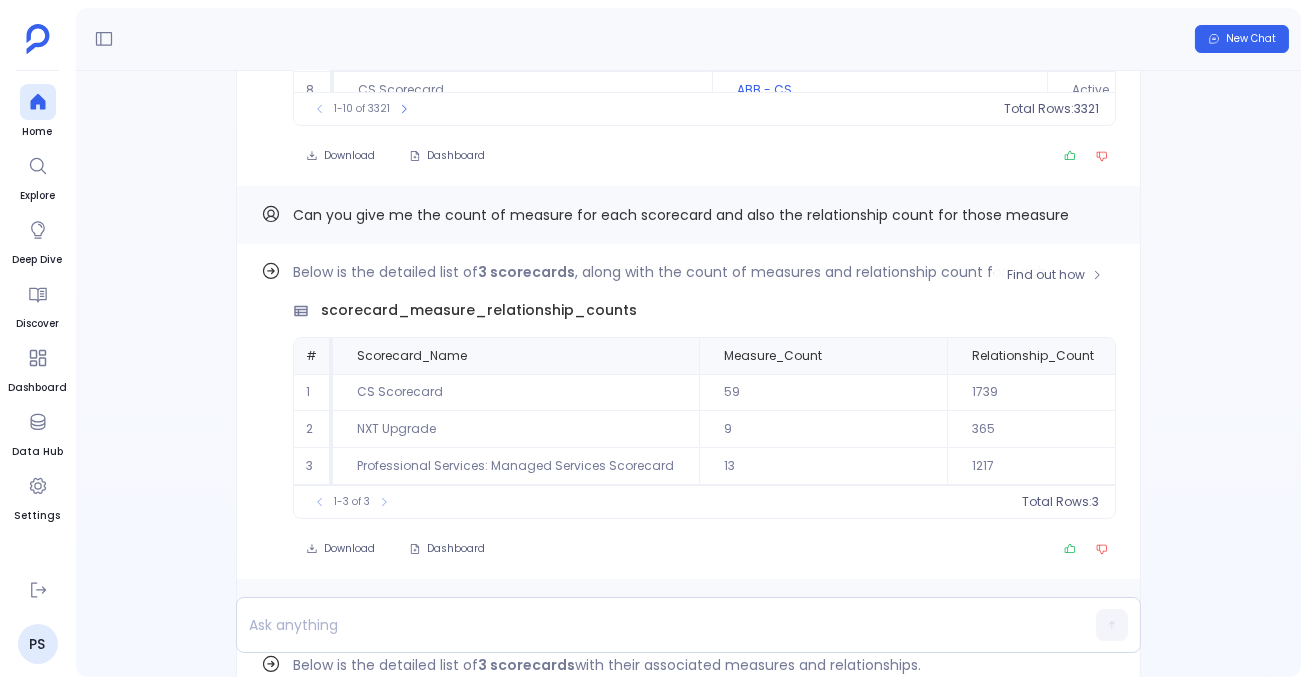 click on "1739" at bounding box center [1083, 392] 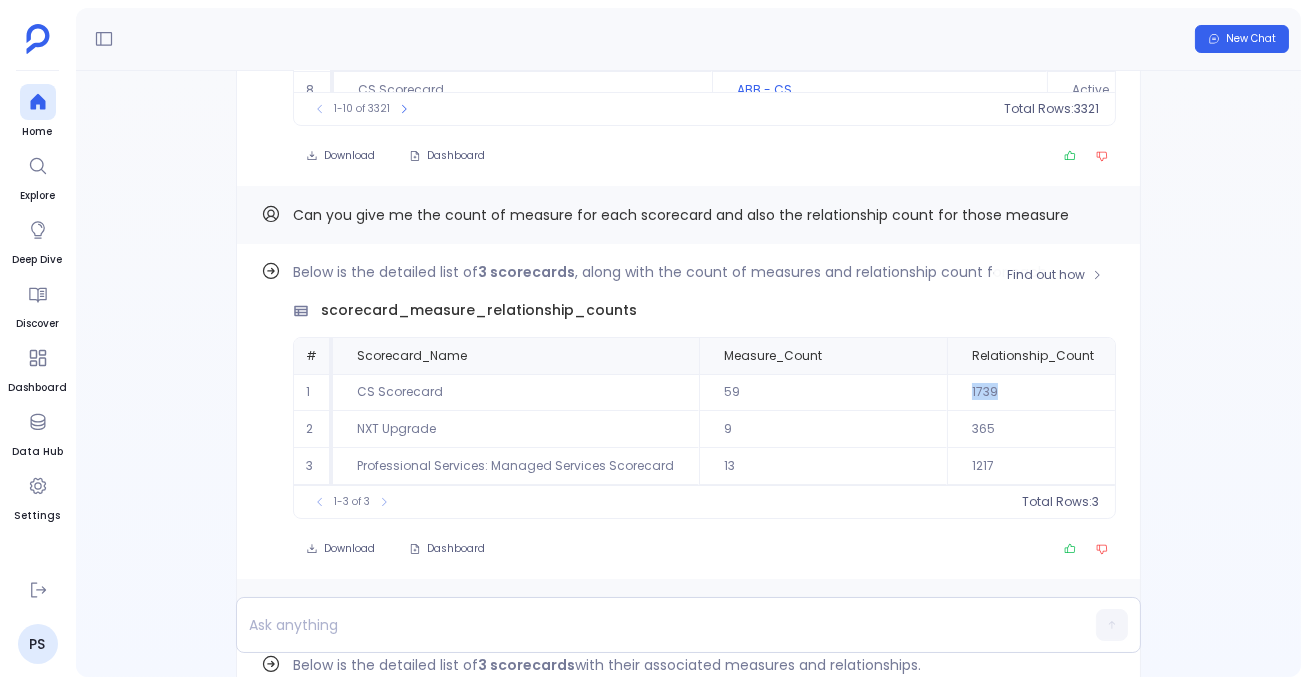 click on "1739" at bounding box center [1083, 392] 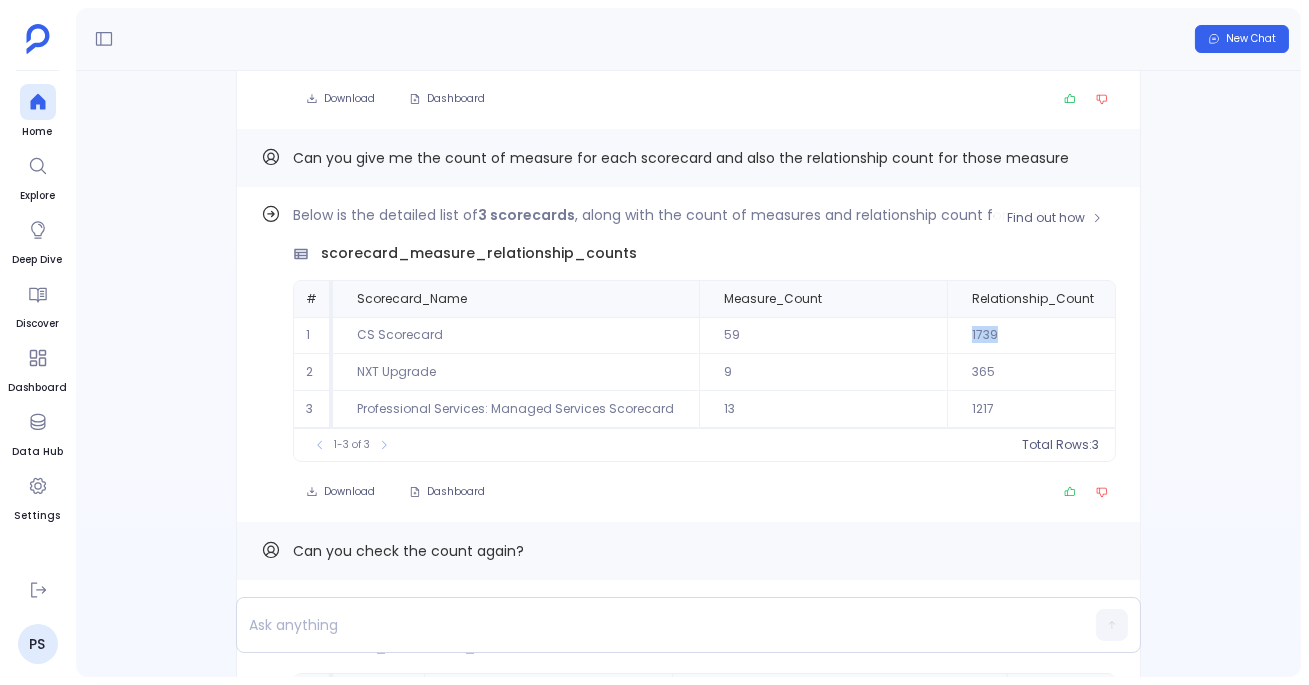scroll, scrollTop: -1228, scrollLeft: 0, axis: vertical 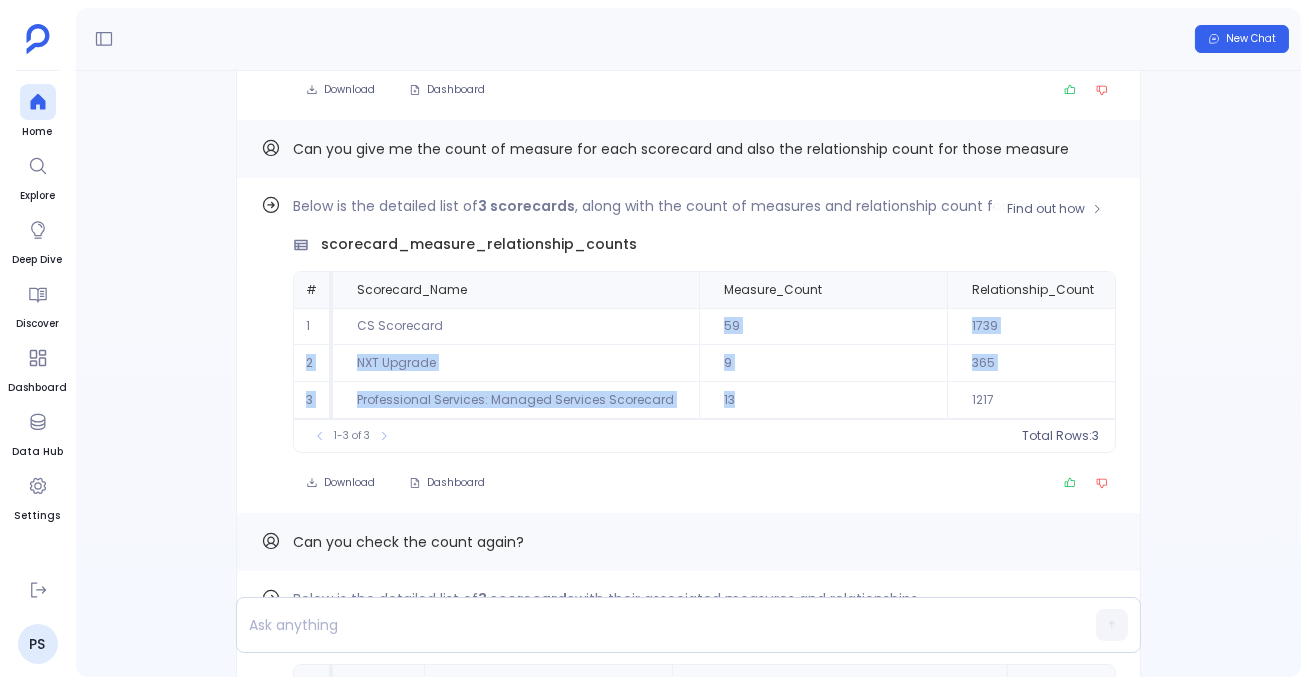 drag, startPoint x: 709, startPoint y: 299, endPoint x: 722, endPoint y: 382, distance: 84.0119 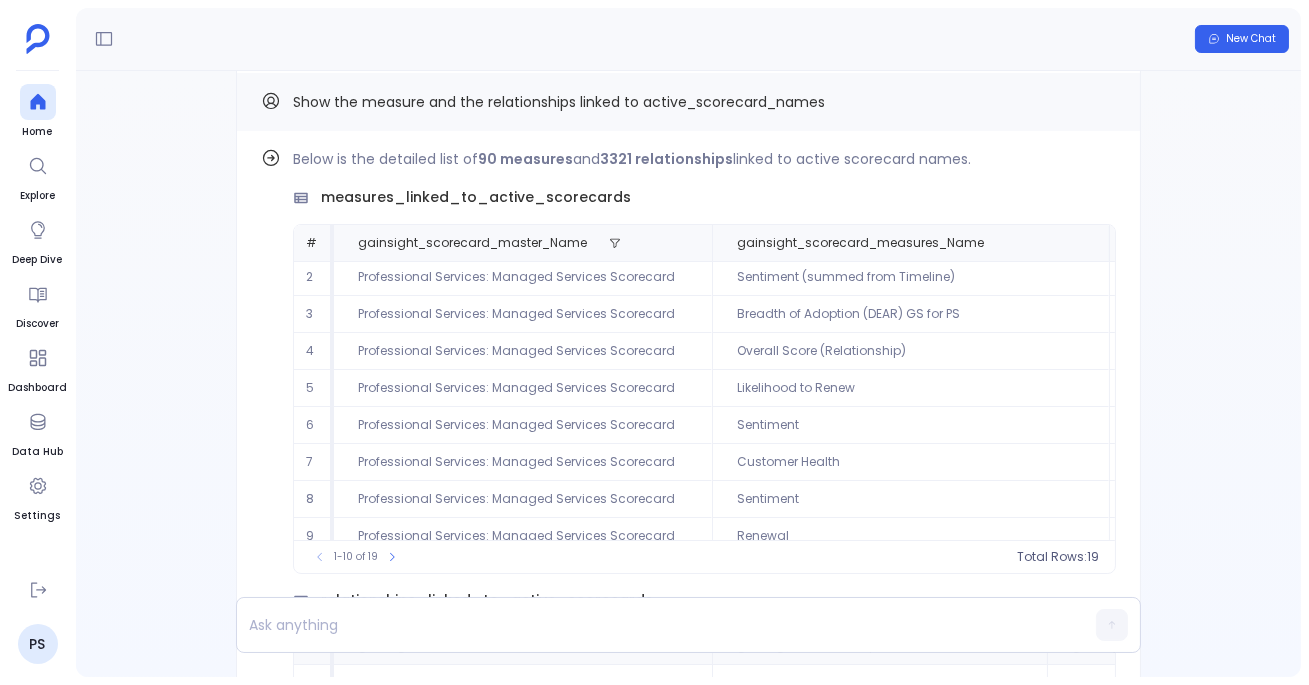 scroll, scrollTop: -1782, scrollLeft: 0, axis: vertical 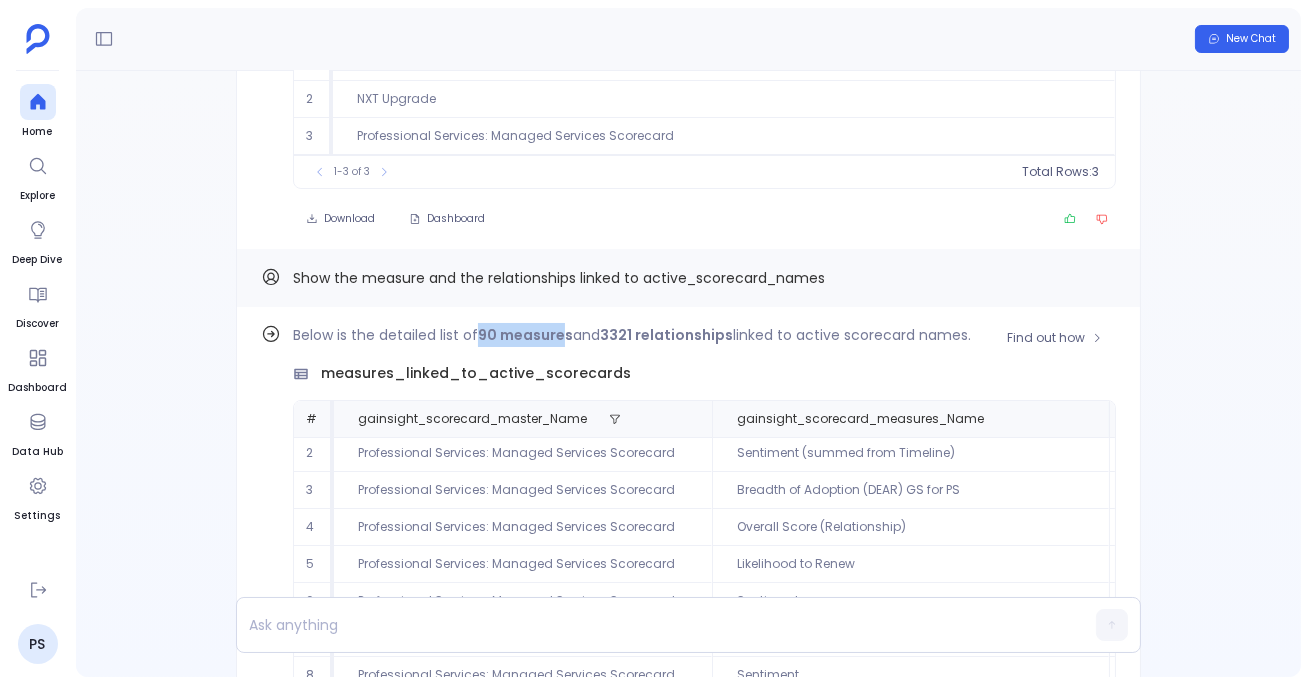 drag, startPoint x: 475, startPoint y: 310, endPoint x: 564, endPoint y: 311, distance: 89.005615 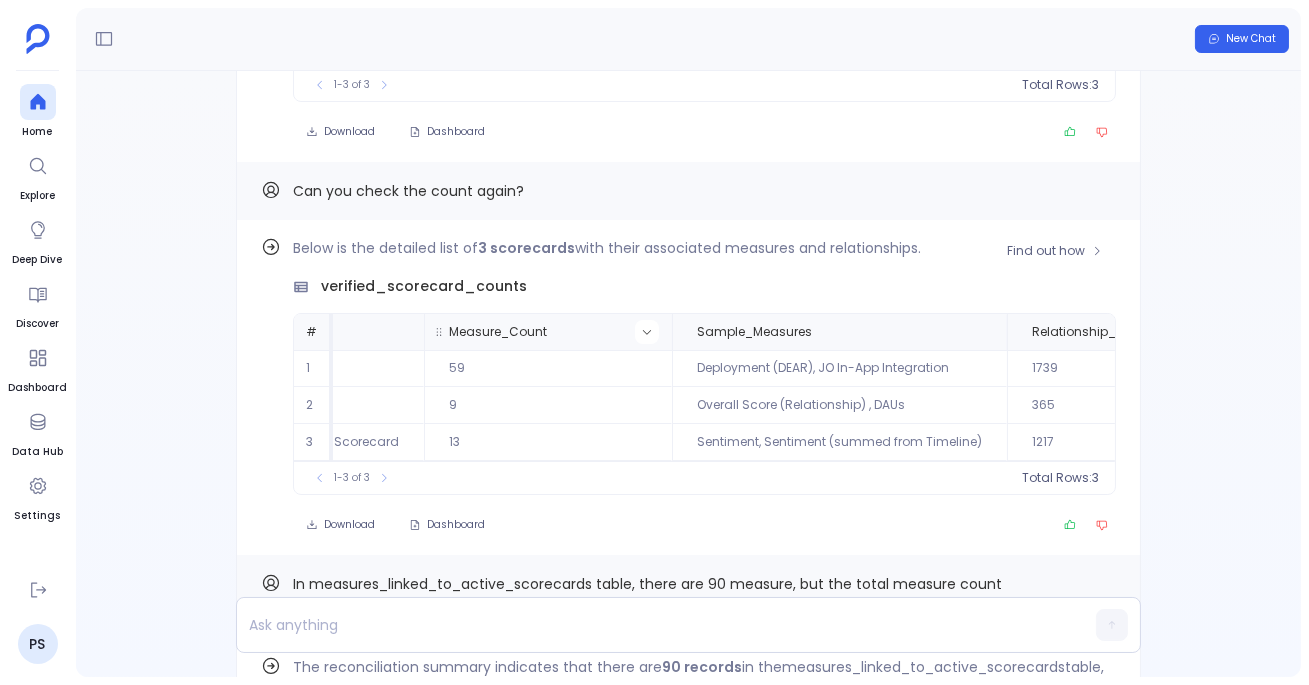 scroll, scrollTop: -857, scrollLeft: 0, axis: vertical 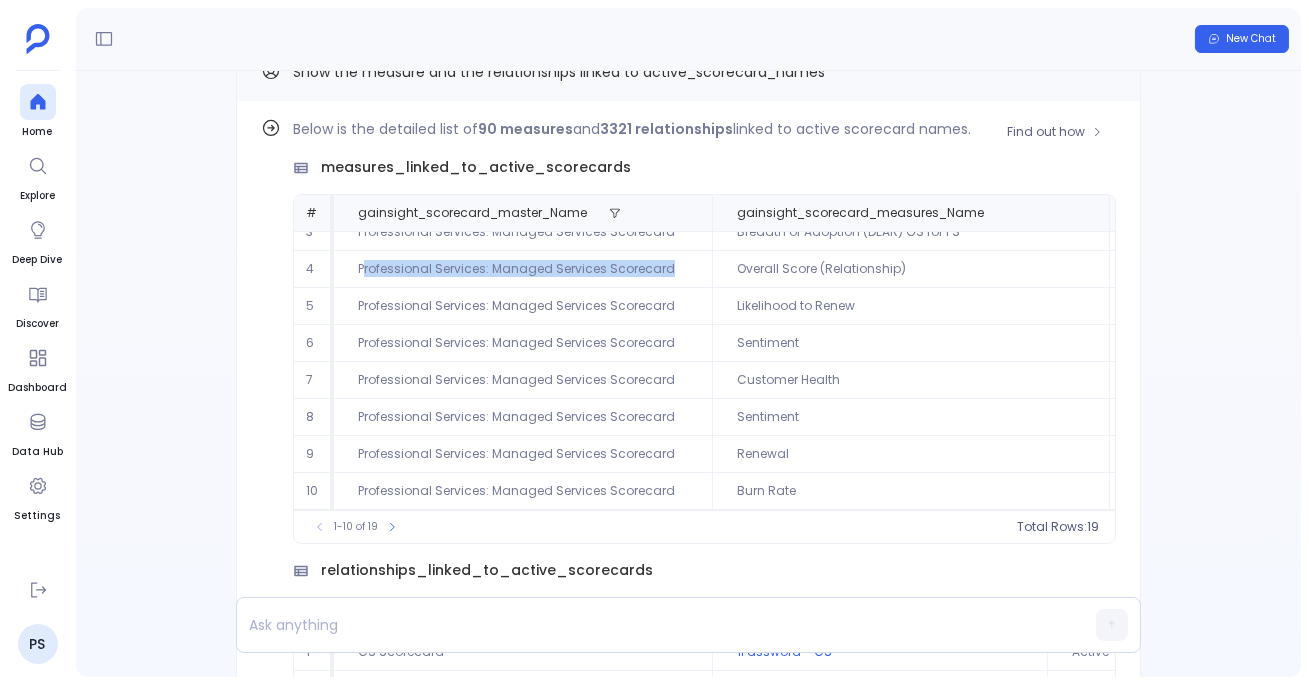 drag, startPoint x: 360, startPoint y: 246, endPoint x: 609, endPoint y: 255, distance: 249.1626 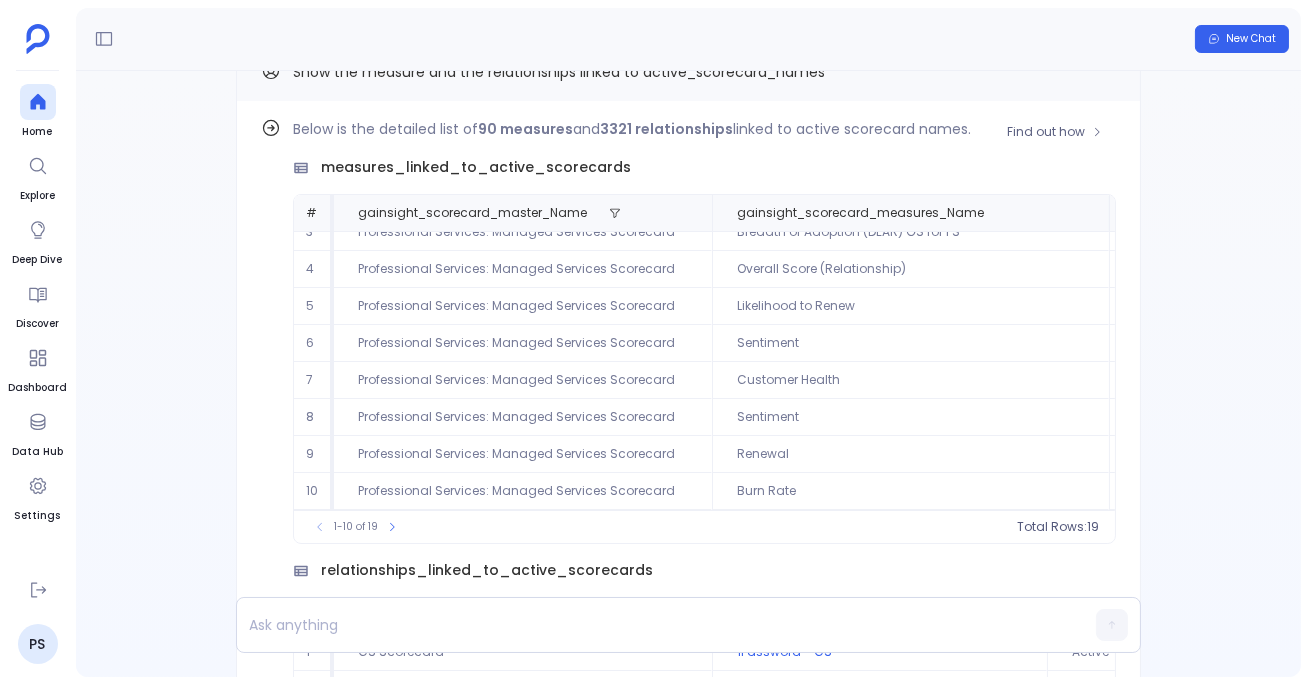 drag, startPoint x: 723, startPoint y: 399, endPoint x: 821, endPoint y: 399, distance: 98 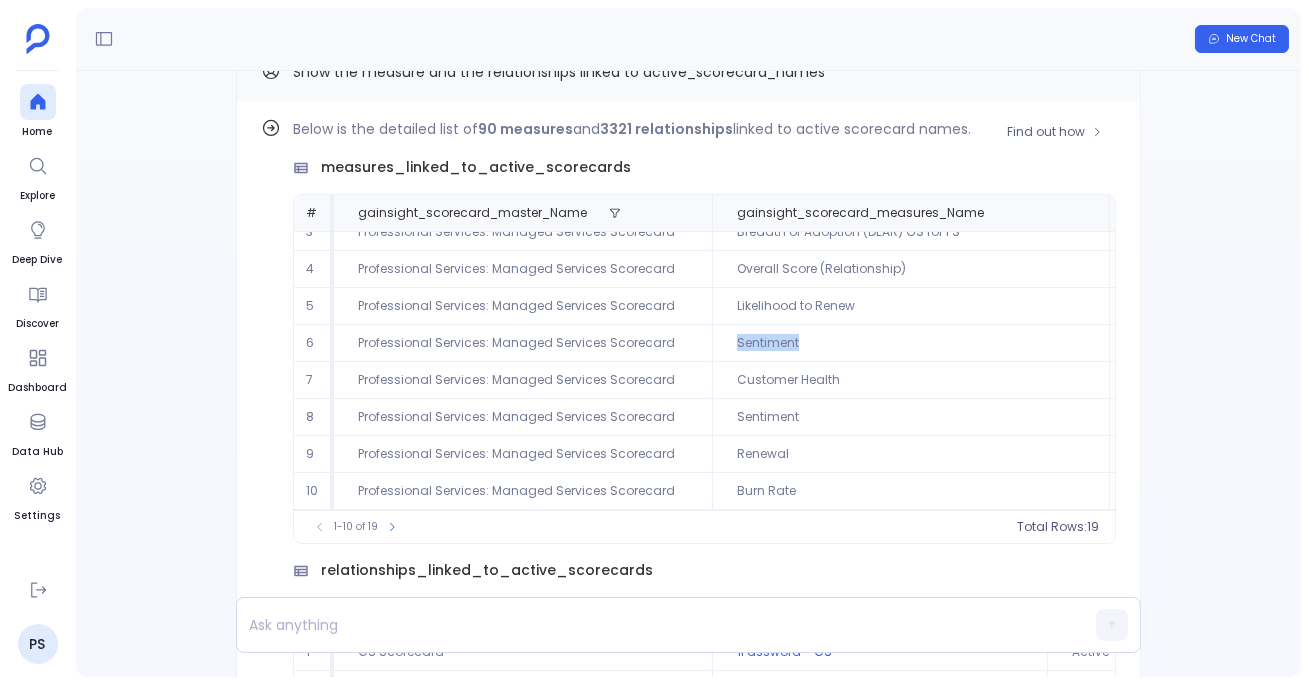 click on "Sentiment" at bounding box center [910, 343] 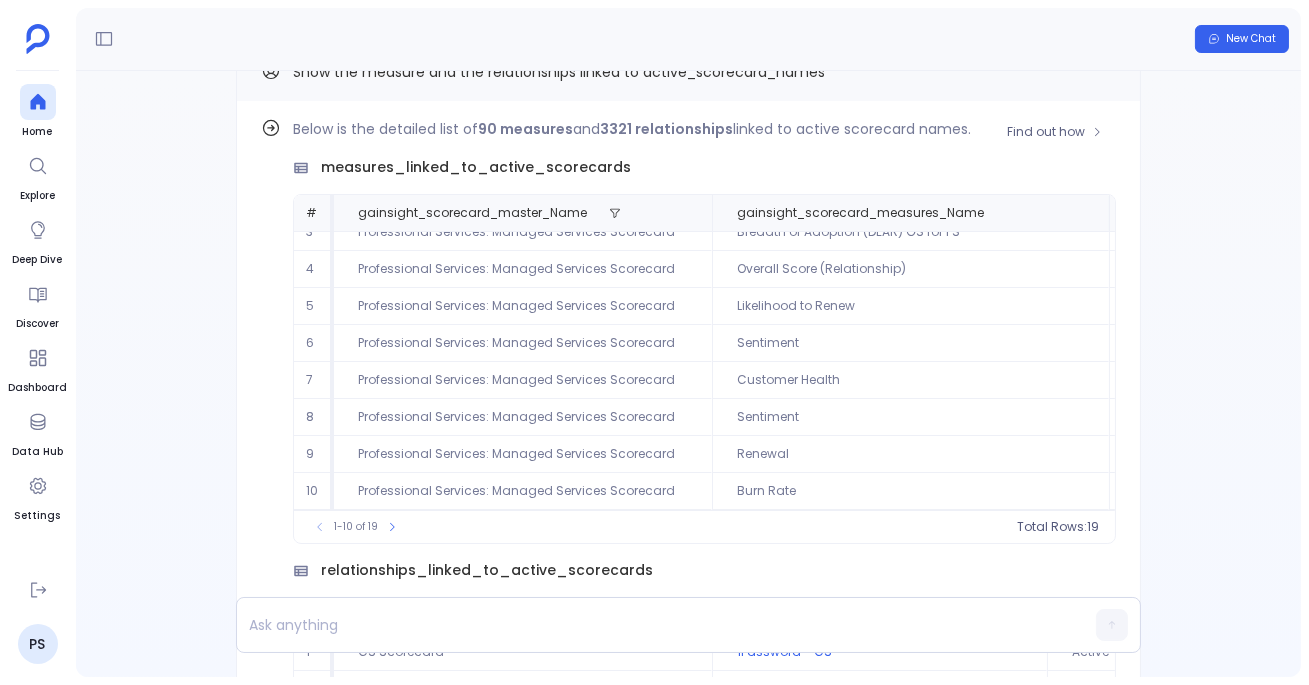 click on "Professional Services: Managed Services Scorecard" at bounding box center (523, 343) 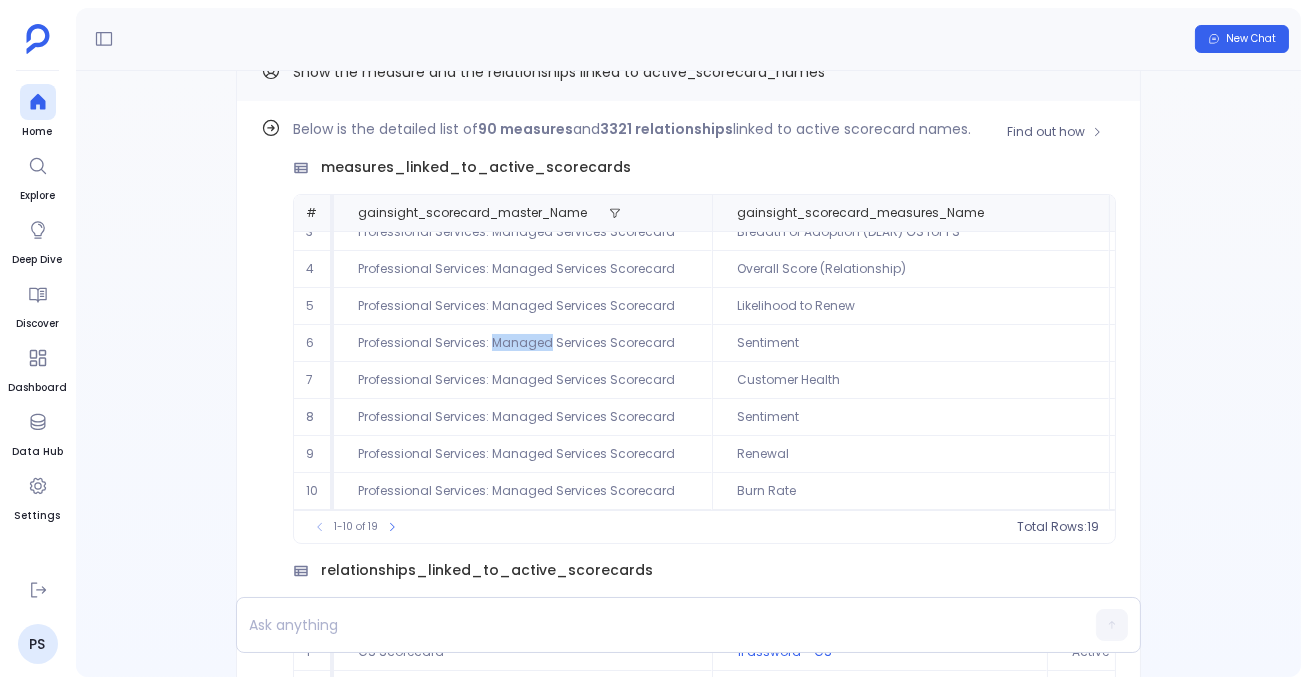 click on "Professional Services: Managed Services Scorecard" at bounding box center (523, 343) 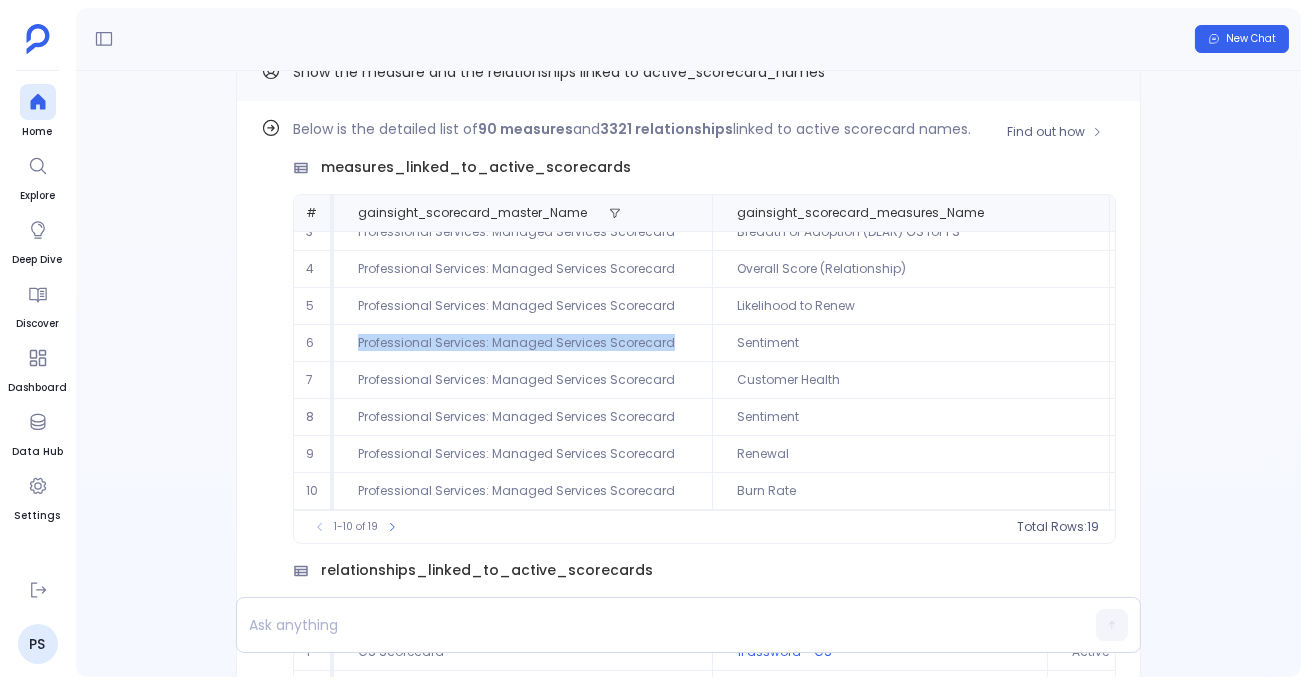 drag, startPoint x: 360, startPoint y: 317, endPoint x: 679, endPoint y: 317, distance: 319 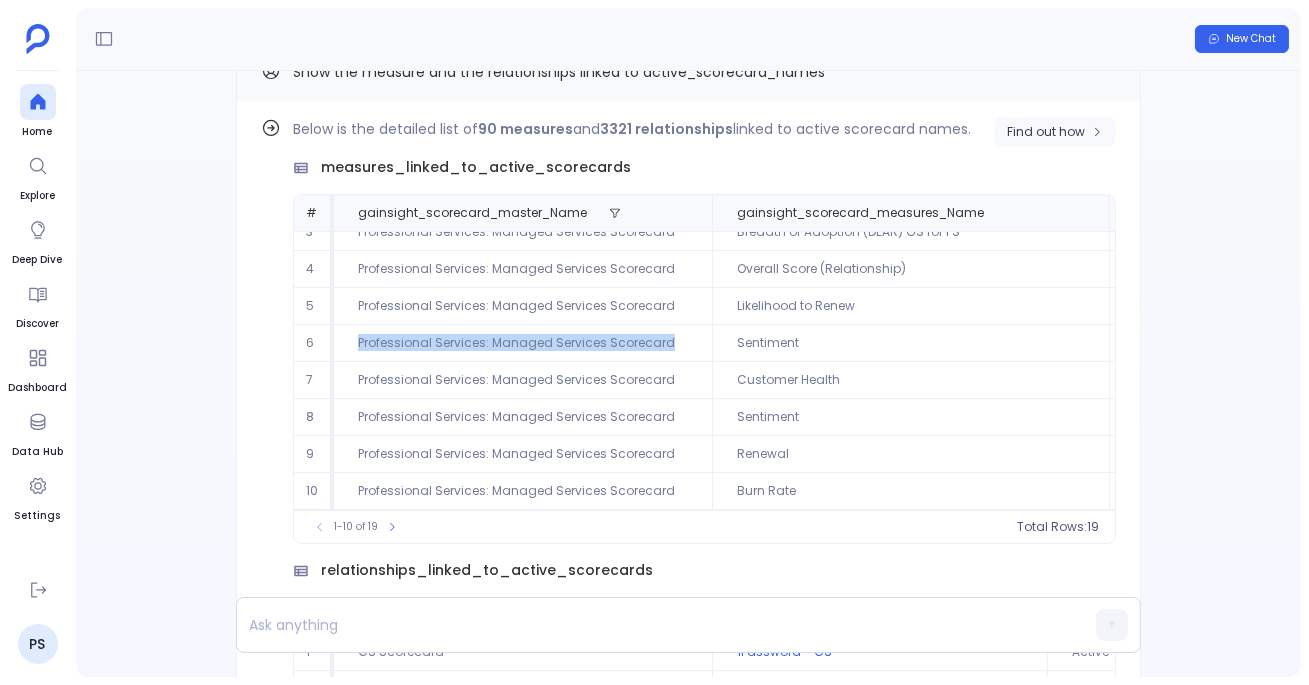 click on "Find out how" at bounding box center (1046, 132) 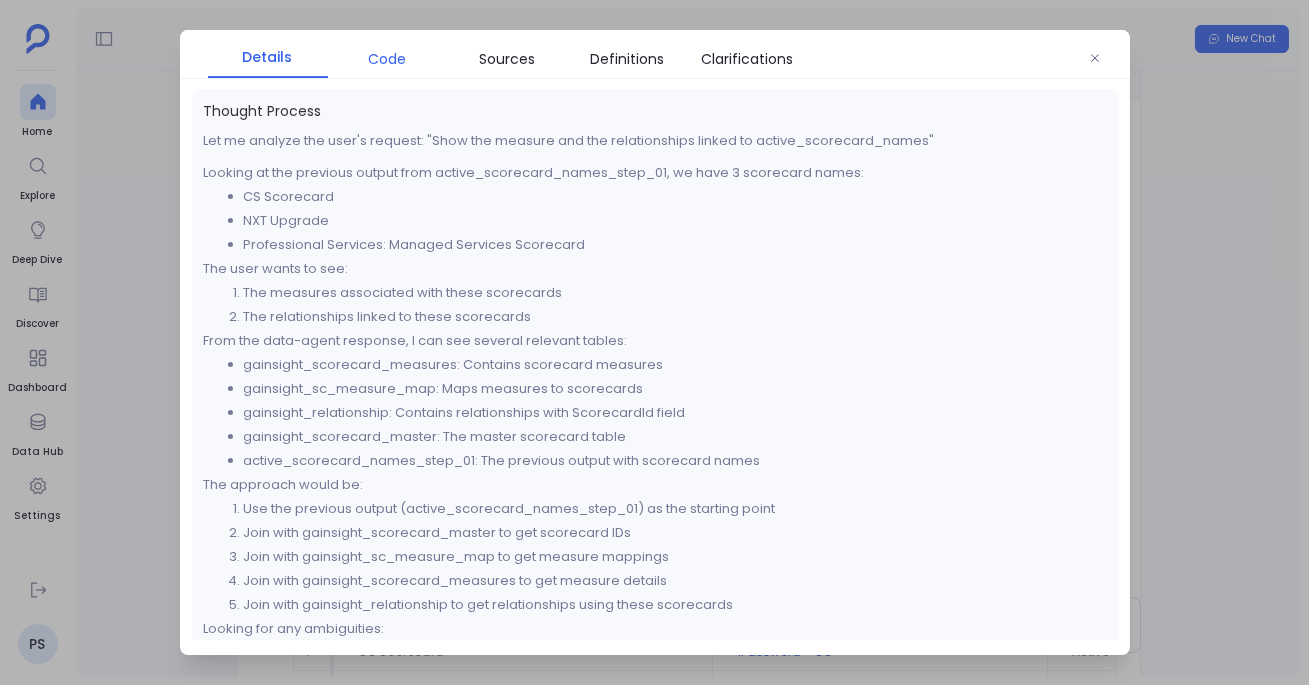 click on "Code" at bounding box center [388, 59] 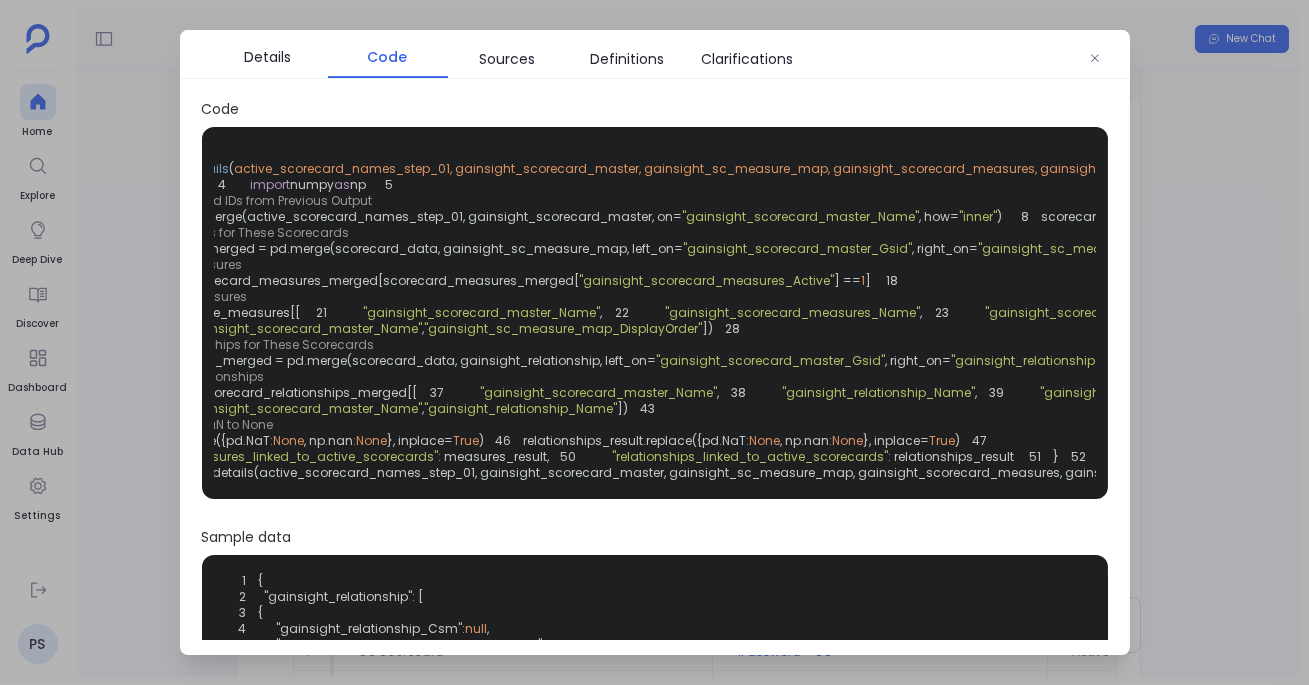 scroll, scrollTop: 0, scrollLeft: 314, axis: horizontal 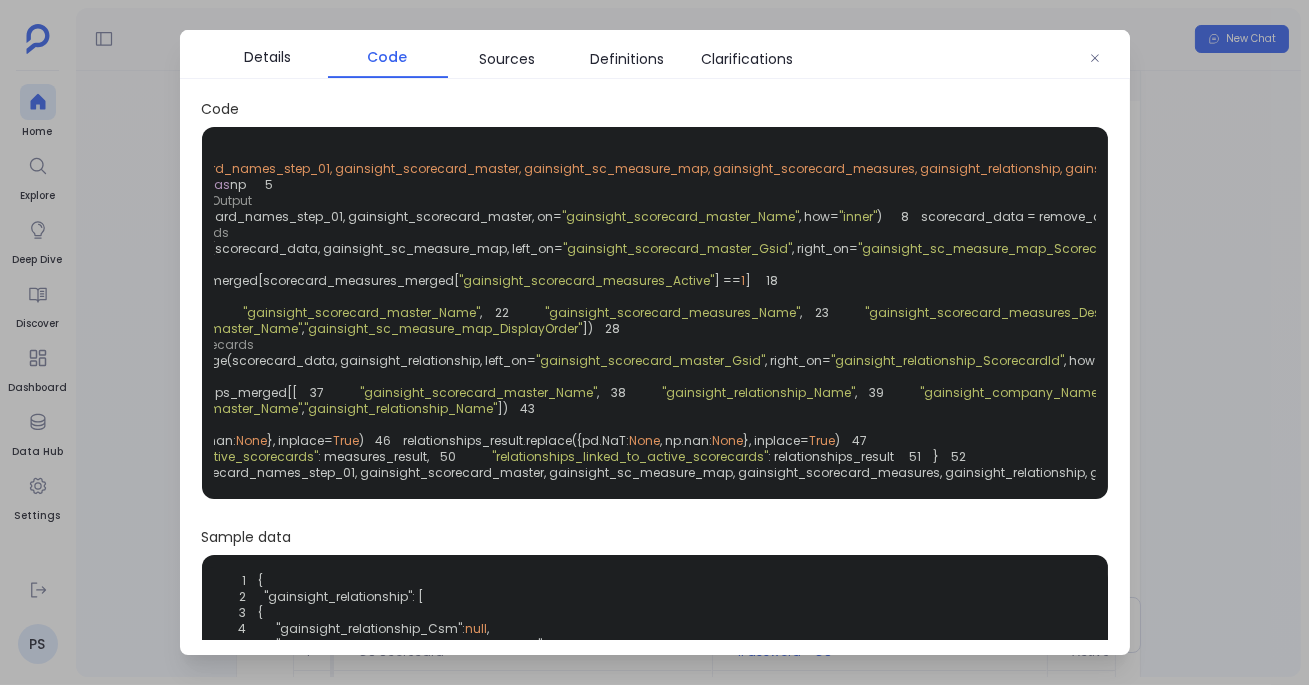 click at bounding box center (654, 342) 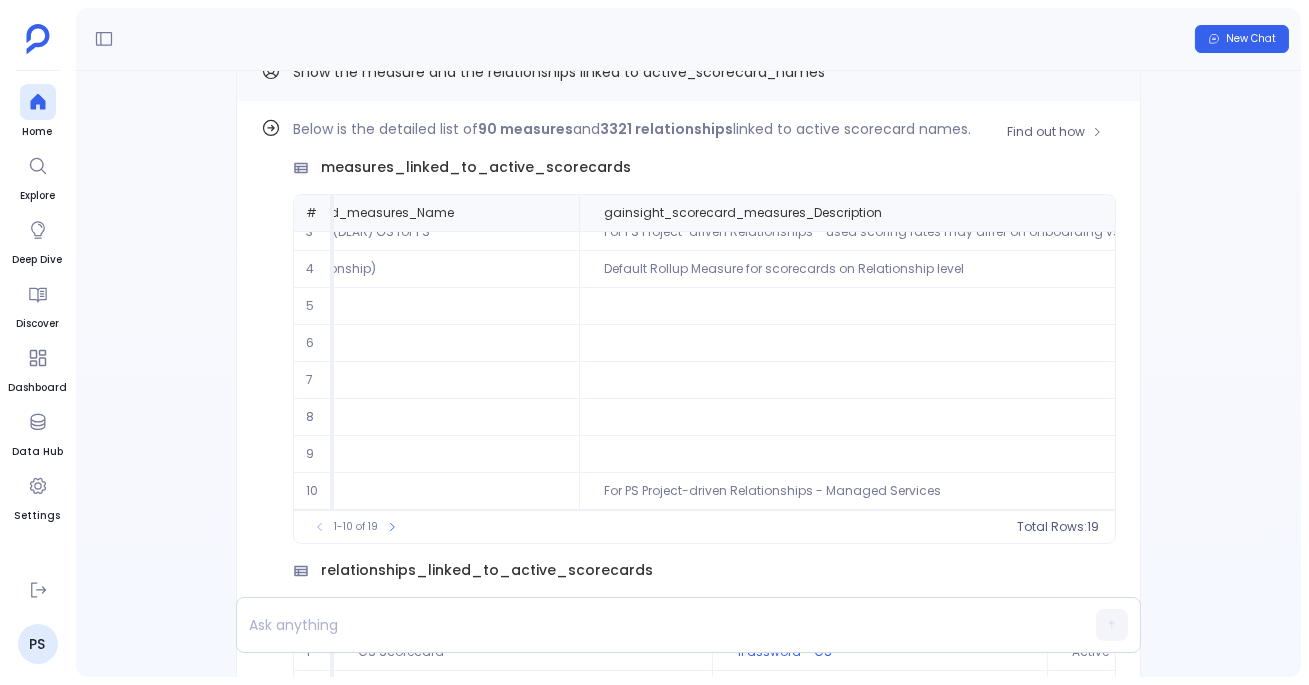 scroll, scrollTop: 94, scrollLeft: 280, axis: both 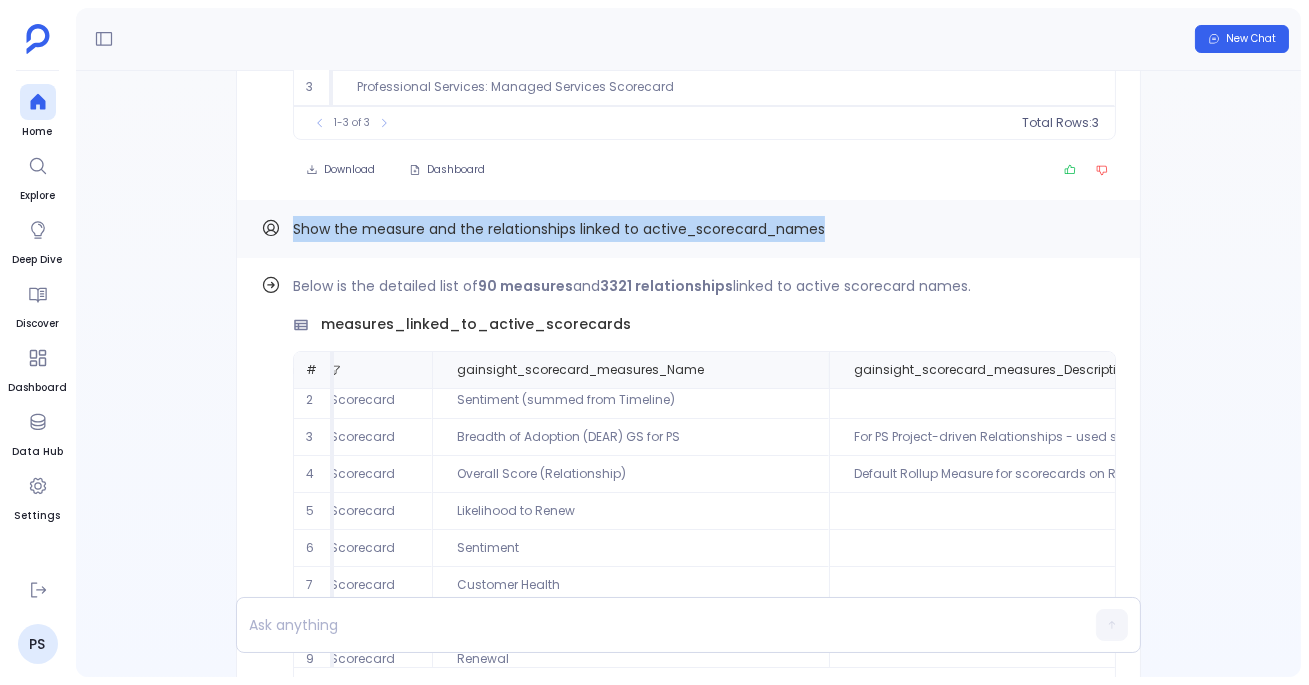 drag, startPoint x: 292, startPoint y: 207, endPoint x: 916, endPoint y: 226, distance: 624.2892 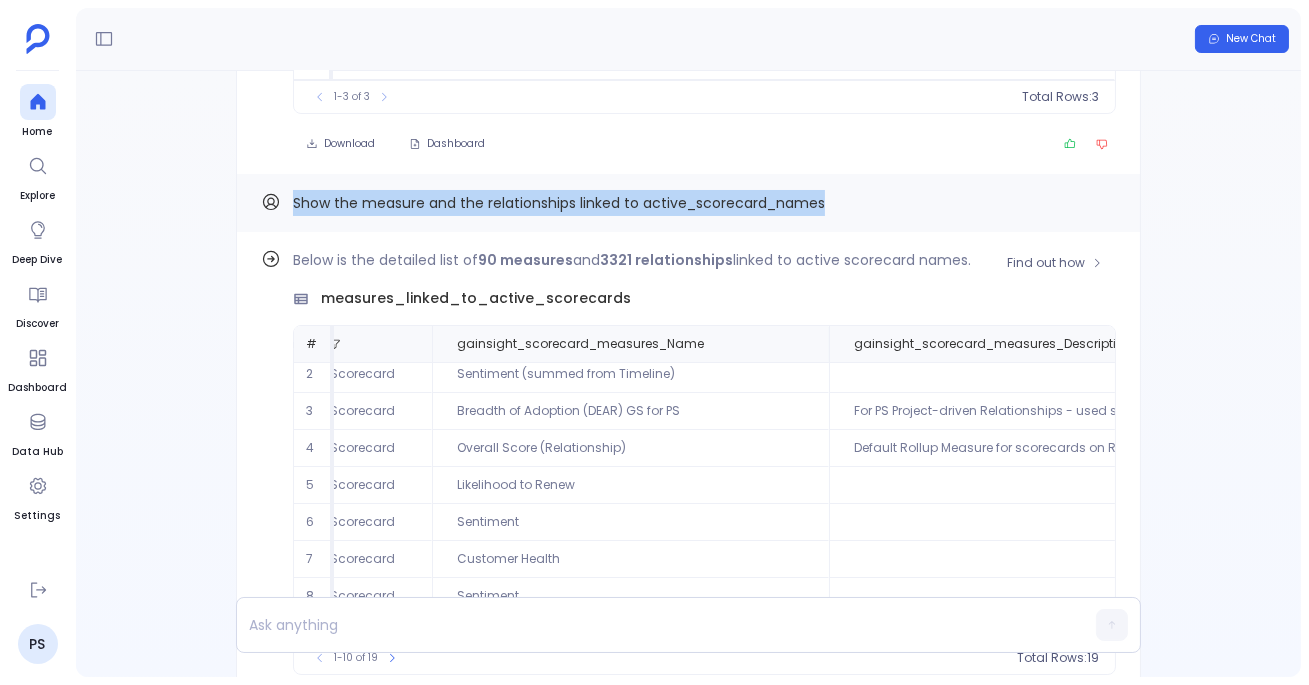 scroll, scrollTop: -2288, scrollLeft: 0, axis: vertical 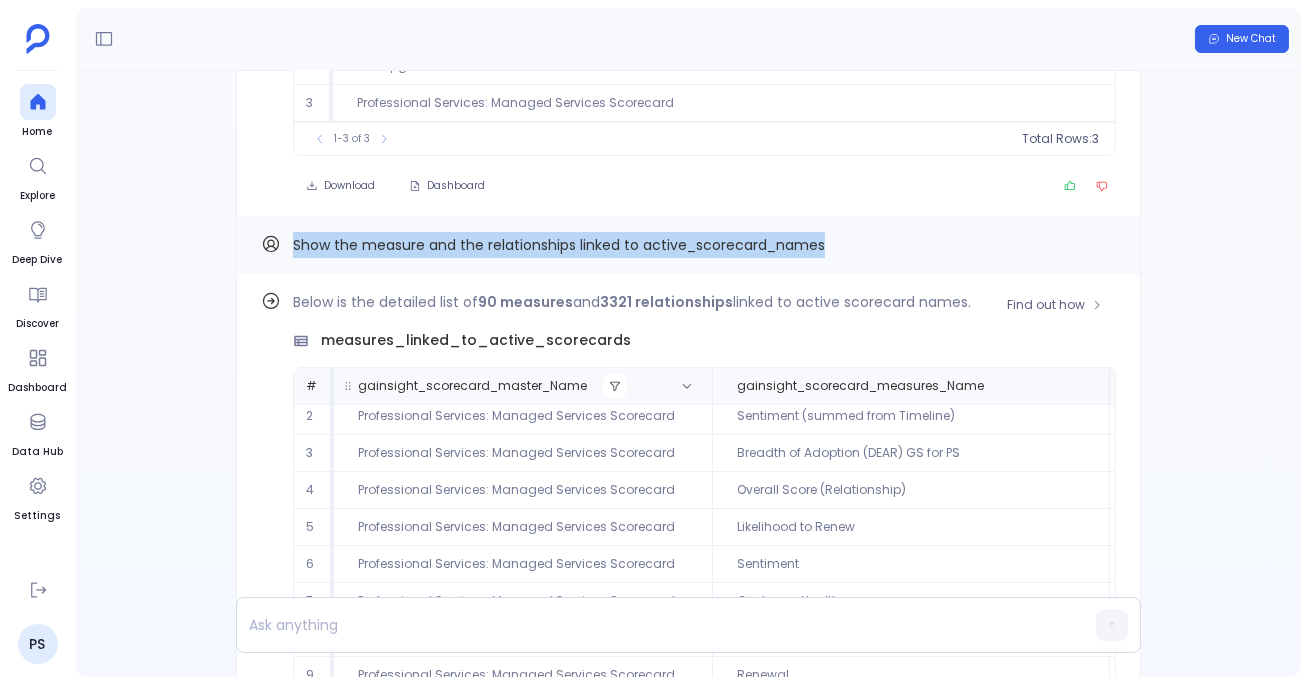 click 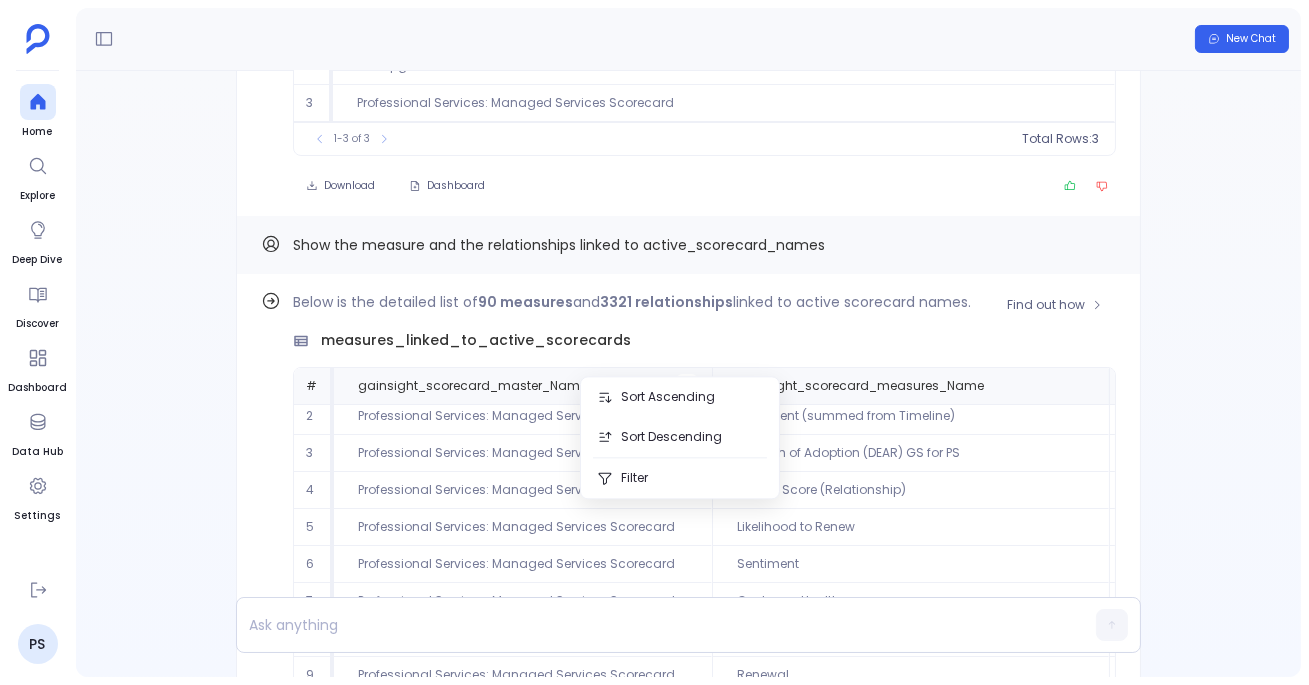 click on "Overall Score (Relationship)" at bounding box center (910, 490) 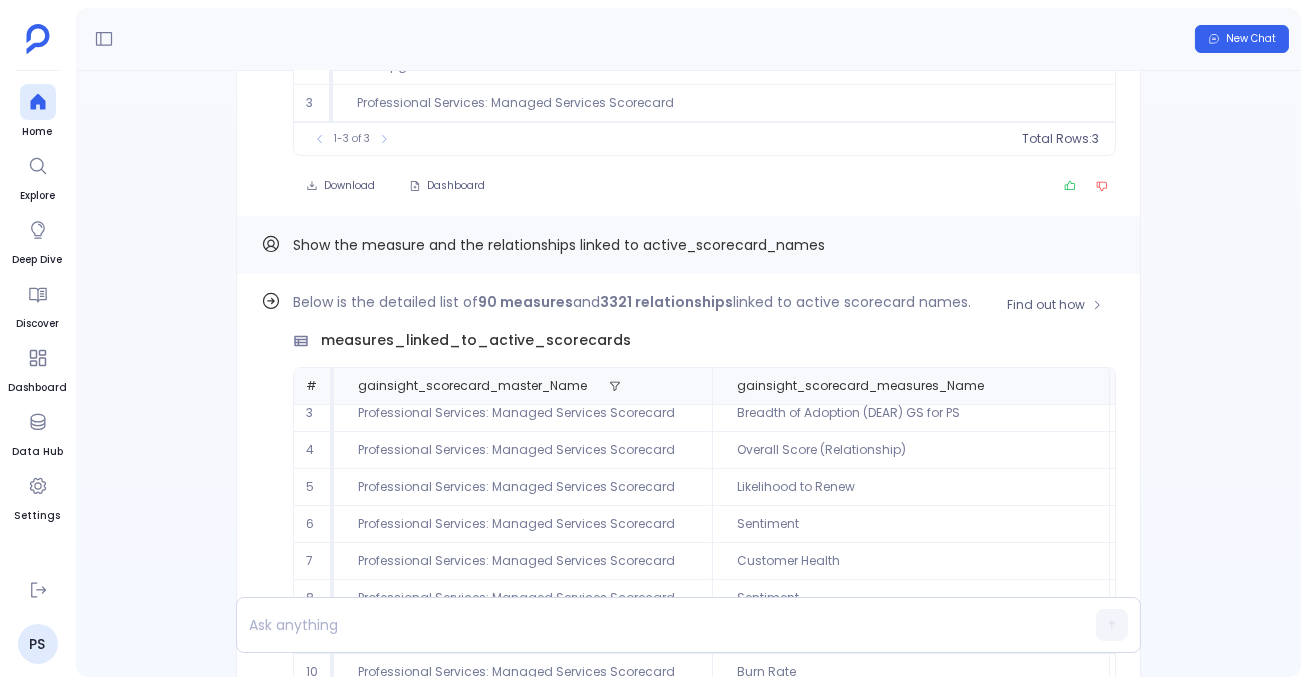 scroll, scrollTop: 94, scrollLeft: 0, axis: vertical 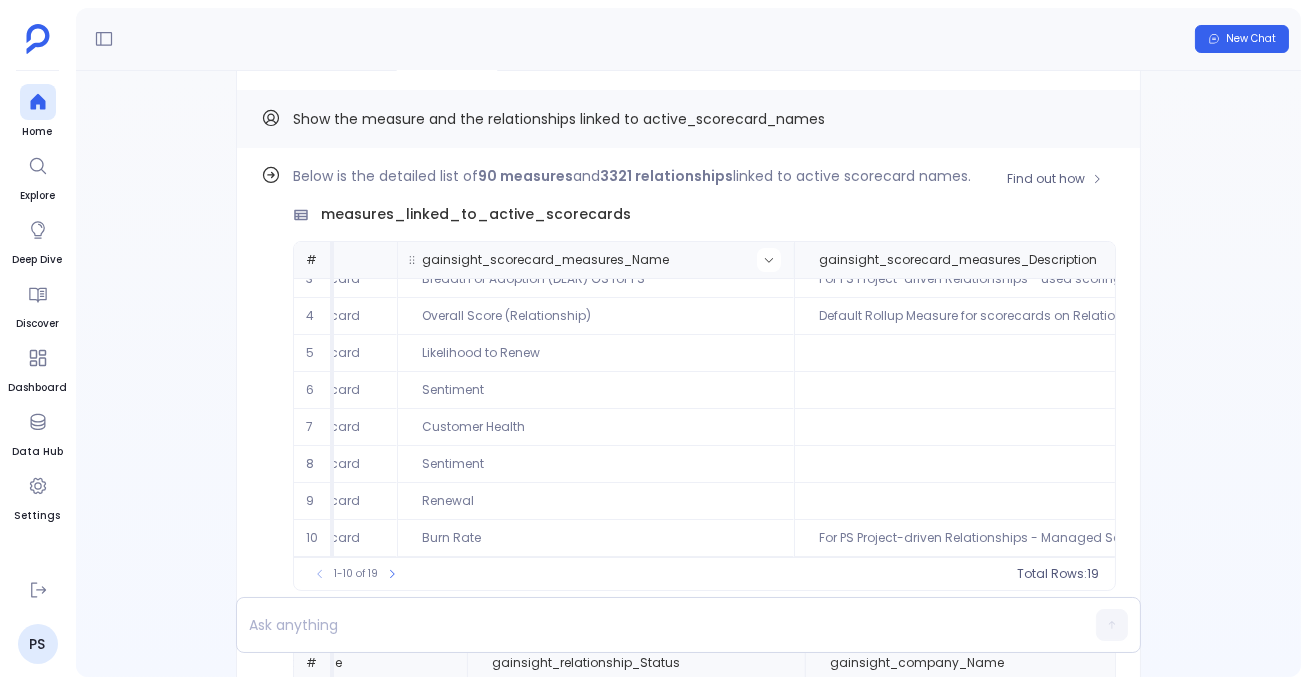 click 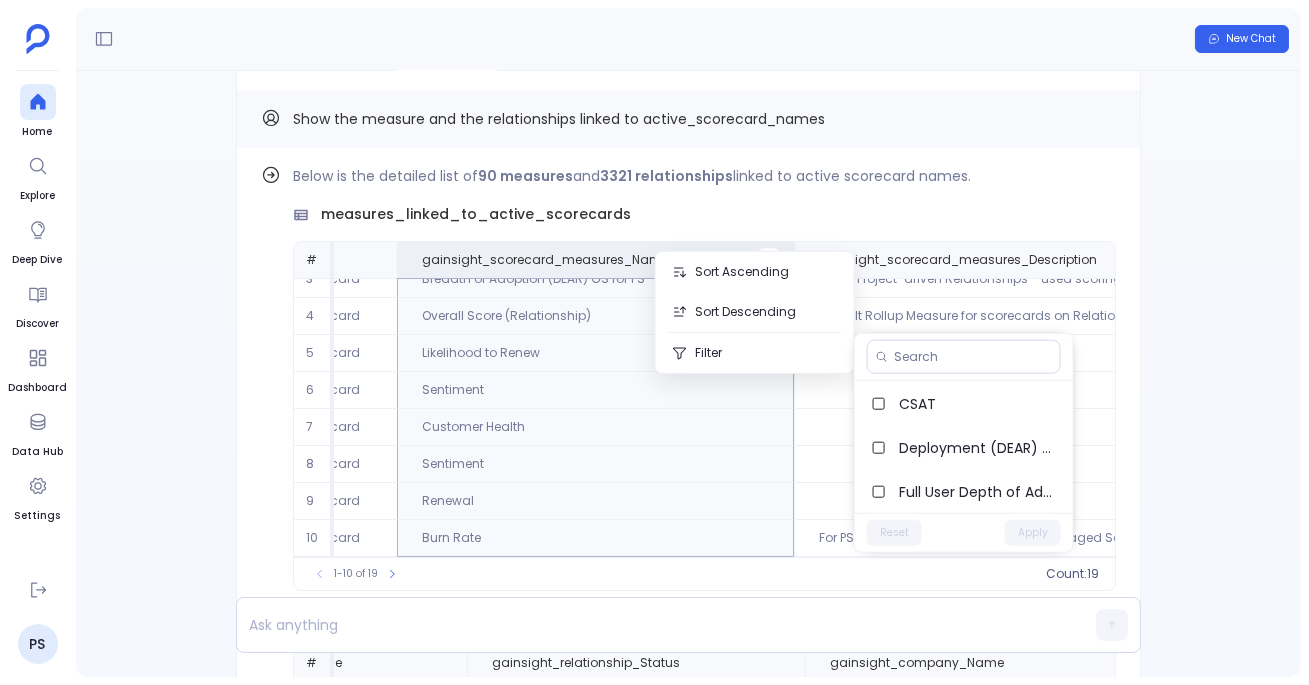 scroll, scrollTop: 0, scrollLeft: 0, axis: both 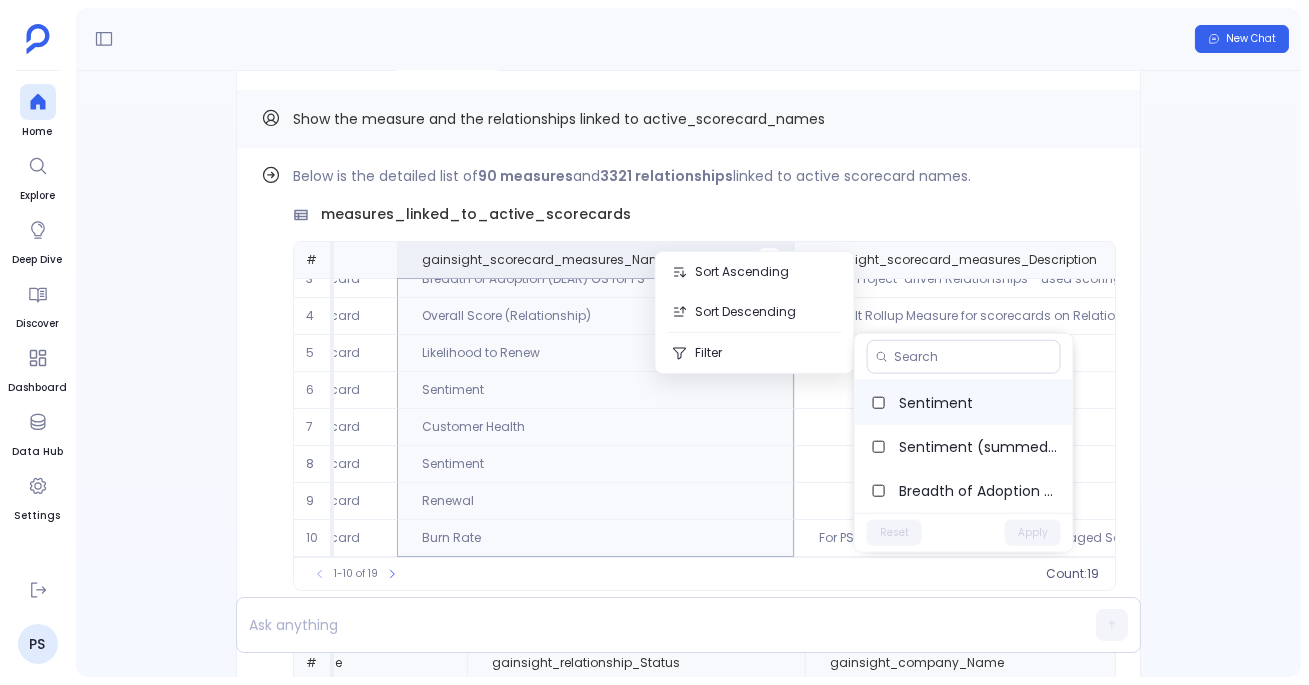 click on "Sentiment" at bounding box center (978, 403) 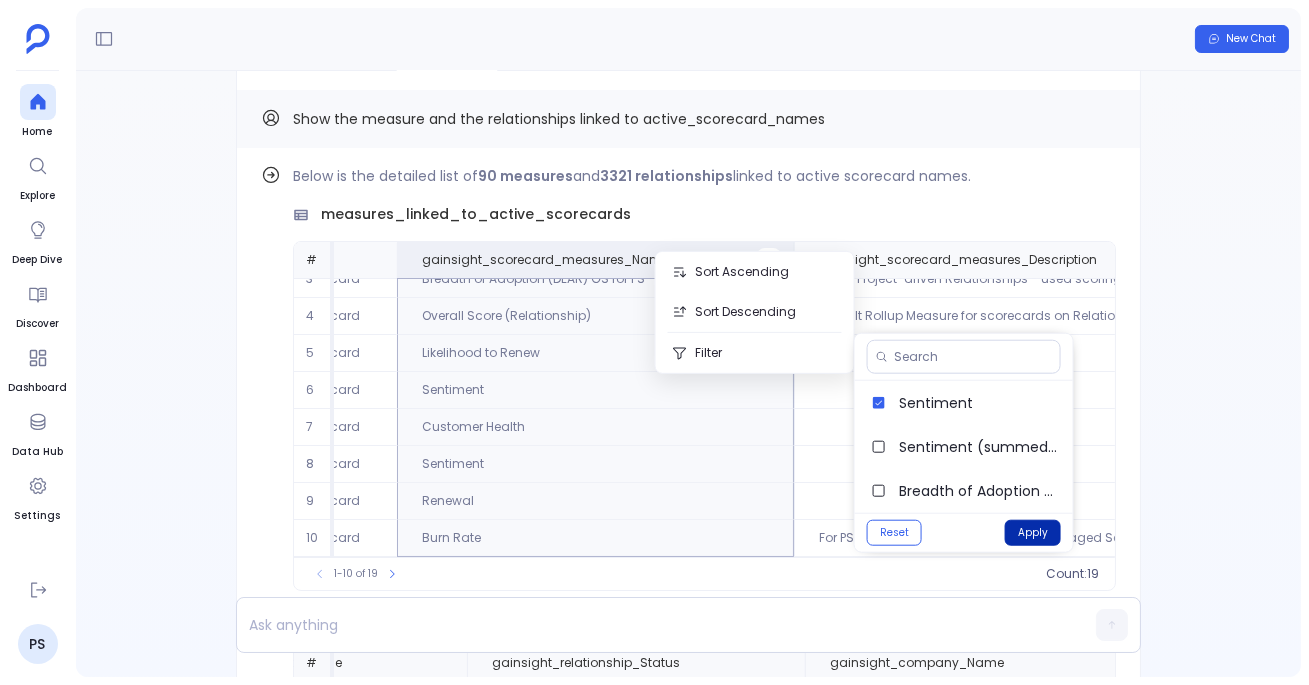 click on "Apply" at bounding box center [1033, 533] 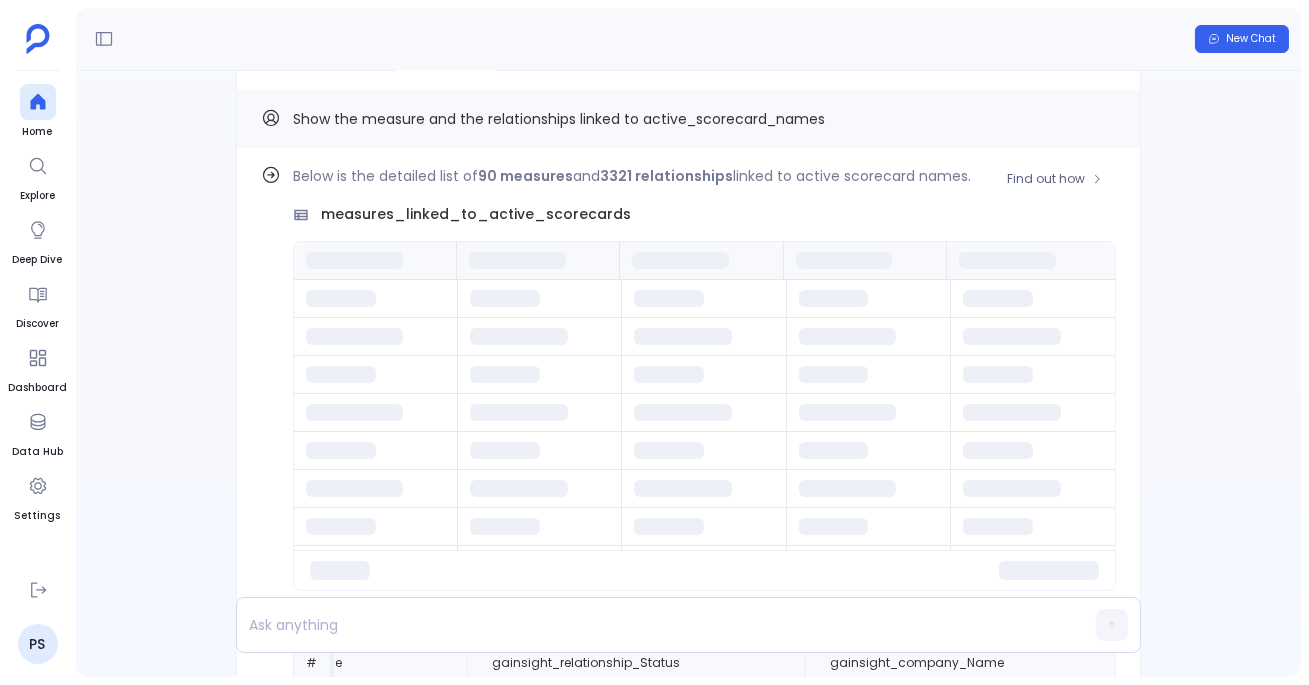scroll, scrollTop: -1999, scrollLeft: 0, axis: vertical 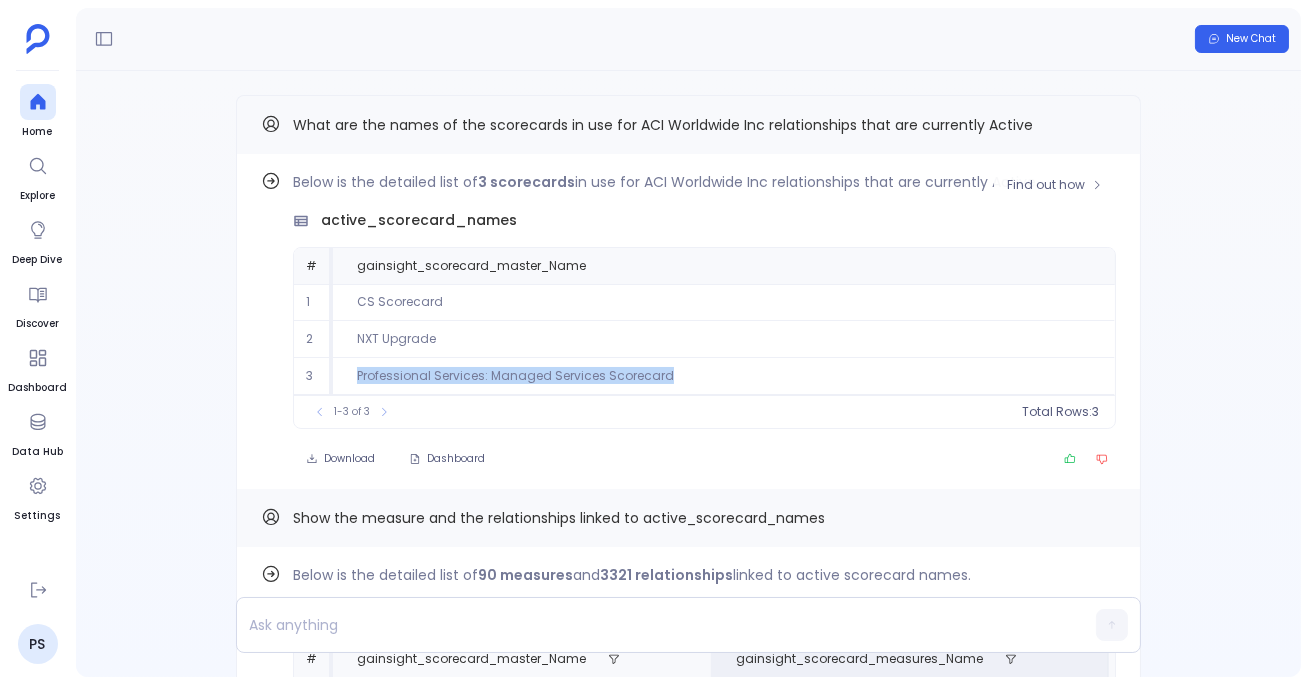 drag, startPoint x: 693, startPoint y: 372, endPoint x: 339, endPoint y: 364, distance: 354.0904 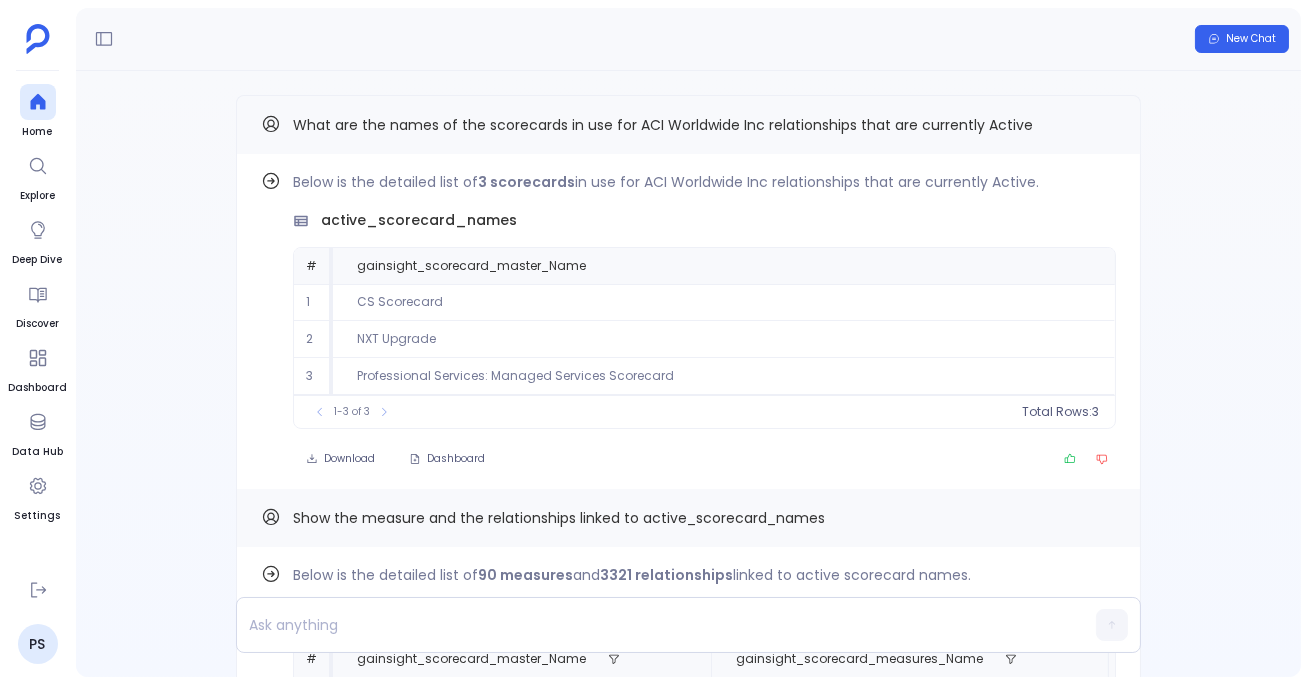 click on "What are the names of the scorecards in use for ACI Worldwide Inc relationships that are currently Active" at bounding box center (663, 125) 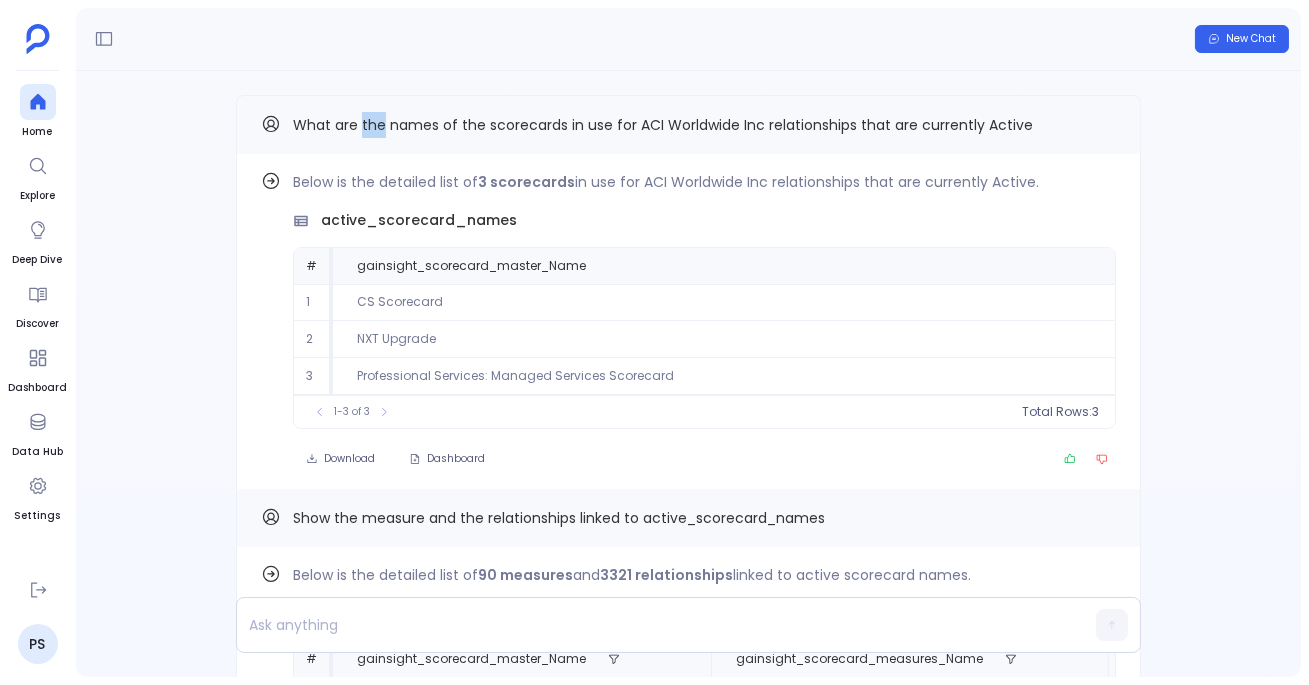 click on "What are the names of the scorecards in use for ACI Worldwide Inc relationships that are currently Active" at bounding box center (663, 125) 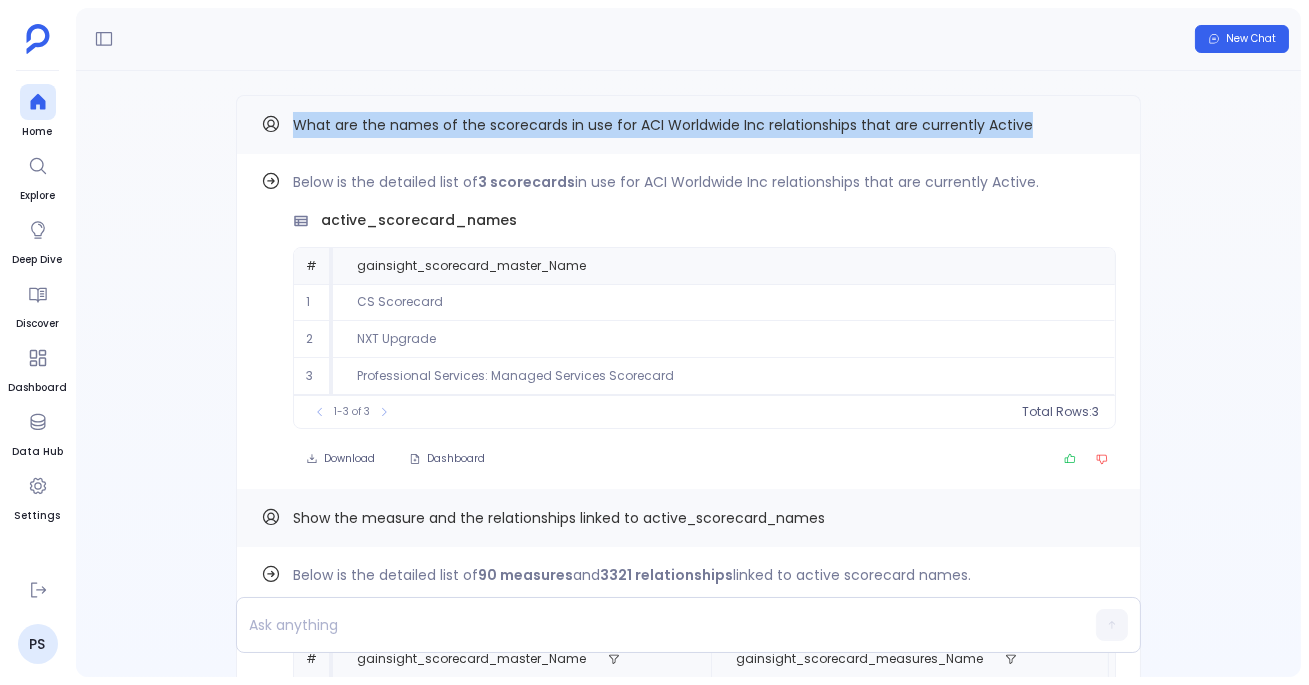 click on "What are the names of the scorecards in use for ACI Worldwide Inc relationships that are currently Active" at bounding box center [663, 125] 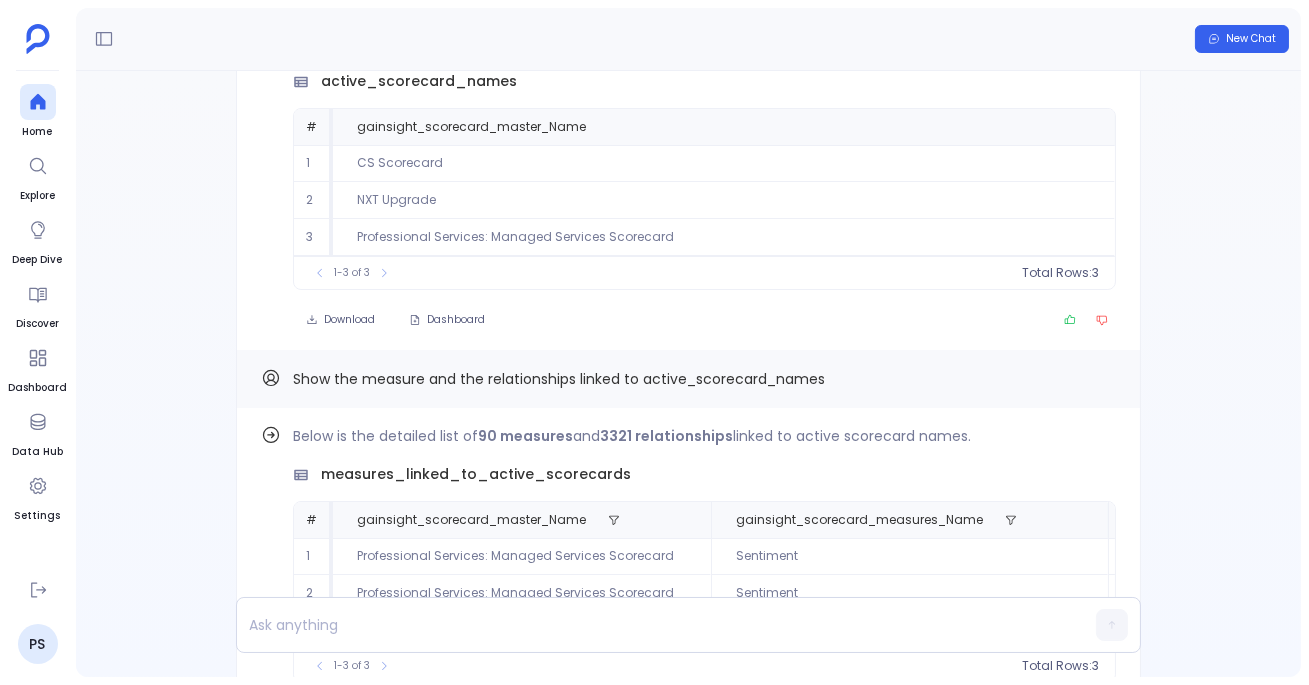 scroll, scrollTop: -2418, scrollLeft: 0, axis: vertical 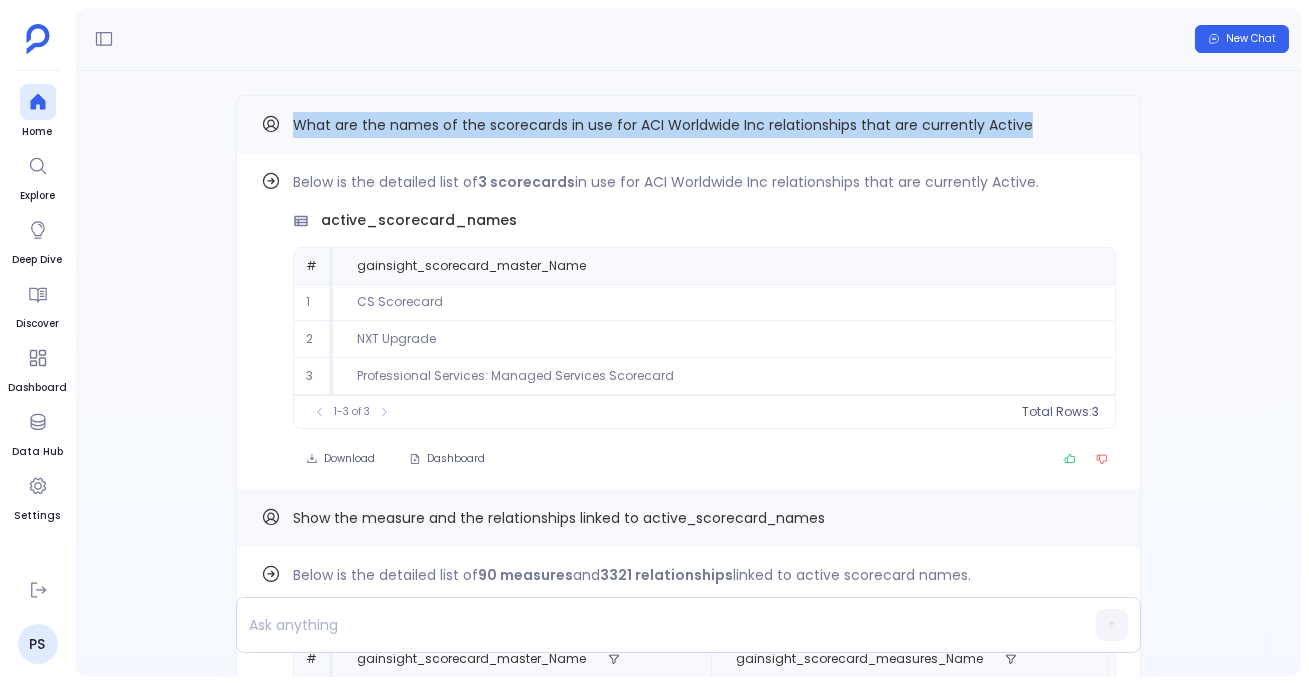click on "What are the names of the scorecards in use for ACI Worldwide Inc relationships that are currently Active" at bounding box center [663, 125] 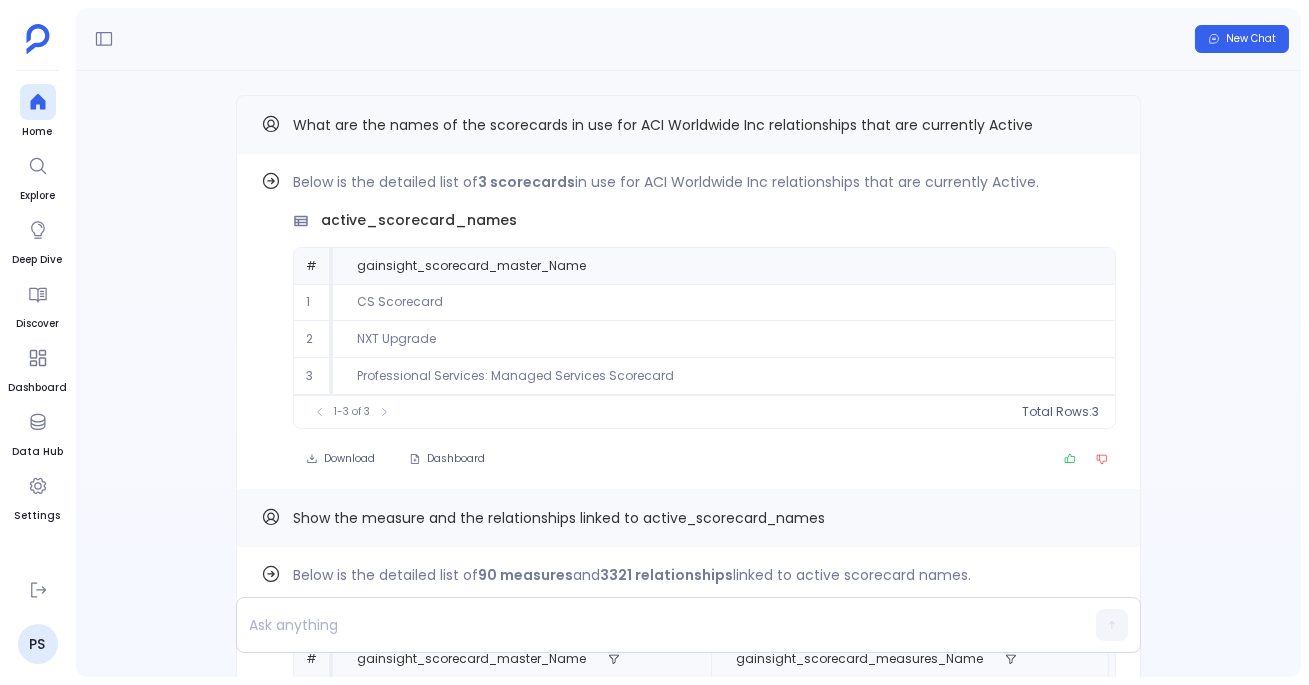 click on "What are the names of the scorecards in use for ACI Worldwide Inc relationships that are currently Active" at bounding box center (663, 125) 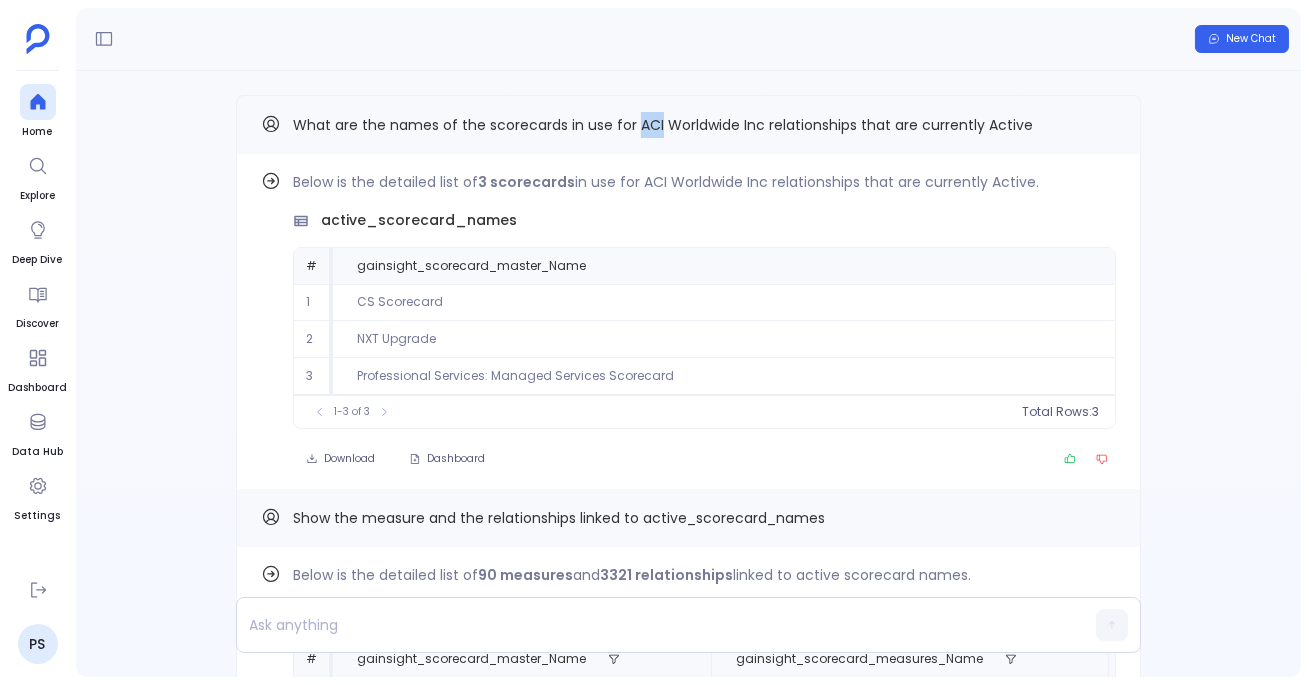 click on "What are the names of the scorecards in use for ACI Worldwide Inc relationships that are currently Active" at bounding box center [663, 125] 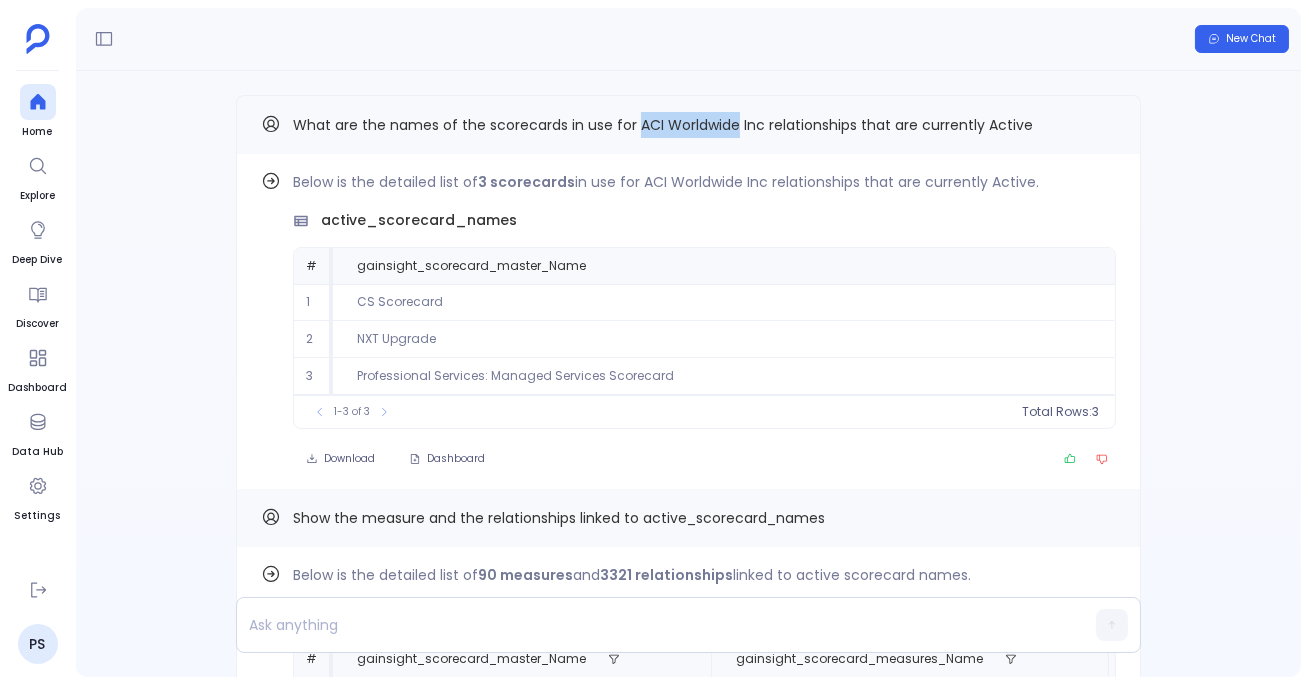 click on "What are the names of the scorecards in use for ACI Worldwide Inc relationships that are currently Active" at bounding box center (663, 125) 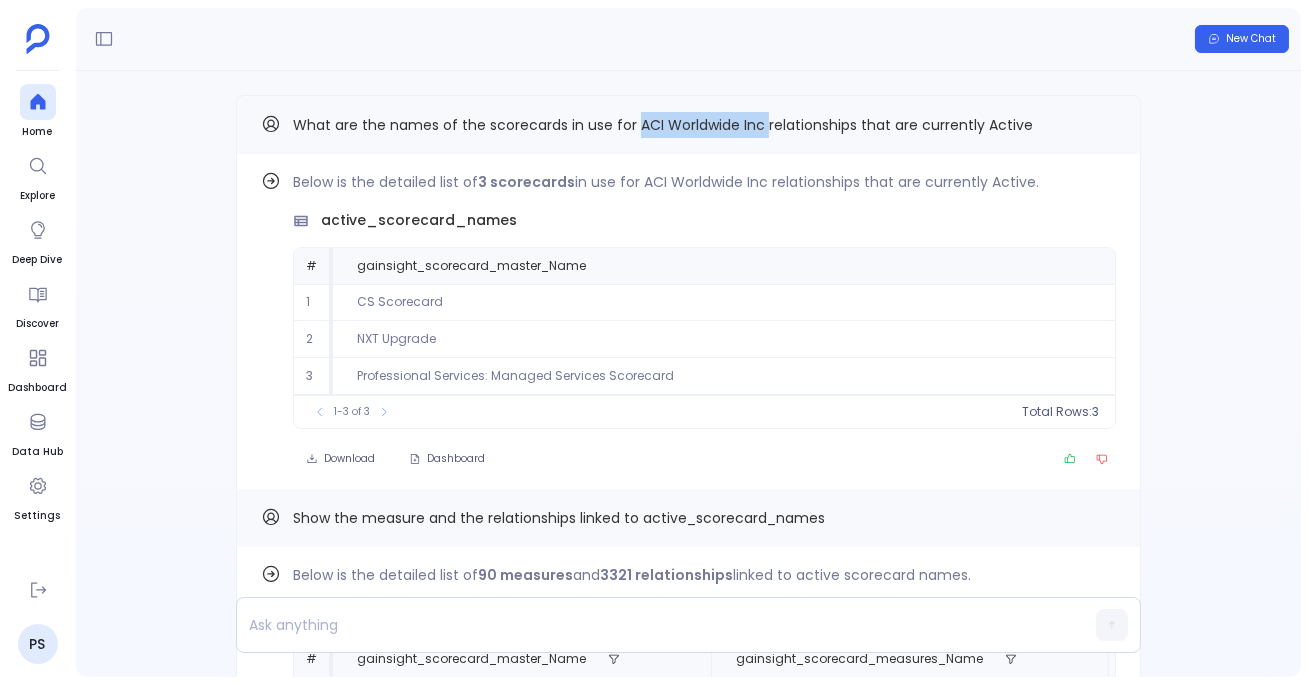 click on "What are the names of the scorecards in use for ACI Worldwide Inc relationships that are currently Active" at bounding box center [663, 125] 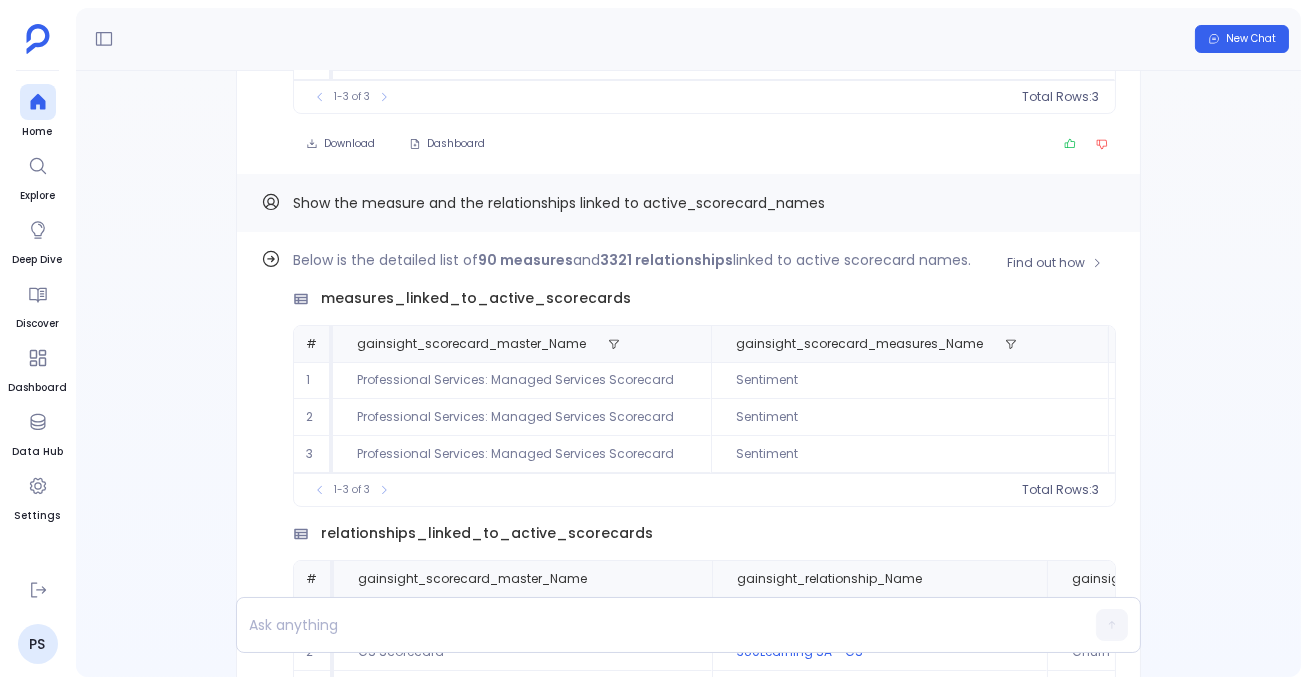scroll, scrollTop: -2077, scrollLeft: 0, axis: vertical 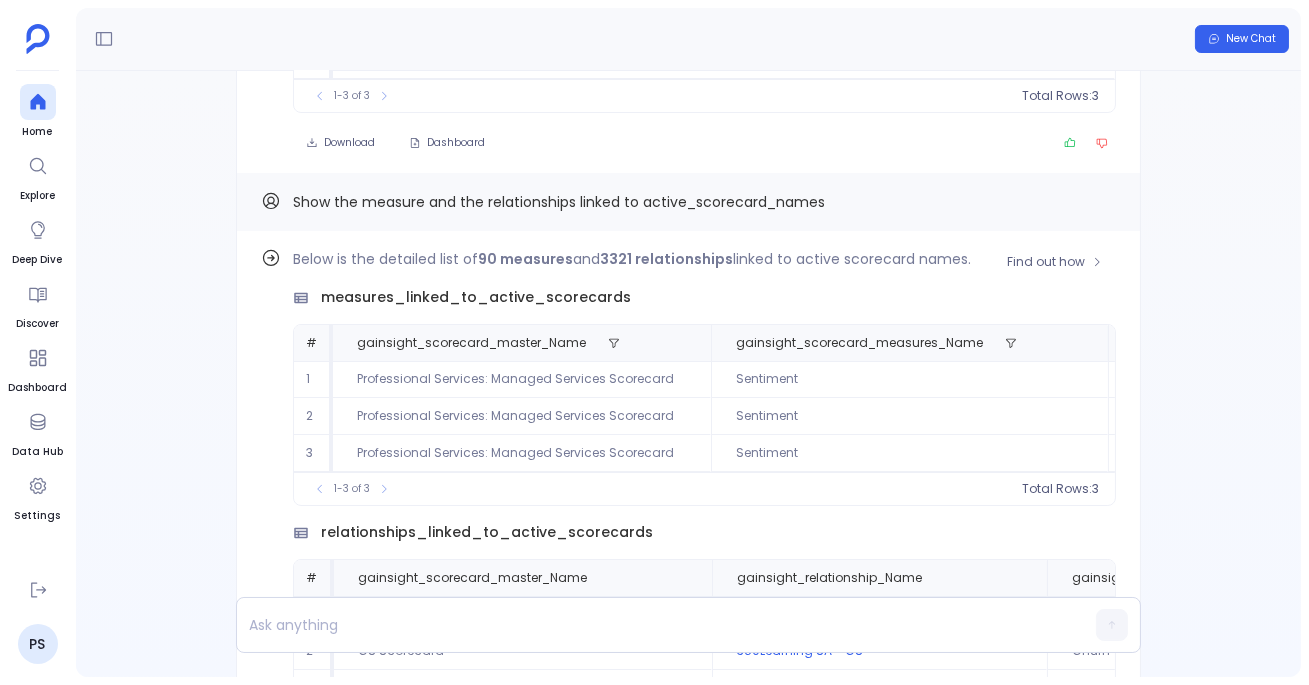click on "Find out how" at bounding box center (1046, 262) 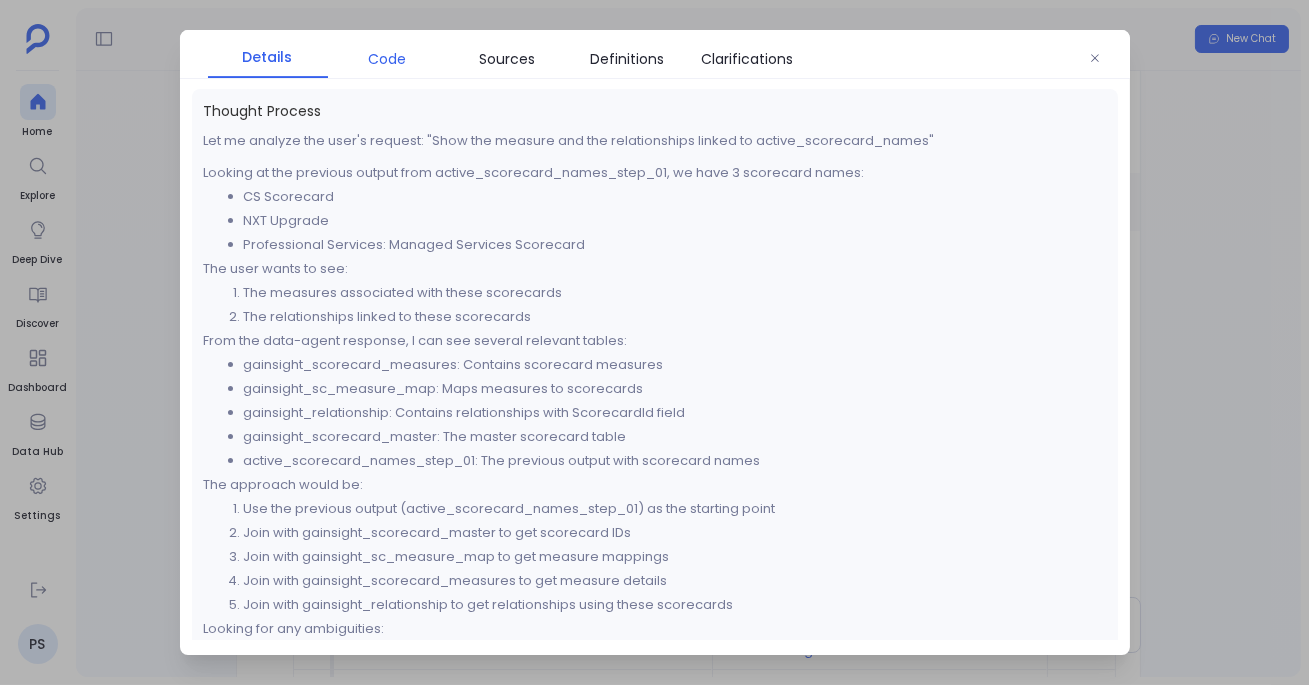 click on "Code" at bounding box center [388, 59] 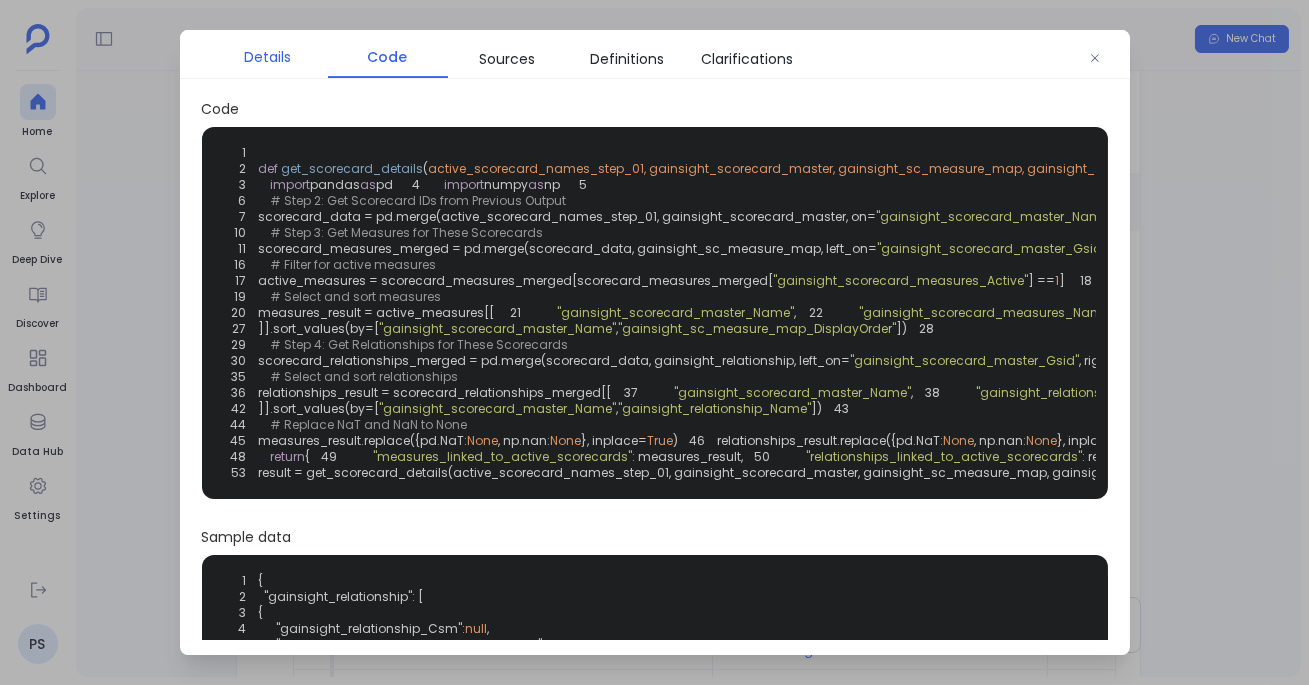 click on "Details" at bounding box center (267, 57) 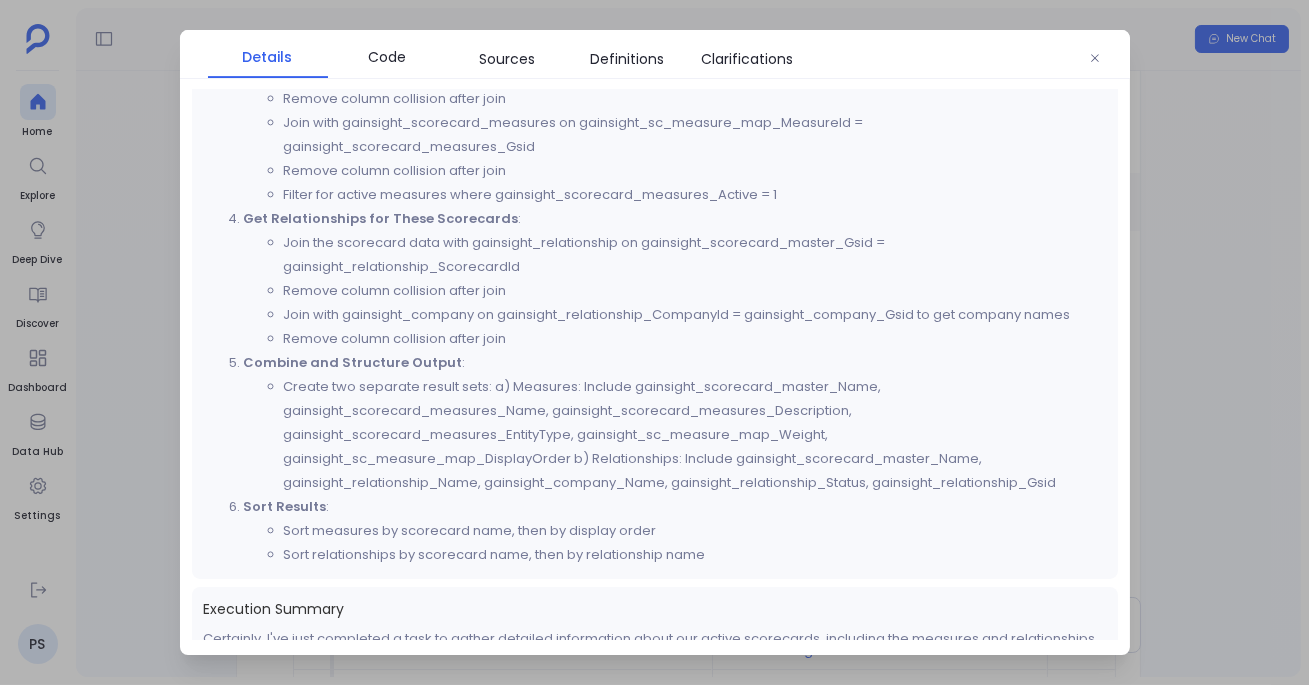 scroll, scrollTop: 1150, scrollLeft: 0, axis: vertical 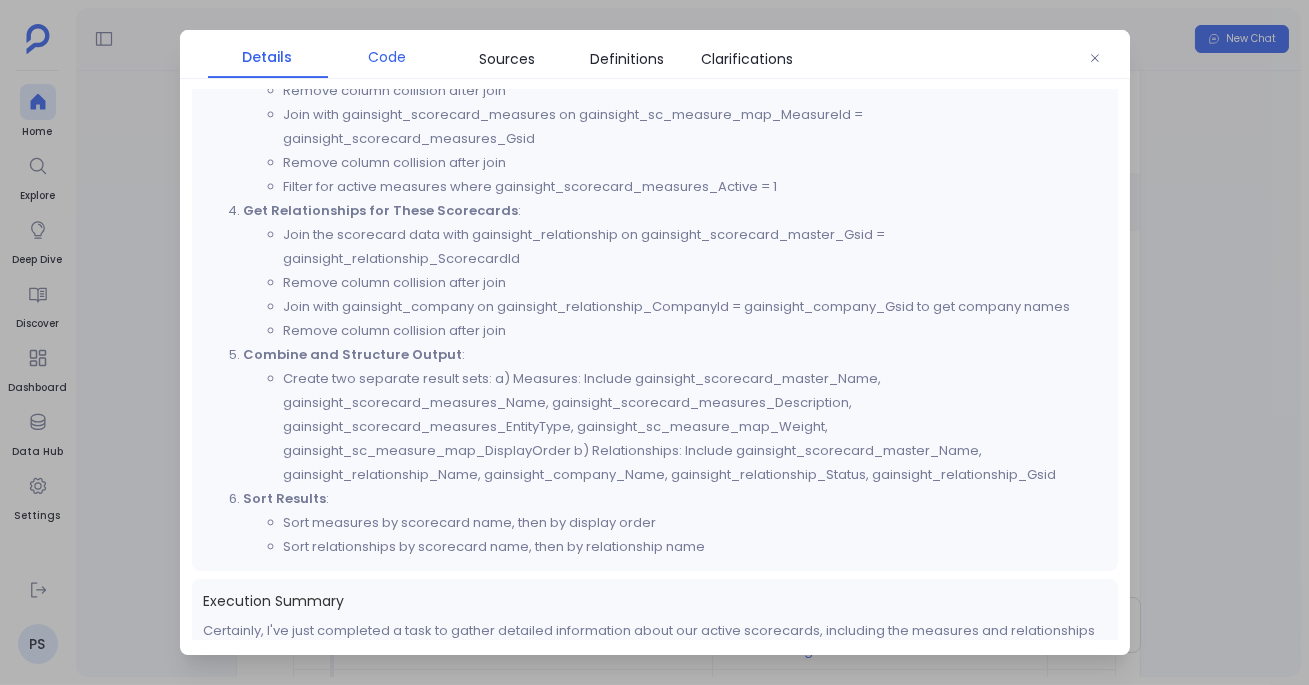 click on "Code" at bounding box center [388, 57] 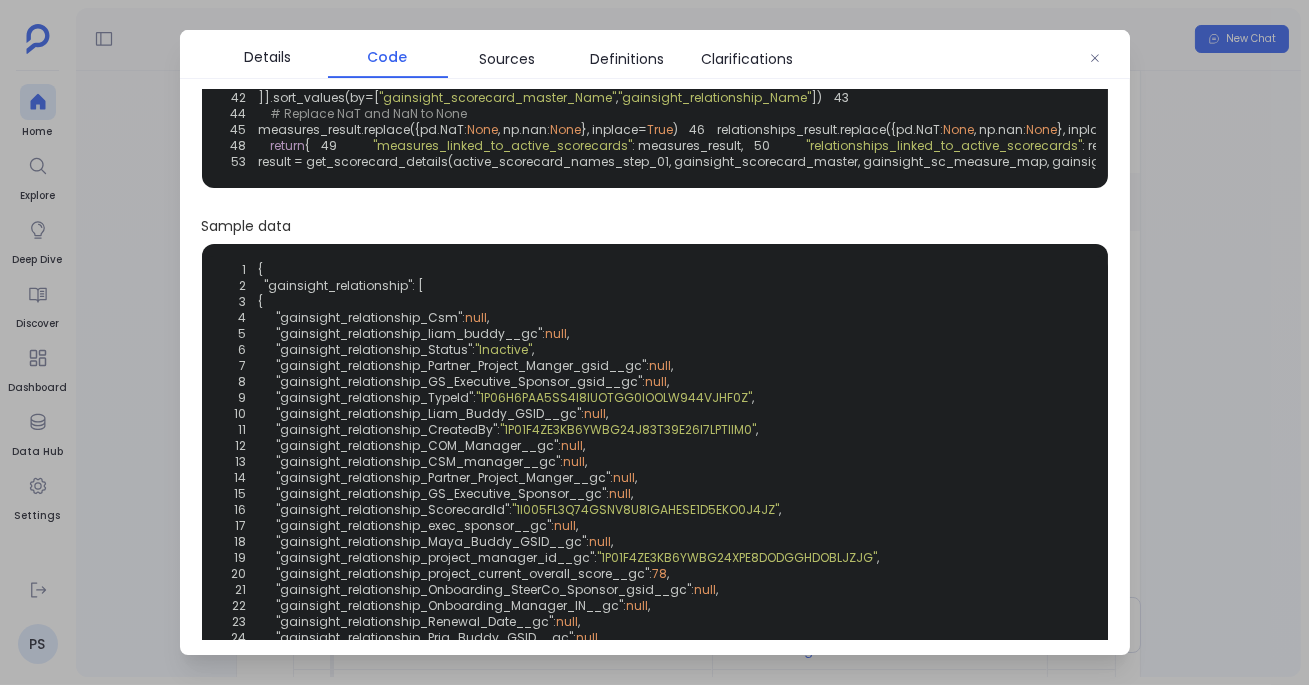 scroll, scrollTop: 0, scrollLeft: 0, axis: both 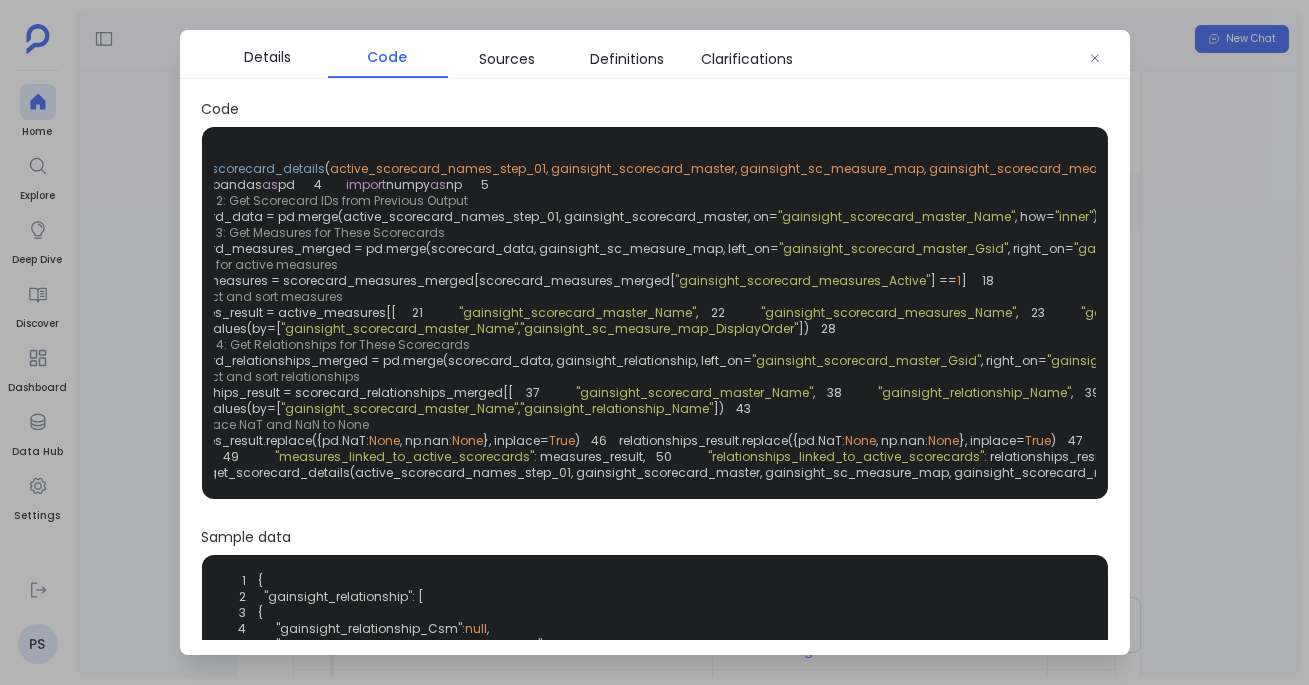 click at bounding box center (654, 342) 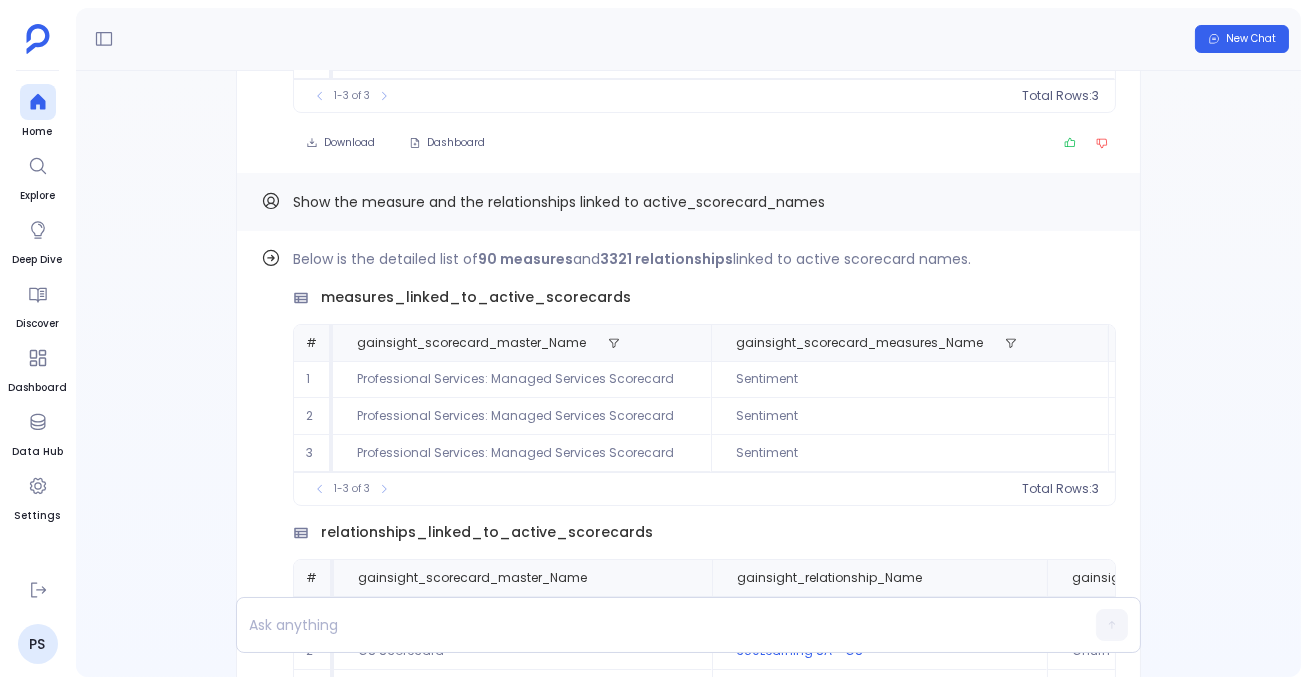 scroll, scrollTop: -2418, scrollLeft: 0, axis: vertical 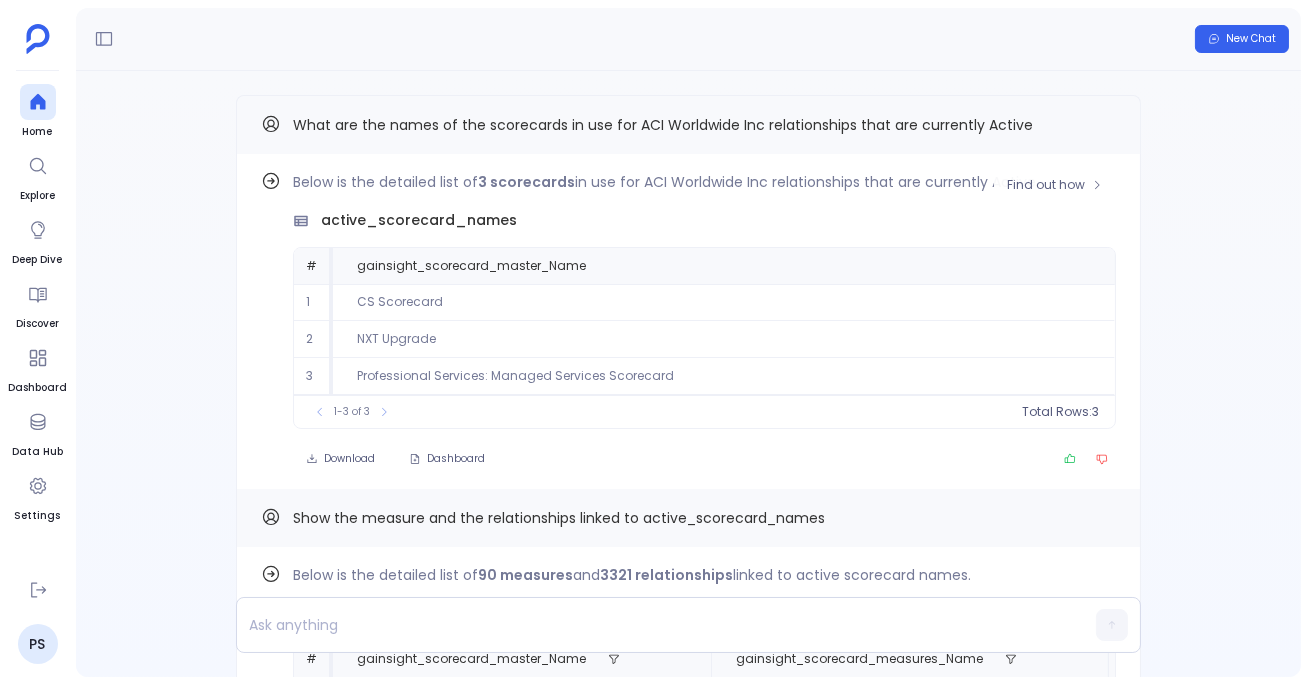 click on "Below is the detailed list of  3 scorecards  in use for ACI Worldwide Inc relationships that are currently Active. active_scorecard_names # gainsight_scorecard_master_Name 1 CS Scorecard 2 NXT Upgrade 3 Professional Services: Managed Services Scorecard
To pick up a draggable item, press the space bar.
While dragging, use the arrow keys to move the item.
Press space again to drop the item in its new position, or press escape to cancel.
1-3 of 3 Total Rows:  3" at bounding box center (704, 299) 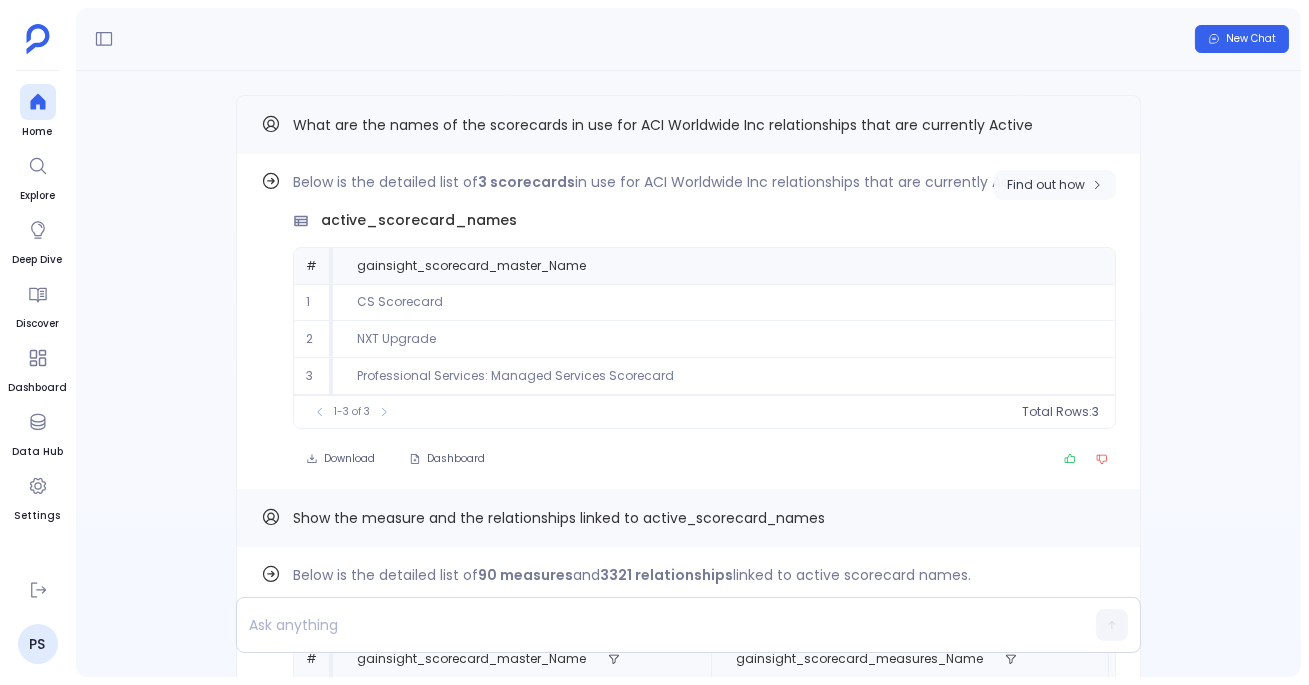 click on "Find out how" at bounding box center (1055, 185) 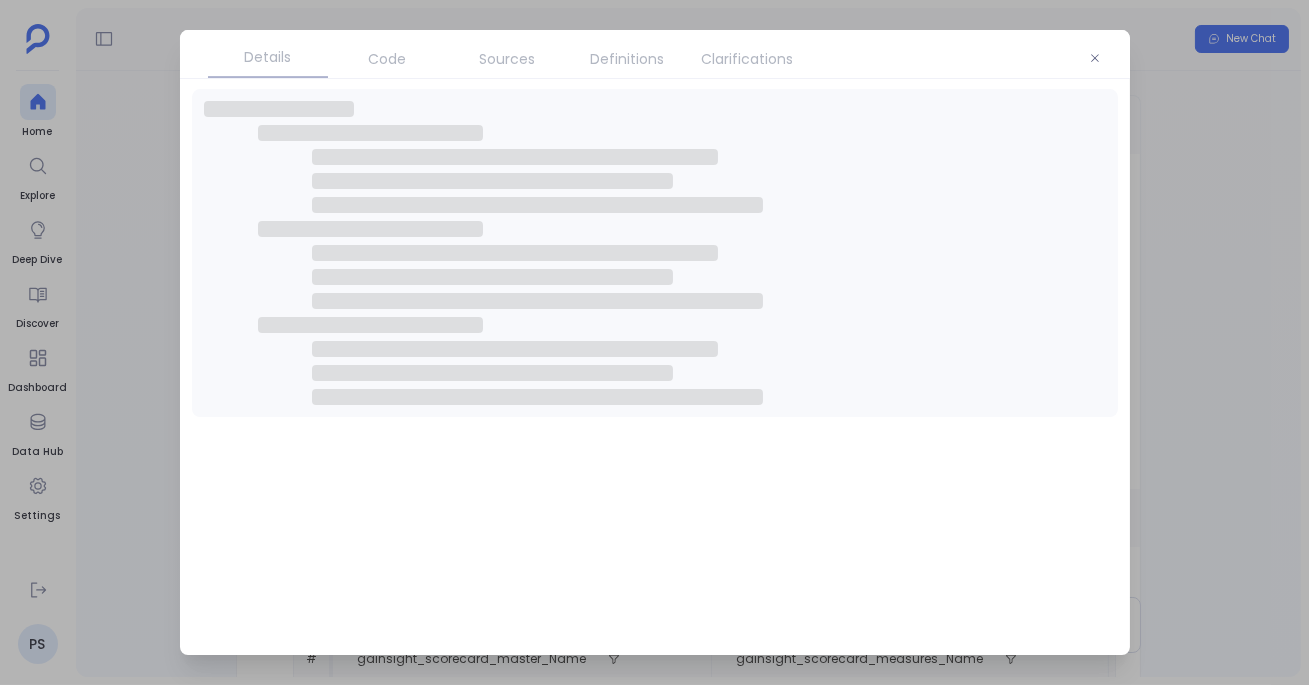 click on "Code" at bounding box center [388, 59] 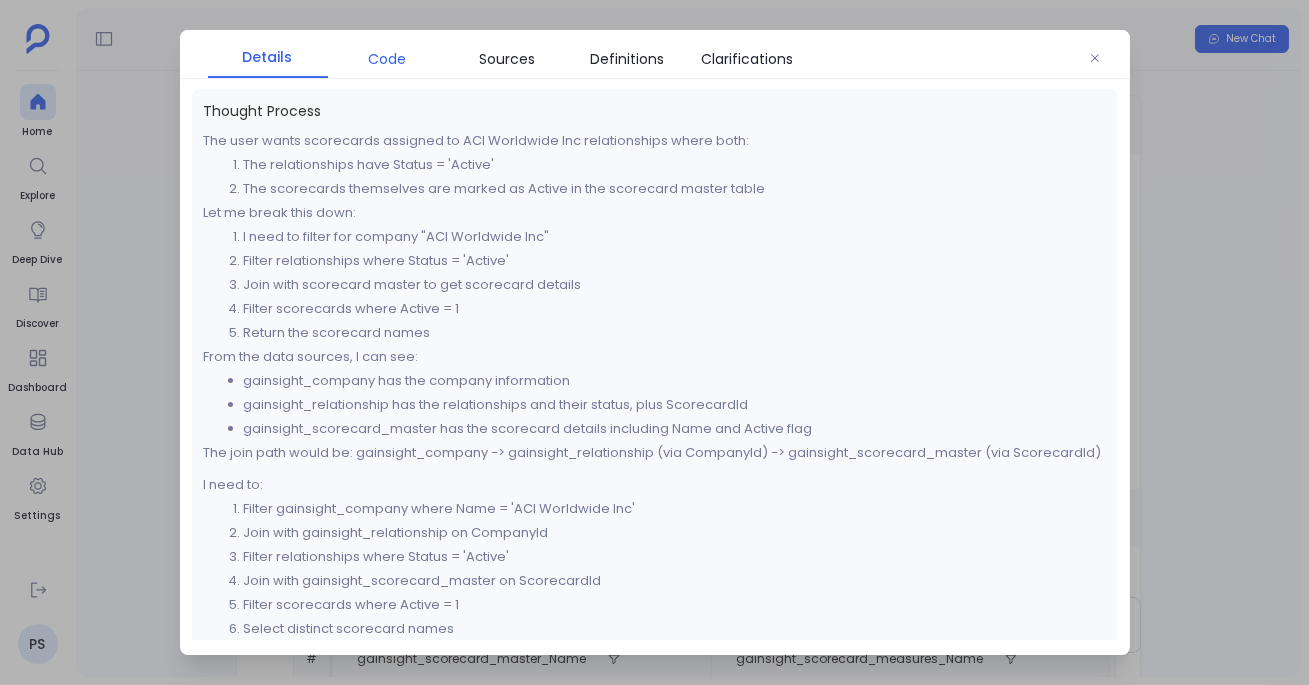 click on "Code" at bounding box center (388, 59) 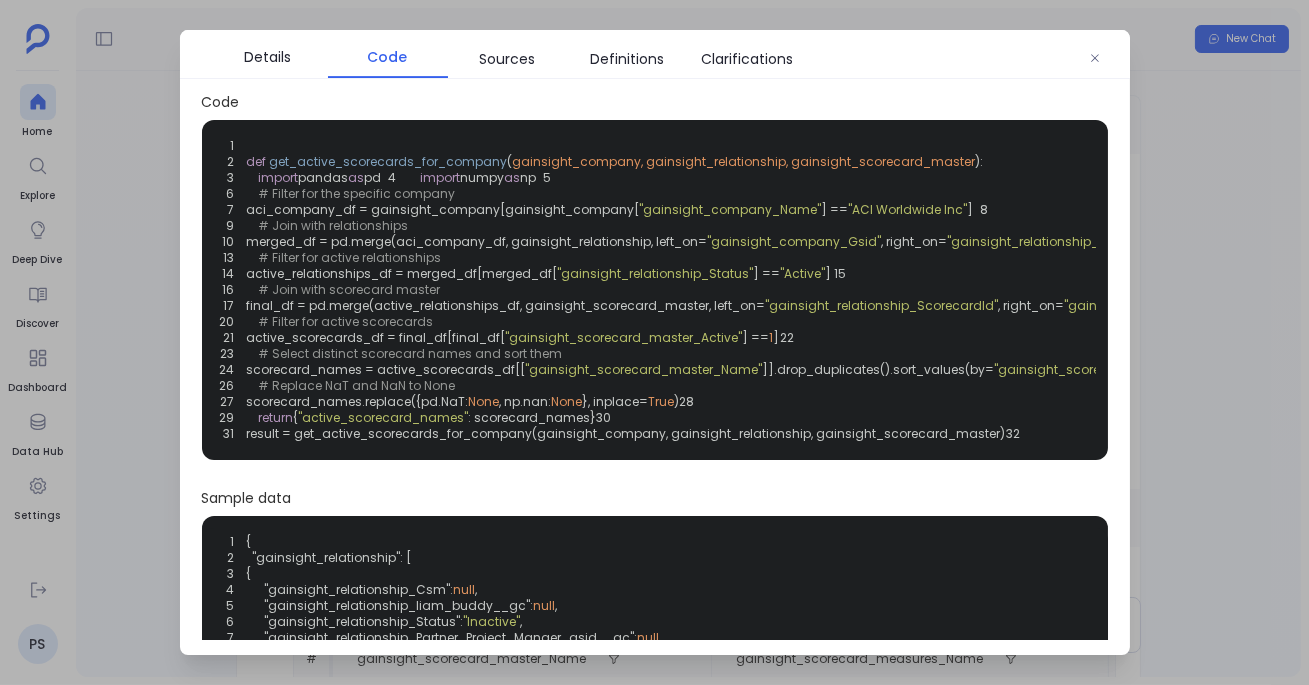 scroll, scrollTop: 0, scrollLeft: 0, axis: both 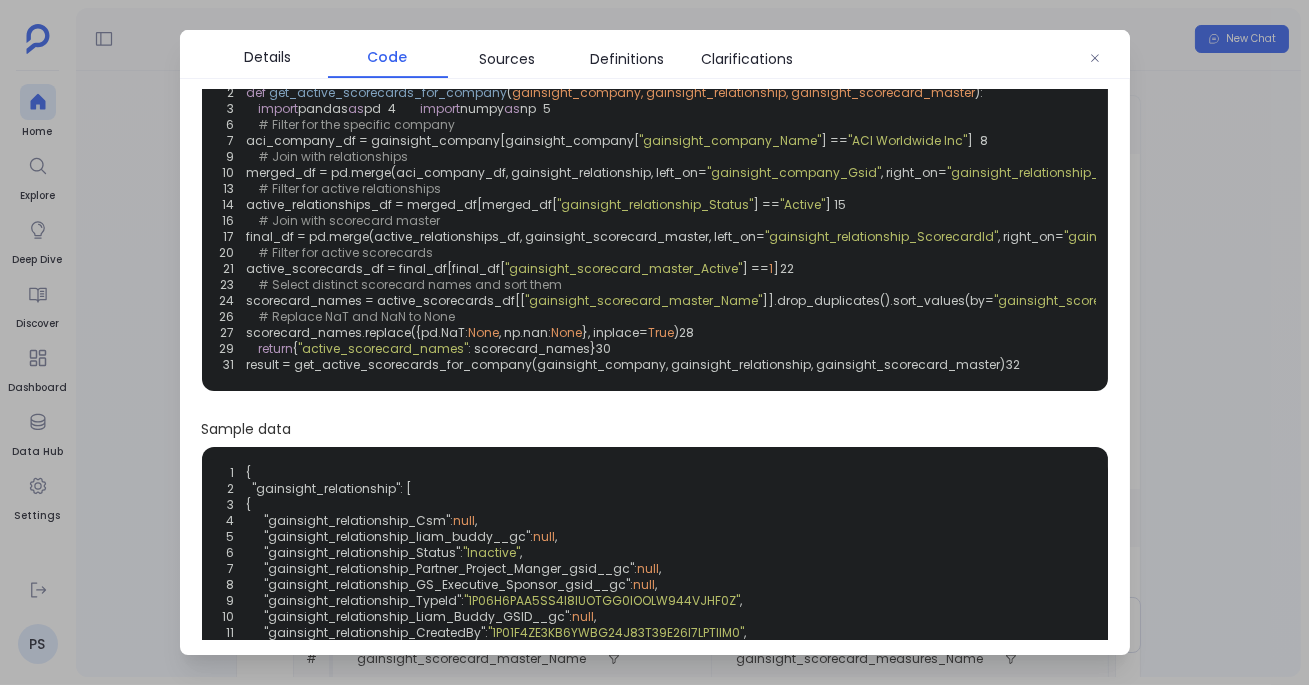 click at bounding box center [654, 342] 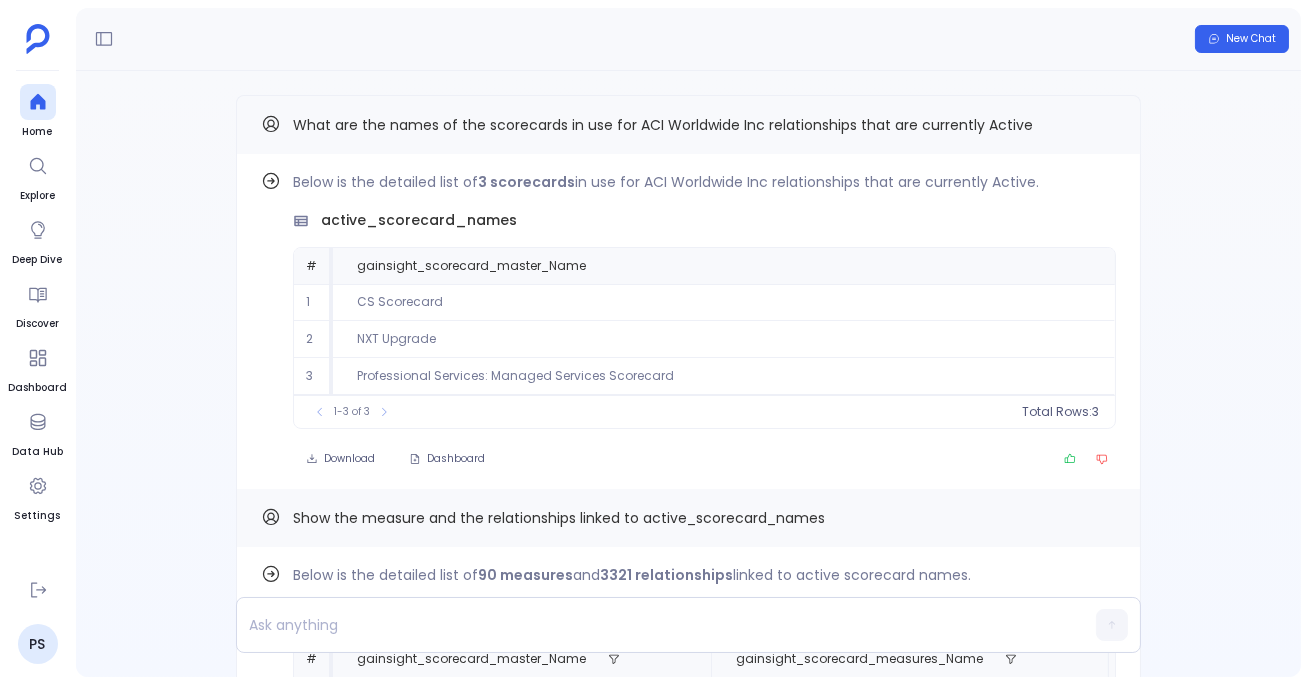 click on "Show the measure and the relationships linked to active_scorecard_names" at bounding box center [559, 518] 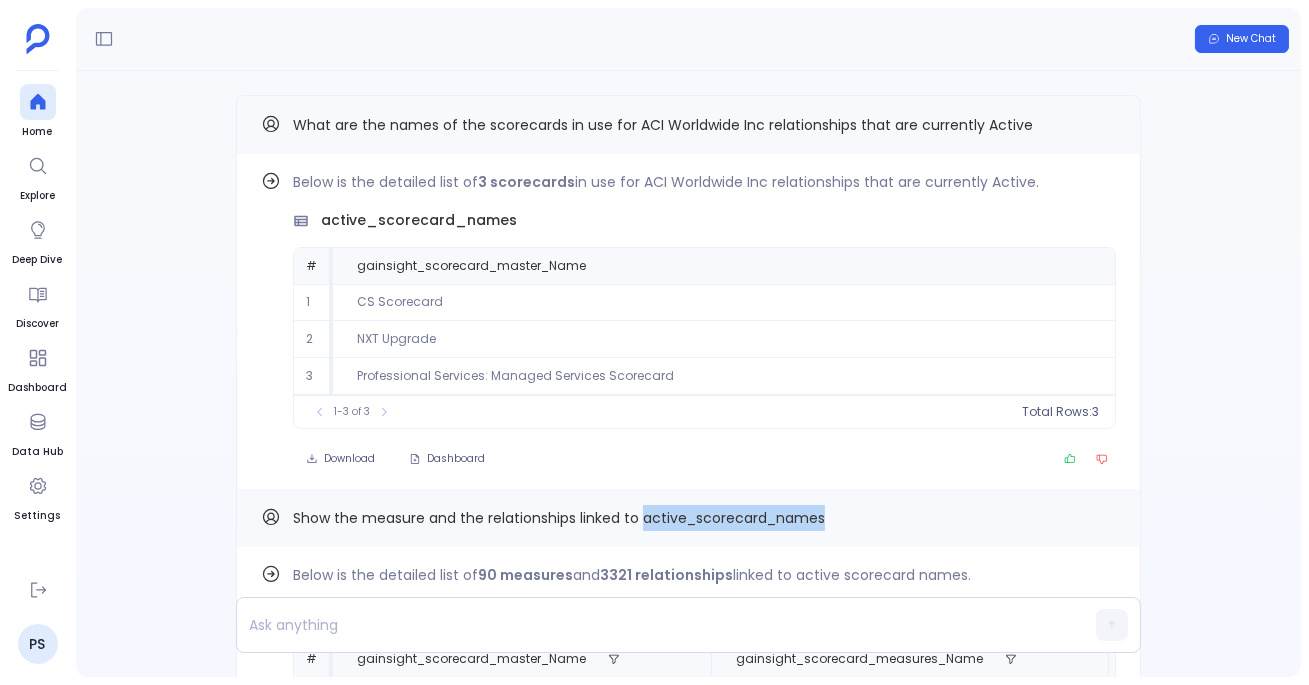click on "Show the measure and the relationships linked to active_scorecard_names" at bounding box center [559, 518] 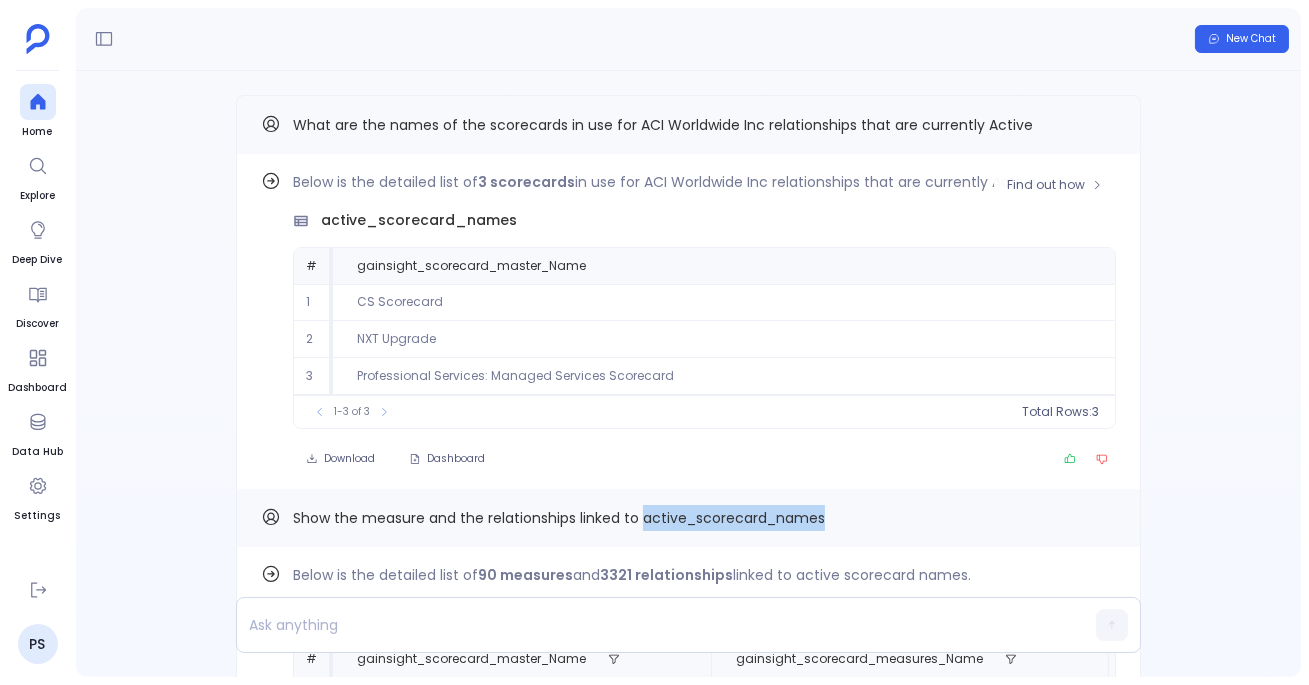 scroll, scrollTop: -2418, scrollLeft: 0, axis: vertical 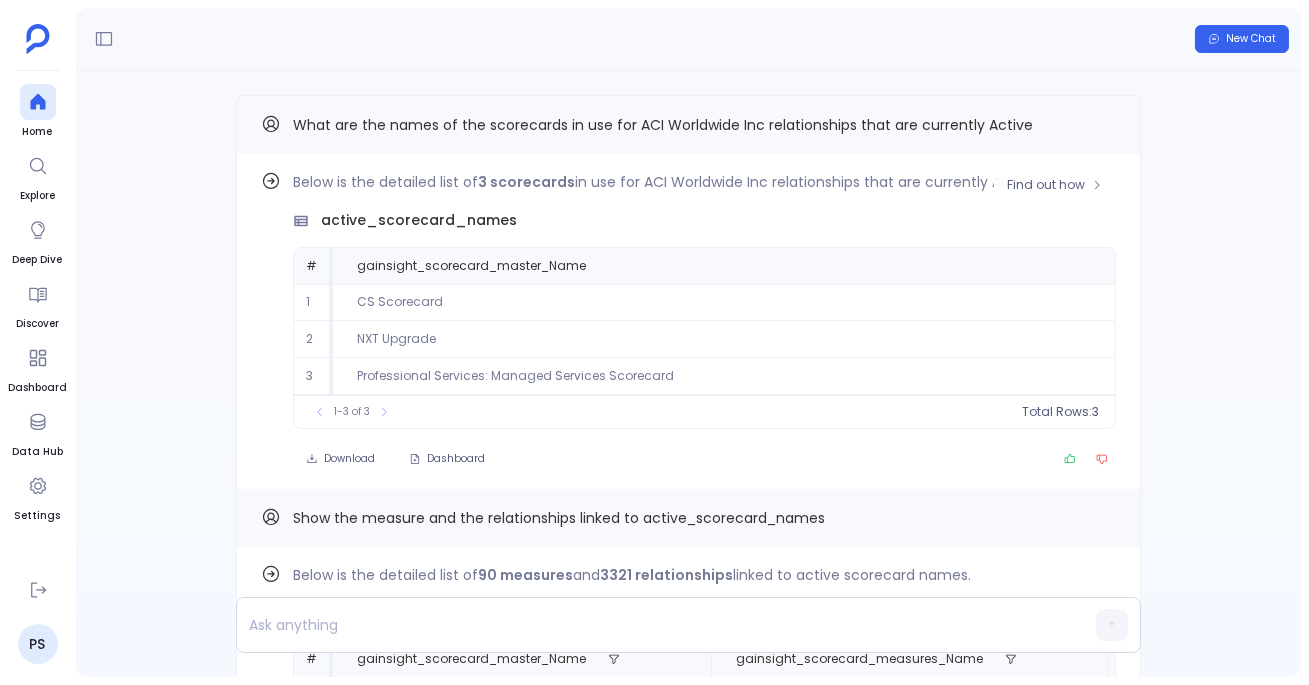click on "NXT Upgrade" 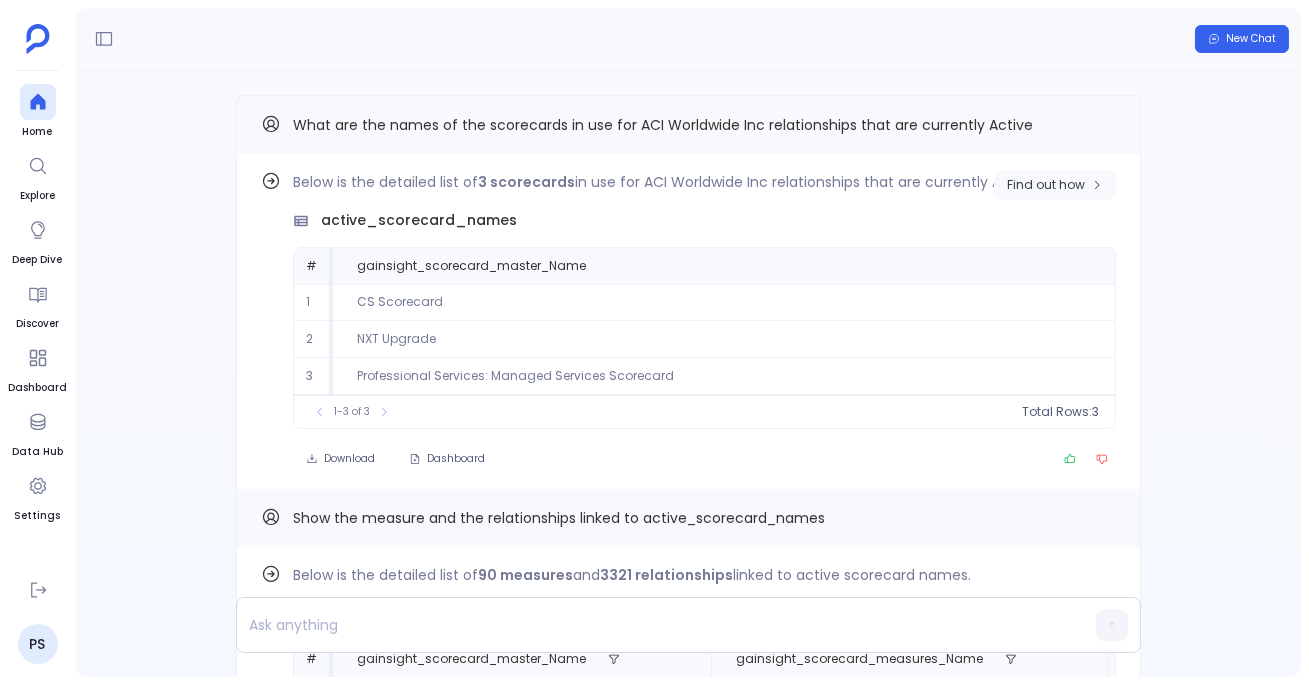click on "Find out how" 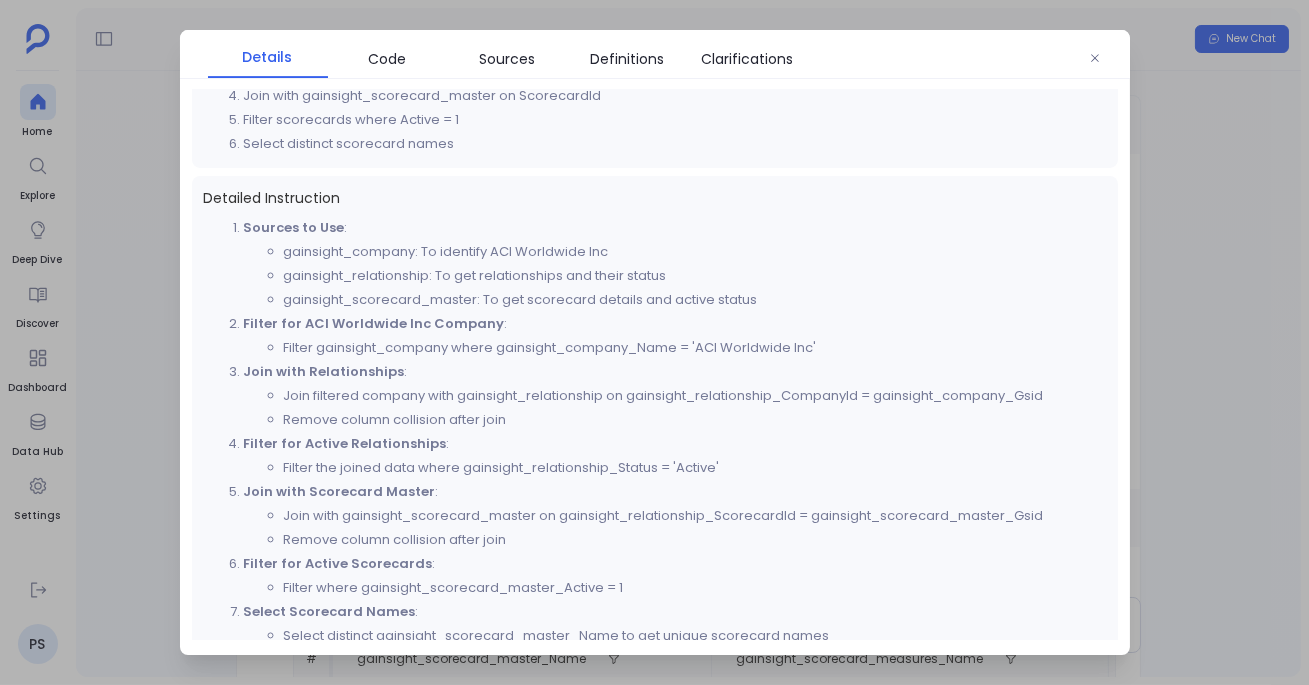 scroll, scrollTop: 492, scrollLeft: 0, axis: vertical 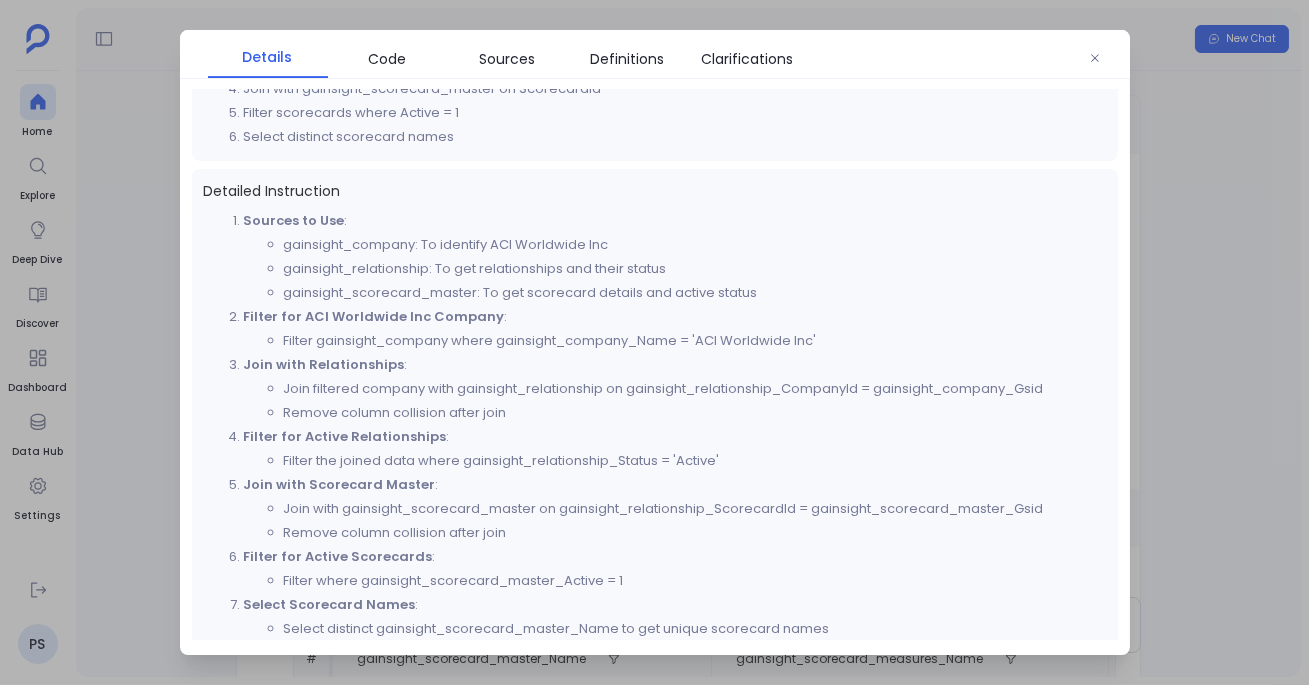 click on "gainsight_relationship: To get relationships and their status" 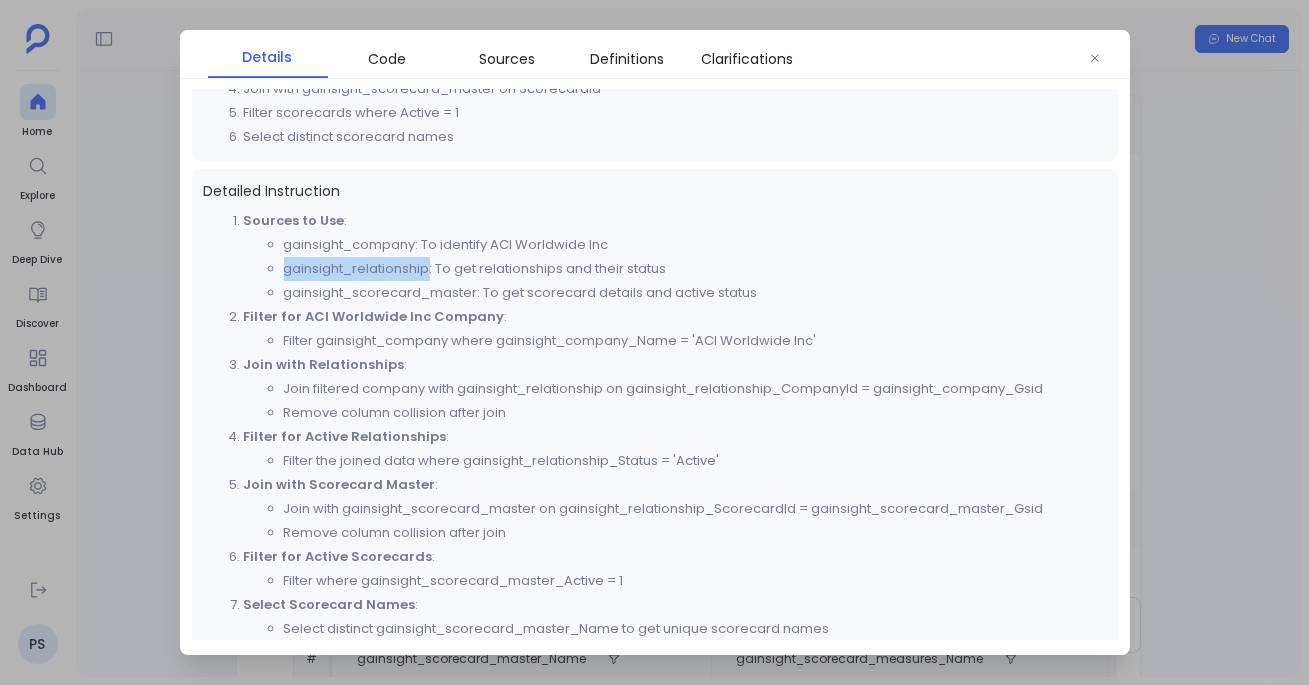 click on "gainsight_relationship: To get relationships and their status" 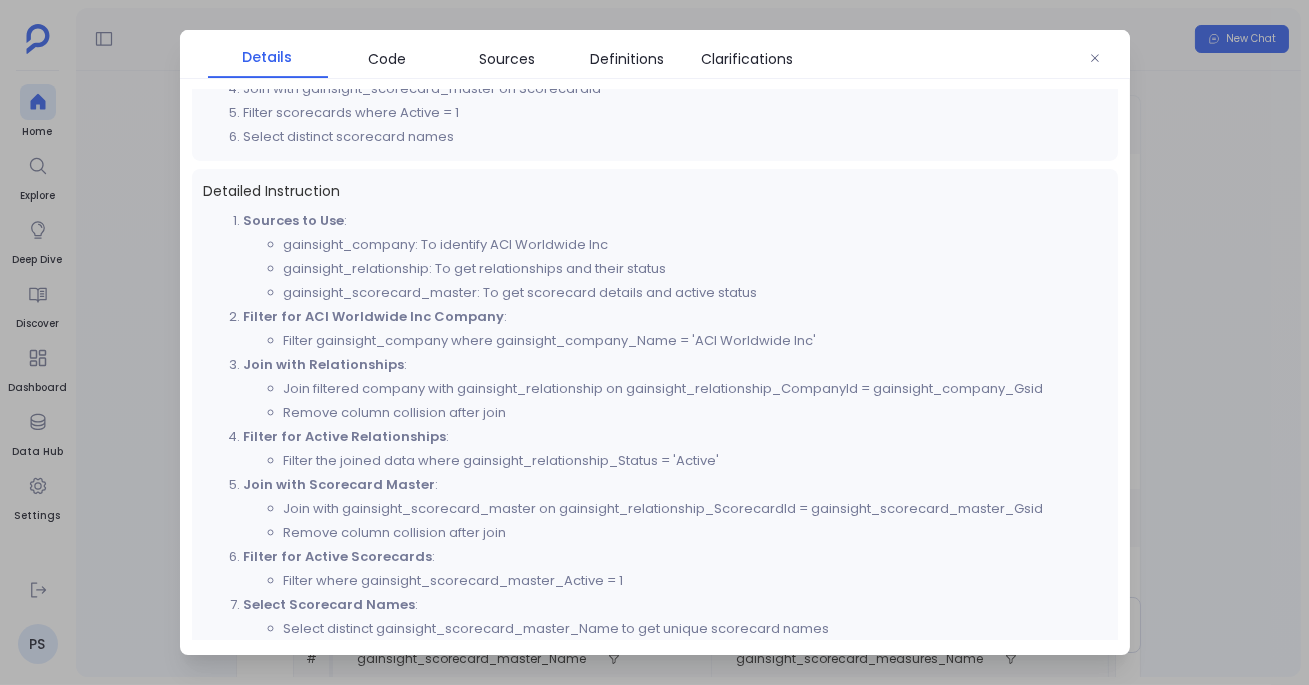 click on "gainsight_scorecard_master: To get scorecard details and active status" 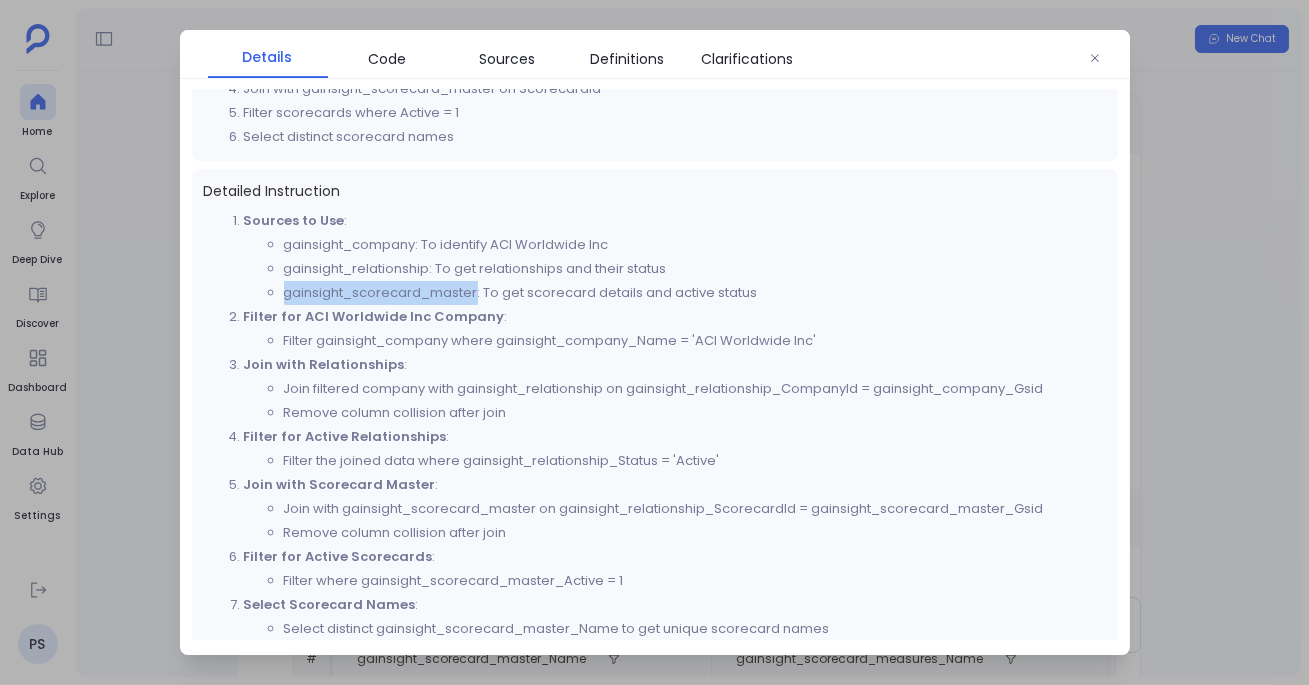 click on "gainsight_scorecard_master: To get scorecard details and active status" 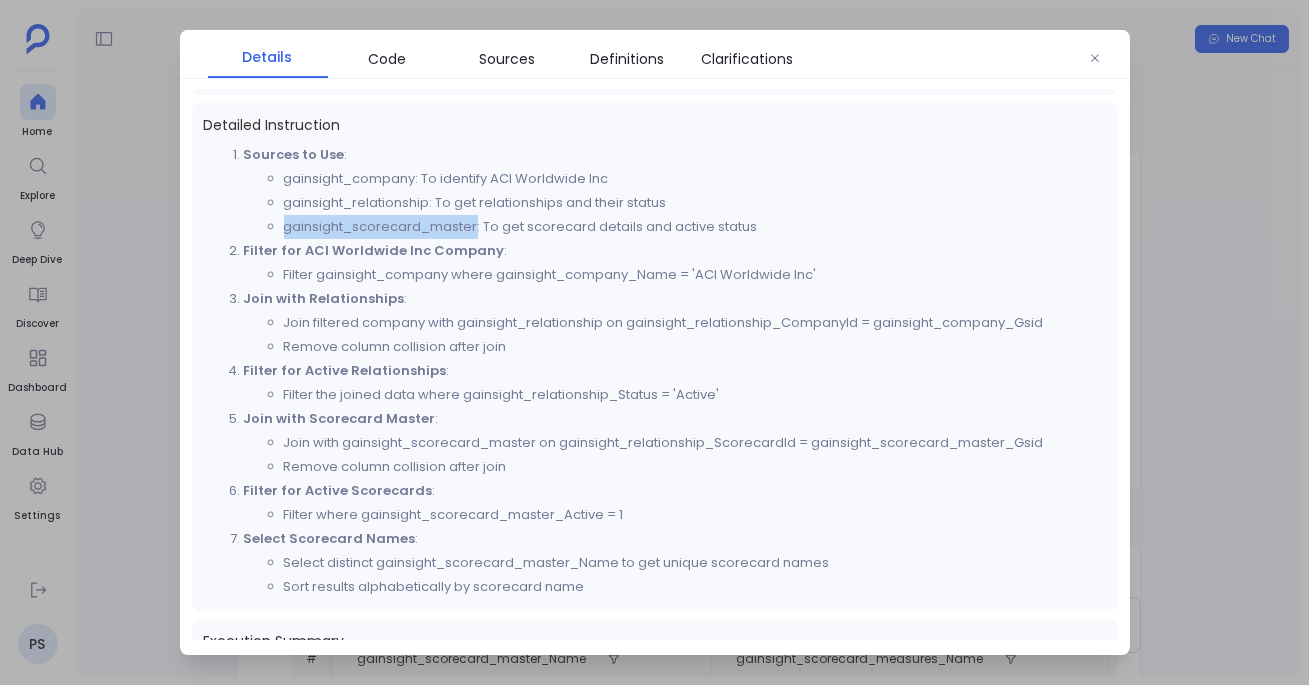 scroll, scrollTop: 560, scrollLeft: 0, axis: vertical 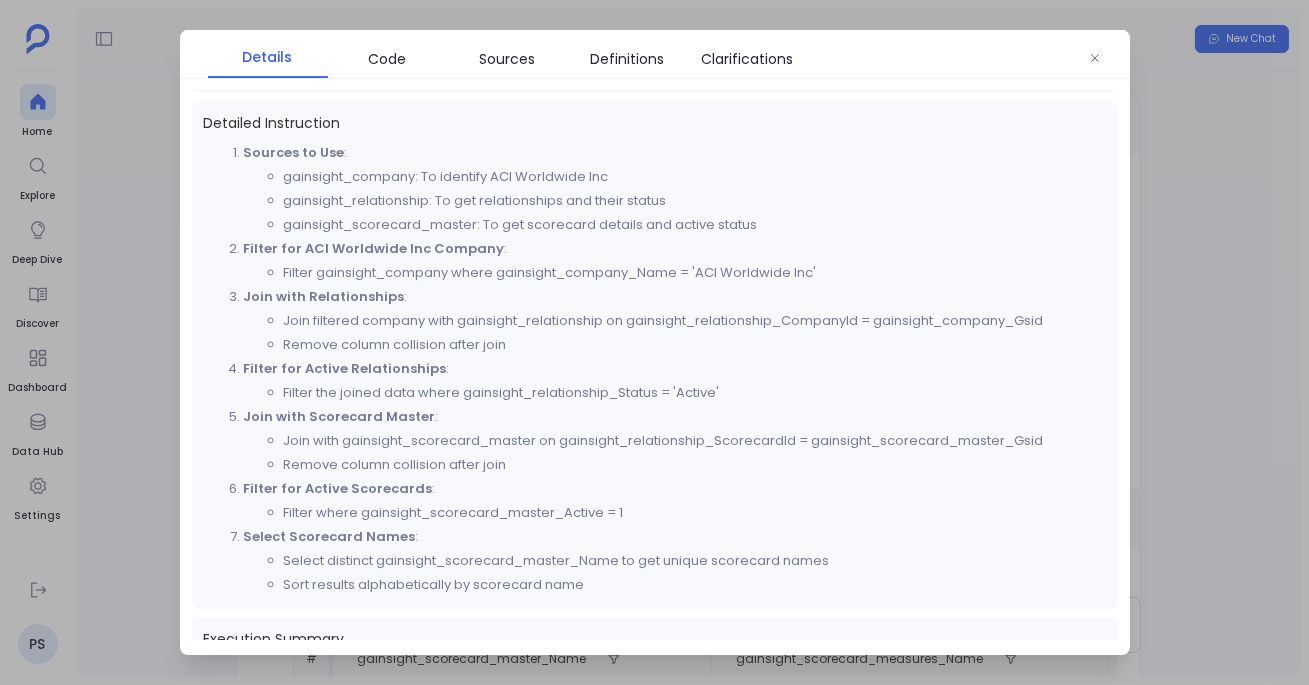 click on "Filter gainsight_company where gainsight_company_Name = 'ACI Worldwide Inc'" 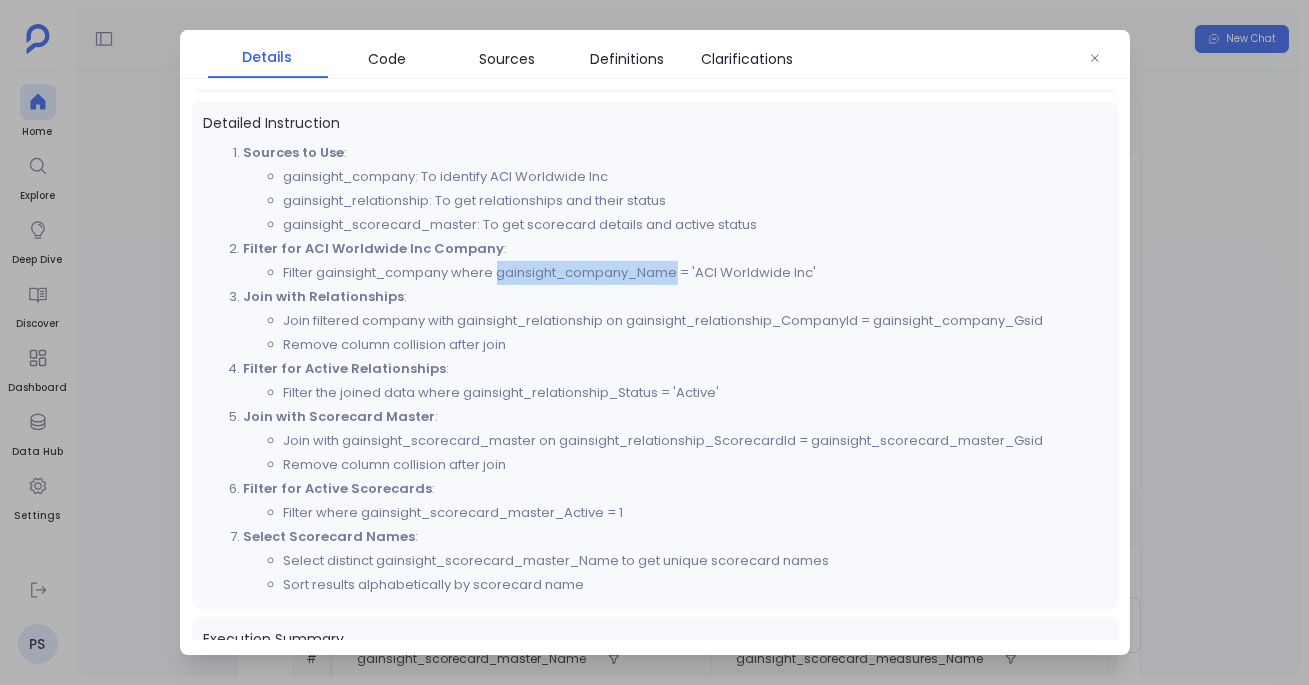 click on "Filter gainsight_company where gainsight_company_Name = 'ACI Worldwide Inc'" 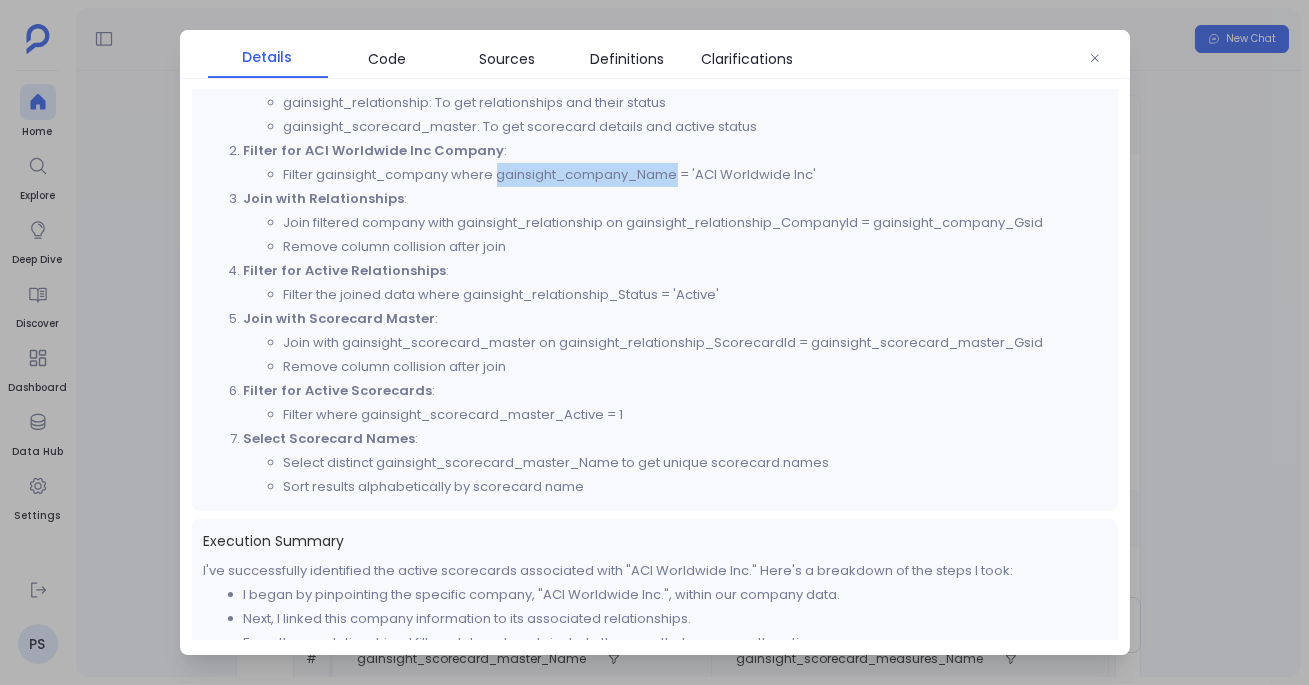 scroll, scrollTop: 660, scrollLeft: 0, axis: vertical 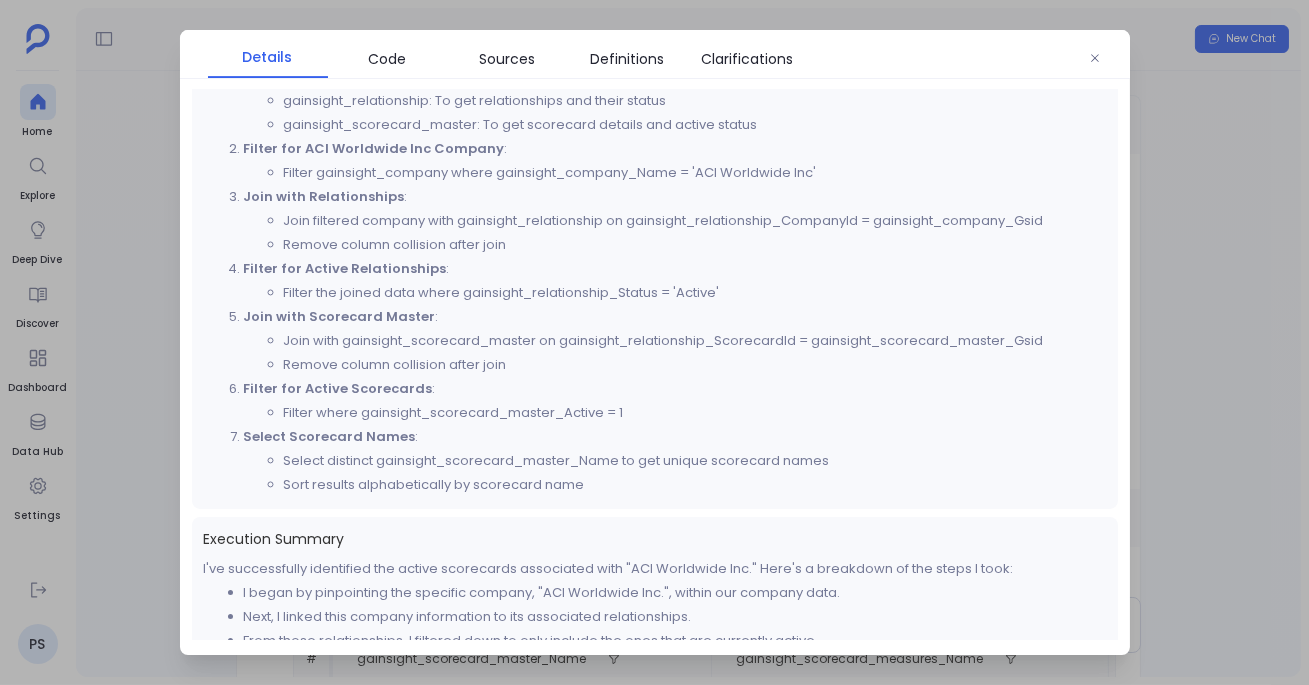 click 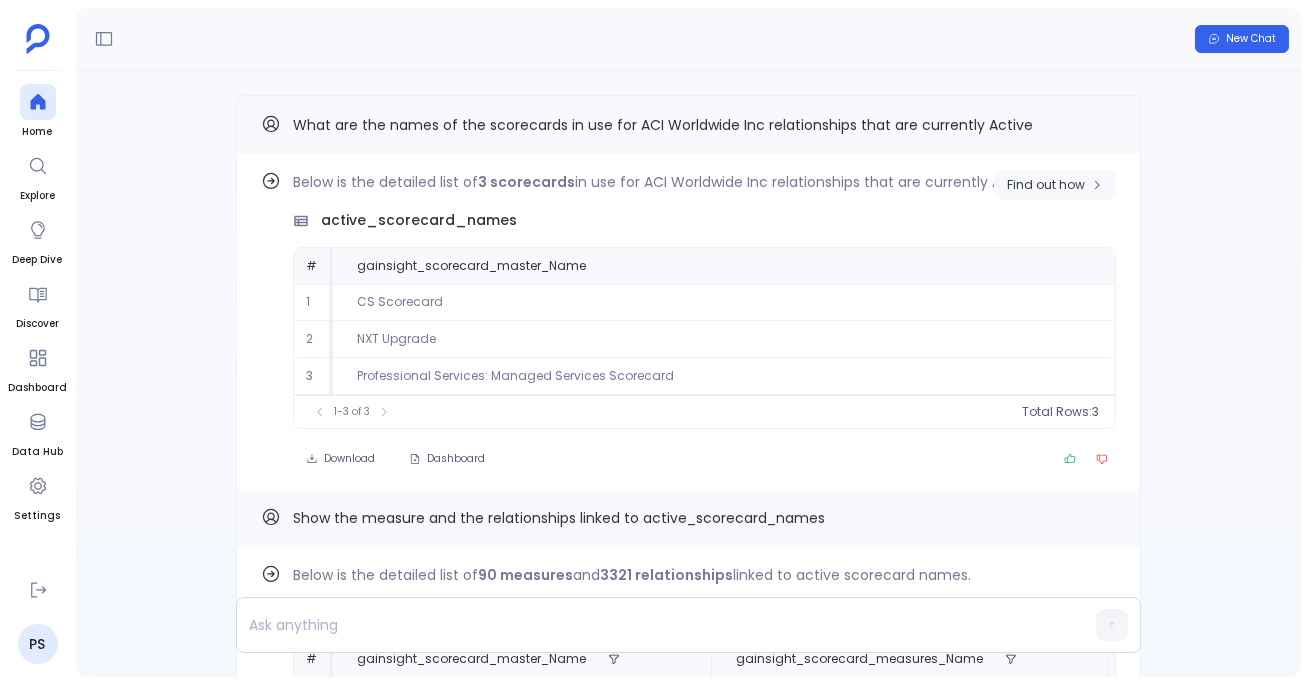 click on "Find out how" 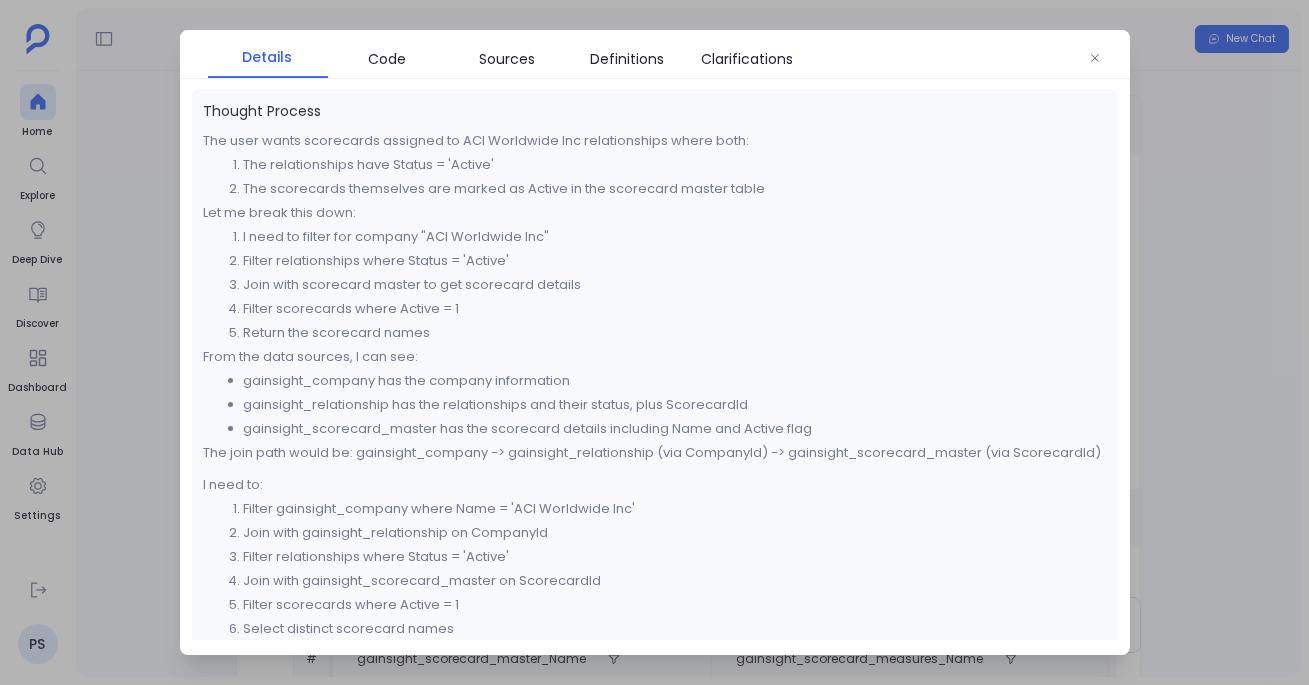 click on "I need to filter for company "ACI Worldwide Inc"" 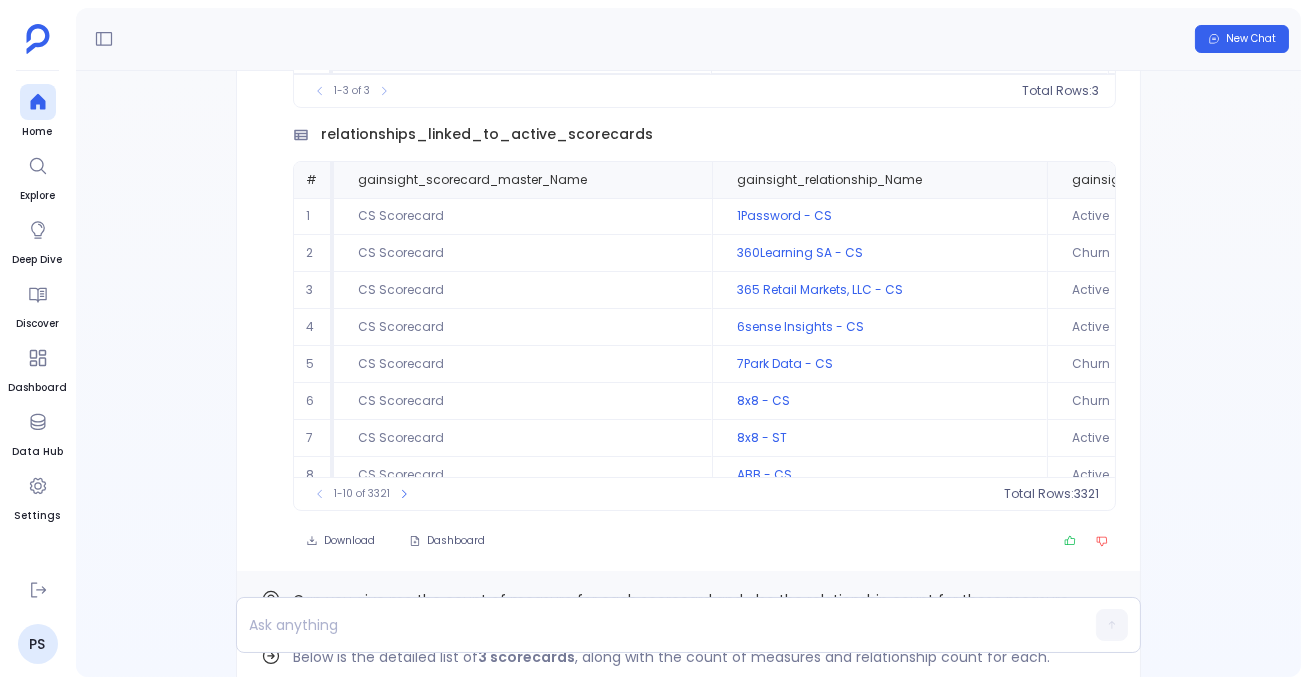 scroll, scrollTop: -1631, scrollLeft: 0, axis: vertical 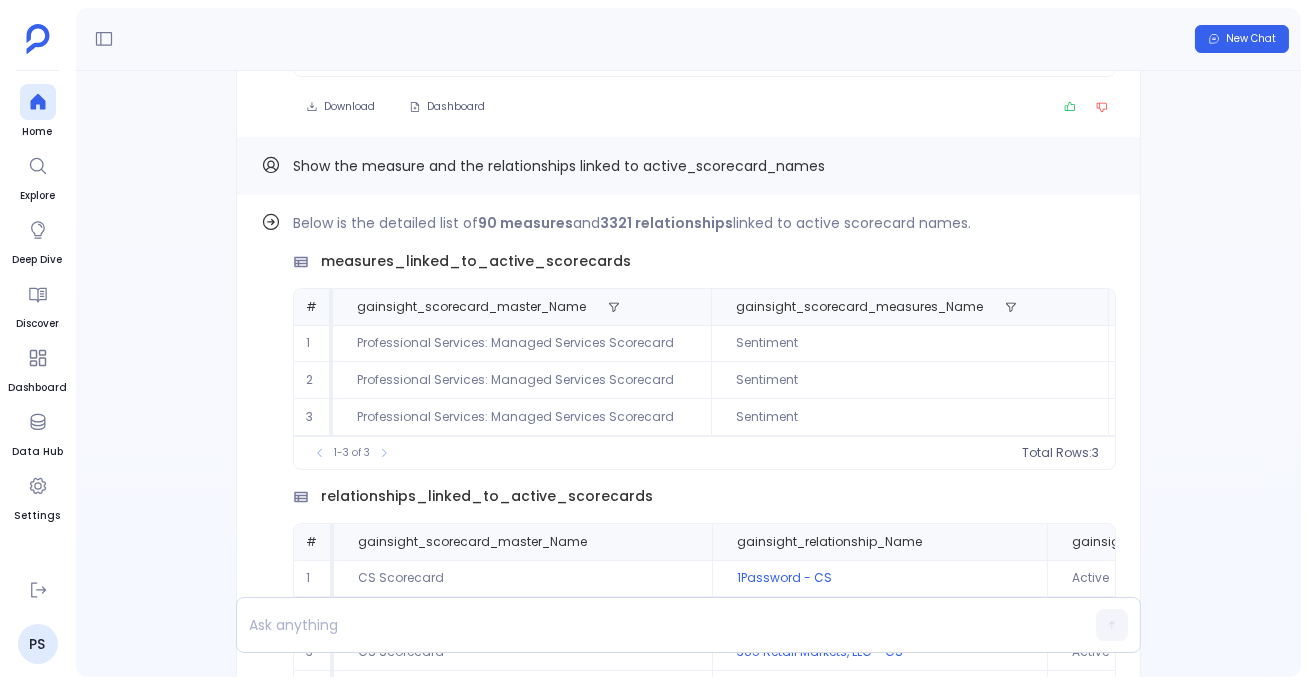 click on "Show the measure and the relationships linked to active_scorecard_names" 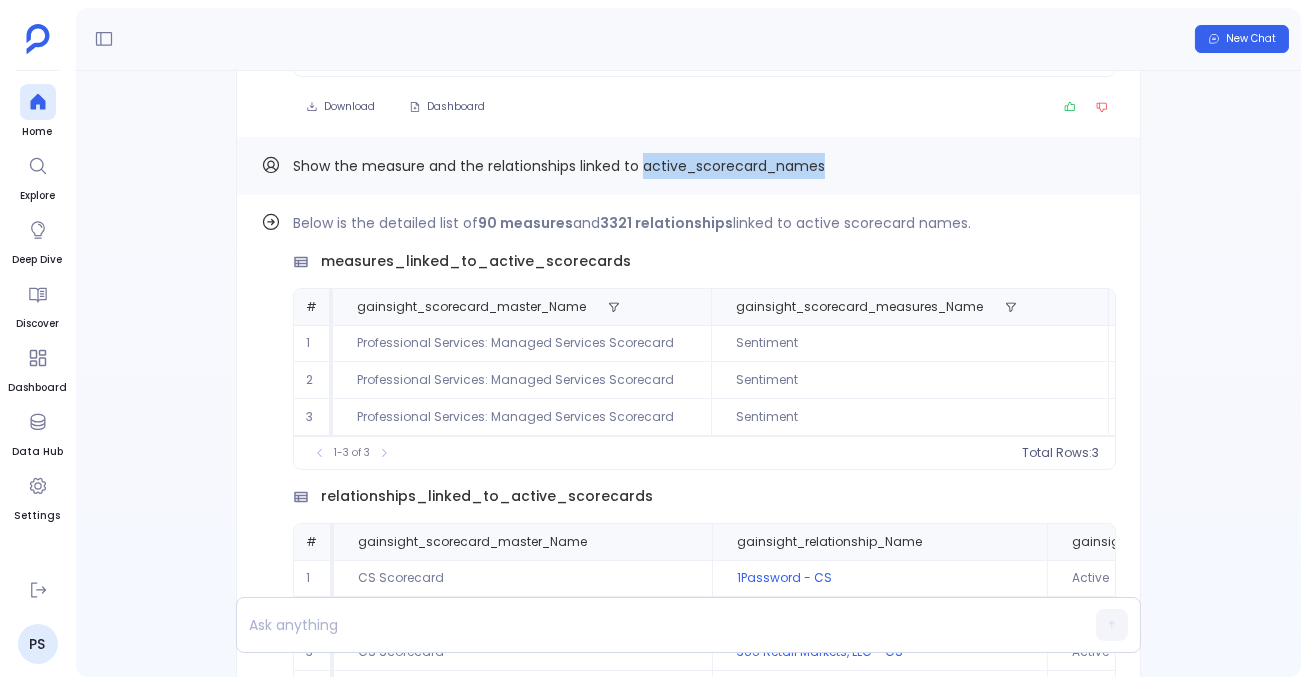 click on "Show the measure and the relationships linked to active_scorecard_names" 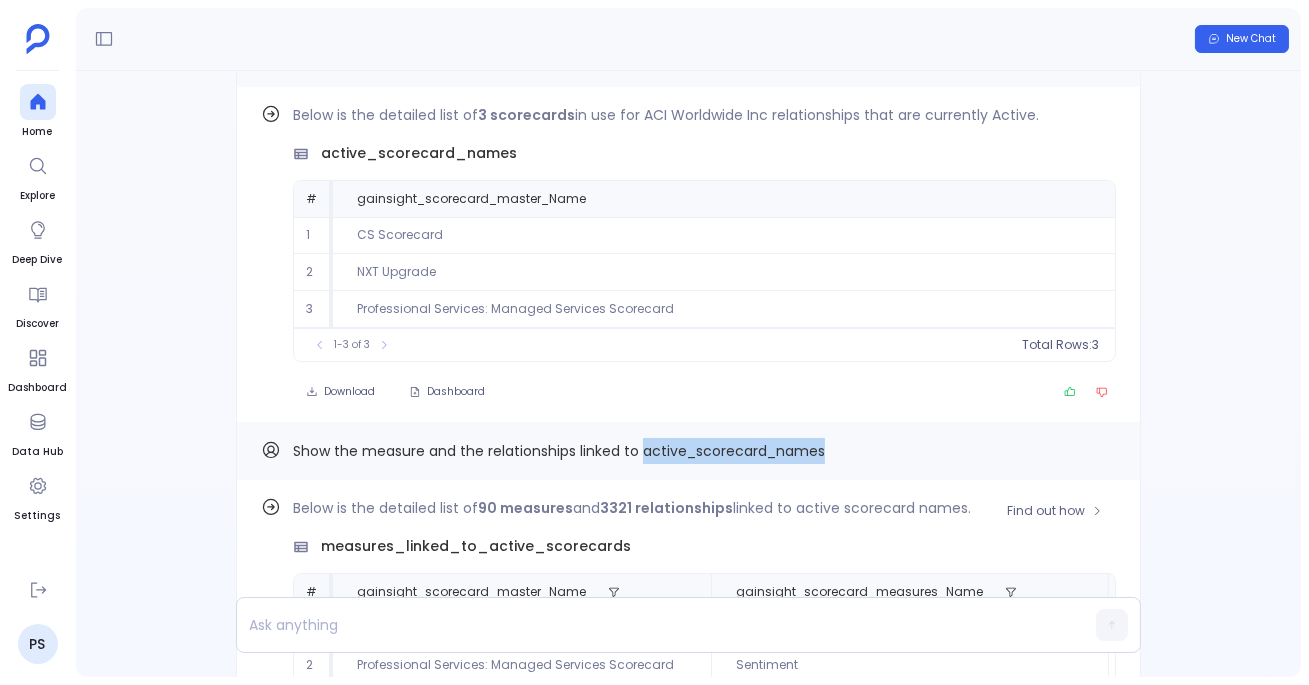 scroll, scrollTop: -2331, scrollLeft: 0, axis: vertical 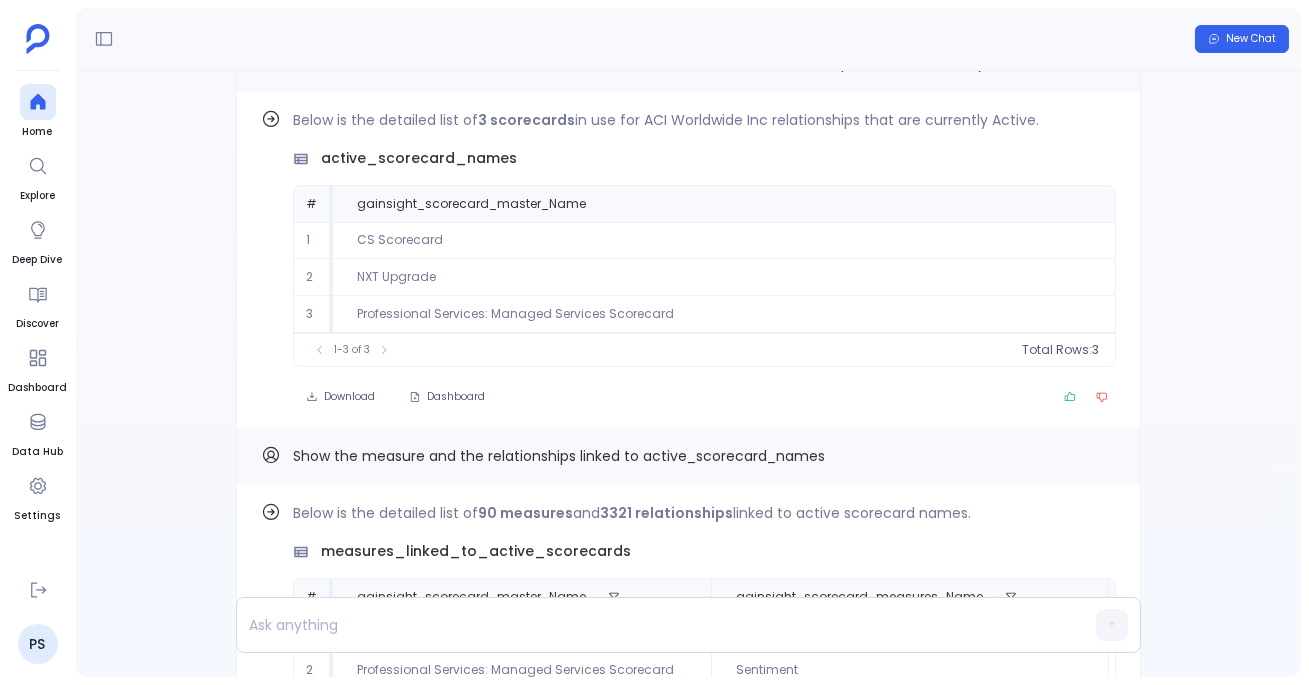 click on "Show the measure and the relationships linked to active_scorecard_names" 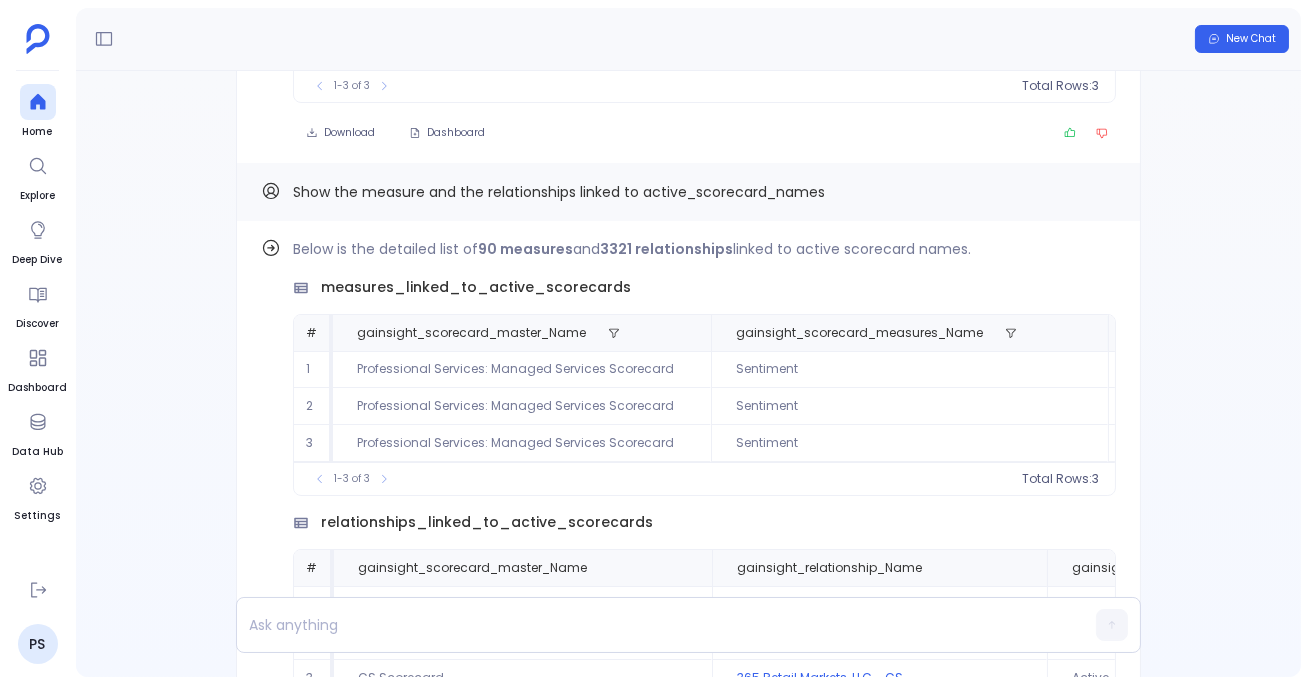 scroll, scrollTop: -2418, scrollLeft: 0, axis: vertical 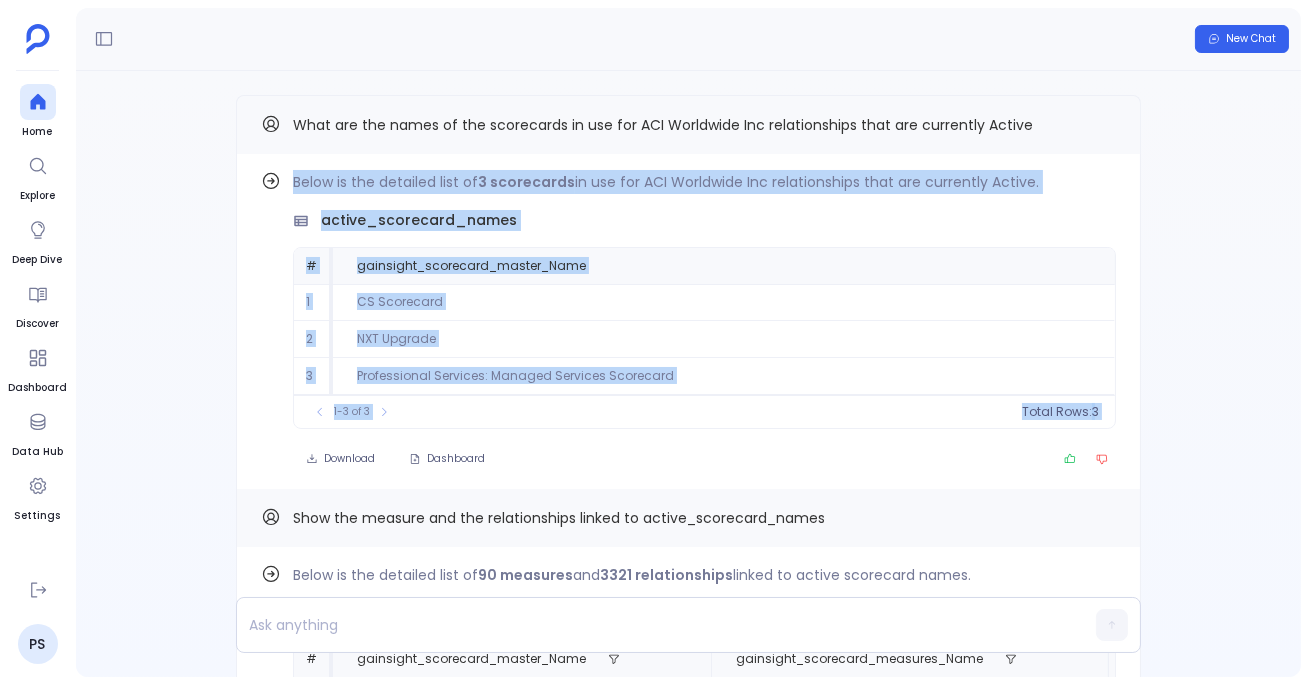 drag, startPoint x: 292, startPoint y: 122, endPoint x: 1047, endPoint y: 152, distance: 755.59576 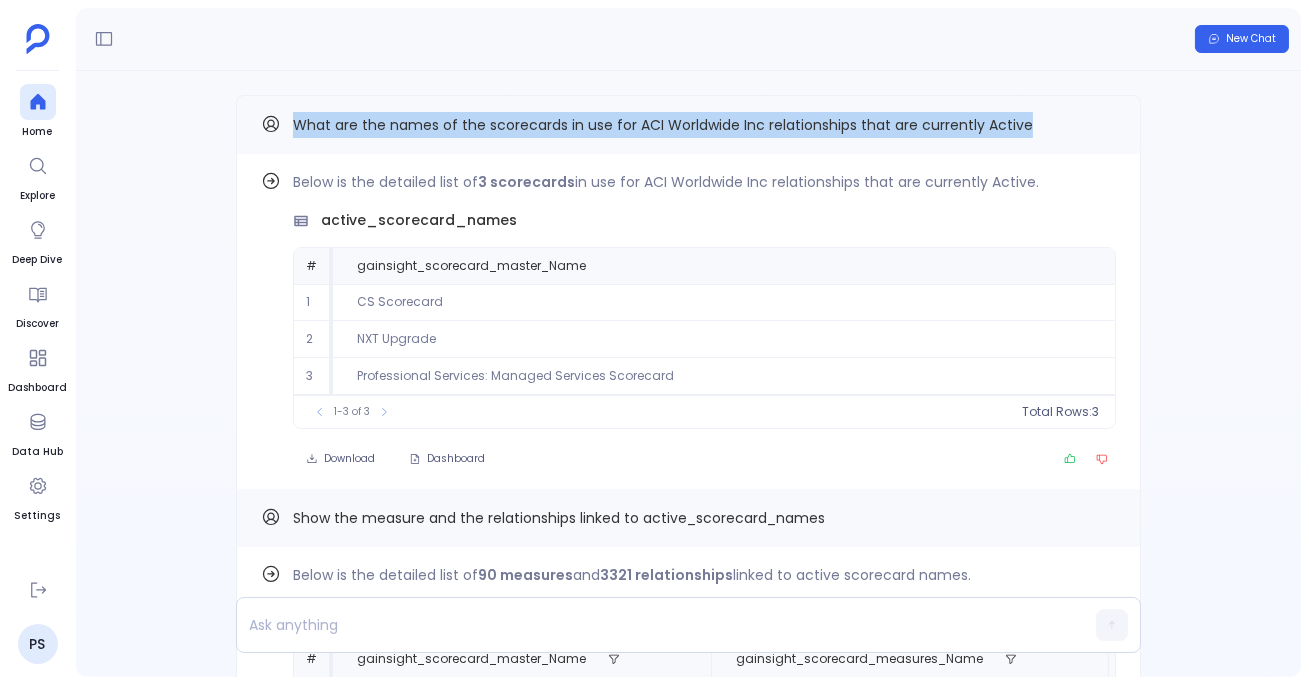 copy on "What are the names of the scorecards in use for ACI Worldwide Inc relationships that are currently Active" 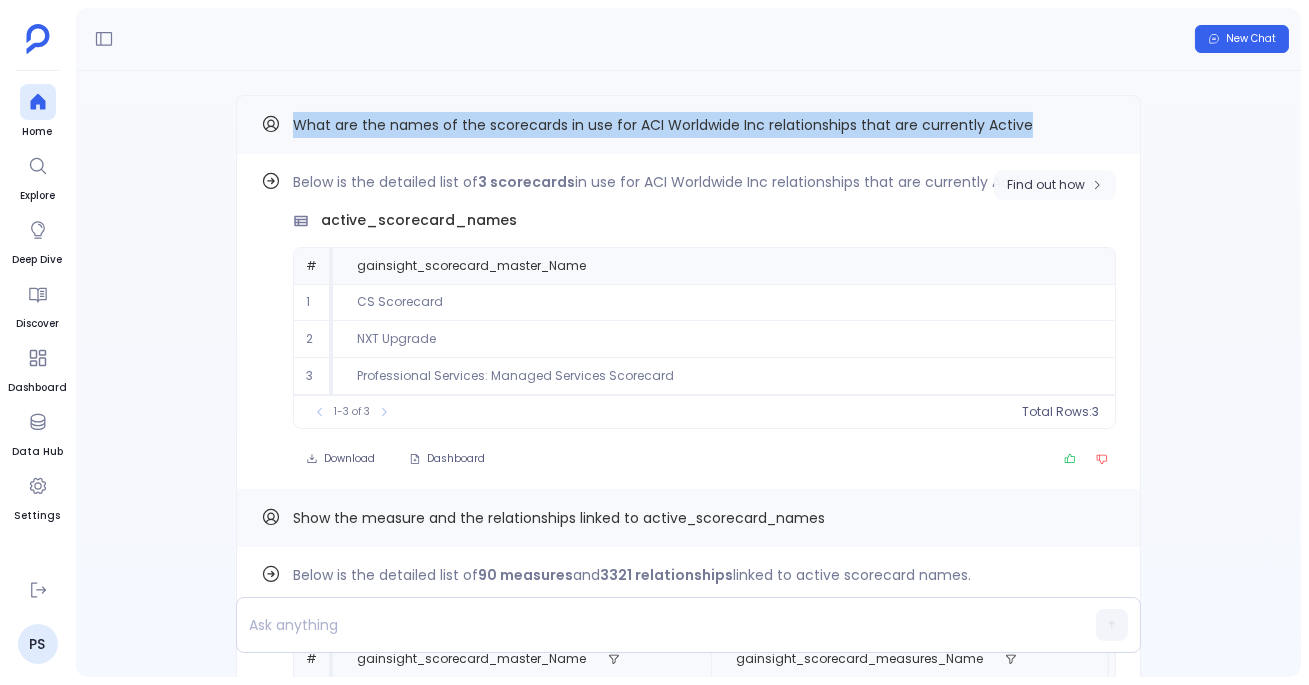 click on "Find out how" 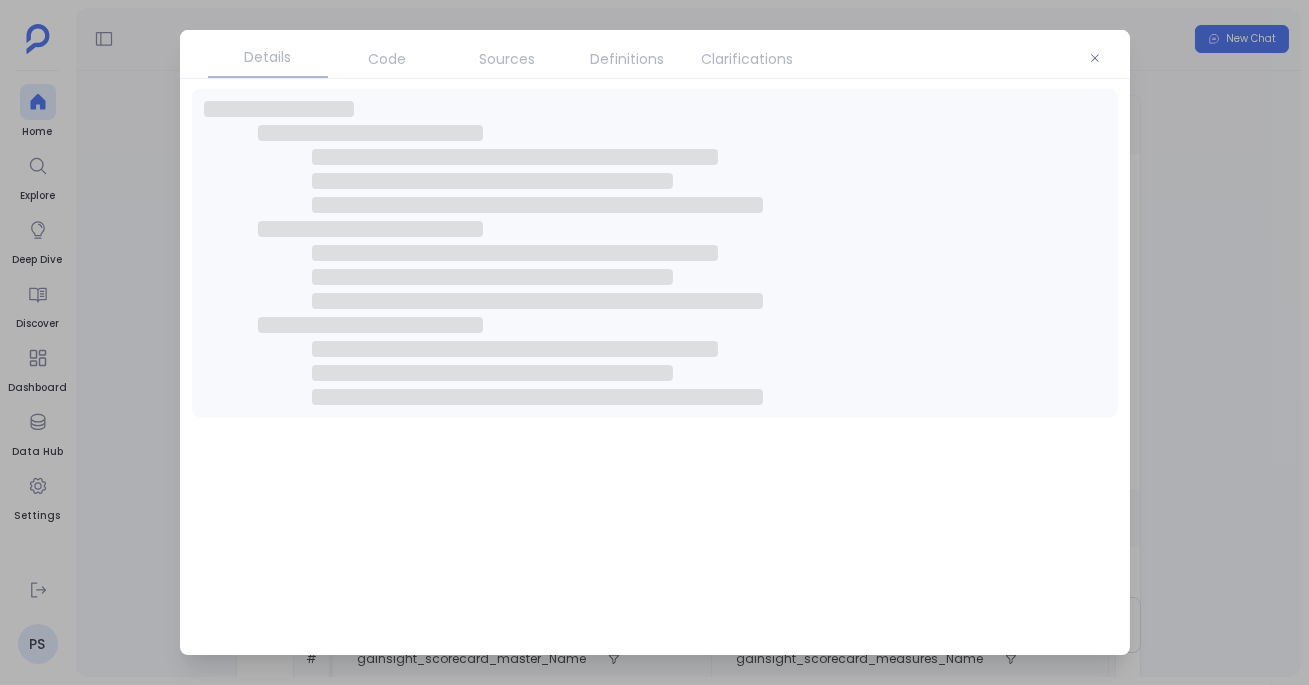 click on "Code" 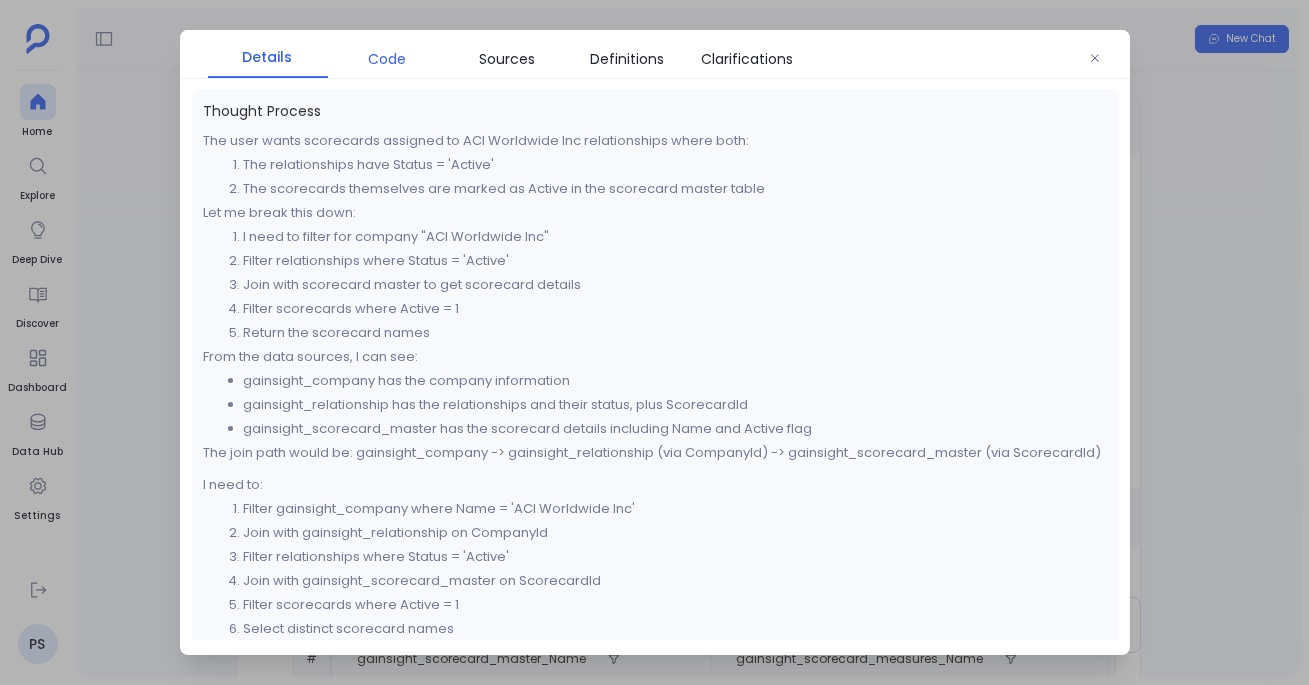 click on "Code" 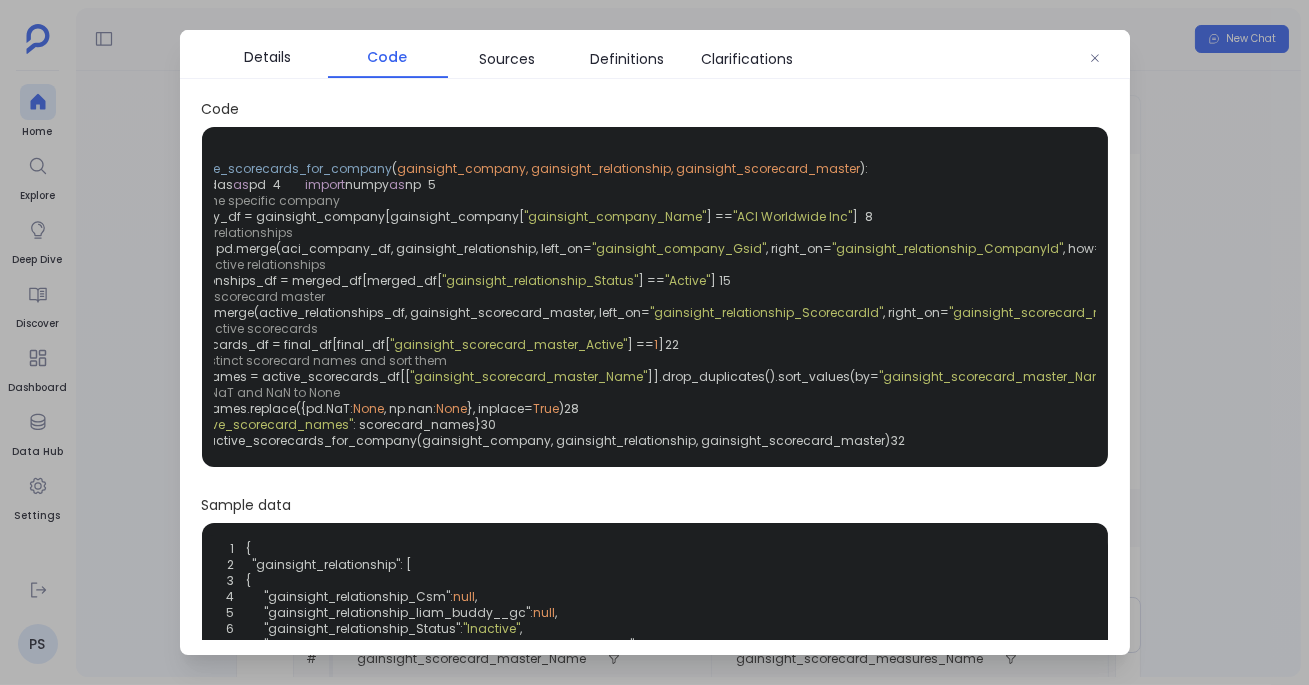 scroll, scrollTop: 0, scrollLeft: 285, axis: horizontal 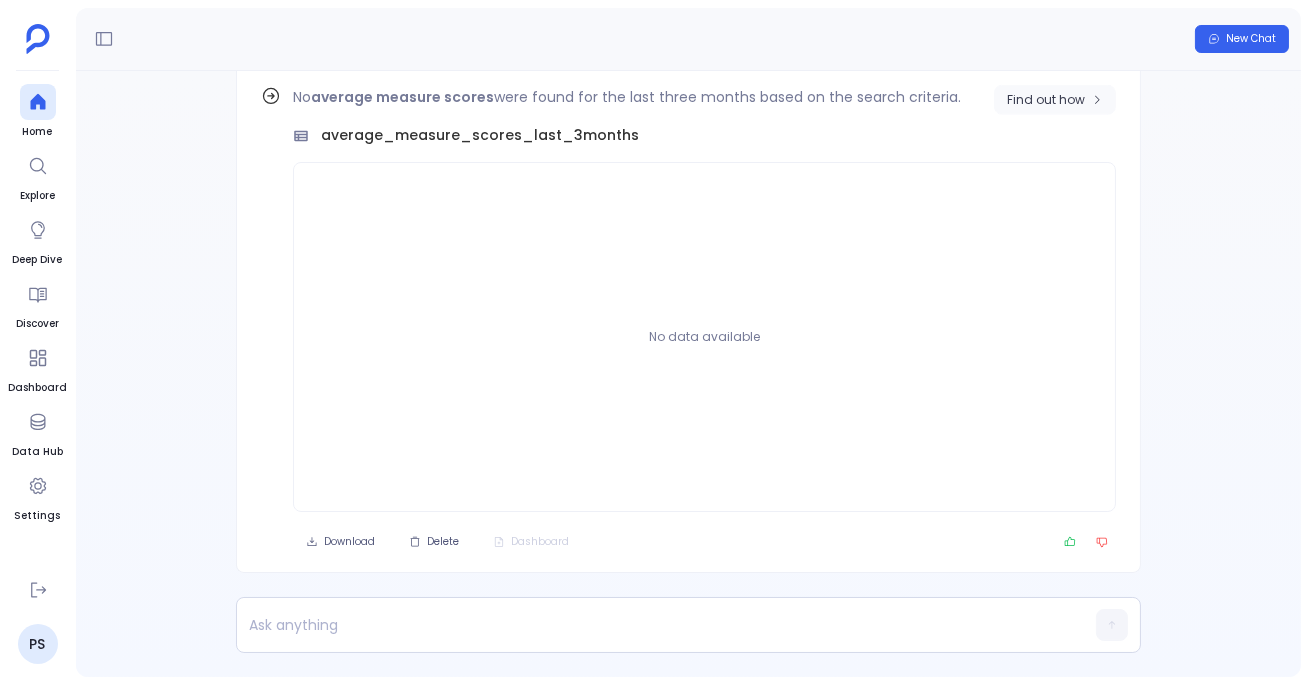 click on "Find out how" at bounding box center [1055, 100] 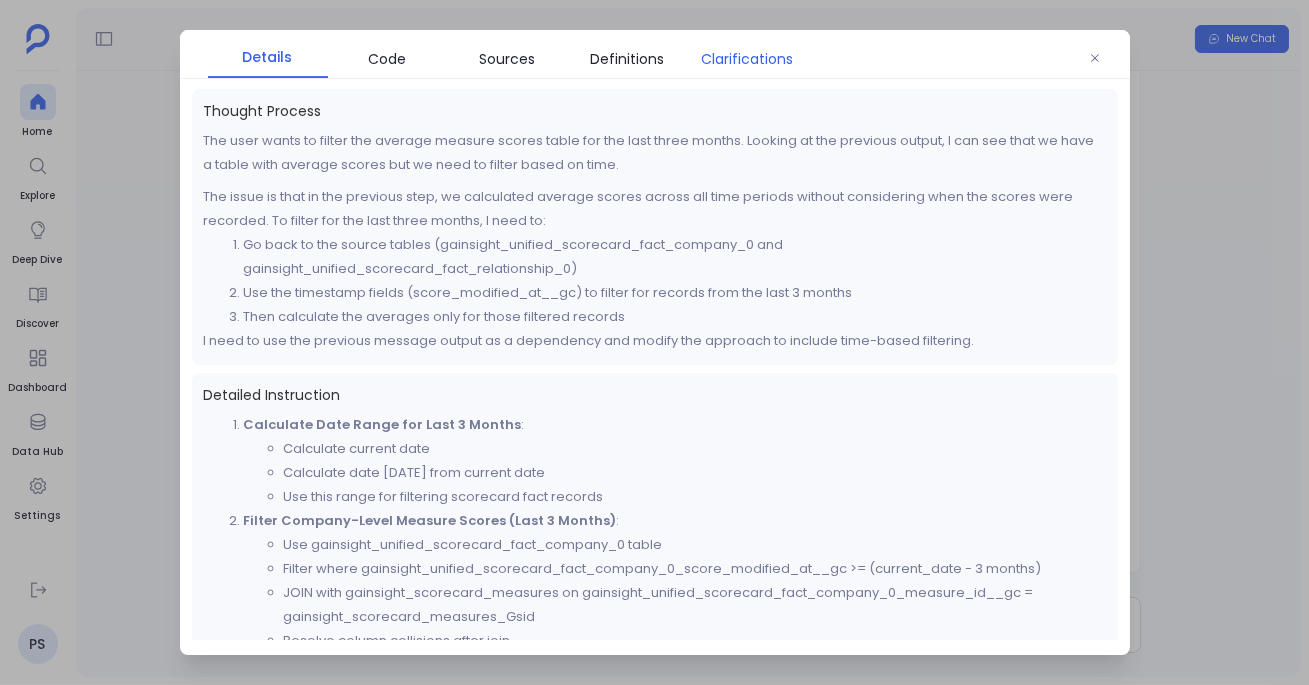 click on "Clarifications" at bounding box center [748, 59] 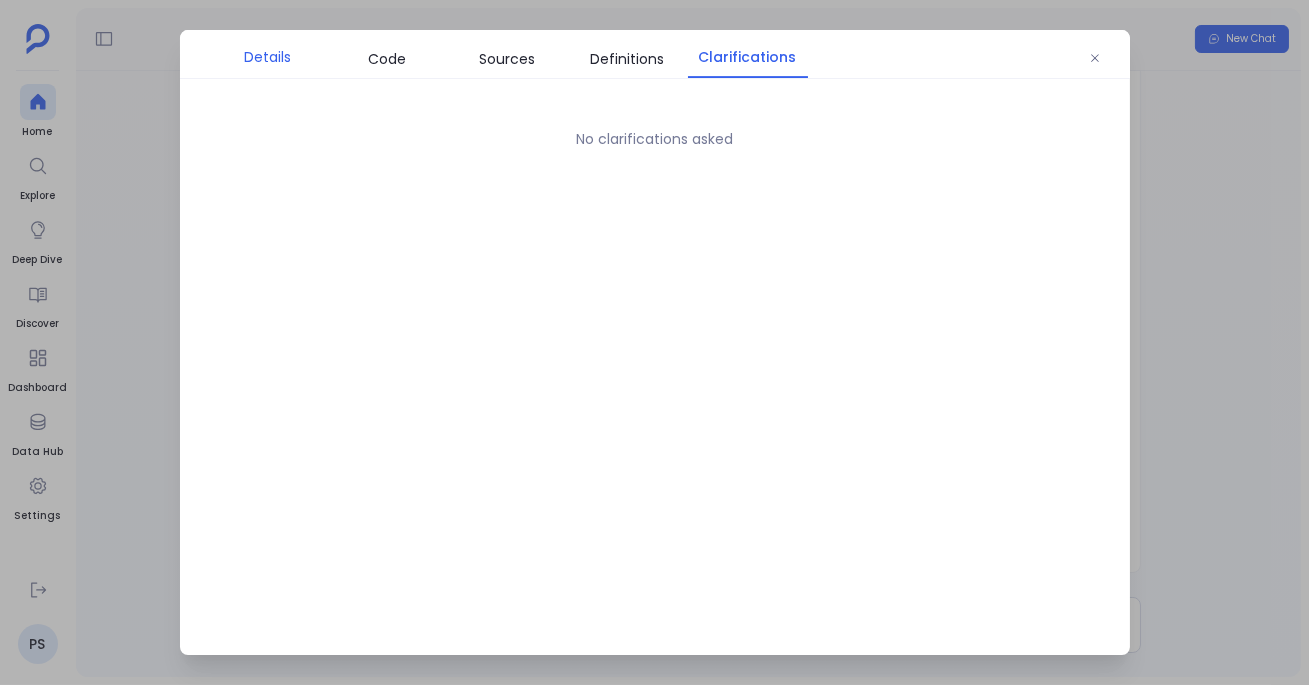 click on "Details" at bounding box center (267, 57) 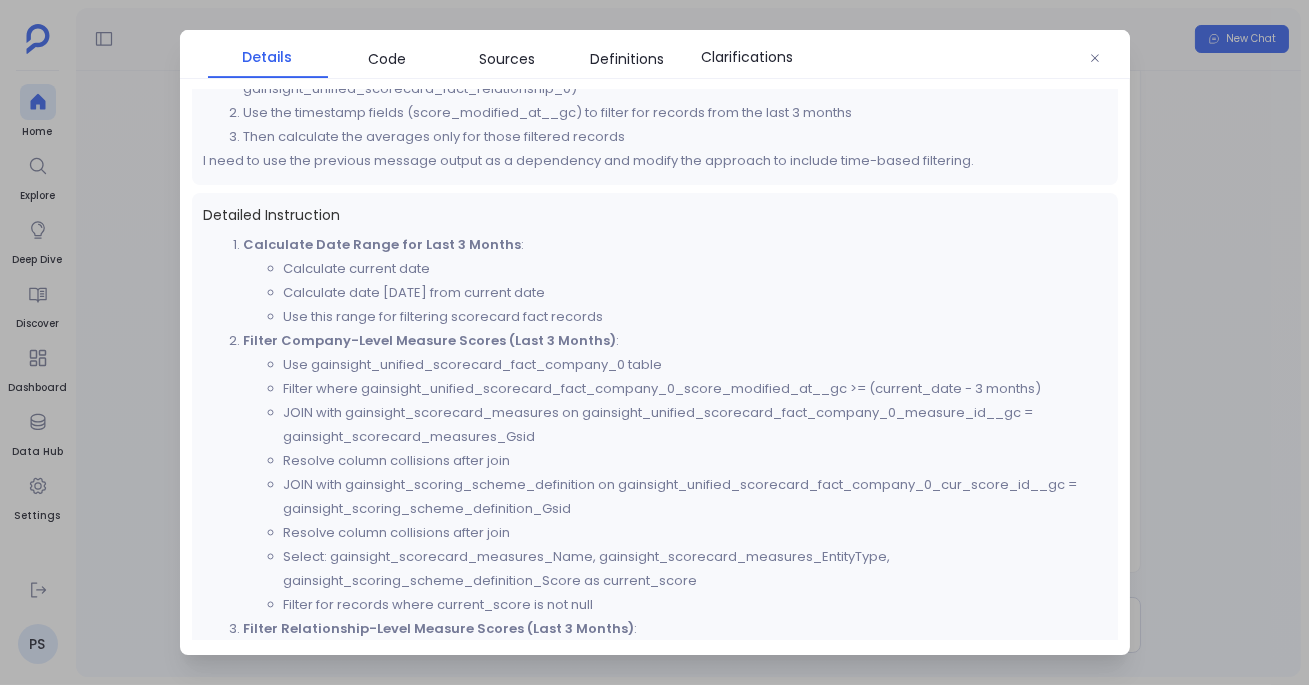 scroll, scrollTop: 182, scrollLeft: 0, axis: vertical 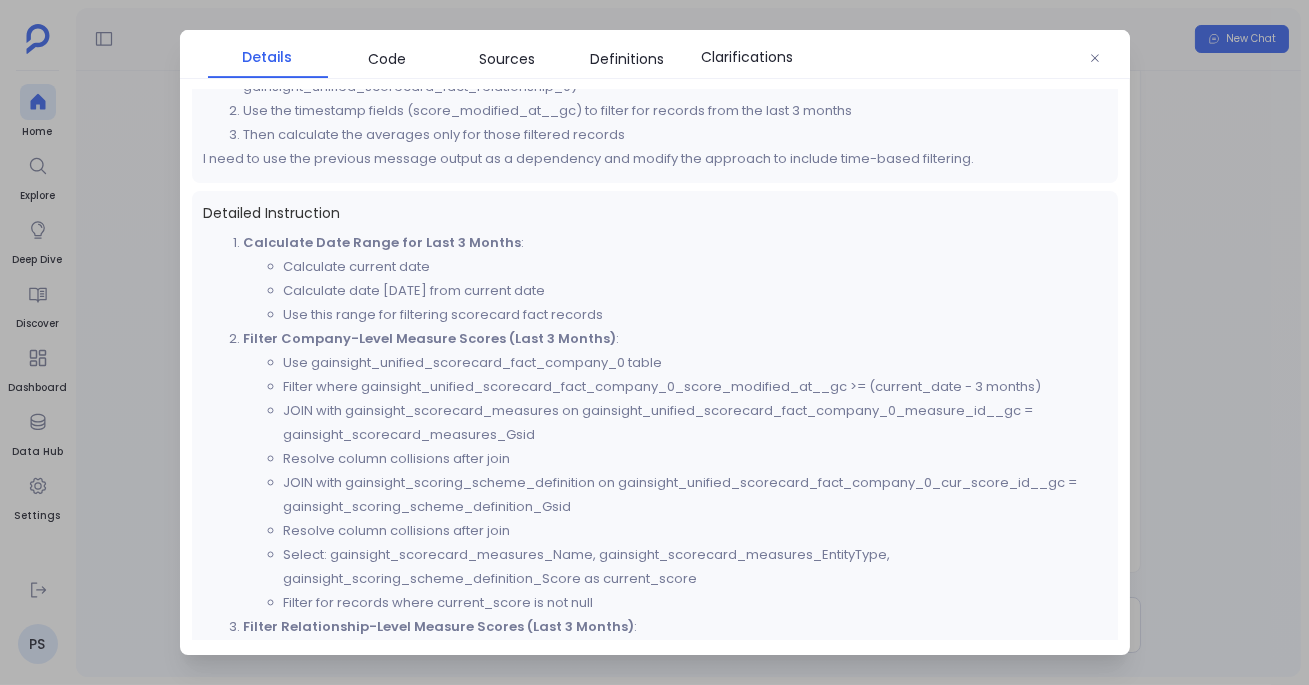 click on "Calculate Date Range for Last 3 Months :
Calculate current date
Calculate date 3 months ago from current date
Use this range for filtering scorecard fact records
Filter Company-Level Measure Scores (Last 3 Months) :
Use gainsight_unified_scorecard_fact_company_0 table
Filter where gainsight_unified_scorecard_fact_company_0_score_modified_at__gc >= (current_date - 3 months)
JOIN with gainsight_scorecard_measures on gainsight_unified_scorecard_fact_company_0_measure_id__gc = gainsight_scorecard_measures_Gsid
Resolve column collisions after join
JOIN with gainsight_scoring_scheme_definition on gainsight_unified_scorecard_fact_company_0_cur_score_id__gc = gainsight_scoring_scheme_definition_Gsid
Resolve column collisions after join
Select: gainsight_scorecard_measures_Name, gainsight_scorecard_measures_EntityType, gainsight_scoring_scheme_definition_Score as current_score
Filter for records where current_score is not null
:
:
:" at bounding box center [655, 723] 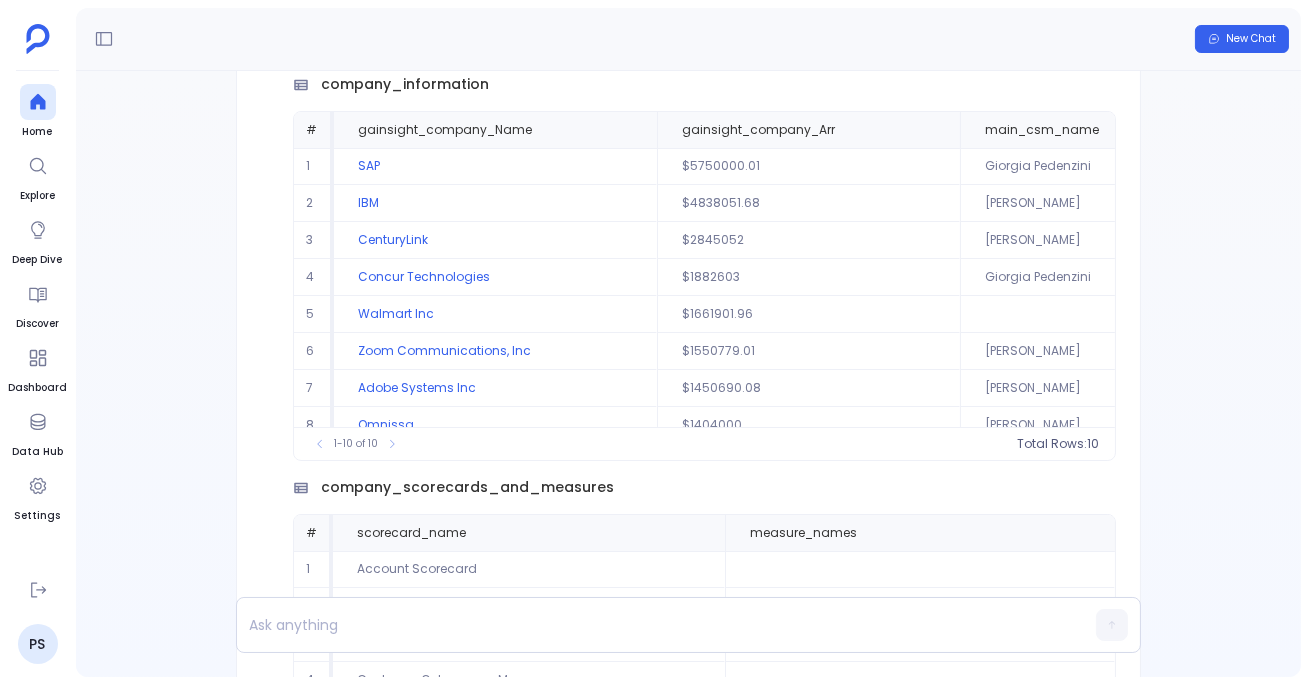 scroll, scrollTop: -2985, scrollLeft: 0, axis: vertical 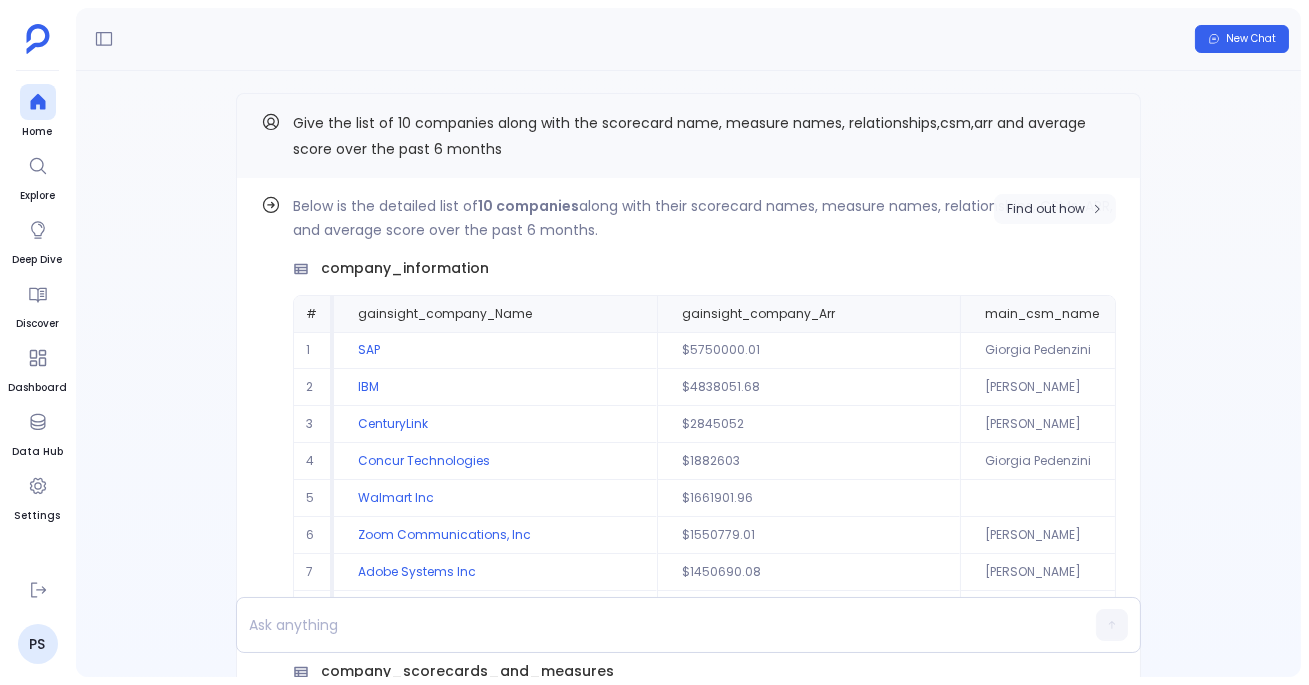 click on "Find out how" at bounding box center [1046, 209] 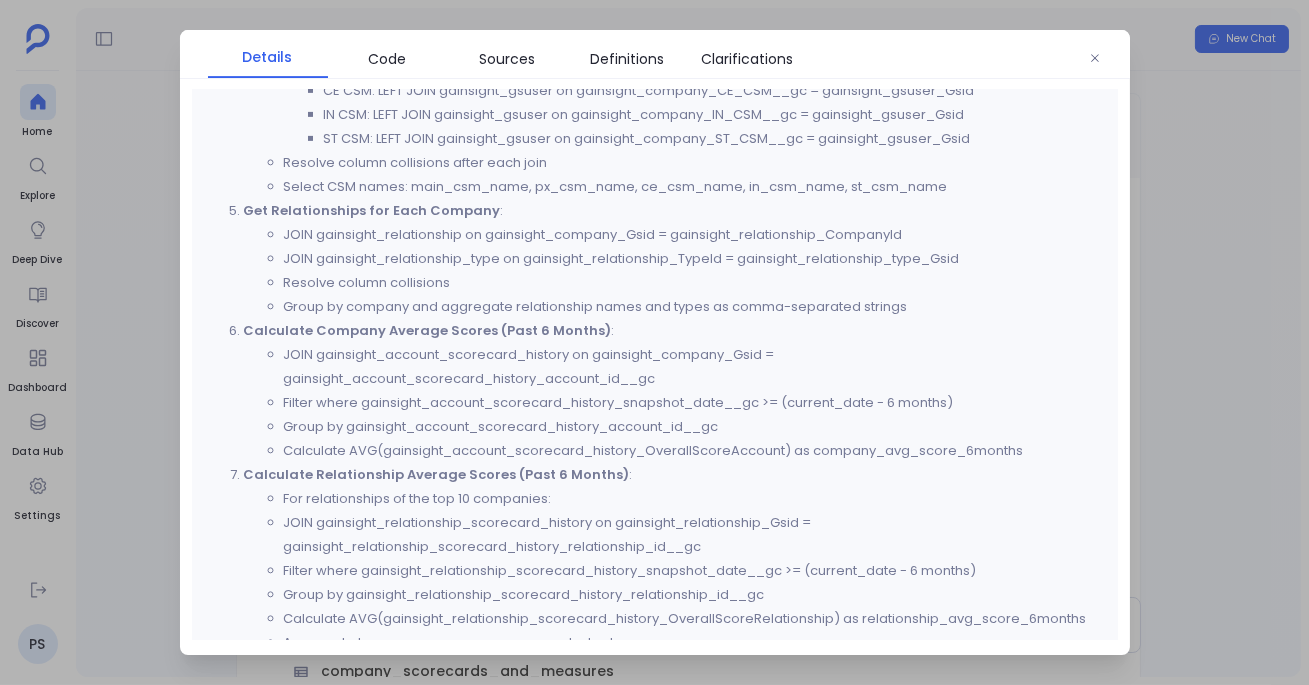 scroll, scrollTop: 1634, scrollLeft: 0, axis: vertical 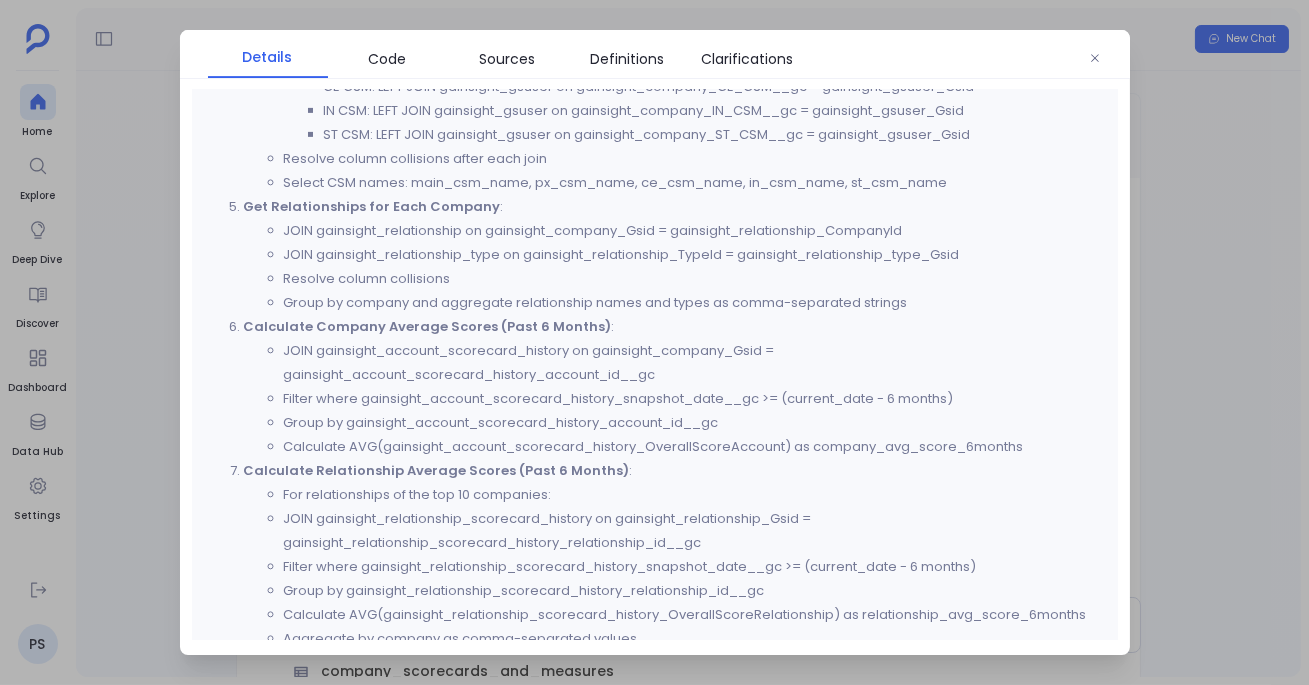 click at bounding box center (654, 342) 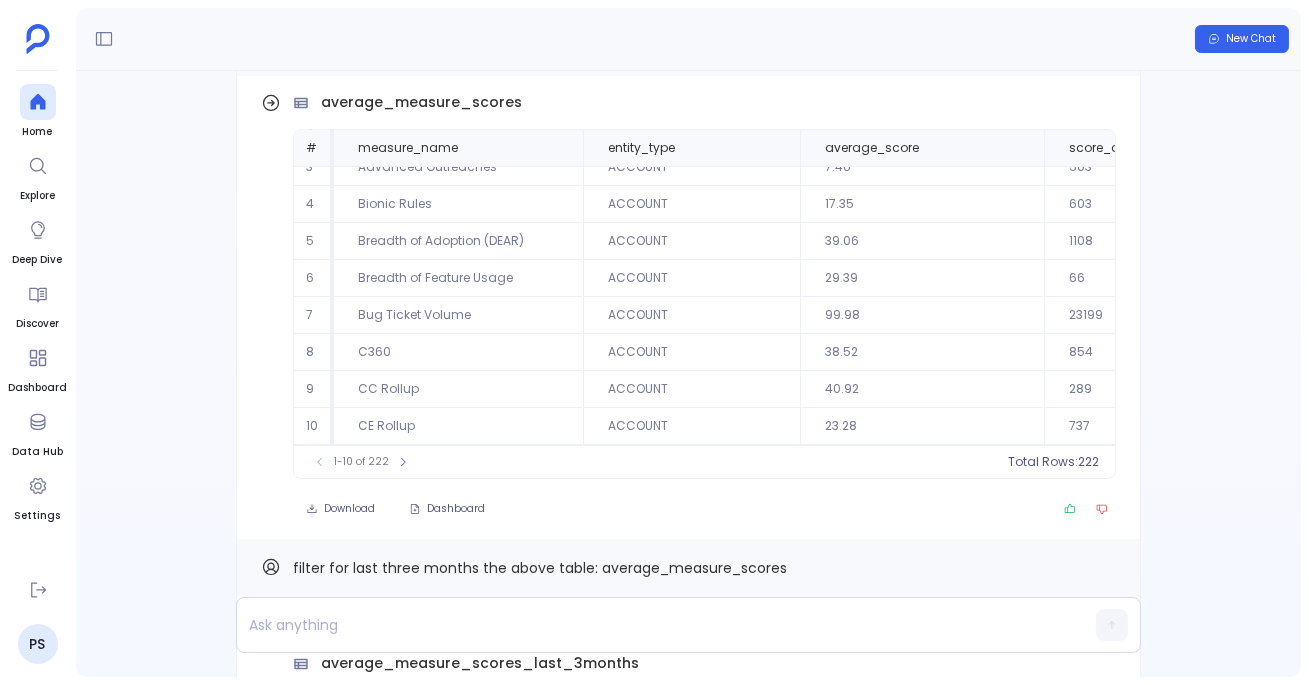 scroll, scrollTop: -203, scrollLeft: 0, axis: vertical 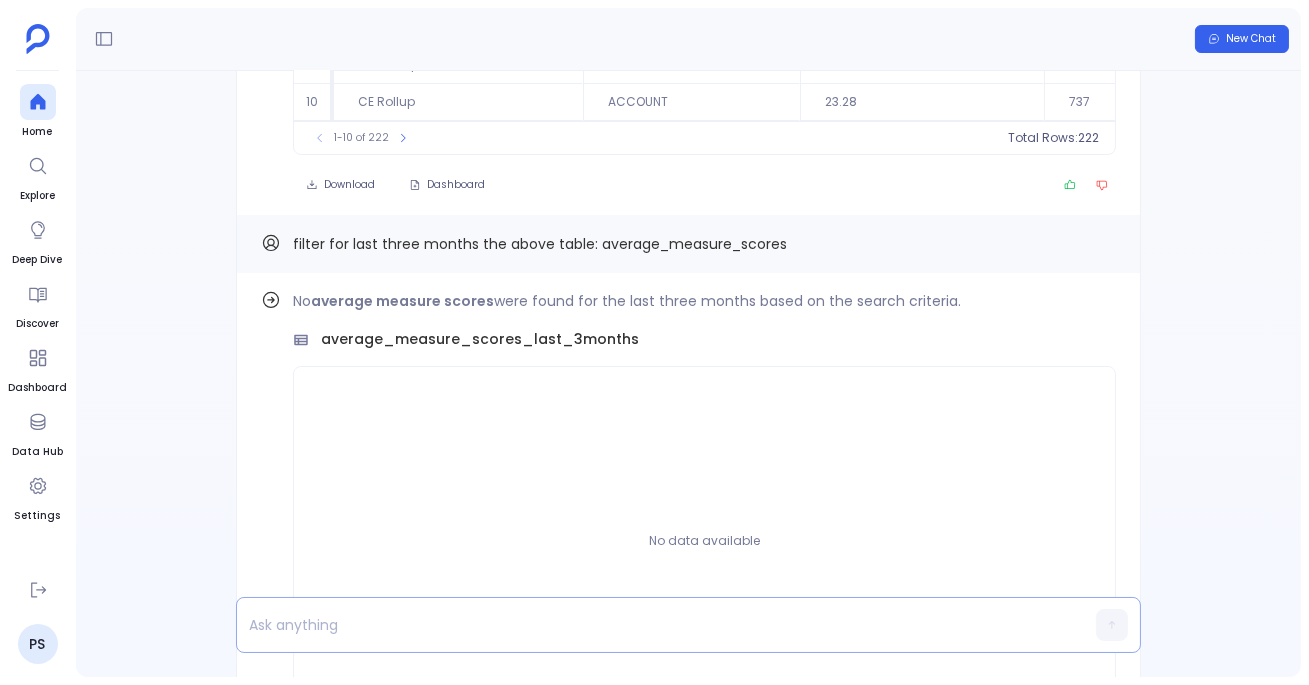 click at bounding box center [650, 625] 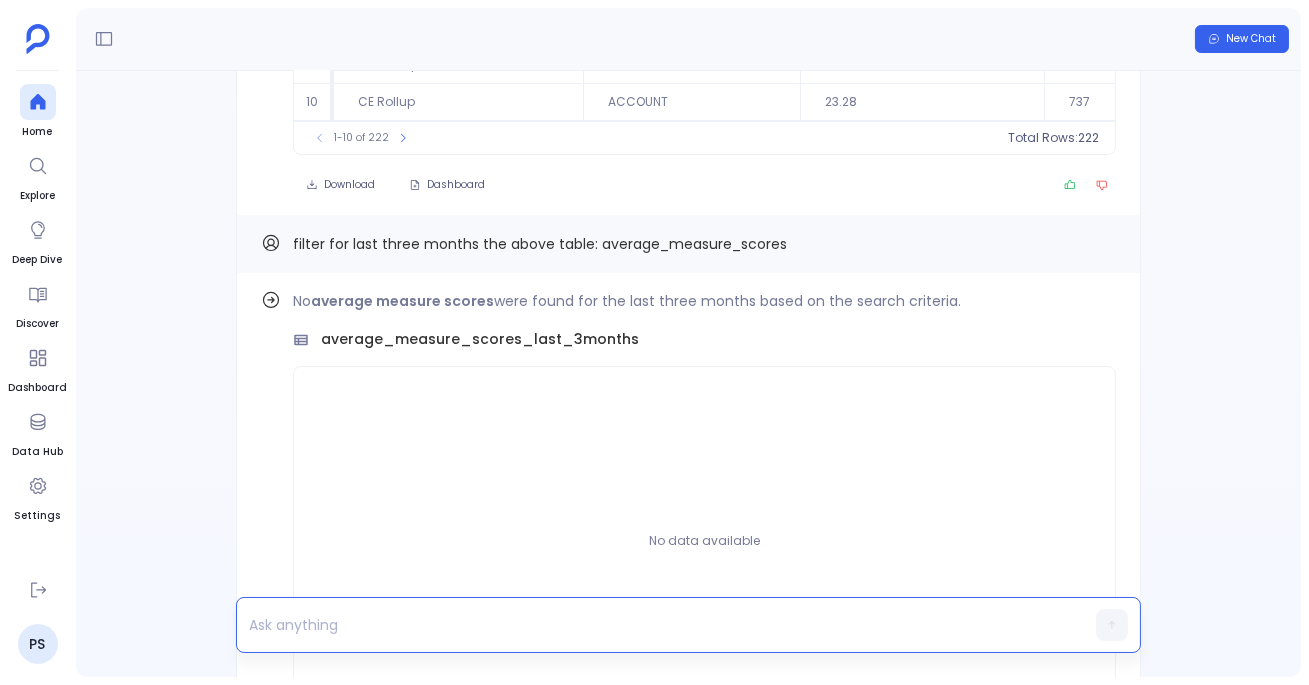 type 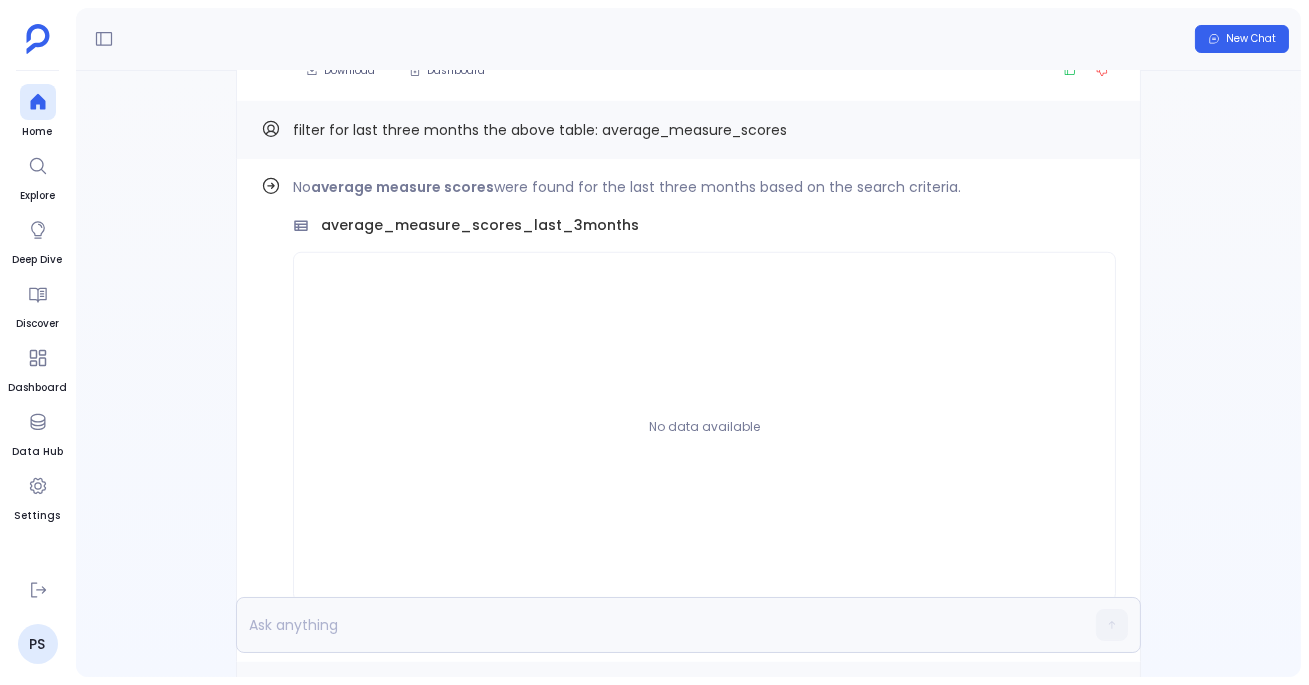 scroll, scrollTop: 0, scrollLeft: 0, axis: both 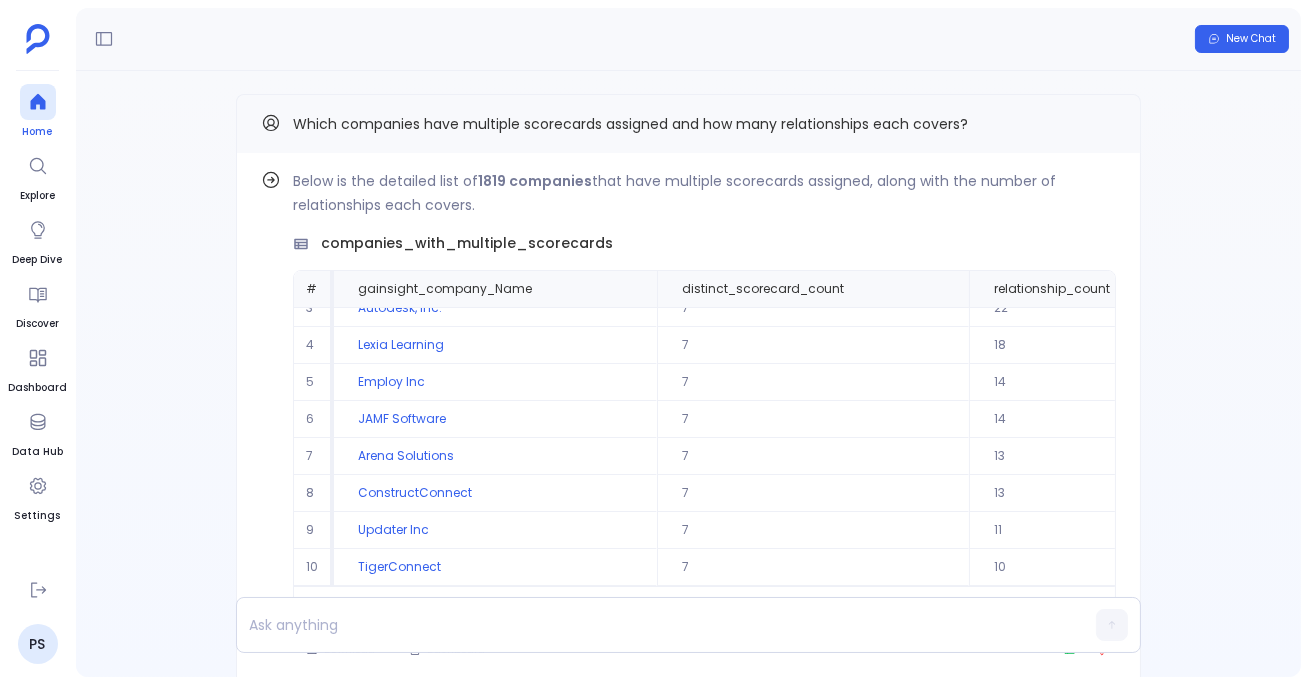 click 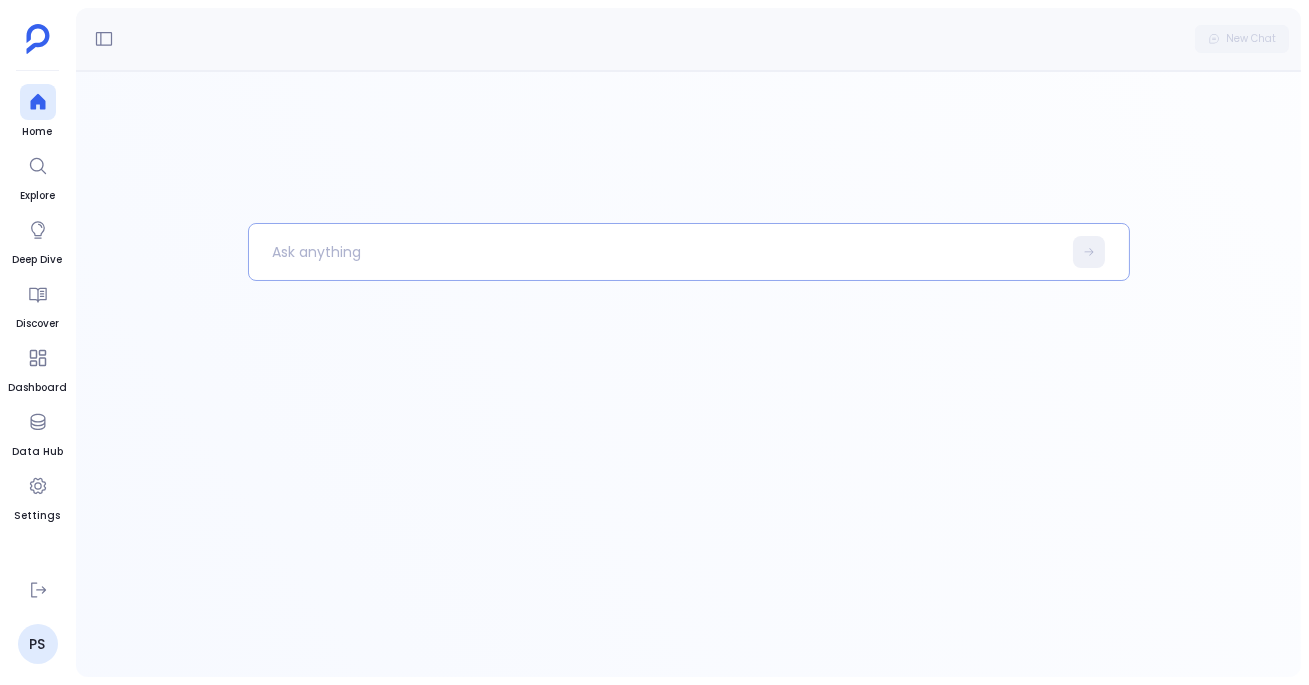 click at bounding box center [655, 252] 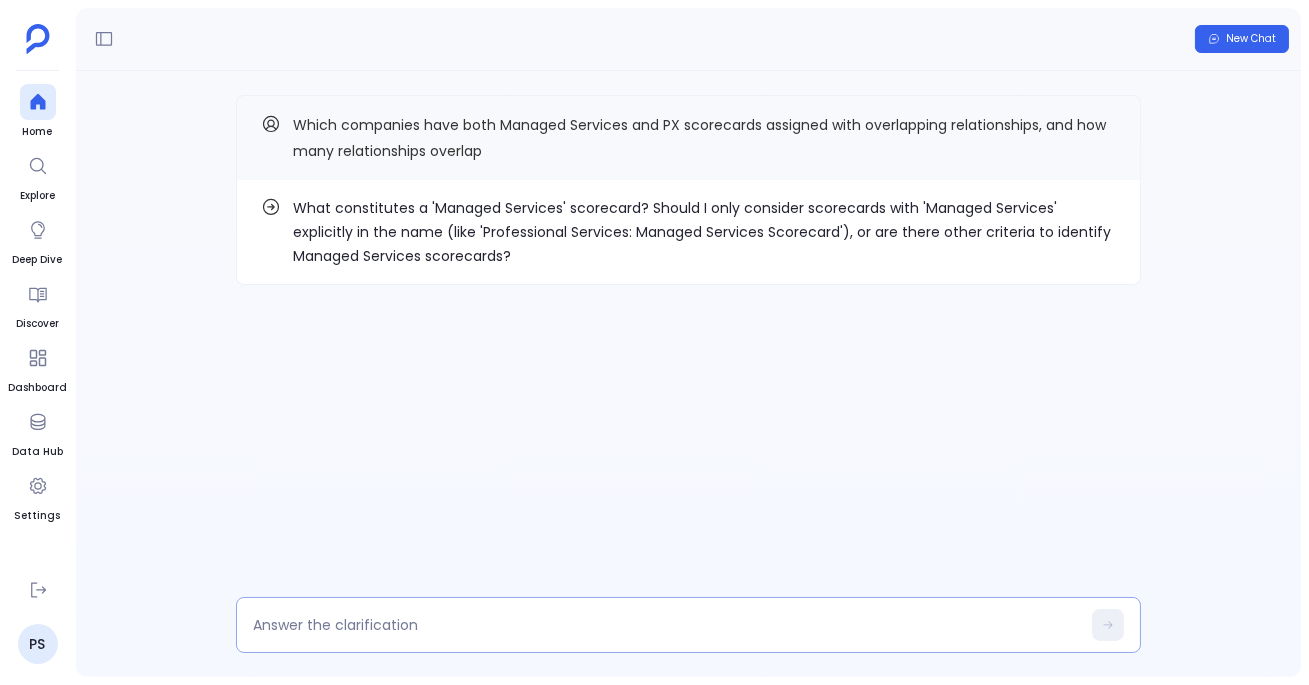 click at bounding box center (666, 625) 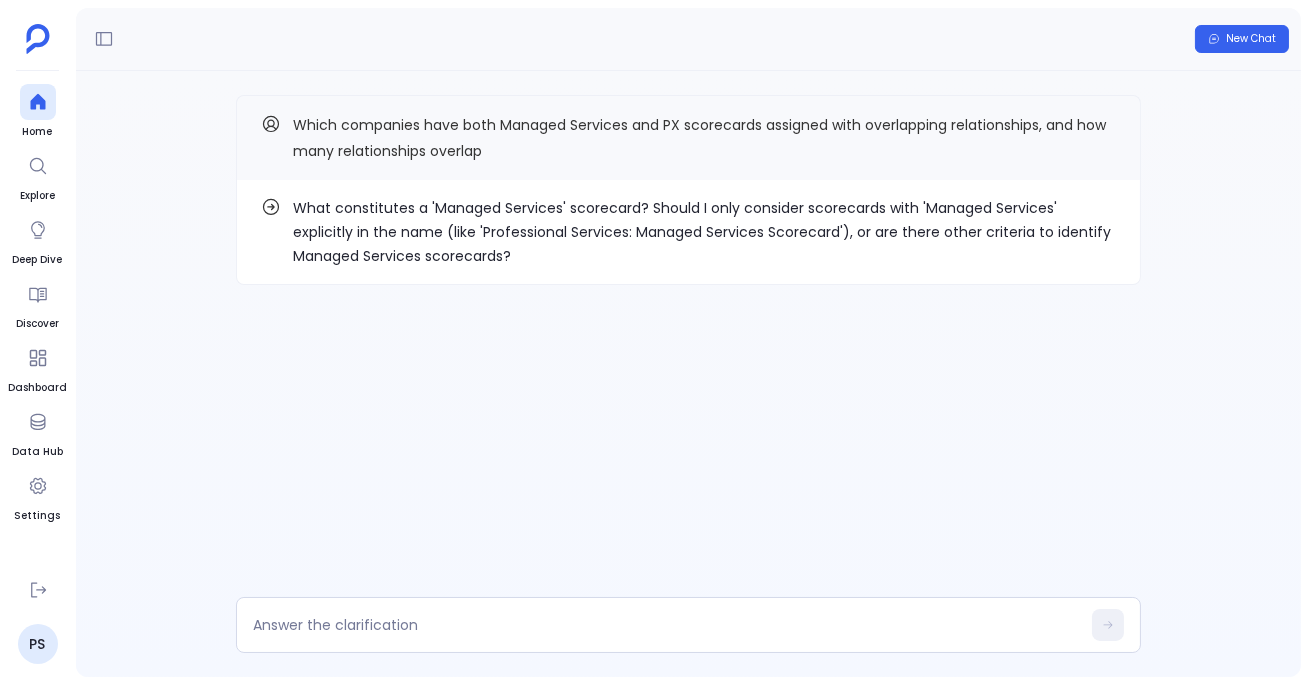 click on "What constitutes a 'Managed Services' scorecard? Should I only consider scorecards with 'Managed Services' explicitly in the name (like 'Professional Services: Managed Services Scorecard'), or are there other criteria to identify Managed Services scorecards?" at bounding box center [704, 232] 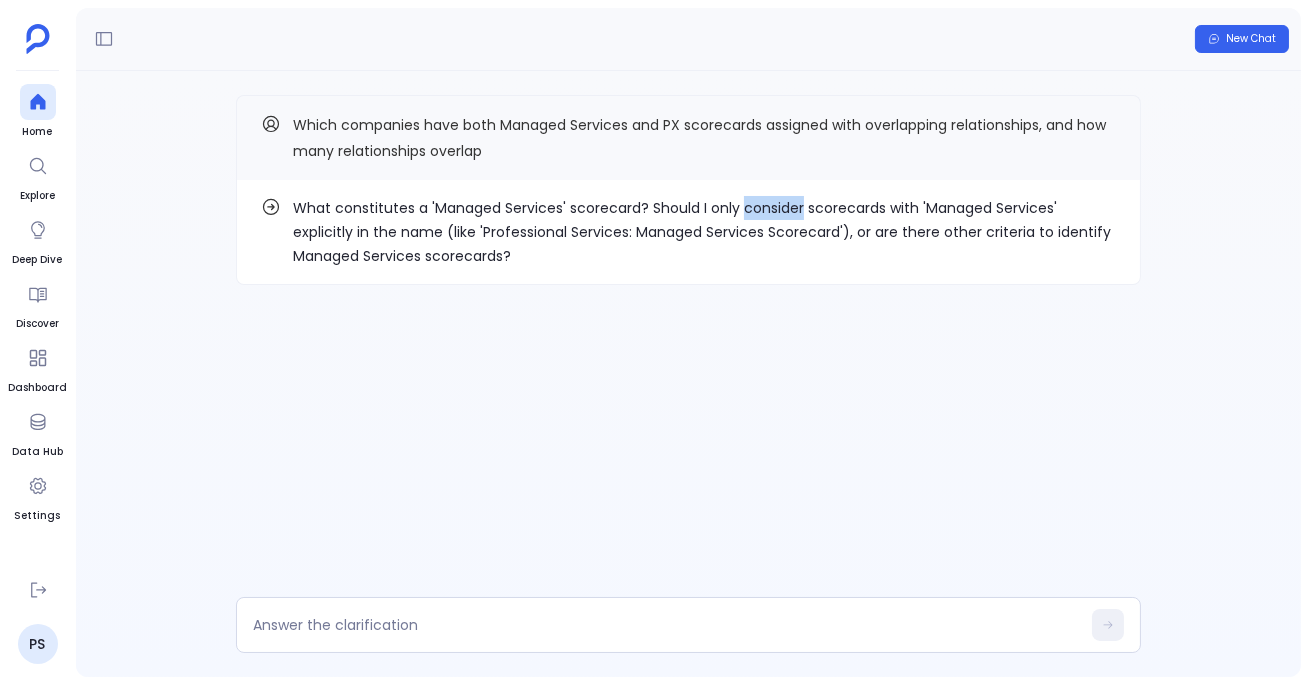 click on "What constitutes a 'Managed Services' scorecard? Should I only consider scorecards with 'Managed Services' explicitly in the name (like 'Professional Services: Managed Services Scorecard'), or are there other criteria to identify Managed Services scorecards?" at bounding box center (704, 232) 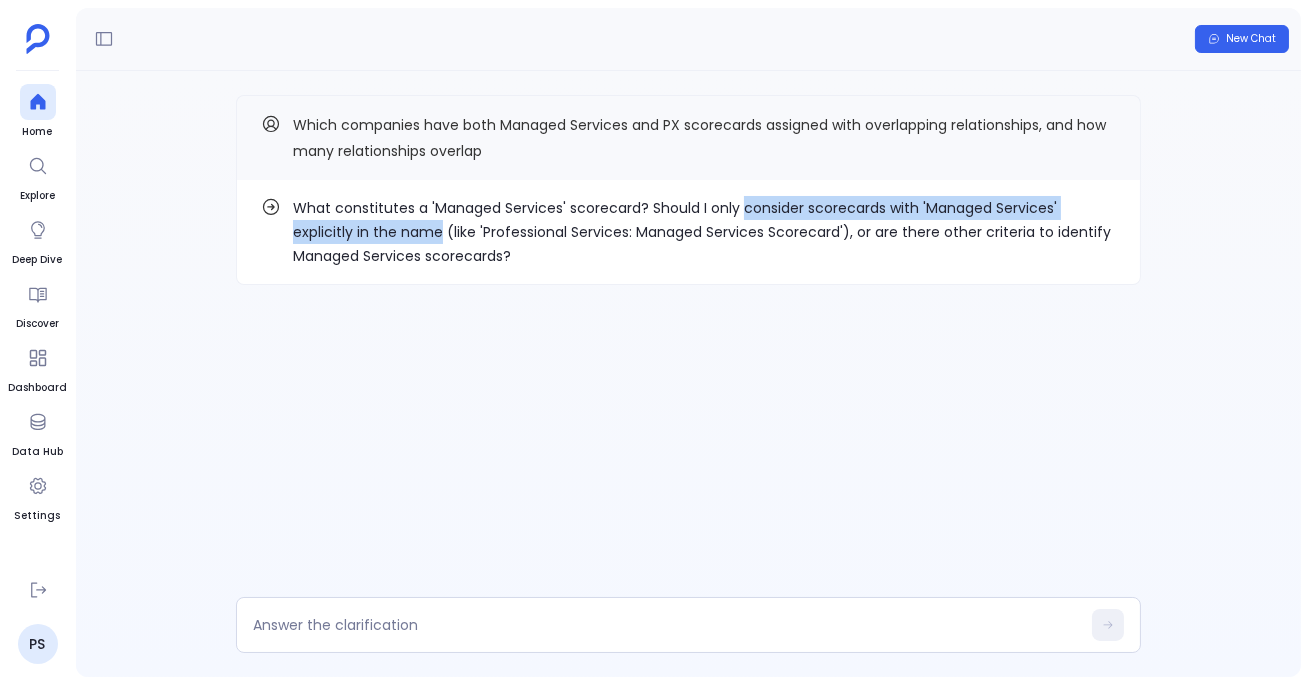 click on "What constitutes a 'Managed Services' scorecard? Should I only consider scorecards with 'Managed Services' explicitly in the name (like 'Professional Services: Managed Services Scorecard'), or are there other criteria to identify Managed Services scorecards?" at bounding box center [704, 232] 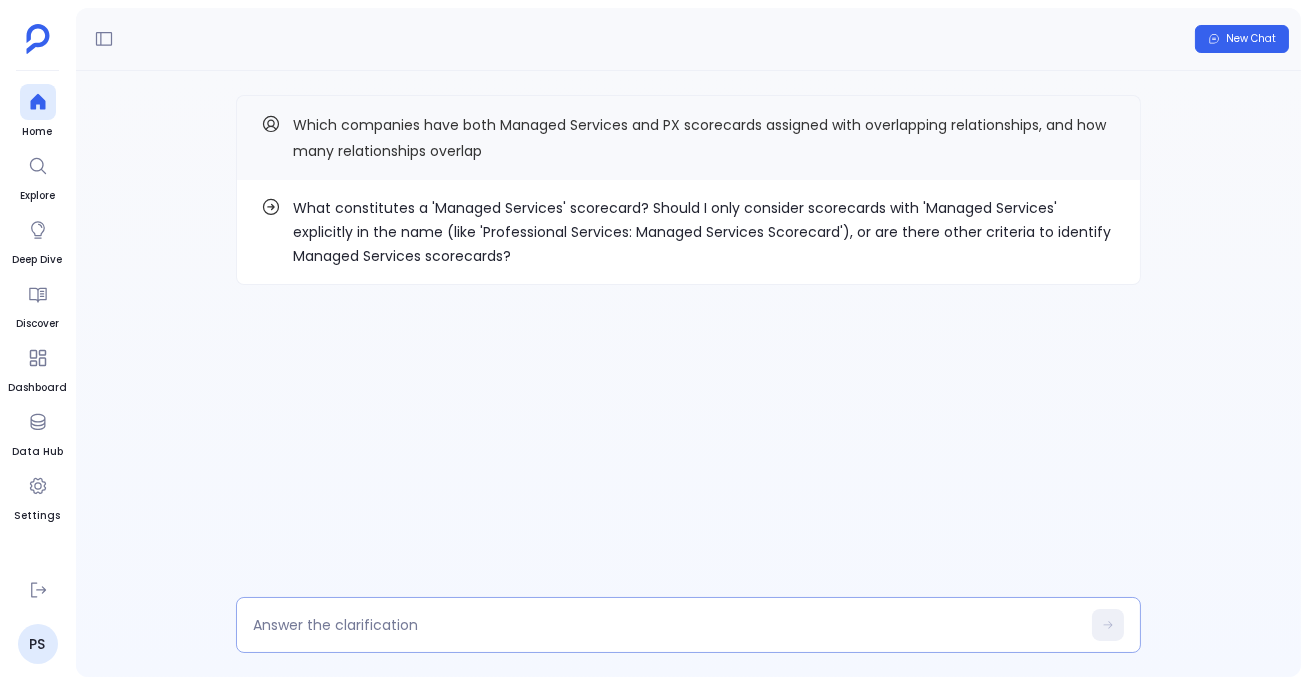 click at bounding box center [688, 625] 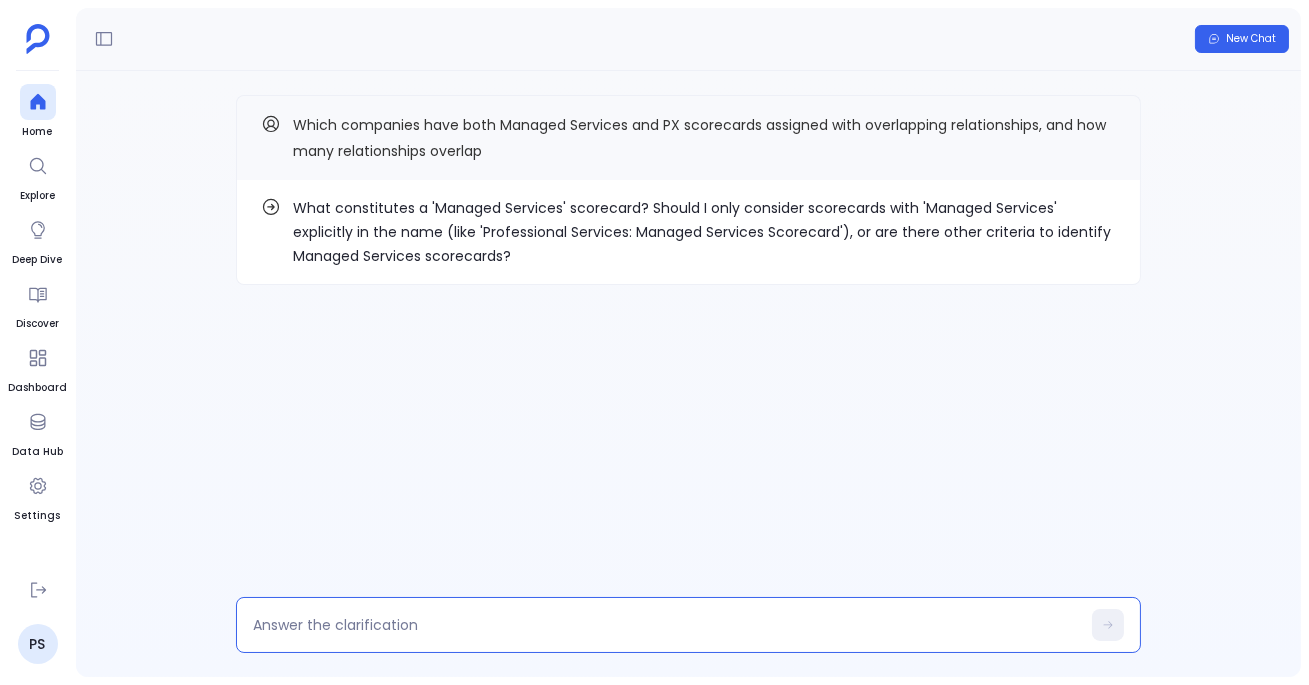 click at bounding box center (666, 625) 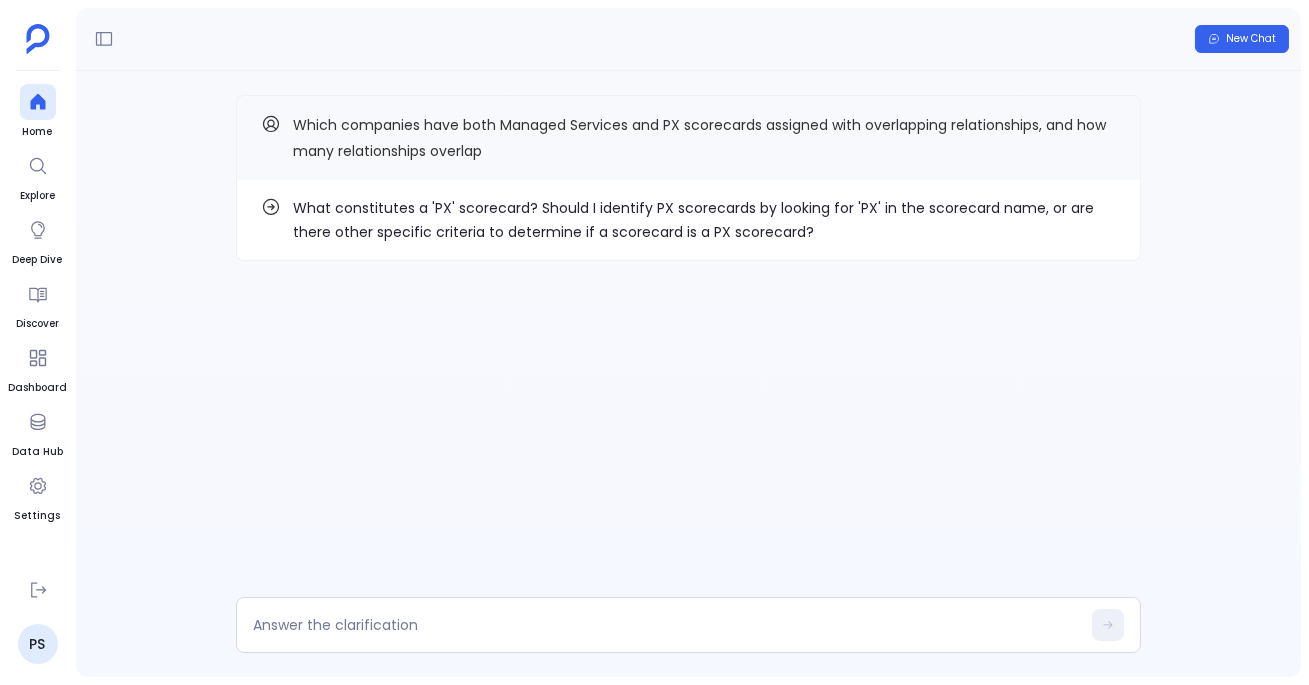 click on "What constitutes a 'PX' scorecard? Should I identify PX scorecards by looking for 'PX' in the scorecard name, or are there other specific criteria to determine if a scorecard is a PX scorecard?" at bounding box center (704, 220) 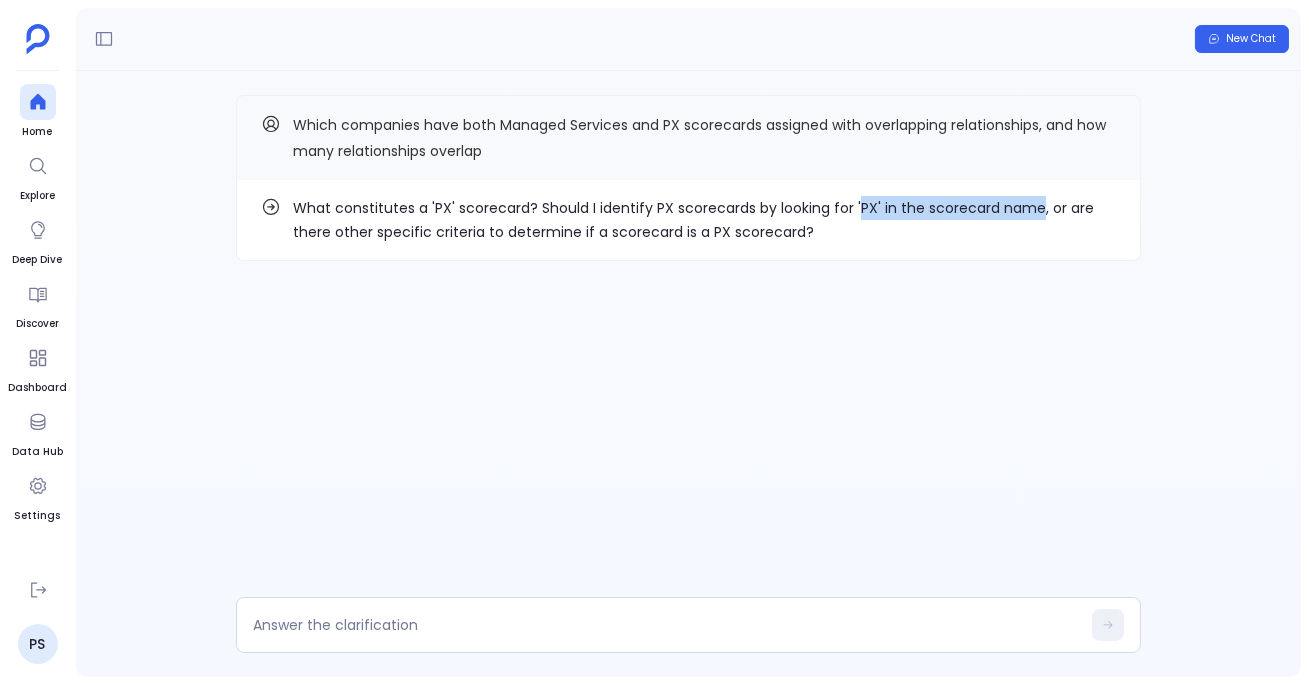 drag, startPoint x: 851, startPoint y: 205, endPoint x: 1030, endPoint y: 211, distance: 179.10052 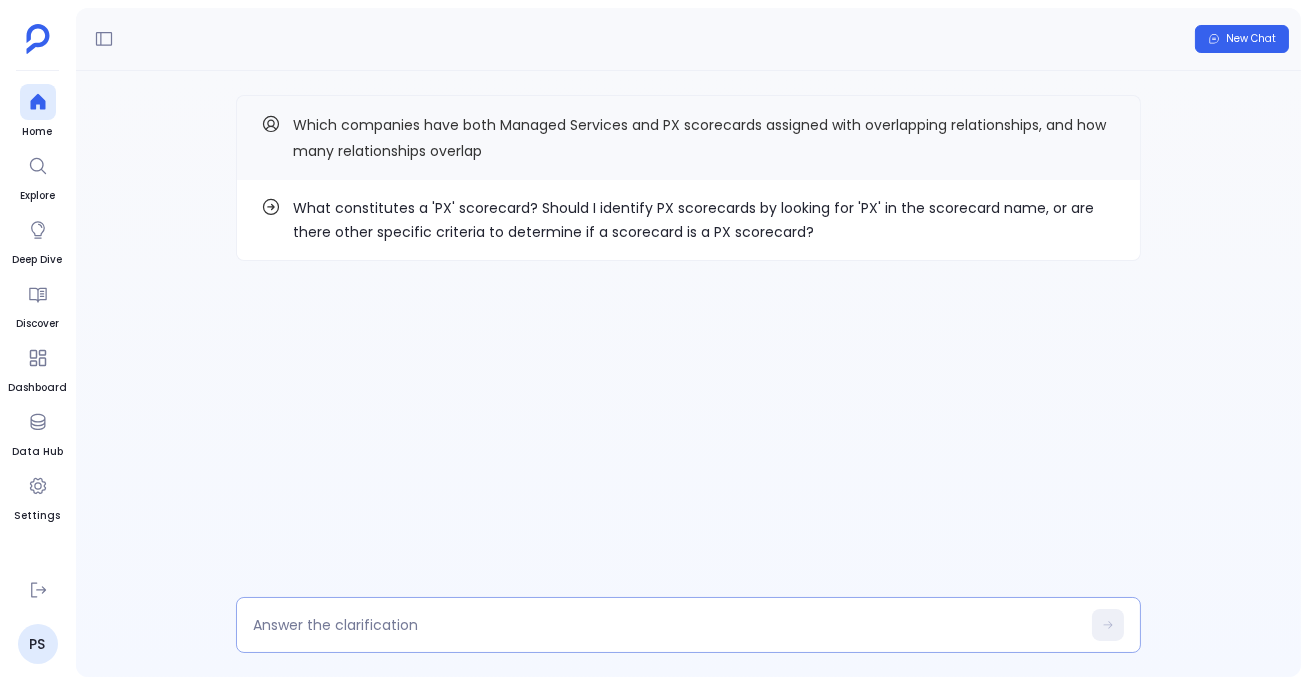 click at bounding box center [666, 625] 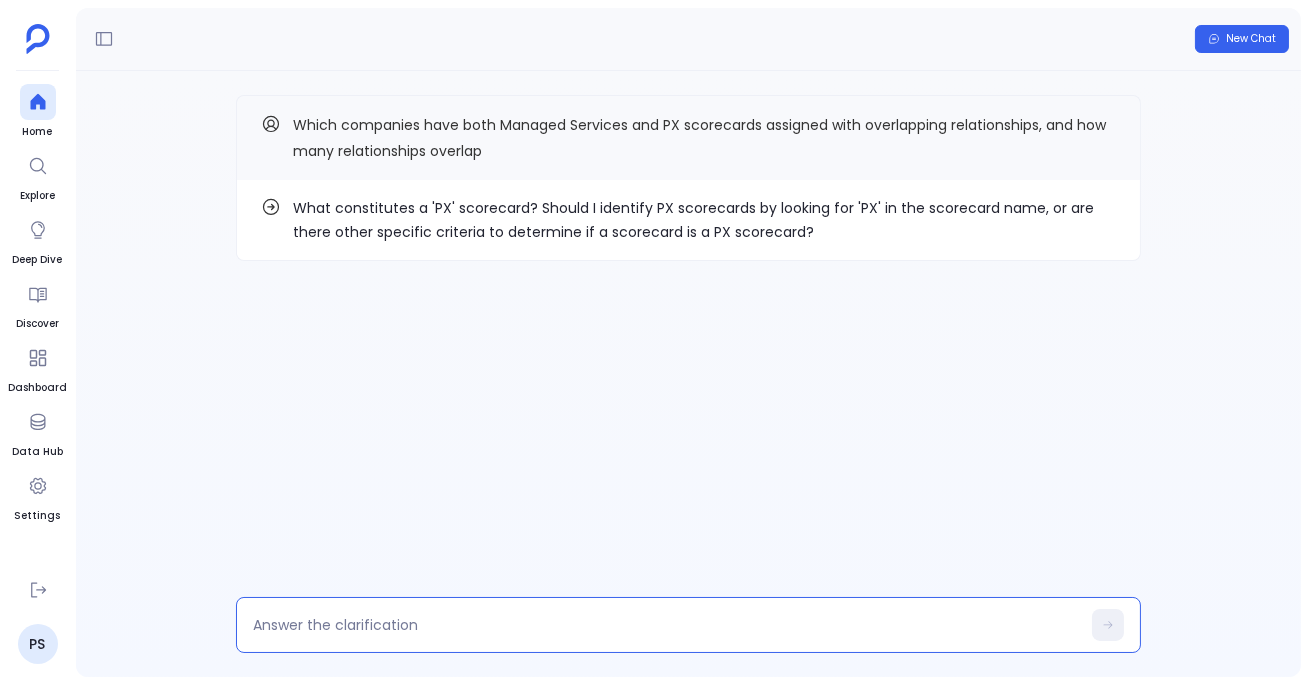 type on "PX' in the scorecard name" 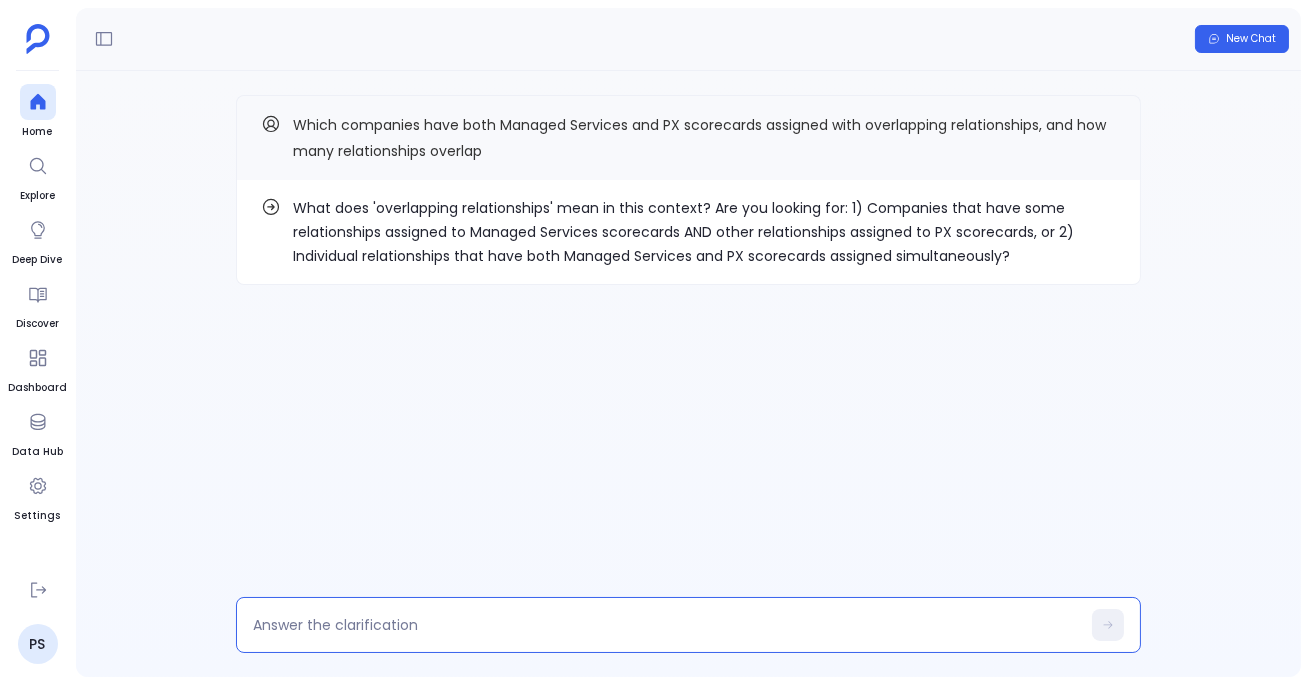 click at bounding box center [666, 625] 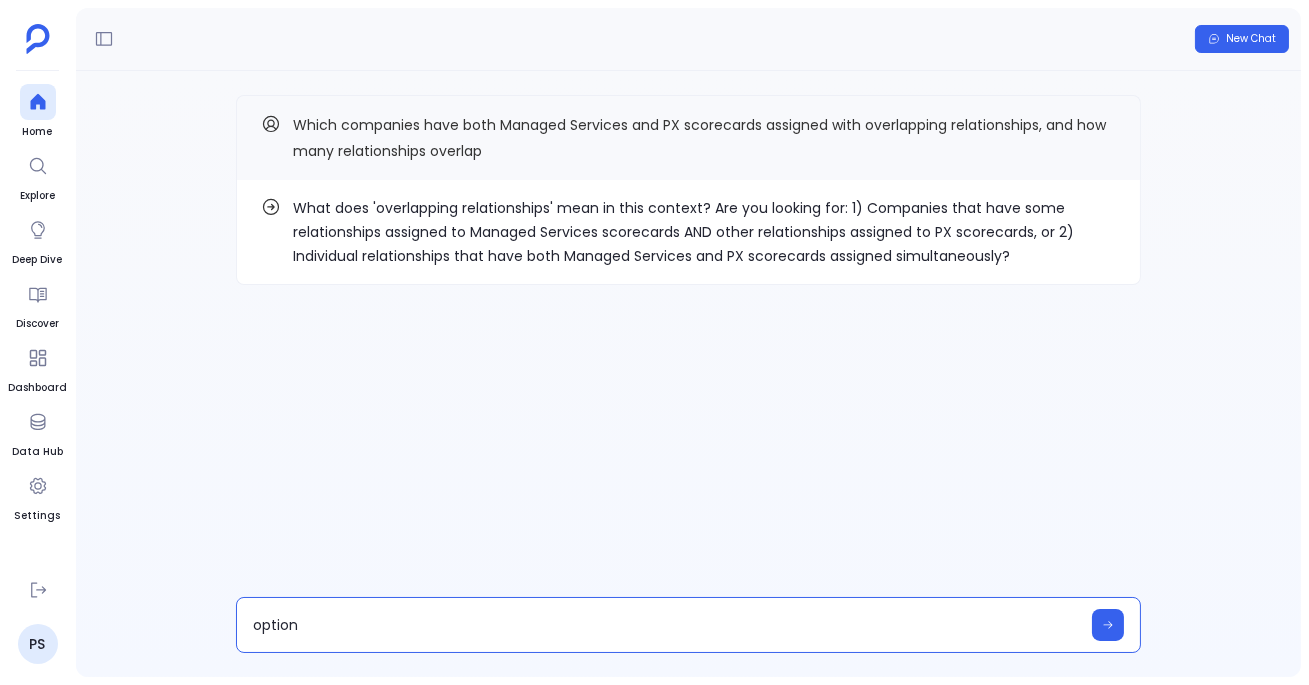 type on "option 2" 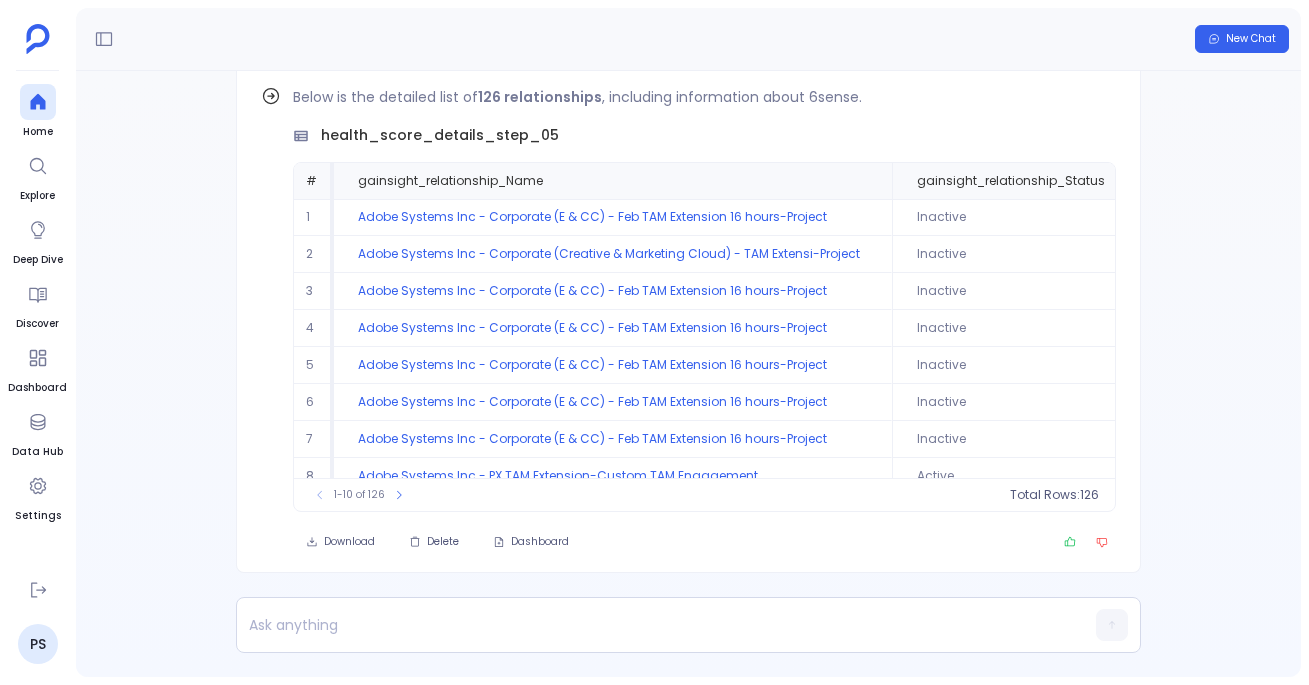 scroll, scrollTop: 0, scrollLeft: 0, axis: both 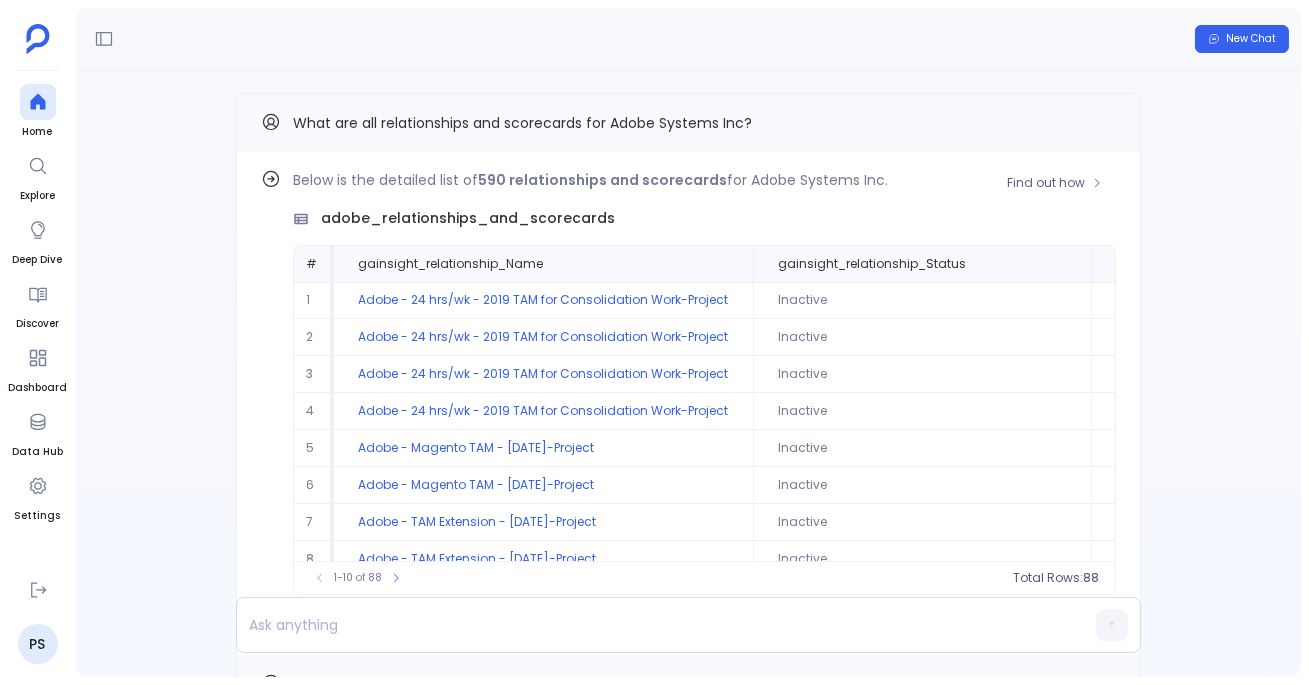 click on "Below is the detailed list of  590 relationships and scorecards  for Adobe Systems Inc. adobe_relationships_and_scorecards # gainsight_relationship_Name gainsight_relationship_Status gainsight_relationship_type_Name gainsight_scorecard_master_Name gainsight_scorecard_master_Description gainsight_scorecard_measures_Name gainsight_scorecard_measures_Description 1 Adobe - 24 hrs/wk - 2019 TAM for Consolidation Work-Project Inactive Professional Services Professional Services: Managed Services Scorecard Depth of Adoption (DEAR) GS for PS For PS Project-driven Relationships - used for scoring HAUs at 14- or 28-day rates depending on whether it&#39;s an onboarding project. 2 Adobe - 24 hrs/wk - 2019 TAM for Consolidation Work-Project Inactive Professional Services Professional Services: Managed Services Scorecard Deployment (DEAR) GS for PS Used on Prof Services relationship scorecards 3 Adobe - 24 hrs/wk - 2019 TAM for Consolidation Work-Project Inactive Professional Services Overall Score (Relationship)  4 5 6 7" at bounding box center (688, 403) 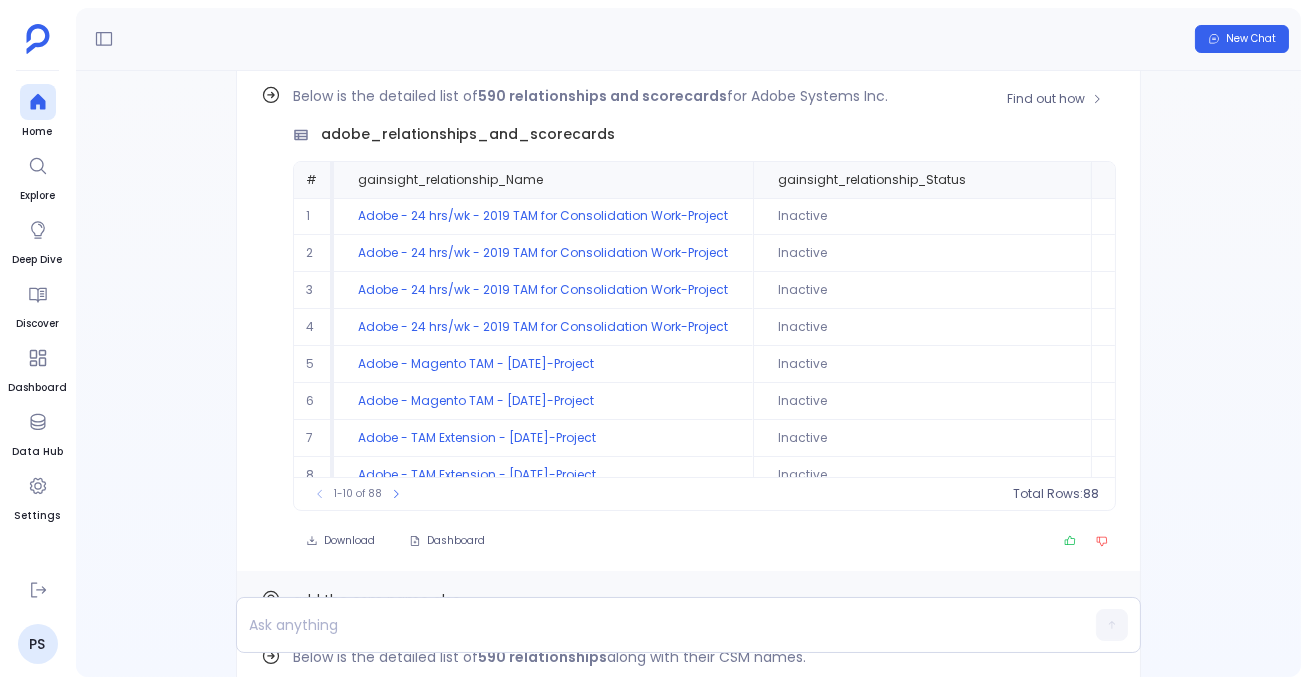 scroll, scrollTop: -2272, scrollLeft: 0, axis: vertical 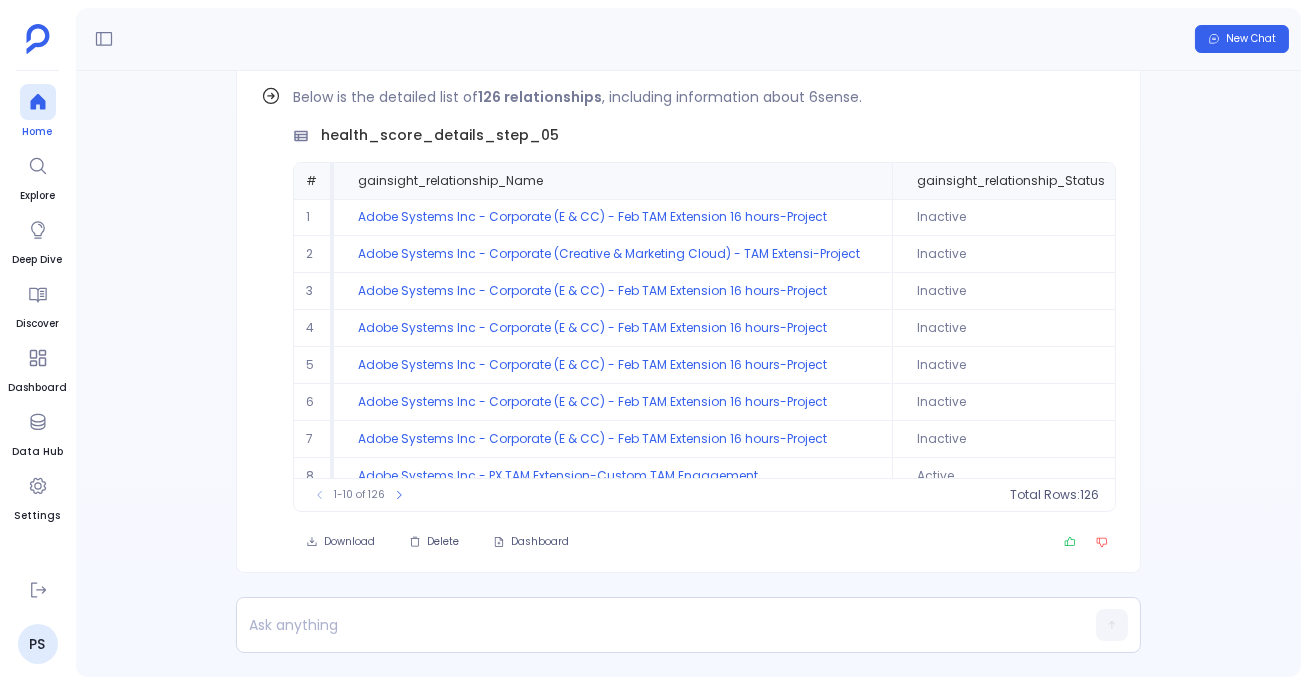 click on "Home" at bounding box center (38, 132) 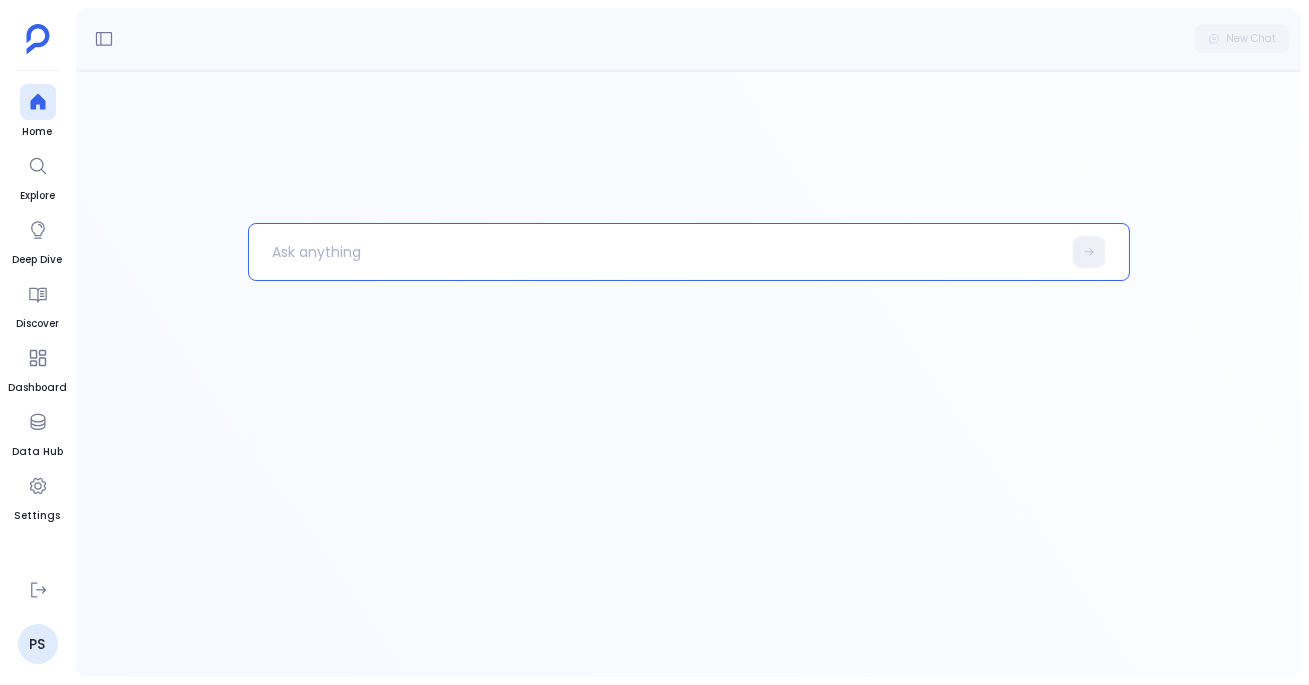 click at bounding box center [655, 252] 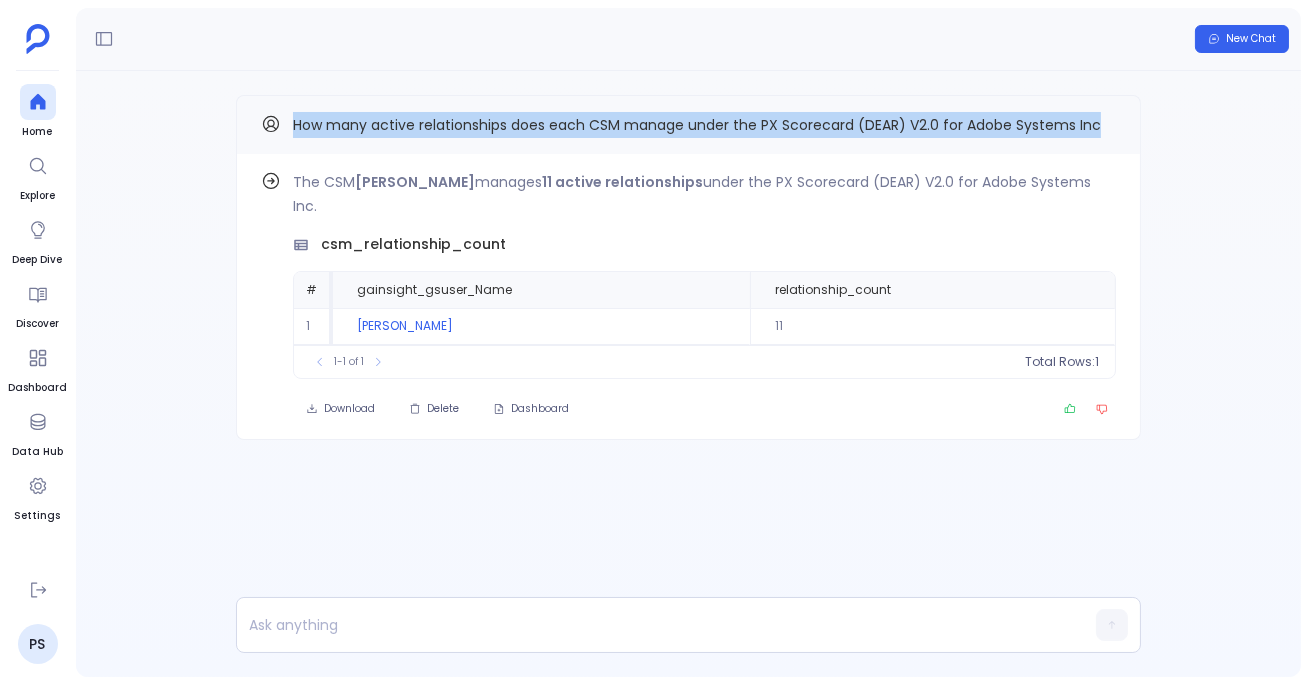 drag, startPoint x: 292, startPoint y: 118, endPoint x: 1143, endPoint y: 119, distance: 851.0006 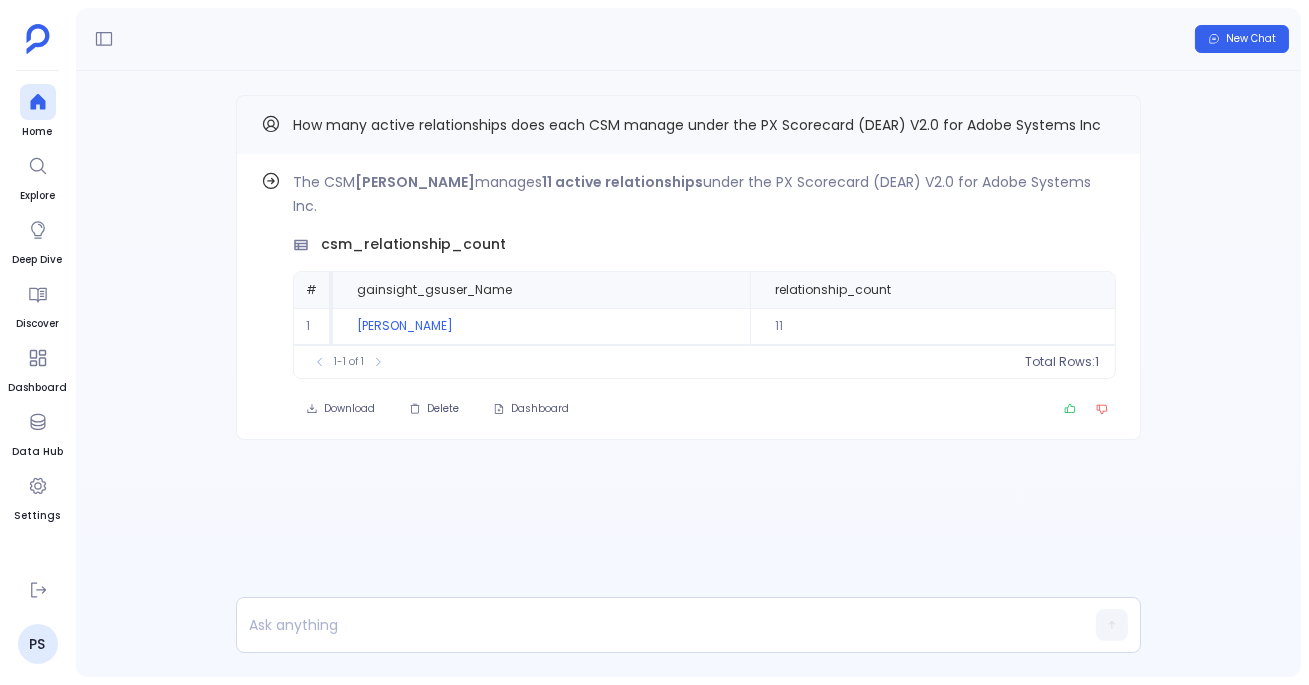 click on "How many active relationships does each CSM manage under the PX Scorecard (DEAR) V2.0 for Adobe Systems Inc" at bounding box center (697, 125) 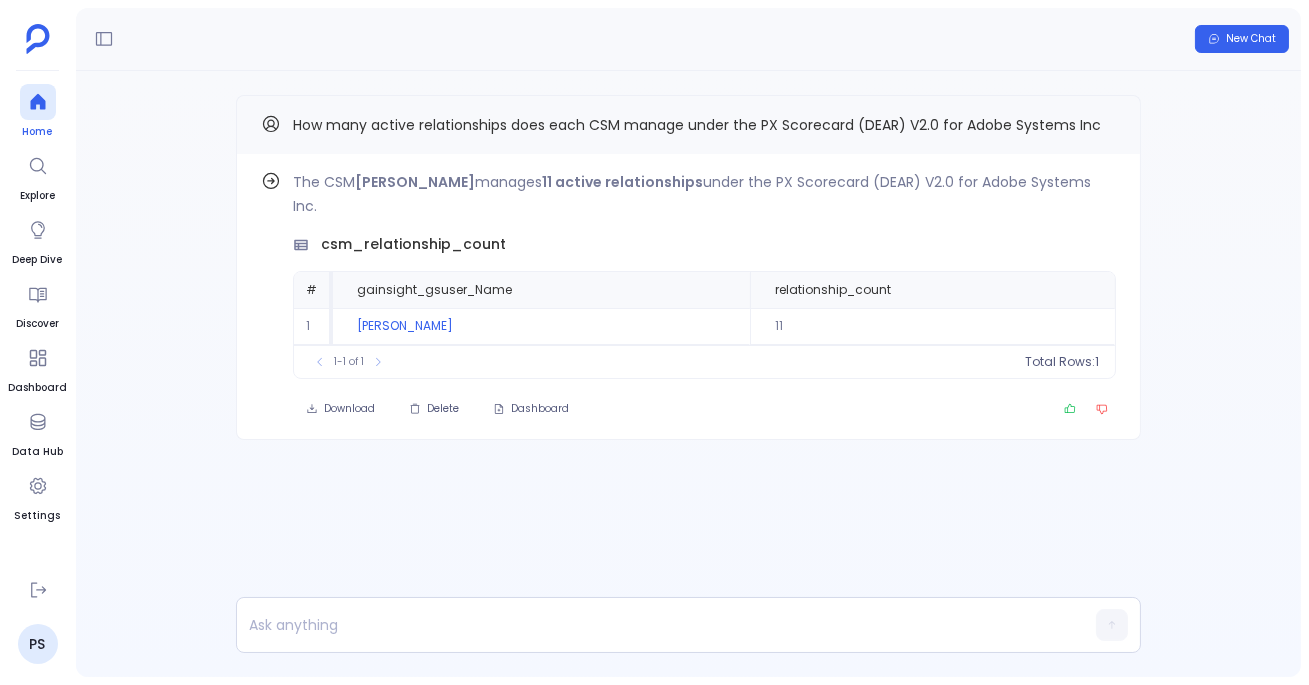 click 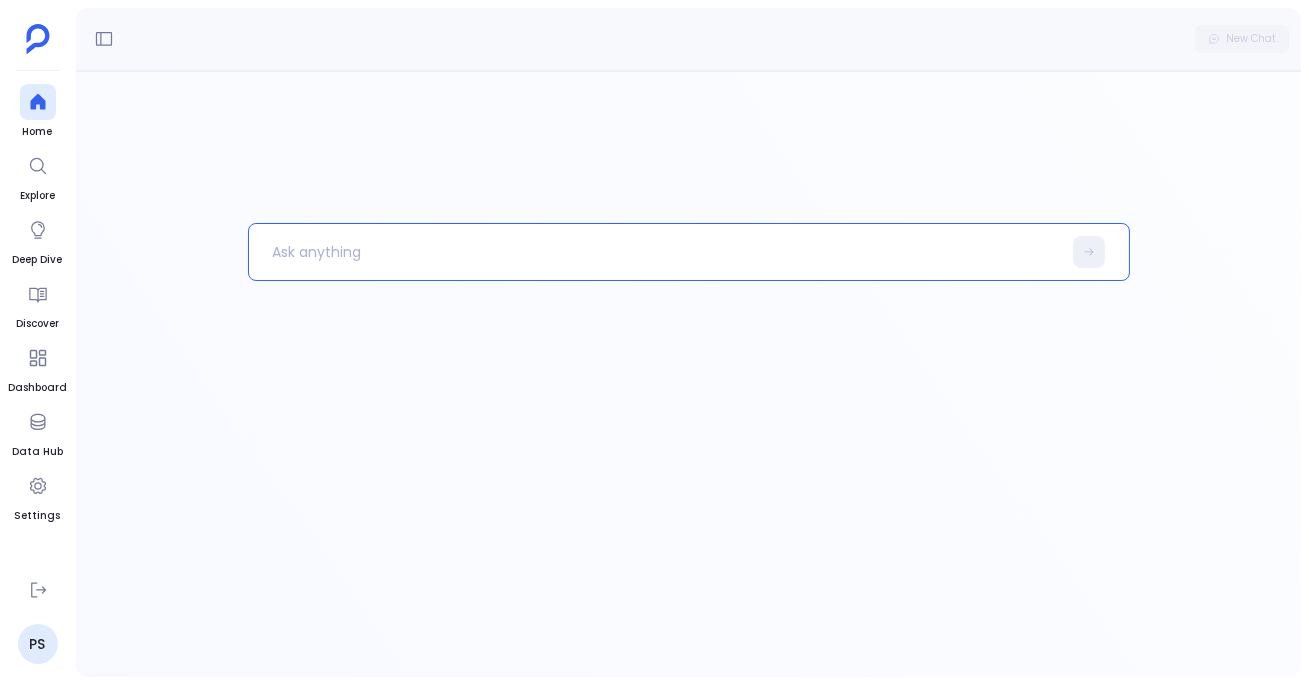 click at bounding box center [655, 252] 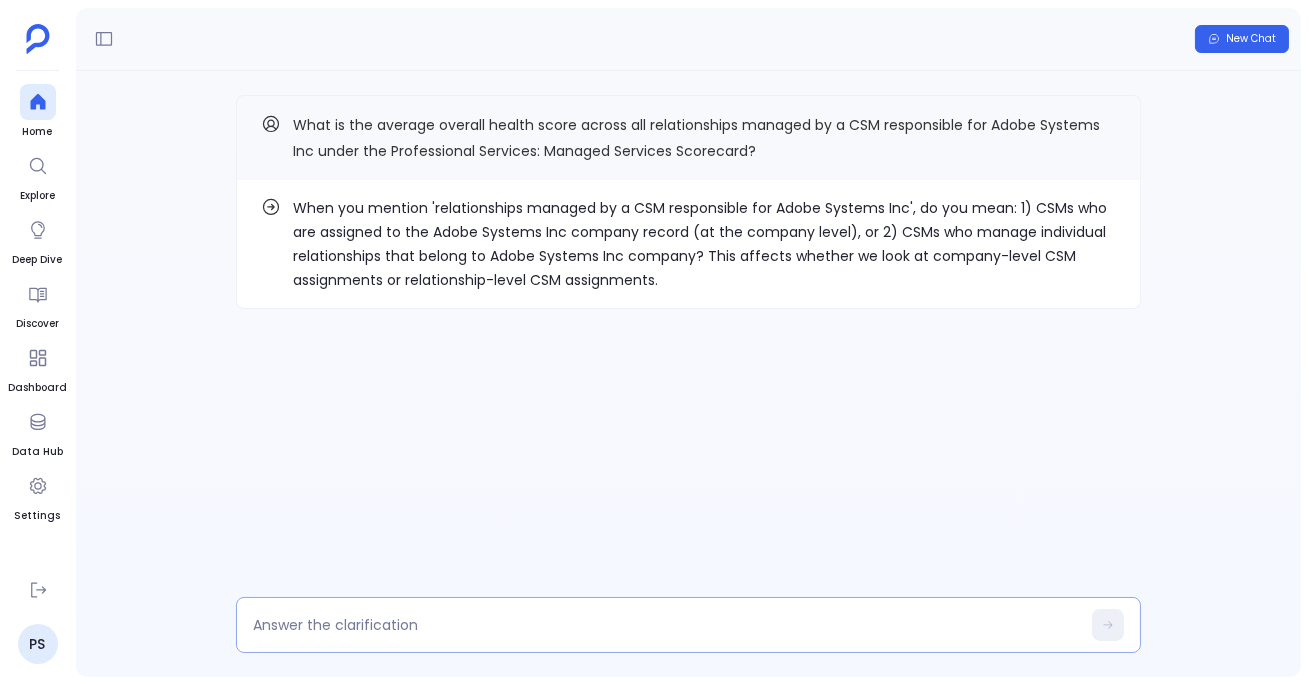 click at bounding box center [688, 625] 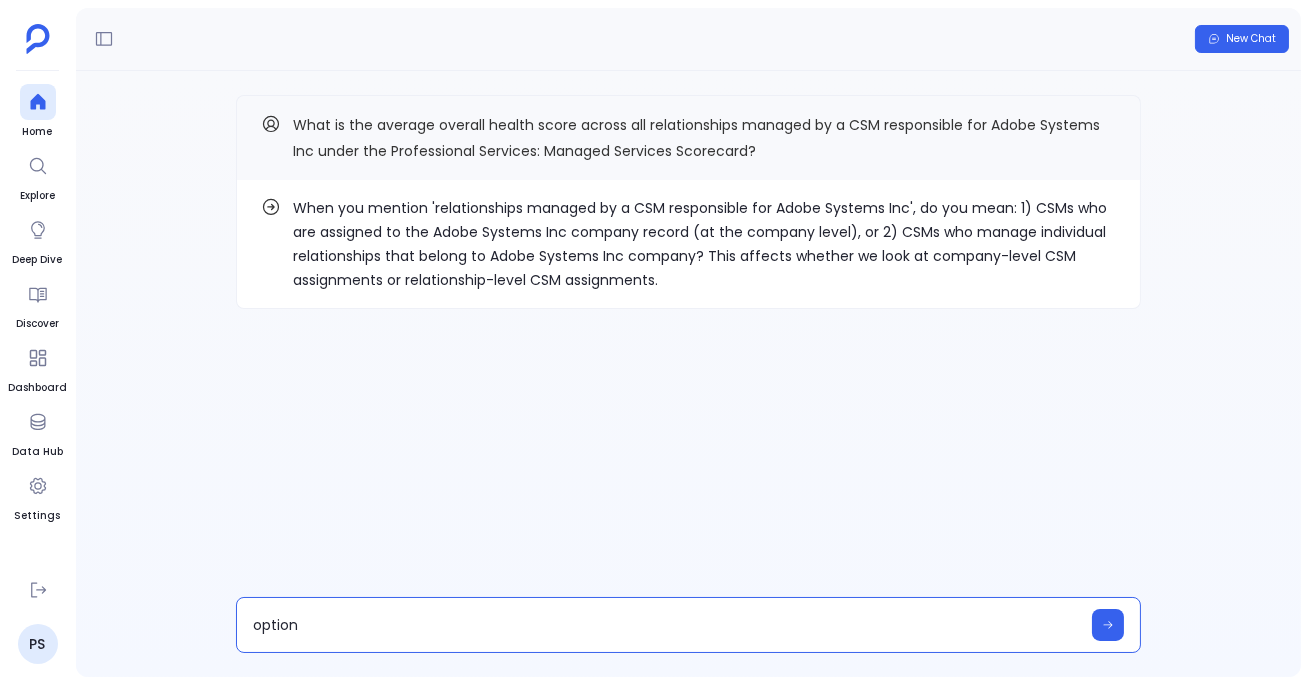 type on "option 2" 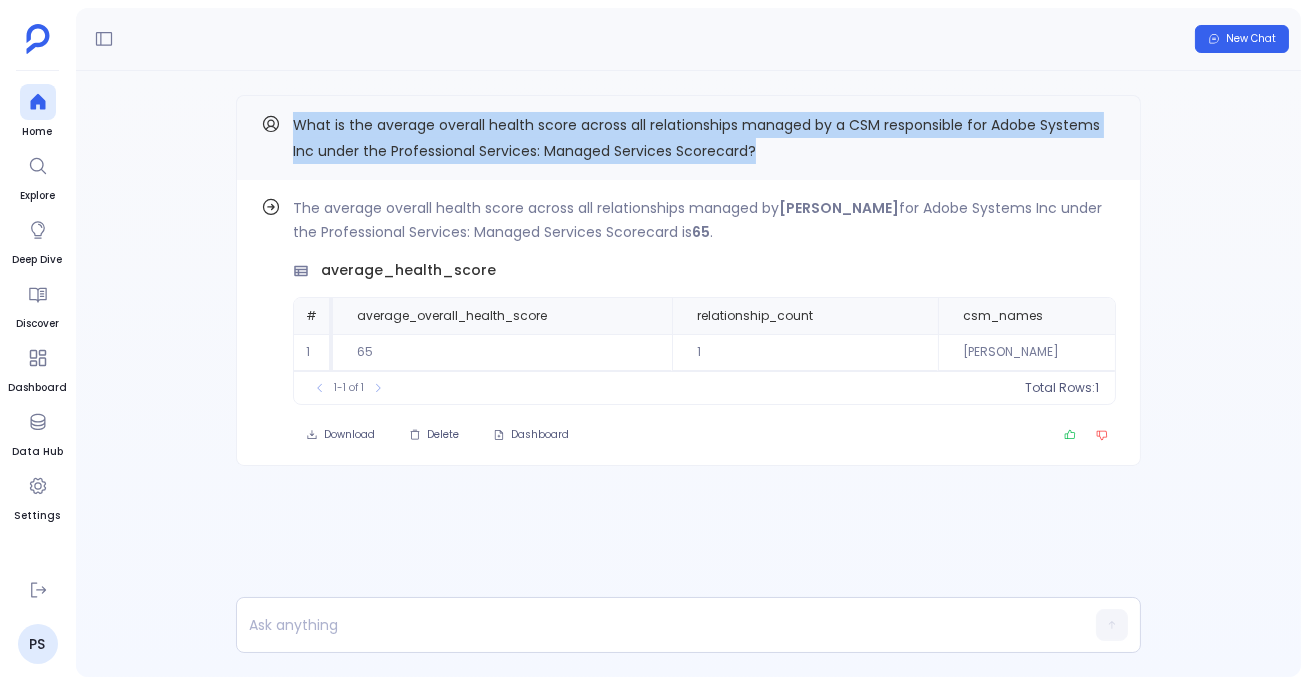 drag, startPoint x: 295, startPoint y: 113, endPoint x: 823, endPoint y: 158, distance: 529.9141 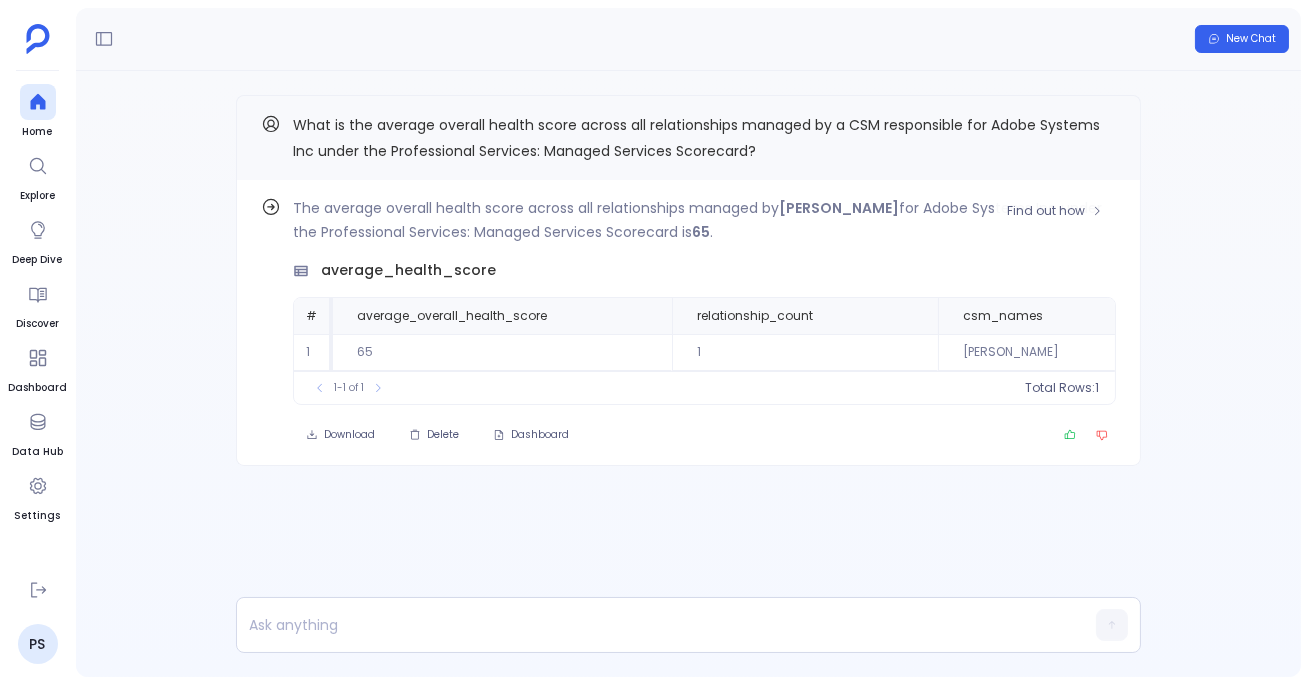 click on "Find out how The average overall health score across all relationships managed by  Harshi Banka  for Adobe Systems Inc under the Professional Services: Managed Services Scorecard is  65 . average_health_score # average_overall_health_score relationship_count csm_names 1 65 1 Harshi Banka
To pick up a draggable item, press the space bar.
While dragging, use the arrow keys to move the item.
Press space again to drop the item in its new position, or press escape to cancel.
1-1 of 1 Total Rows:  1 Download Delete Dashboard" at bounding box center [688, 323] 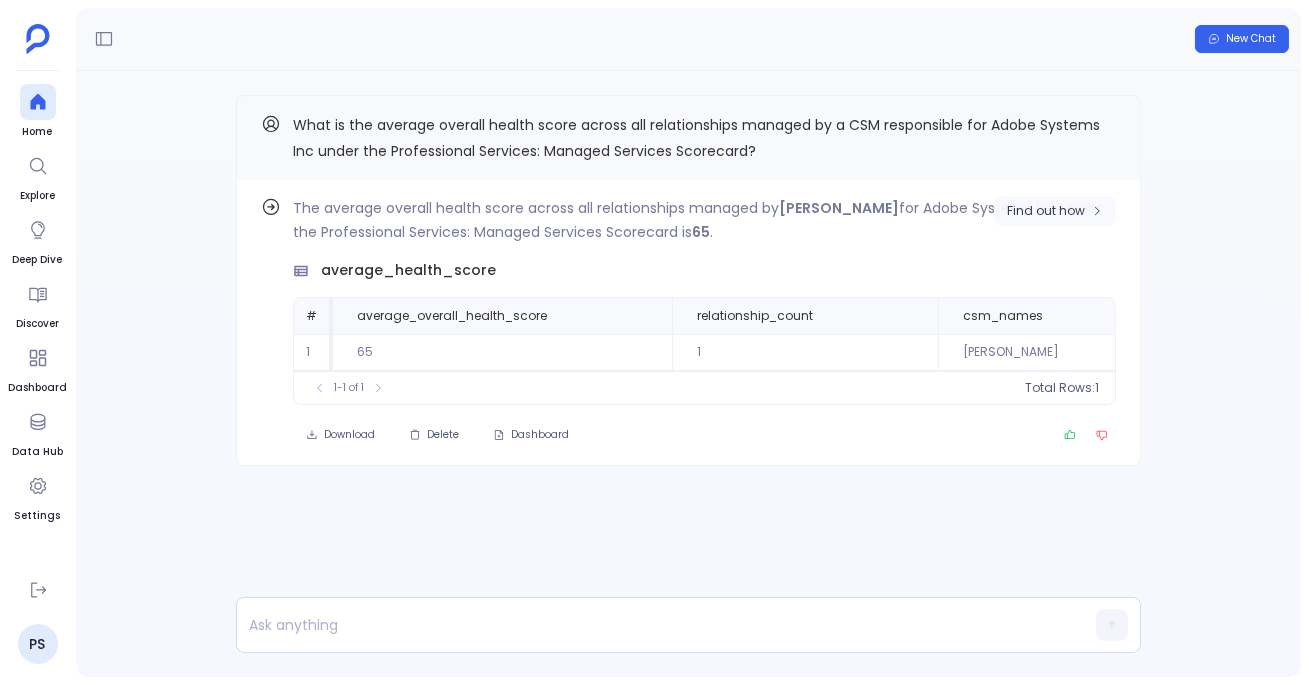 click on "Find out how" at bounding box center [1046, 211] 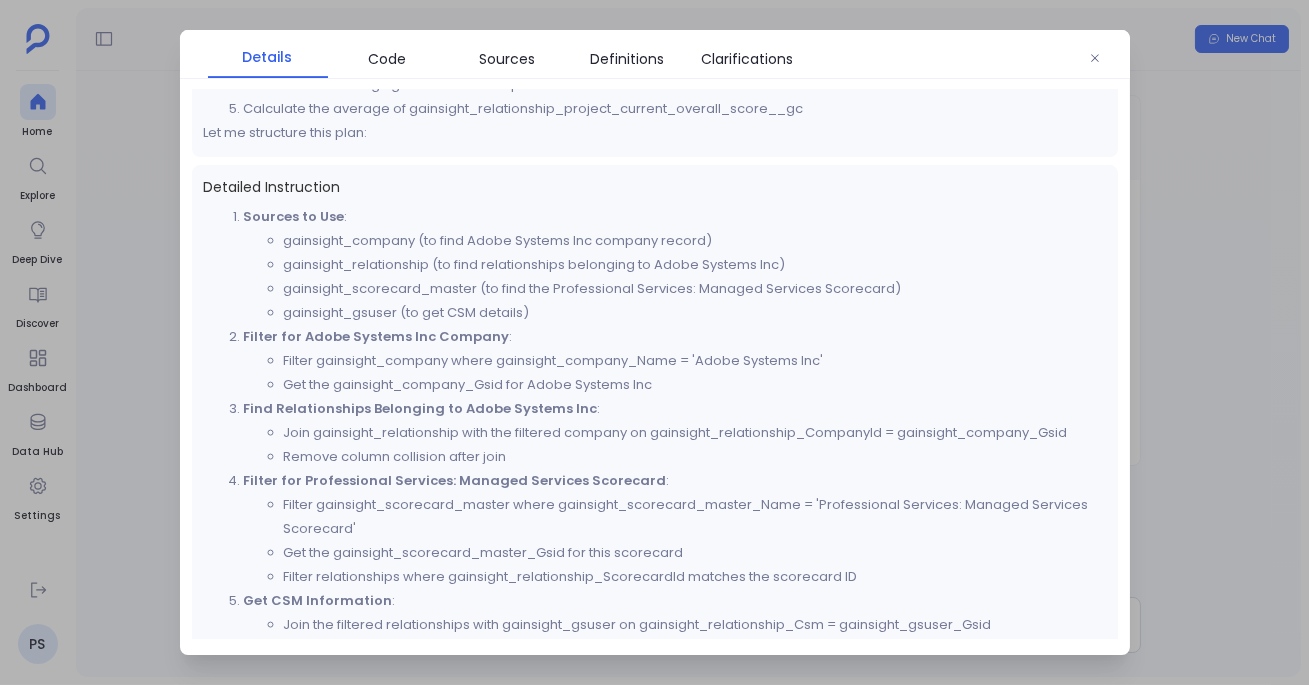 scroll, scrollTop: 510, scrollLeft: 0, axis: vertical 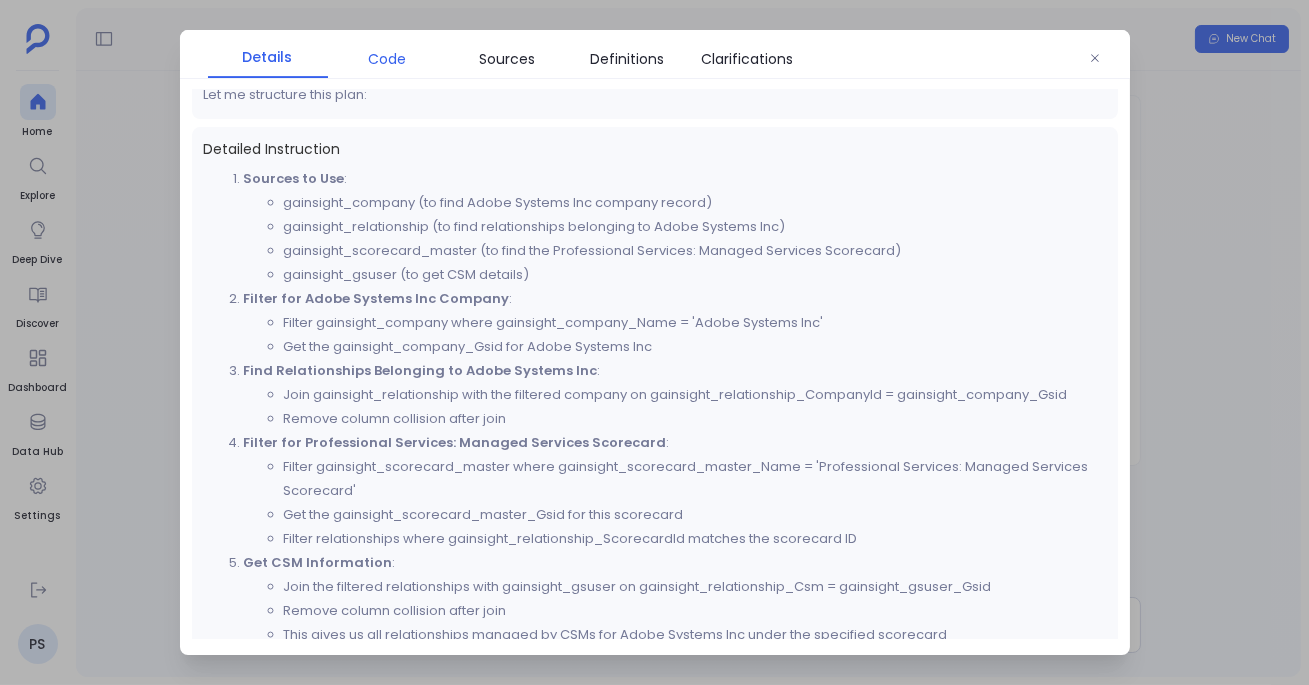click on "Code" at bounding box center (388, 59) 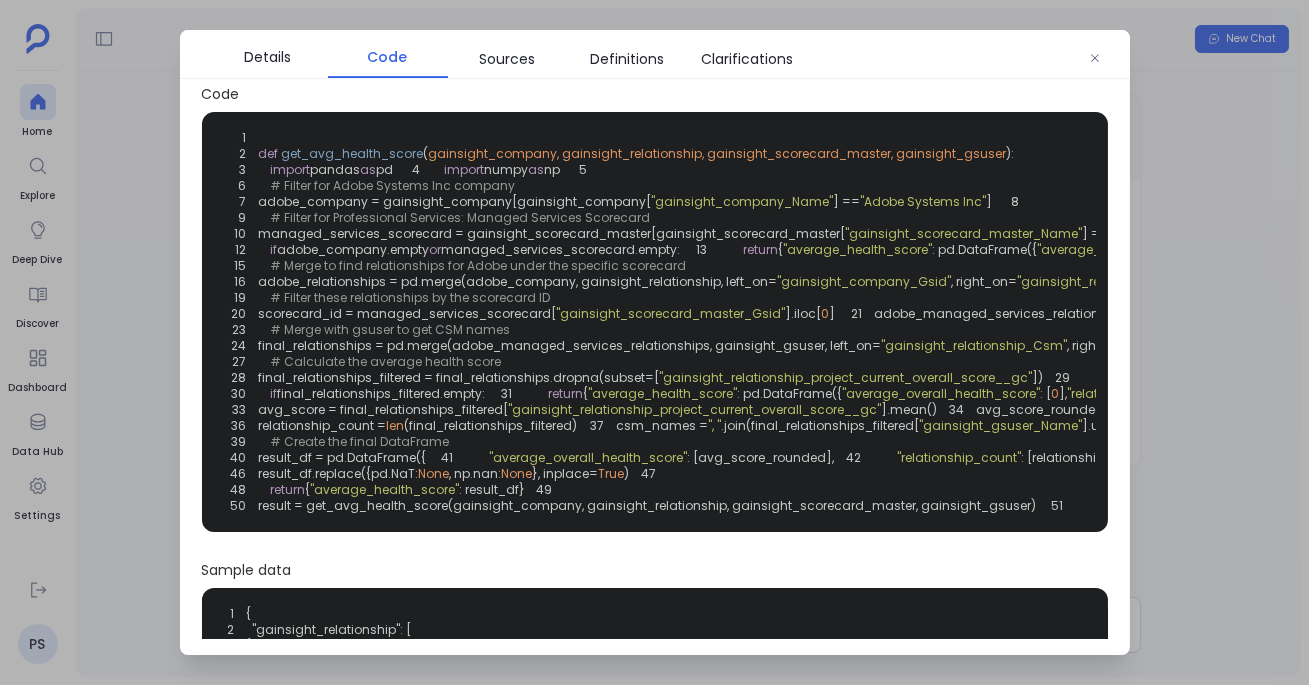 scroll, scrollTop: 0, scrollLeft: 0, axis: both 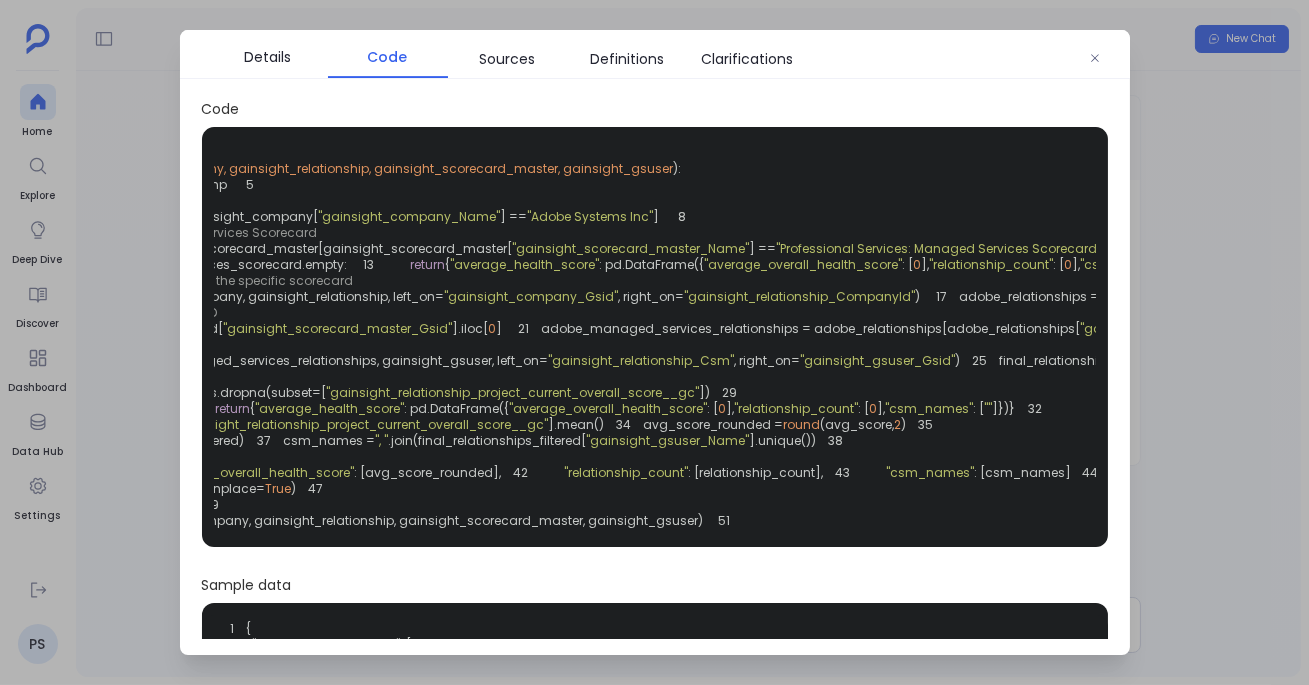 click at bounding box center [654, 342] 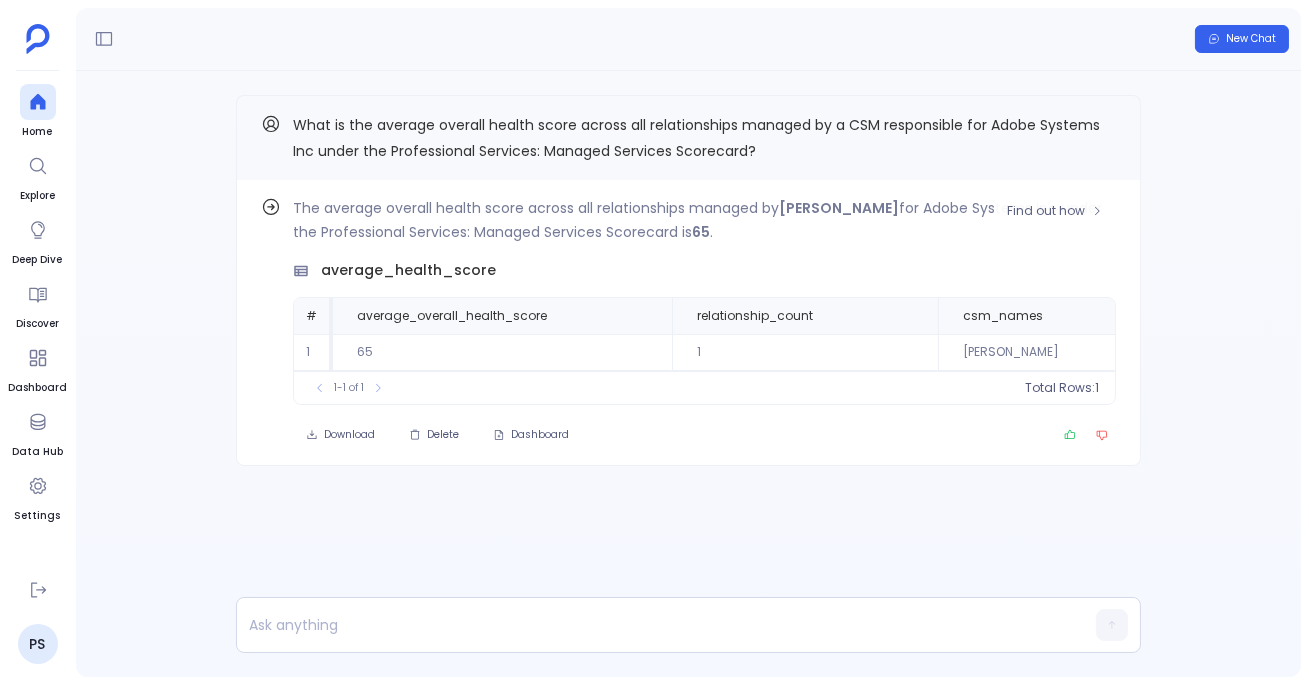 scroll, scrollTop: 0, scrollLeft: 43, axis: horizontal 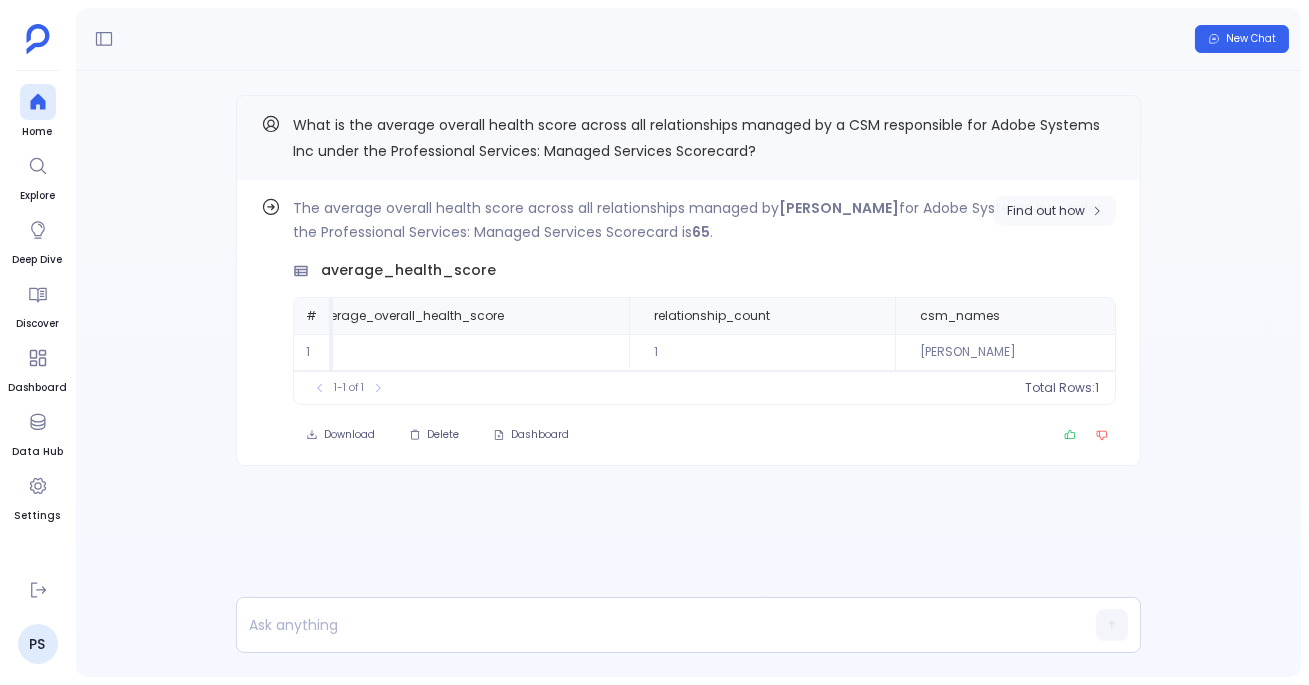 click 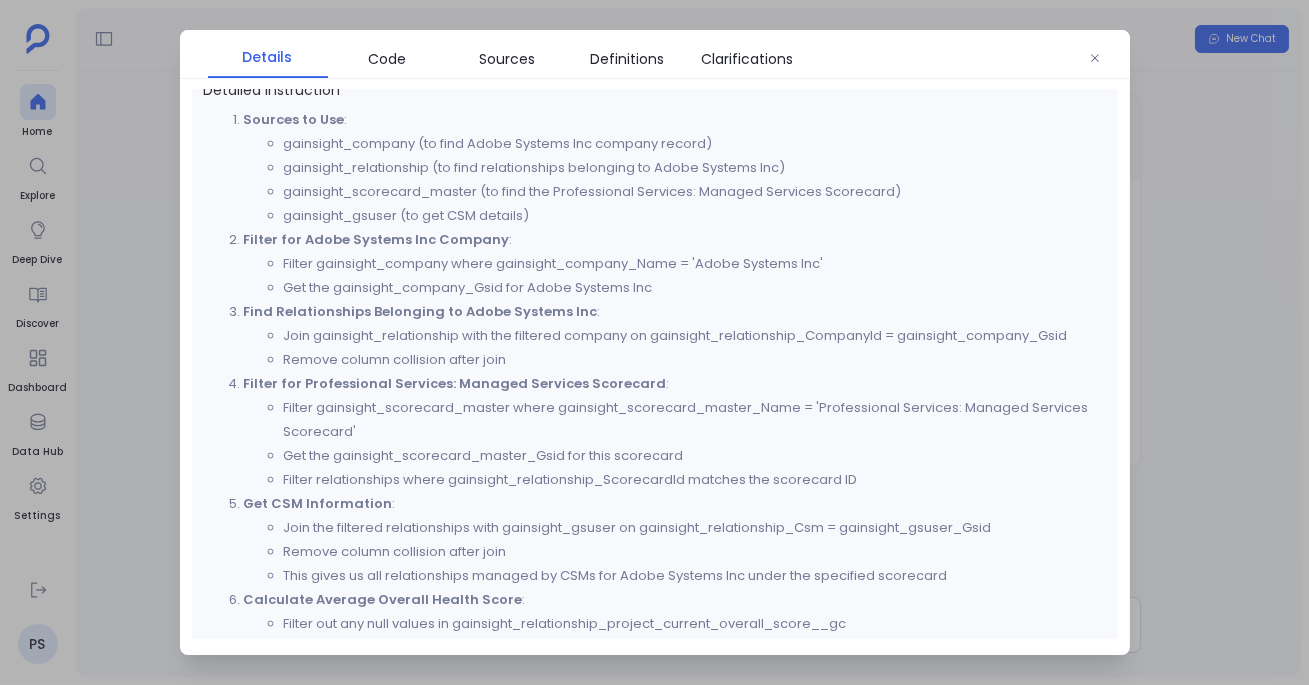 scroll, scrollTop: 661, scrollLeft: 0, axis: vertical 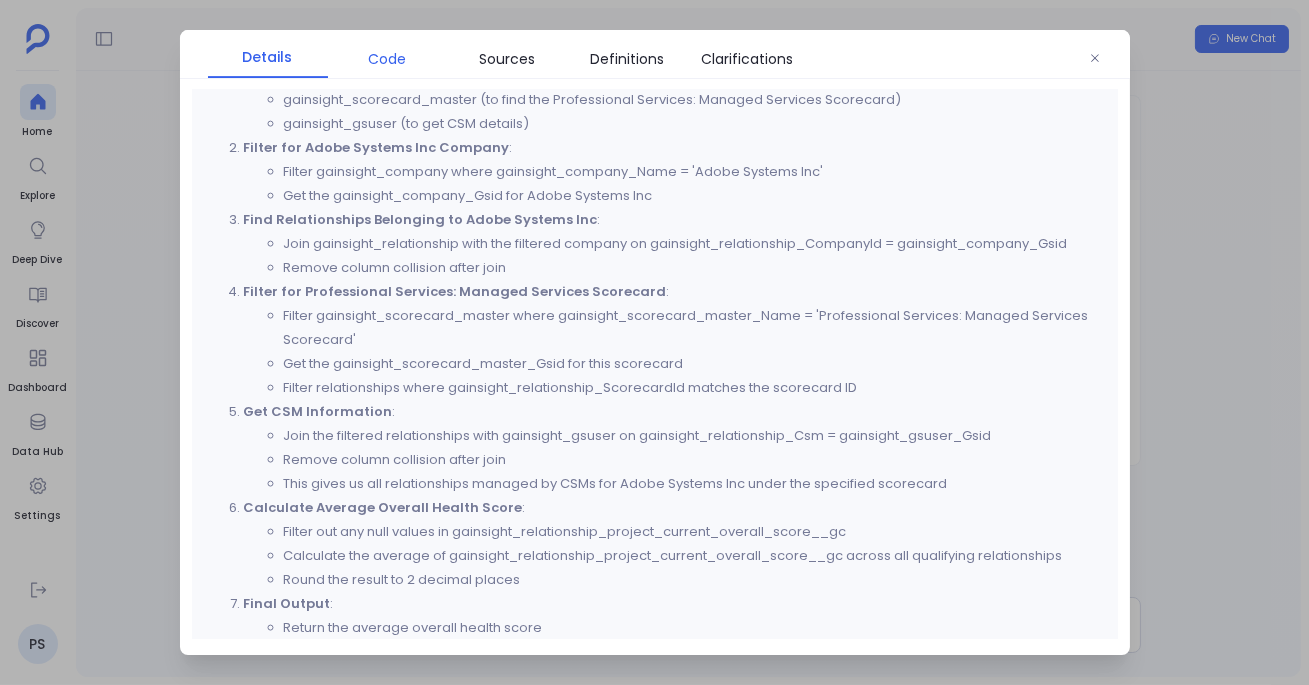 click on "Code" at bounding box center [388, 59] 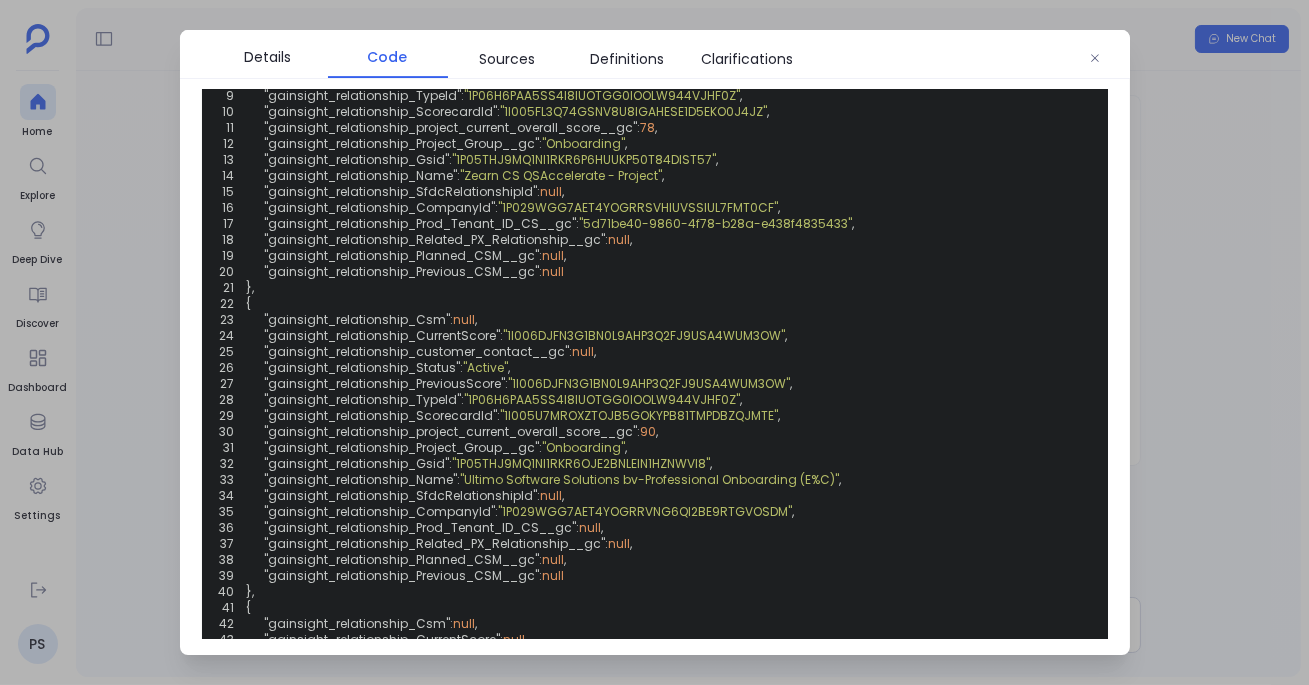 click on "Code" at bounding box center [388, 57] 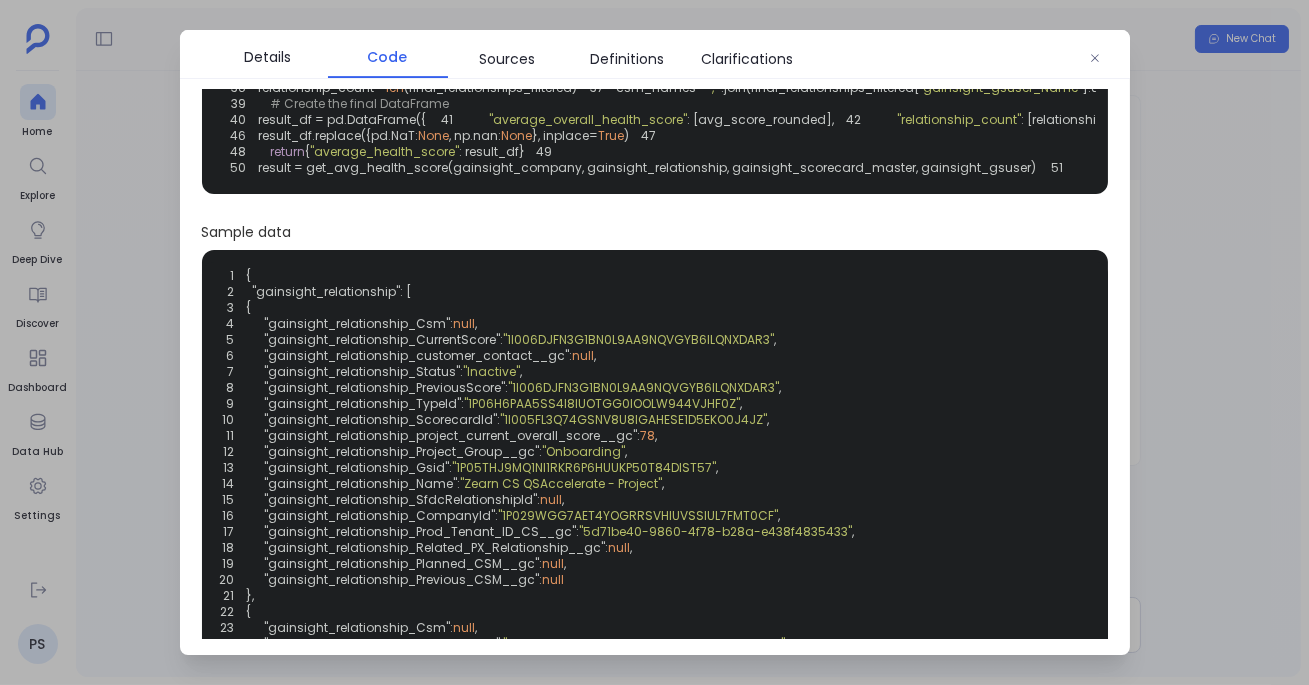 scroll, scrollTop: 333, scrollLeft: 0, axis: vertical 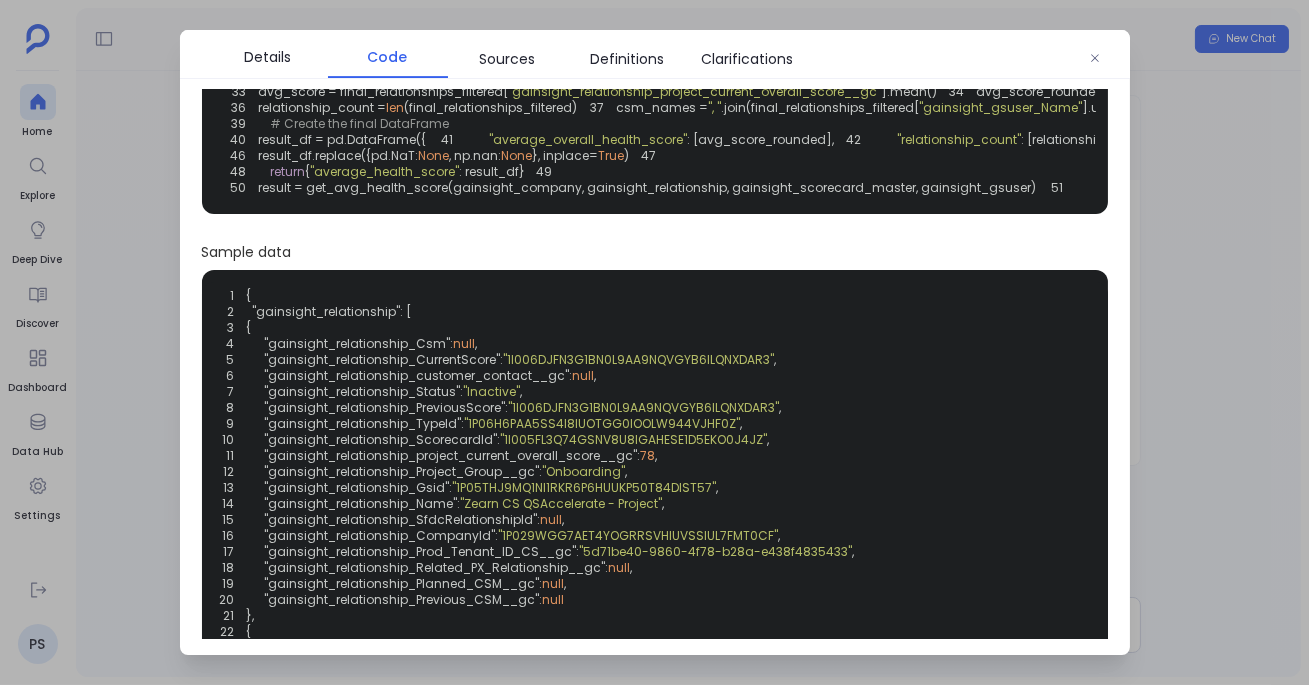 click on ""average_overall_health_score"" at bounding box center (589, 139) 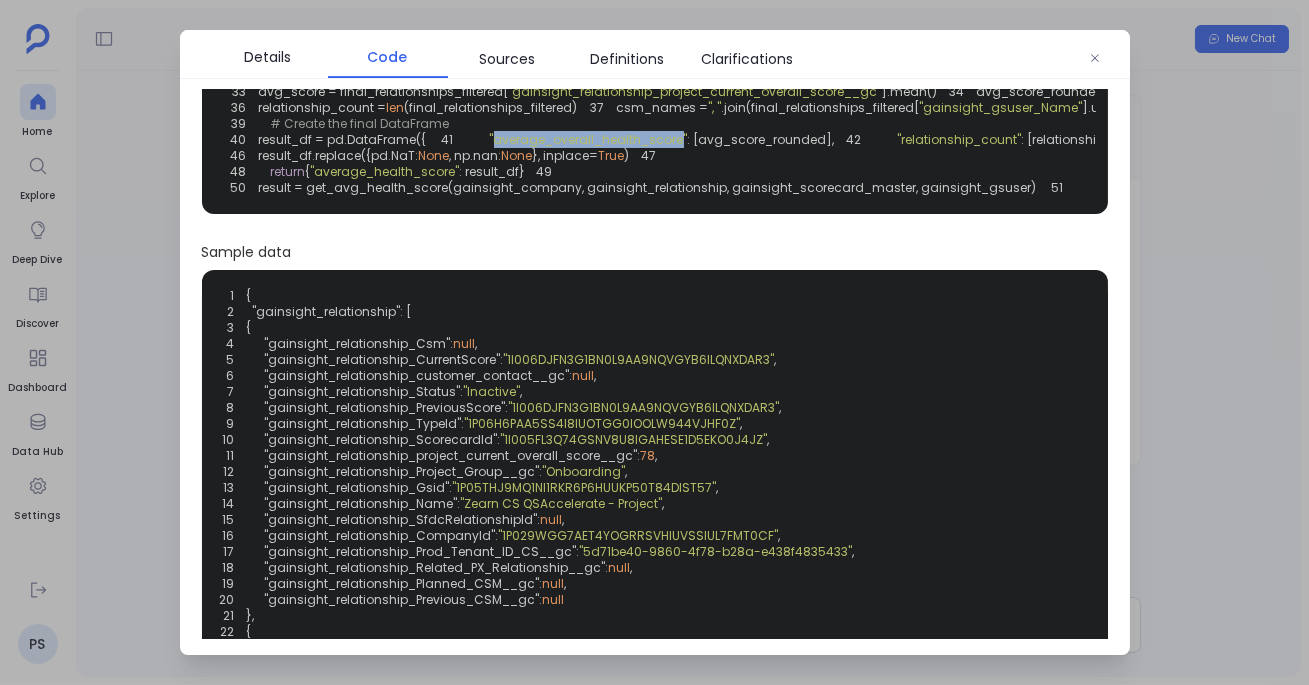 click on ""average_overall_health_score"" at bounding box center (589, 139) 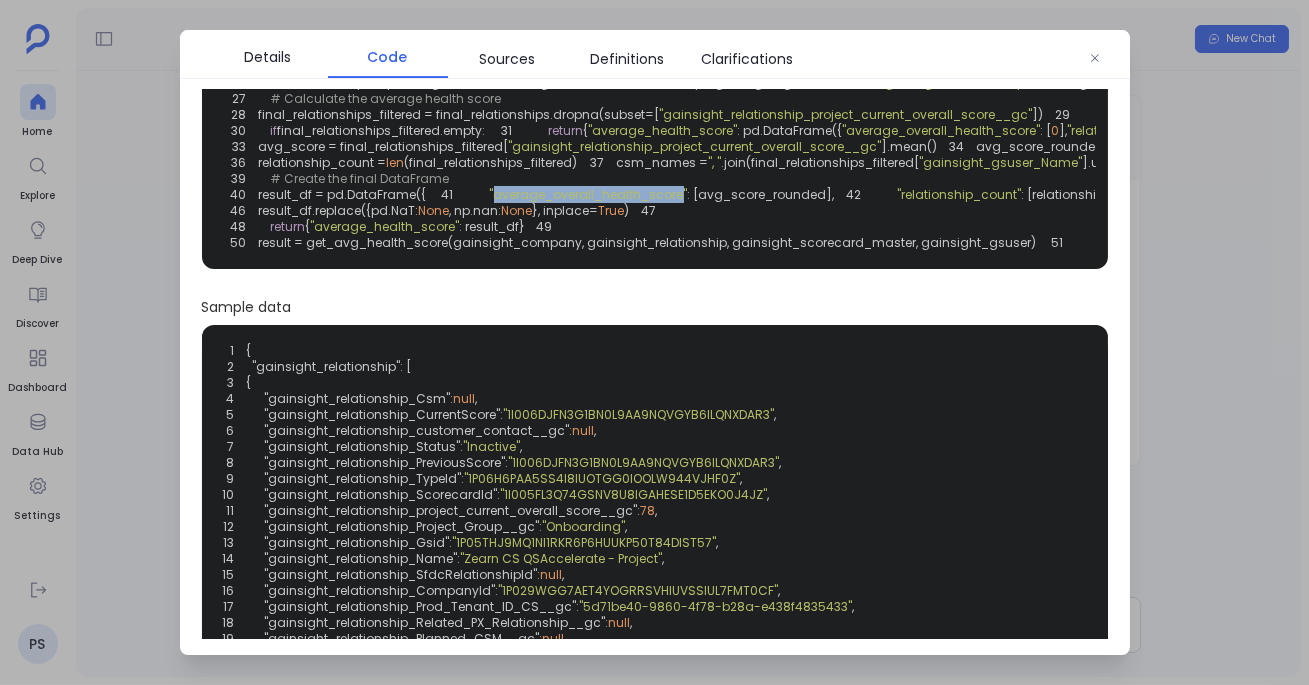 scroll, scrollTop: 276, scrollLeft: 0, axis: vertical 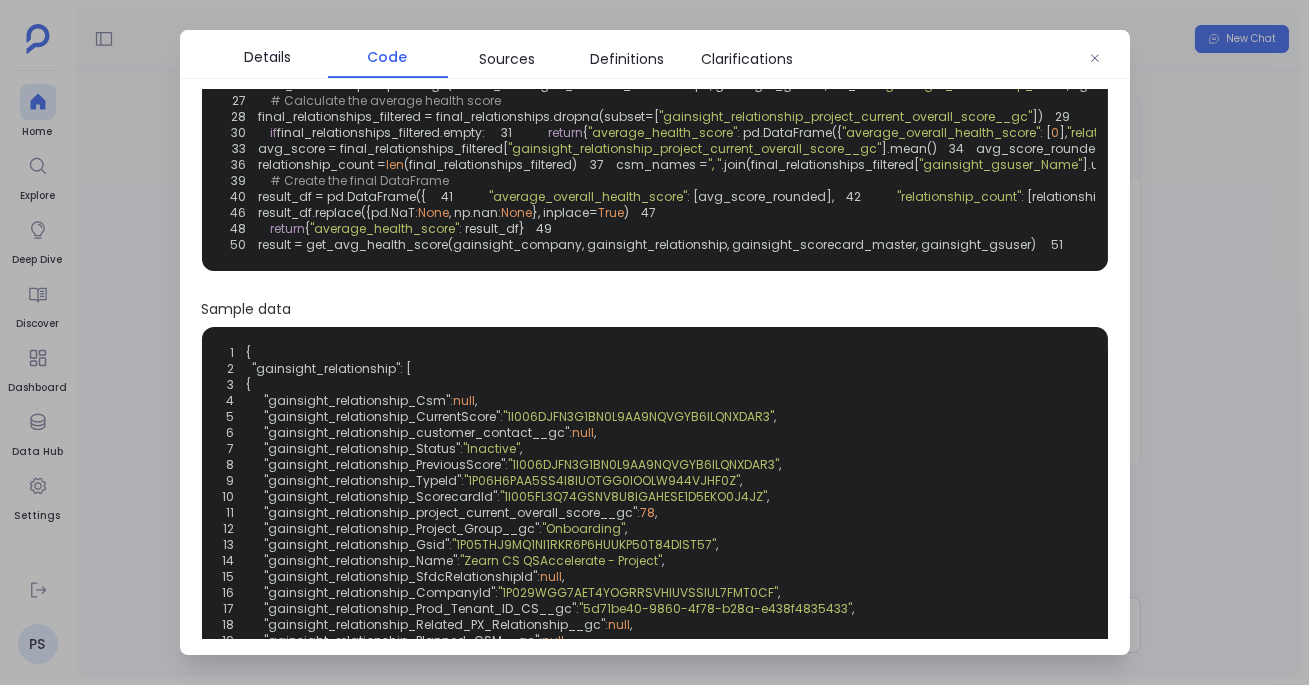 click at bounding box center [654, 342] 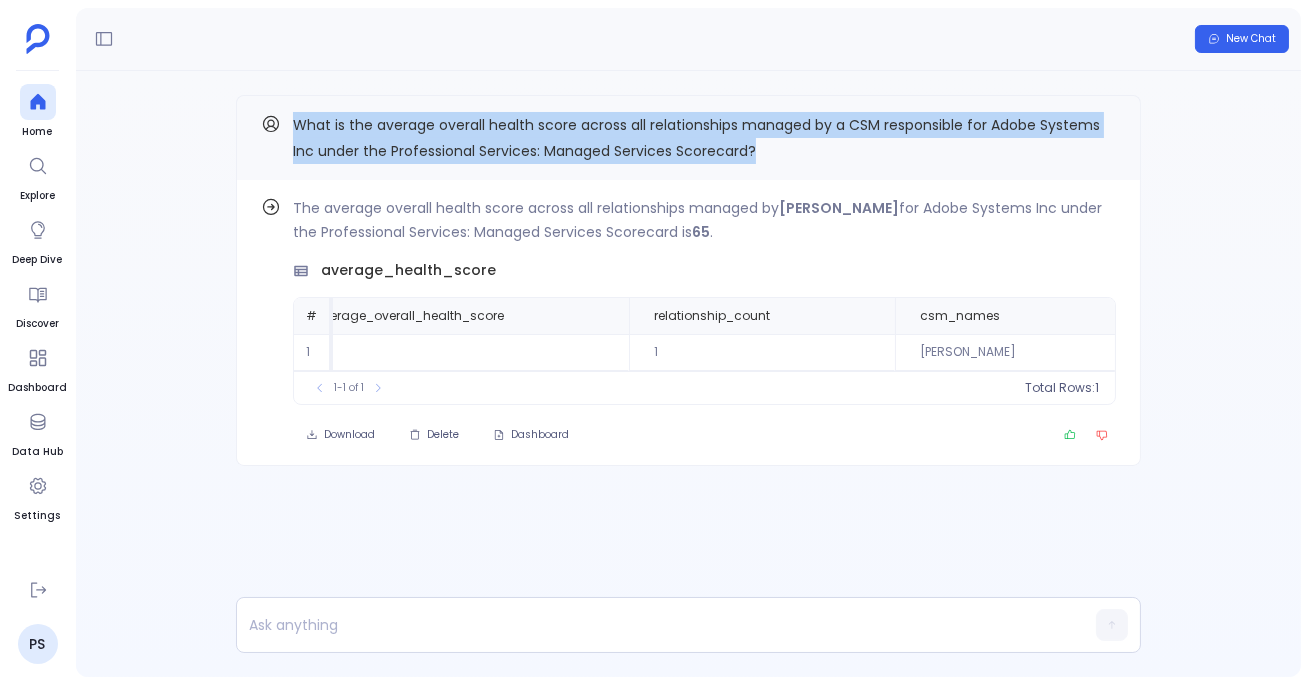 drag, startPoint x: 288, startPoint y: 121, endPoint x: 771, endPoint y: 139, distance: 483.3353 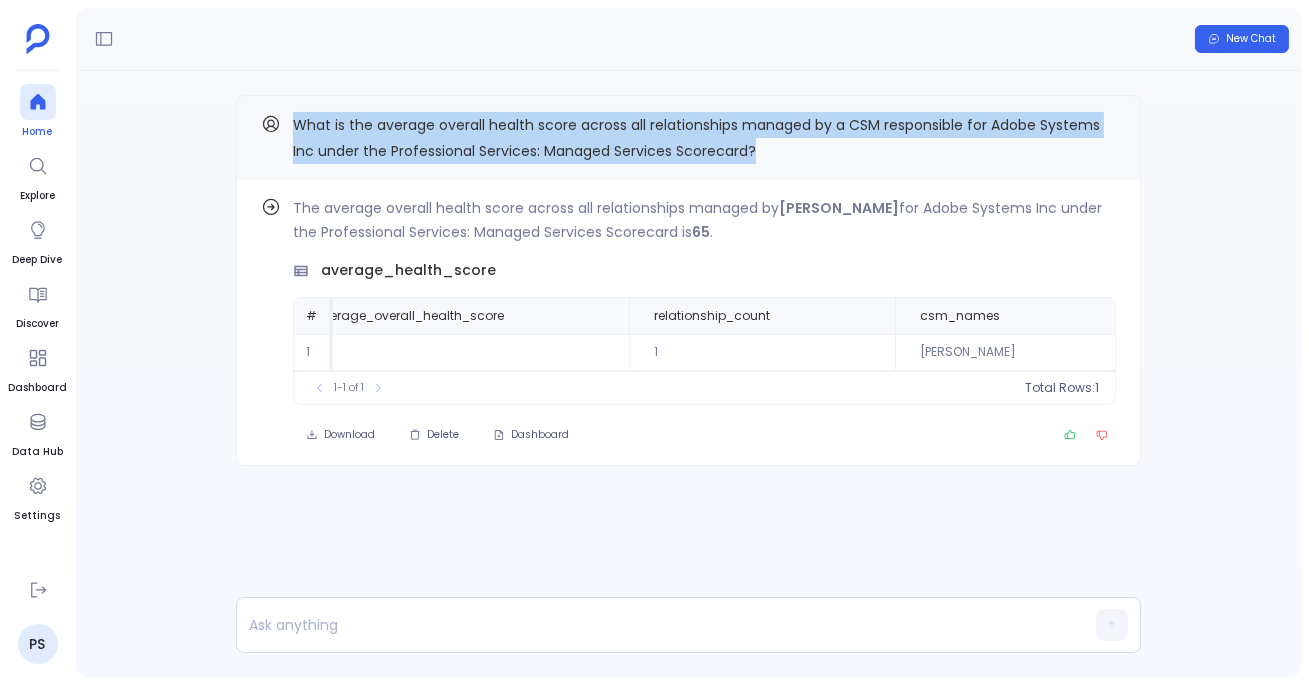 click at bounding box center (38, 102) 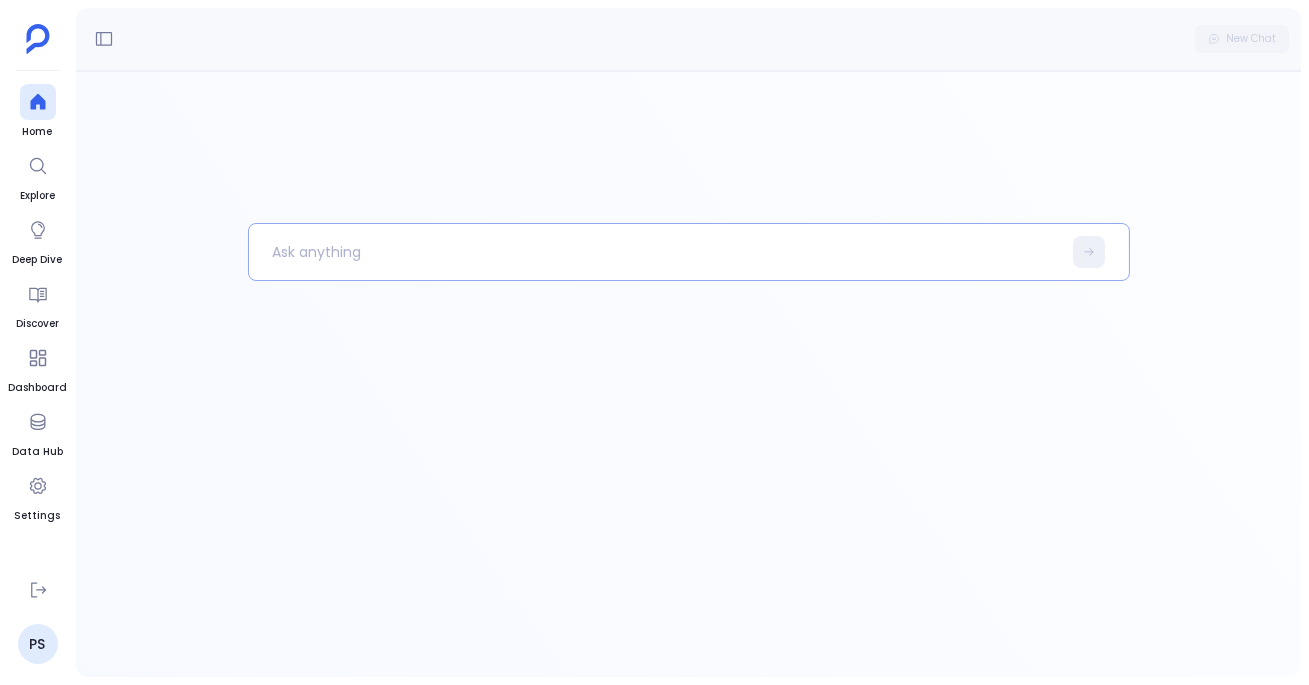 click at bounding box center (655, 252) 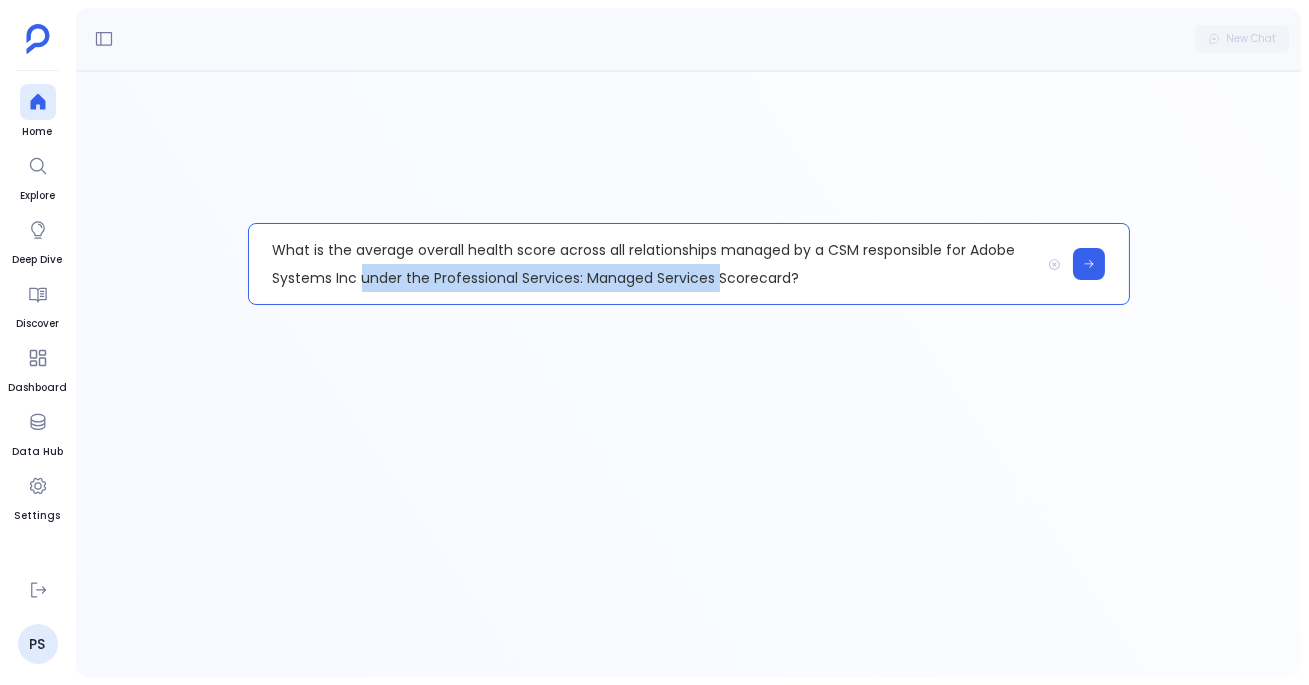 drag, startPoint x: 411, startPoint y: 281, endPoint x: 763, endPoint y: 278, distance: 352.0128 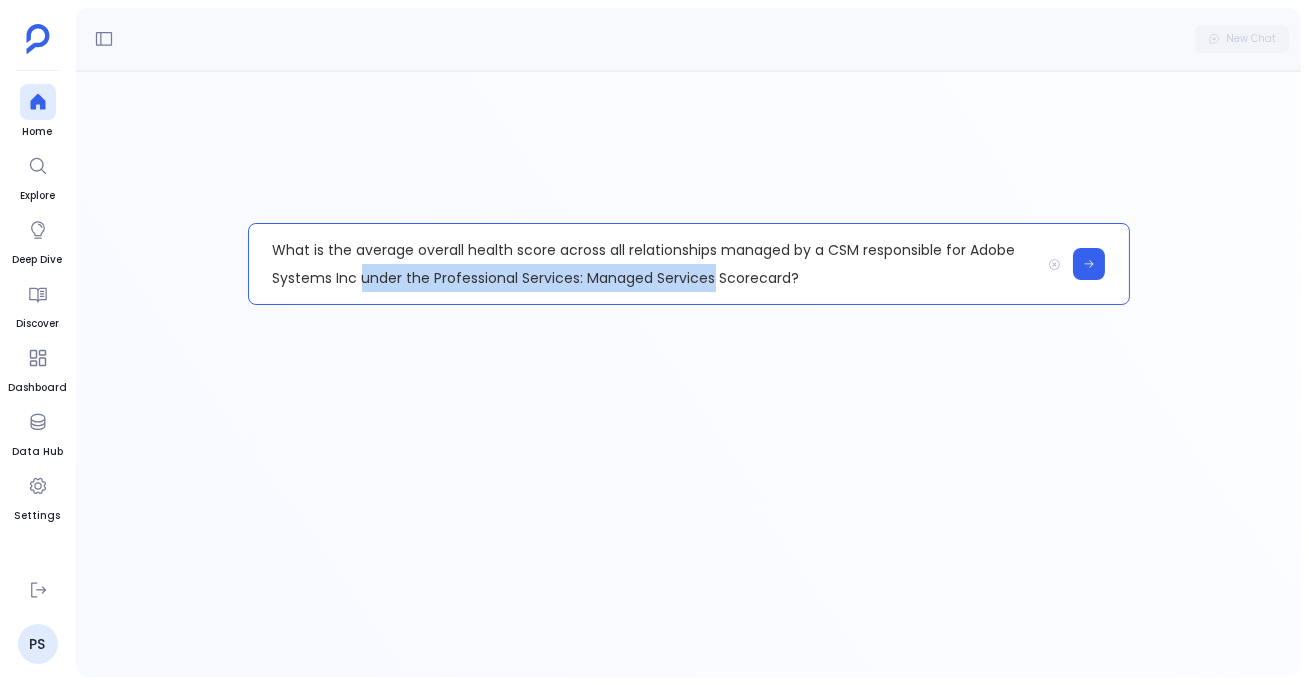 type 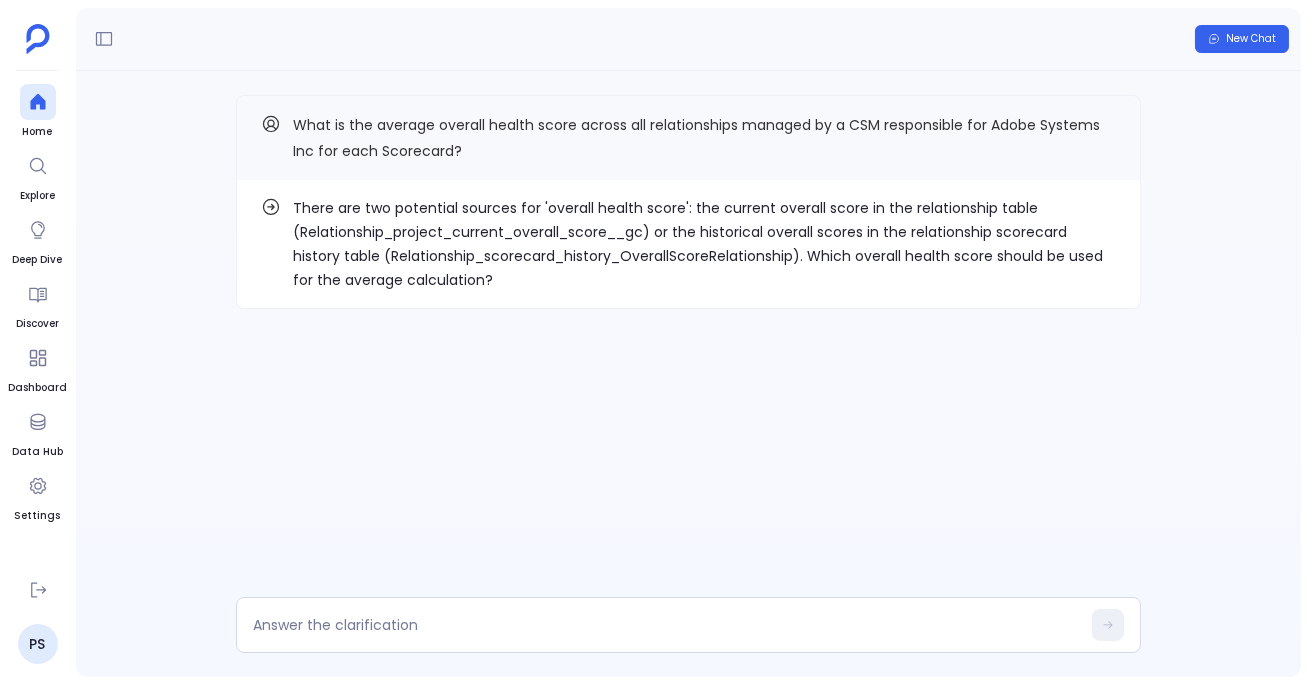 click on "There are two potential sources for 'overall health score': the current overall score in the relationship table (Relationship_project_current_overall_score__gc) or the historical overall scores in the relationship scorecard history table (Relationship_scorecard_history_OverallScoreRelationship). Which overall health score should be used for the average calculation?" at bounding box center [704, 244] 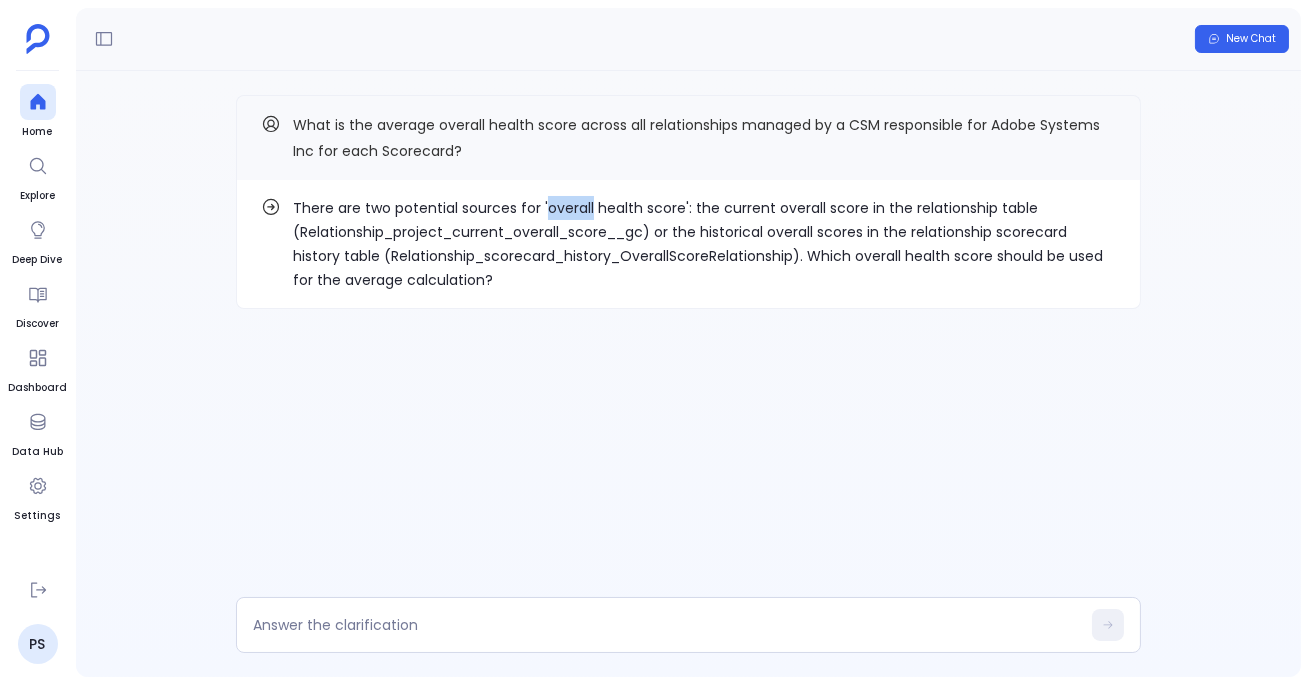 click on "There are two potential sources for 'overall health score': the current overall score in the relationship table (Relationship_project_current_overall_score__gc) or the historical overall scores in the relationship scorecard history table (Relationship_scorecard_history_OverallScoreRelationship). Which overall health score should be used for the average calculation?" at bounding box center (704, 244) 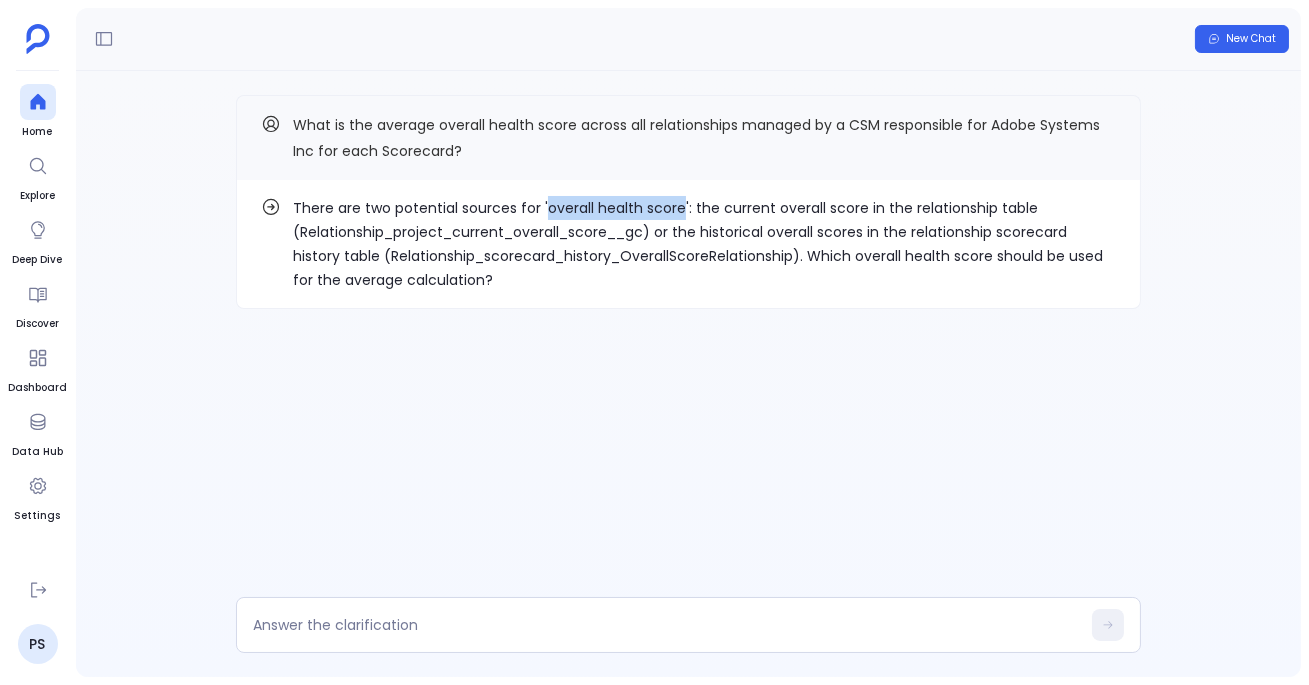 click on "There are two potential sources for 'overall health score': the current overall score in the relationship table (Relationship_project_current_overall_score__gc) or the historical overall scores in the relationship scorecard history table (Relationship_scorecard_history_OverallScoreRelationship). Which overall health score should be used for the average calculation?" at bounding box center [704, 244] 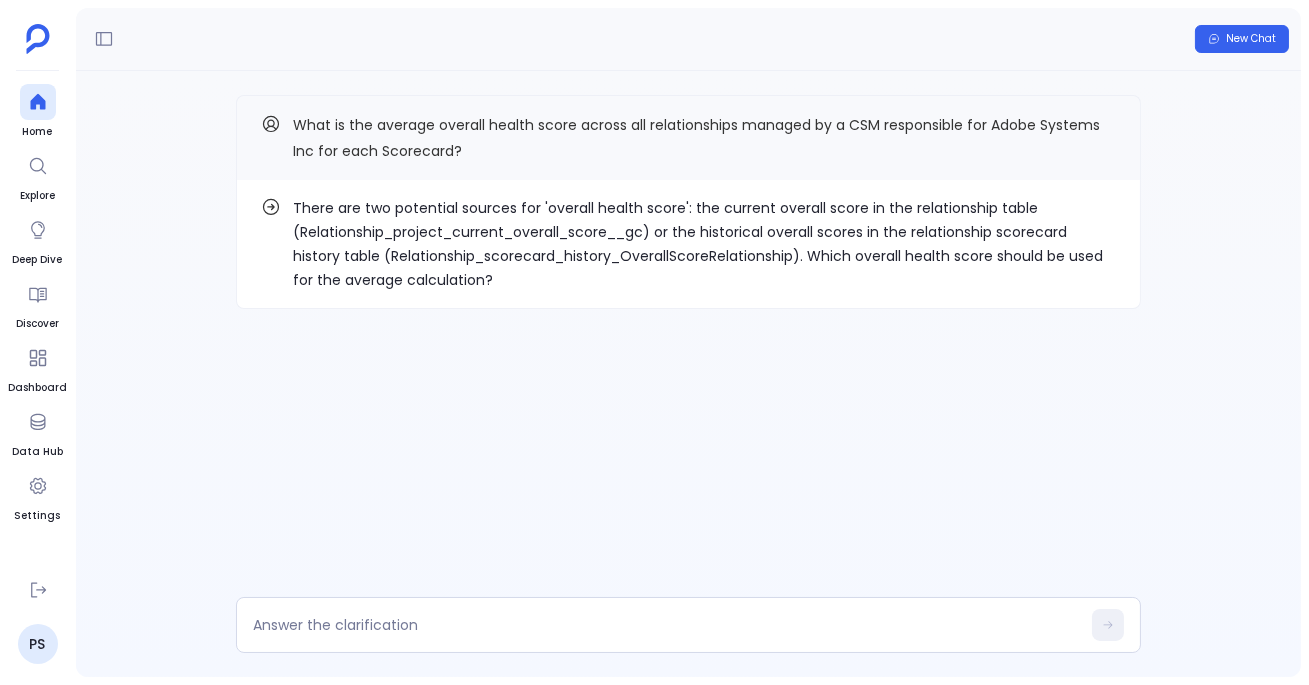 click on "There are two potential sources for 'overall health score': the current overall score in the relationship table (Relationship_project_current_overall_score__gc) or the historical overall scores in the relationship scorecard history table (Relationship_scorecard_history_OverallScoreRelationship). Which overall health score should be used for the average calculation?" at bounding box center [704, 244] 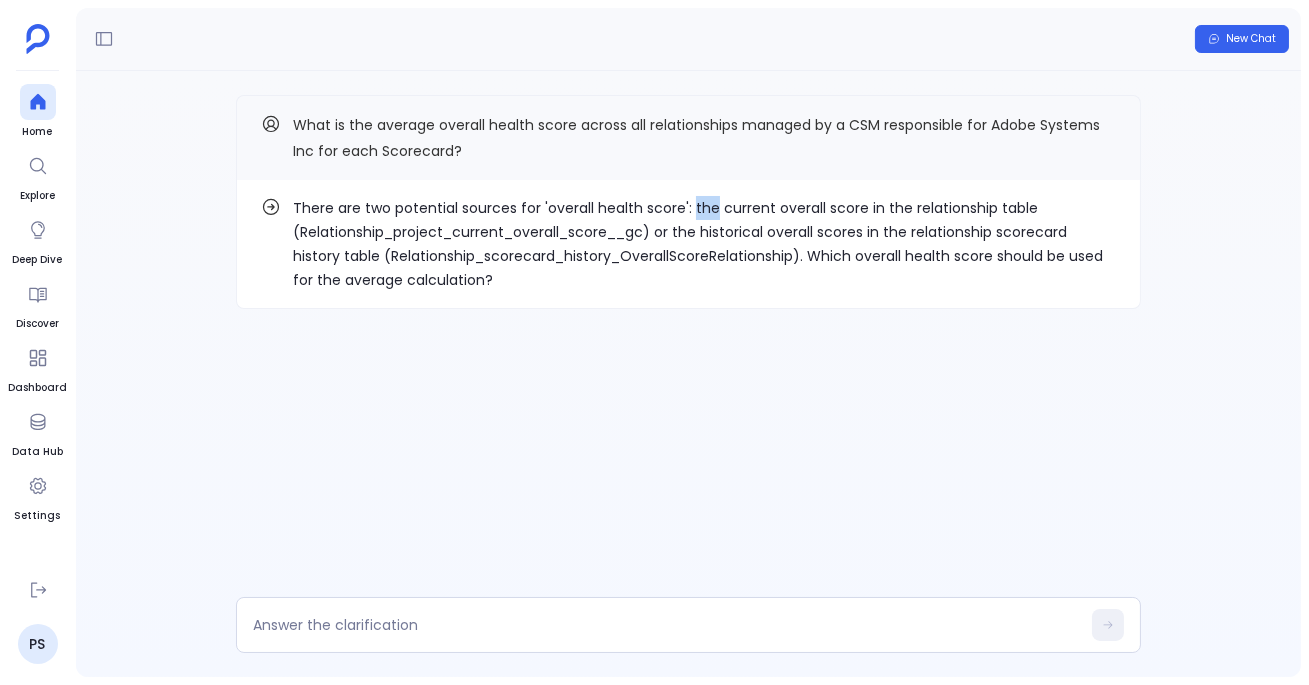 click on "There are two potential sources for 'overall health score': the current overall score in the relationship table (Relationship_project_current_overall_score__gc) or the historical overall scores in the relationship scorecard history table (Relationship_scorecard_history_OverallScoreRelationship). Which overall health score should be used for the average calculation?" at bounding box center (704, 244) 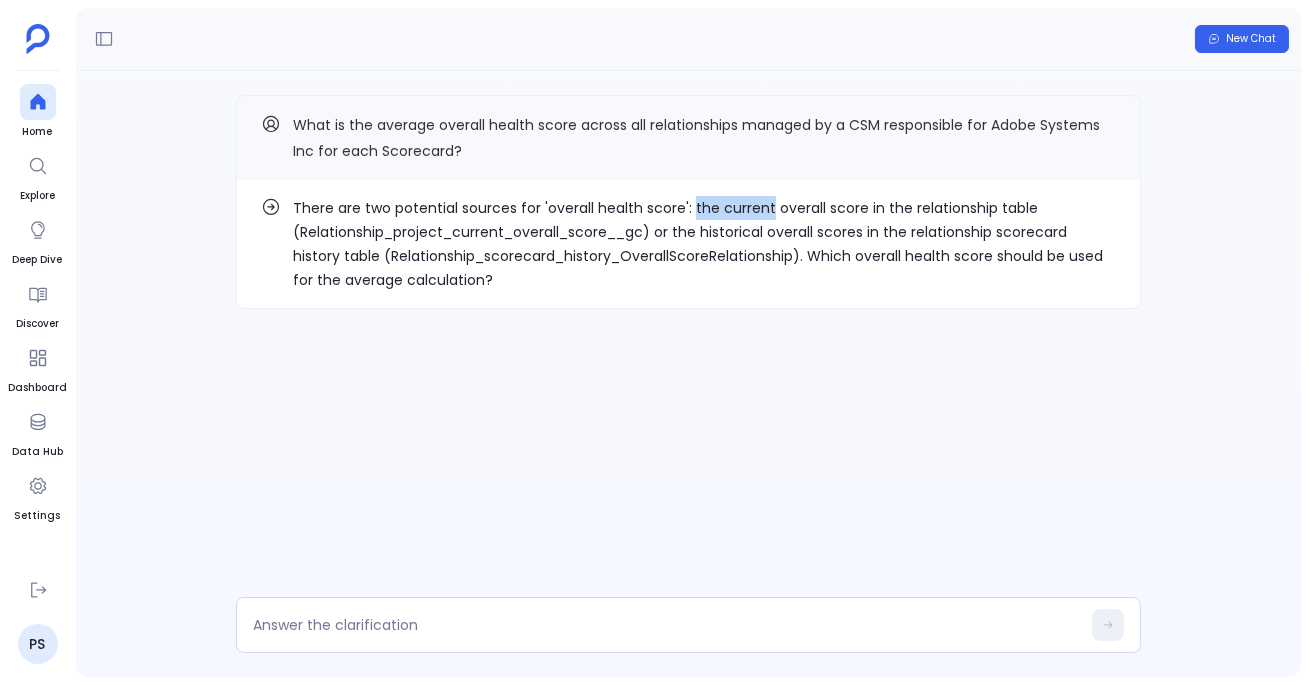 click on "There are two potential sources for 'overall health score': the current overall score in the relationship table (Relationship_project_current_overall_score__gc) or the historical overall scores in the relationship scorecard history table (Relationship_scorecard_history_OverallScoreRelationship). Which overall health score should be used for the average calculation?" at bounding box center (704, 244) 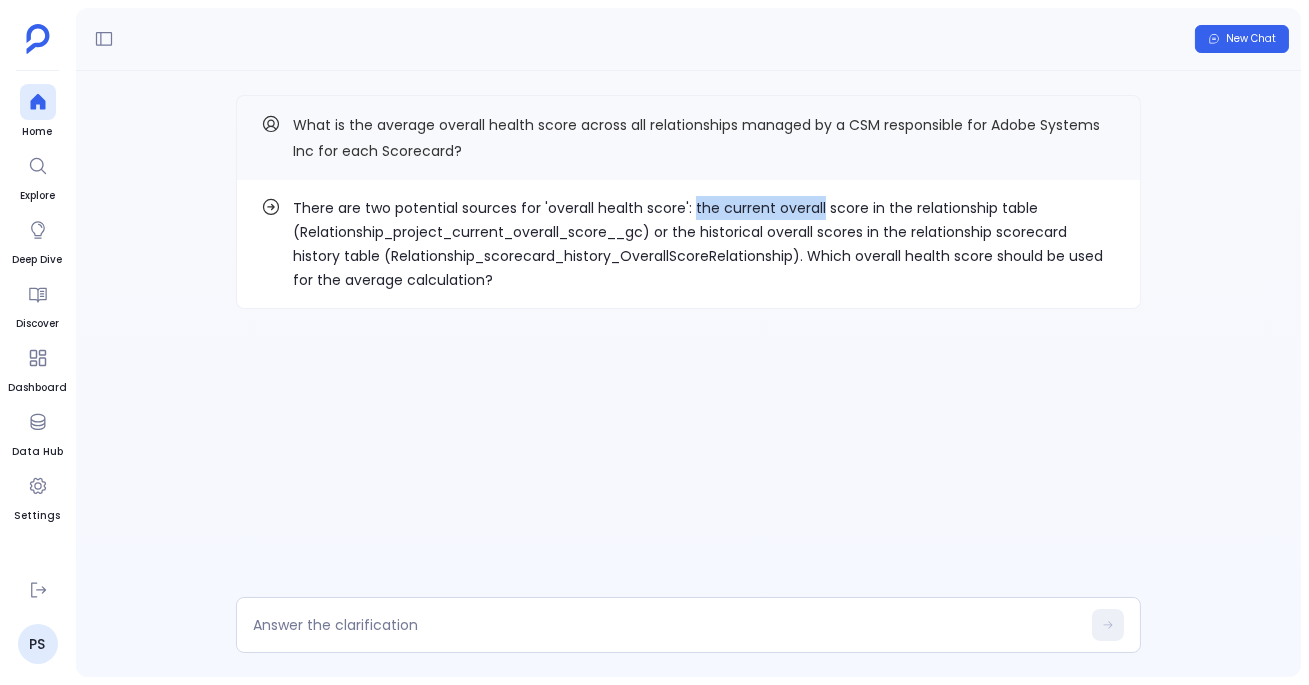 click on "There are two potential sources for 'overall health score': the current overall score in the relationship table (Relationship_project_current_overall_score__gc) or the historical overall scores in the relationship scorecard history table (Relationship_scorecard_history_OverallScoreRelationship). Which overall health score should be used for the average calculation?" at bounding box center (704, 244) 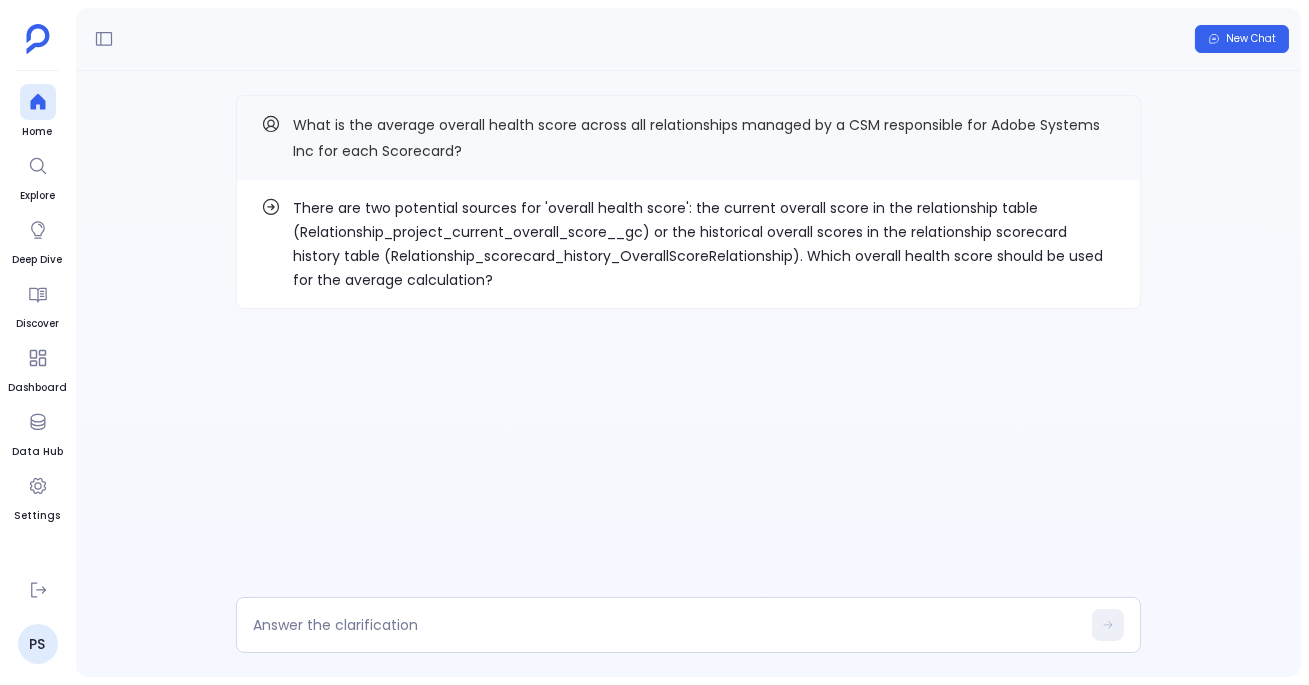 click on "There are two potential sources for 'overall health score': the current overall score in the relationship table (Relationship_project_current_overall_score__gc) or the historical overall scores in the relationship scorecard history table (Relationship_scorecard_history_OverallScoreRelationship). Which overall health score should be used for the average calculation?" at bounding box center [704, 244] 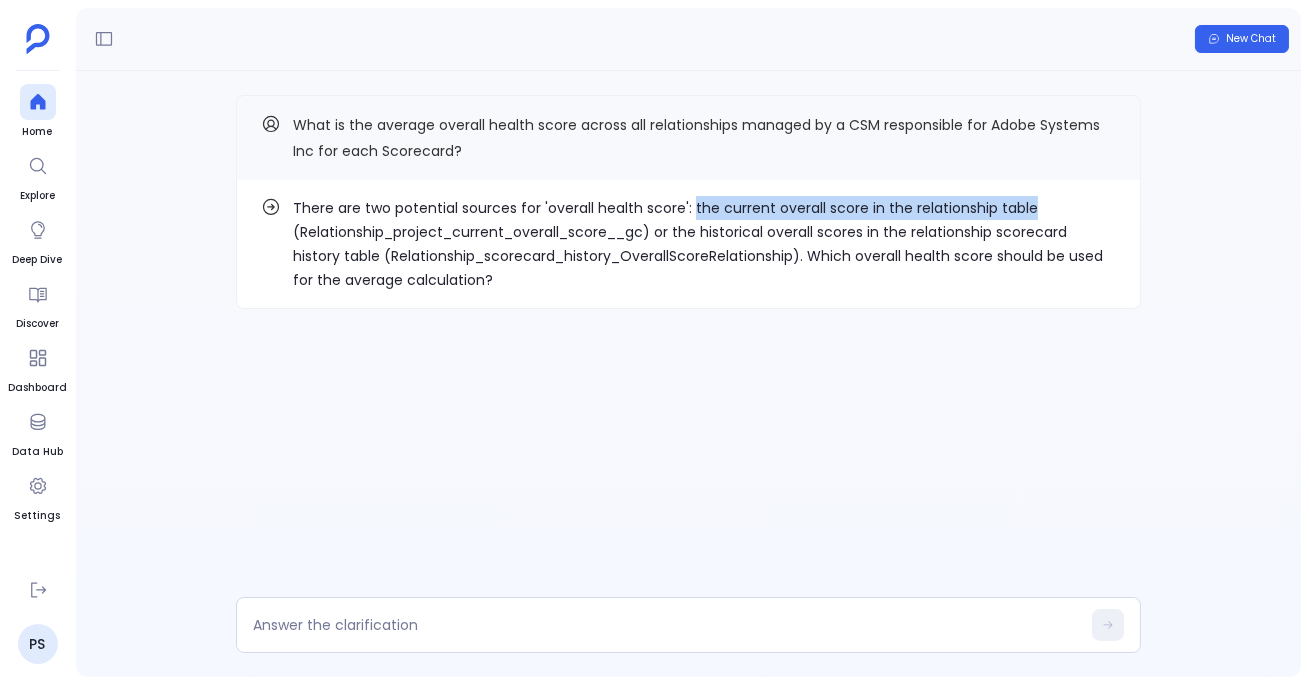 drag, startPoint x: 690, startPoint y: 201, endPoint x: 1076, endPoint y: 214, distance: 386.21884 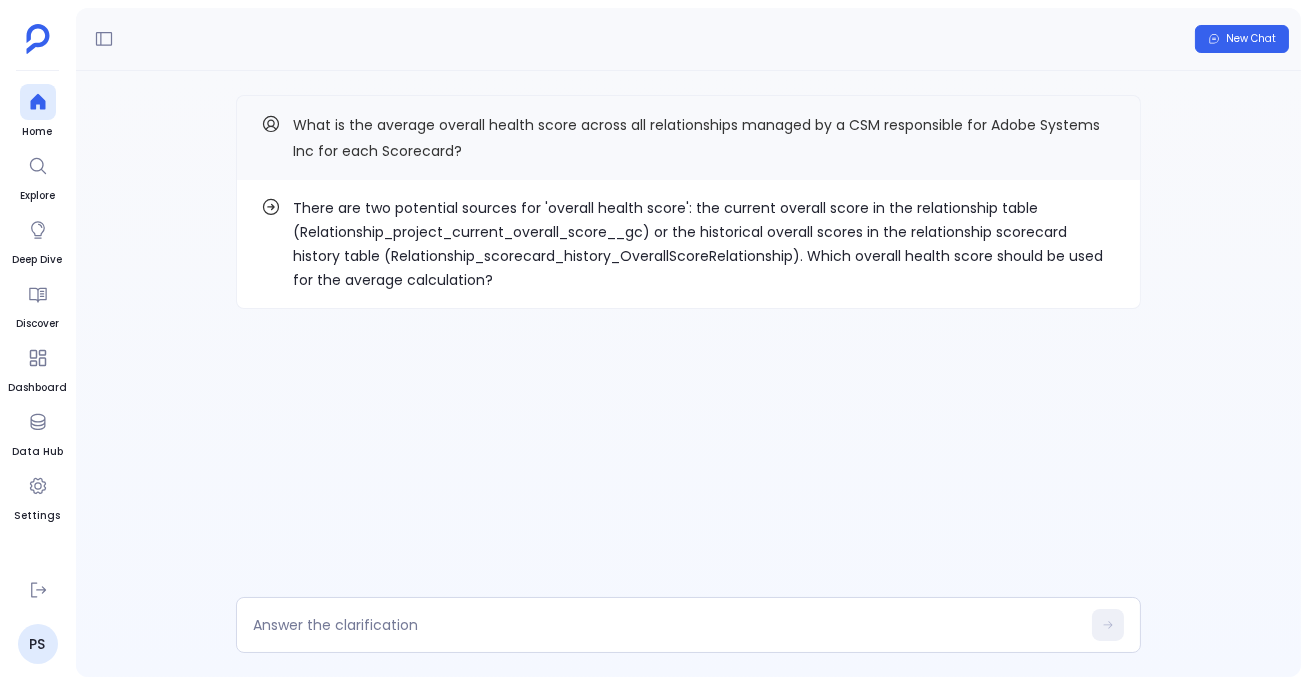 click on "There are two potential sources for 'overall health score': the current overall score in the relationship table (Relationship_project_current_overall_score__gc) or the historical overall scores in the relationship scorecard history table (Relationship_scorecard_history_OverallScoreRelationship). Which overall health score should be used for the average calculation? What is the average overall health score across all relationships managed by a CSM responsible for Adobe Systems Inc for each Scorecard?" at bounding box center (688, 242) 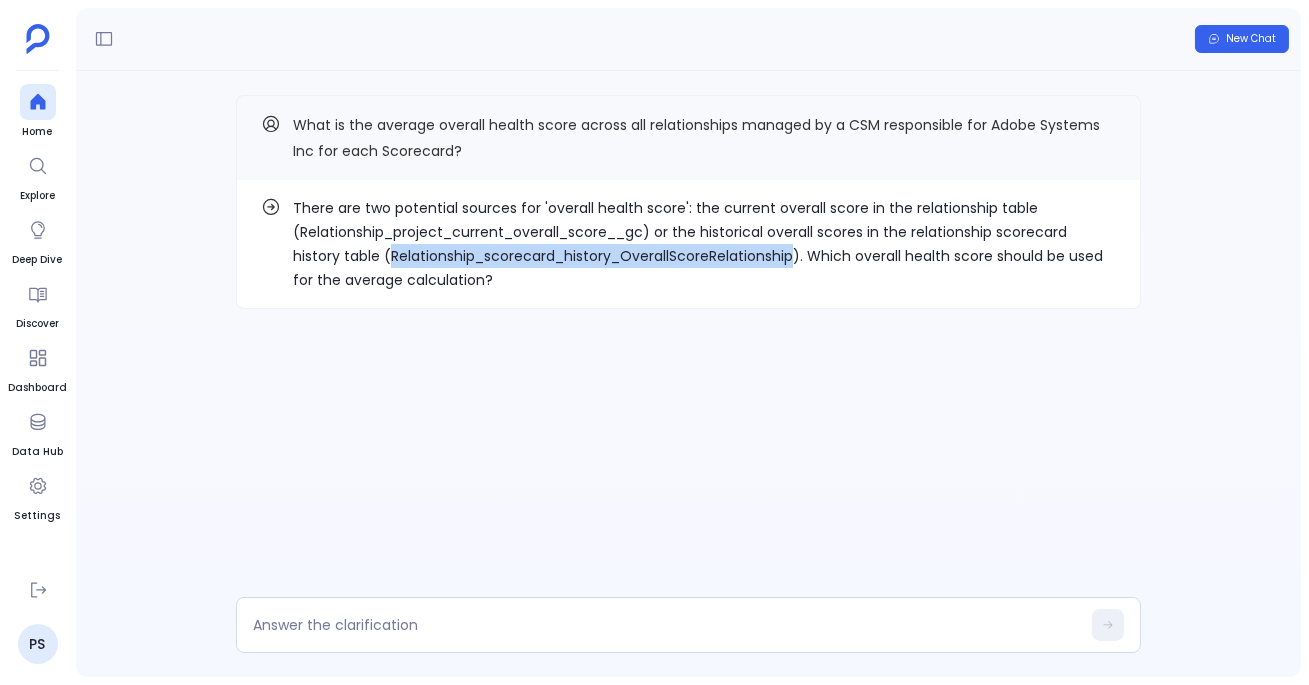 click on "There are two potential sources for 'overall health score': the current overall score in the relationship table (Relationship_project_current_overall_score__gc) or the historical overall scores in the relationship scorecard history table (Relationship_scorecard_history_OverallScoreRelationship). Which overall health score should be used for the average calculation?" at bounding box center [704, 244] 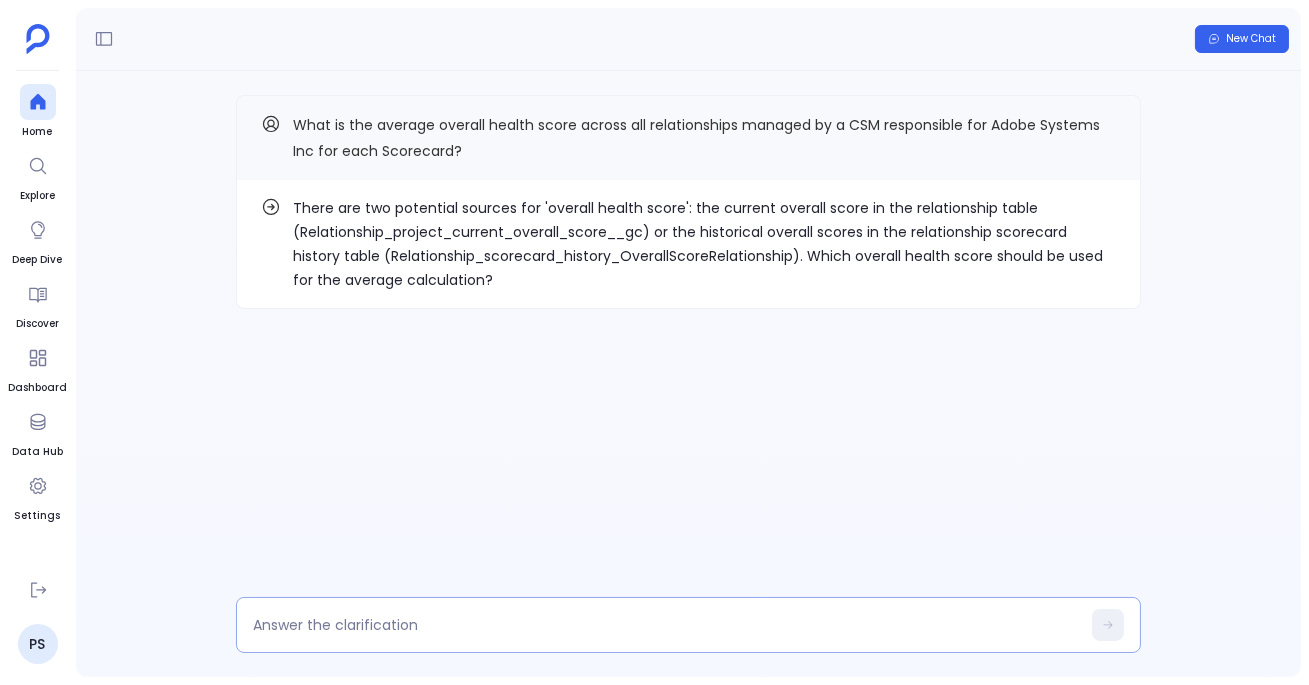 click at bounding box center [666, 625] 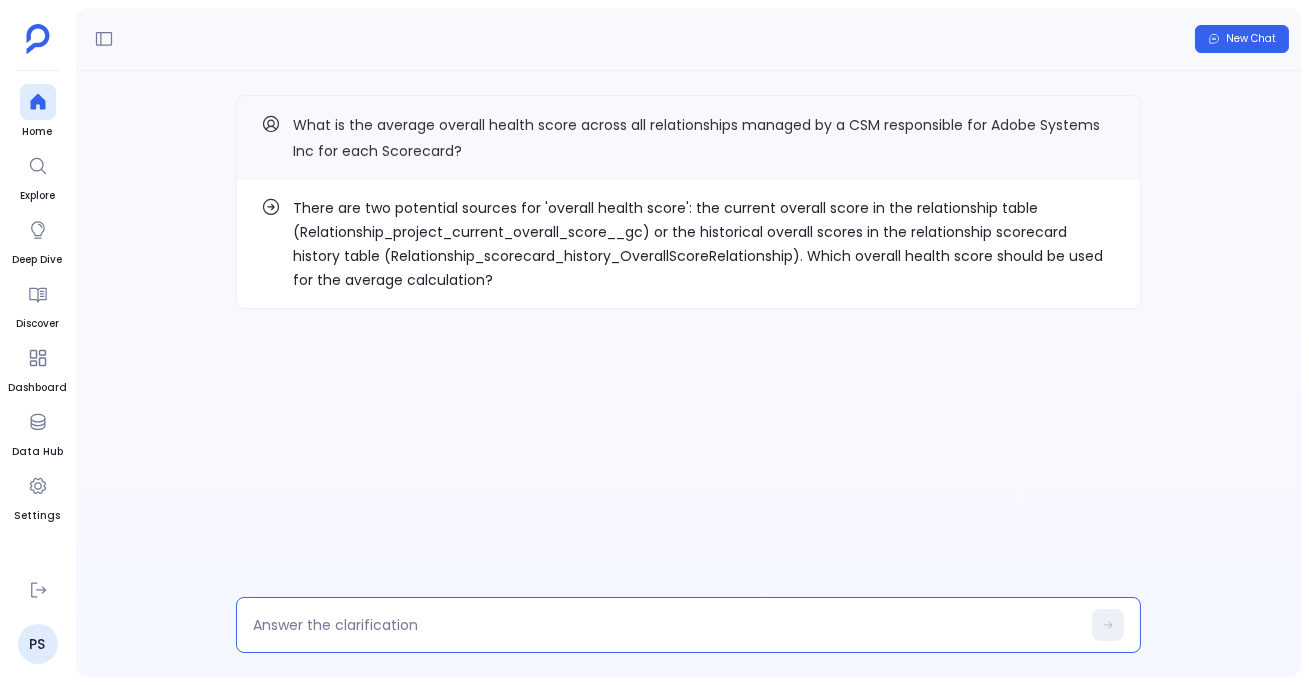 type on "Relationship_scorecard_history_OverallScoreRelationship" 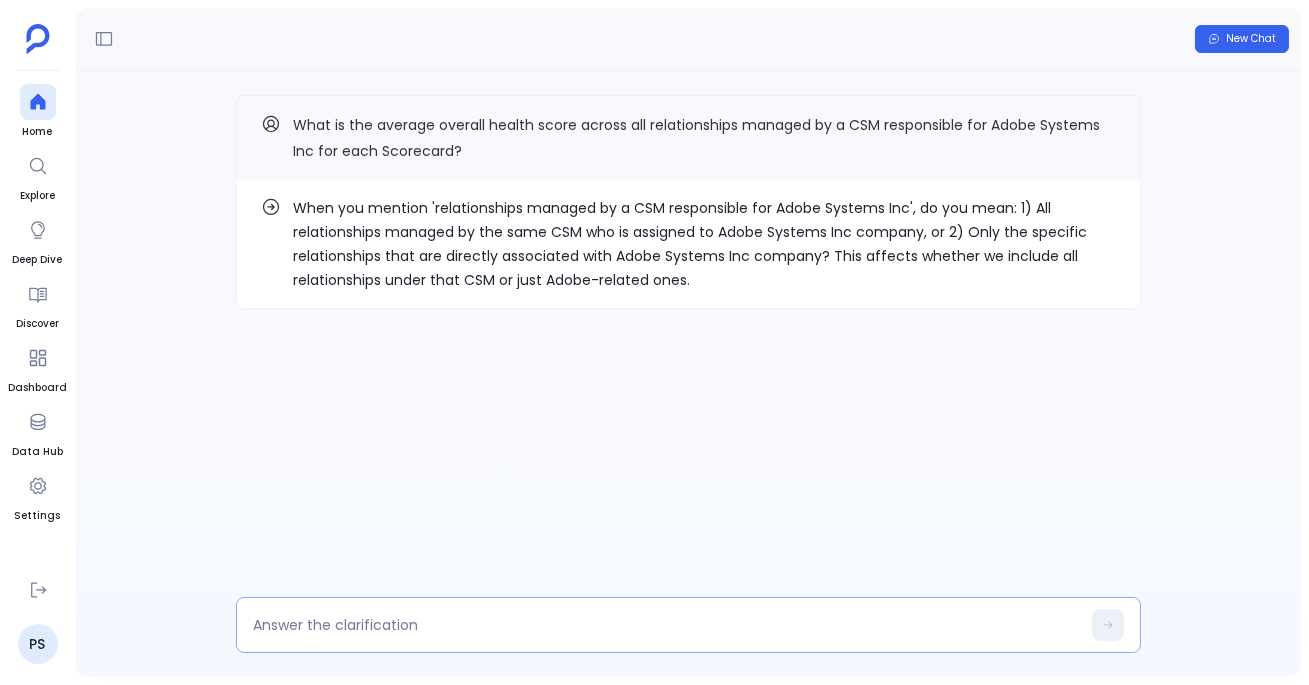 click at bounding box center [688, 625] 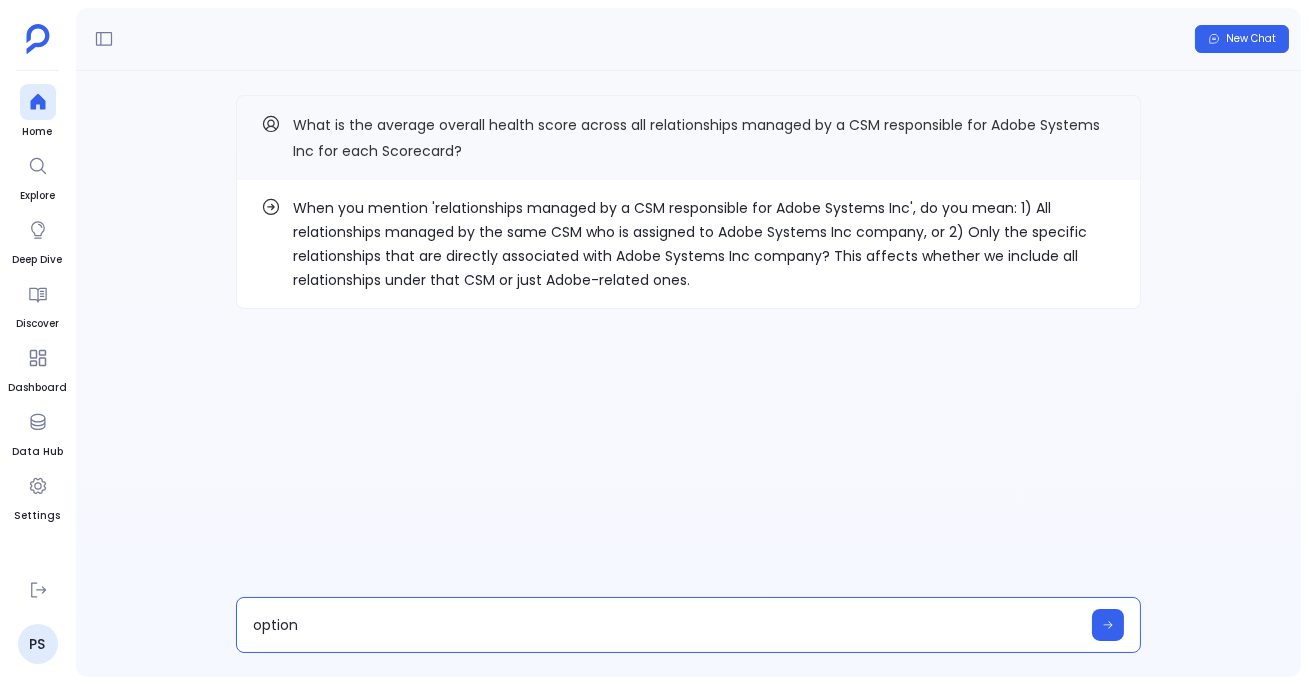 type on "option 2" 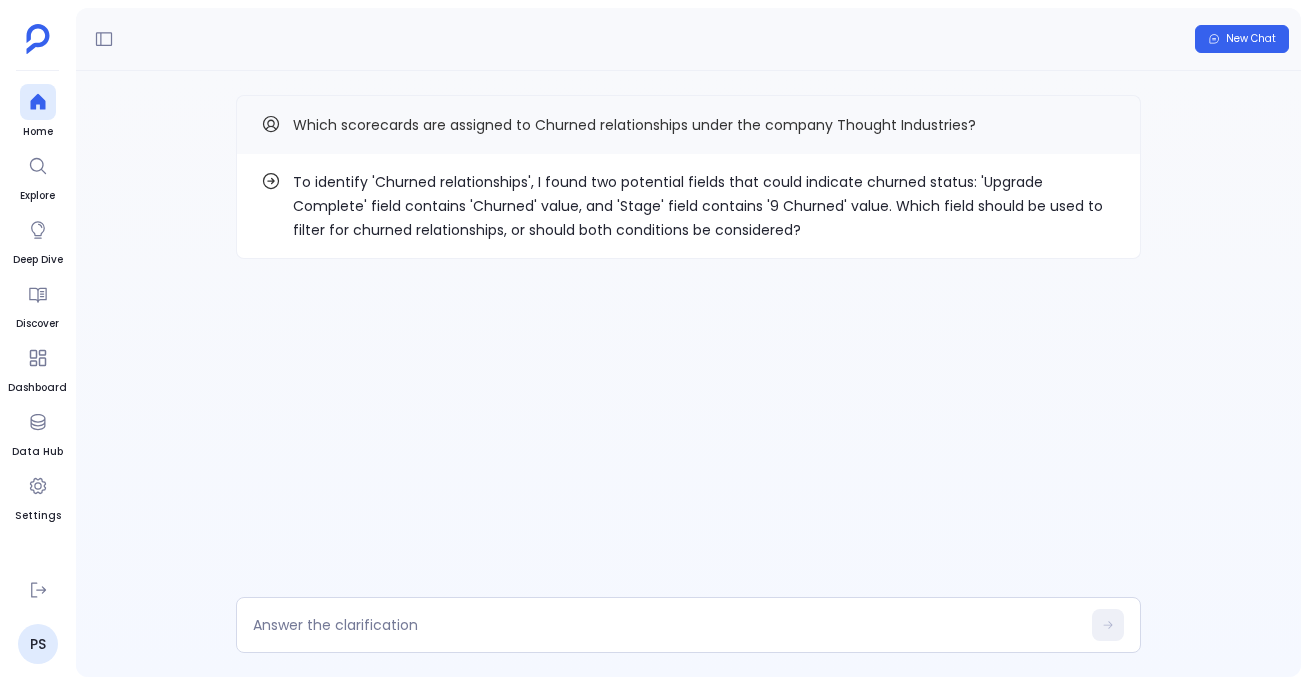scroll, scrollTop: 0, scrollLeft: 0, axis: both 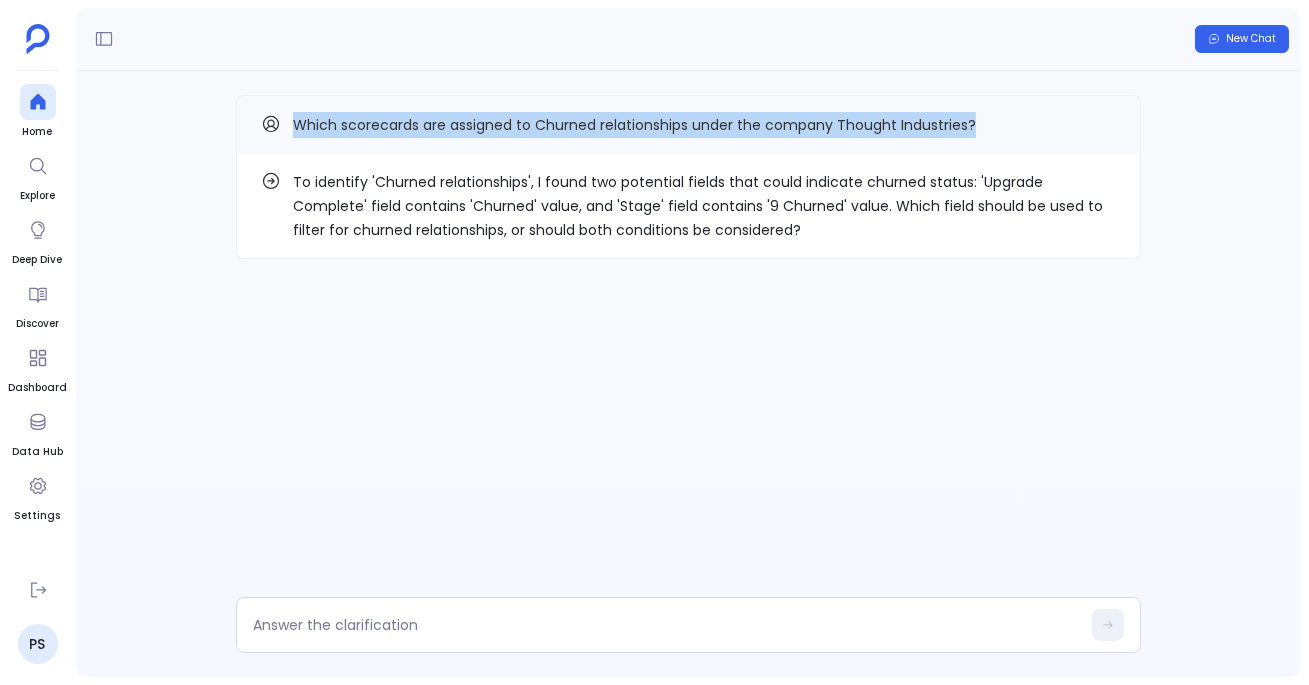 drag, startPoint x: 292, startPoint y: 119, endPoint x: 1019, endPoint y: 122, distance: 727.00616 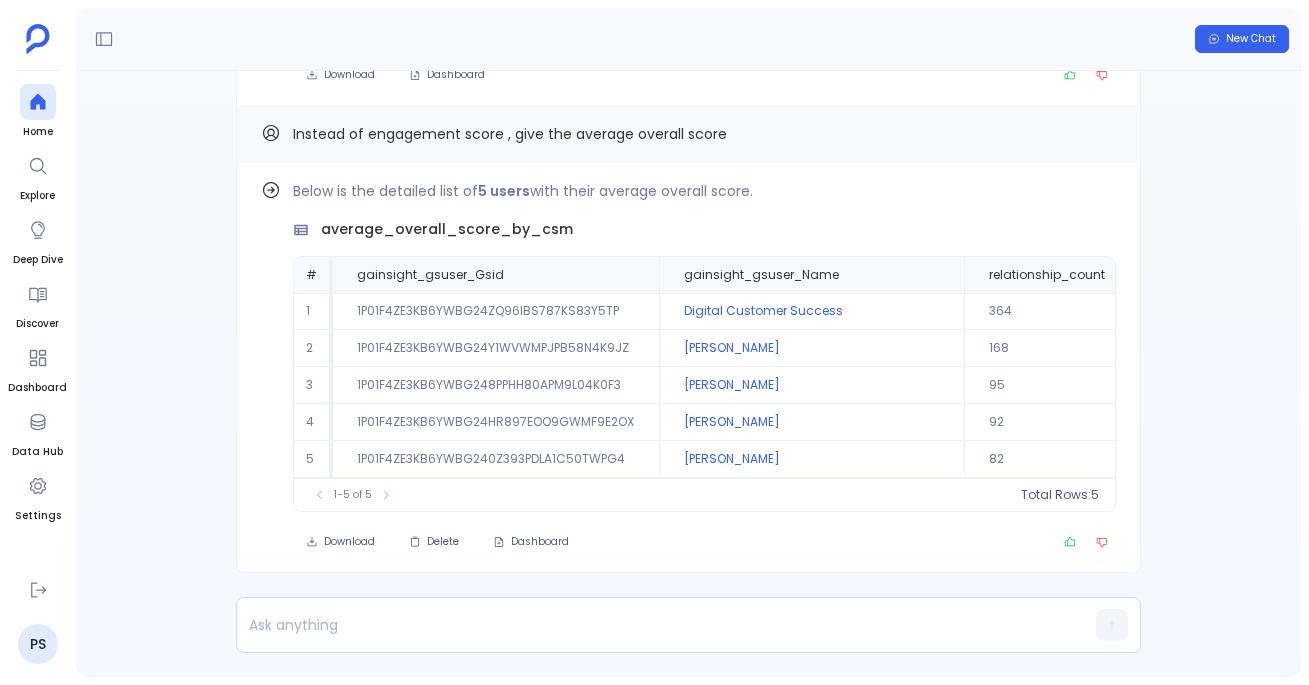 scroll, scrollTop: 0, scrollLeft: 0, axis: both 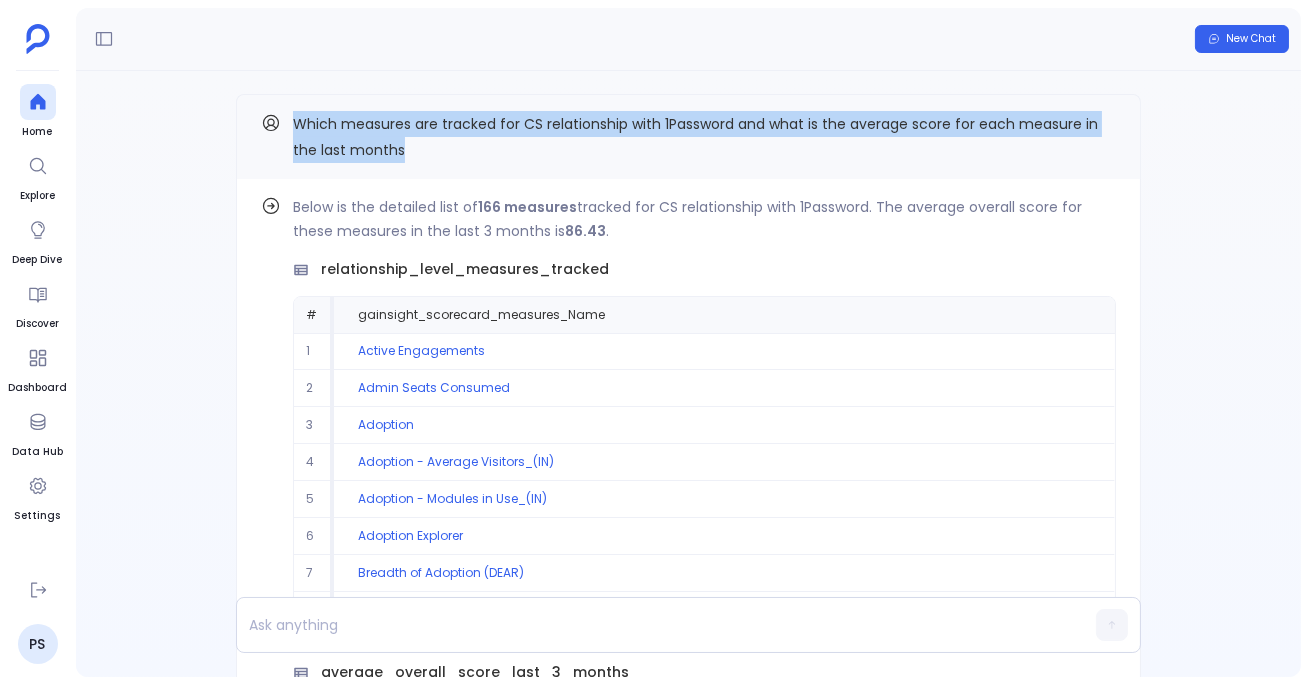 click on "Which measures are tracked for CS relationship with 1Password and what is the average score for each measure in the last months" at bounding box center [688, 136] 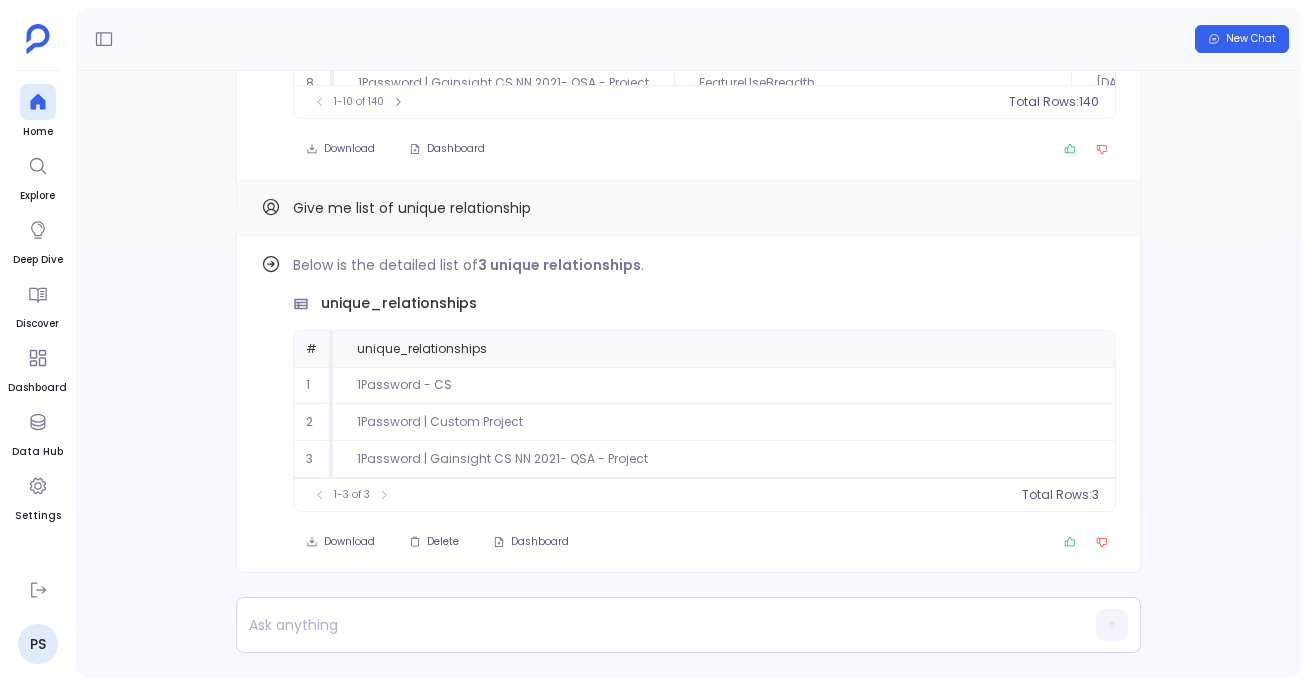 scroll, scrollTop: 0, scrollLeft: 0, axis: both 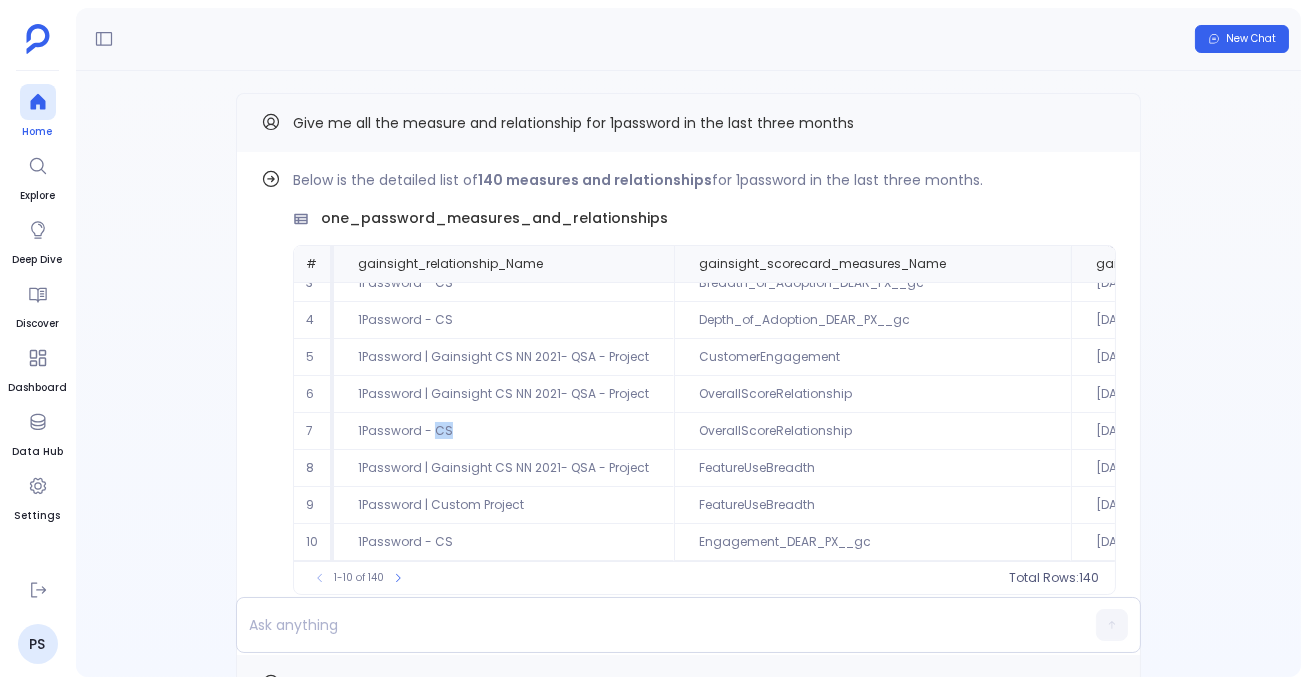 click 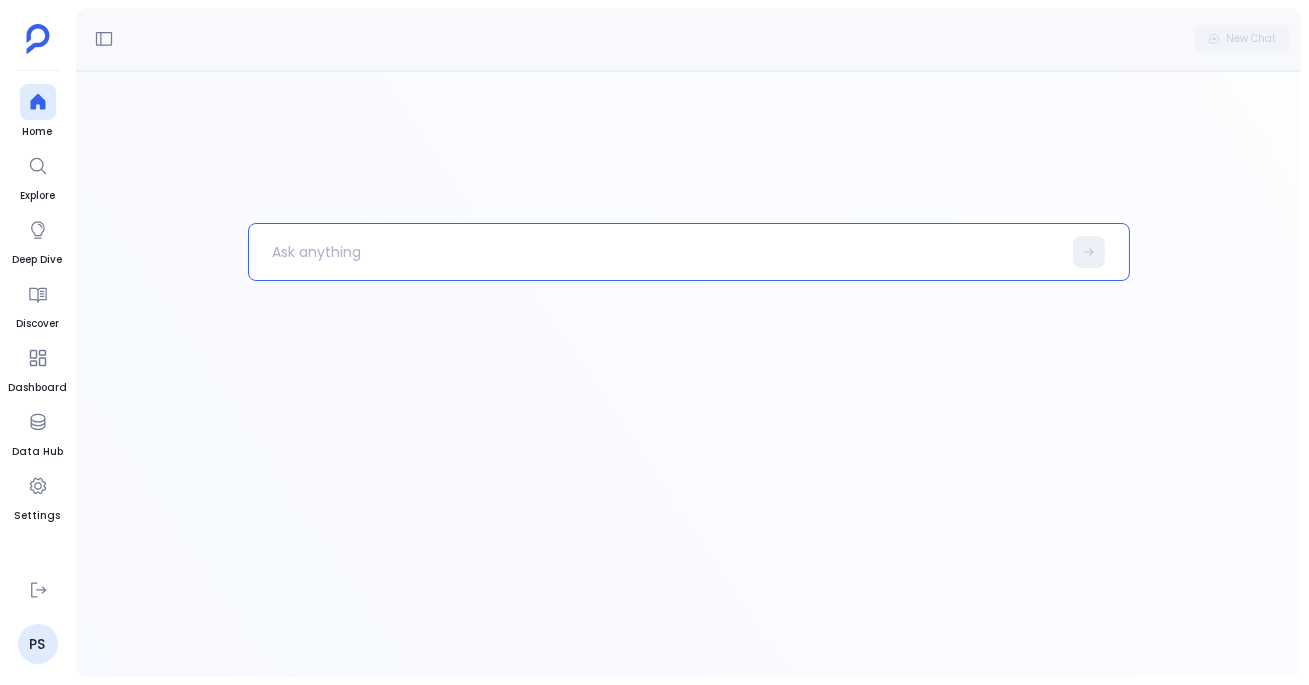 click at bounding box center (655, 252) 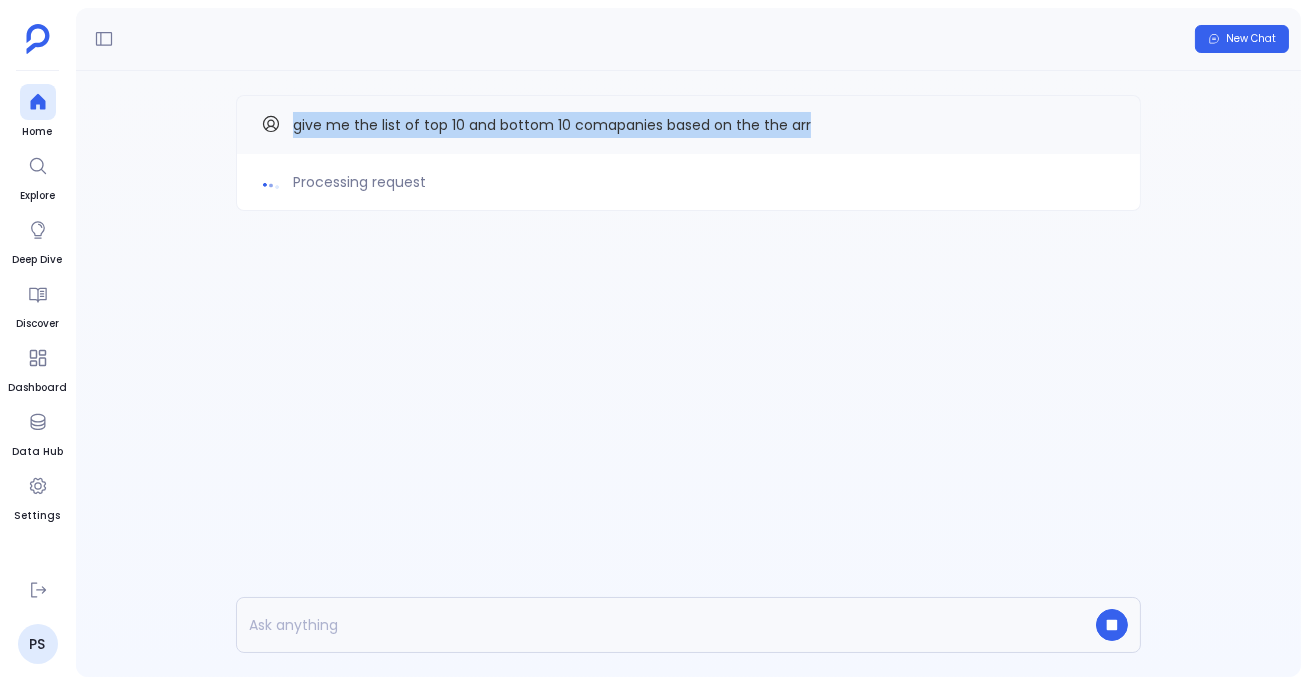 drag, startPoint x: 285, startPoint y: 118, endPoint x: 881, endPoint y: 130, distance: 596.1208 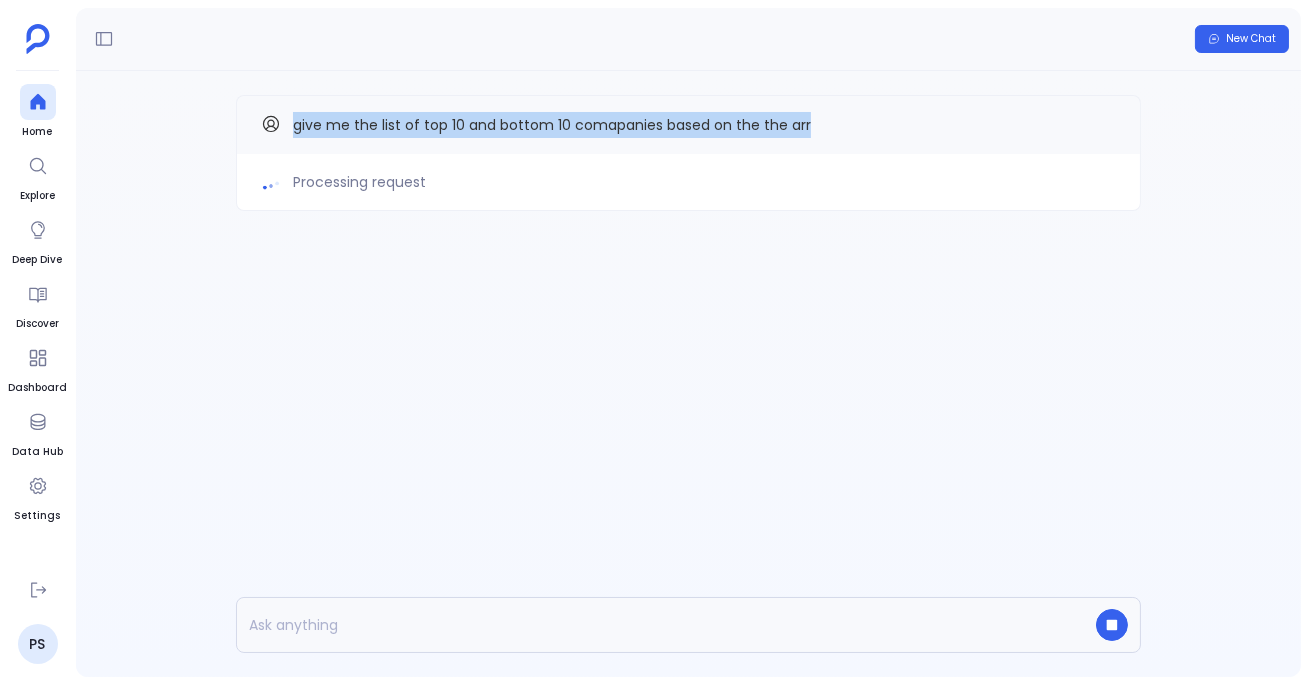 click on "give me the list of top 10 and bottom 10 comapanies based on the the arr" at bounding box center [688, 125] 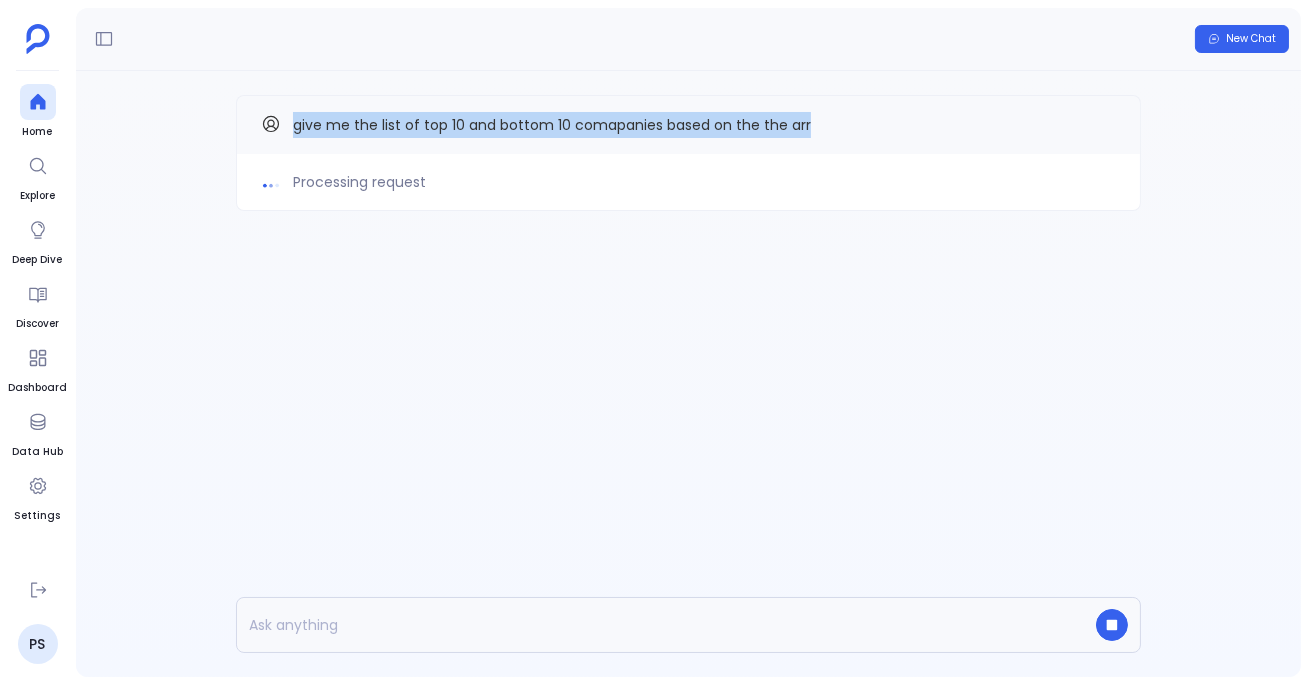 copy on "give me the list of top 10 and bottom 10 comapanies based on the the arr" 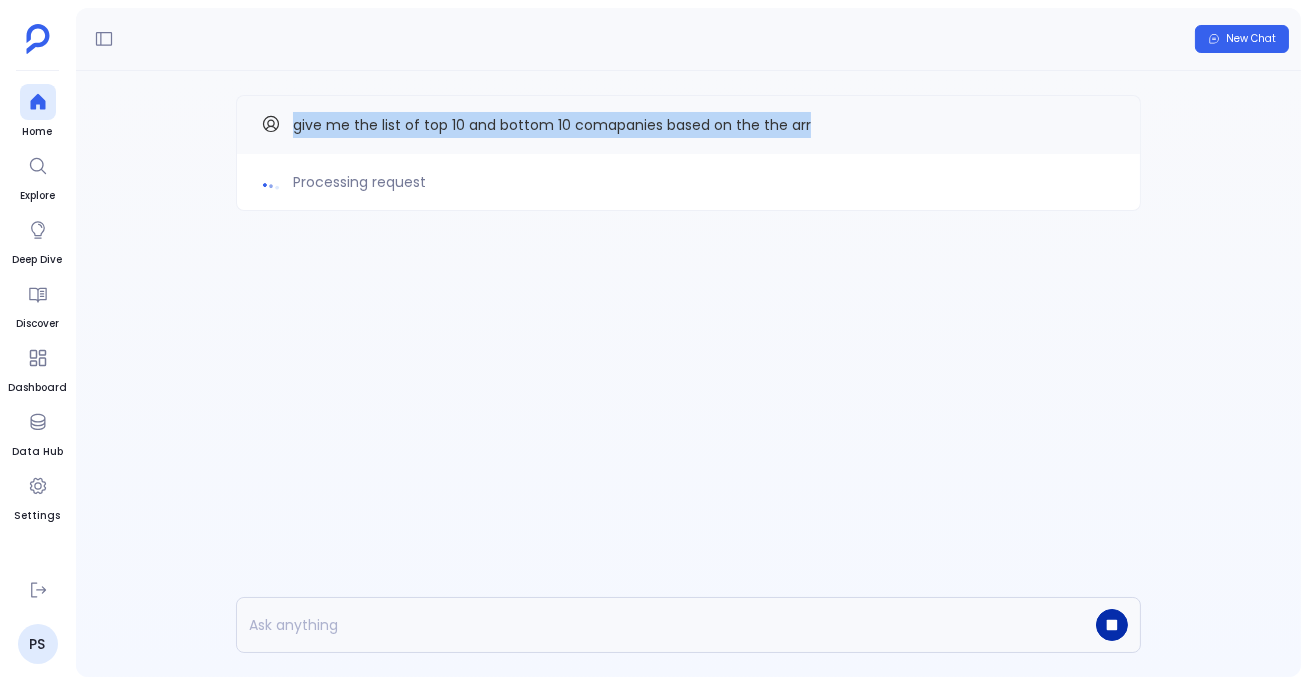click at bounding box center [1112, 625] 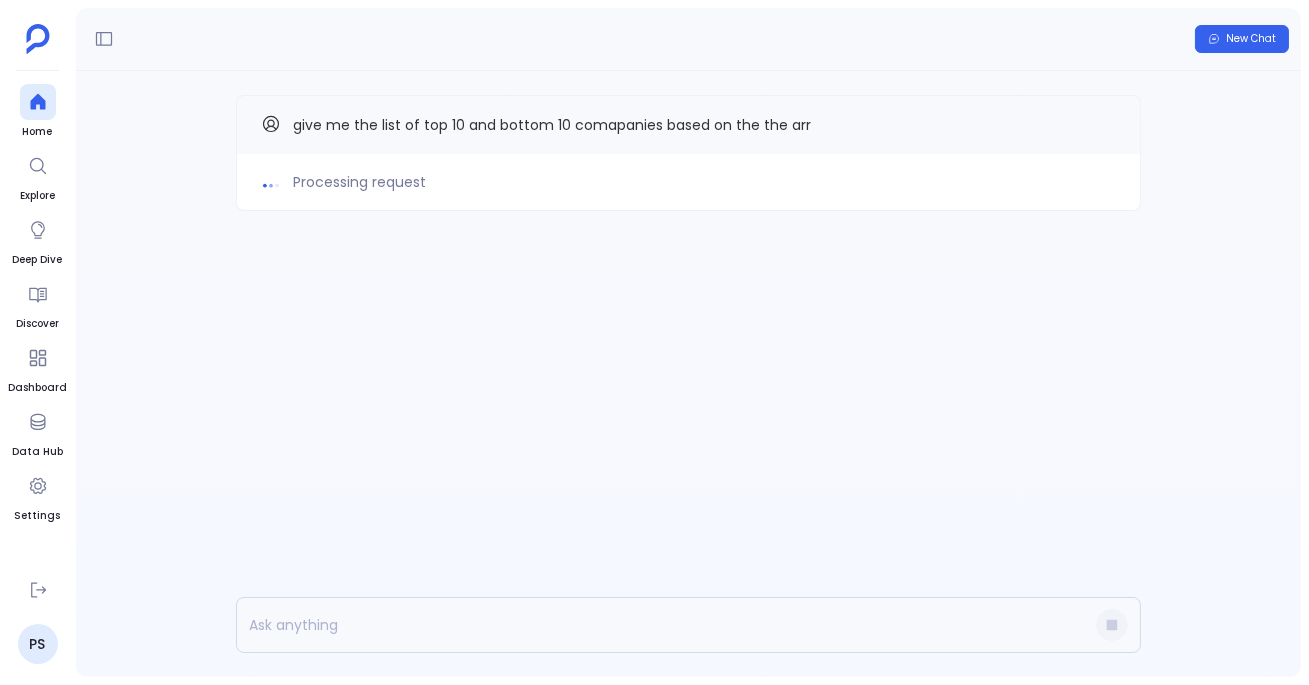 click at bounding box center [650, 625] 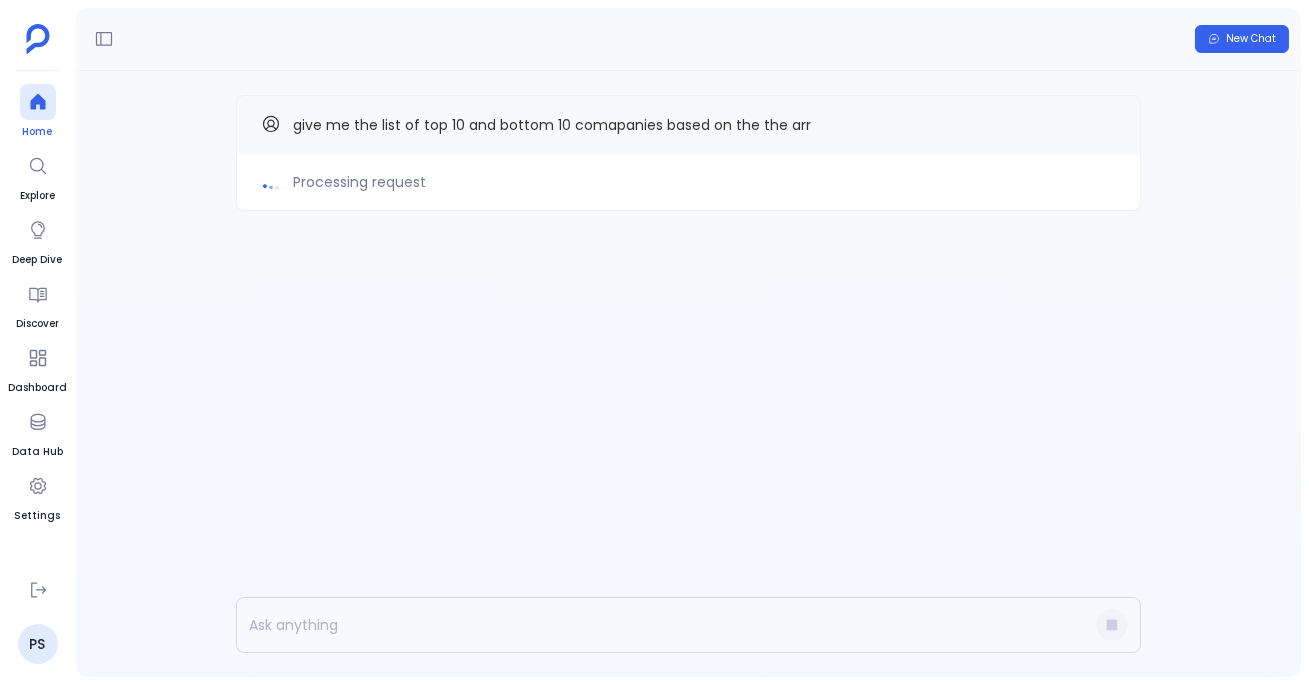 click at bounding box center [38, 102] 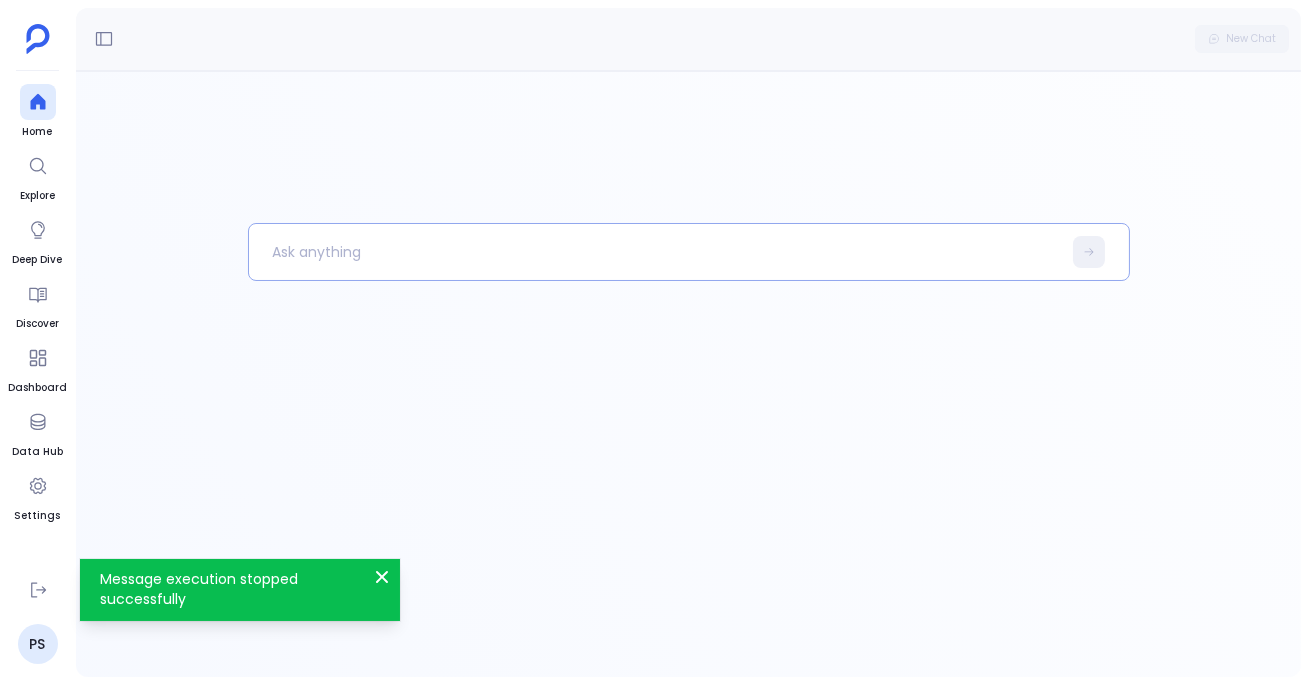 click at bounding box center (655, 252) 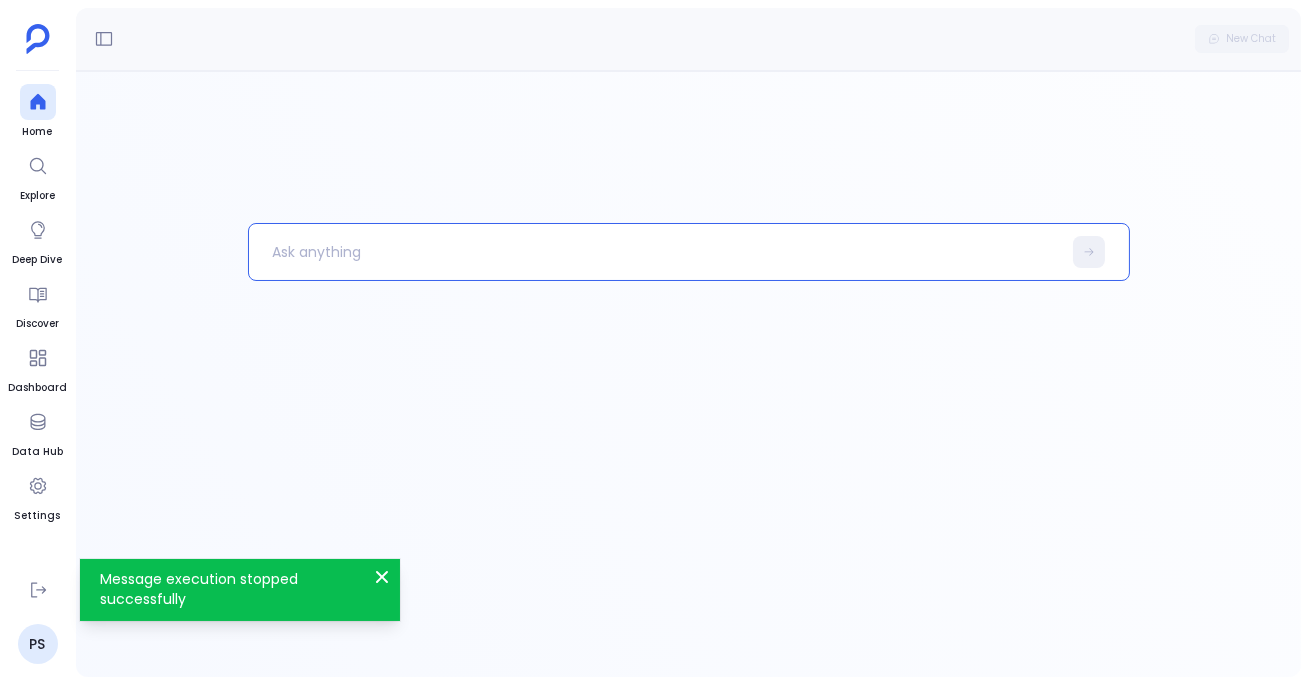 paste 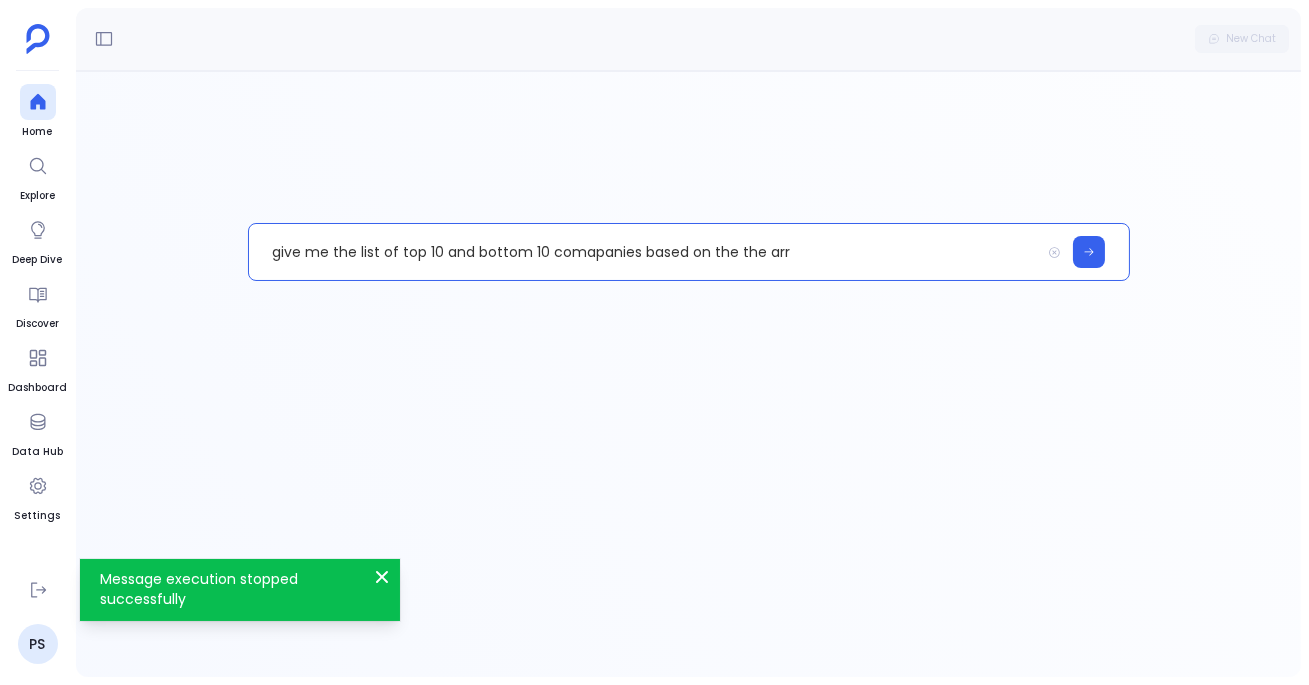 type 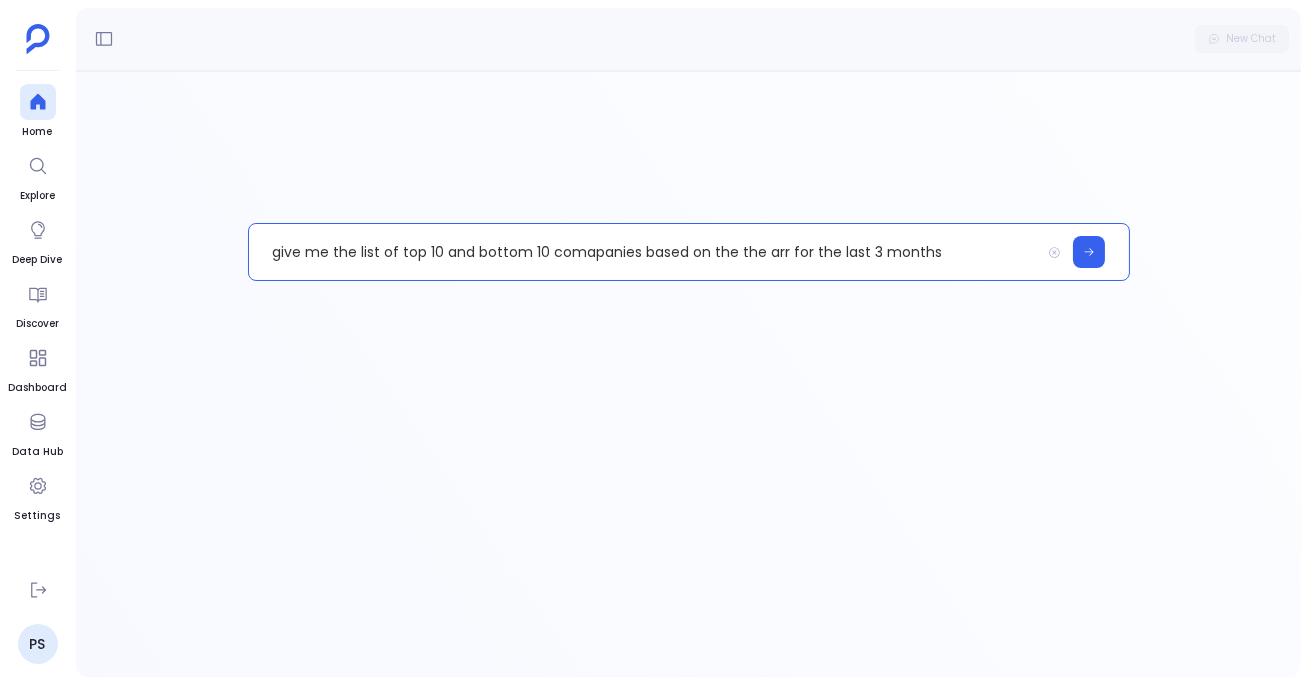 click on "give me the list of top 10 and bottom 10 comapanies based on the the arr for the last 3 months" at bounding box center (644, 252) 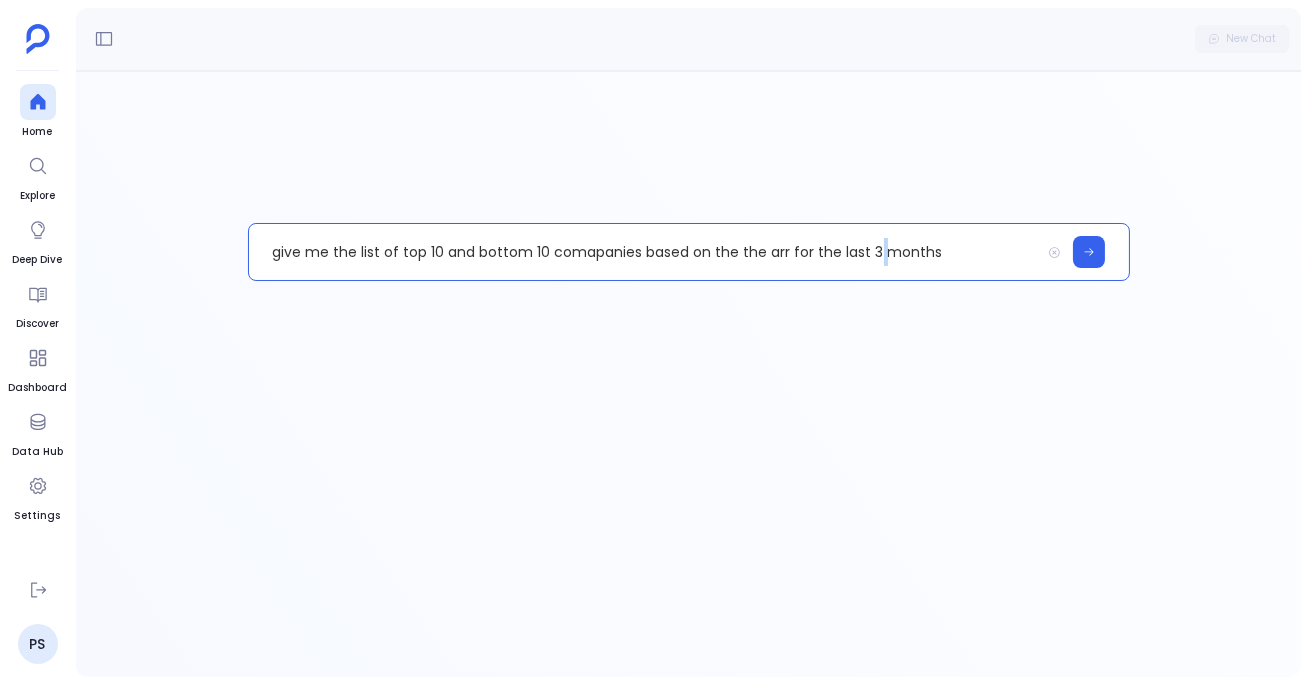 click on "give me the list of top 10 and bottom 10 comapanies based on the the arr for the last 3 months" at bounding box center [644, 252] 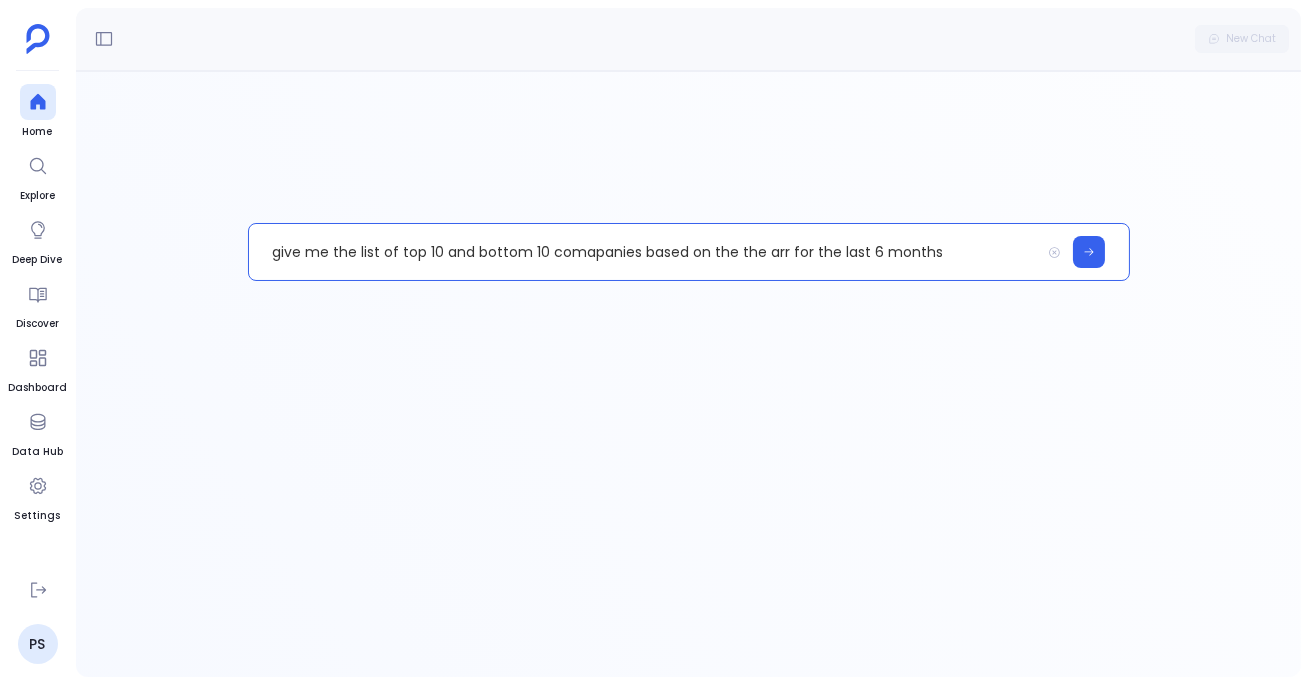 click on "give me the list of top 10 and bottom 10 comapanies based on the the arr for the last 6 months" at bounding box center [644, 252] 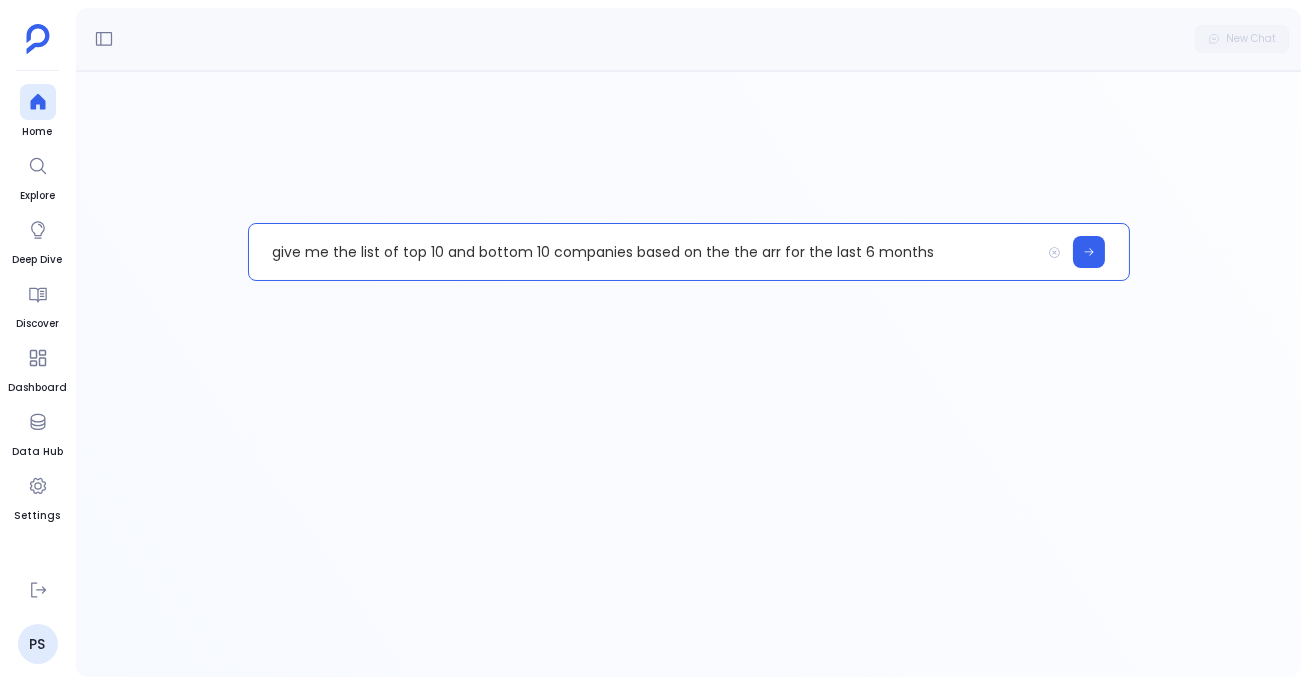 click on "give me the list of top 10 and bottom 10 companies based on the the arr for the last 6 months" at bounding box center (644, 252) 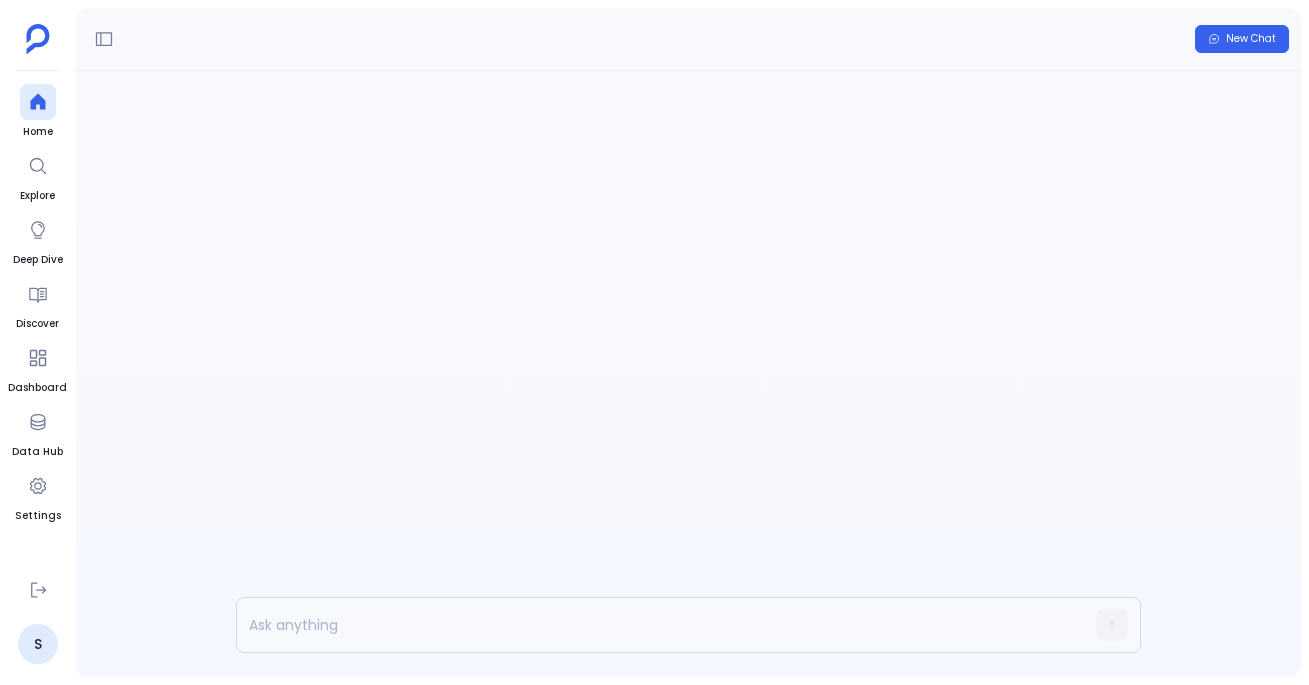 scroll, scrollTop: 0, scrollLeft: 0, axis: both 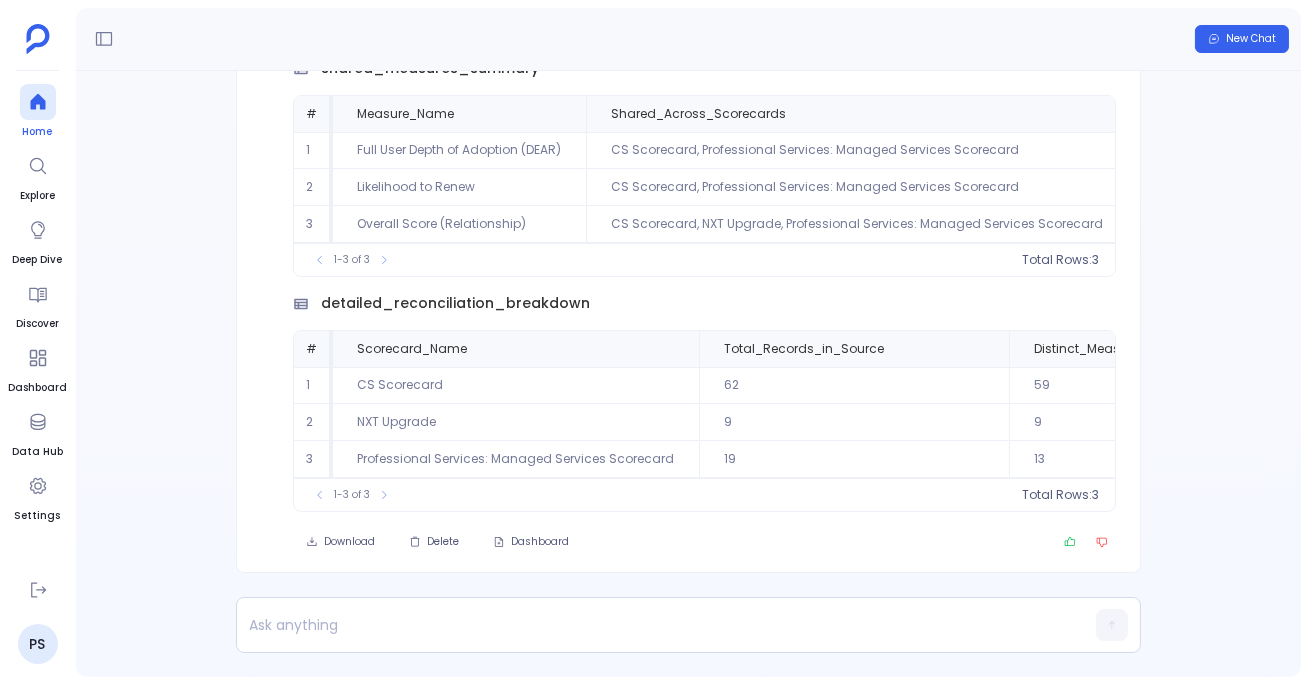 click 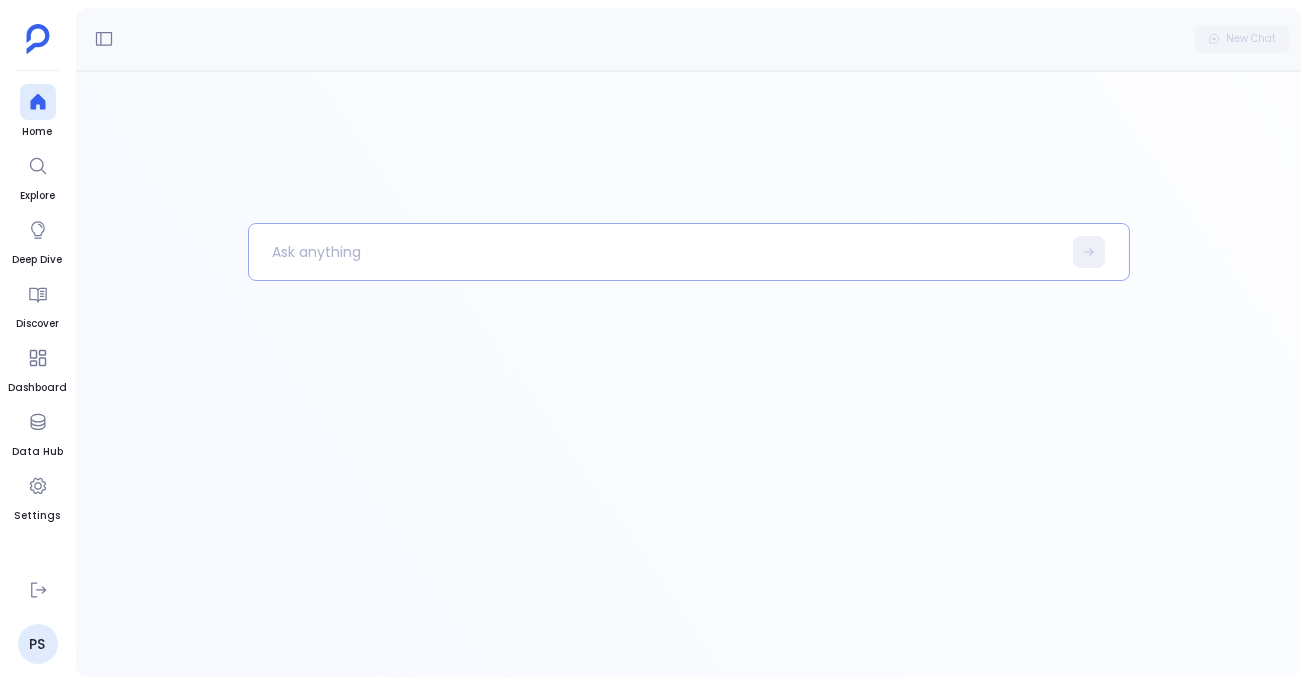 click at bounding box center (655, 252) 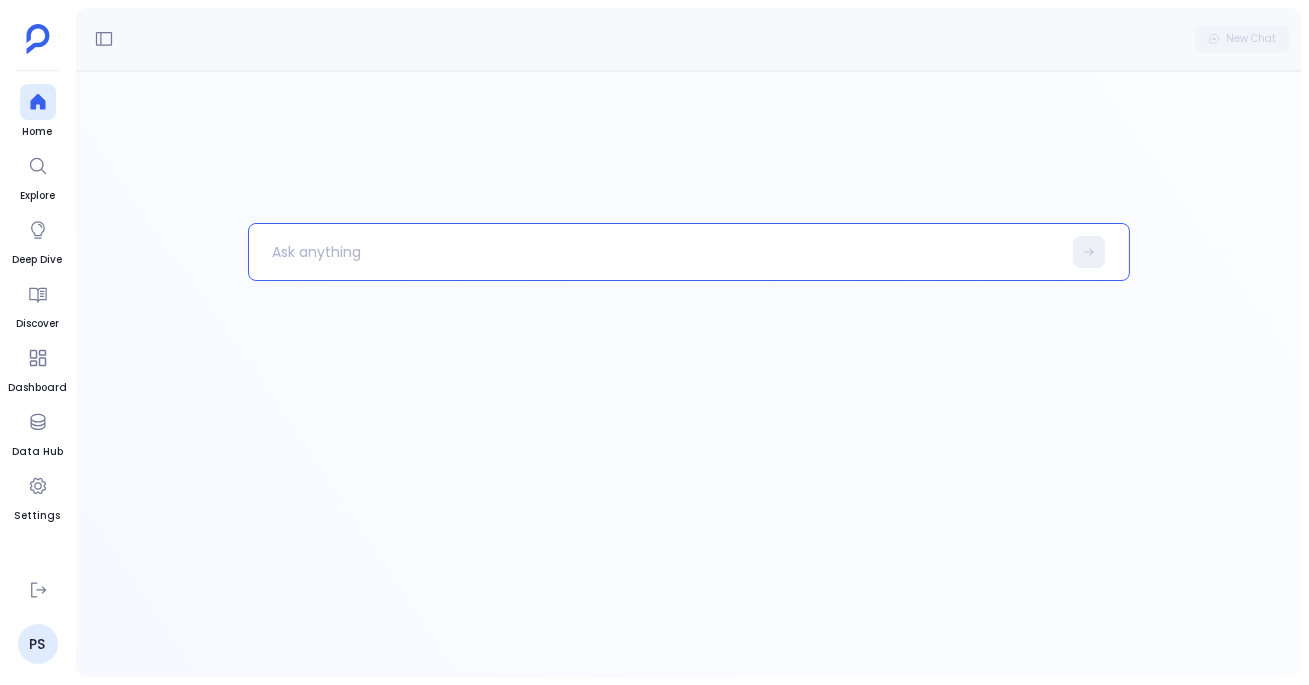 type 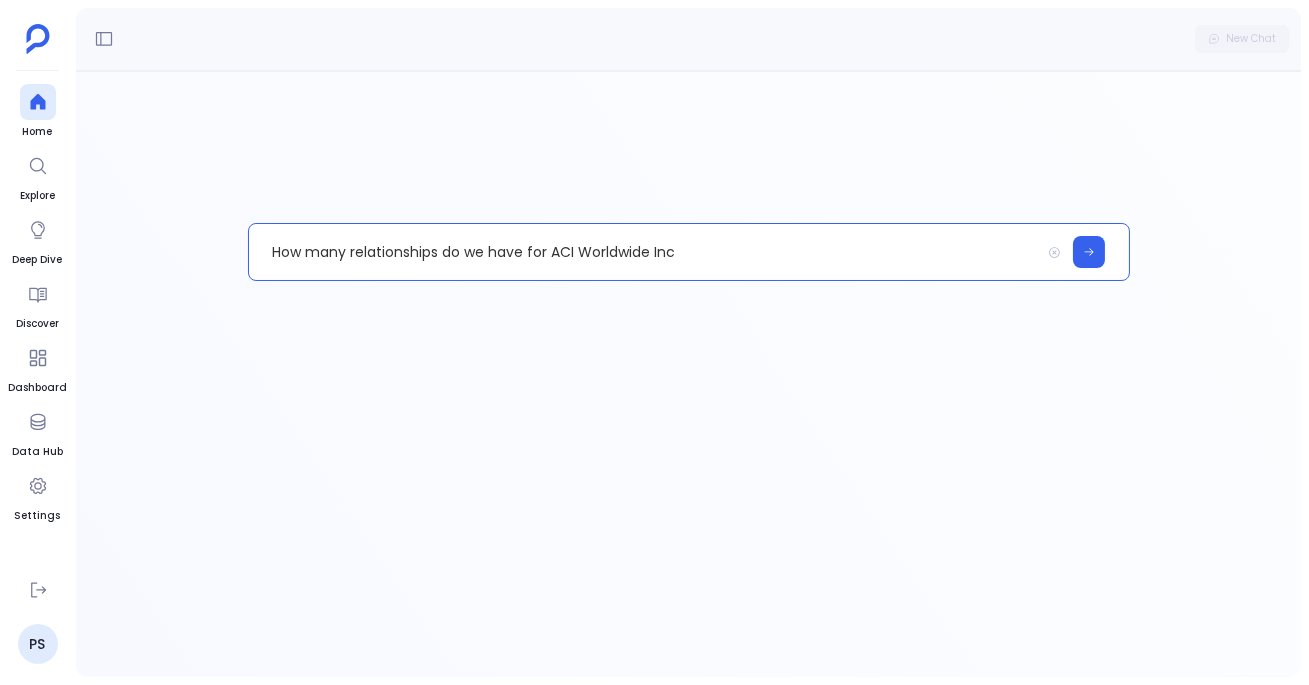 click on "How many relationships do we have for ACI Worldwide Inc" at bounding box center [644, 252] 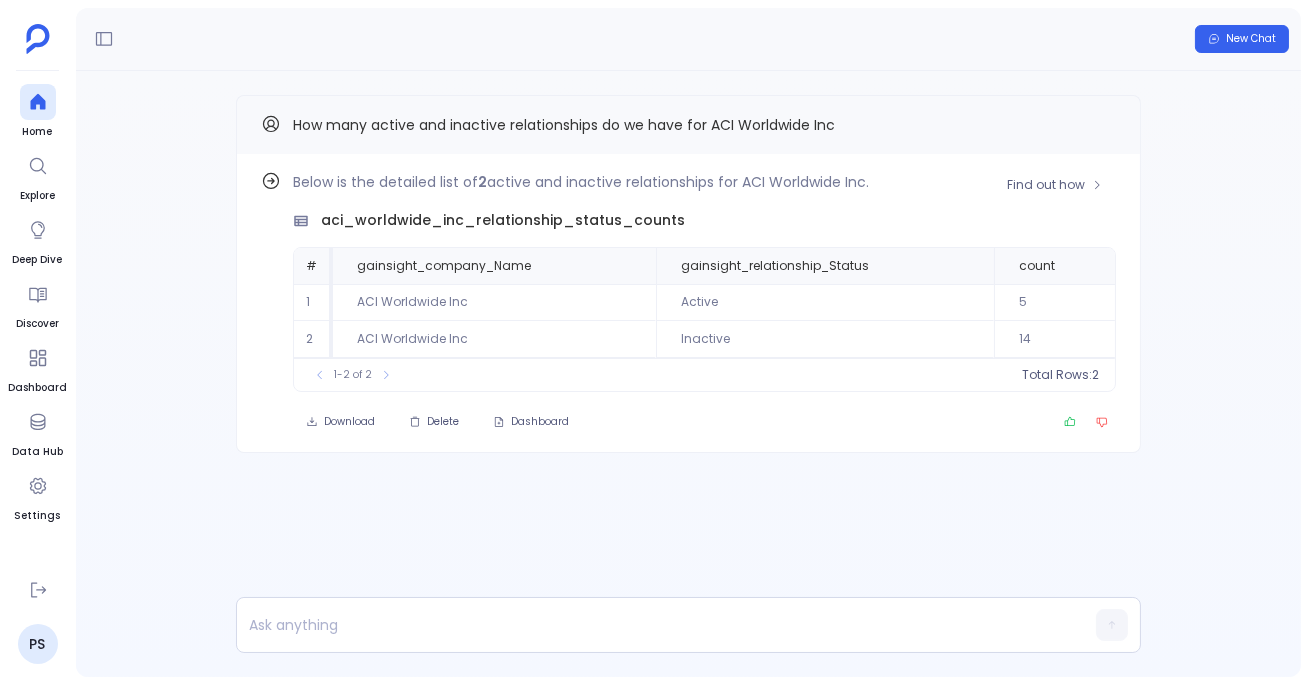 scroll, scrollTop: 0, scrollLeft: 49, axis: horizontal 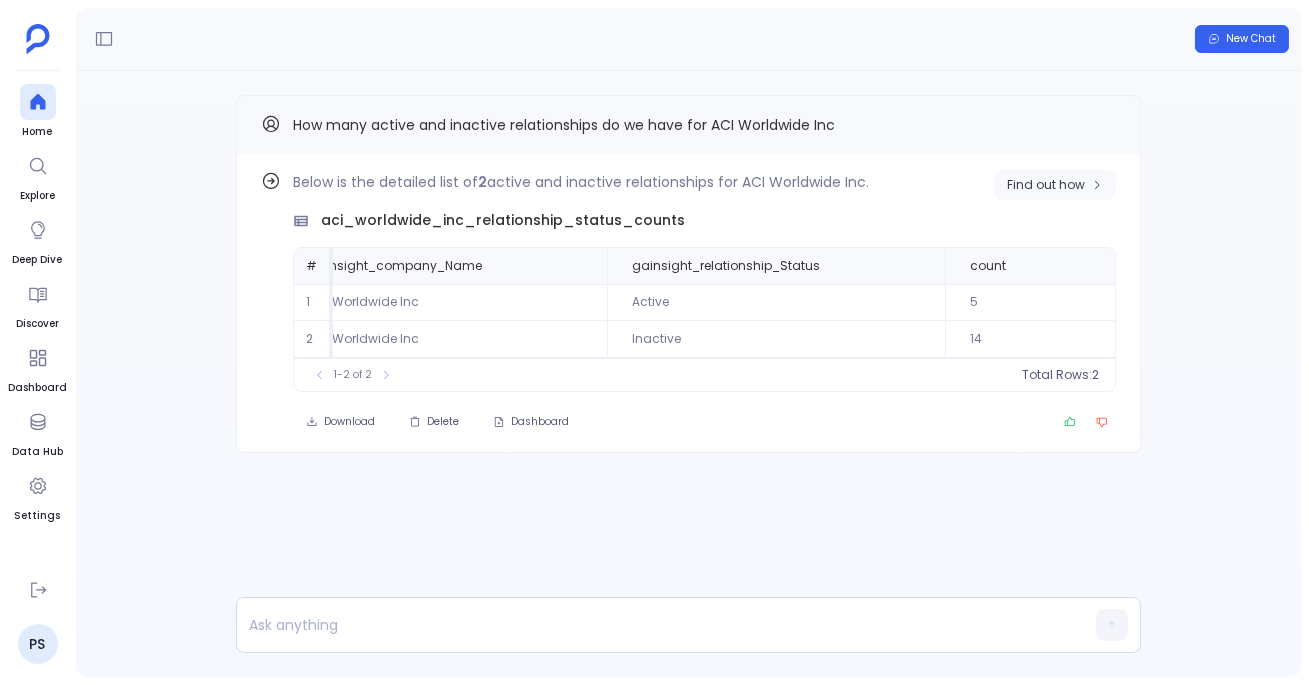 click on "Find out how" at bounding box center (1046, 185) 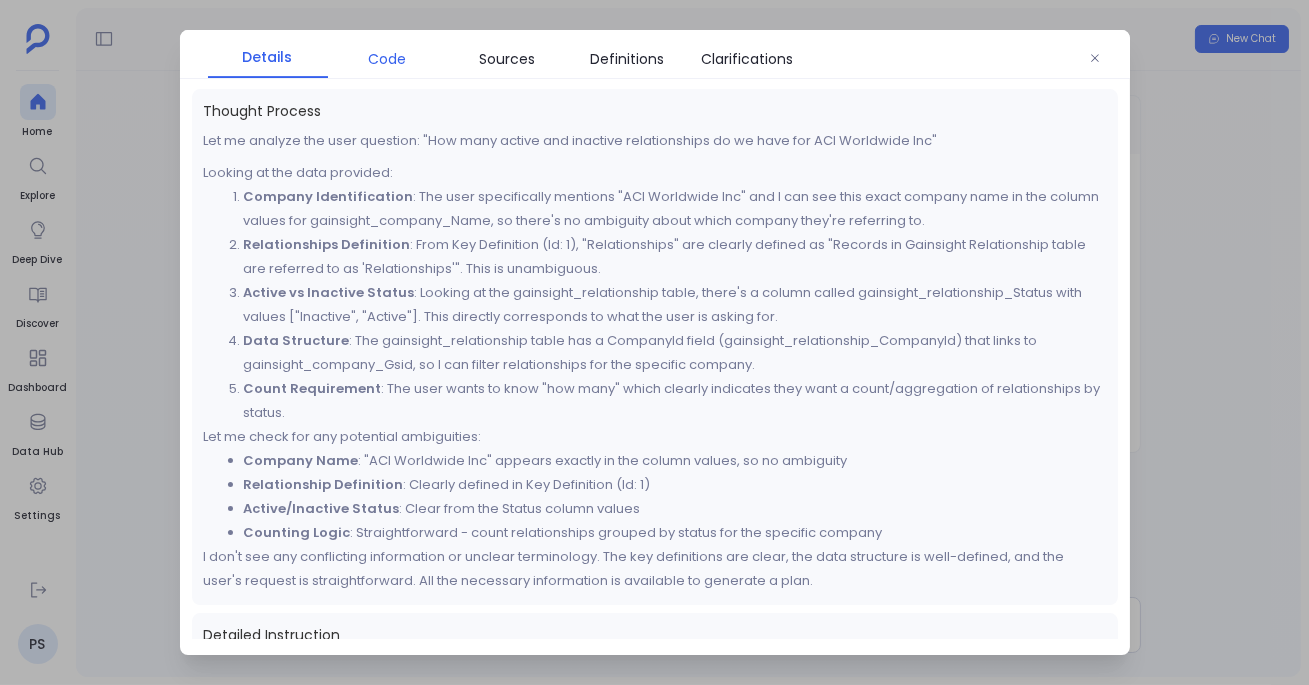 click on "Code" at bounding box center (388, 59) 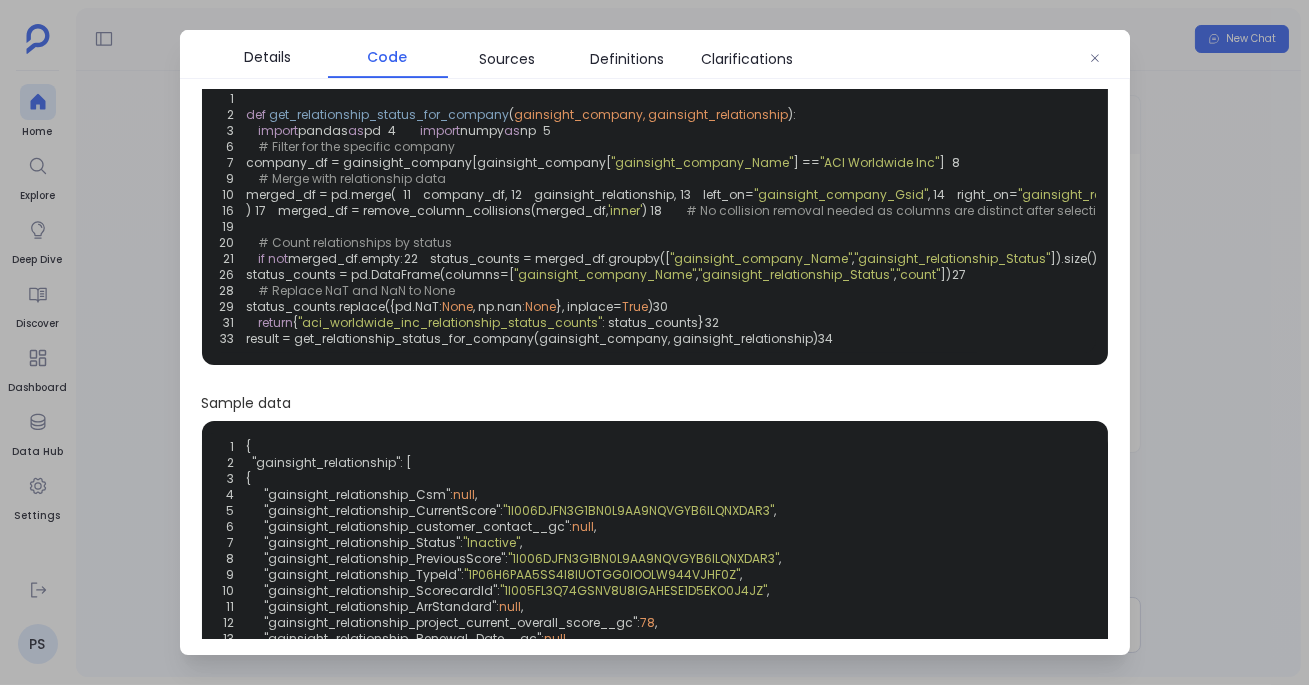 scroll, scrollTop: 58, scrollLeft: 0, axis: vertical 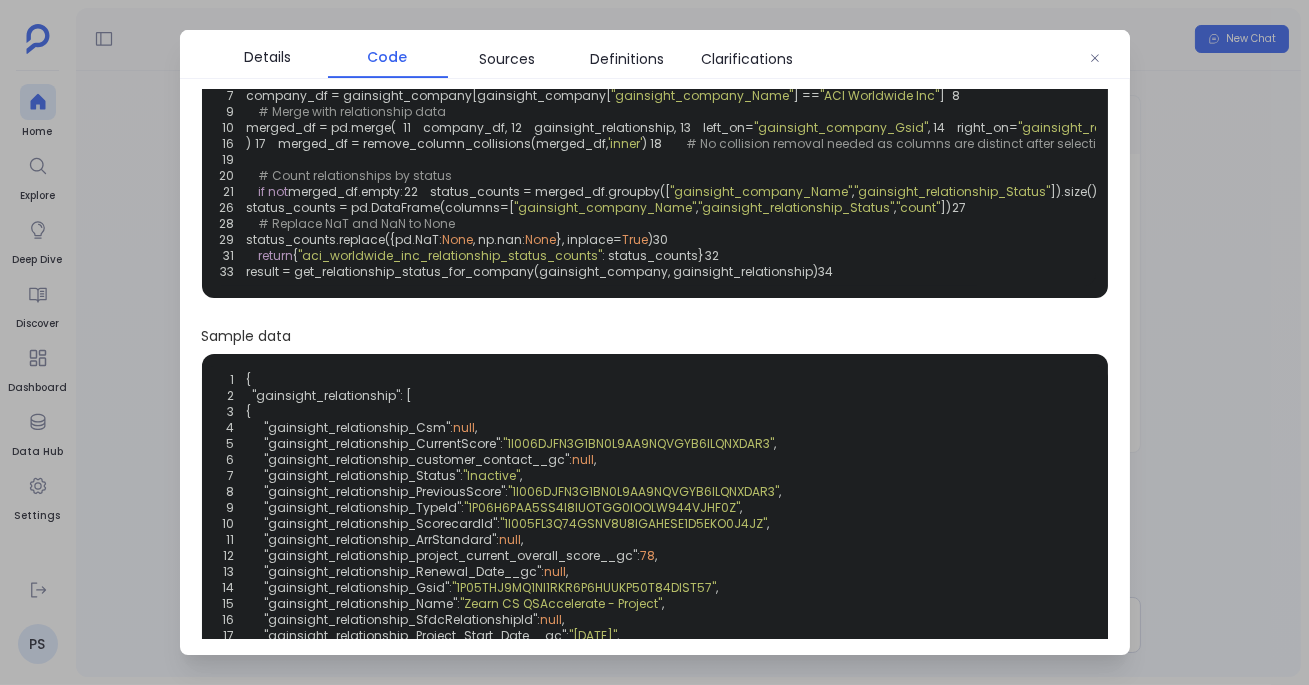 click on "Code 1
2 def   get_relationship_status_for_company ( gainsight_company, gainsight_relationship ):
3      import  pandas  as  pd
4      import  numpy  as  np
5
6      # Filter for the specific company
7     company_df = gainsight_company[gainsight_company[ "gainsight_company_Name" ] ==  "ACI Worldwide Inc" ]
8
9      # Merge with relationship data
10     merged_df = pd.merge(
11         company_df,
12         gainsight_relationship,
13         left_on= "gainsight_company_Gsid" ,
14         right_on= "gainsight_relationship_CompanyId" ,
15         how= "inner"
16     )
17     merged_df = remove_column_collisions(merged_df,  'inner' )
18      # No collision removal needed as columns are distinct after selection
19
20      # Count relationships by status
21      if   not  merged_df.empty:
22         status_counts = merged_df.groupby([ "gainsight_company_Name" ,  "gainsight_relationship_Status" ]).size().reset_index(name= "count" )
23 "gainsight_relationship_Status" )
24      else" at bounding box center [655, 364] 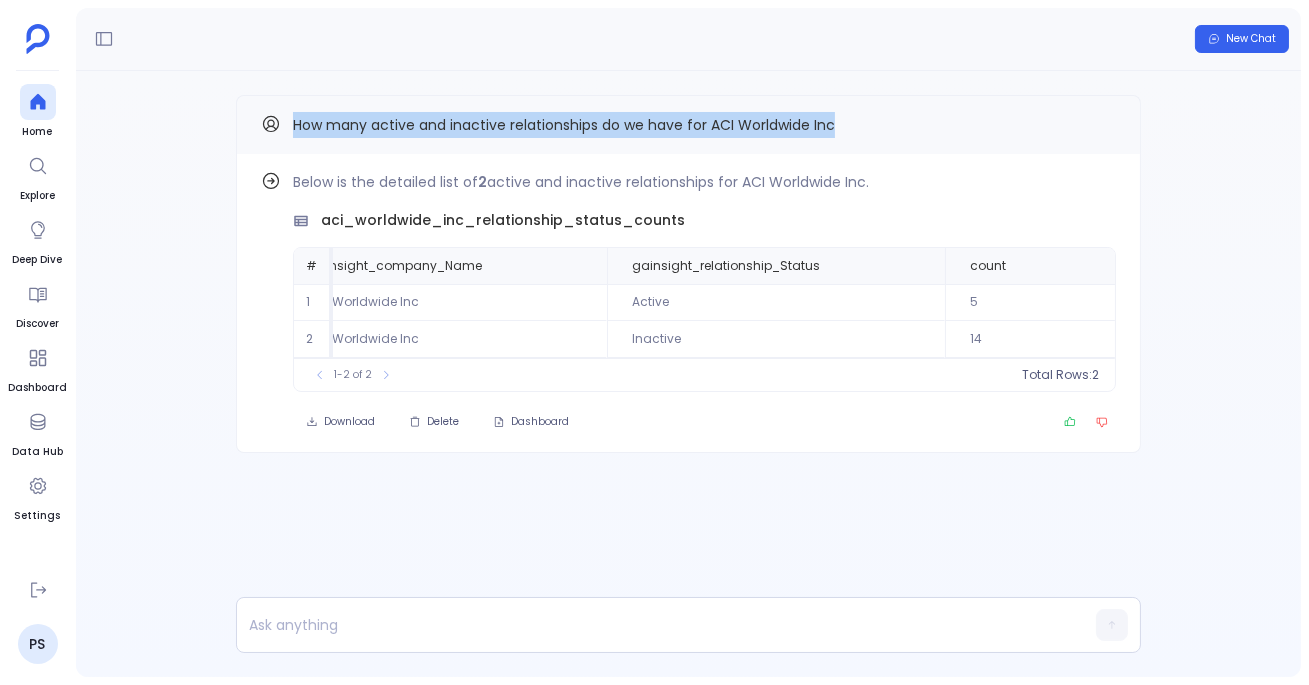 drag, startPoint x: 288, startPoint y: 127, endPoint x: 899, endPoint y: 136, distance: 611.0663 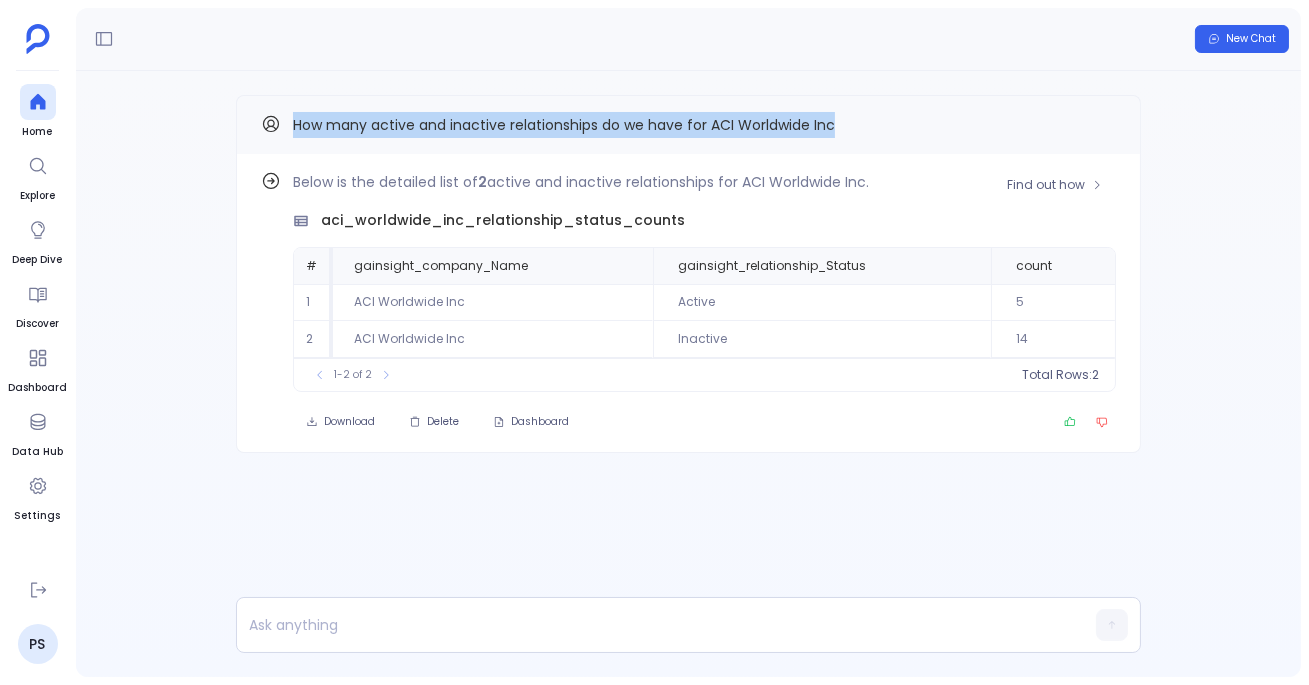 scroll, scrollTop: 0, scrollLeft: 49, axis: horizontal 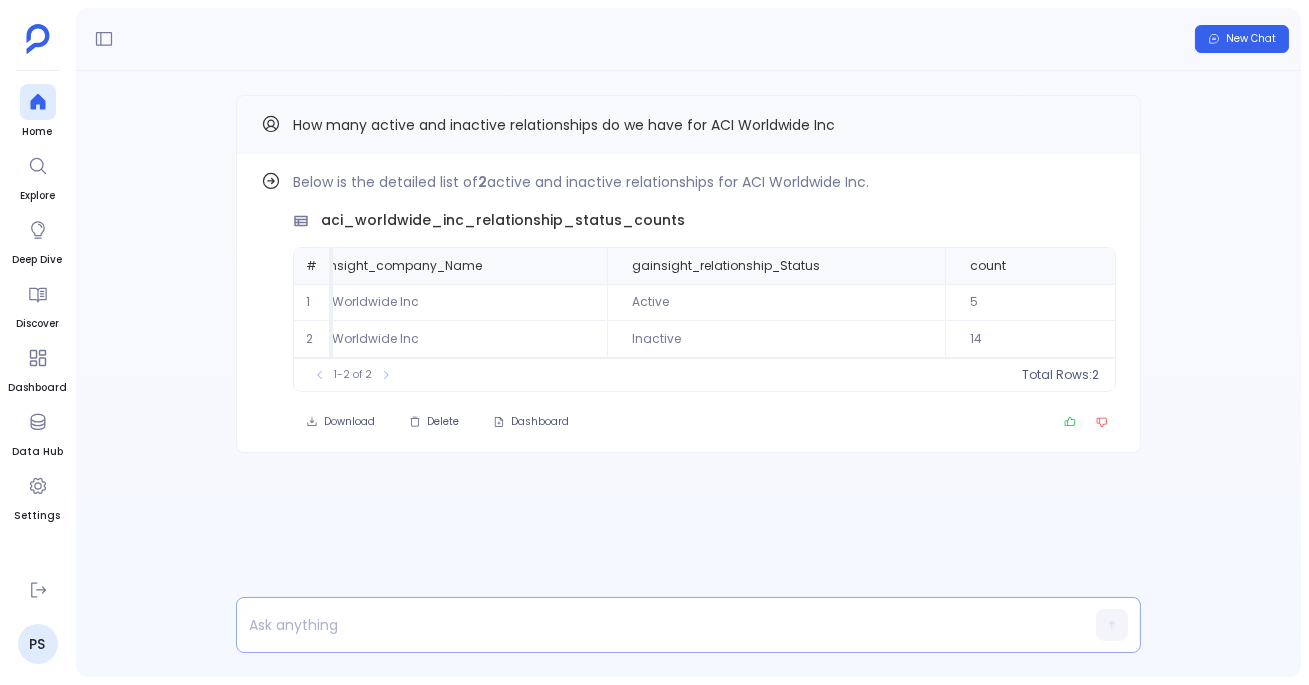click at bounding box center (650, 625) 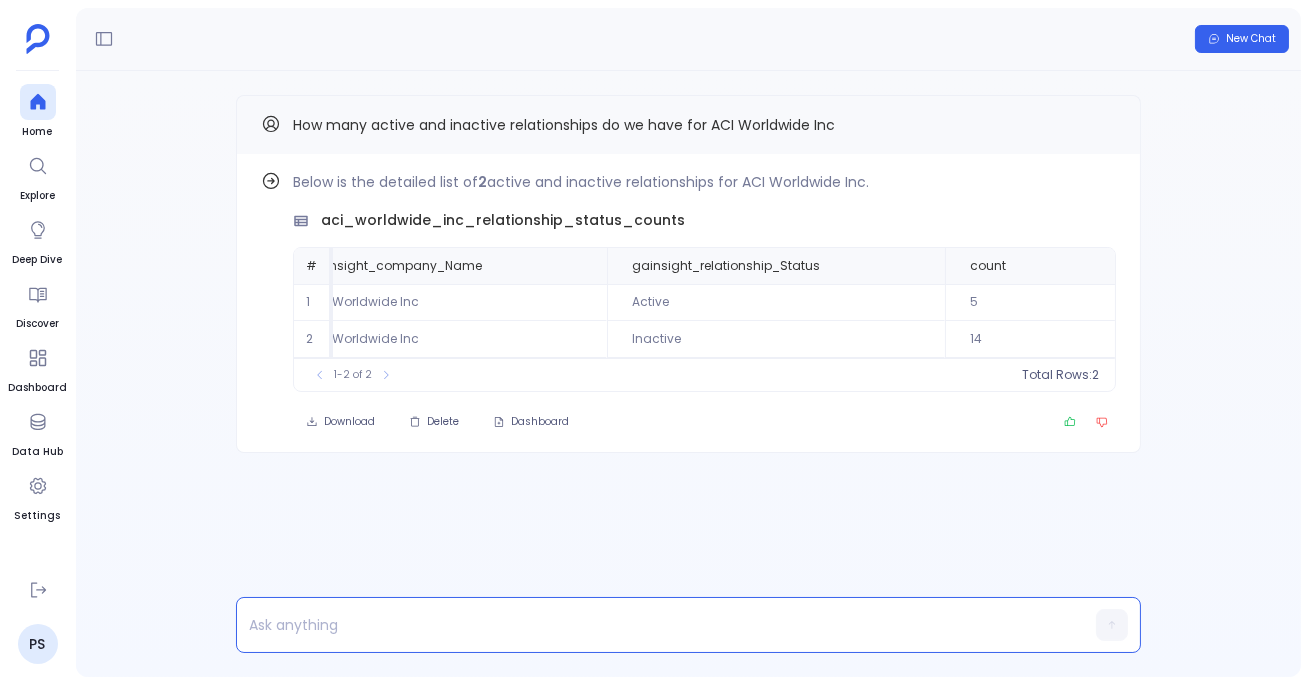 type 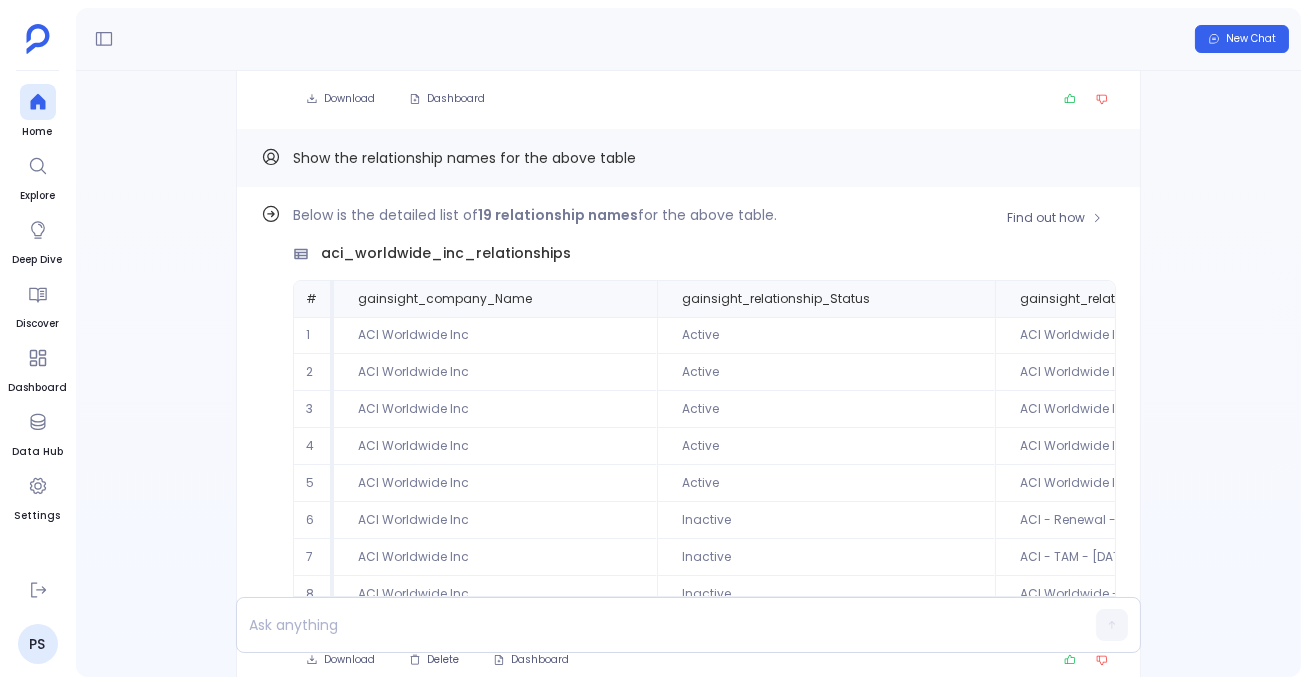 scroll, scrollTop: 0, scrollLeft: 0, axis: both 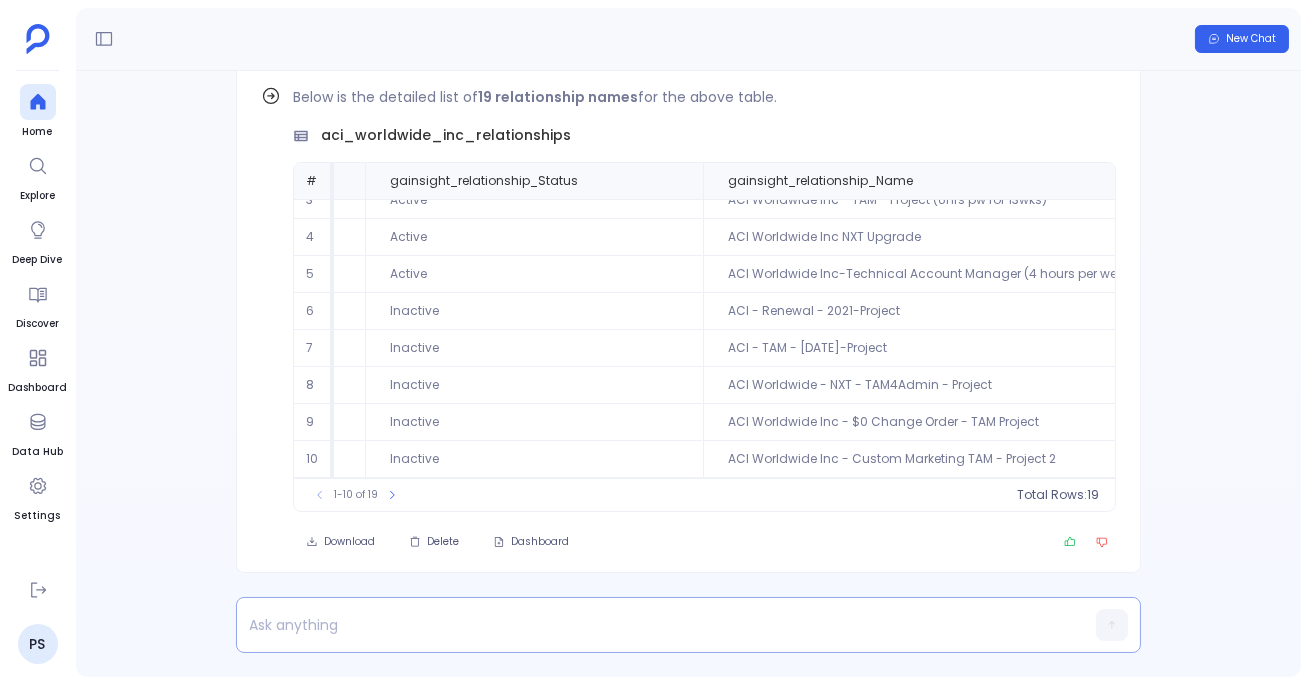 click at bounding box center [650, 625] 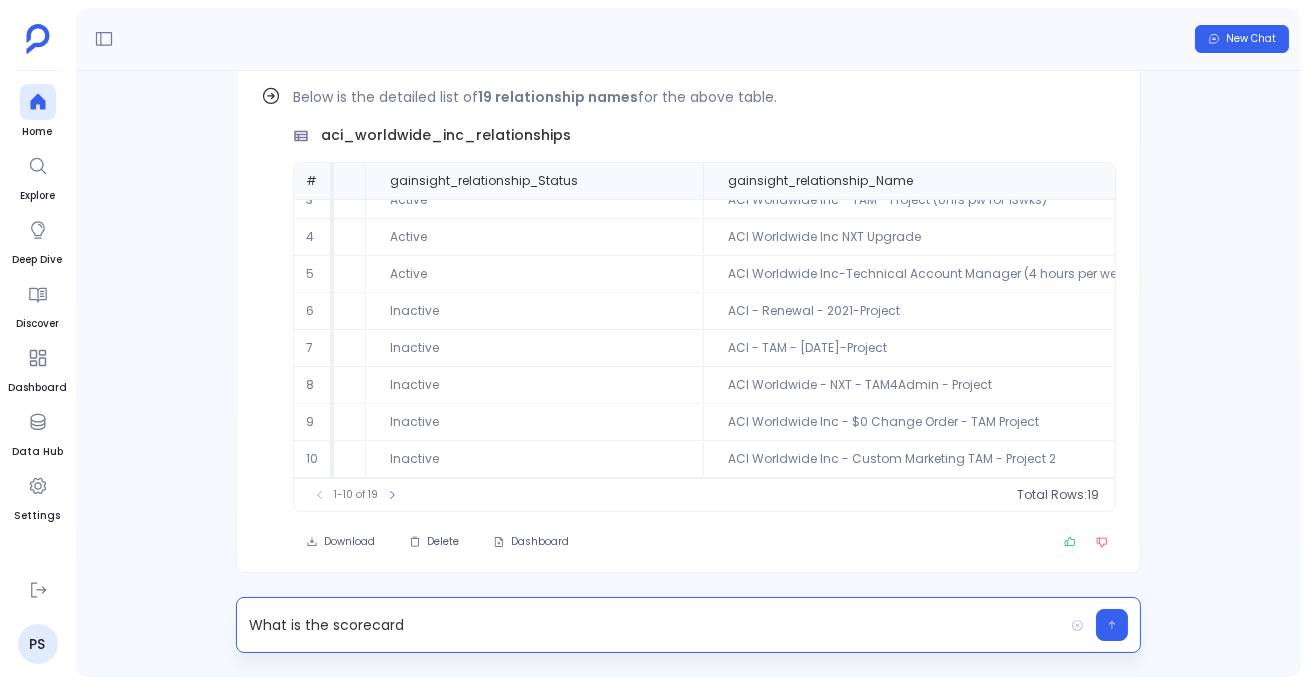 click on "What is the scorecard" at bounding box center (650, 625) 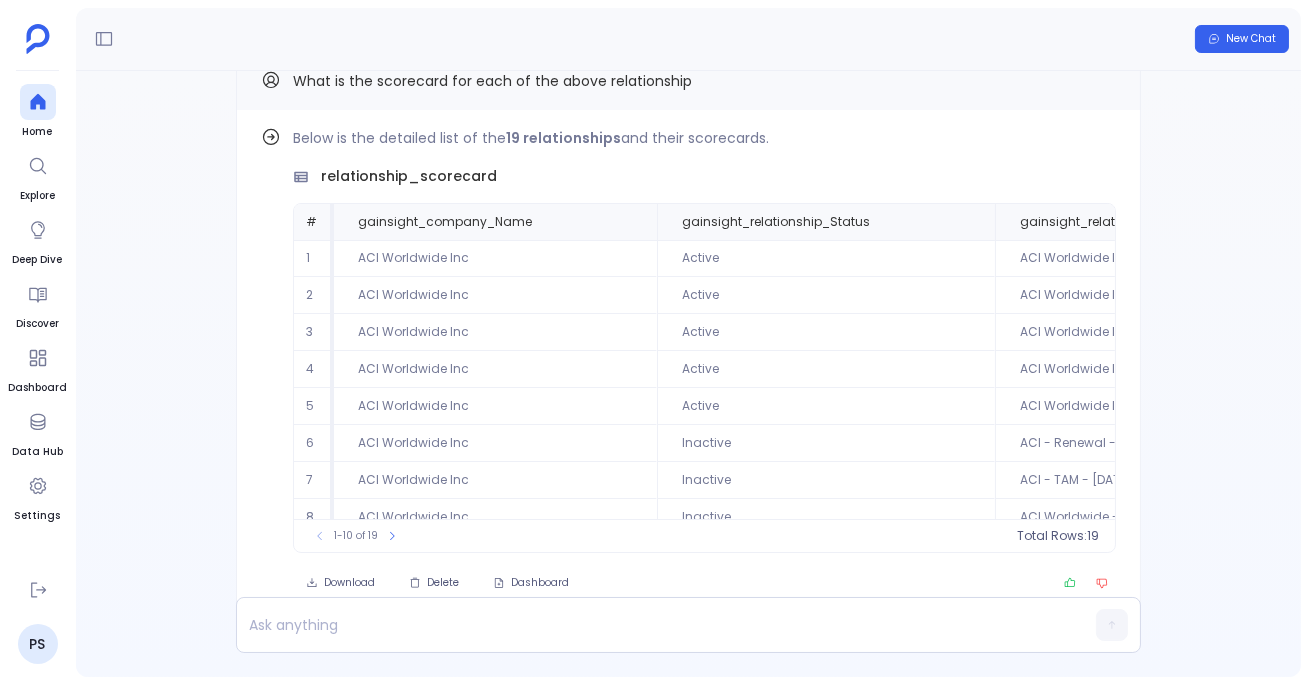 scroll, scrollTop: -40, scrollLeft: 0, axis: vertical 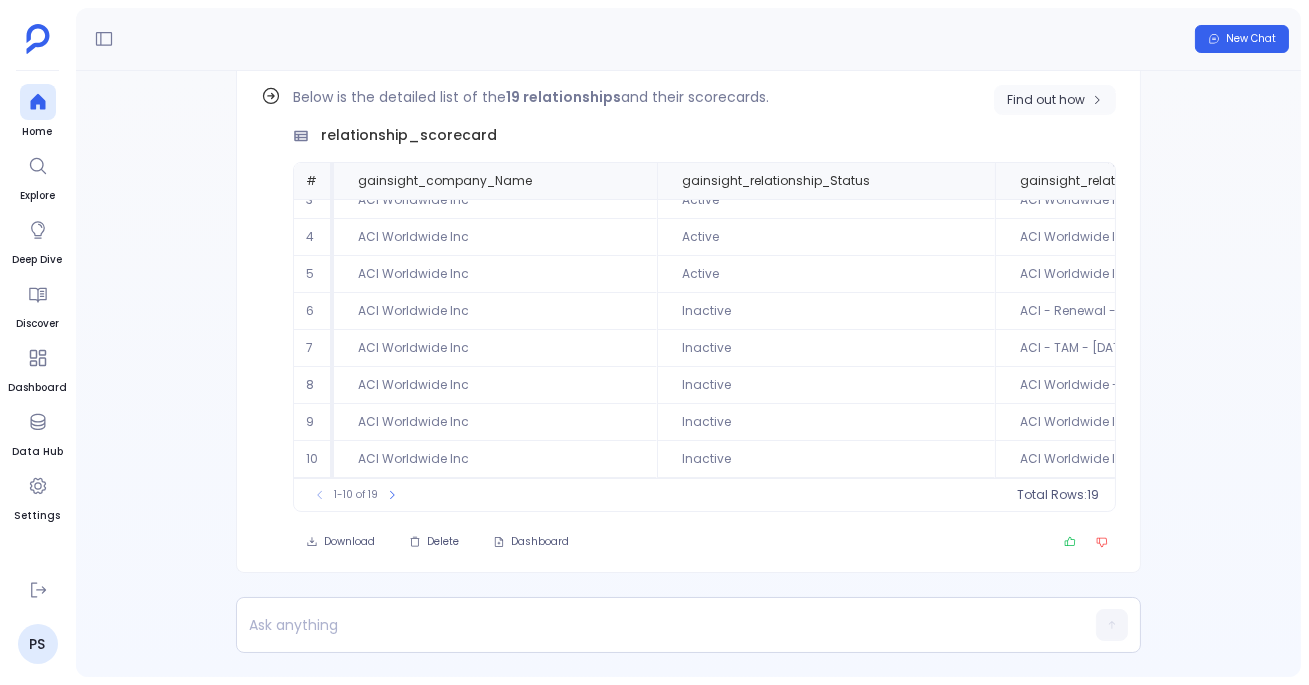 click on "Find out how" at bounding box center (1046, 100) 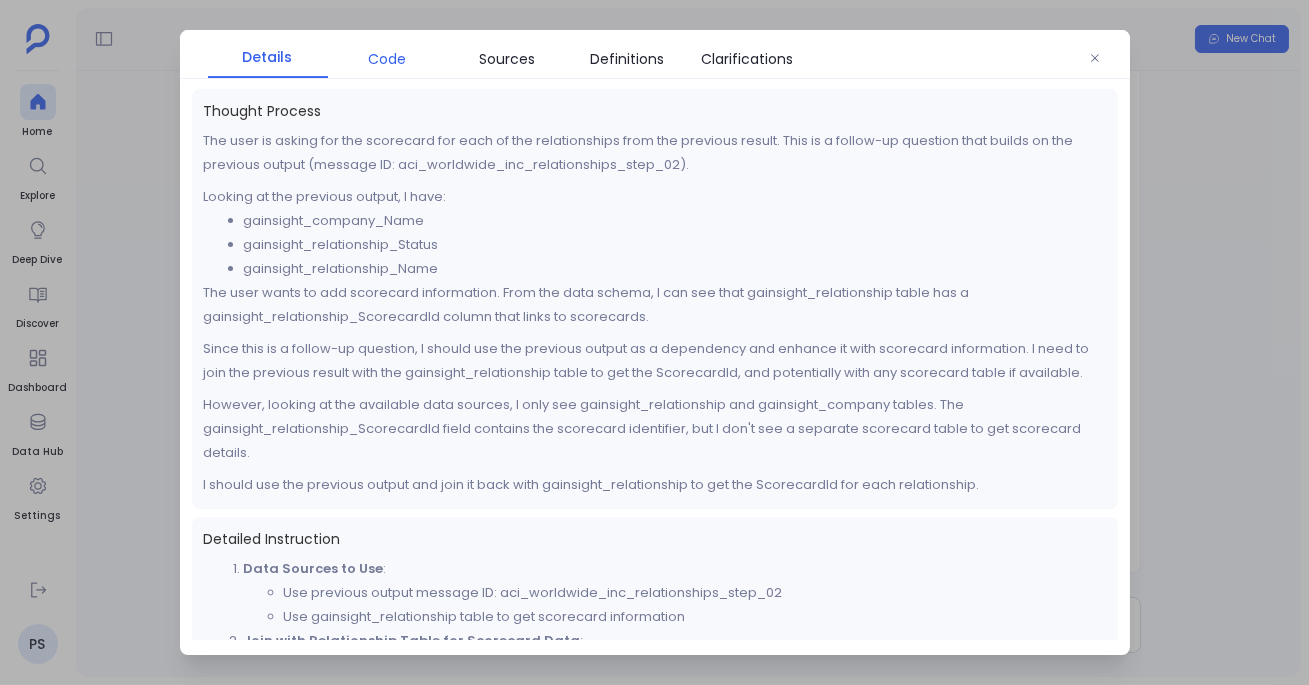 click on "Code" at bounding box center (388, 59) 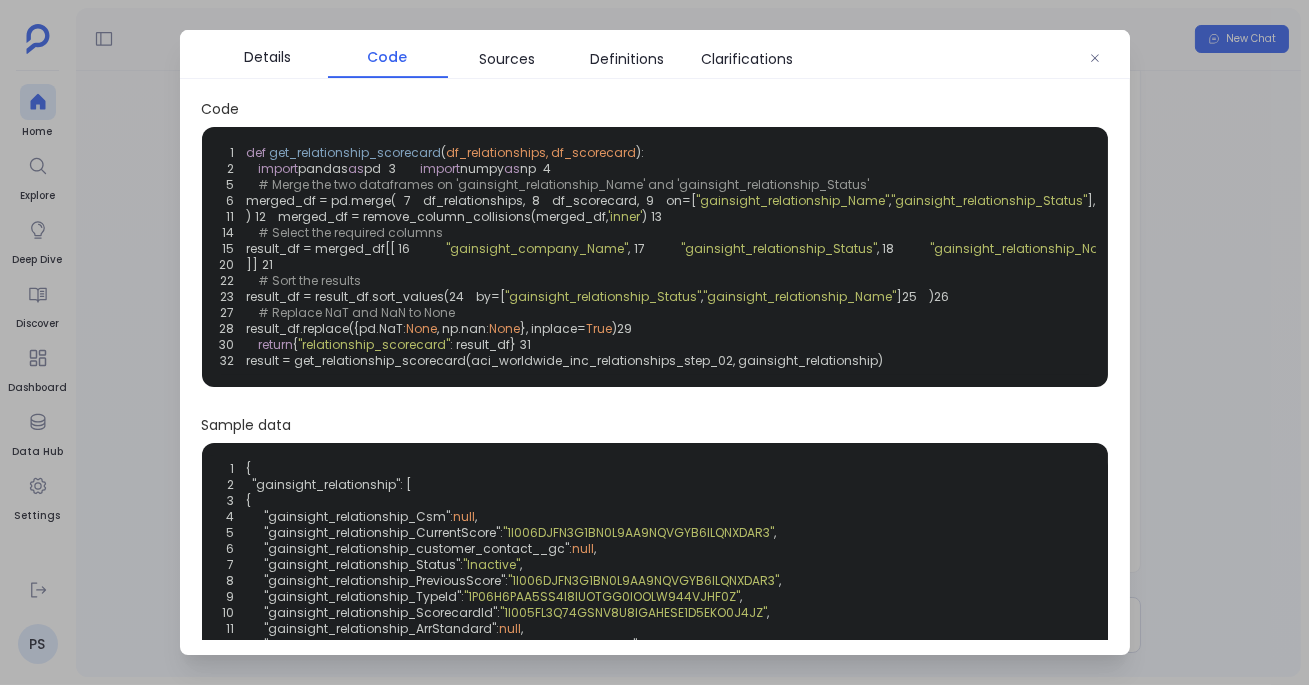 click on ""gainsight_relationship_Name"" at bounding box center [793, 200] 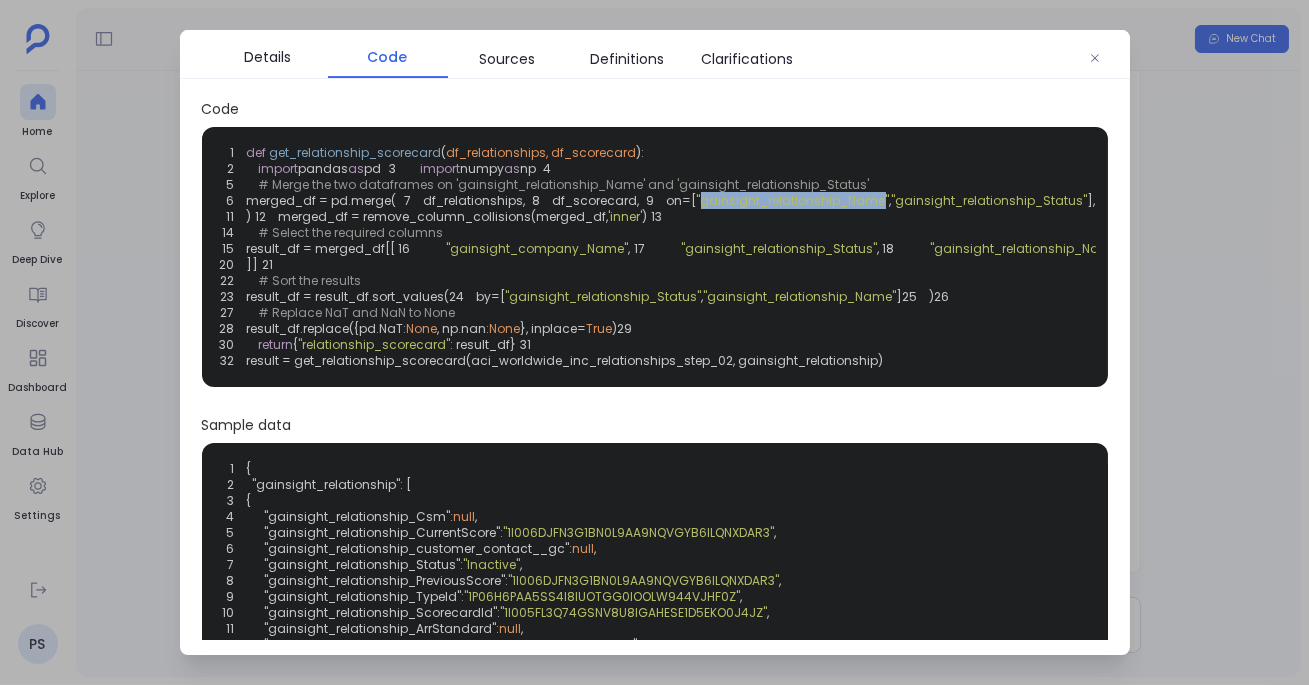 click on ""gainsight_relationship_Name"" at bounding box center (793, 200) 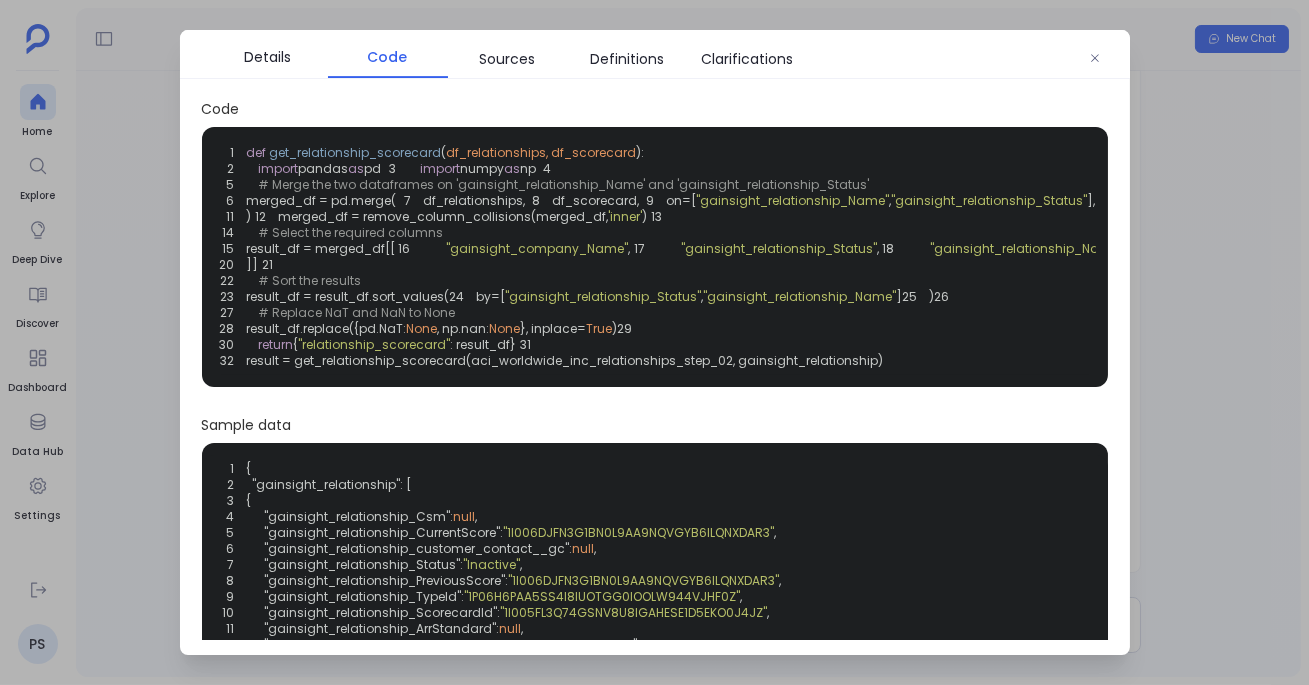 click on ""gainsight_relationship_Status"" at bounding box center [990, 200] 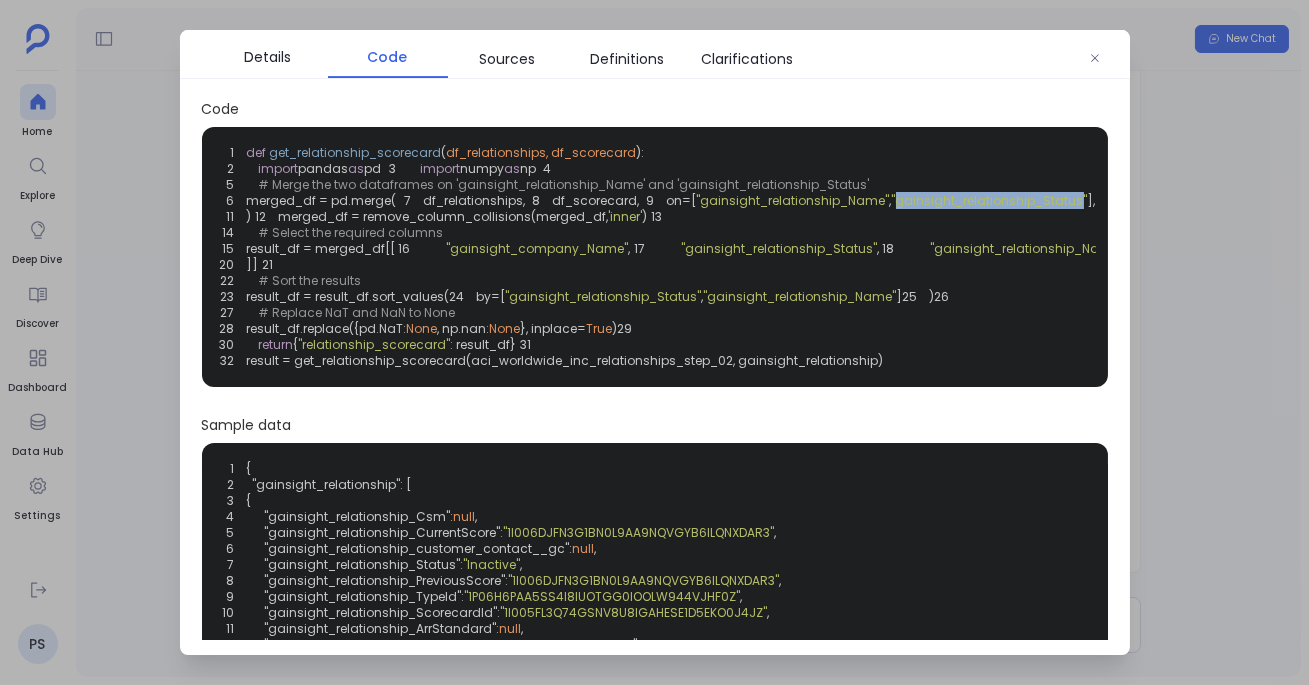 click on ""gainsight_relationship_Status"" at bounding box center [990, 200] 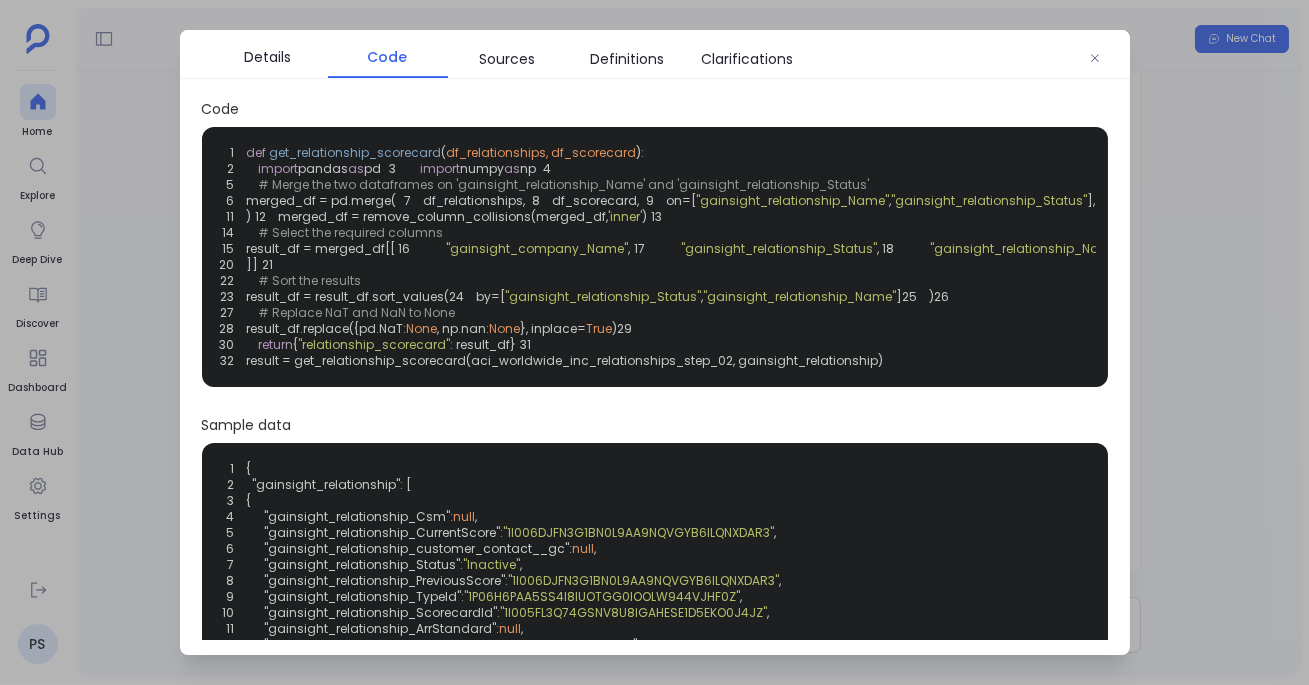 click on ""gainsight_relationship_ScorecardId"" at bounding box center [1293, 248] 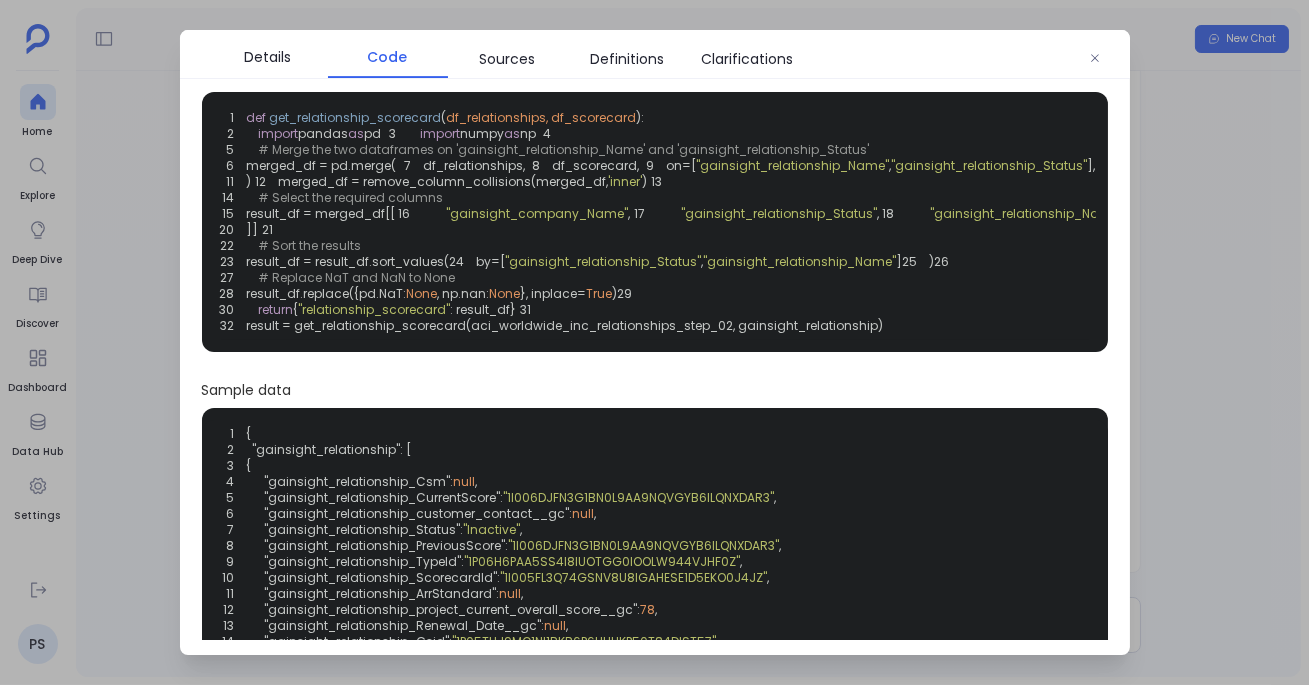 scroll, scrollTop: 93, scrollLeft: 0, axis: vertical 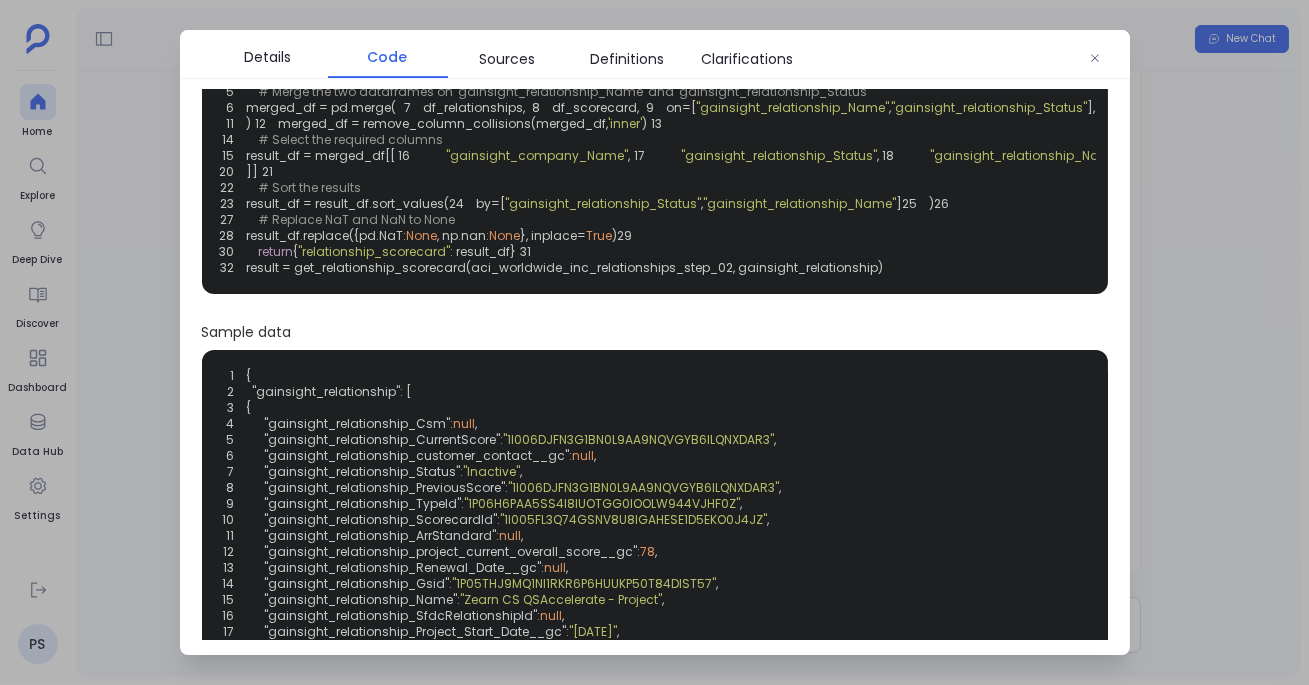click at bounding box center [654, 342] 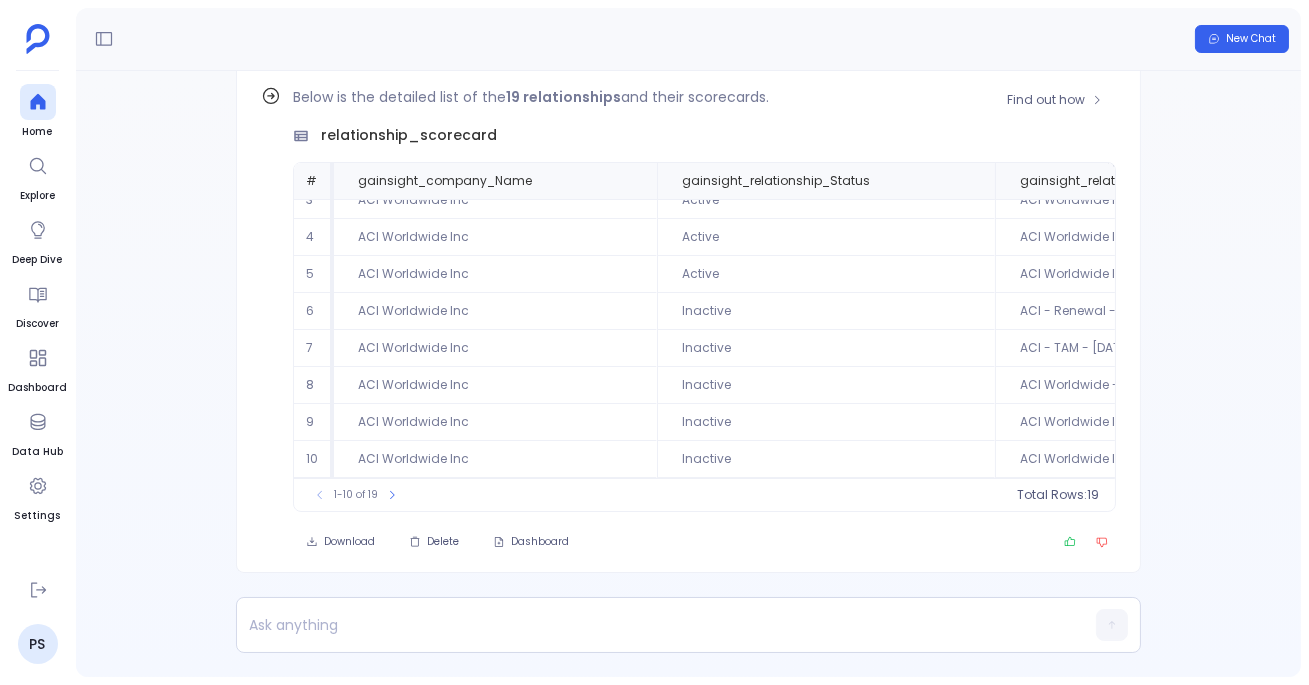 scroll, scrollTop: 58, scrollLeft: 0, axis: vertical 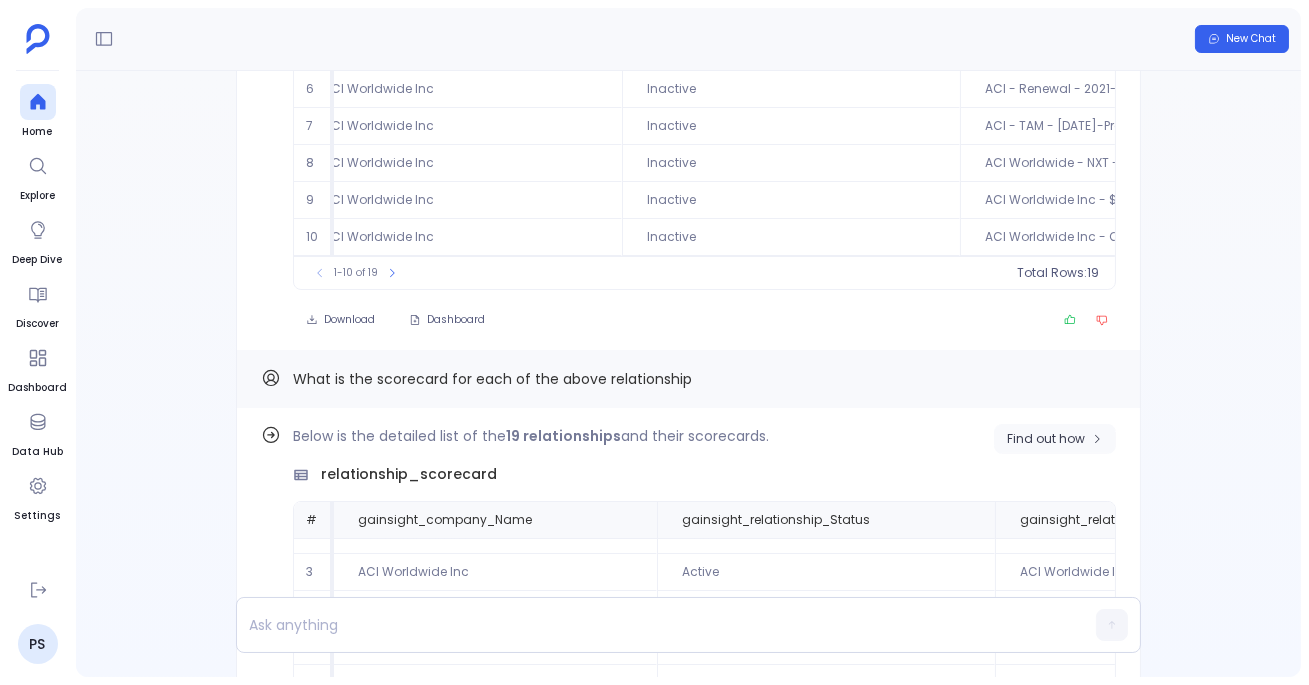 click on "Find out how" at bounding box center [1046, 439] 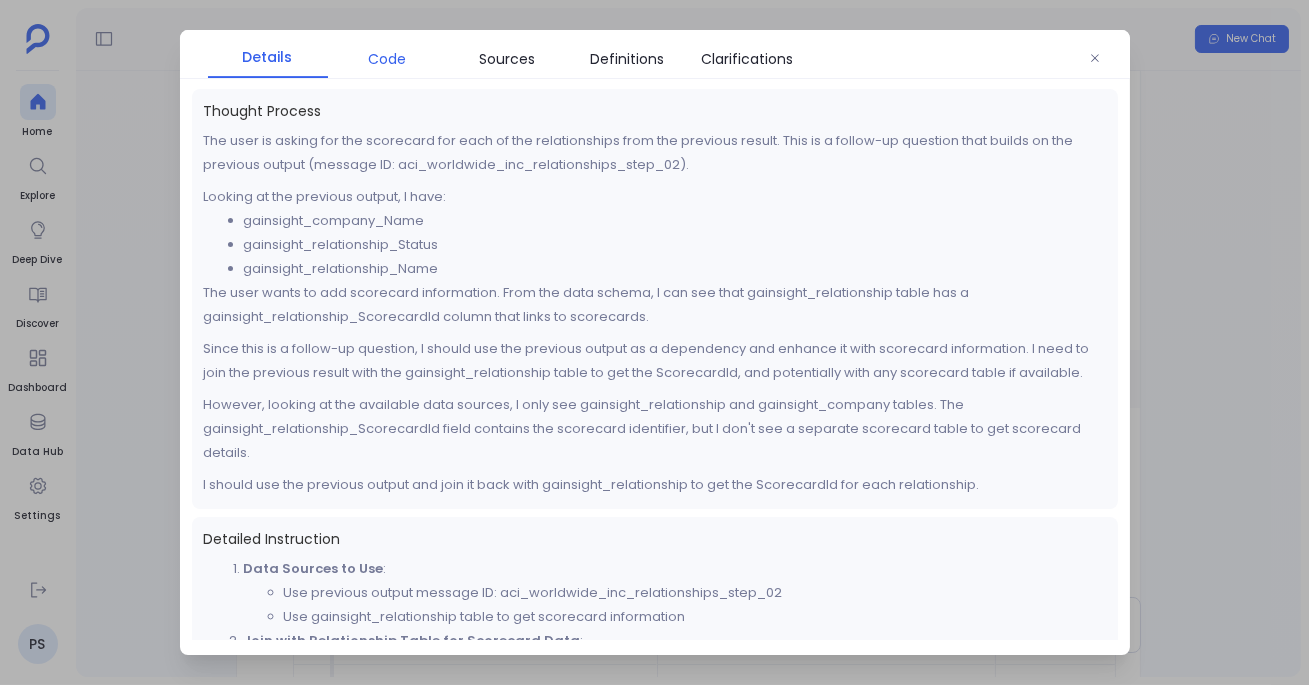 click on "Code" at bounding box center (388, 59) 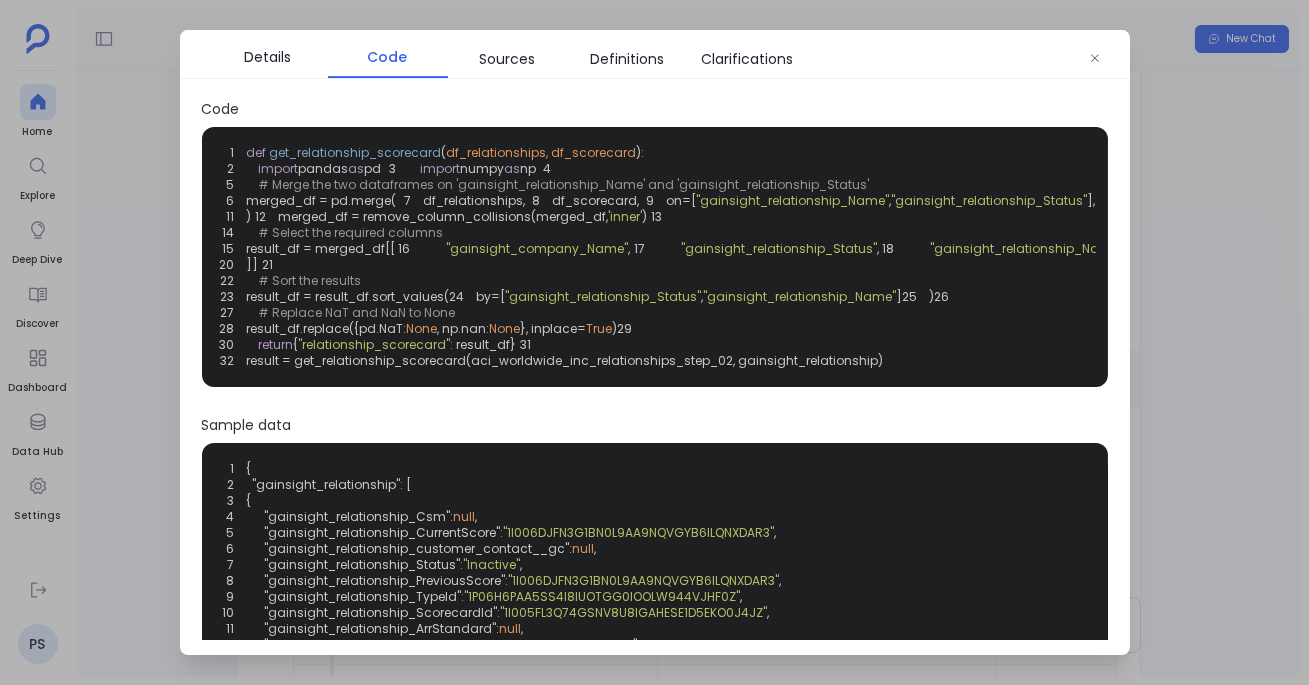 click on ""gainsight_relationship_ScorecardId"" at bounding box center (1293, 248) 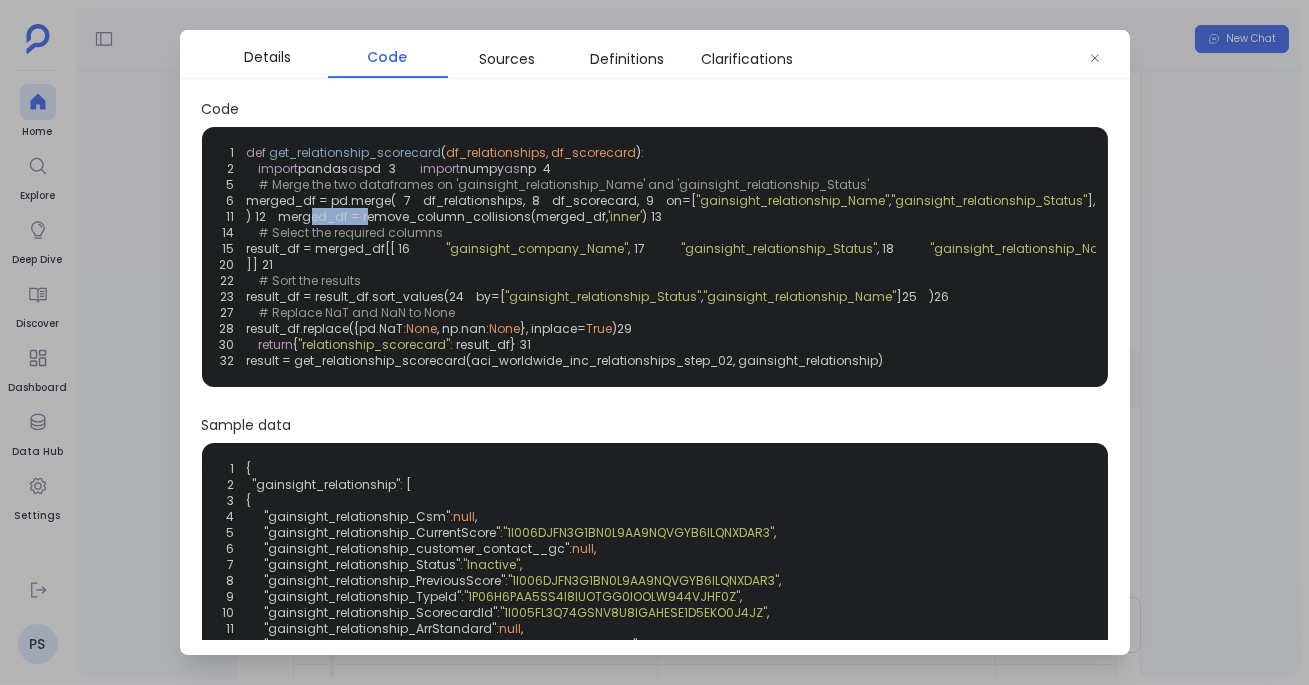 click on "merged_df = remove_column_collisions(merged_df," at bounding box center [444, 216] 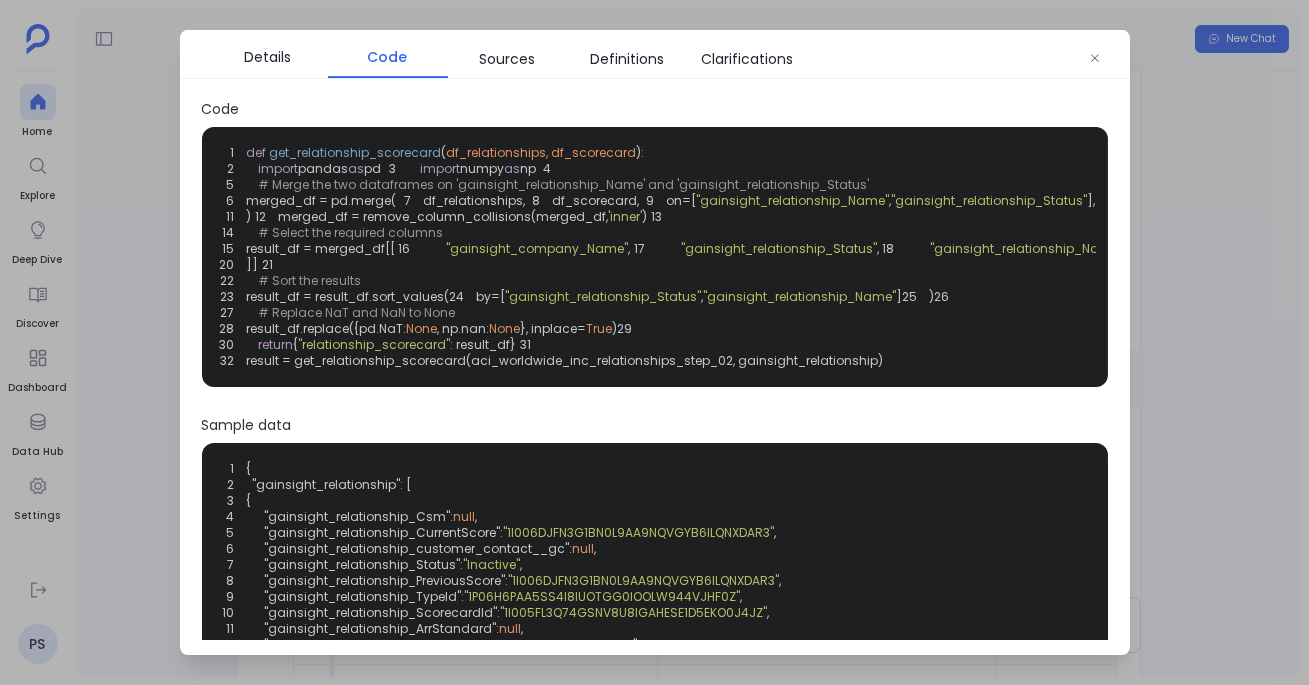 click at bounding box center [654, 342] 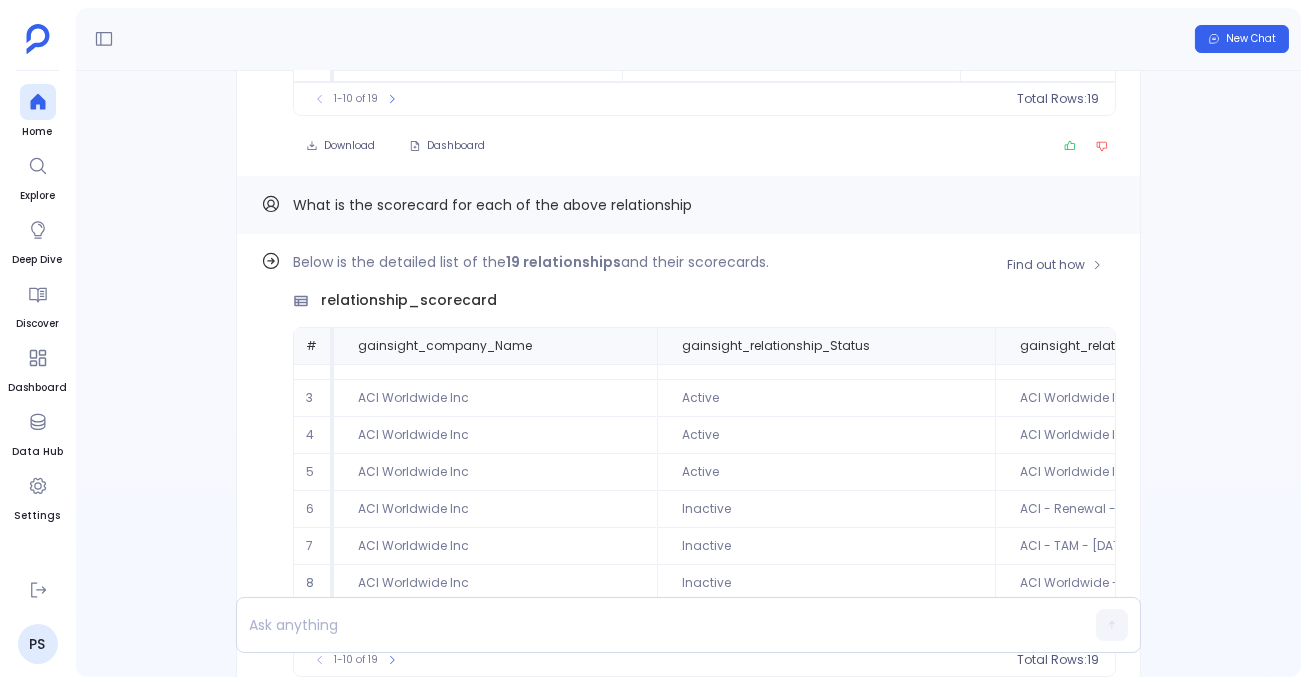 scroll, scrollTop: 0, scrollLeft: 0, axis: both 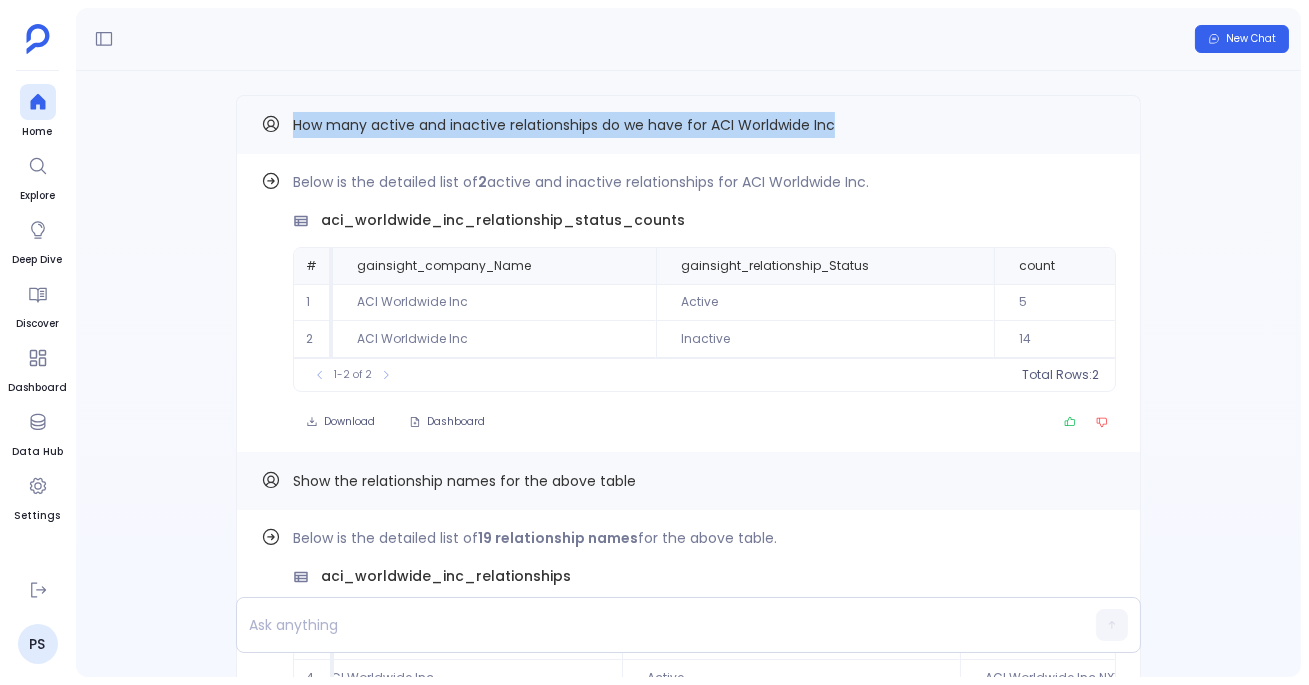 drag, startPoint x: 294, startPoint y: 126, endPoint x: 884, endPoint y: 125, distance: 590.00085 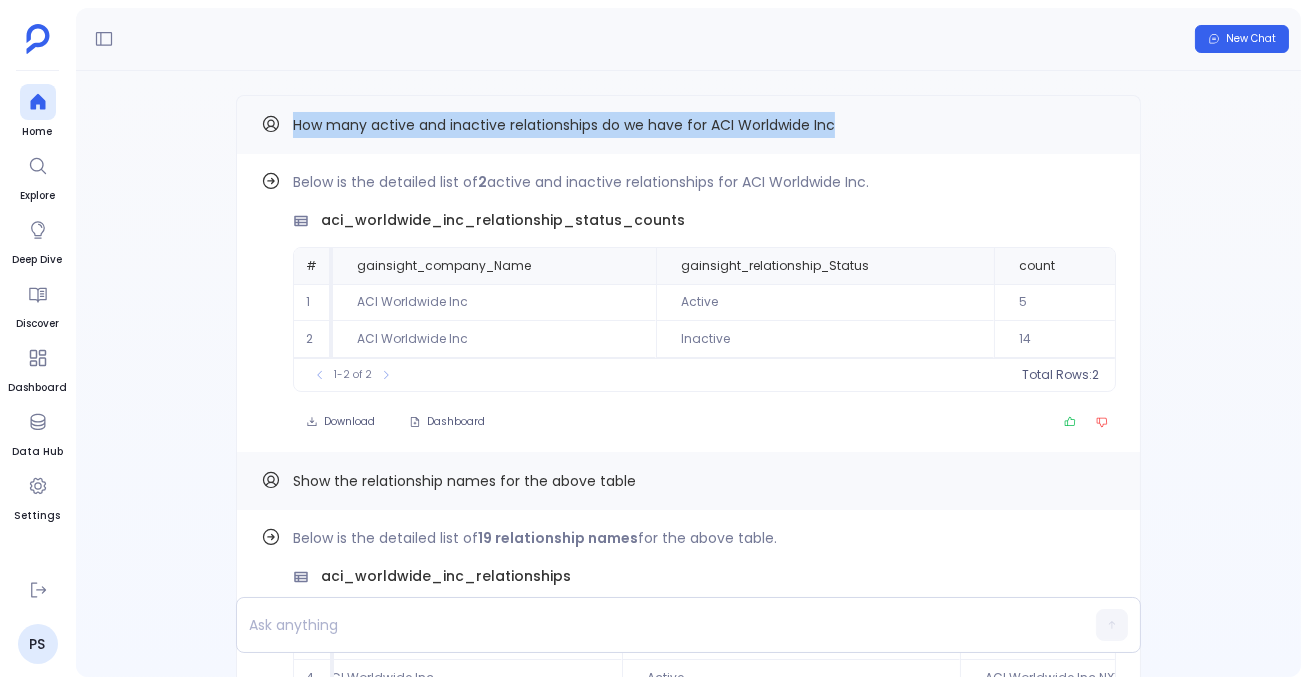 copy on "How many active and inactive relationships do we have for ACI Worldwide Inc" 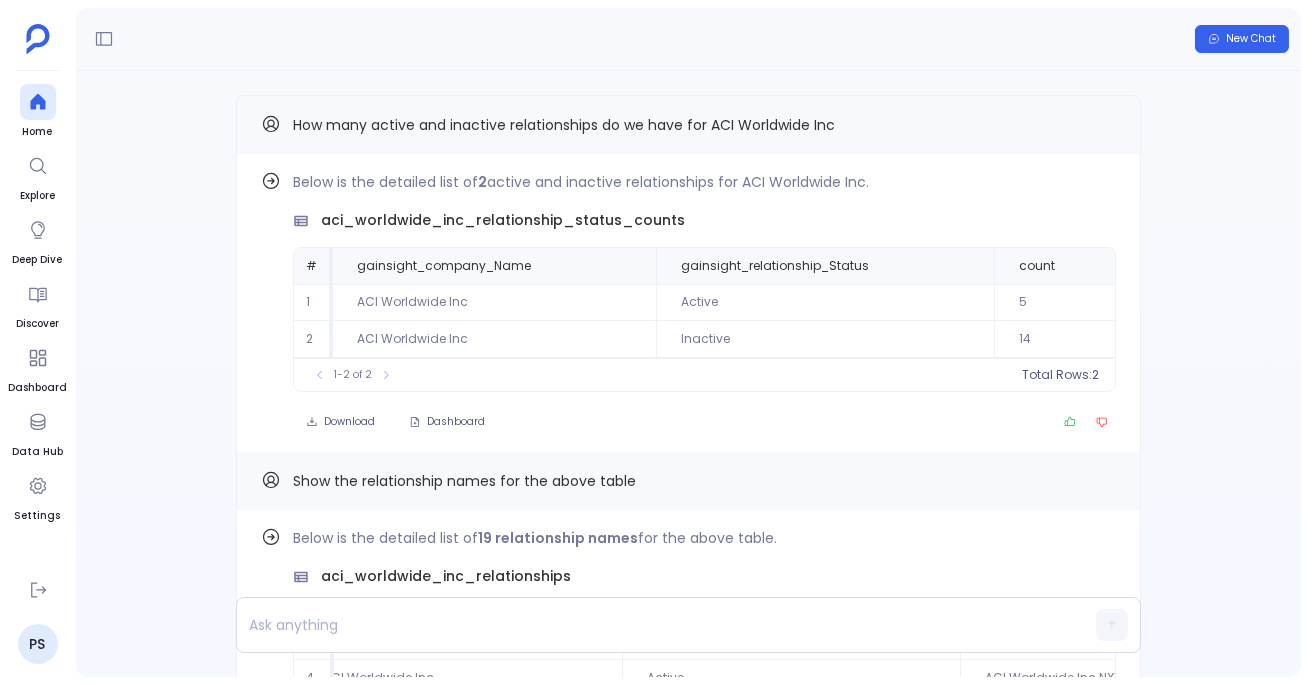 click on "New Chat" at bounding box center [688, 39] 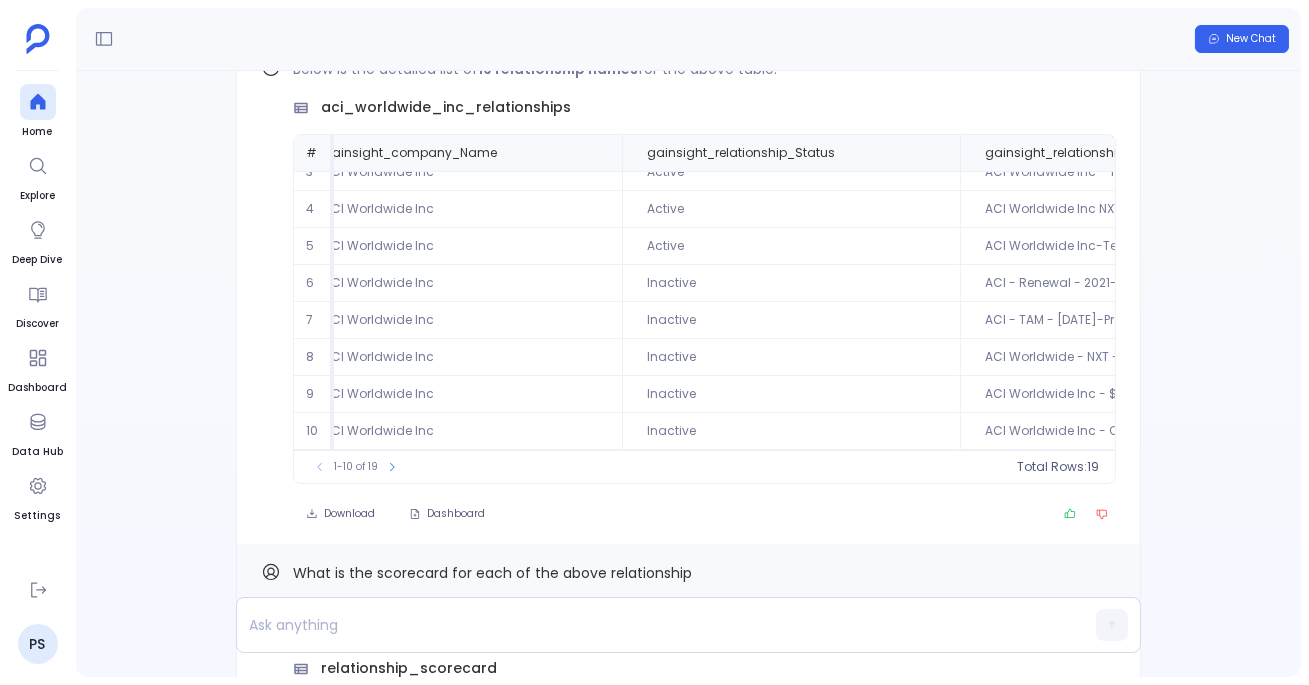 scroll, scrollTop: -235, scrollLeft: 0, axis: vertical 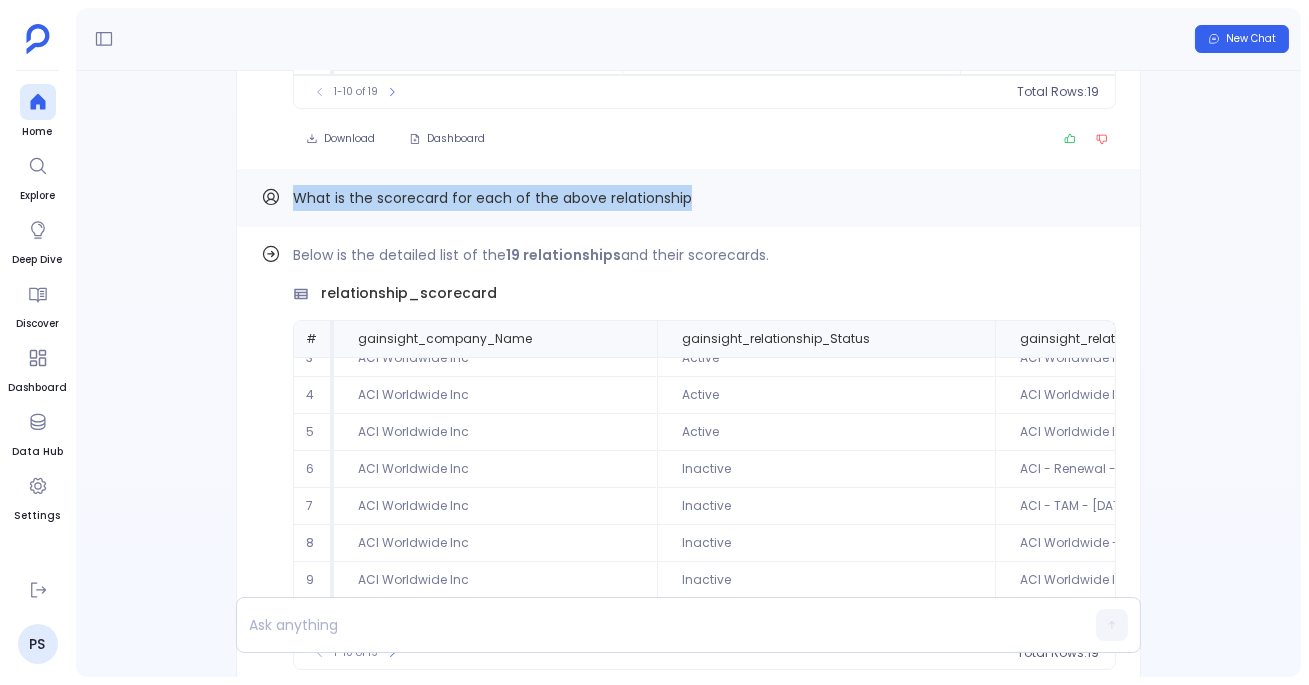 drag, startPoint x: 291, startPoint y: 201, endPoint x: 724, endPoint y: 205, distance: 433.01846 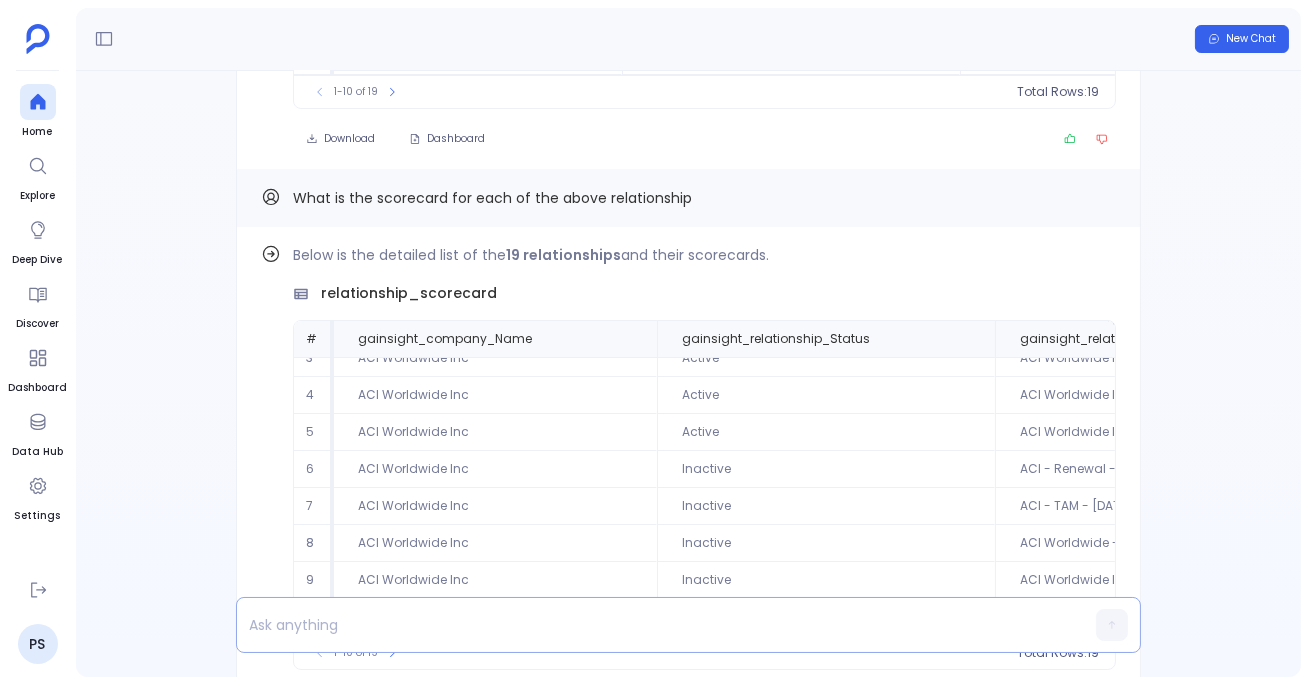 click at bounding box center (650, 625) 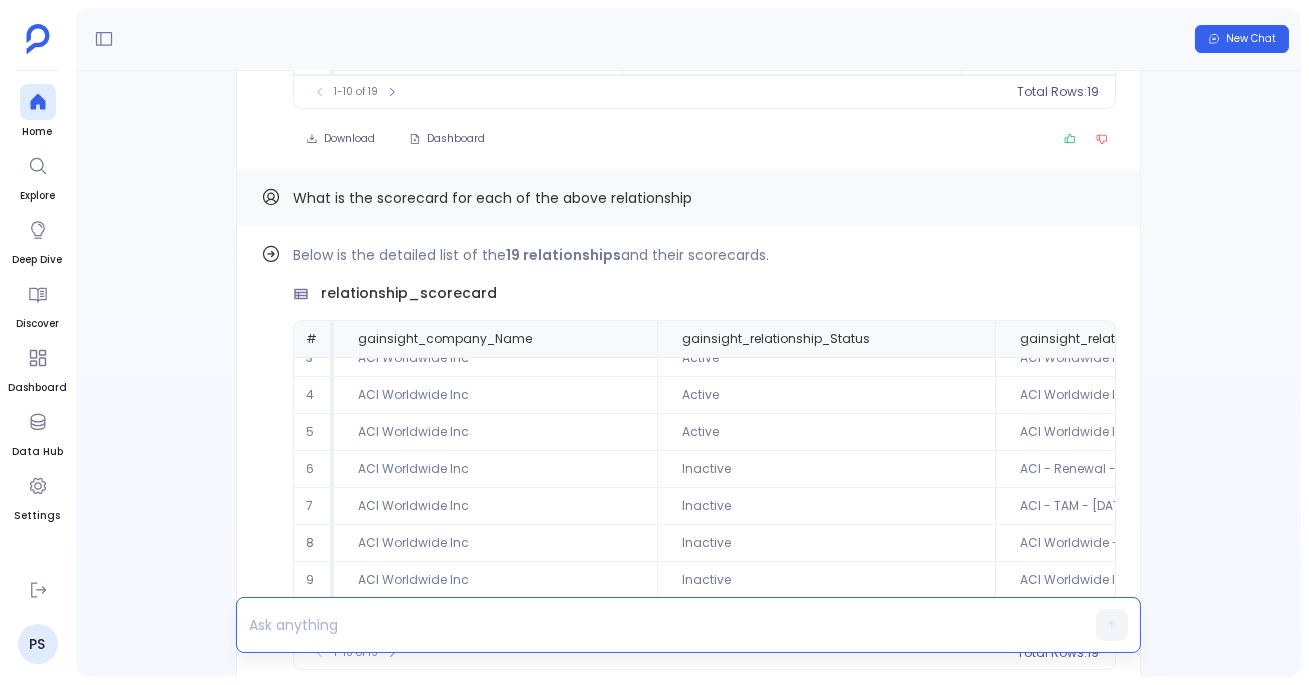 paste 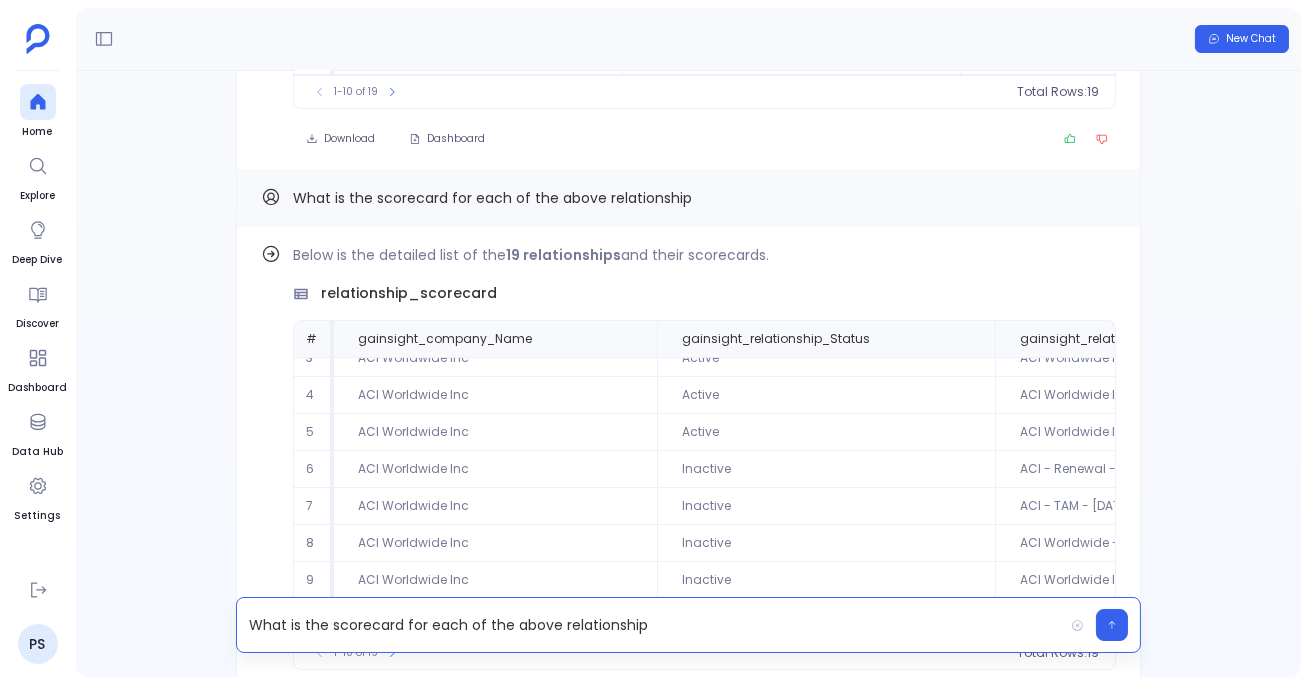 click on "What is the scorecard for each of the above relationship" at bounding box center (650, 625) 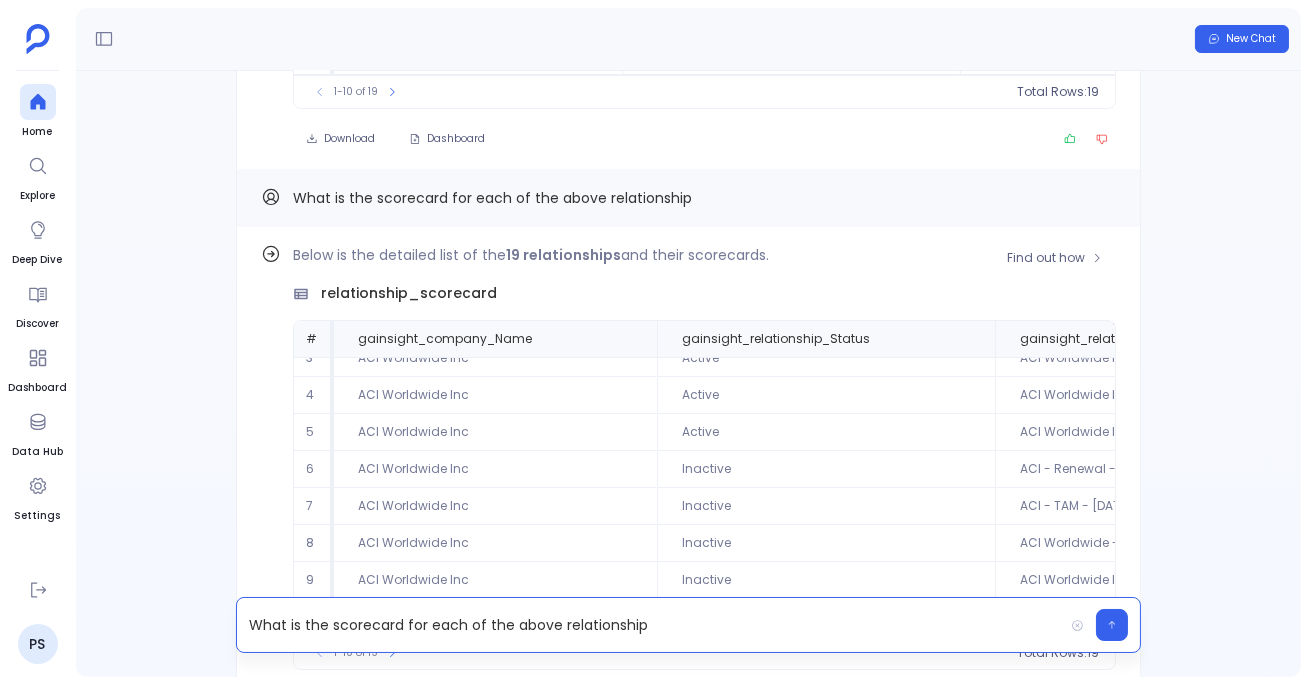 type 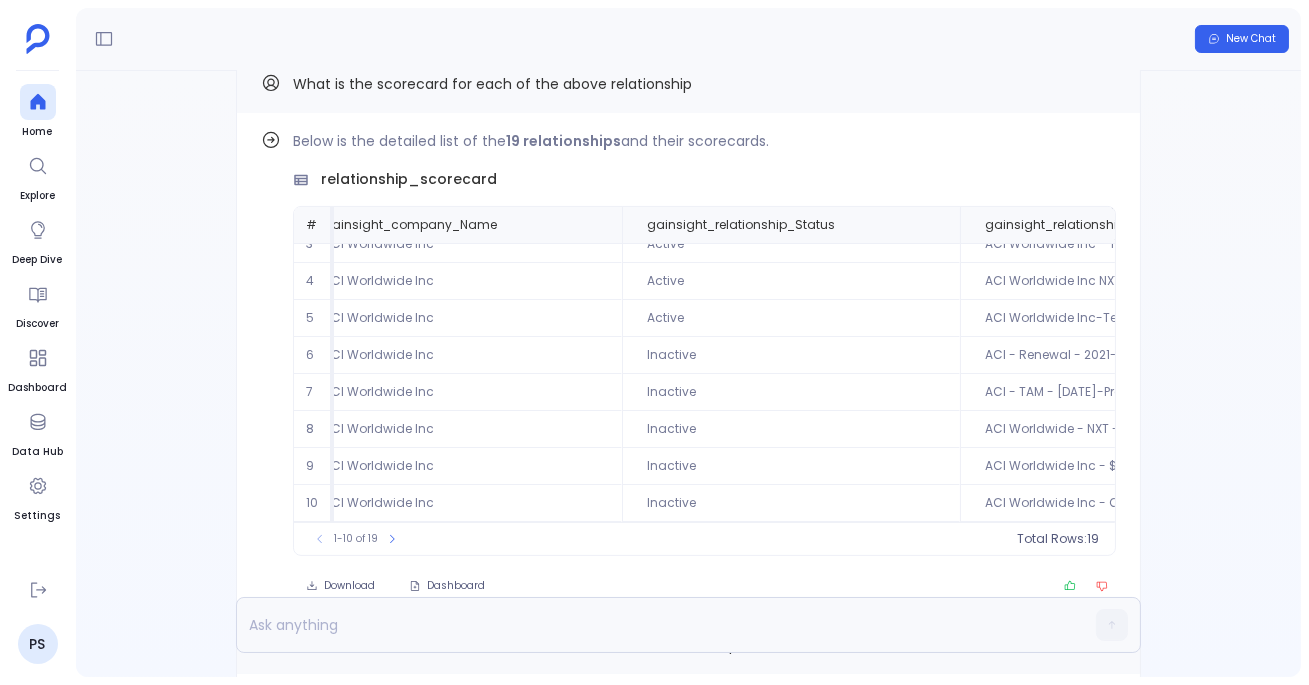 scroll, scrollTop: 0, scrollLeft: 0, axis: both 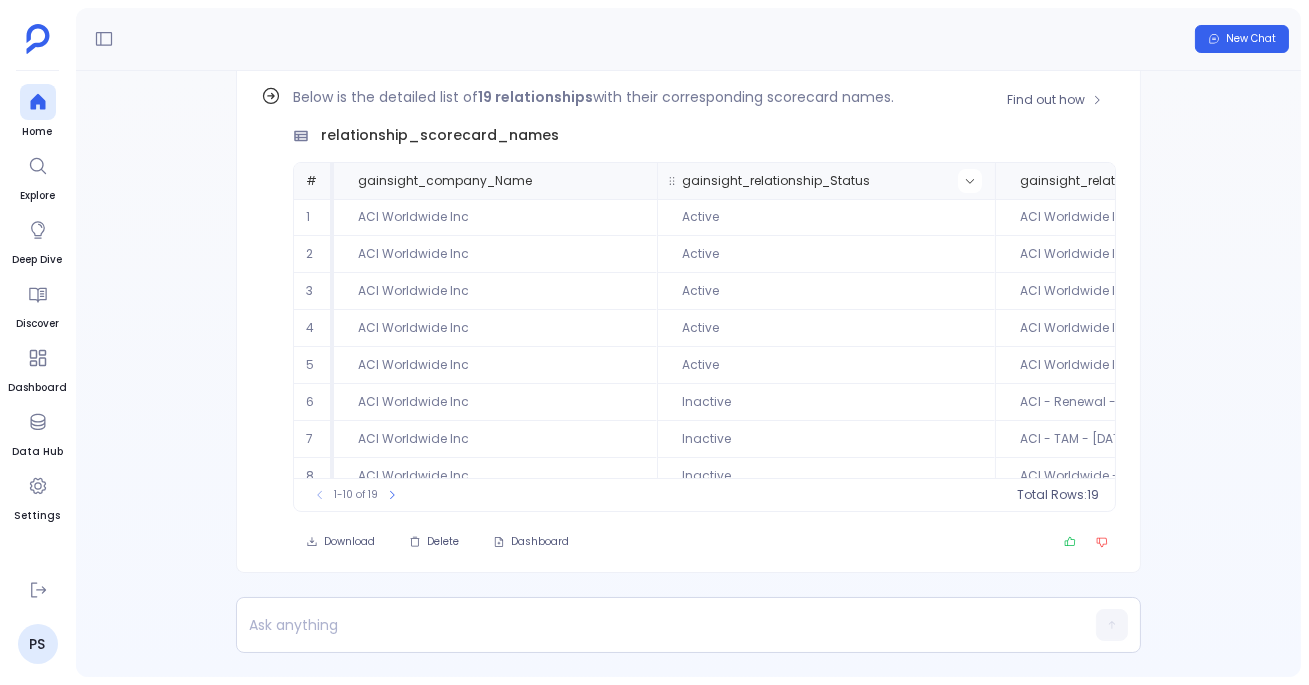click 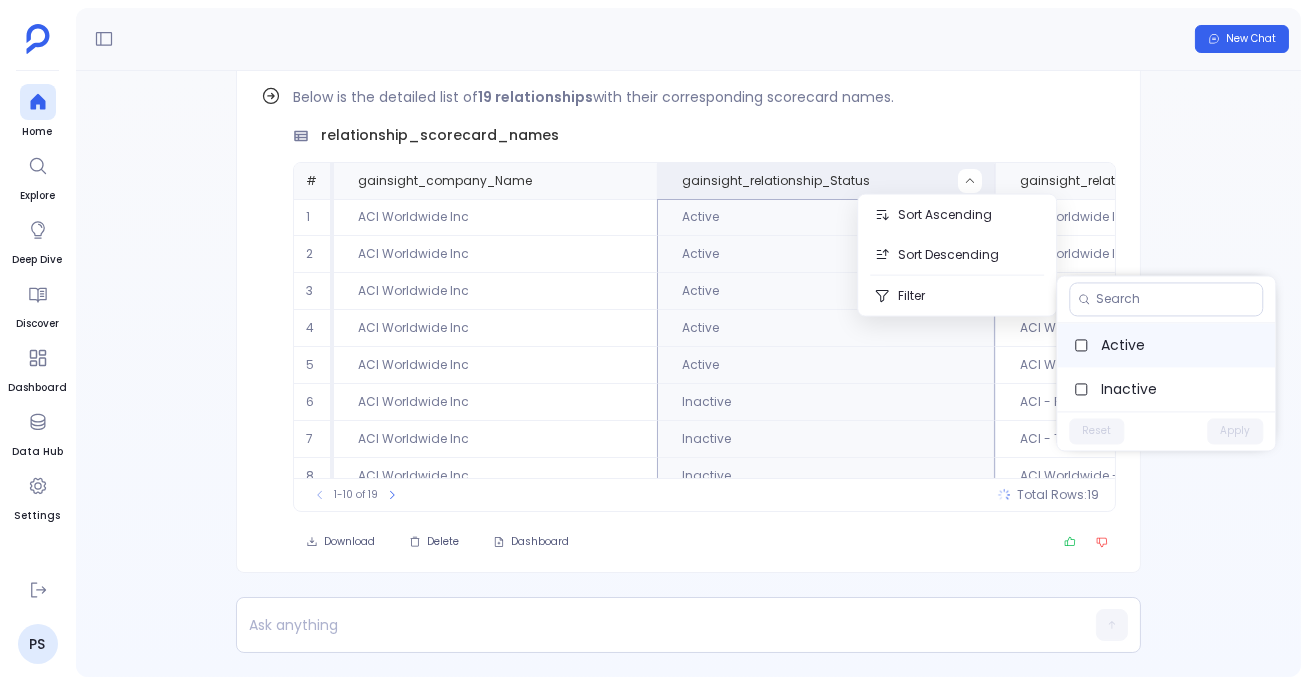 click on "Active" at bounding box center (1180, 345) 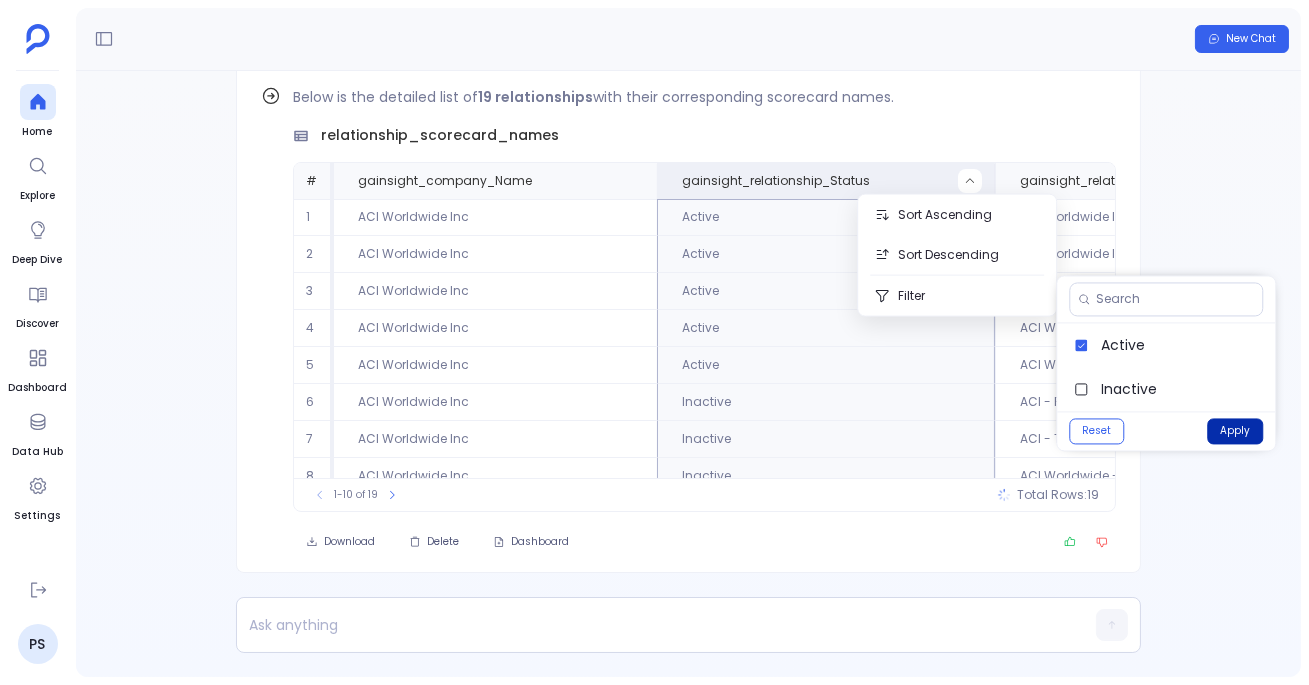 click on "Apply" at bounding box center (1235, 431) 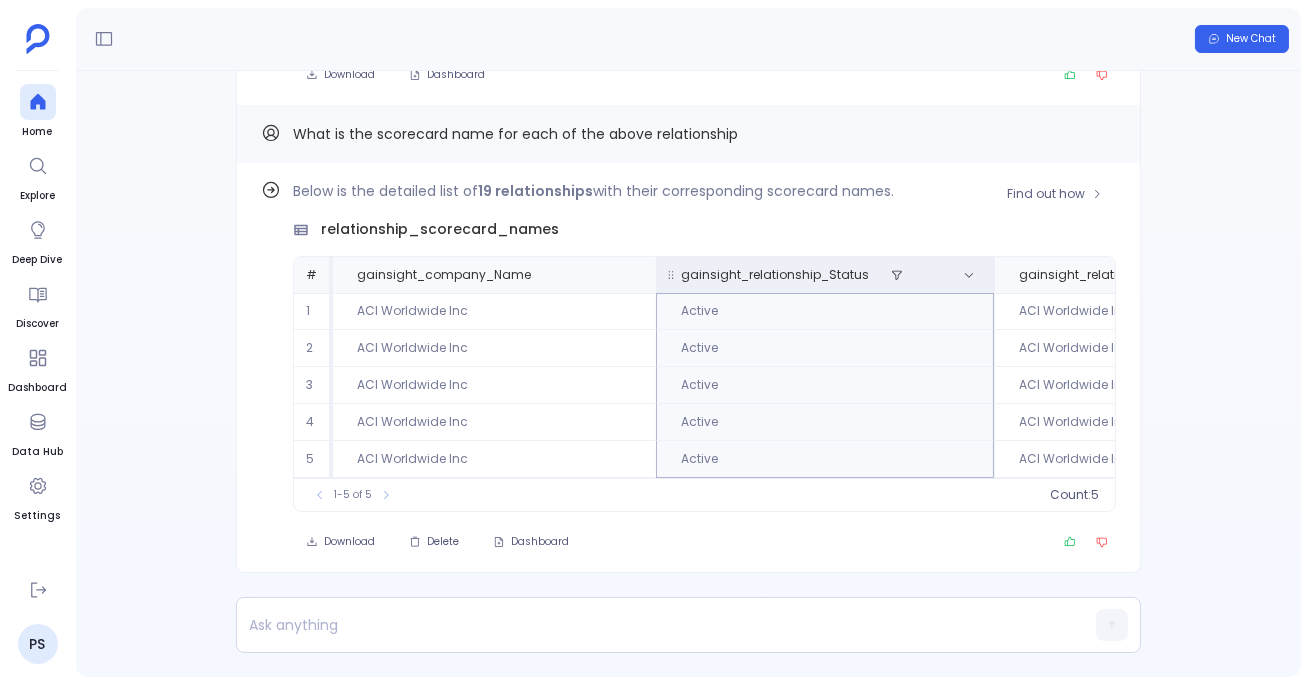 scroll, scrollTop: 0, scrollLeft: 0, axis: both 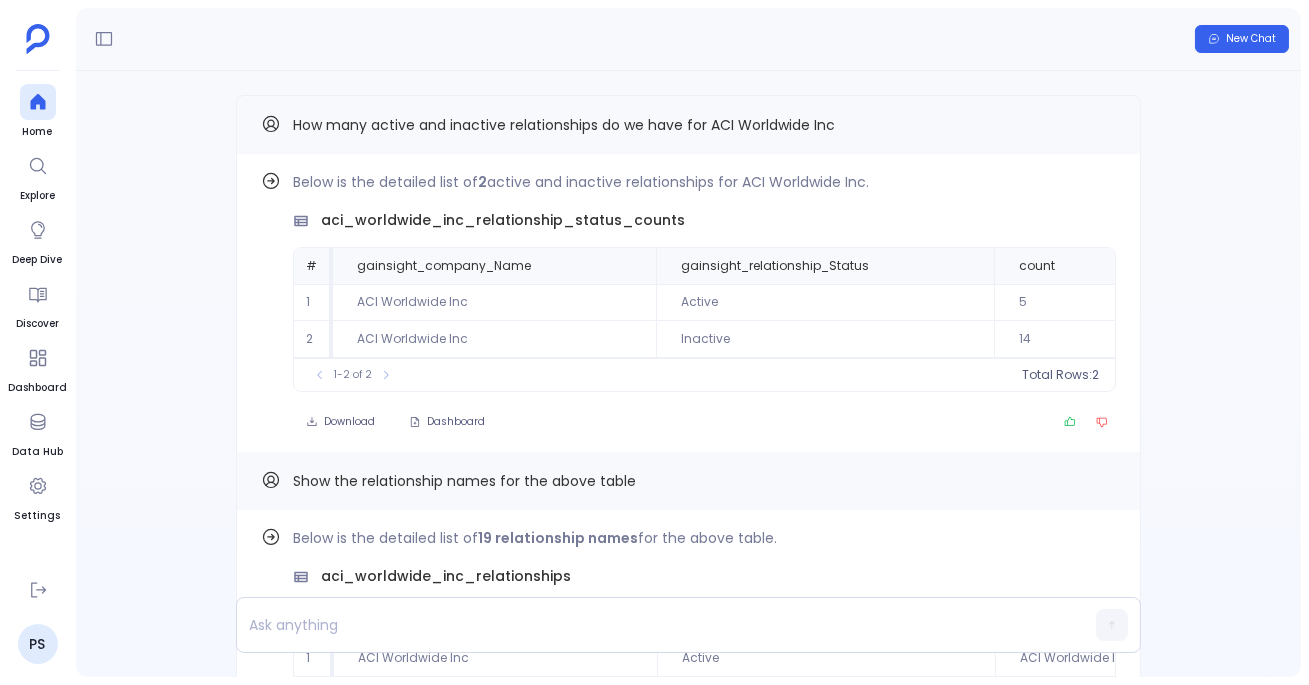 click on "How many active and inactive relationships do we have for ACI Worldwide Inc" at bounding box center [564, 125] 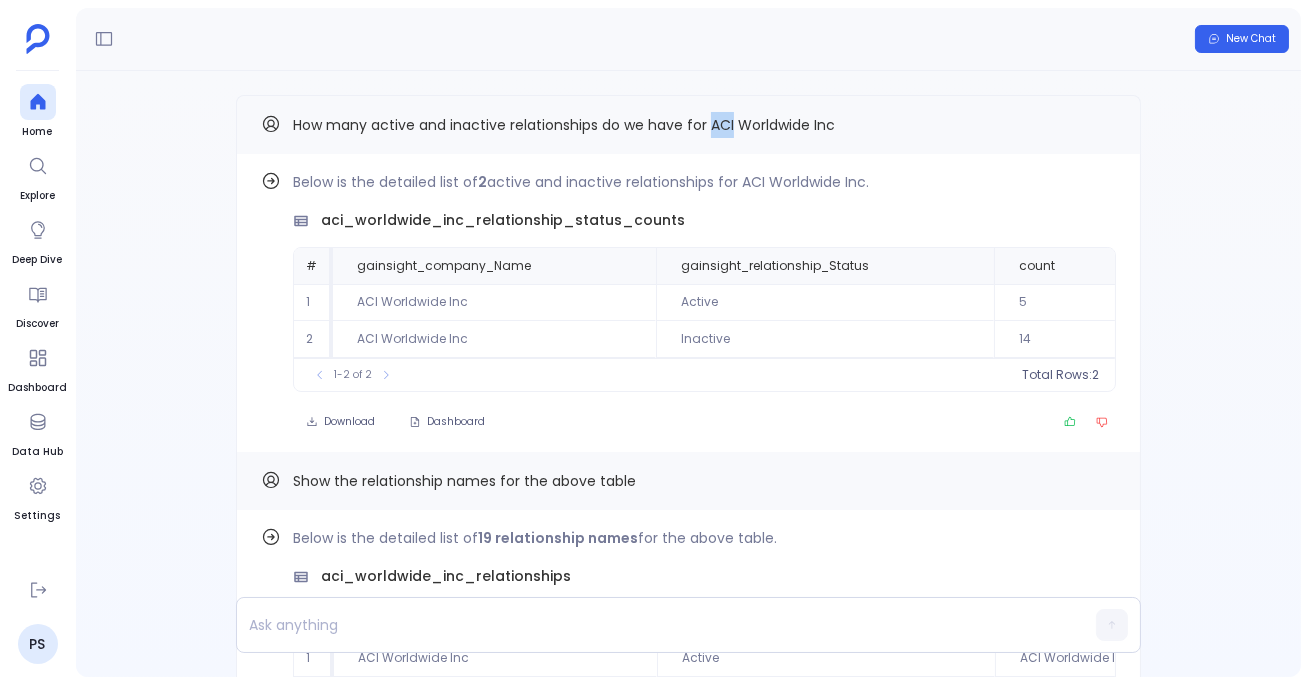 click on "How many active and inactive relationships do we have for ACI Worldwide Inc" at bounding box center [564, 125] 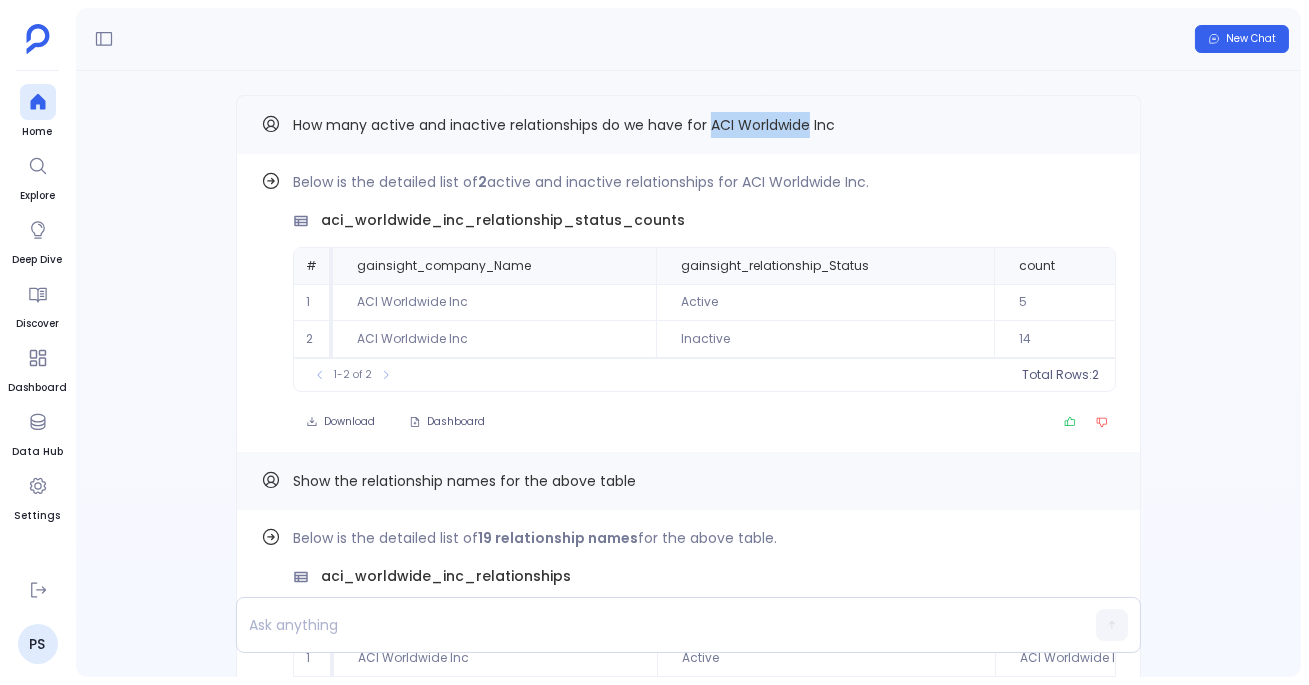 click on "How many active and inactive relationships do we have for ACI Worldwide Inc" at bounding box center [564, 125] 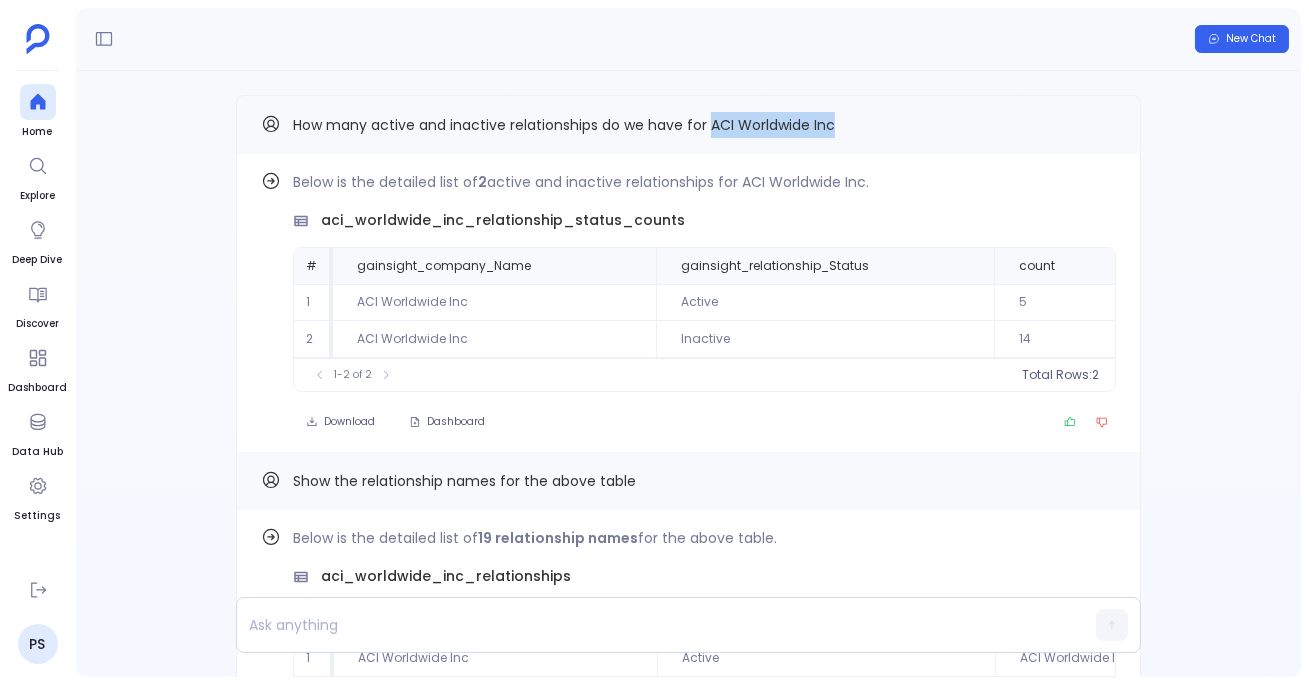 click on "How many active and inactive relationships do we have for ACI Worldwide Inc" at bounding box center (564, 125) 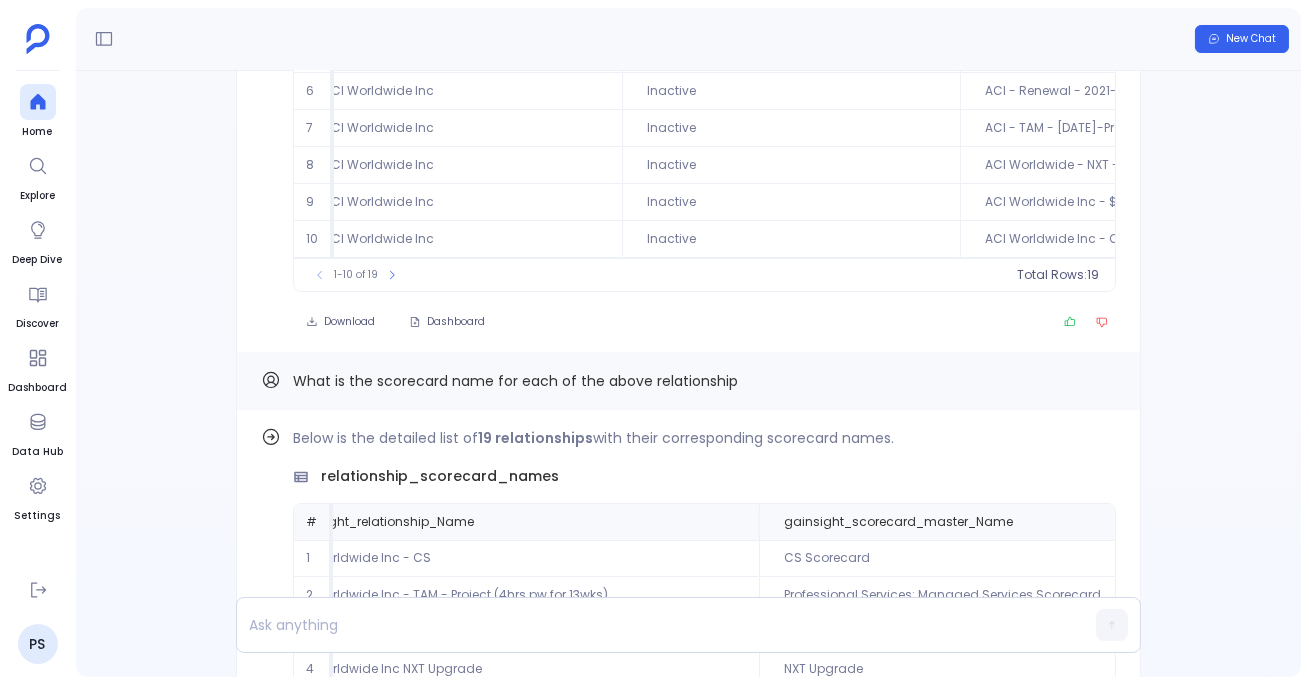scroll, scrollTop: 0, scrollLeft: 0, axis: both 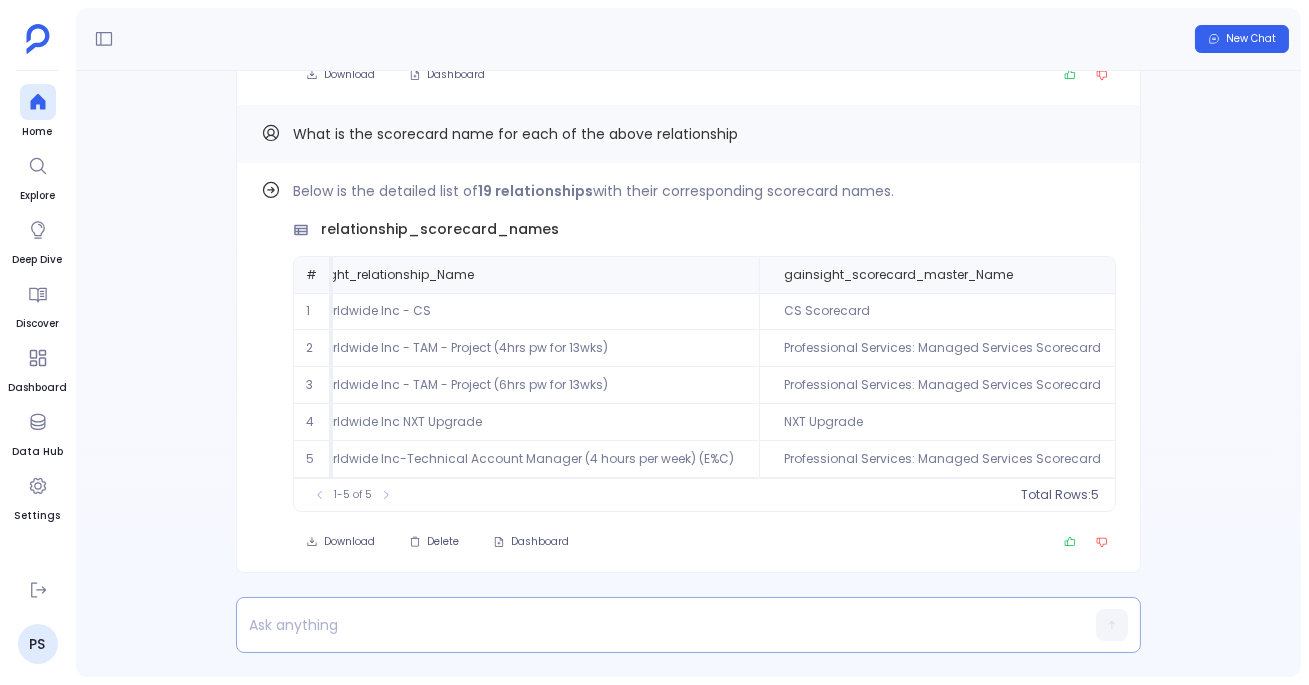 click at bounding box center (650, 625) 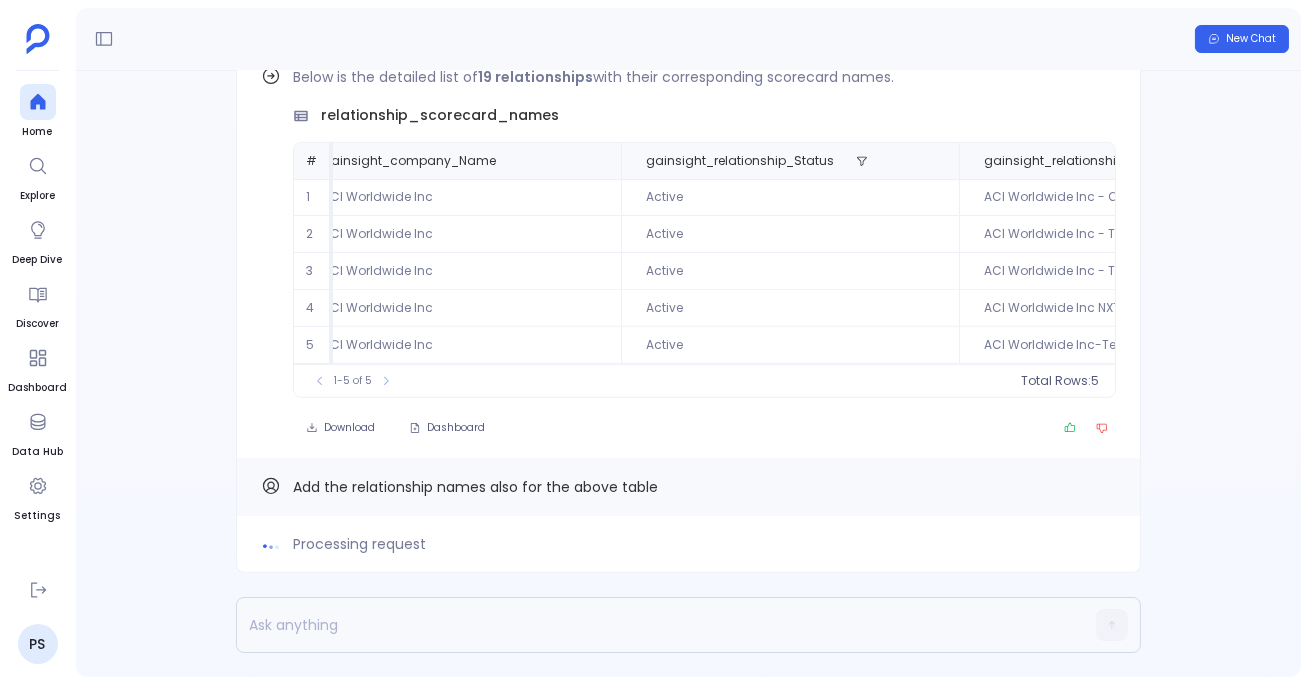 scroll, scrollTop: 0, scrollLeft: 0, axis: both 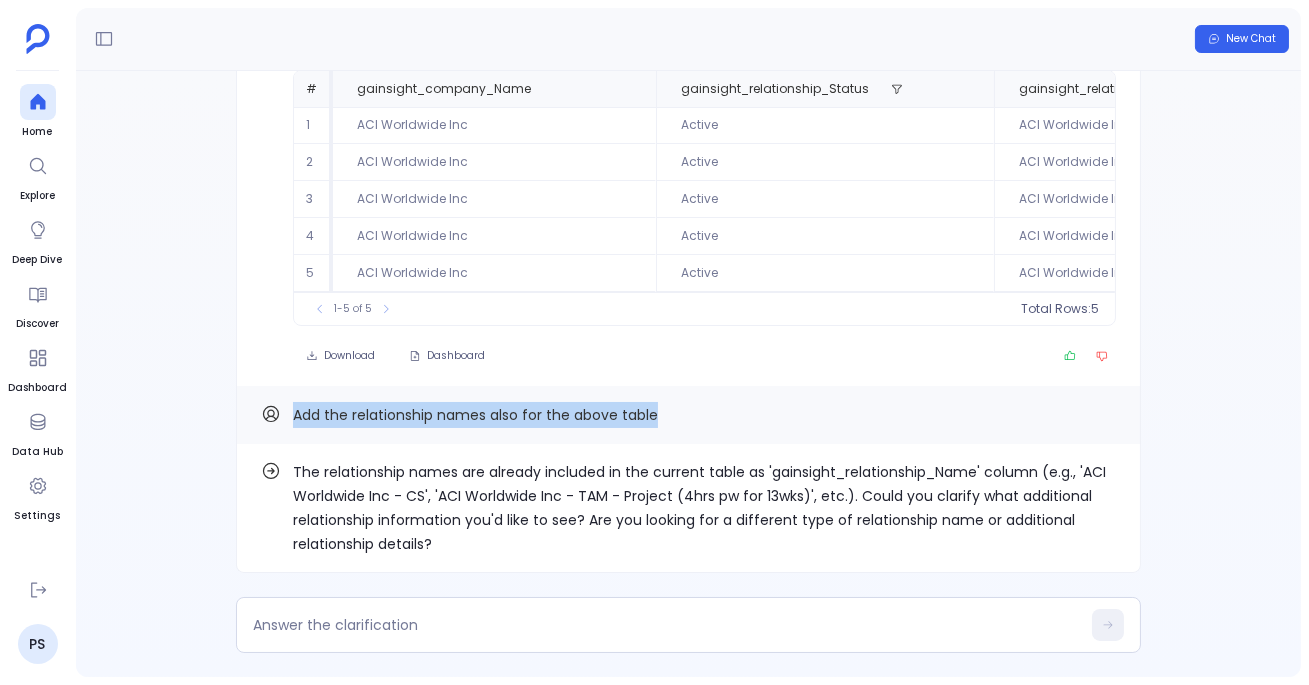 drag, startPoint x: 295, startPoint y: 408, endPoint x: 721, endPoint y: 419, distance: 426.142 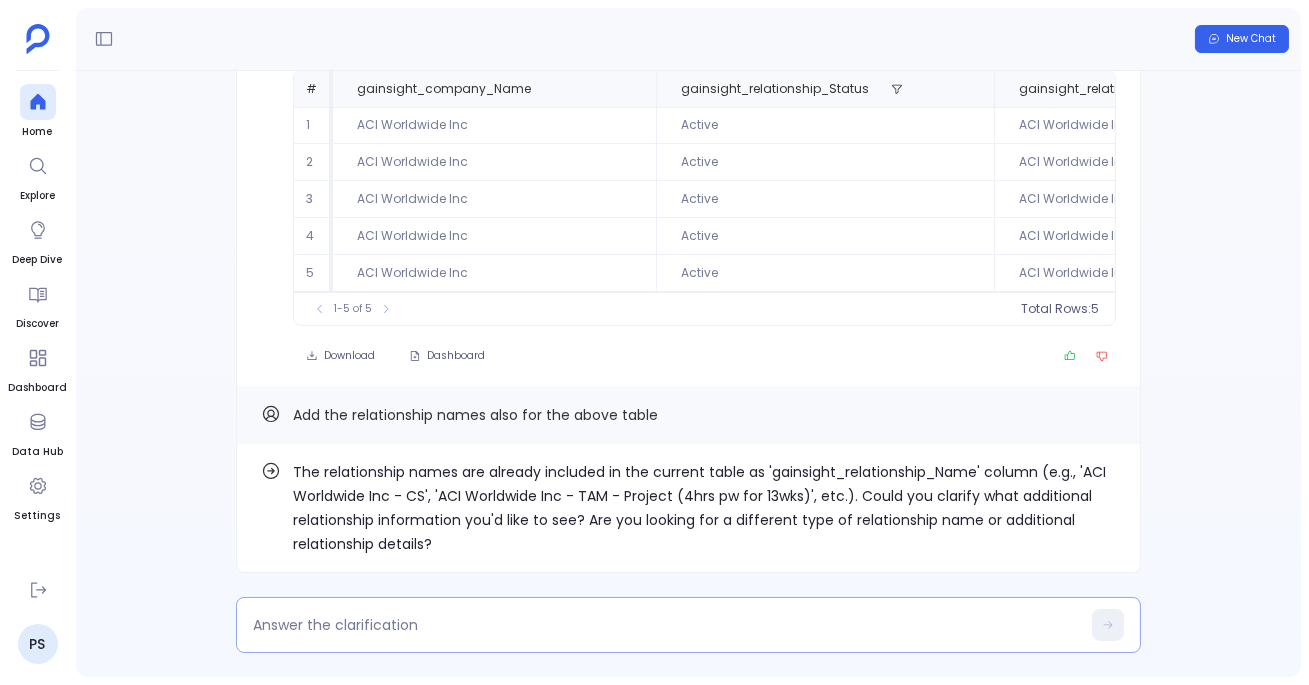 click at bounding box center [688, 625] 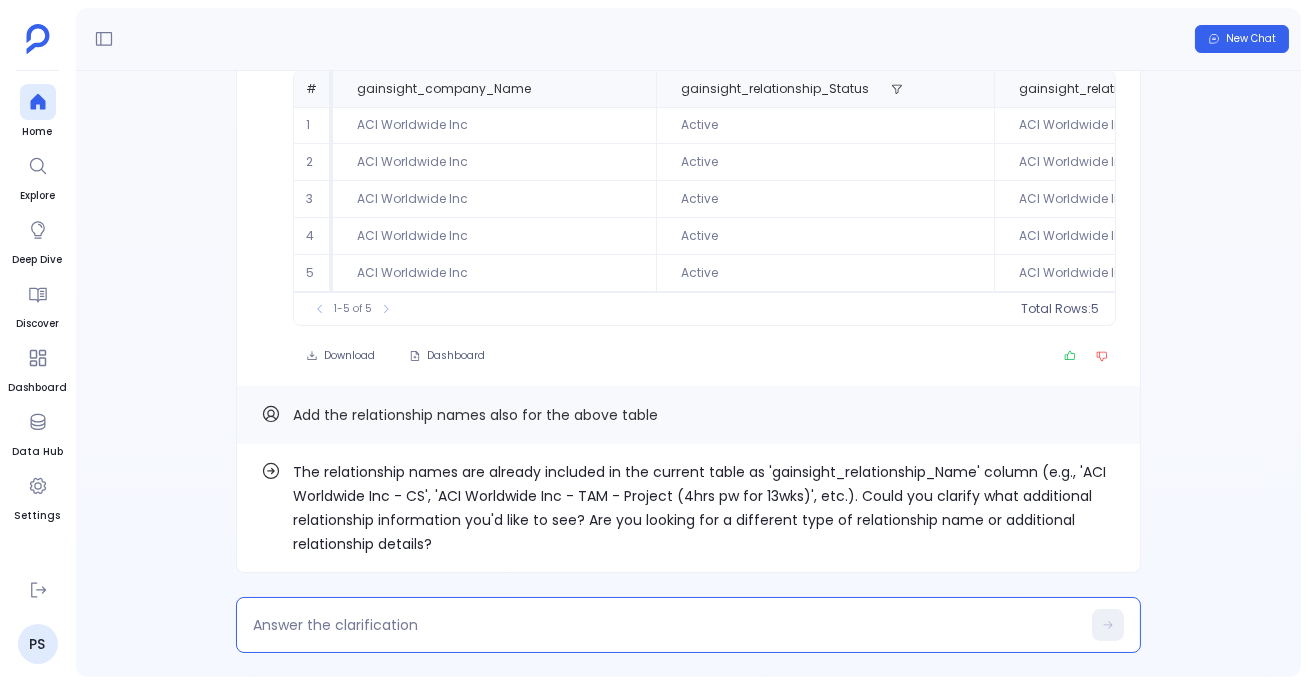 click at bounding box center [666, 625] 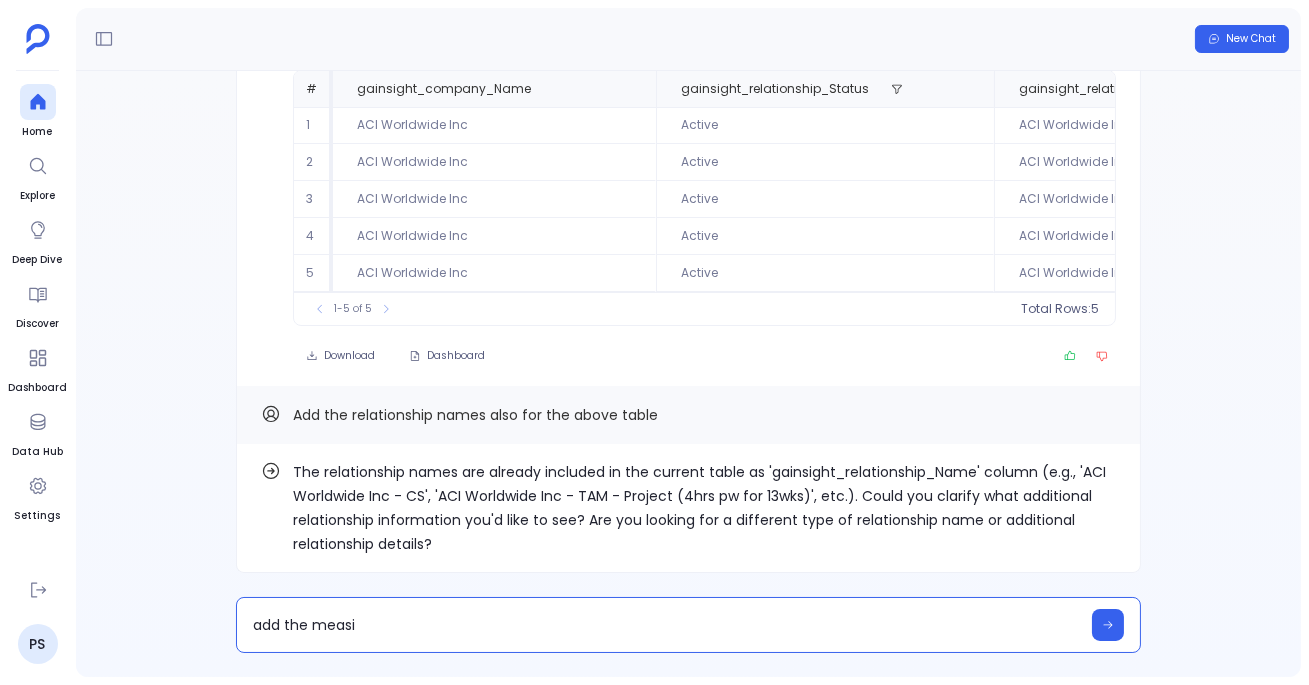 type on "add the meas" 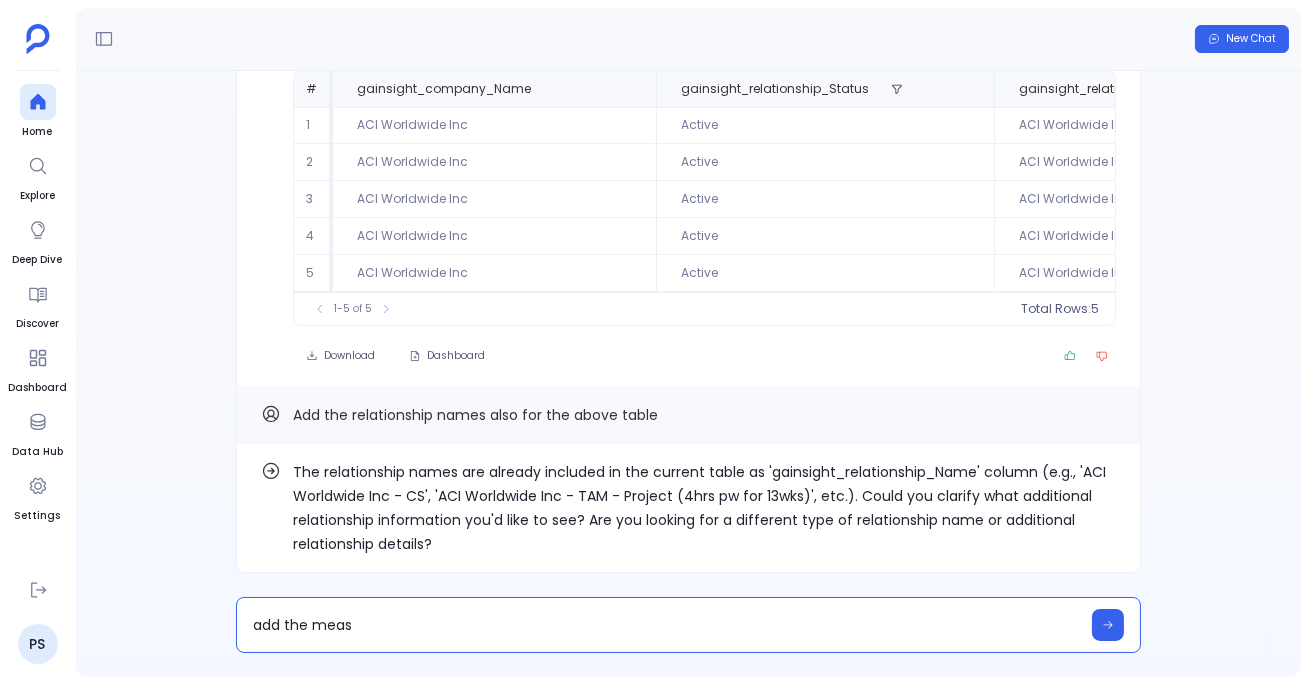 scroll, scrollTop: 0, scrollLeft: 0, axis: both 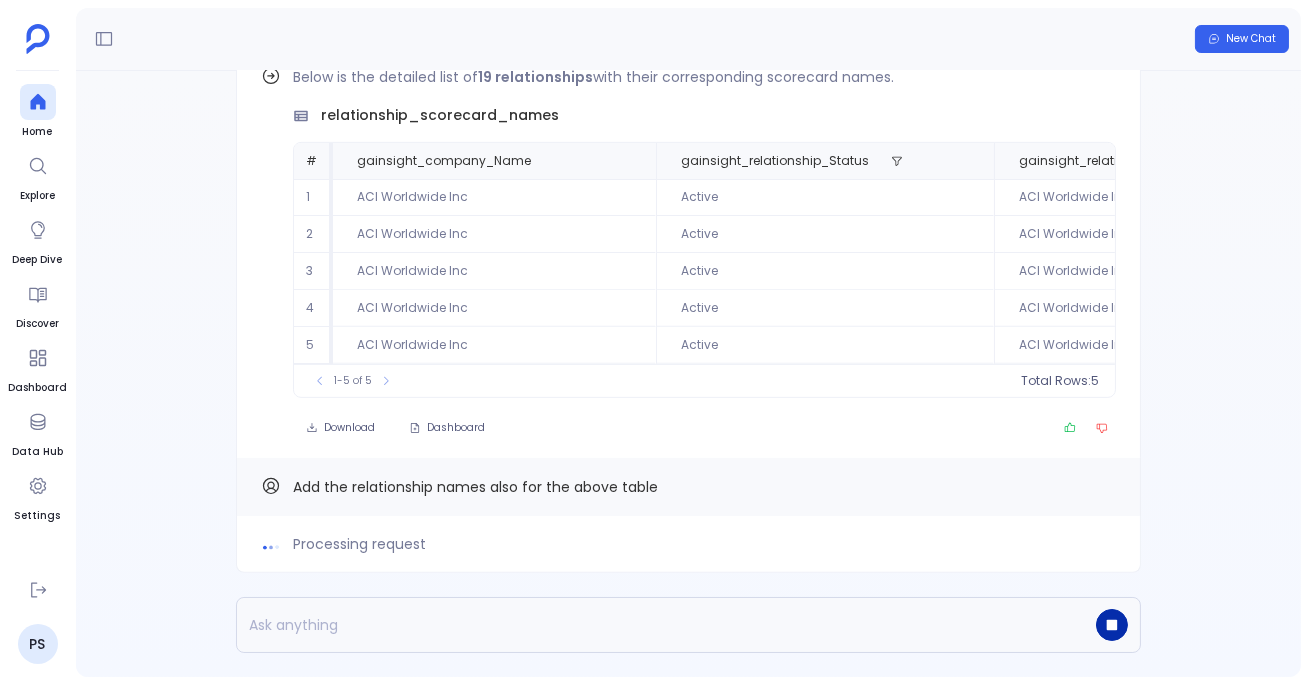 click 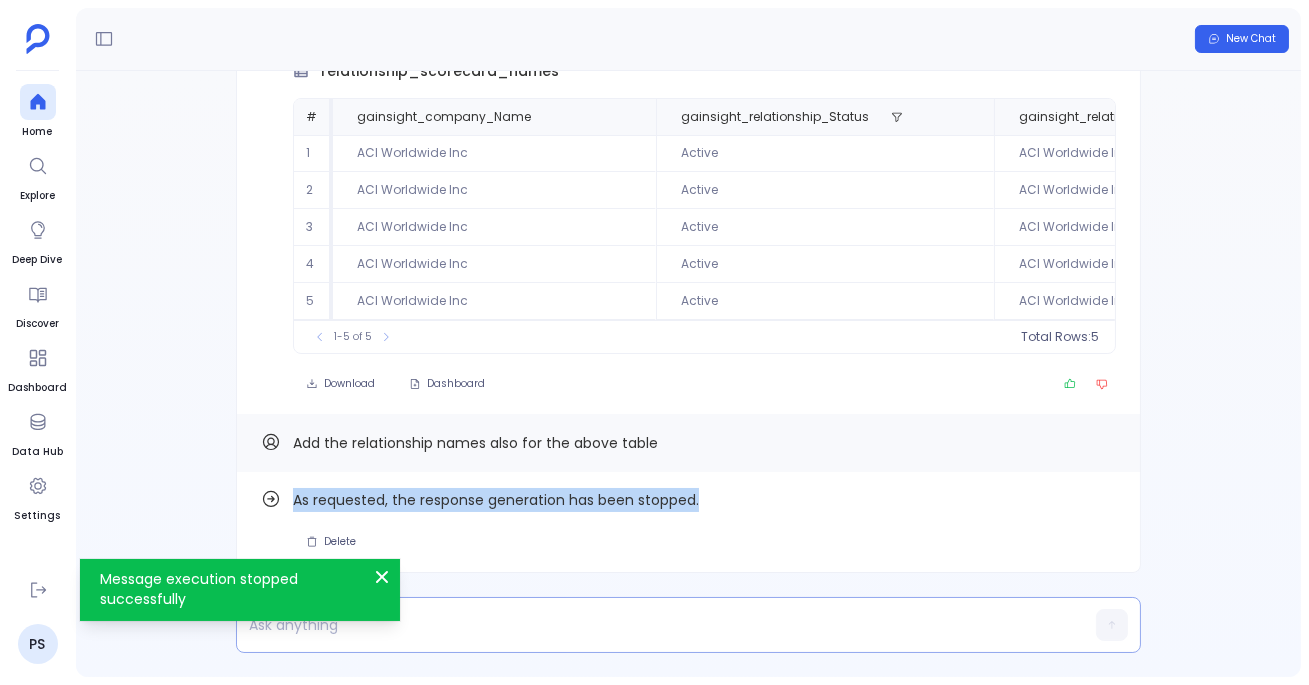drag, startPoint x: 292, startPoint y: 487, endPoint x: 707, endPoint y: 491, distance: 415.0193 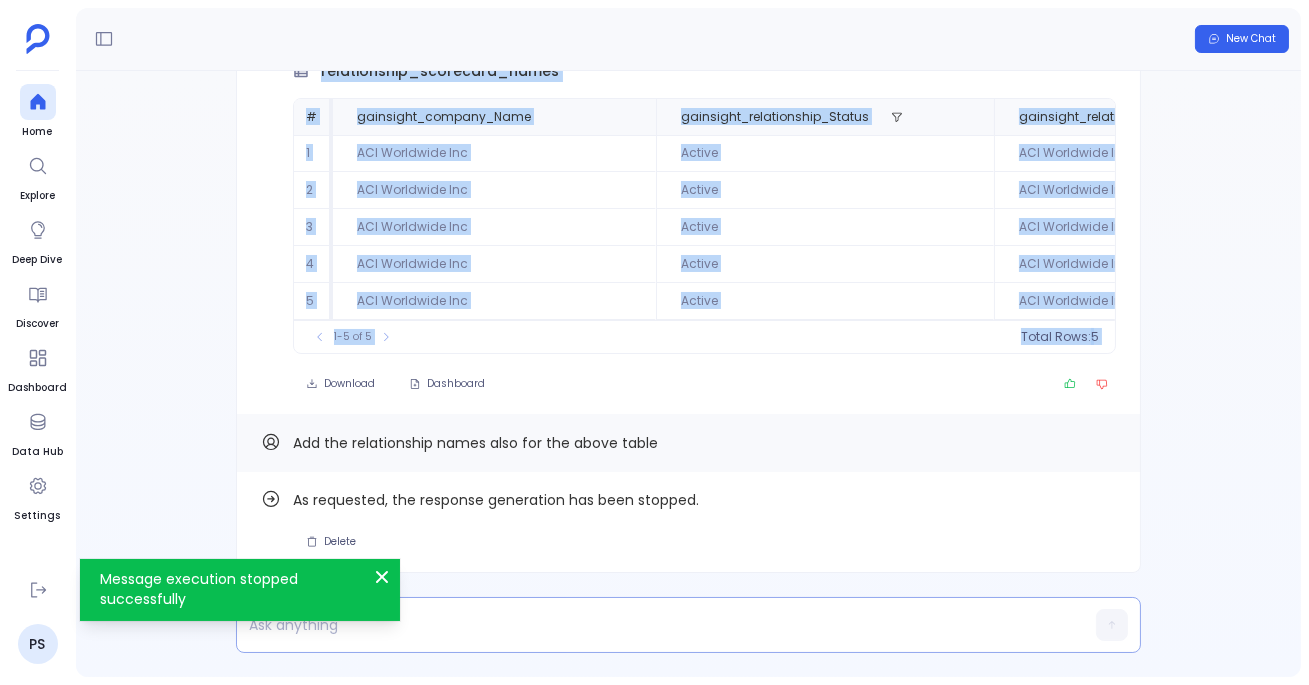 drag, startPoint x: 671, startPoint y: 456, endPoint x: 265, endPoint y: 407, distance: 408.9462 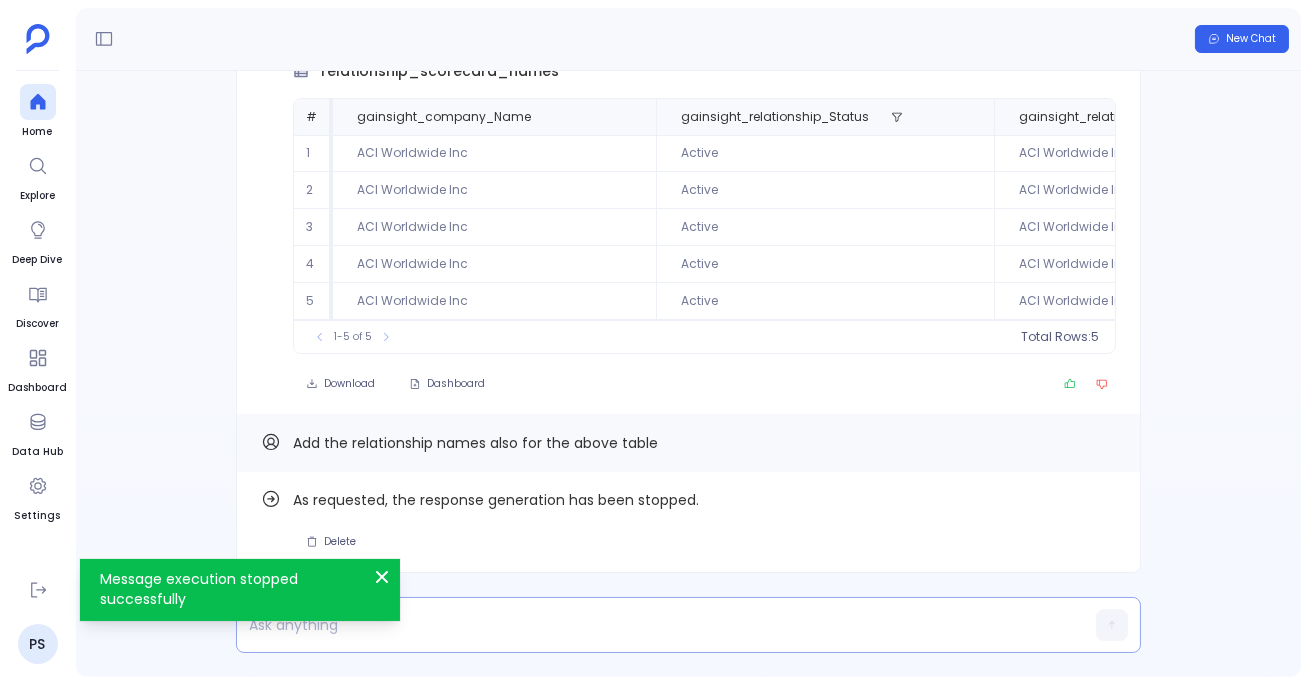 click on "Add the relationship names also for the above table" at bounding box center (688, 443) 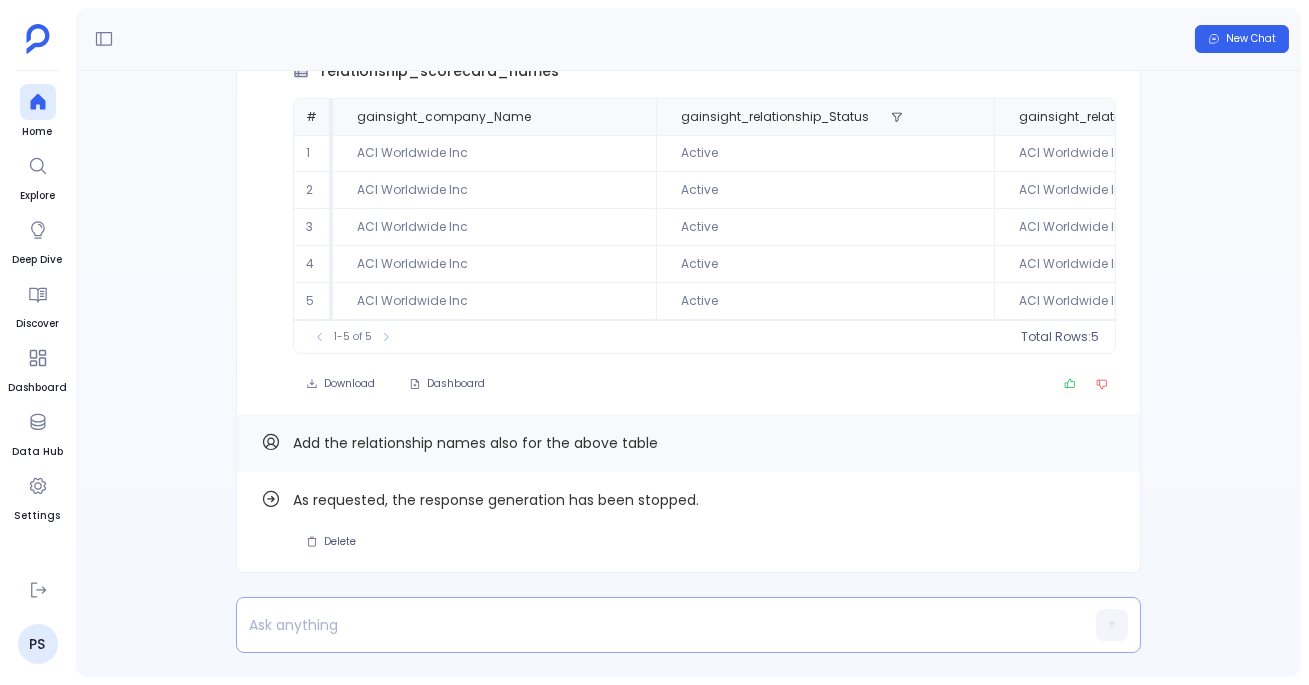 click on "Add the relationship names also for the above table" at bounding box center [475, 443] 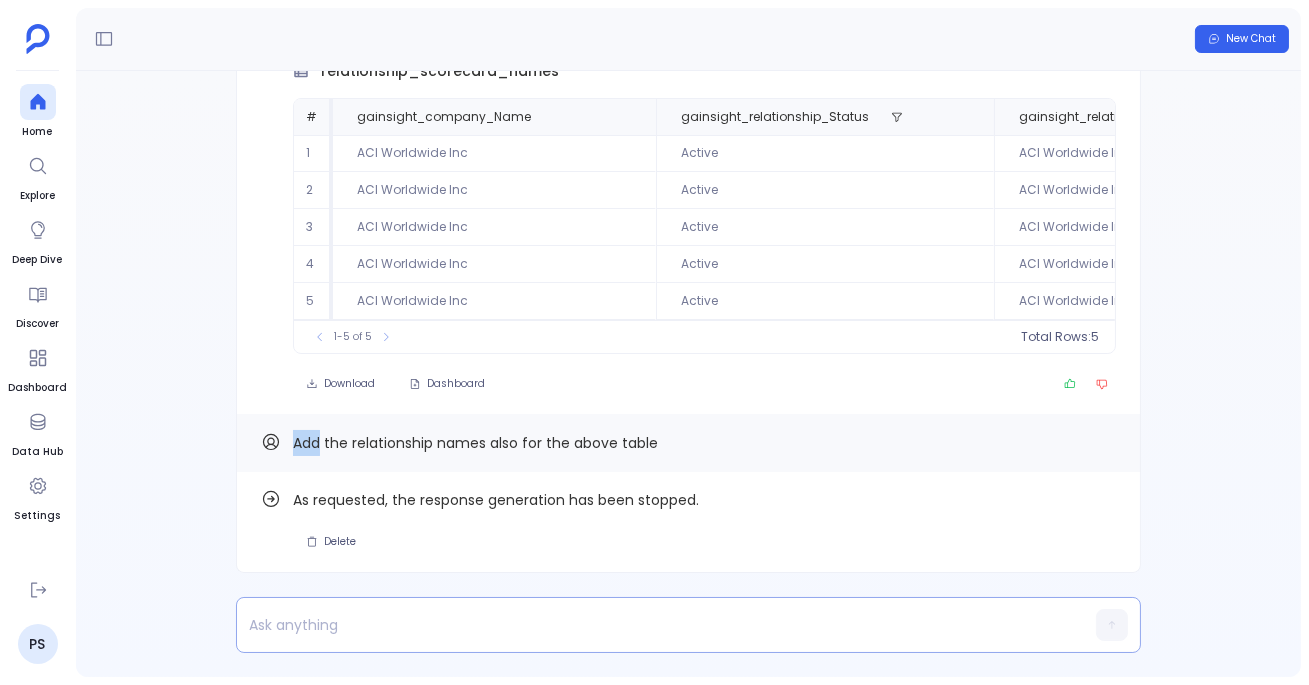 click on "Add the relationship names also for the above table" at bounding box center [475, 443] 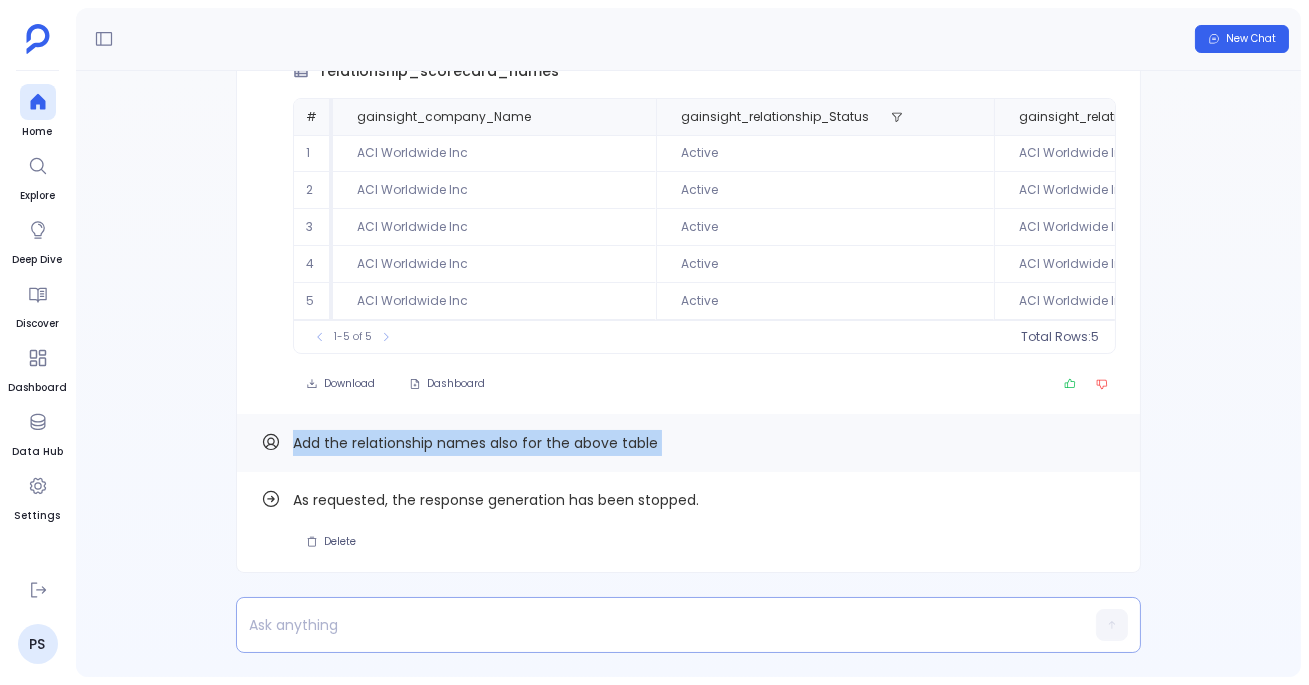 click on "Add the relationship names also for the above table" at bounding box center (475, 443) 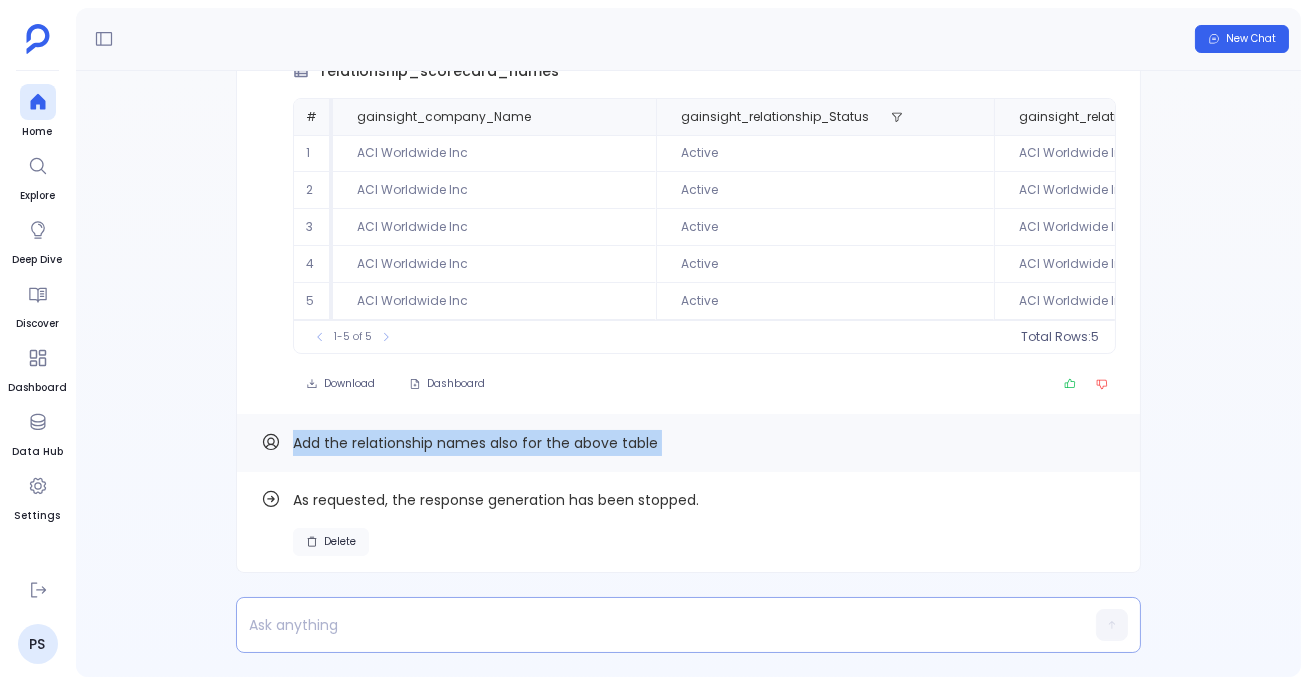 click on "Delete" at bounding box center (340, 542) 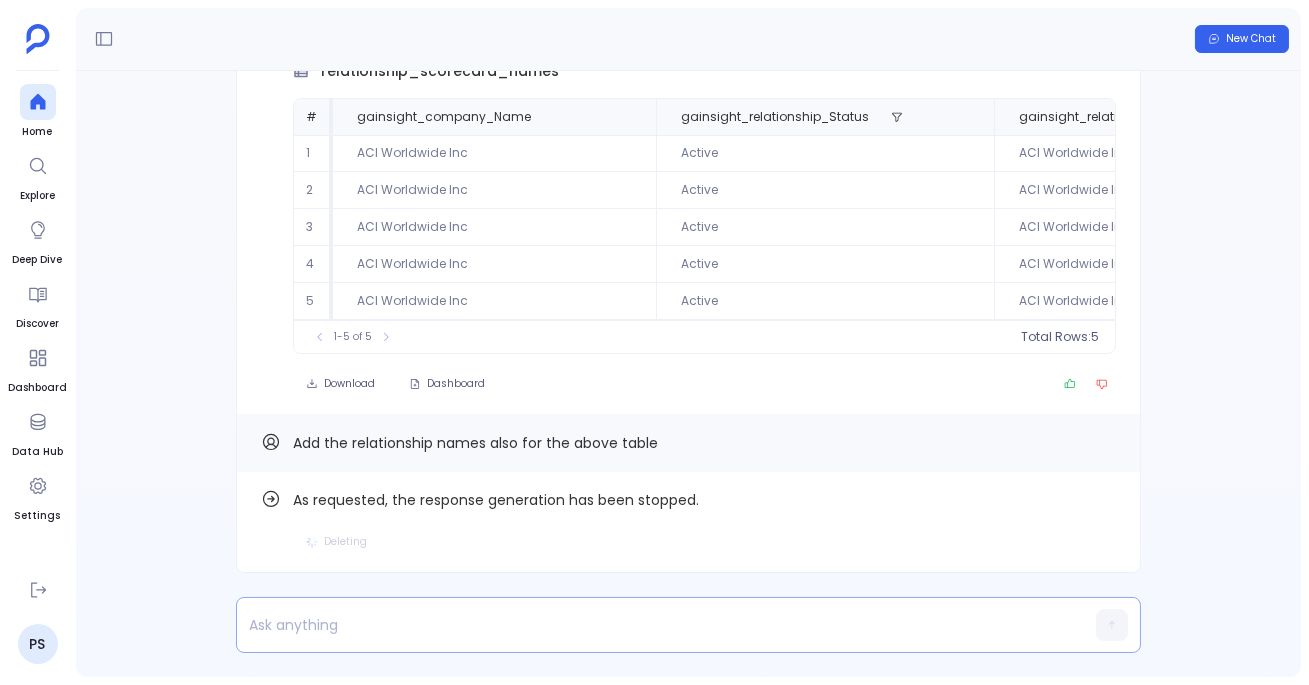 click at bounding box center (650, 625) 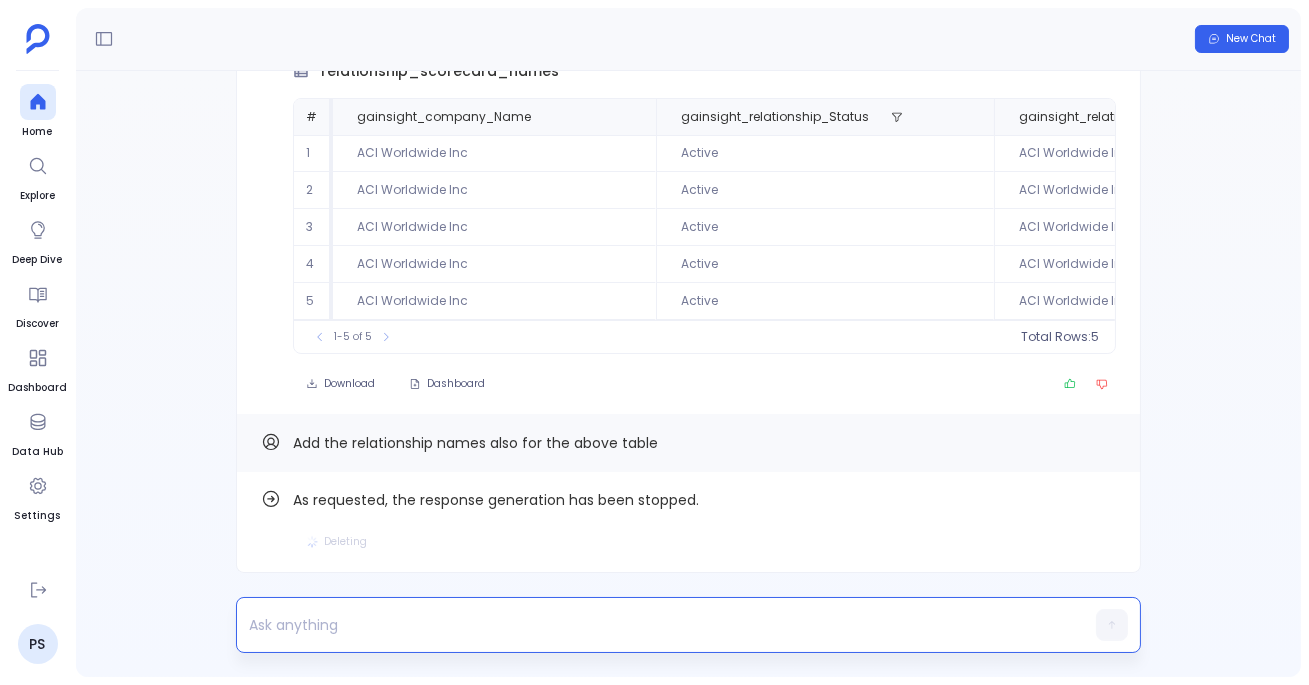 paste 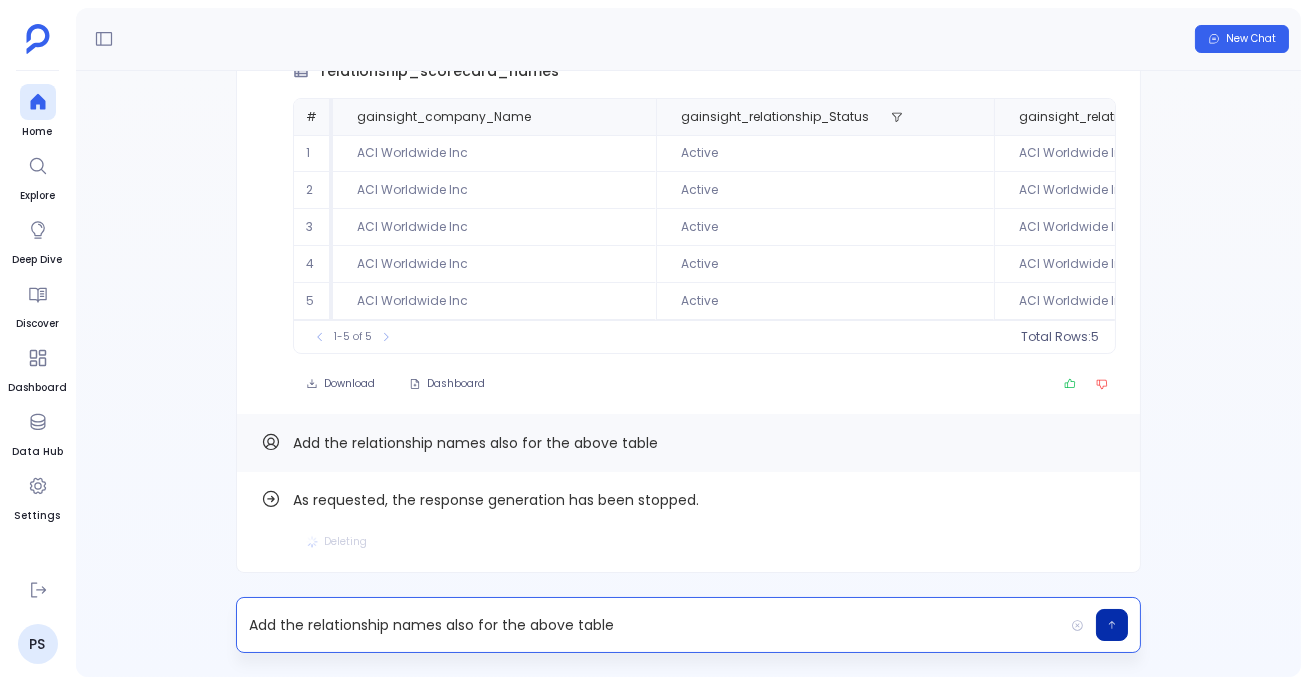 click on "Add the relationship names also for the above table" at bounding box center (650, 625) 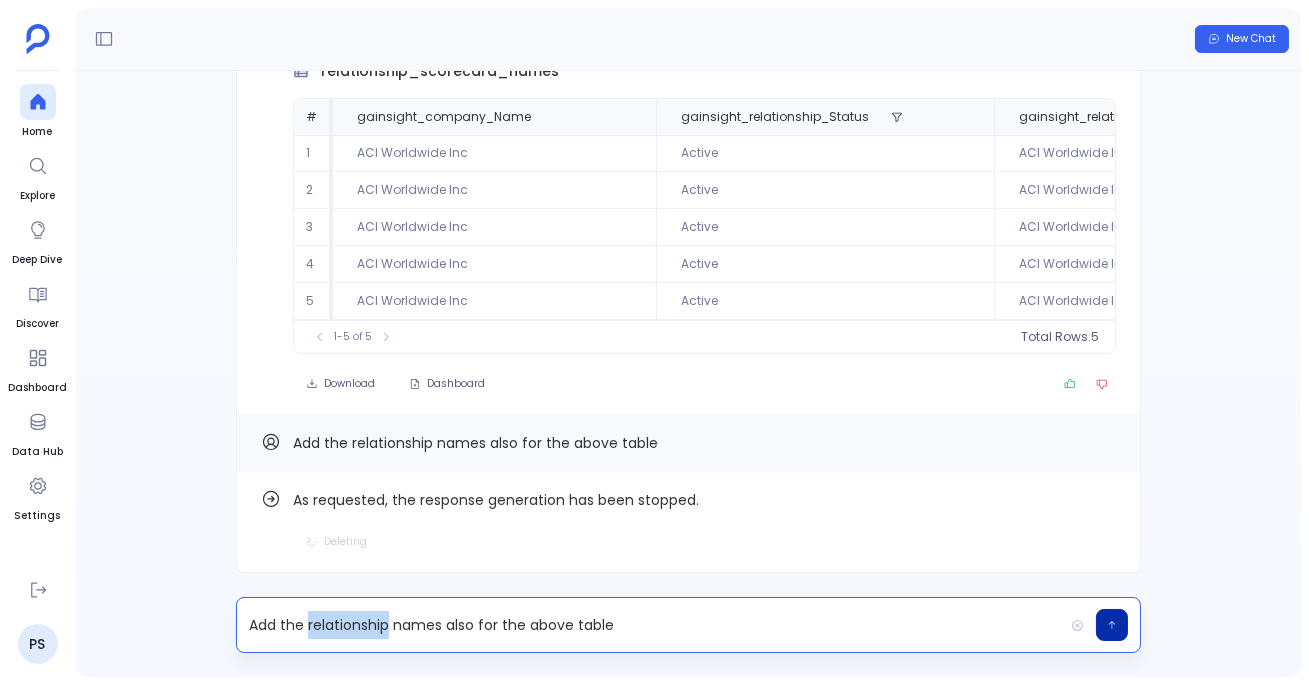 click on "Add the relationship names also for the above table" at bounding box center (650, 625) 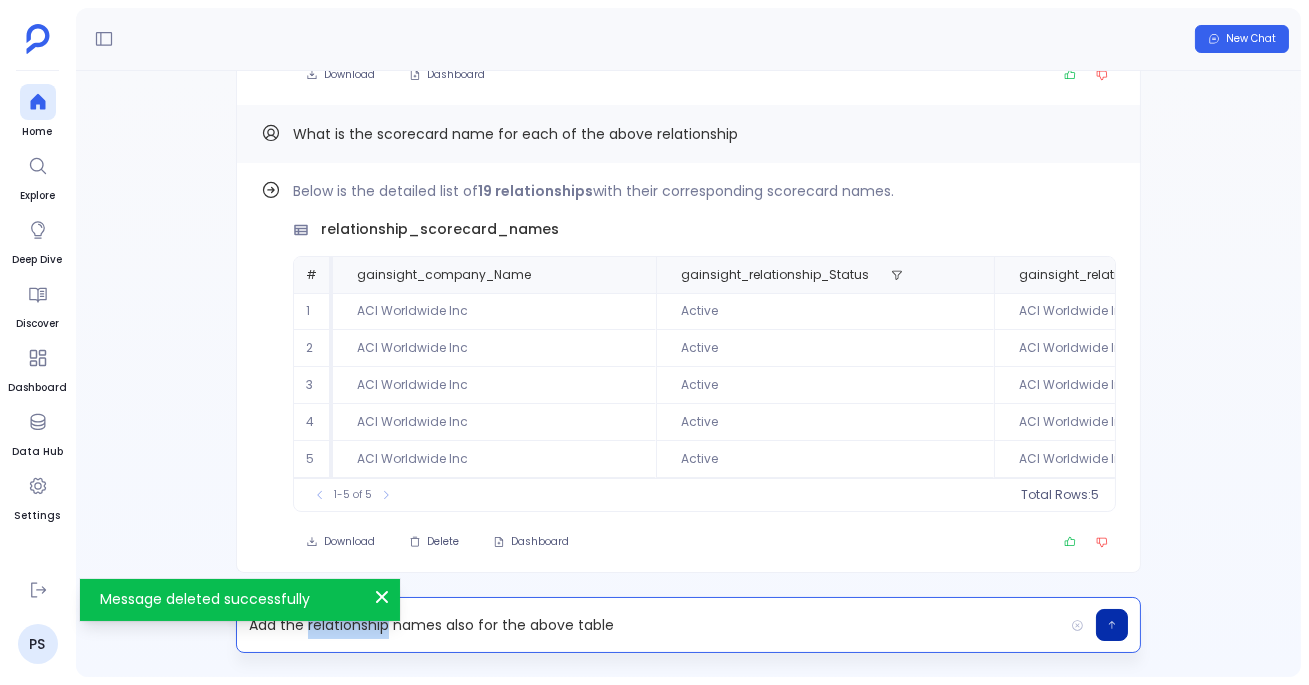 type 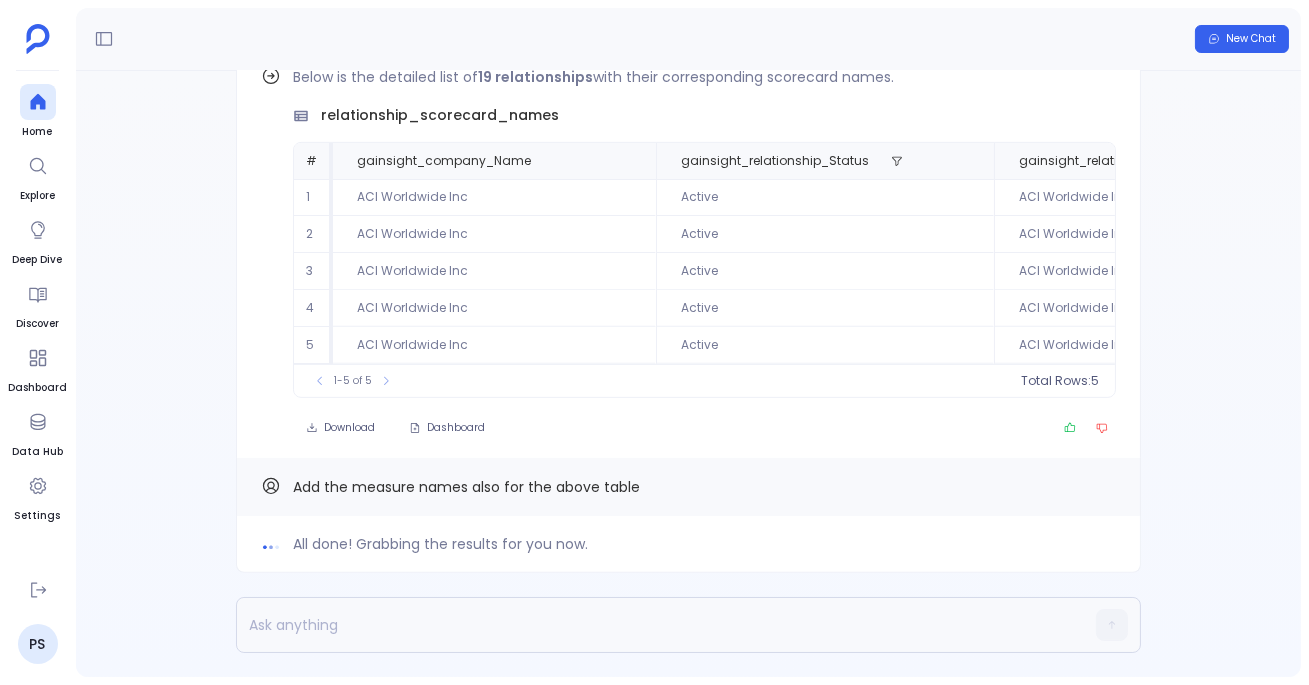 scroll, scrollTop: 0, scrollLeft: 0, axis: both 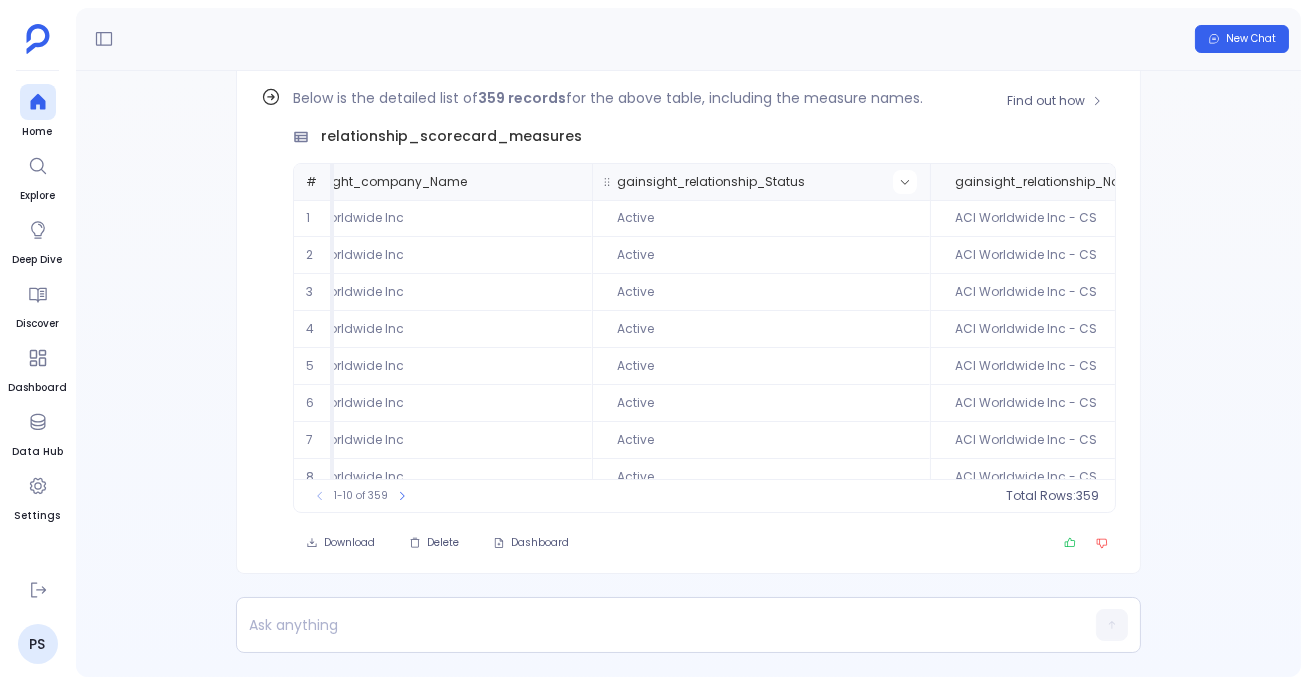 click 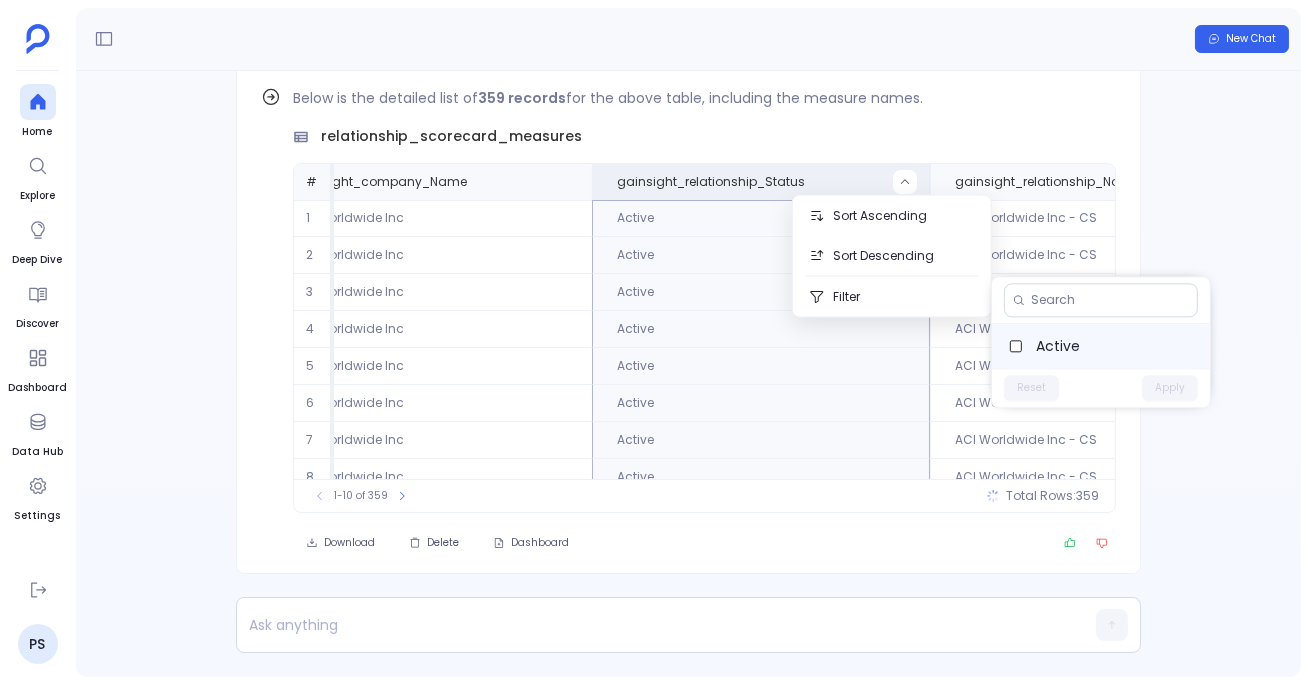 click on "Active" at bounding box center [1115, 346] 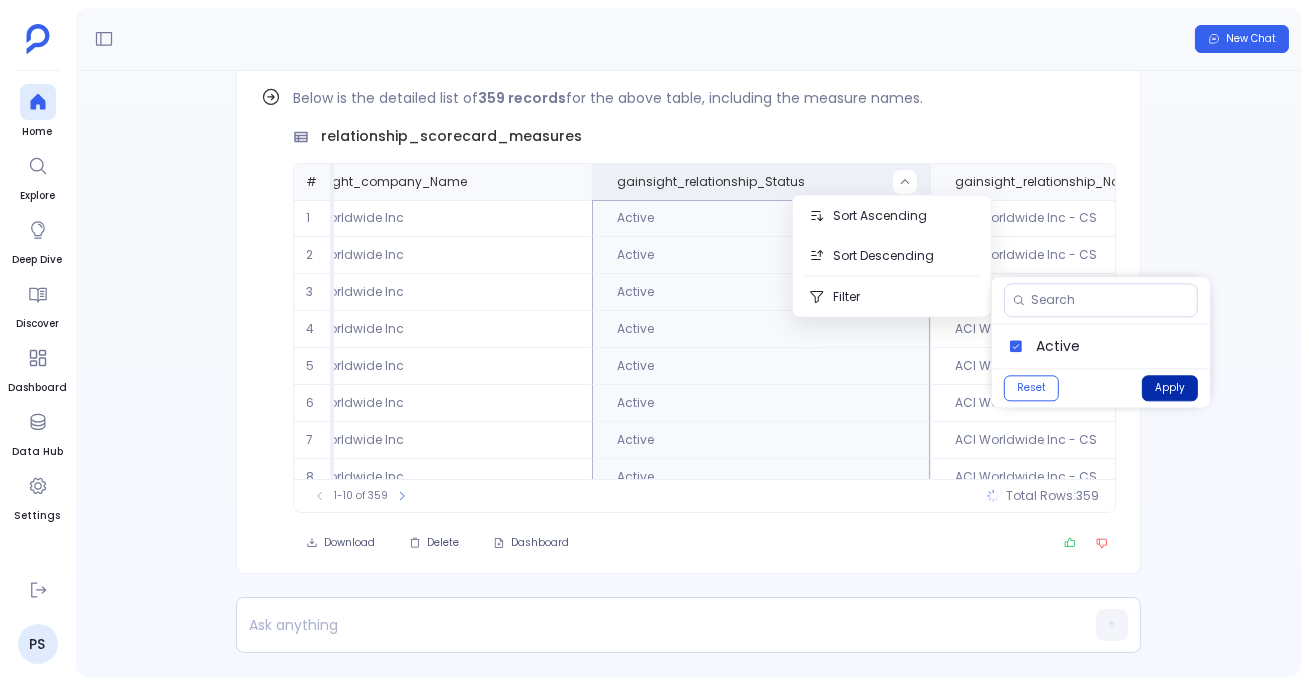 click on "Apply" at bounding box center [1170, 388] 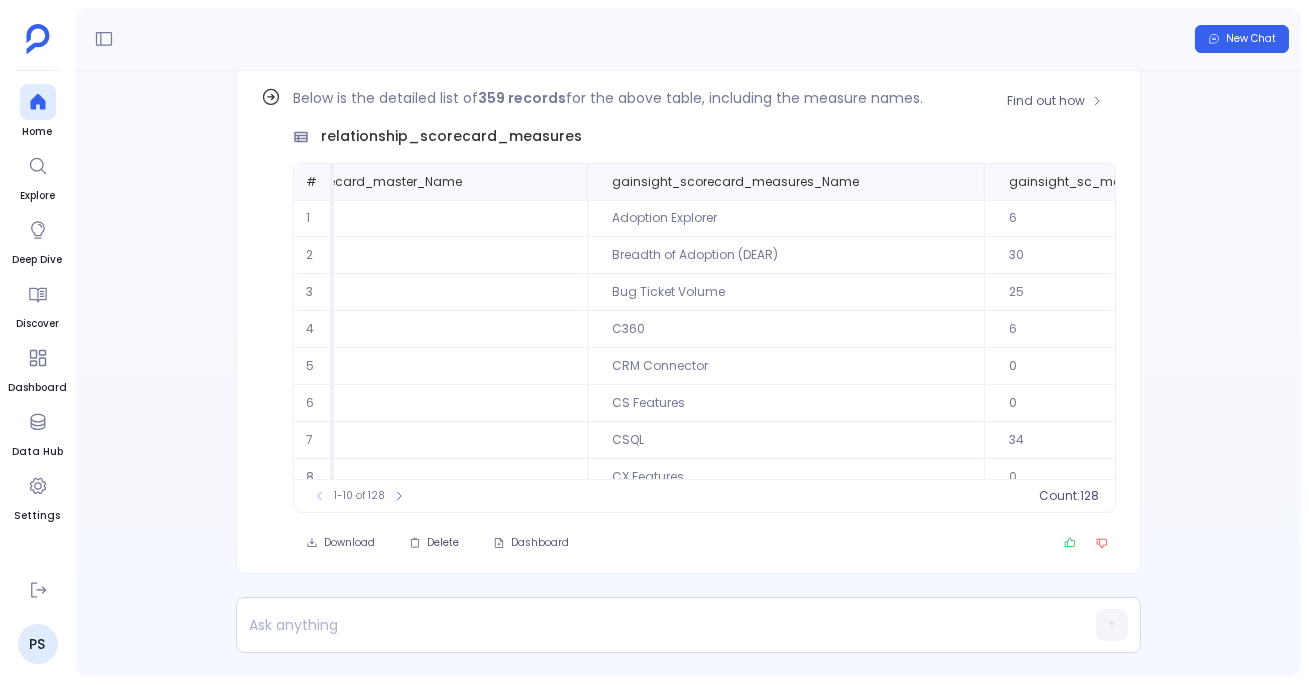 scroll, scrollTop: 0, scrollLeft: 1126, axis: horizontal 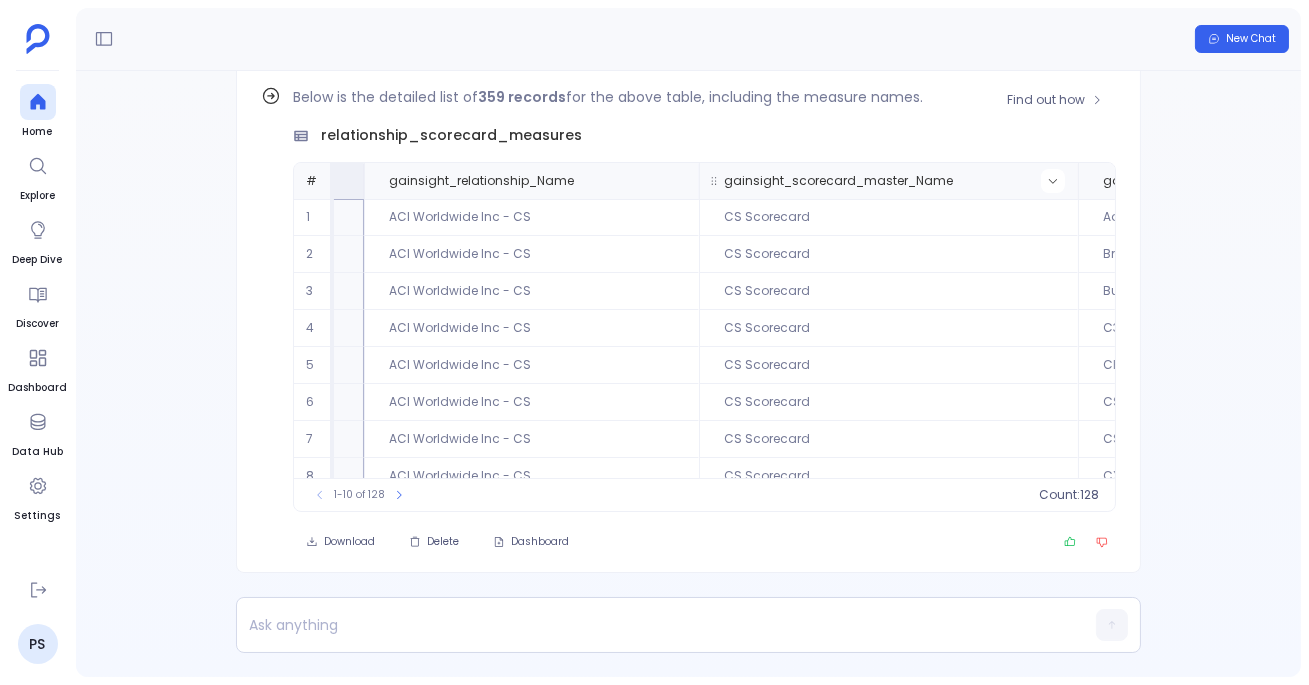 click 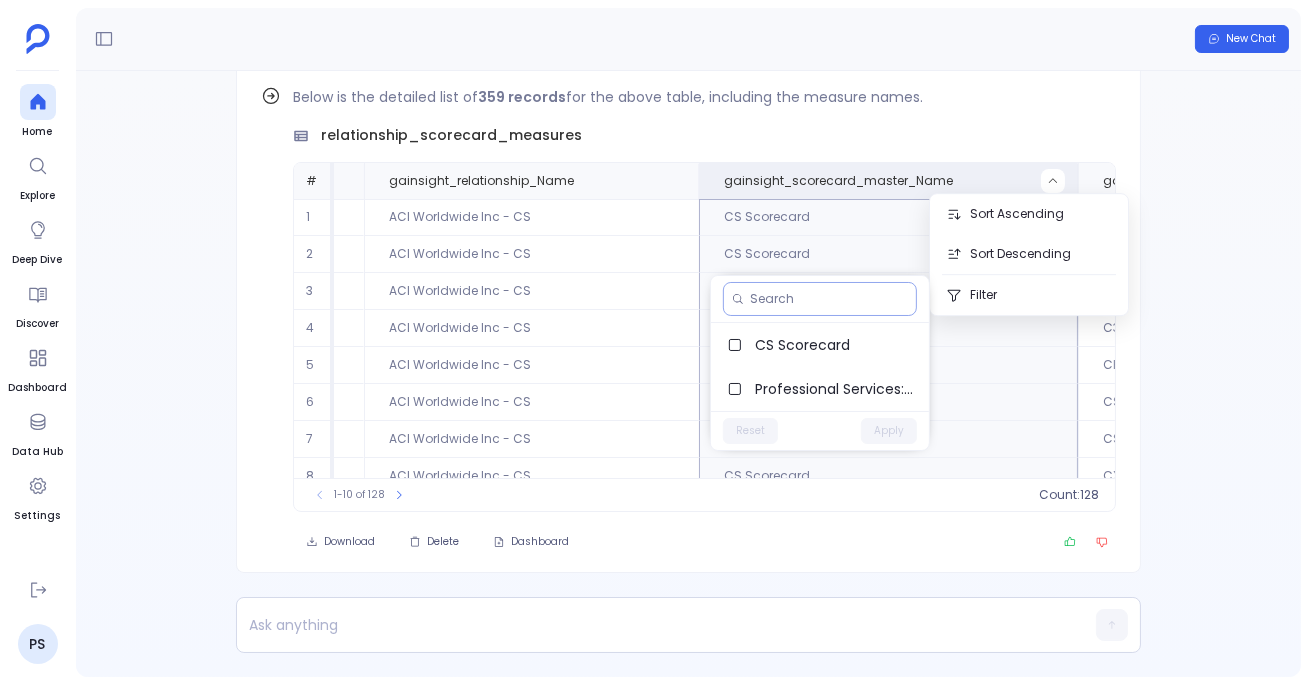 click at bounding box center [829, 299] 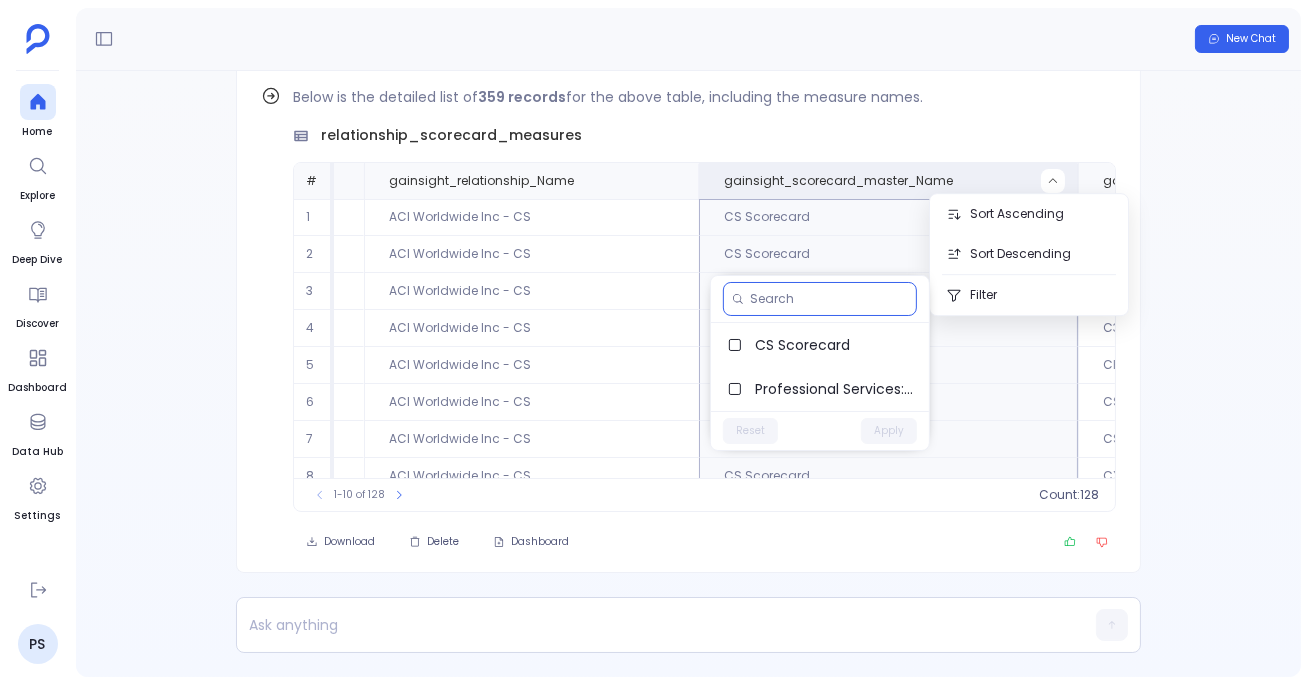 type on "M" 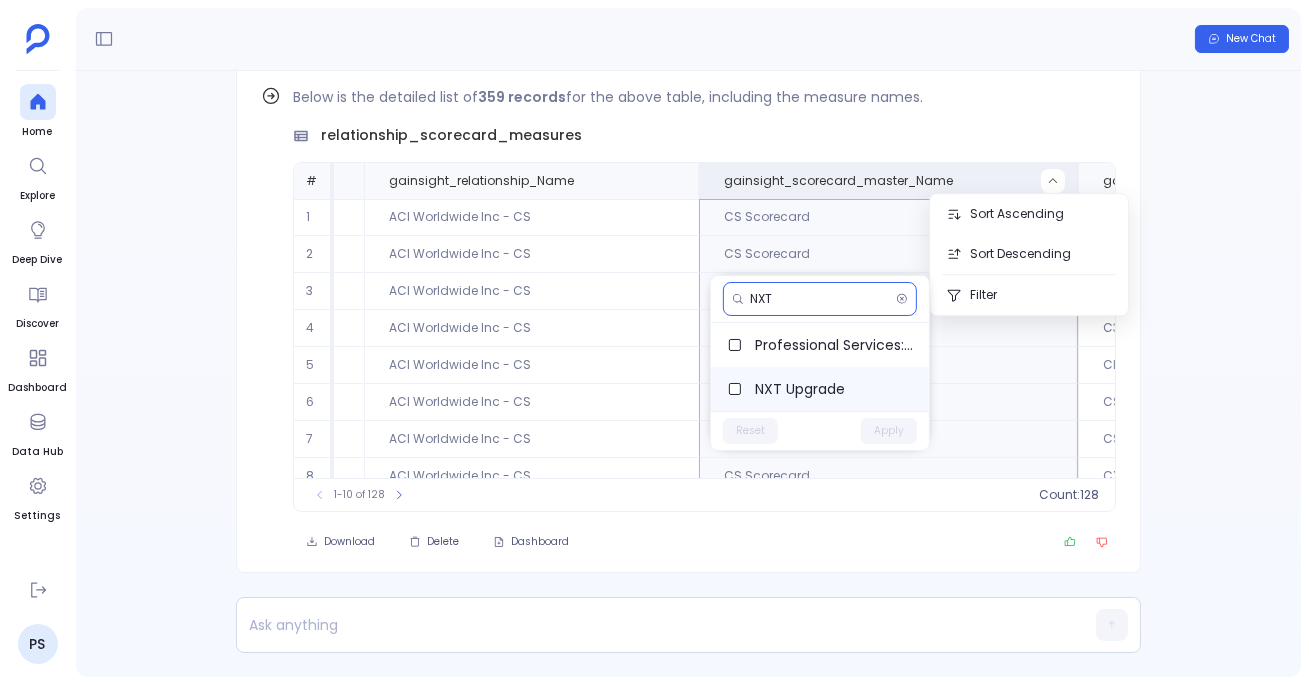 type on "NXT" 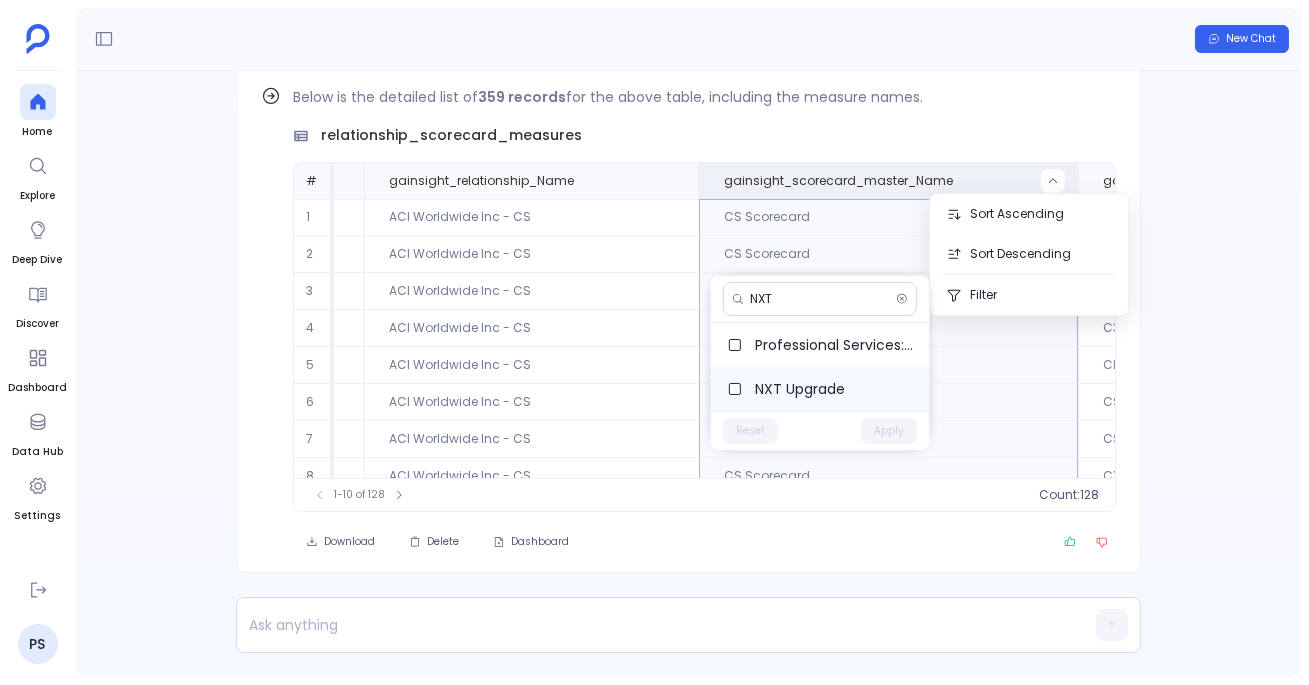click on "NXT Upgrade" at bounding box center (834, 389) 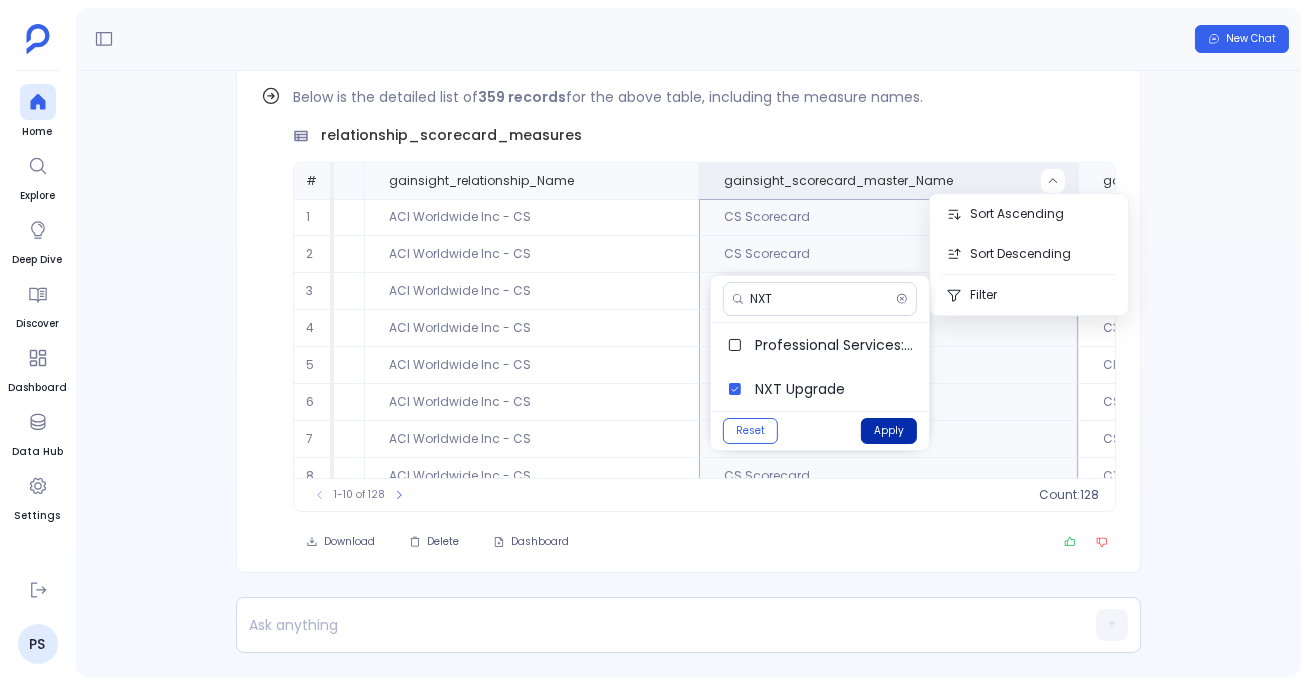 click on "Apply" at bounding box center (889, 431) 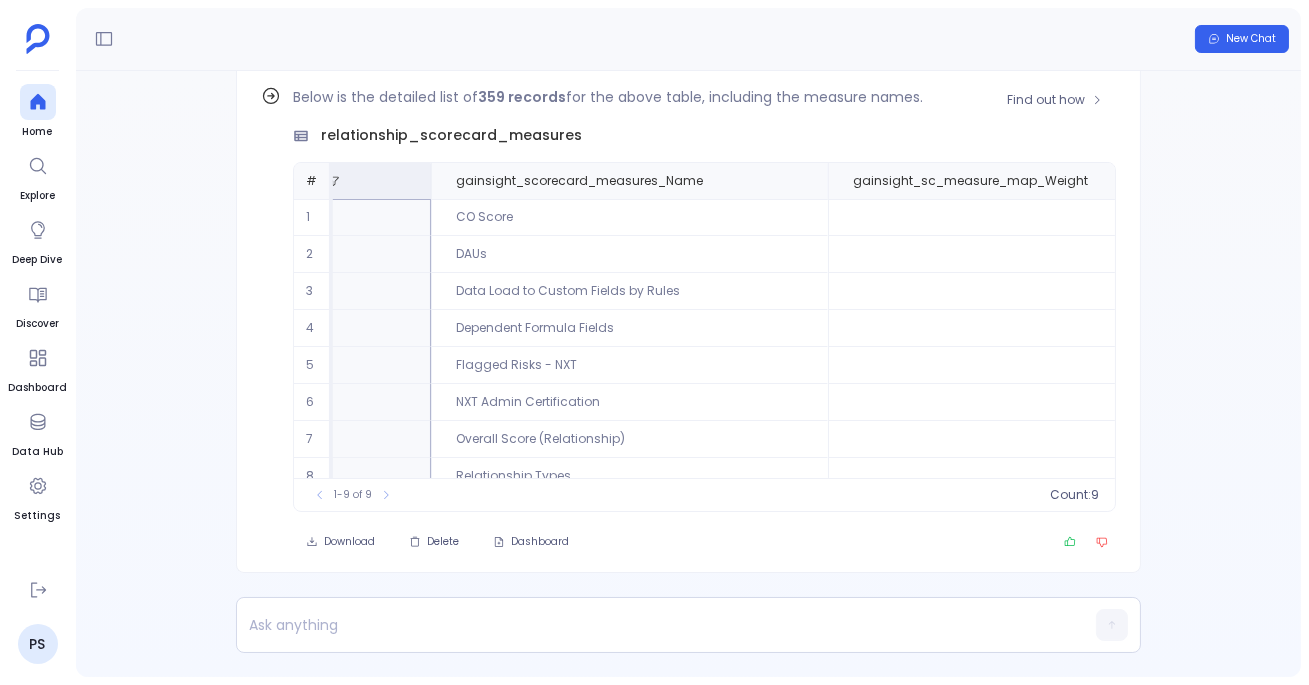 scroll, scrollTop: 0, scrollLeft: 1278, axis: horizontal 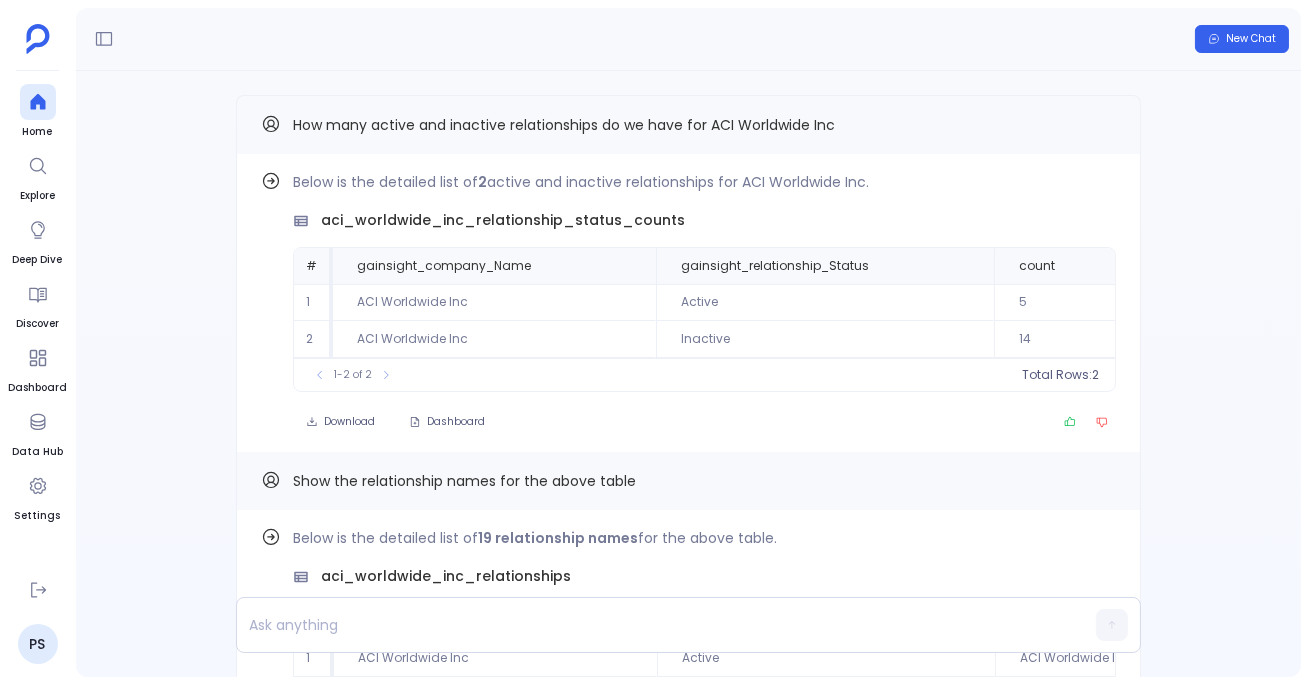 click on "How many active and inactive relationships do we have for ACI Worldwide Inc" at bounding box center [564, 125] 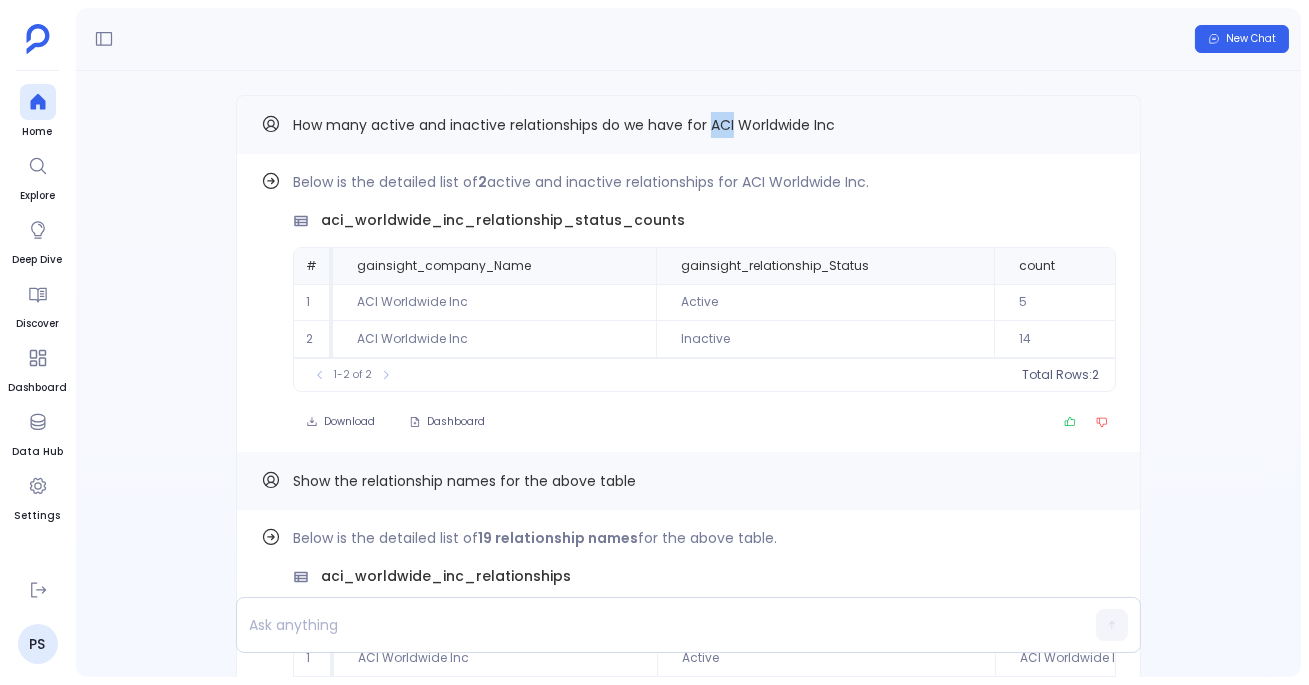 click on "How many active and inactive relationships do we have for ACI Worldwide Inc" at bounding box center (564, 125) 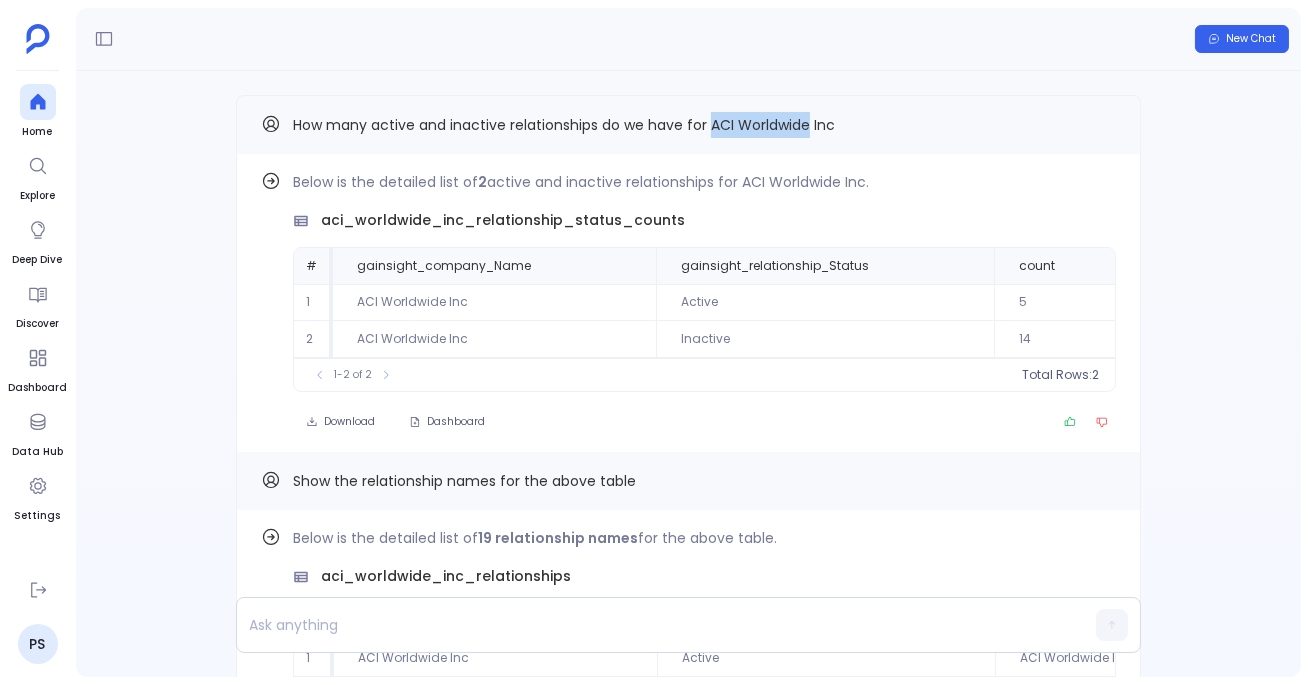 click on "How many active and inactive relationships do we have for ACI Worldwide Inc" at bounding box center [564, 125] 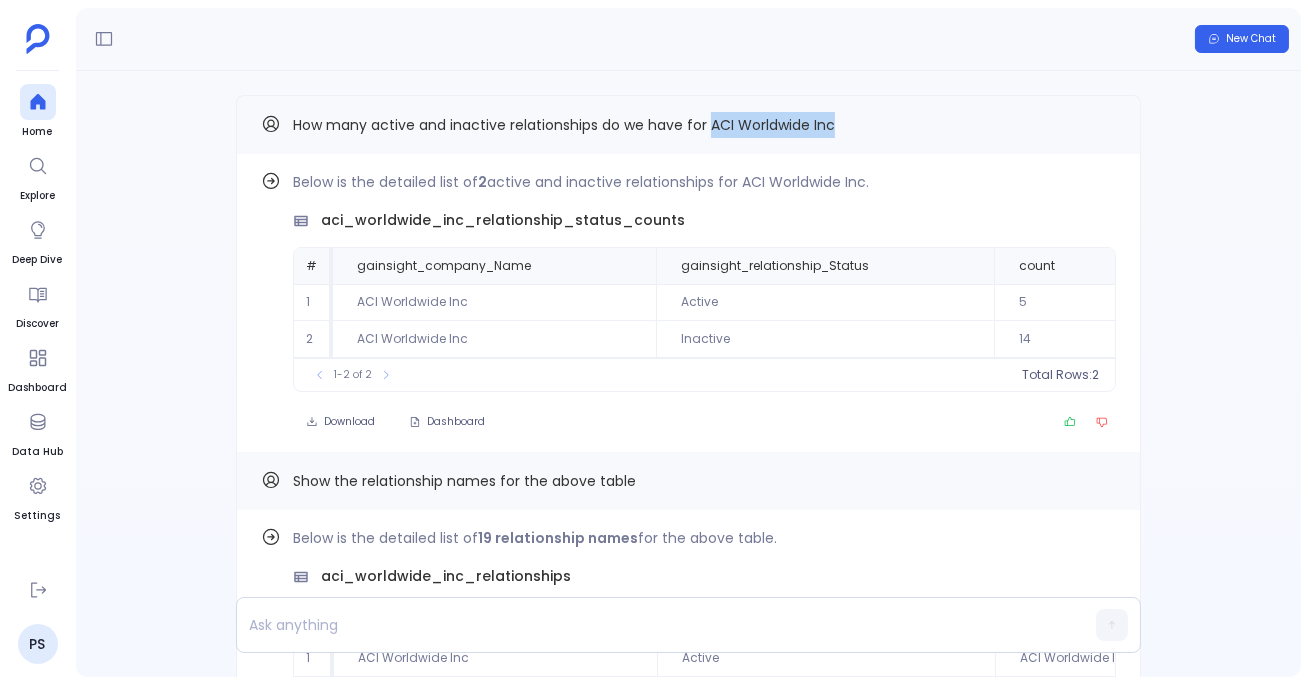 click on "How many active and inactive relationships do we have for ACI Worldwide Inc" at bounding box center [688, 125] 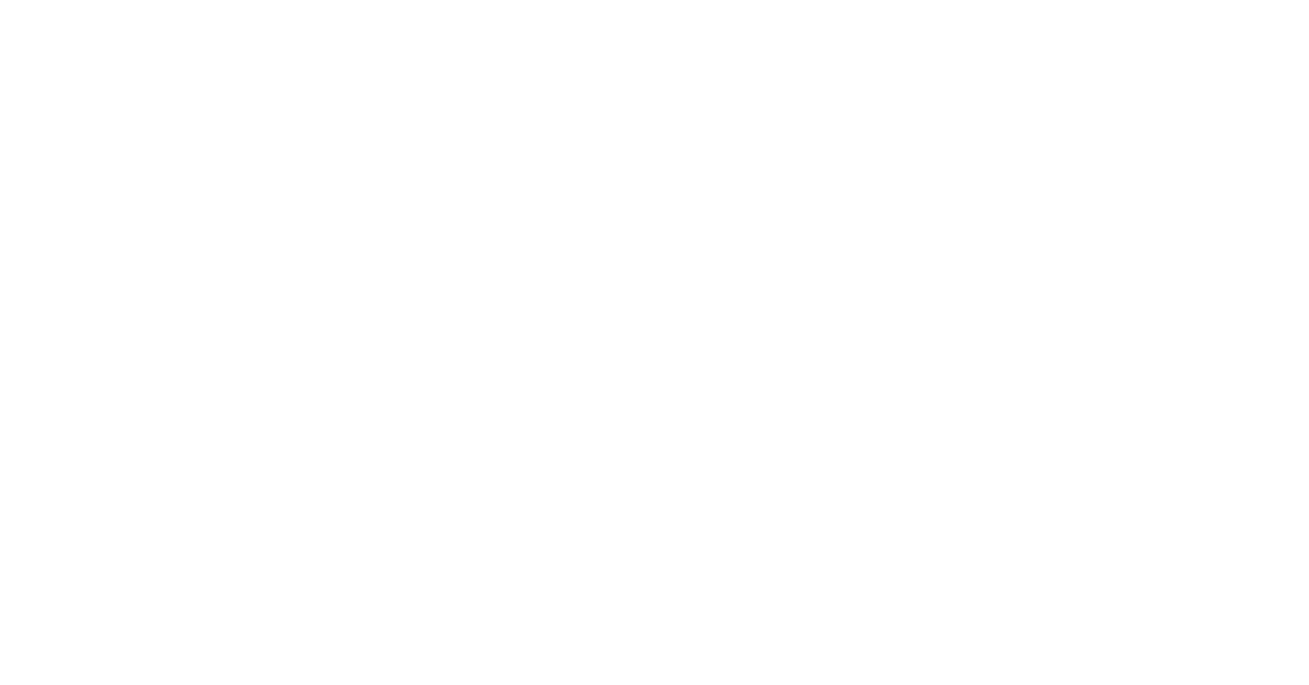 scroll, scrollTop: 0, scrollLeft: 0, axis: both 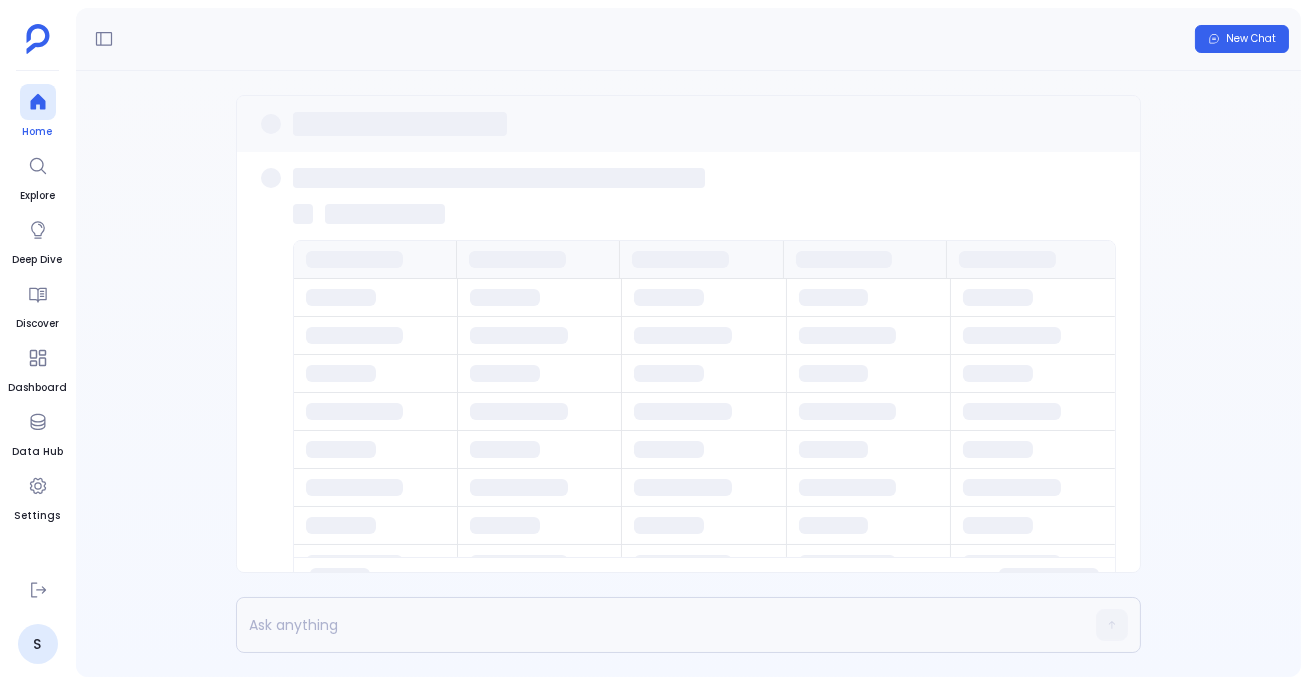 click at bounding box center [38, 102] 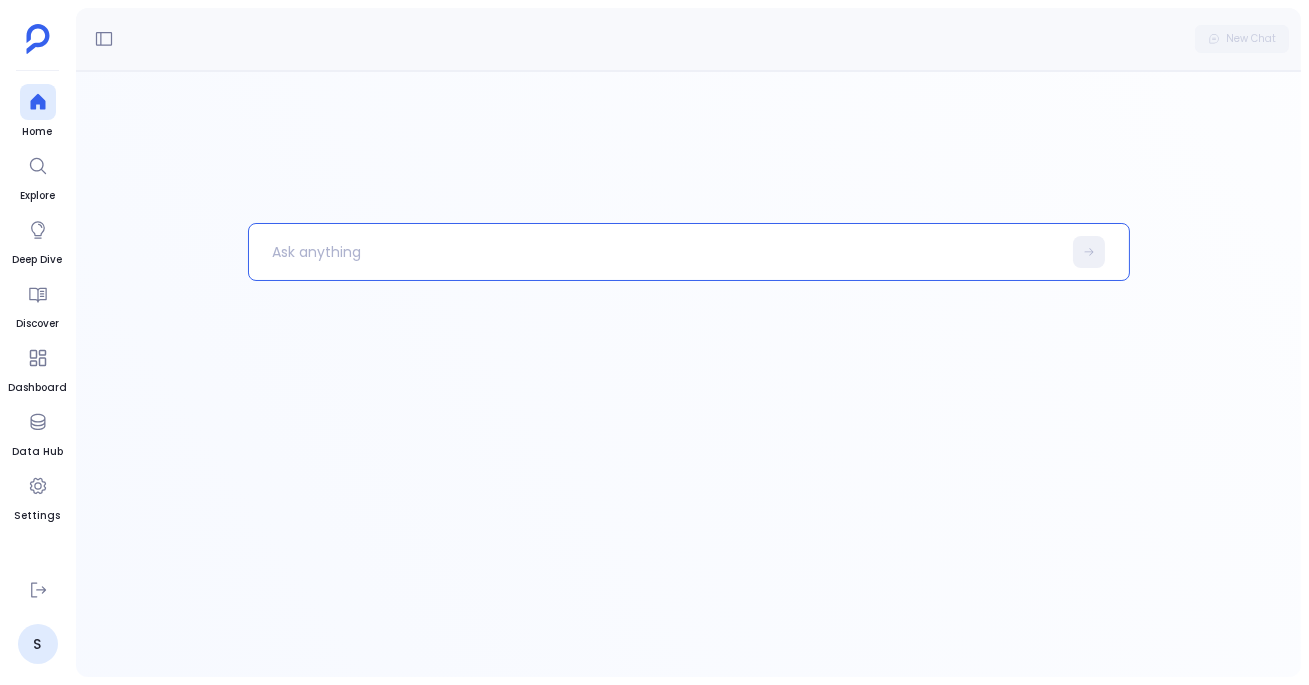 click at bounding box center [655, 252] 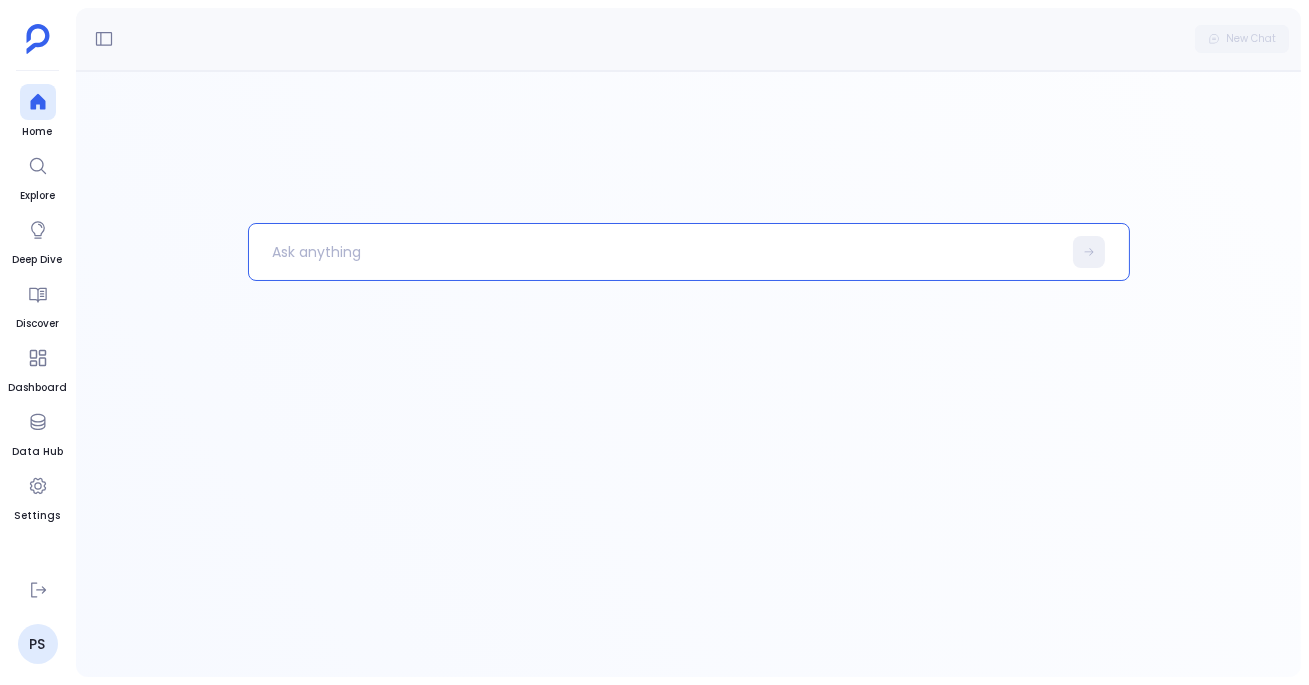 paste 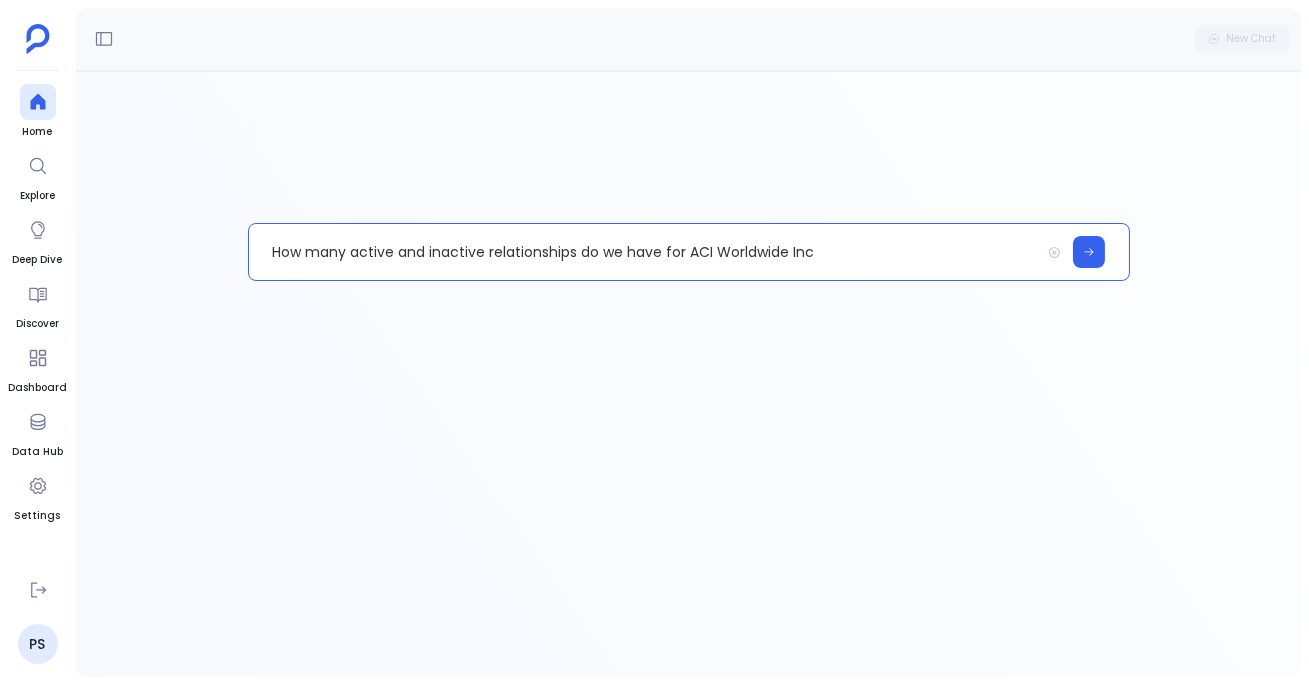 click on "How many active and inactive relationships do we have for ACI Worldwide Inc" at bounding box center (644, 252) 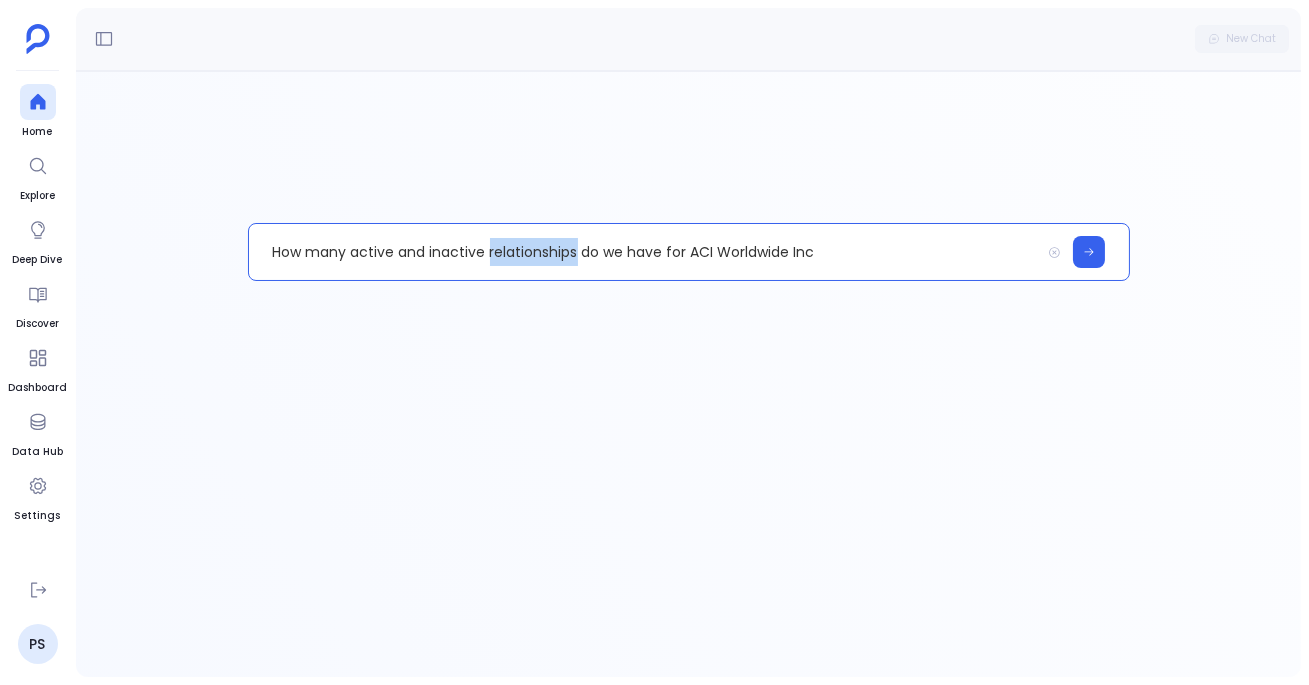 click on "How many active and inactive relationships do we have for ACI Worldwide Inc" at bounding box center (644, 252) 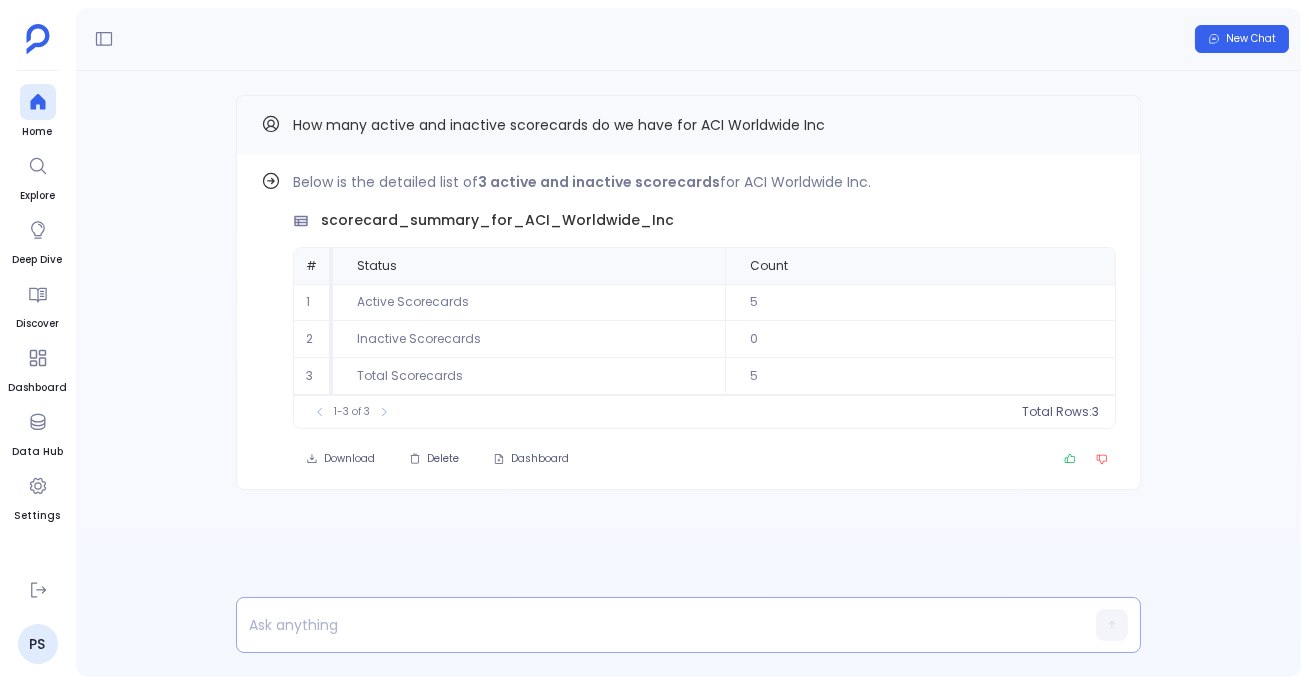 click at bounding box center [650, 625] 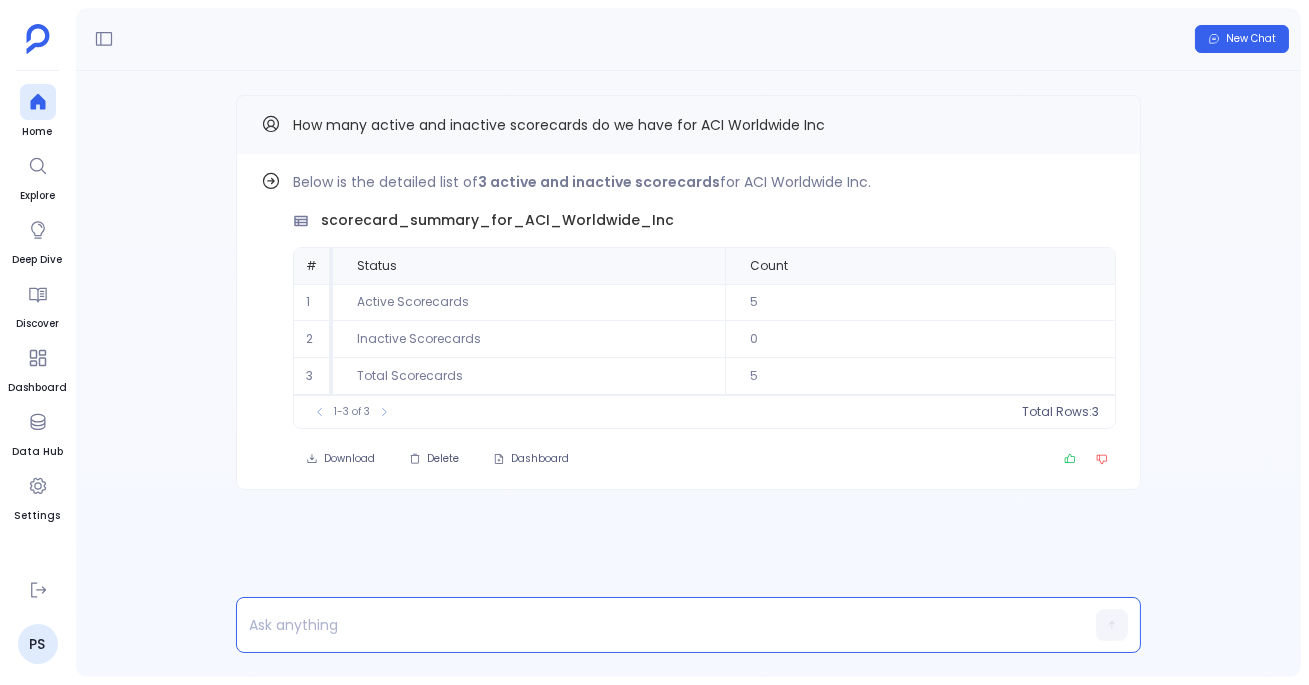 type 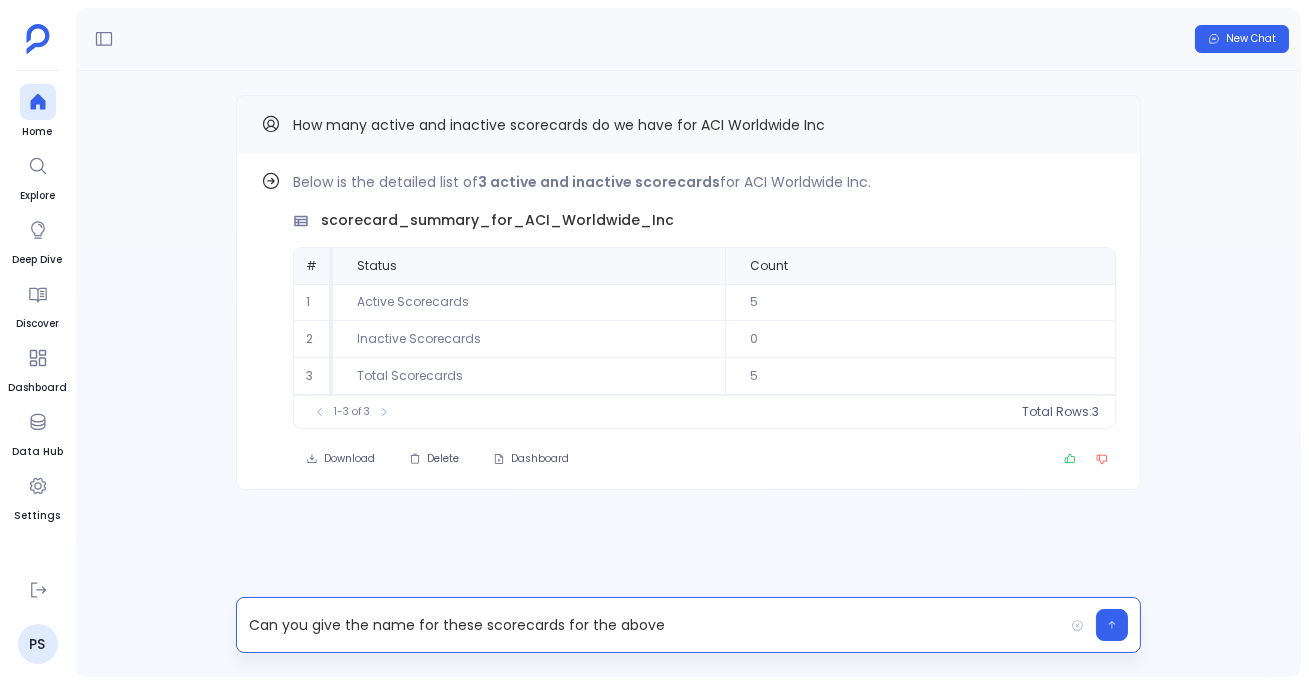click on "Can you give the name for these scorecards for the above" at bounding box center [650, 625] 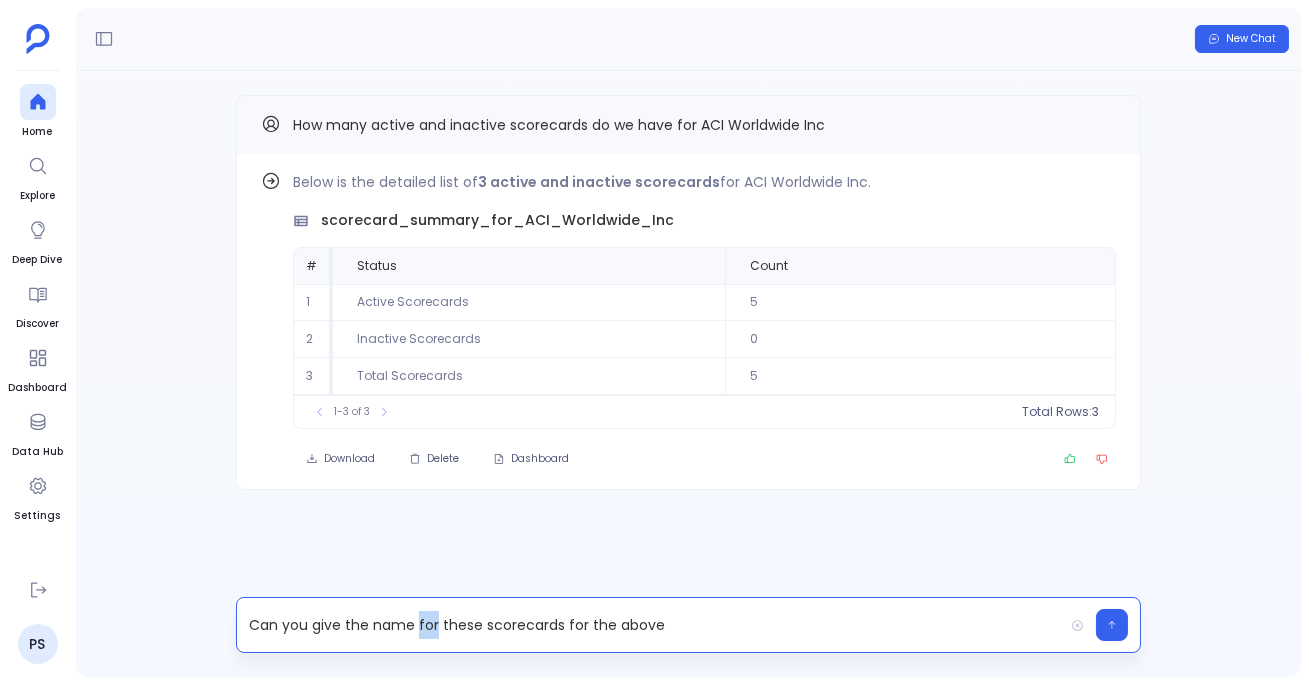 click on "Can you give the name for these scorecards for the above" at bounding box center (650, 625) 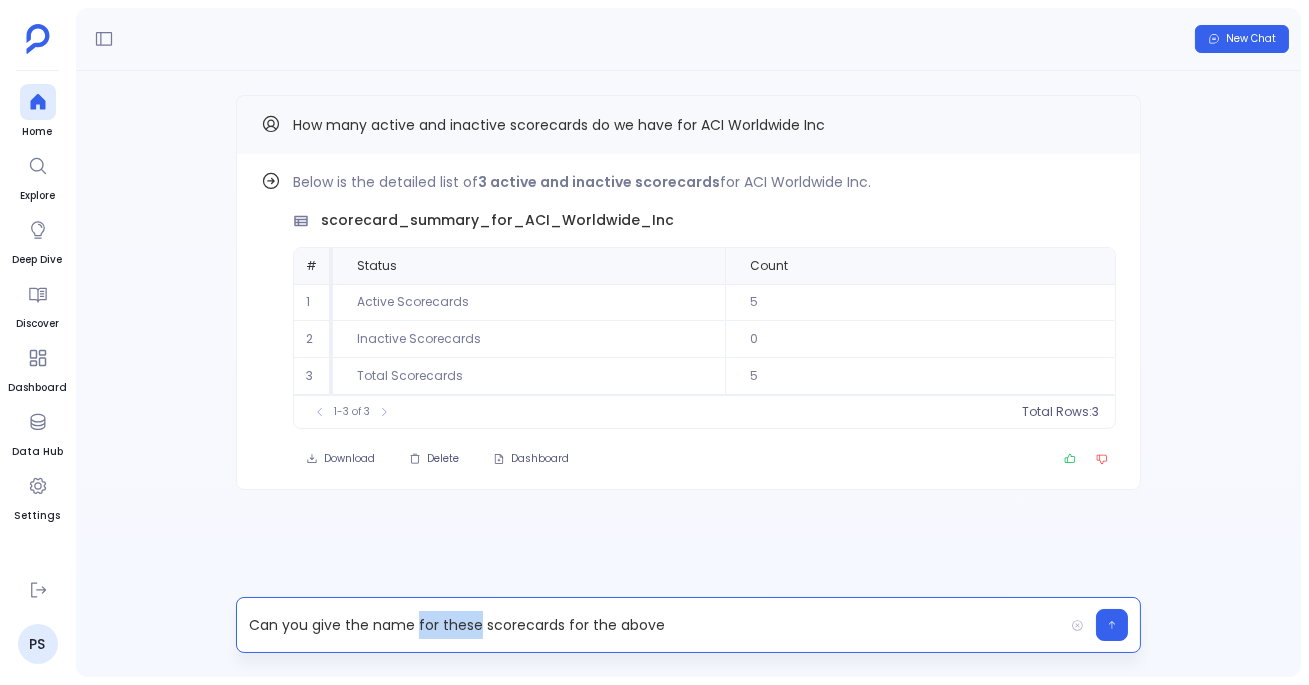 click on "Can you give the name for these scorecards for the above" at bounding box center (650, 625) 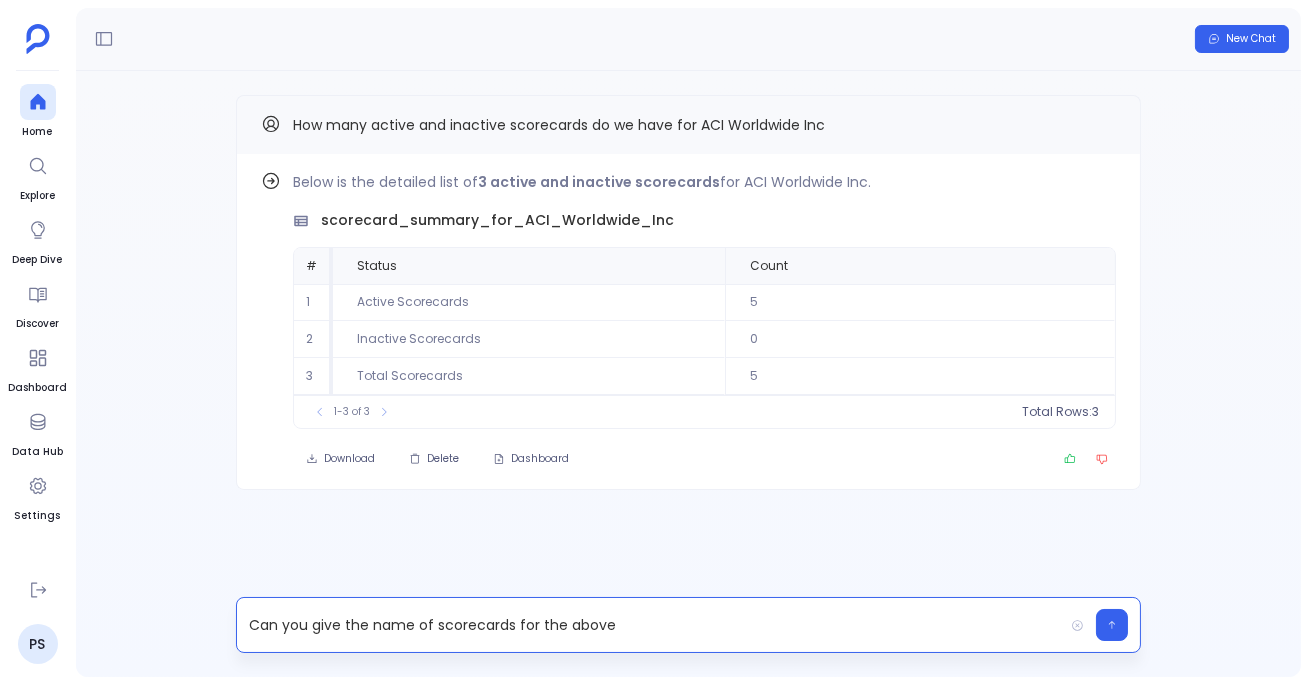 click on "Can you give the name of scorecards for the above" at bounding box center (650, 625) 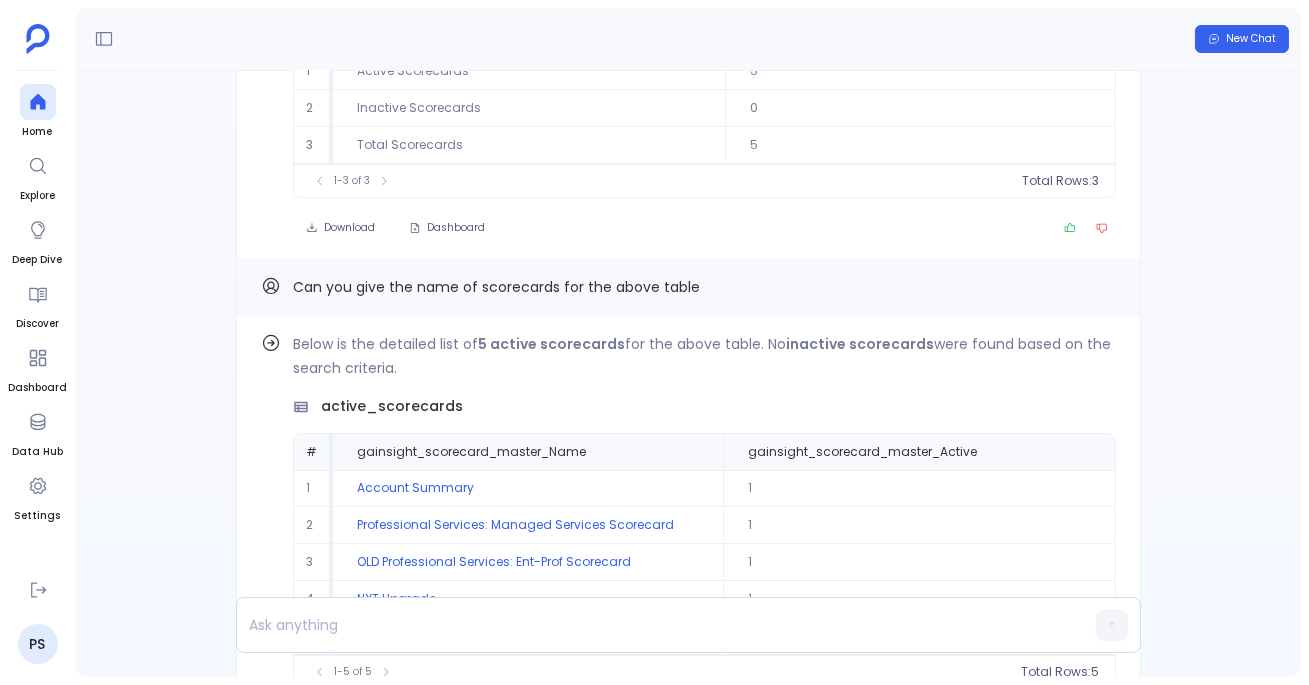 scroll, scrollTop: -808, scrollLeft: 0, axis: vertical 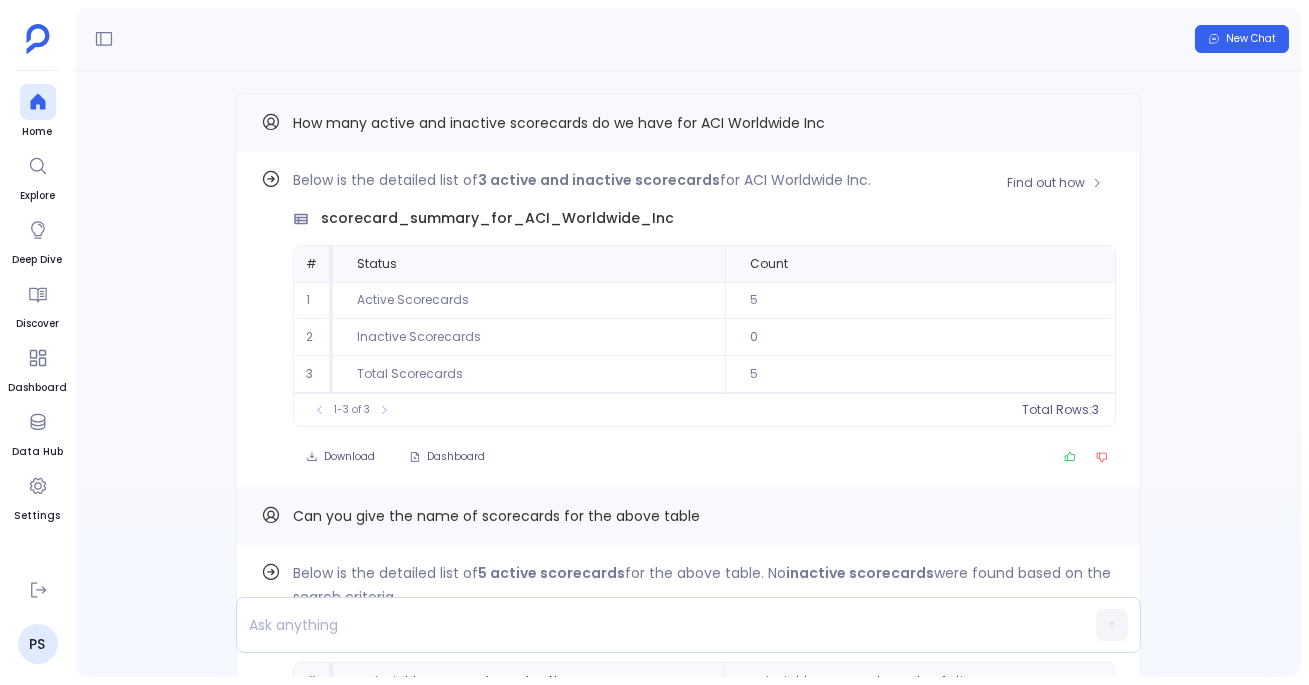 click on "5" at bounding box center [920, 300] 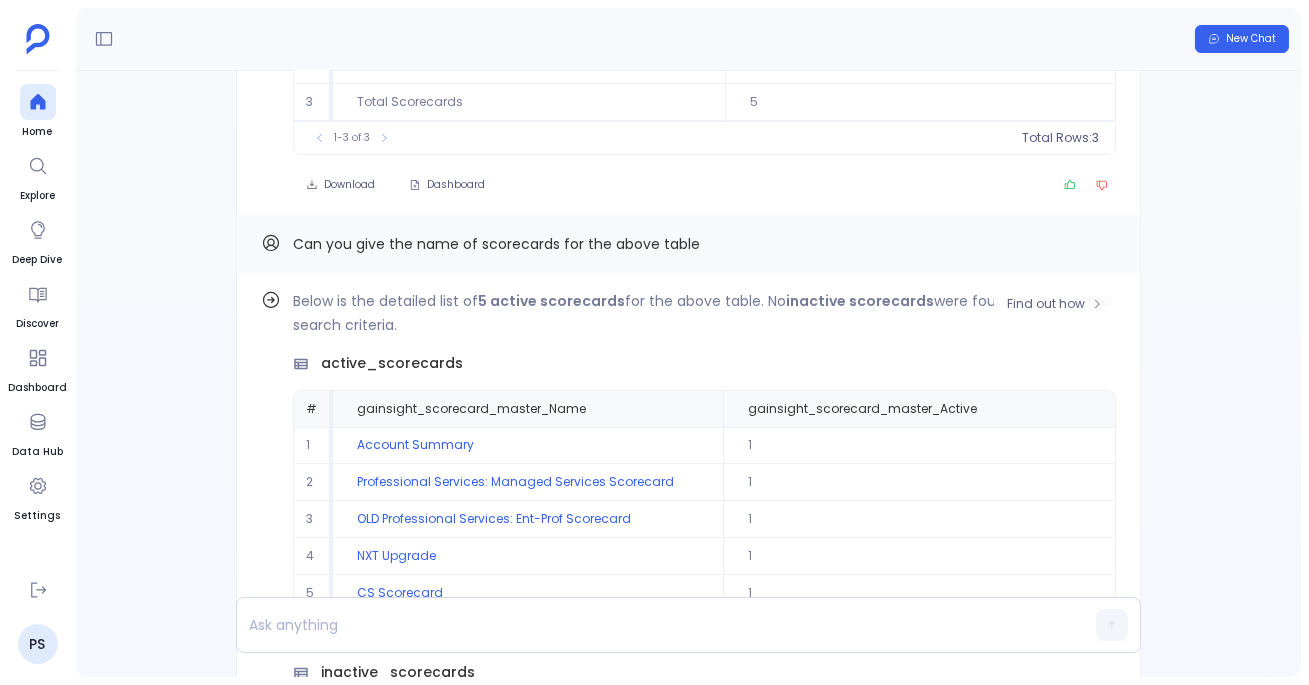 scroll, scrollTop: -808, scrollLeft: 0, axis: vertical 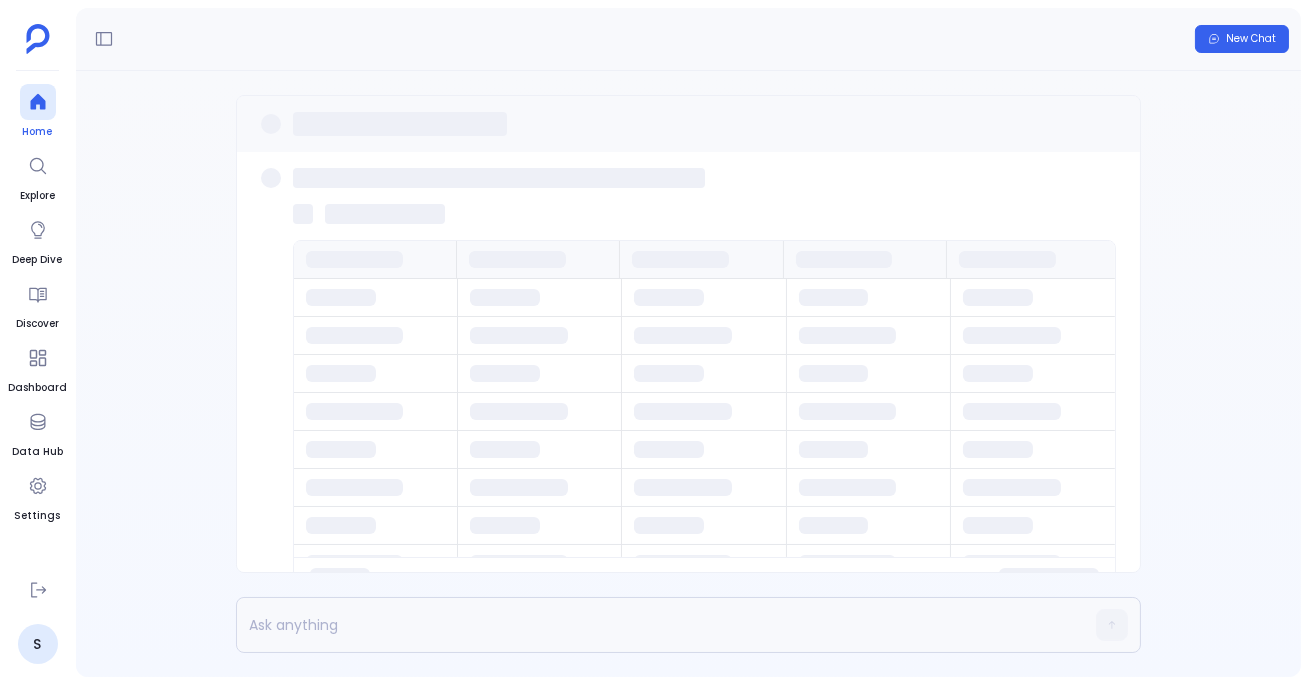 click at bounding box center [38, 102] 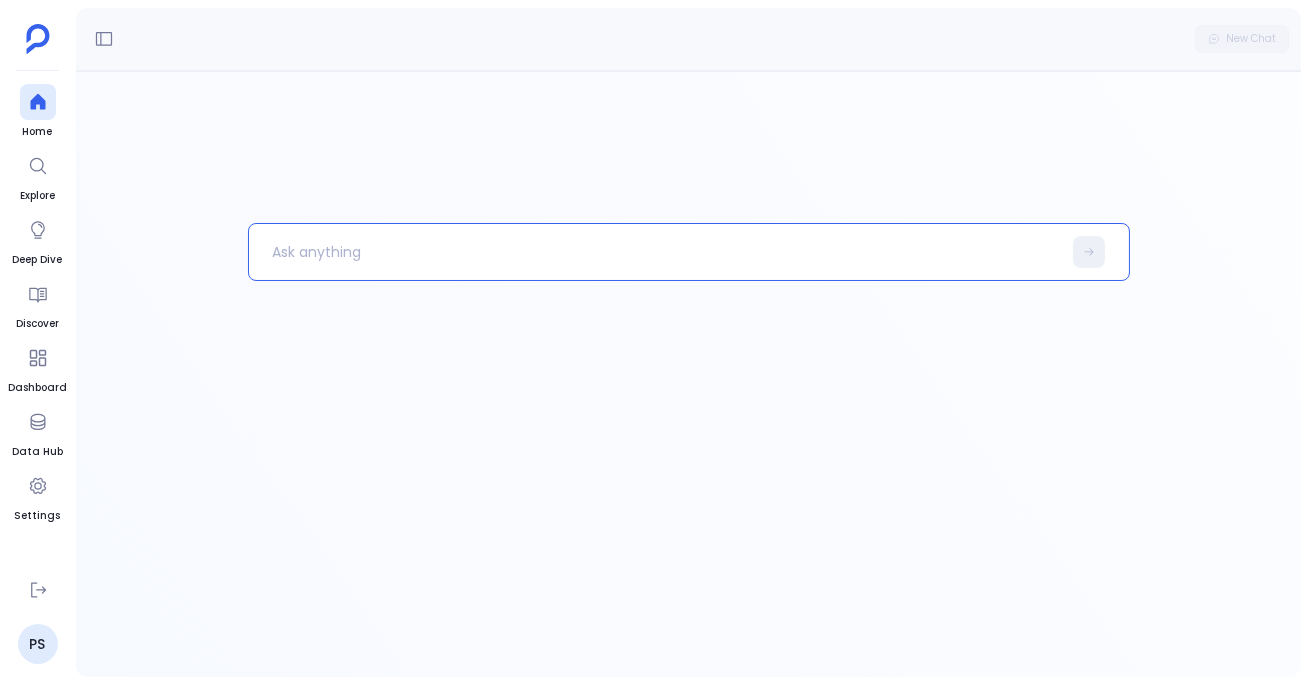 click at bounding box center [655, 252] 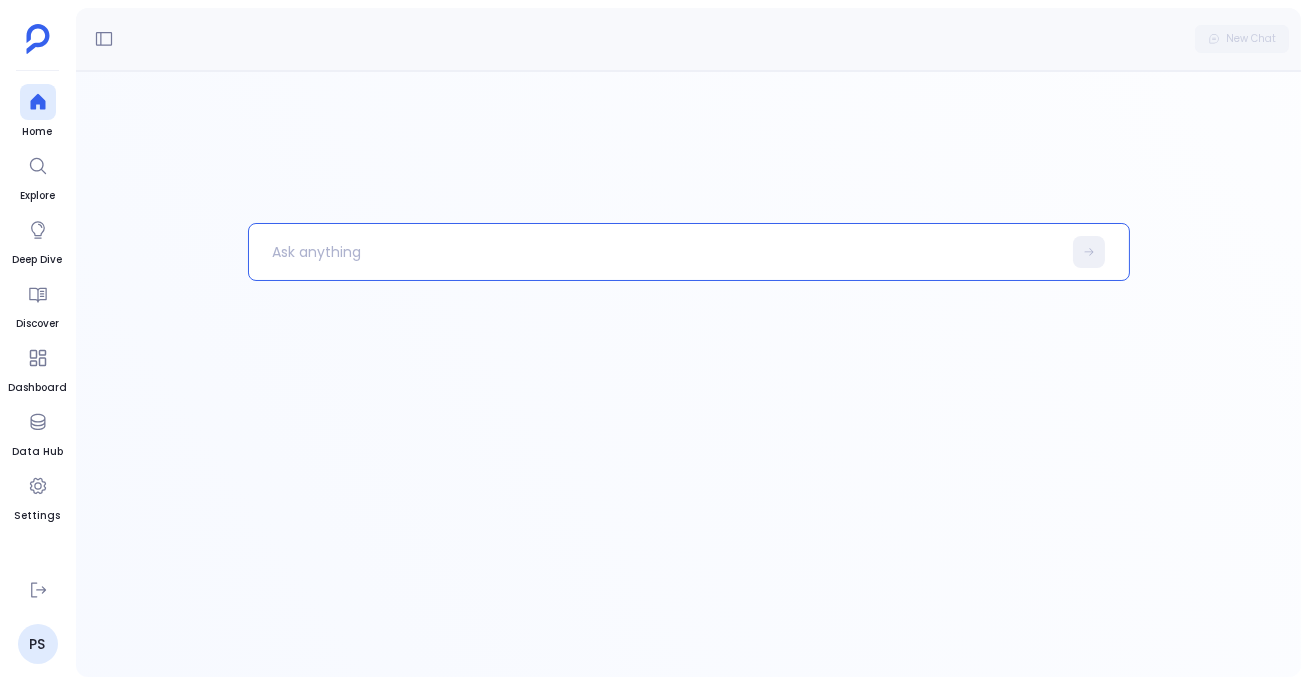 type 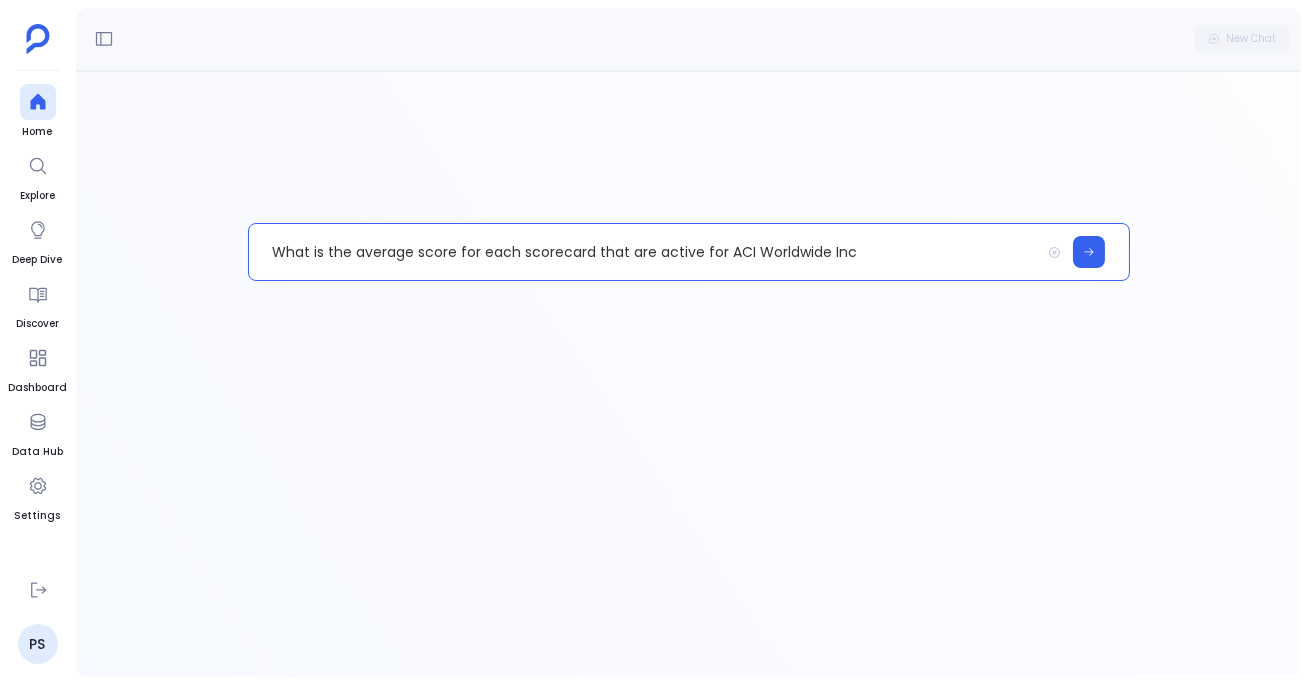 click on "What is the average score for each scorecard that are active for ACI Worldwide Inc" at bounding box center [644, 252] 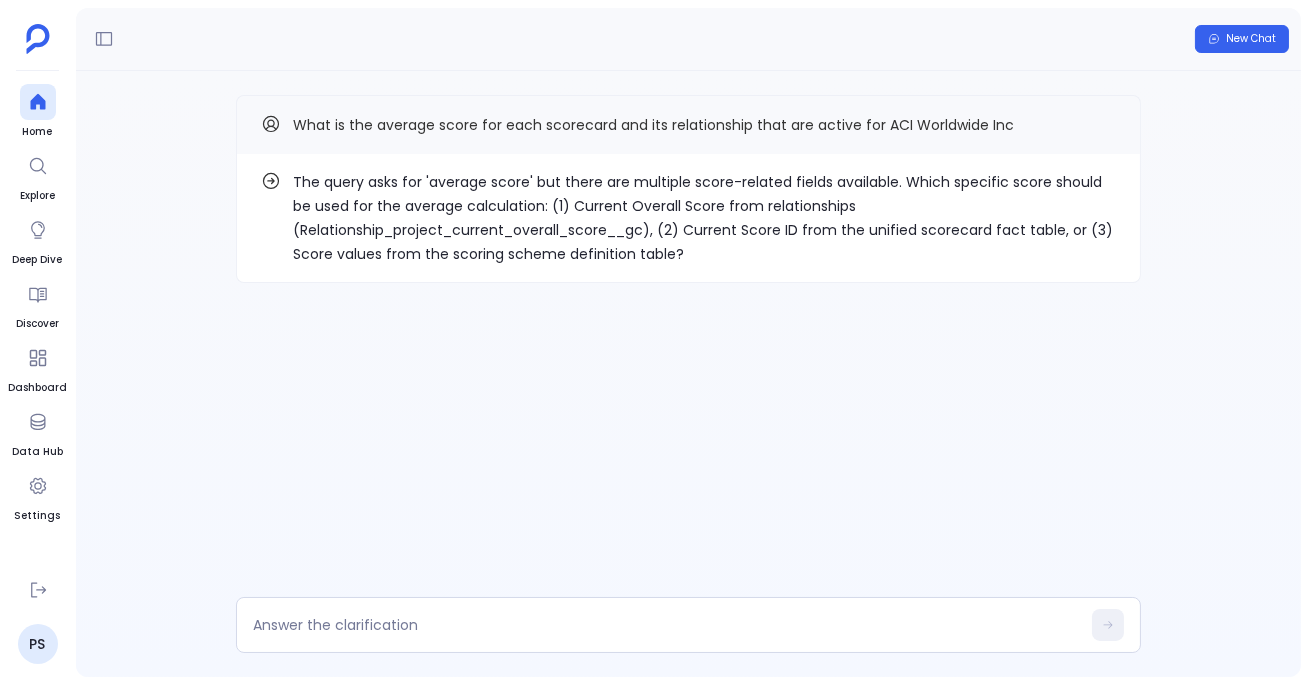 click on "The query asks for 'average score' but there are multiple score-related fields available. Which specific score should be used for the average calculation: (1) Current Overall Score from relationships (Relationship_project_current_overall_score__gc), (2) Current Score ID from the unified scorecard fact table, or (3) Score values from the scoring scheme definition table?" at bounding box center (704, 218) 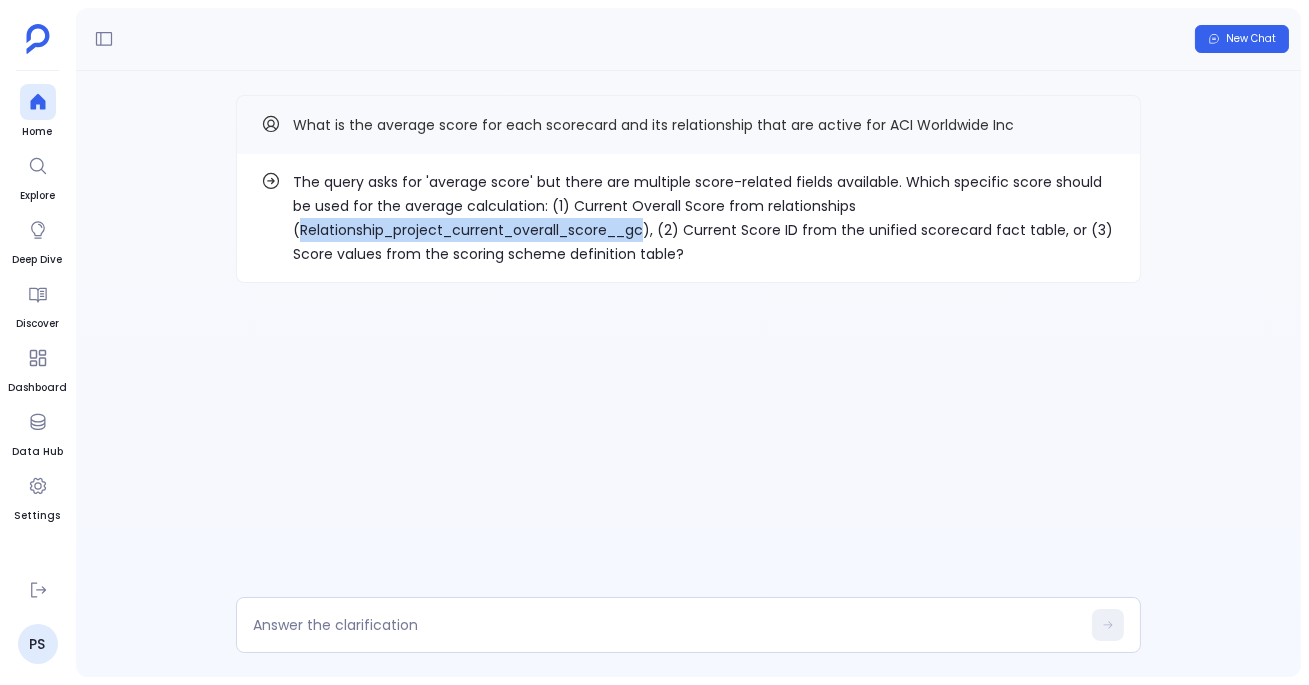 click on "The query asks for 'average score' but there are multiple score-related fields available. Which specific score should be used for the average calculation: (1) Current Overall Score from relationships (Relationship_project_current_overall_score__gc), (2) Current Score ID from the unified scorecard fact table, or (3) Score values from the scoring scheme definition table?" at bounding box center [704, 218] 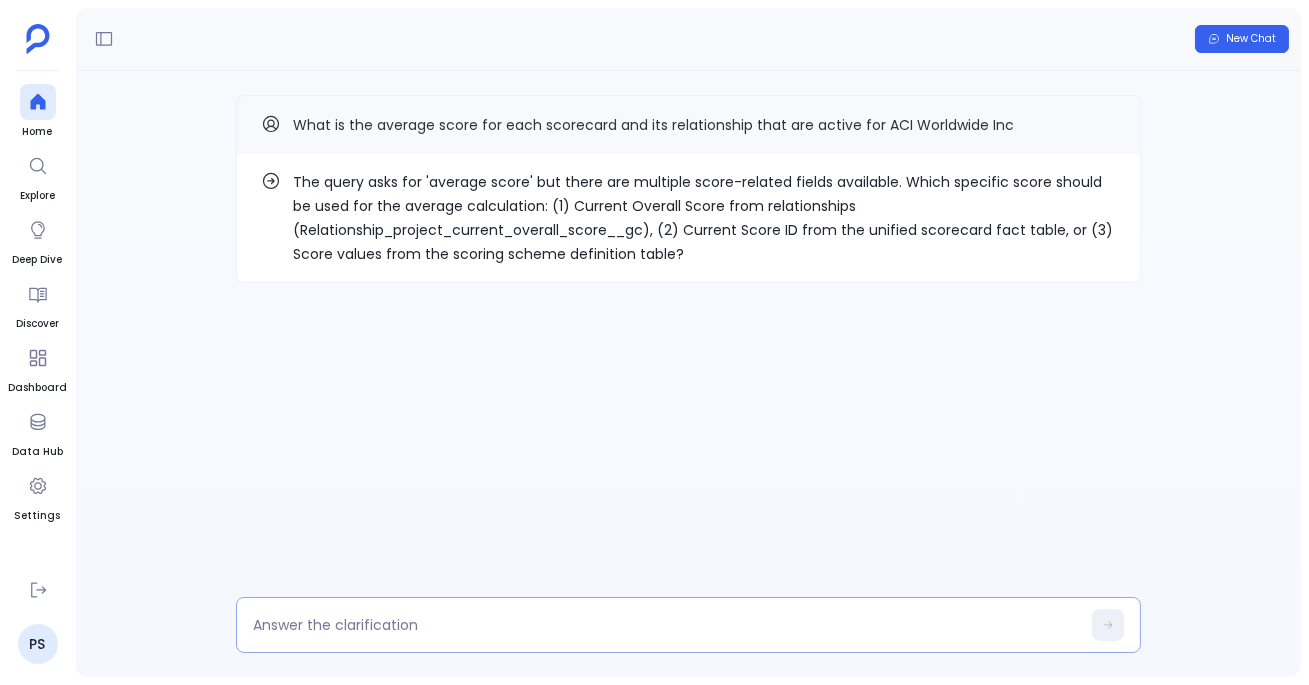 click at bounding box center [666, 625] 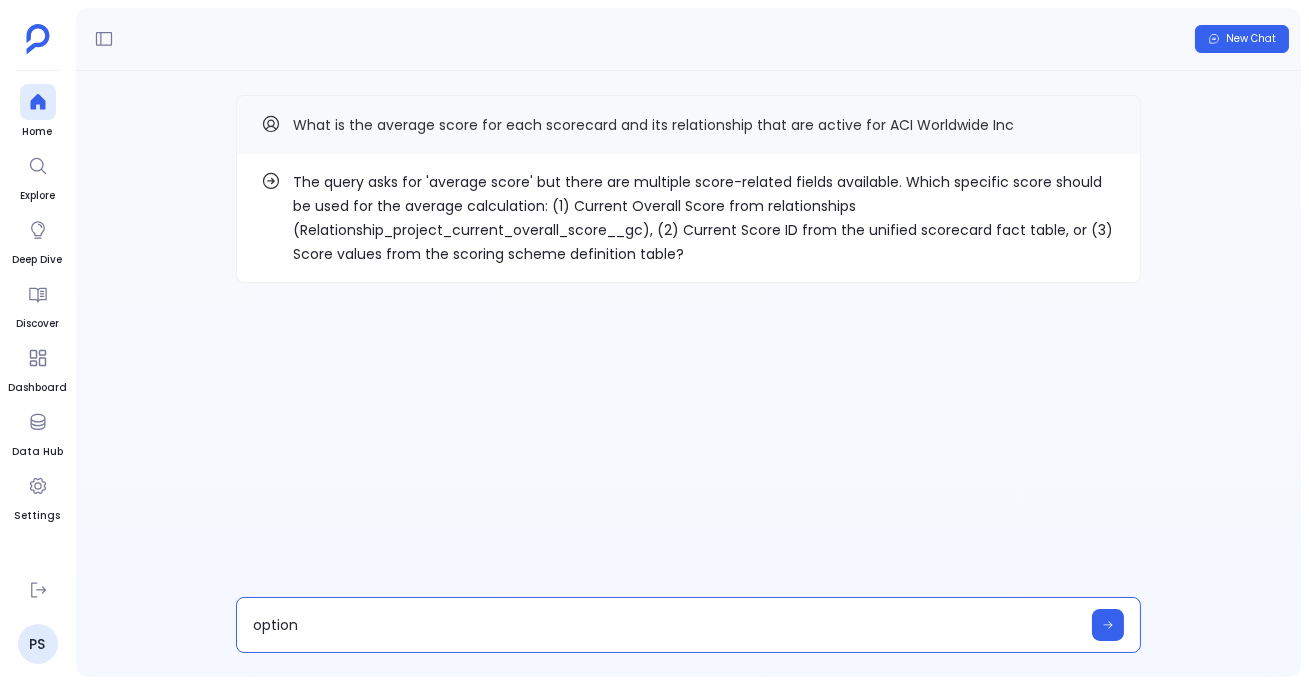 type on "option1" 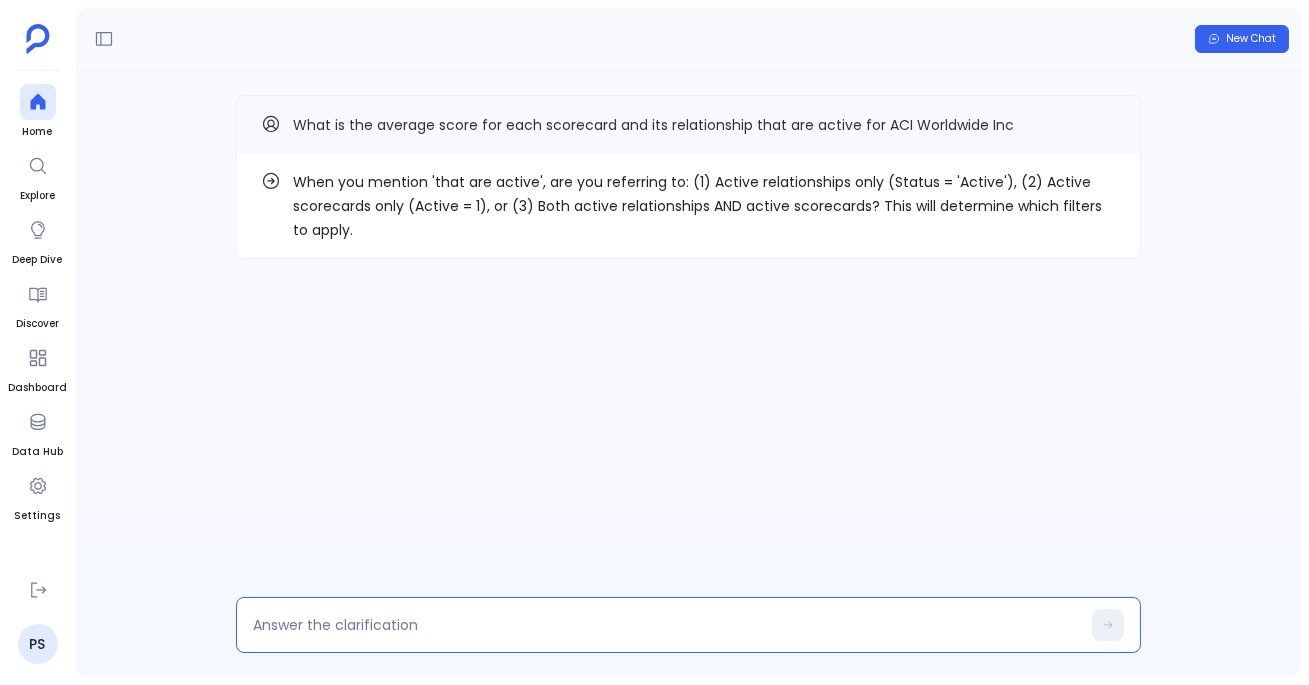 click at bounding box center (666, 625) 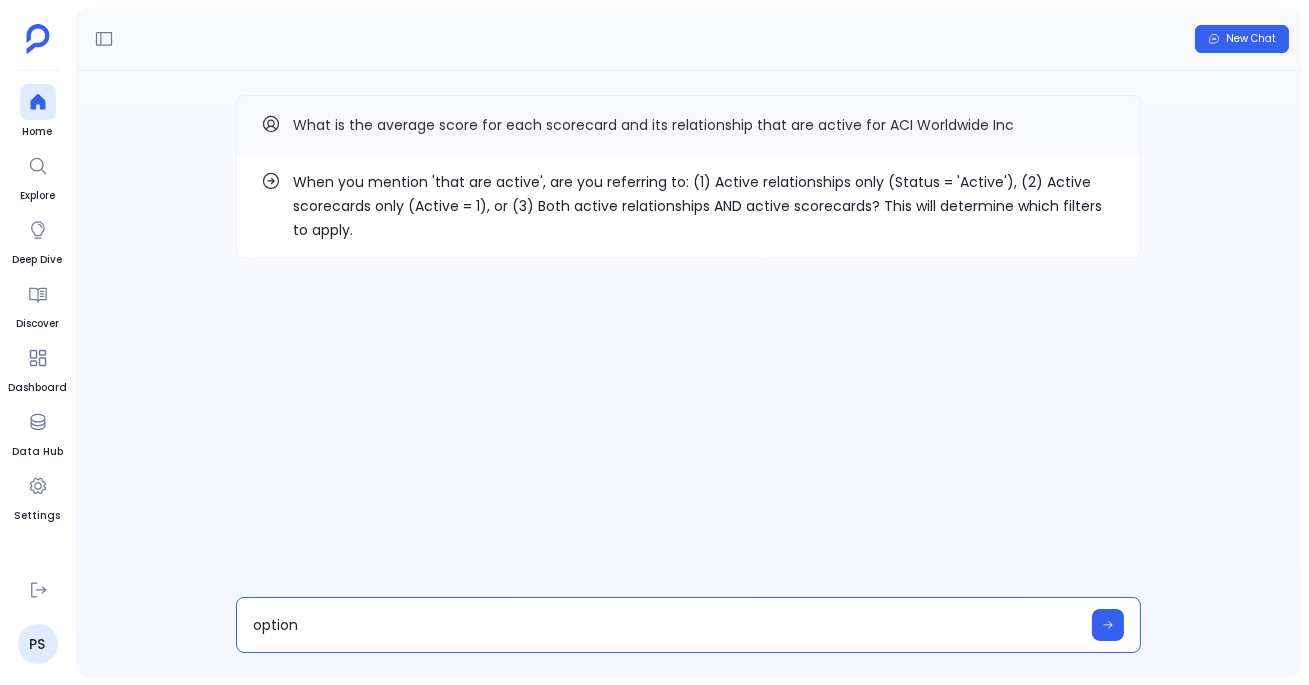type on "option 3" 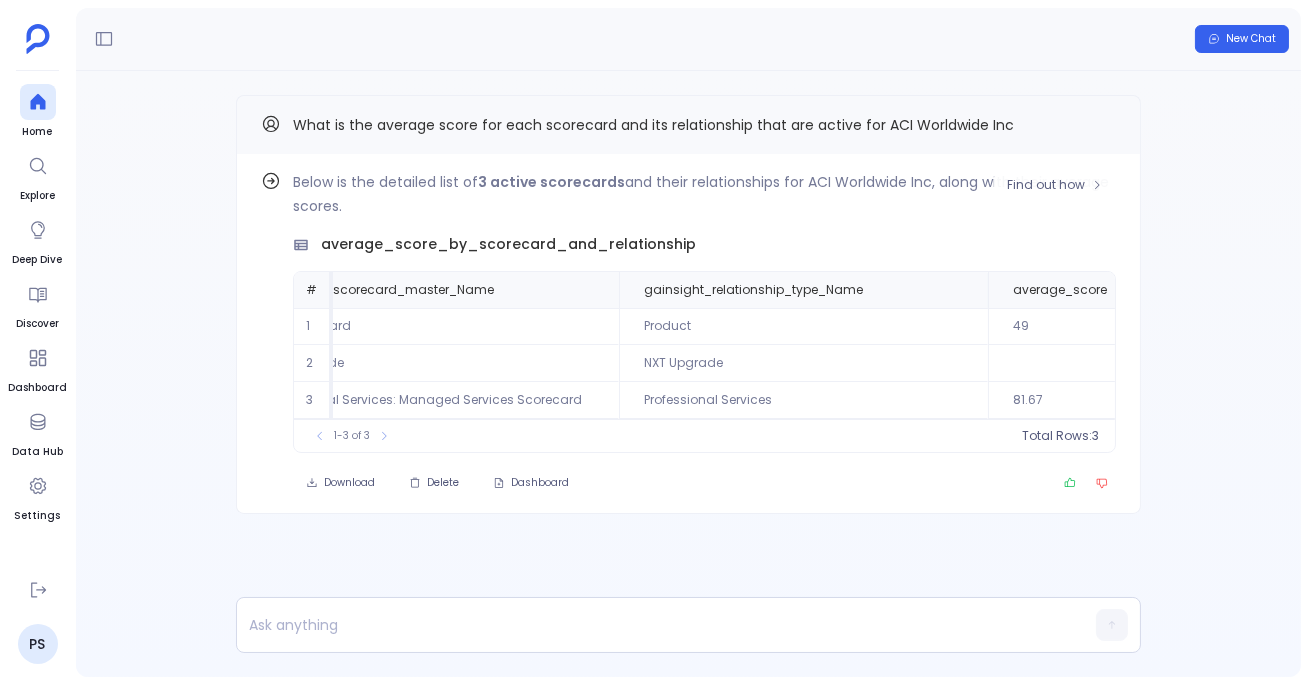 scroll, scrollTop: 0, scrollLeft: 0, axis: both 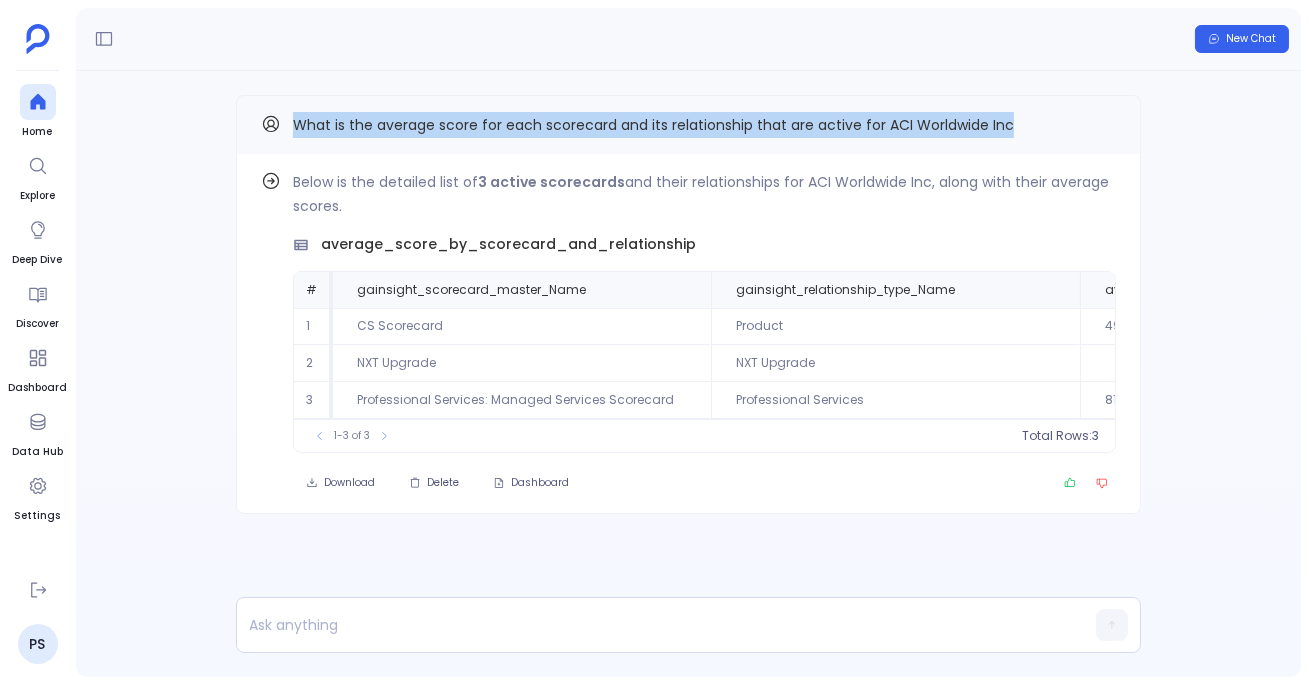 drag, startPoint x: 295, startPoint y: 126, endPoint x: 1021, endPoint y: 112, distance: 726.13495 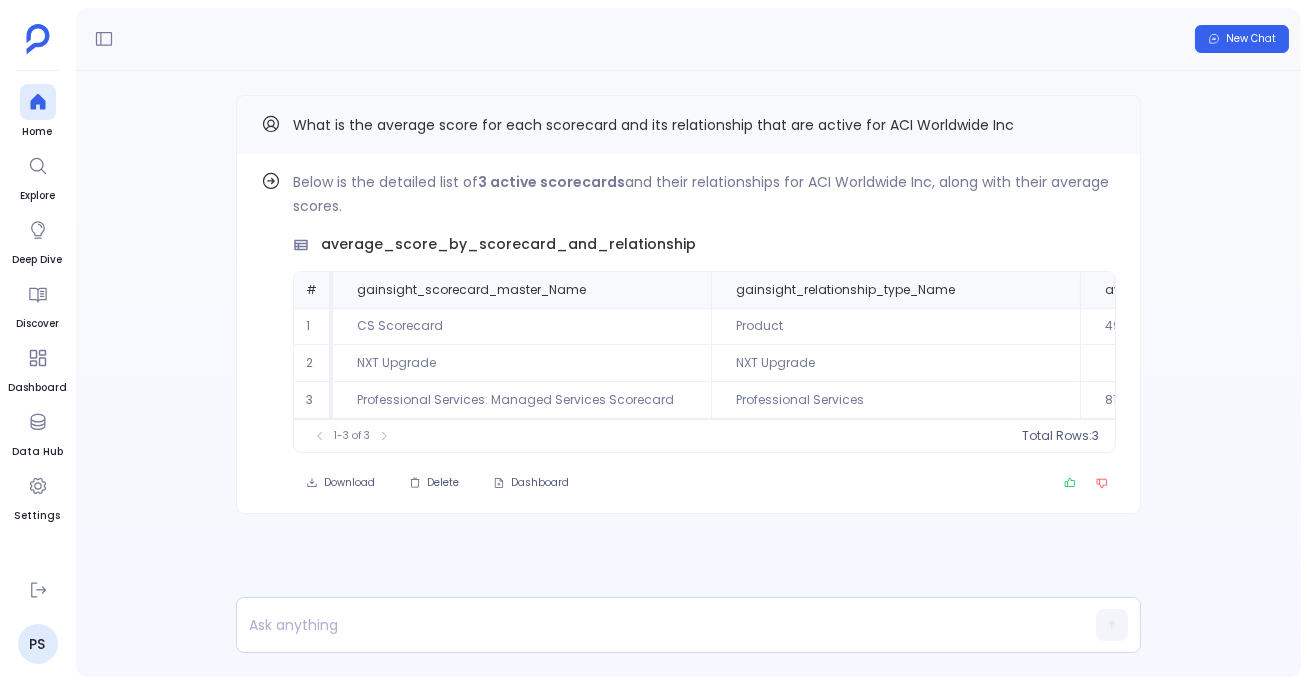 click on "New Chat" at bounding box center [688, 39] 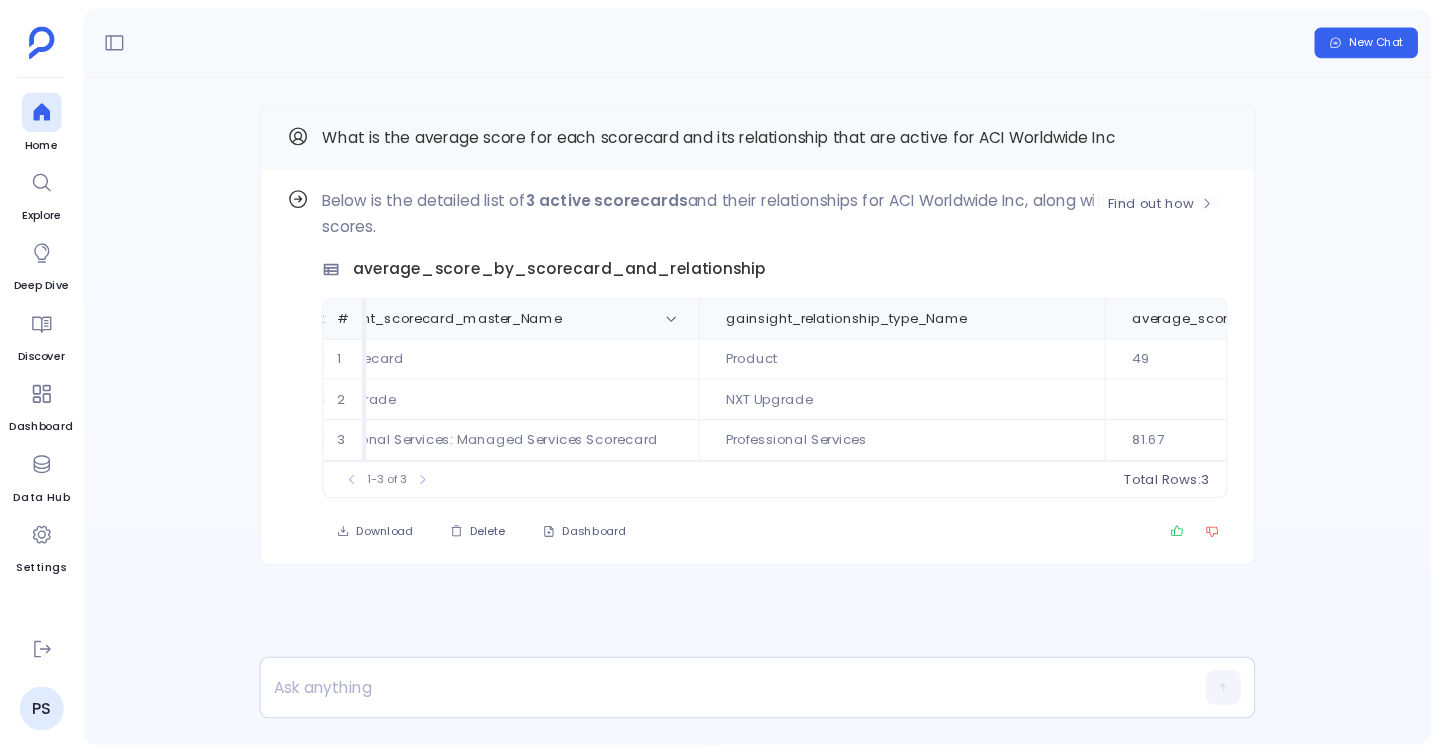 scroll, scrollTop: 0, scrollLeft: 49, axis: horizontal 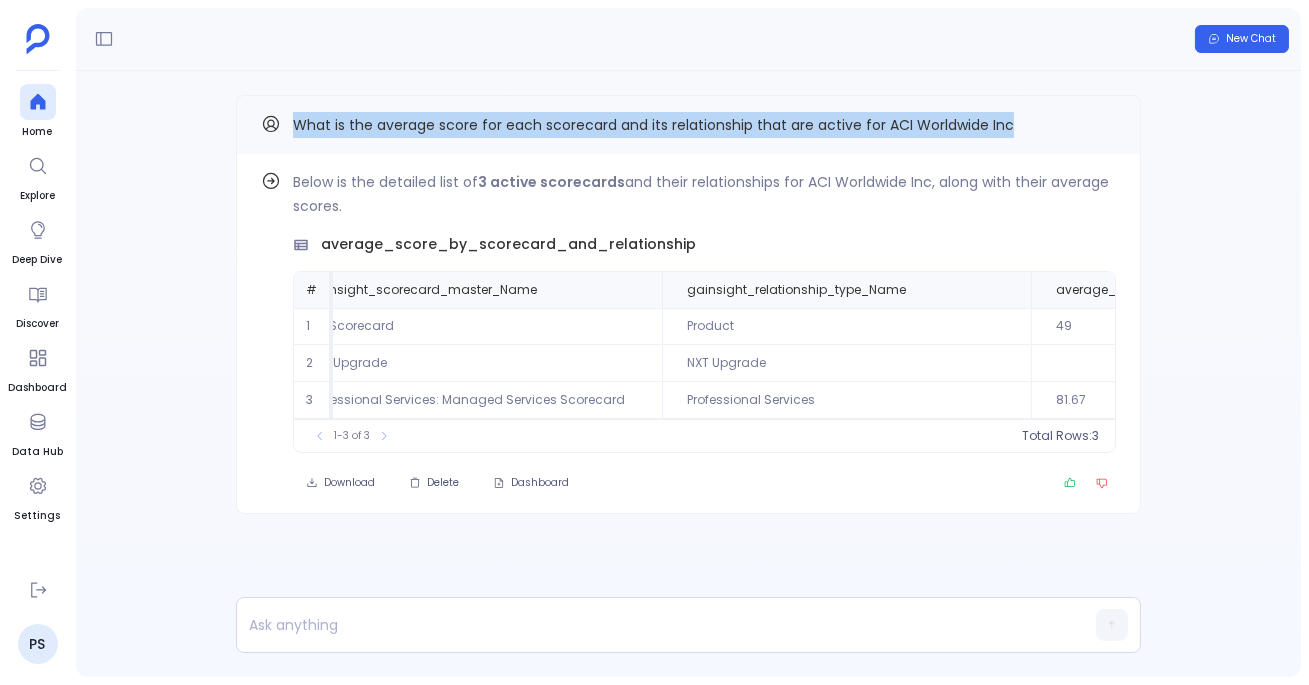 drag, startPoint x: 276, startPoint y: 119, endPoint x: 1055, endPoint y: 129, distance: 779.0642 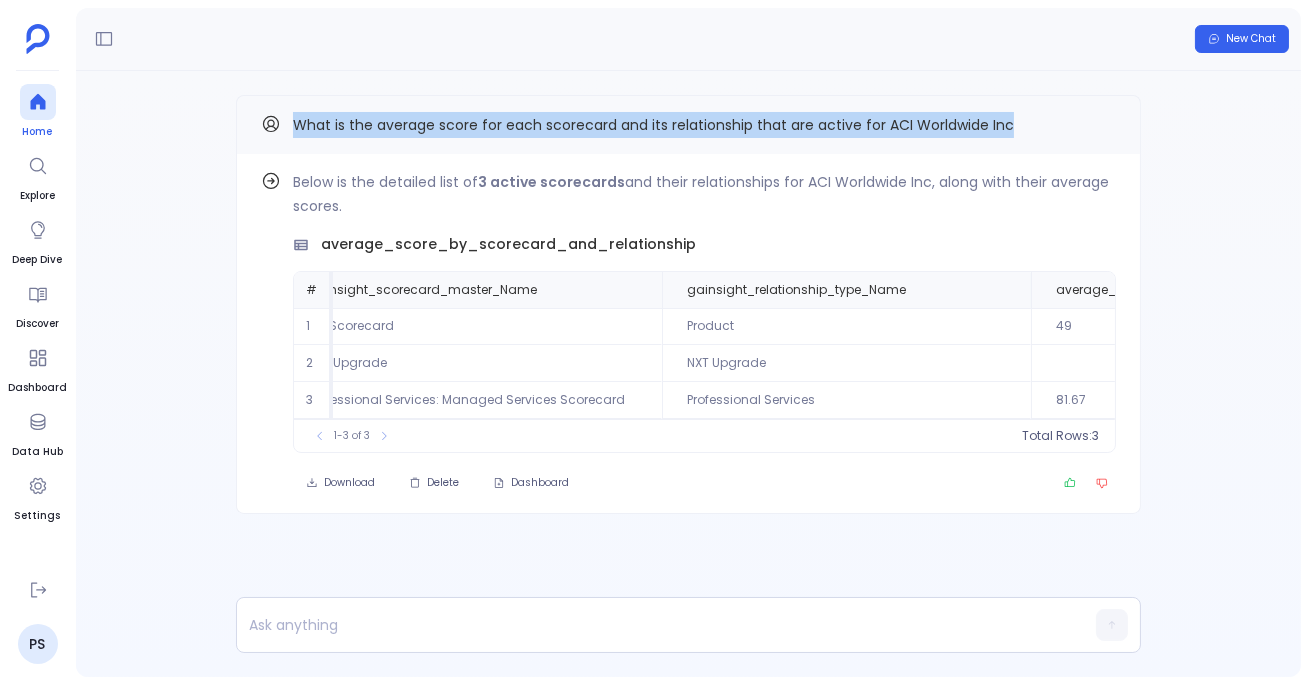 click 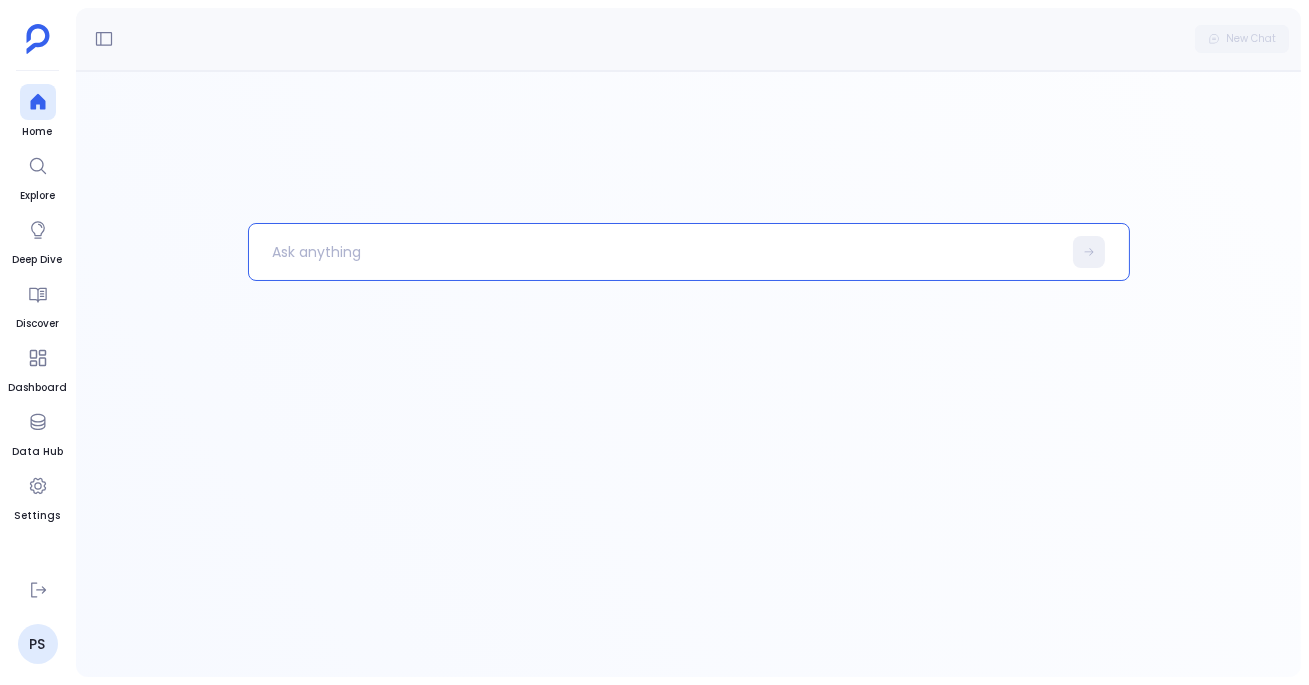 click at bounding box center (655, 252) 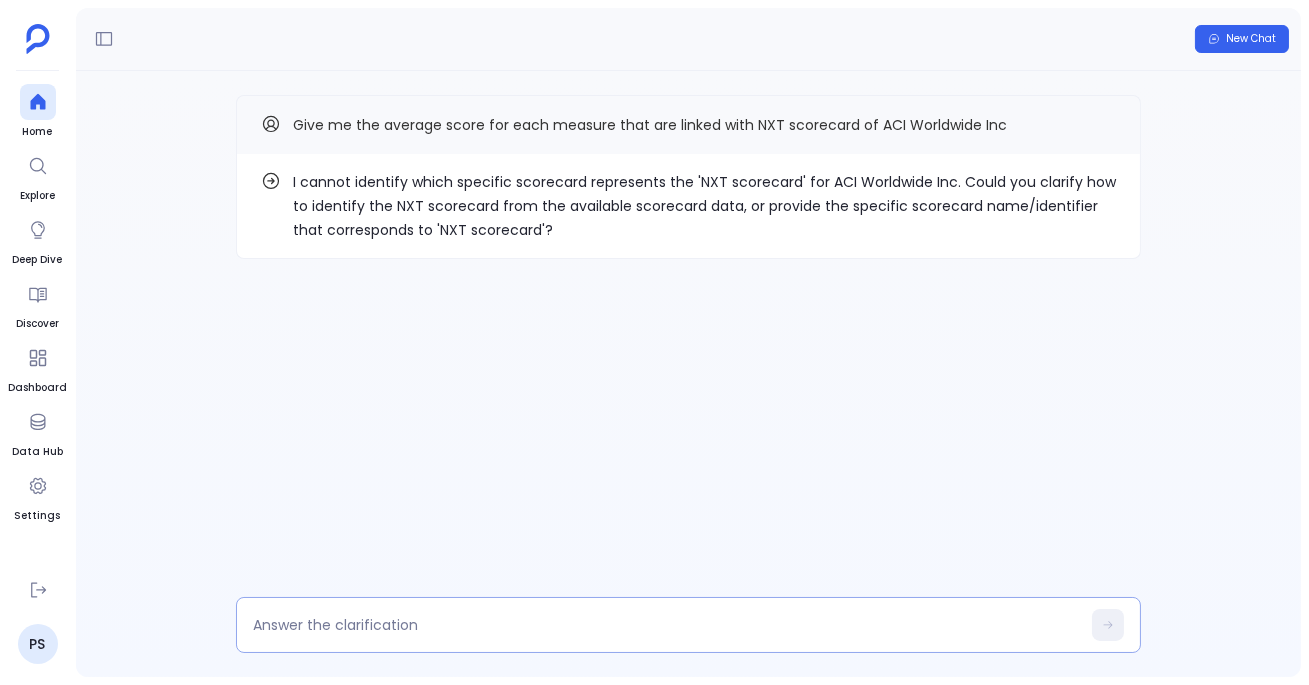click at bounding box center [688, 625] 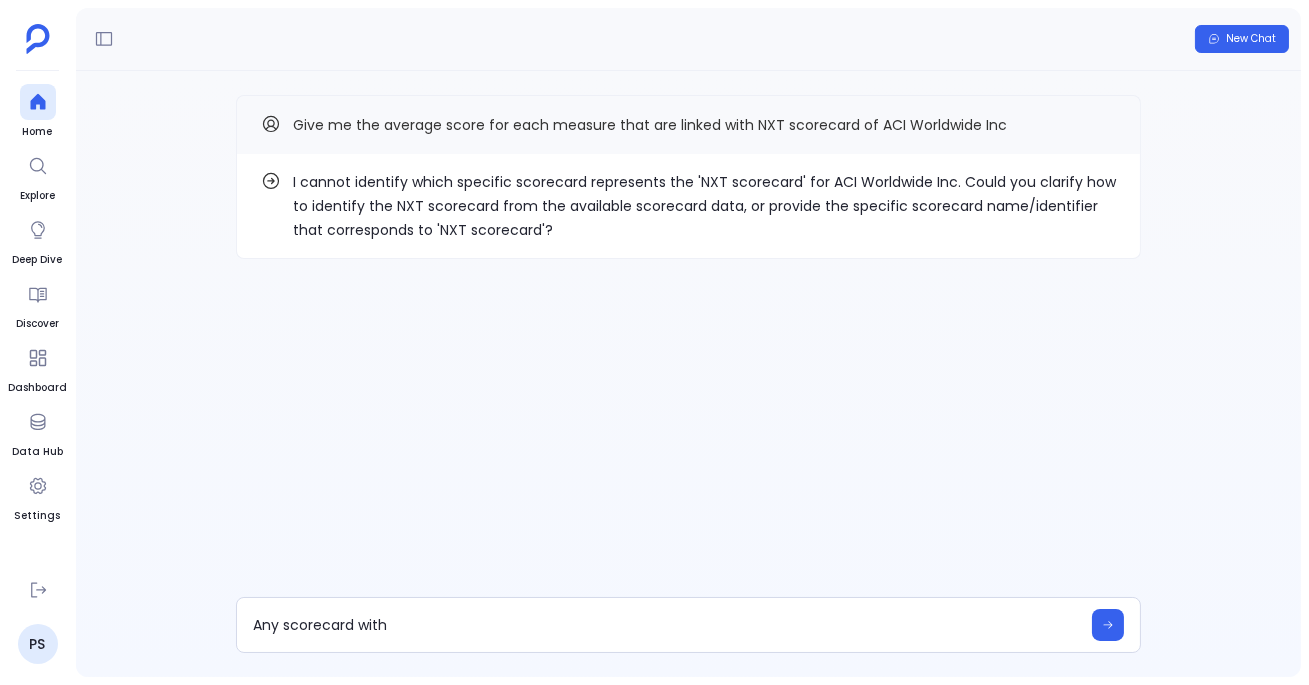 click on "I cannot identify which specific scorecard represents the 'NXT scorecard' for ACI Worldwide Inc. Could you clarify how to identify the NXT scorecard from the available scorecard data, or provide the specific scorecard name/identifier that corresponds to 'NXT scorecard'?" at bounding box center [704, 206] 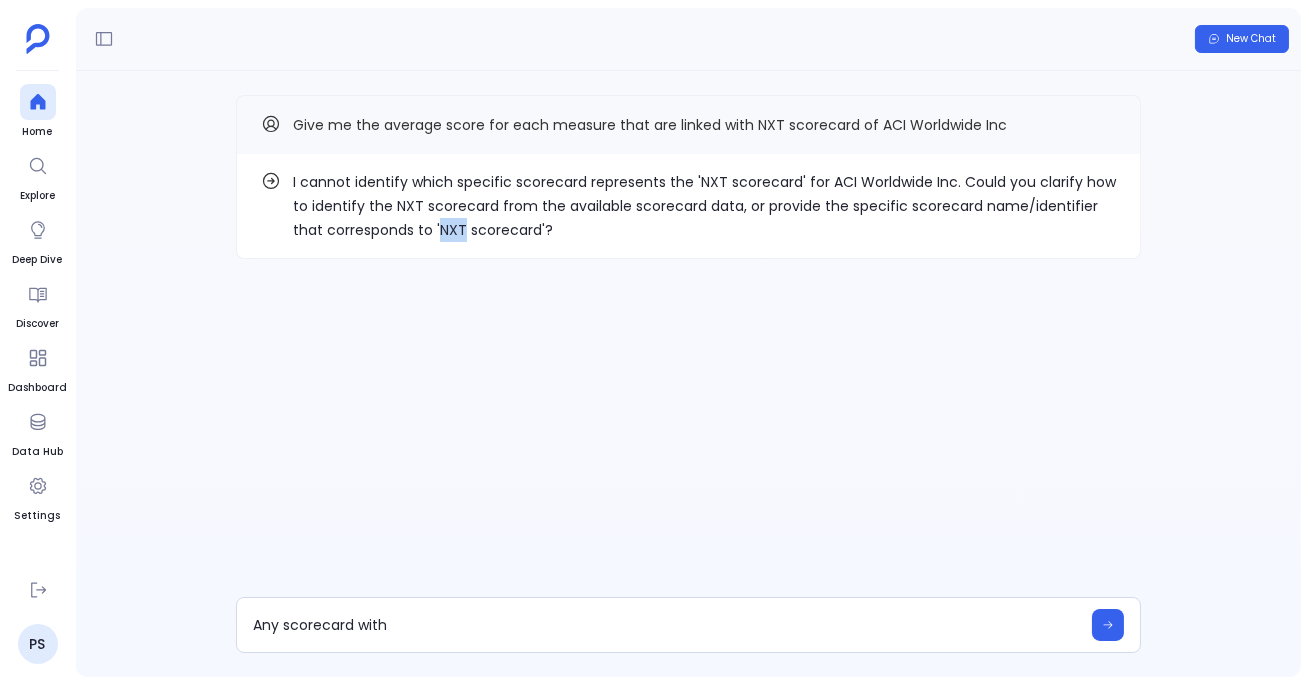 click on "I cannot identify which specific scorecard represents the 'NXT scorecard' for ACI Worldwide Inc. Could you clarify how to identify the NXT scorecard from the available scorecard data, or provide the specific scorecard name/identifier that corresponds to 'NXT scorecard'?" at bounding box center [704, 206] 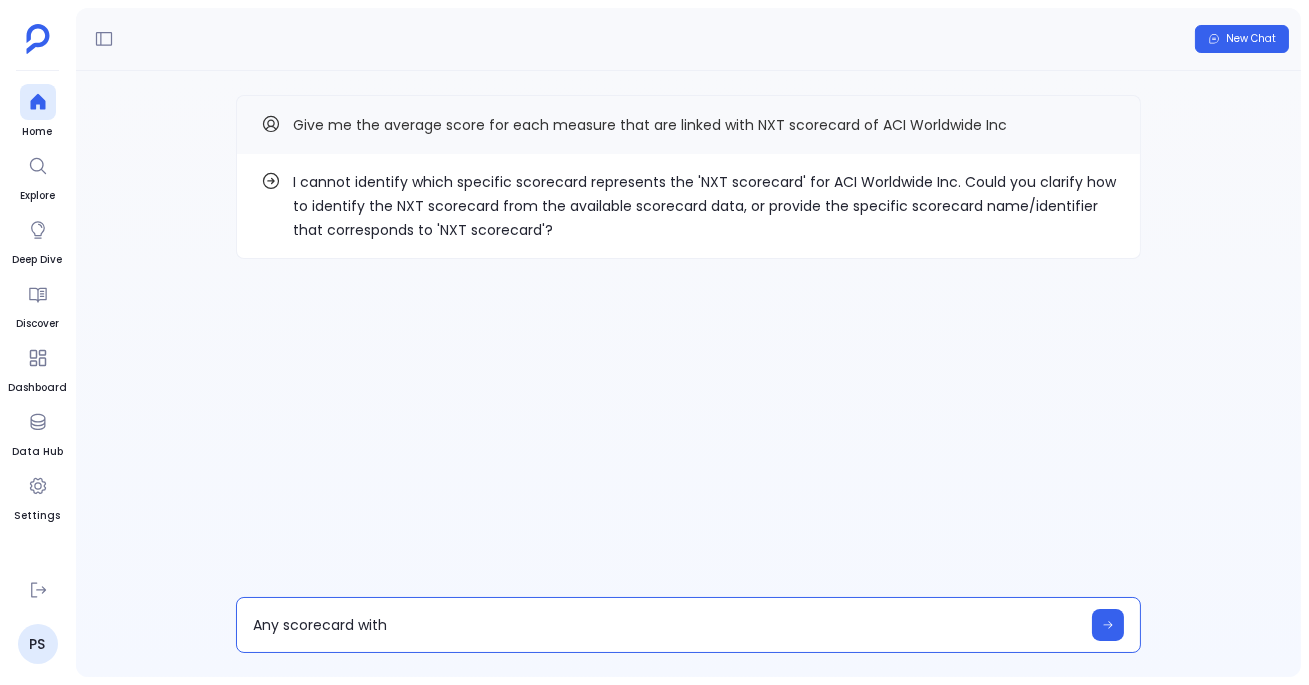 click on "Any scorecard with" at bounding box center (666, 625) 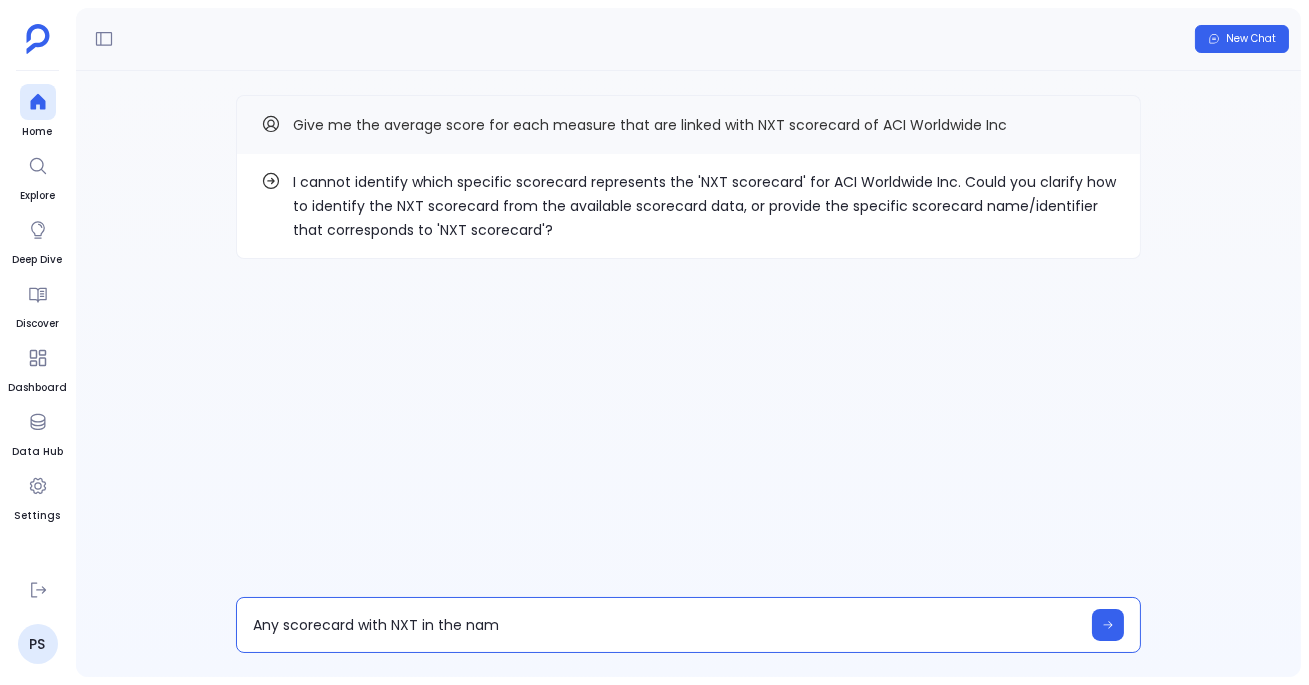 type on "Any scorecard with NXT in the name" 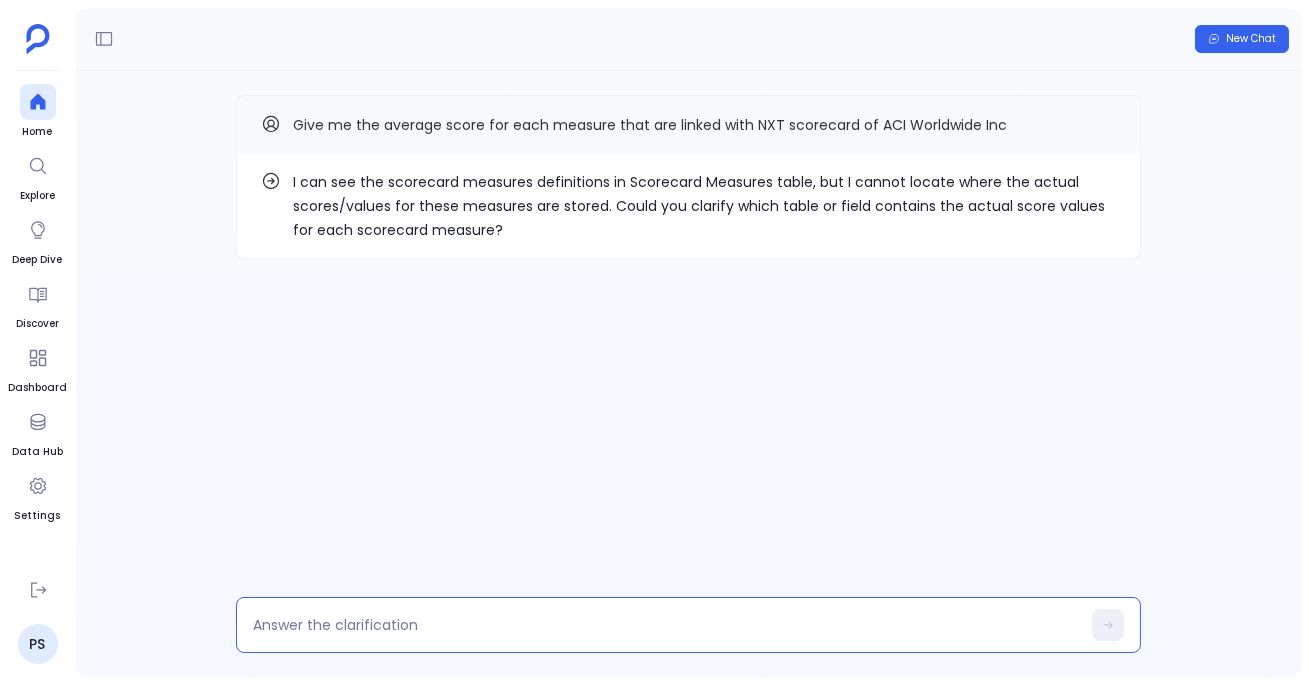 click at bounding box center (666, 625) 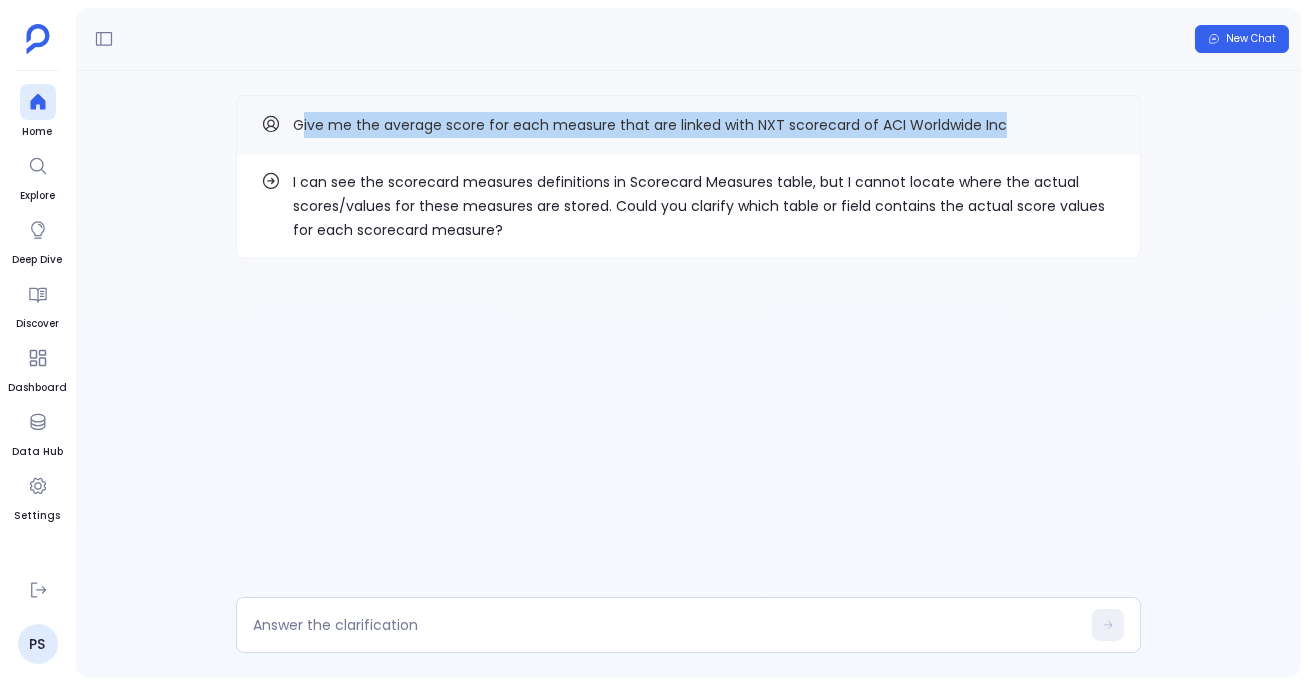 drag, startPoint x: 299, startPoint y: 117, endPoint x: 1020, endPoint y: 127, distance: 721.06934 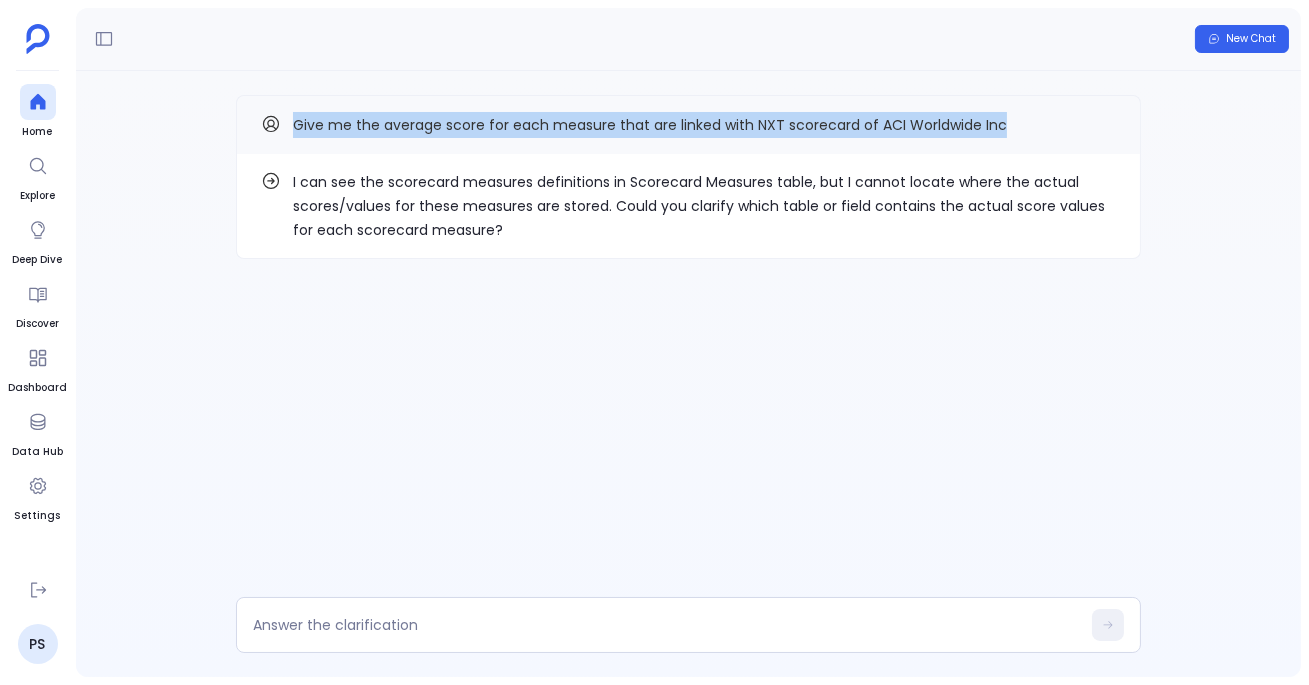 drag, startPoint x: 1020, startPoint y: 127, endPoint x: 137, endPoint y: 90, distance: 883.77484 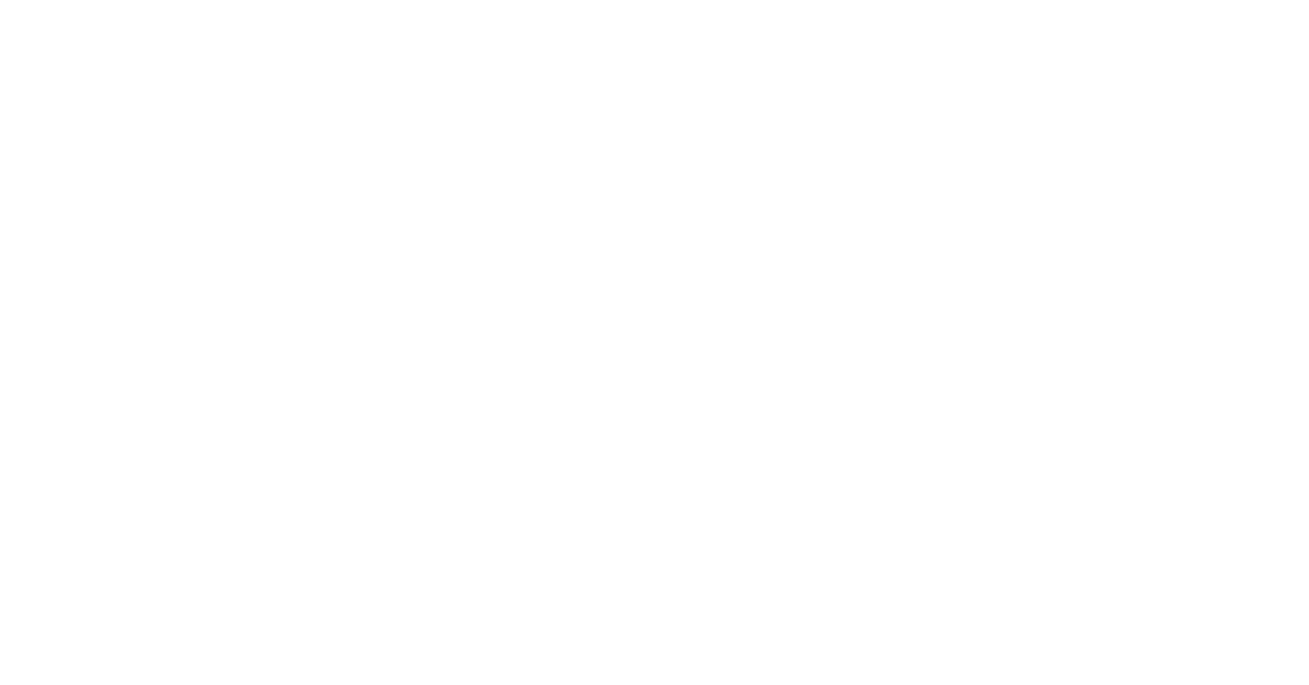 scroll, scrollTop: 0, scrollLeft: 0, axis: both 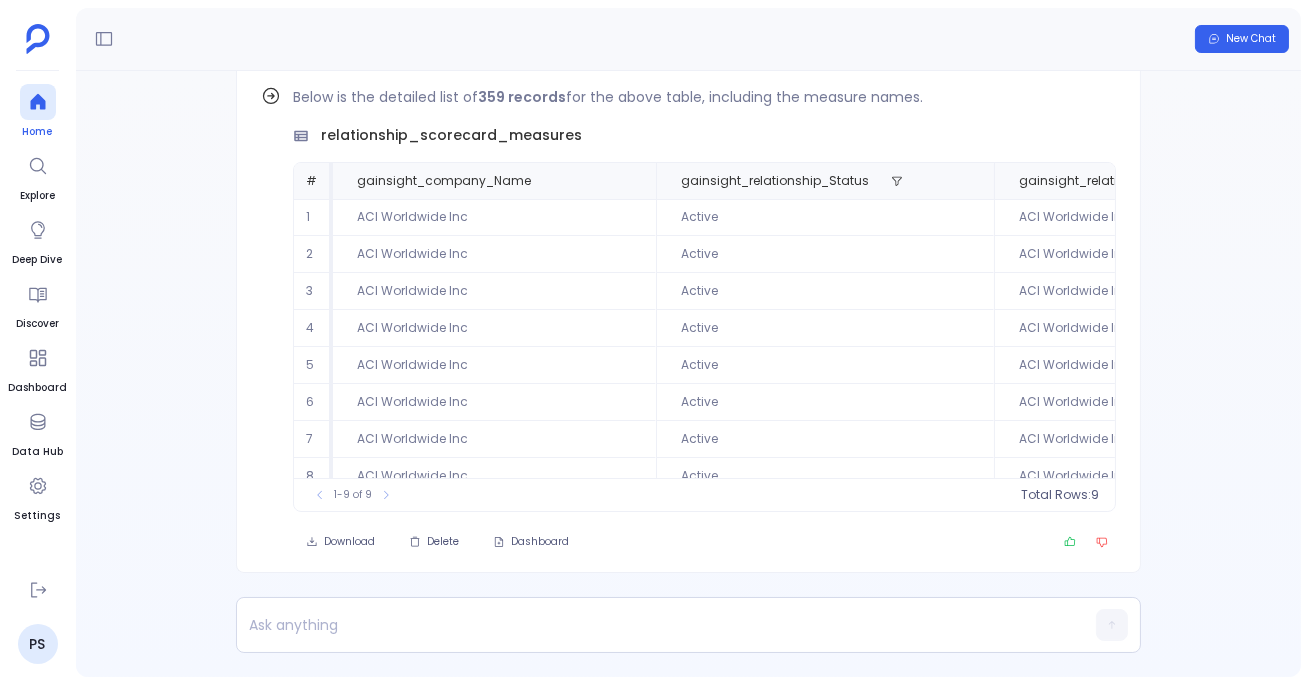 click 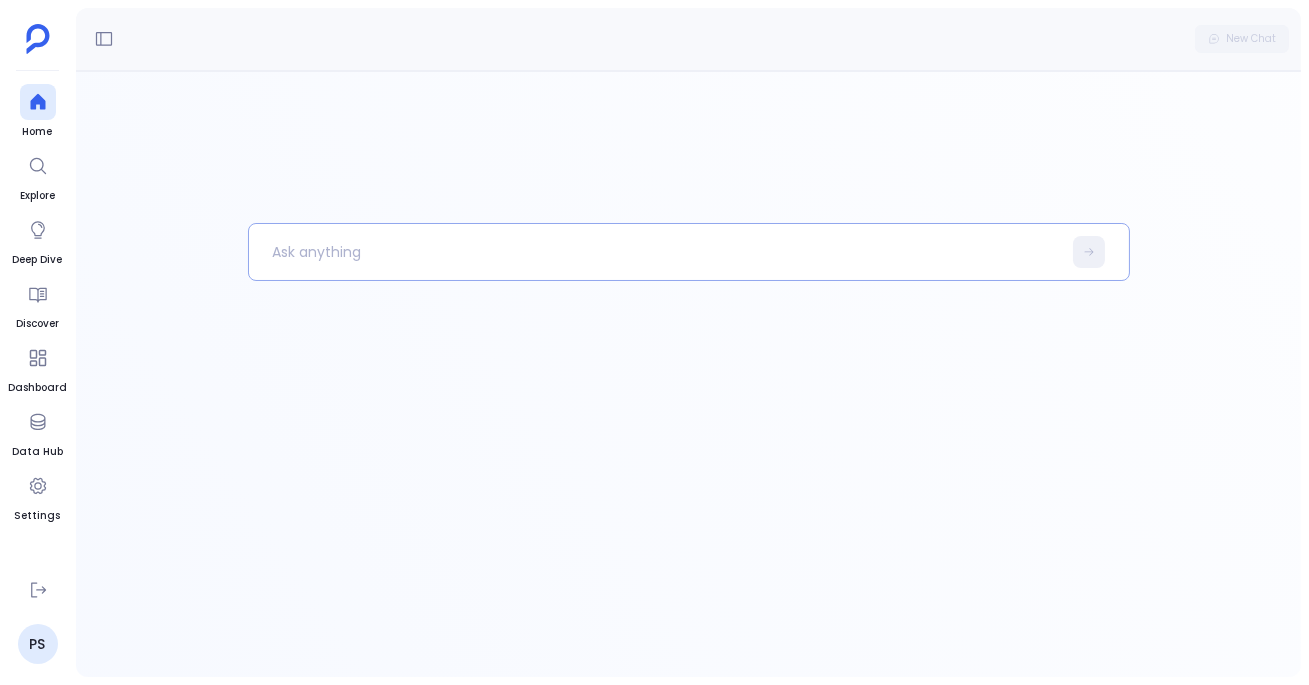 click at bounding box center [655, 252] 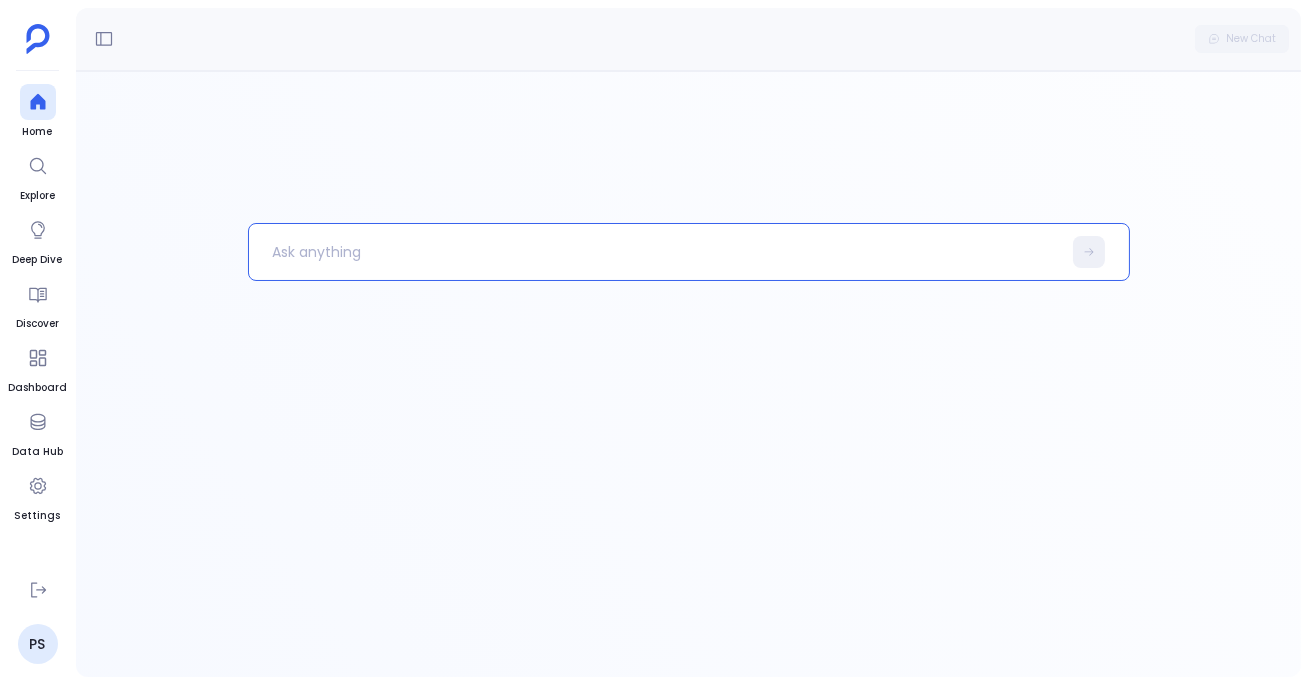 type 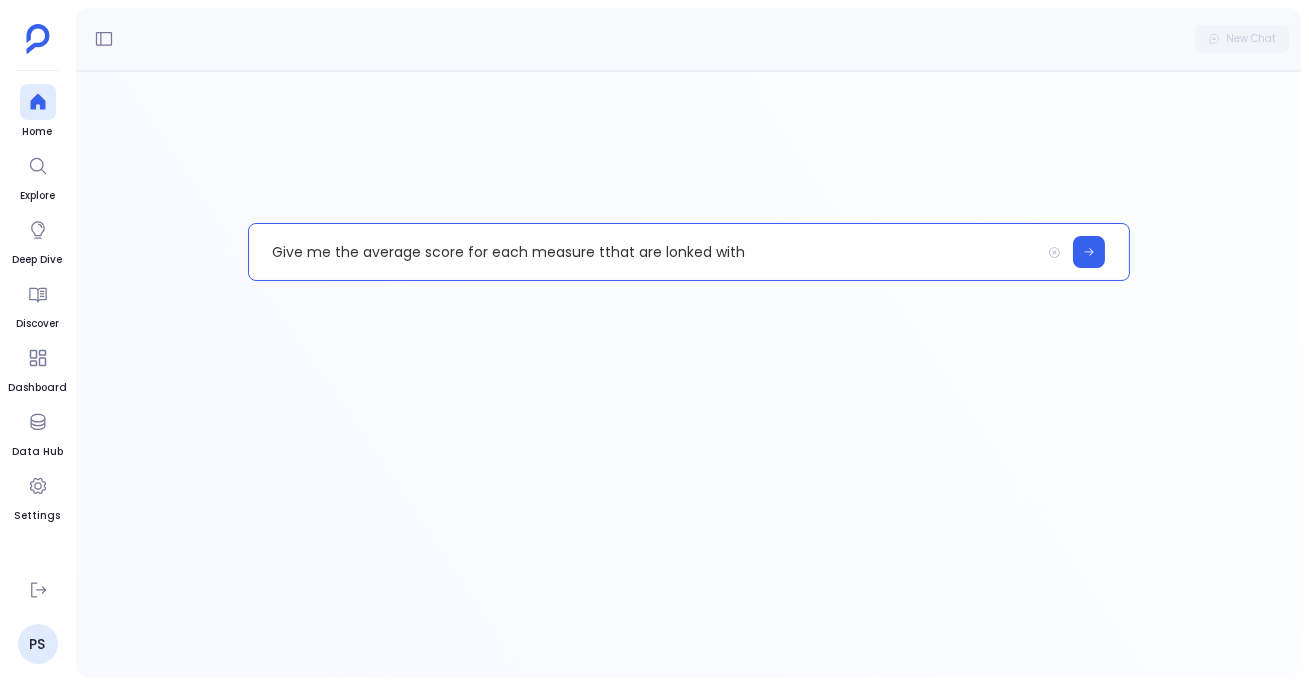 click on "Give me the average score for each measure tthat are lonked with" at bounding box center (644, 252) 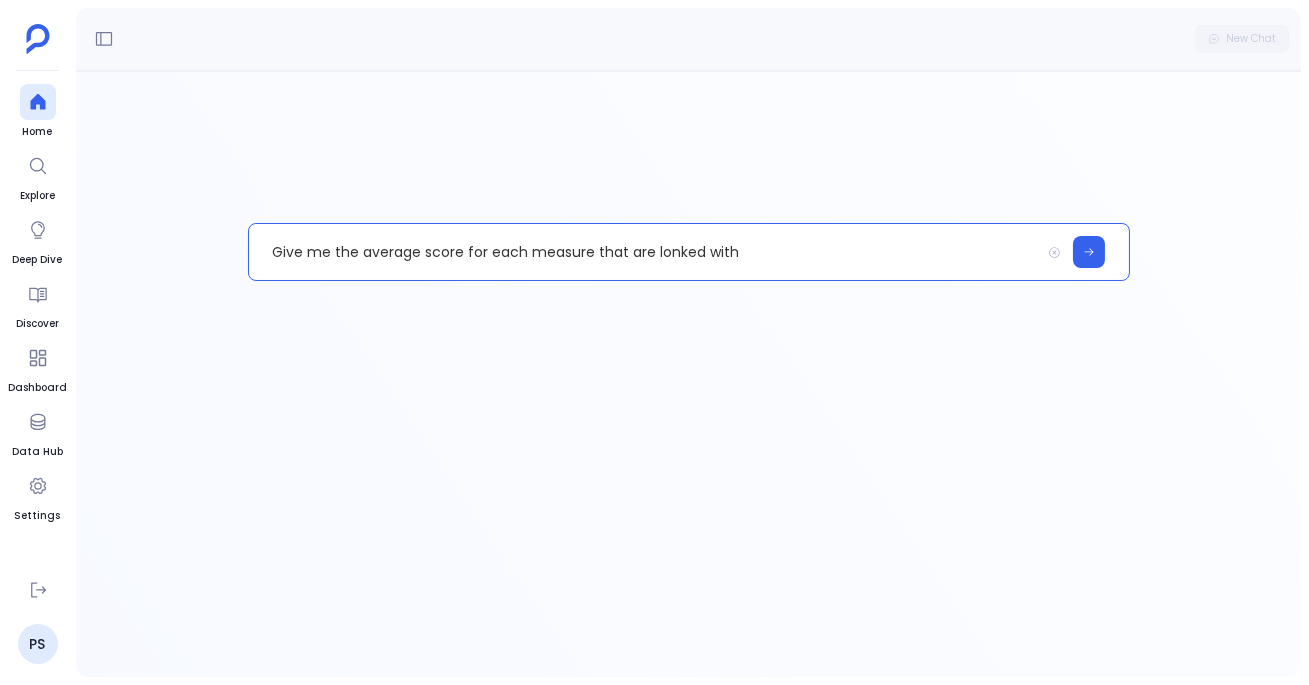 click on "Give me the average score for each measure that are lonked with" at bounding box center [644, 252] 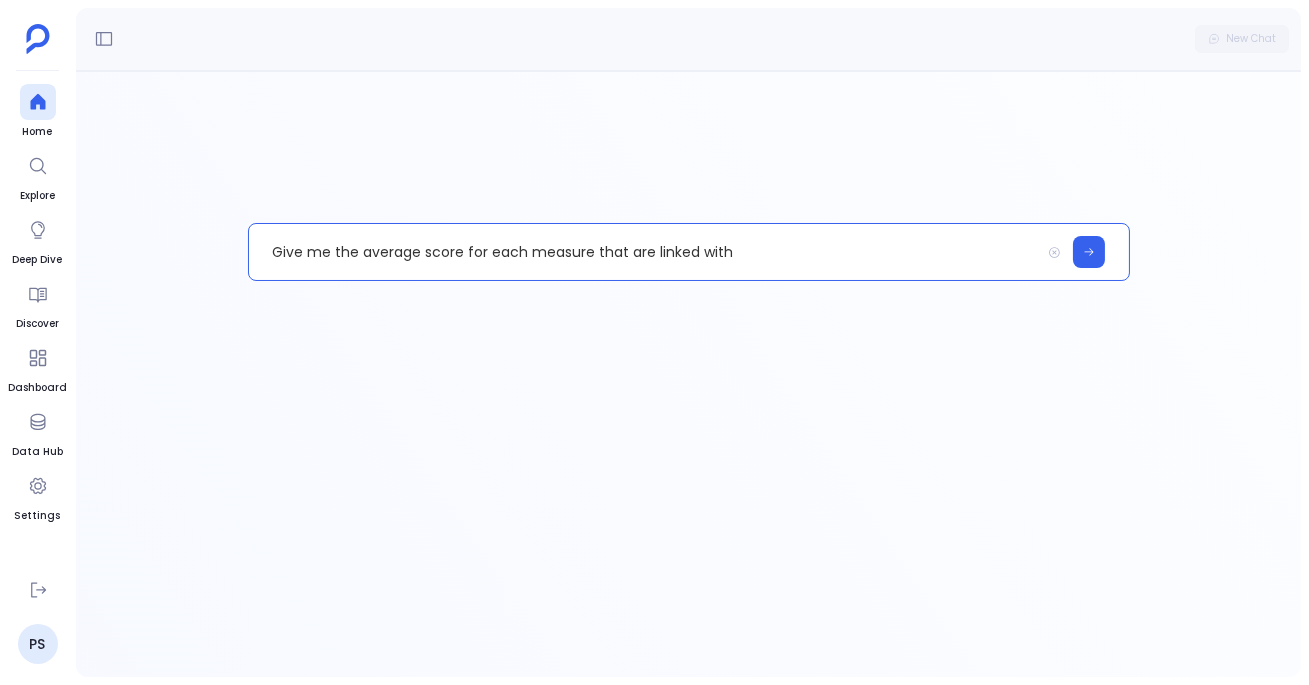 click on "Give me the average score for each measure that are linked with" at bounding box center [644, 252] 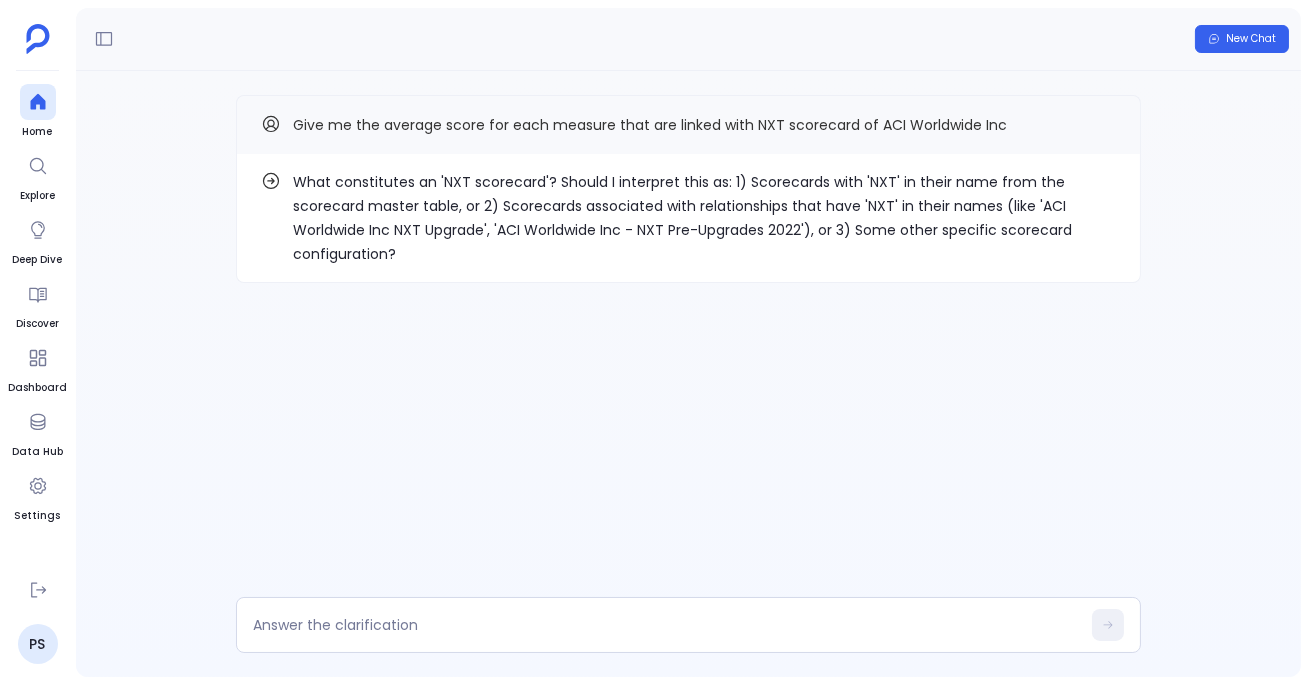click on "What constitutes an 'NXT scorecard'? Should I interpret this as: 1) Scorecards with 'NXT' in their name from the scorecard master table, or 2) Scorecards associated with relationships that have 'NXT' in their names (like 'ACI Worldwide Inc NXT Upgrade', 'ACI Worldwide Inc - NXT Pre-Upgrades 2022'), or 3) Some other specific scorecard configuration?" at bounding box center (704, 218) 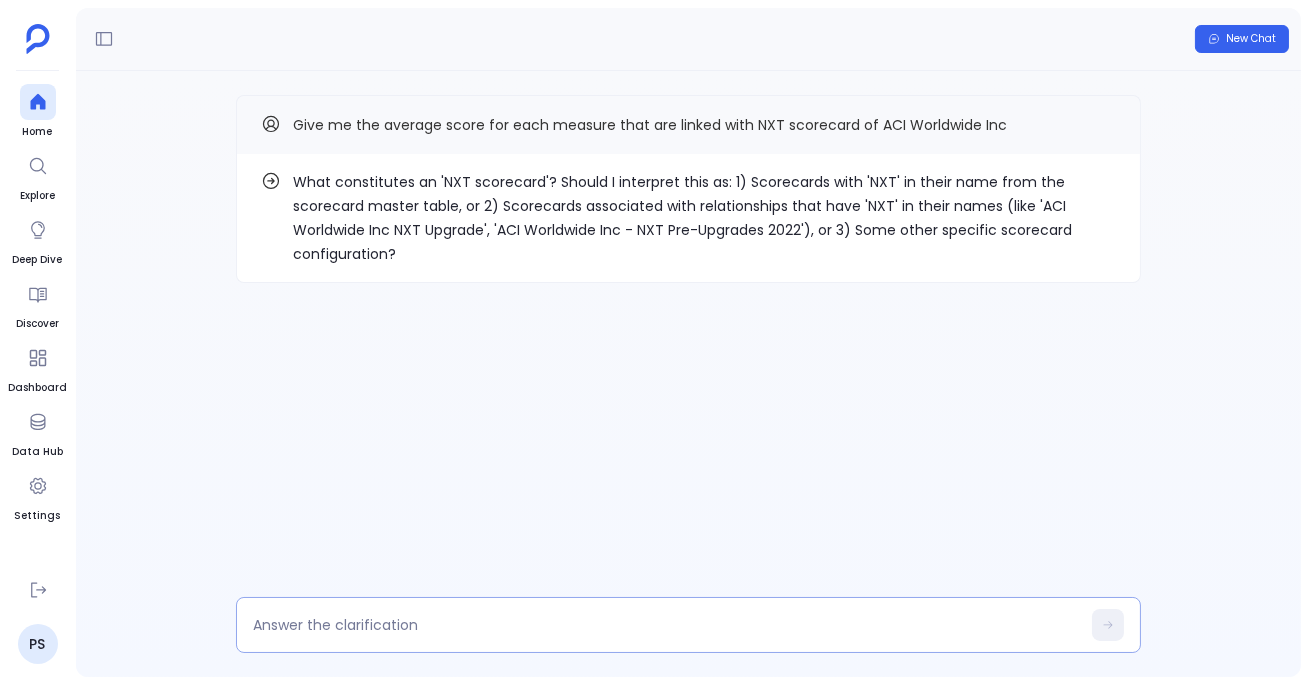 click at bounding box center [666, 625] 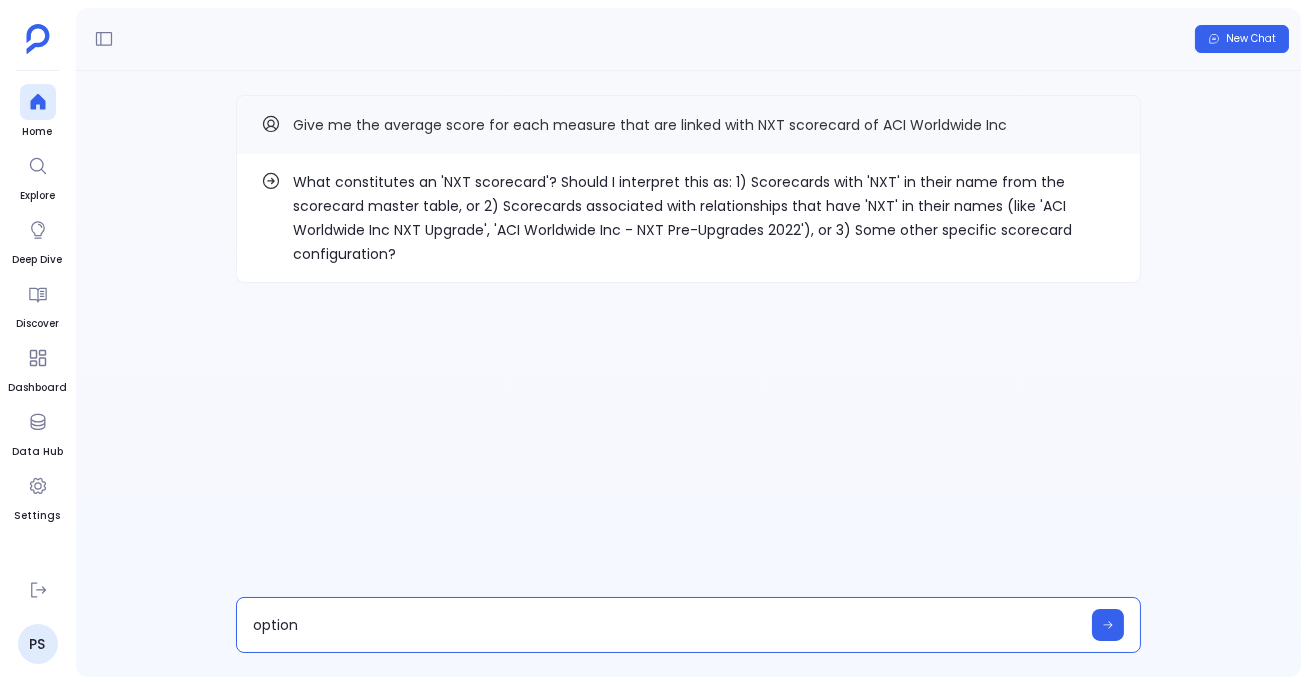 type on "option 1" 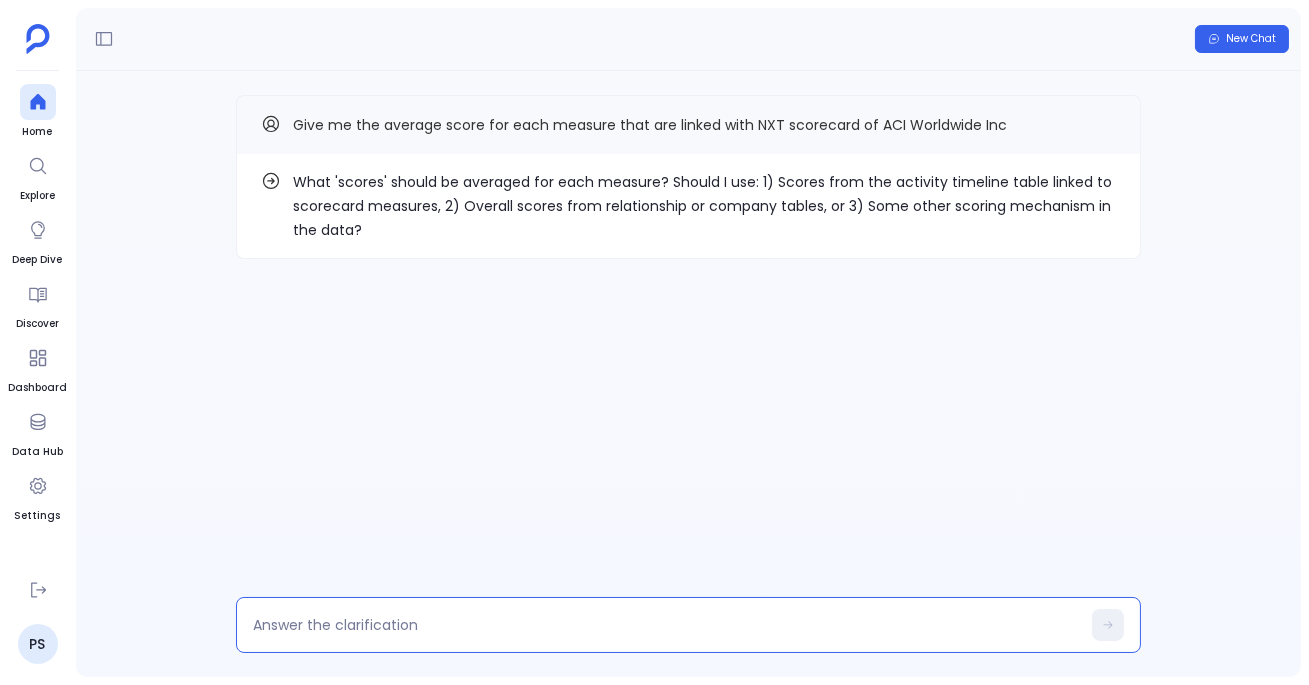 click at bounding box center (666, 625) 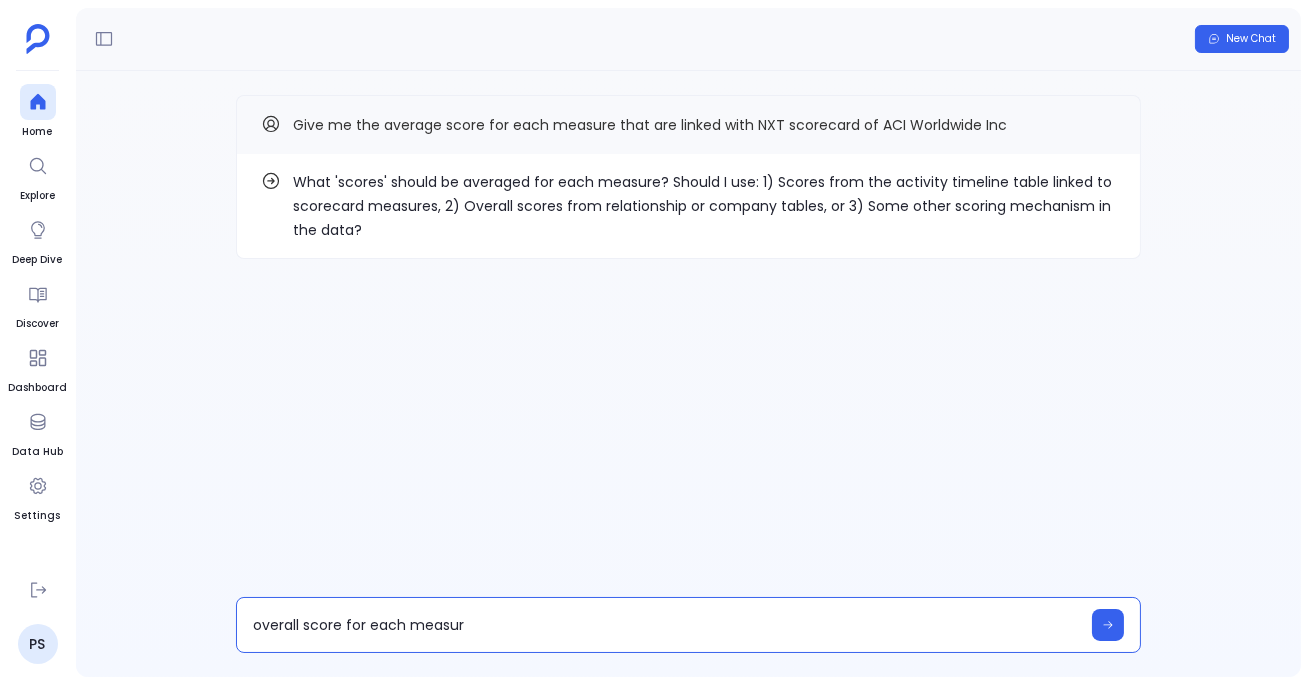 type on "overall score for each measure" 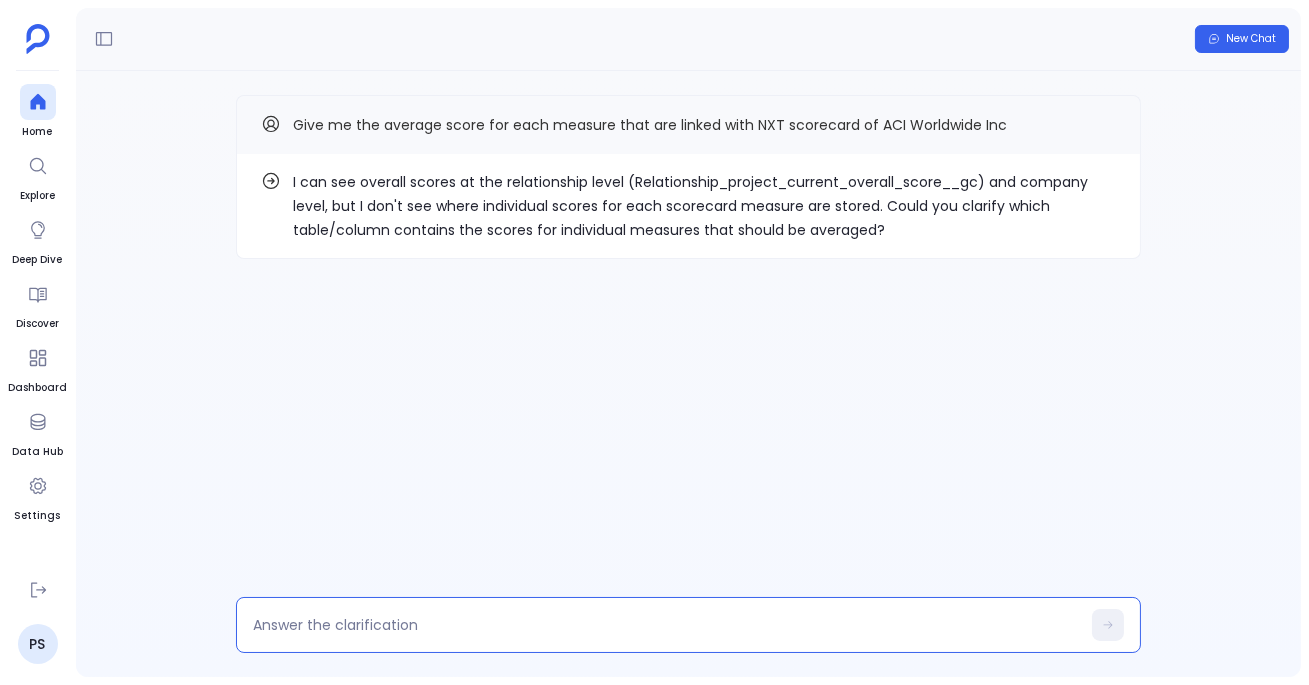 click at bounding box center (666, 625) 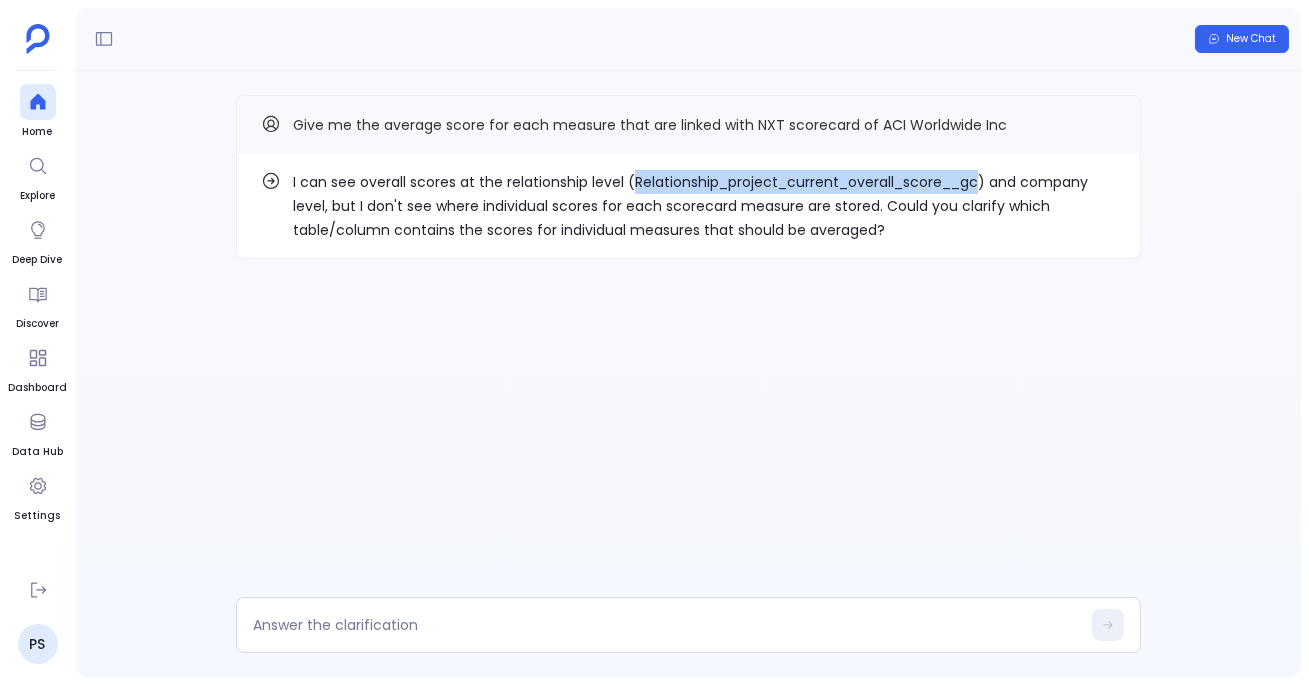 click on "I can see overall scores at the relationship level (Relationship_project_current_overall_score__gc) and company level, but I don't see where individual scores for each scorecard measure are stored. Could you clarify which table/column contains the scores for individual measures that should be averaged?" at bounding box center [704, 206] 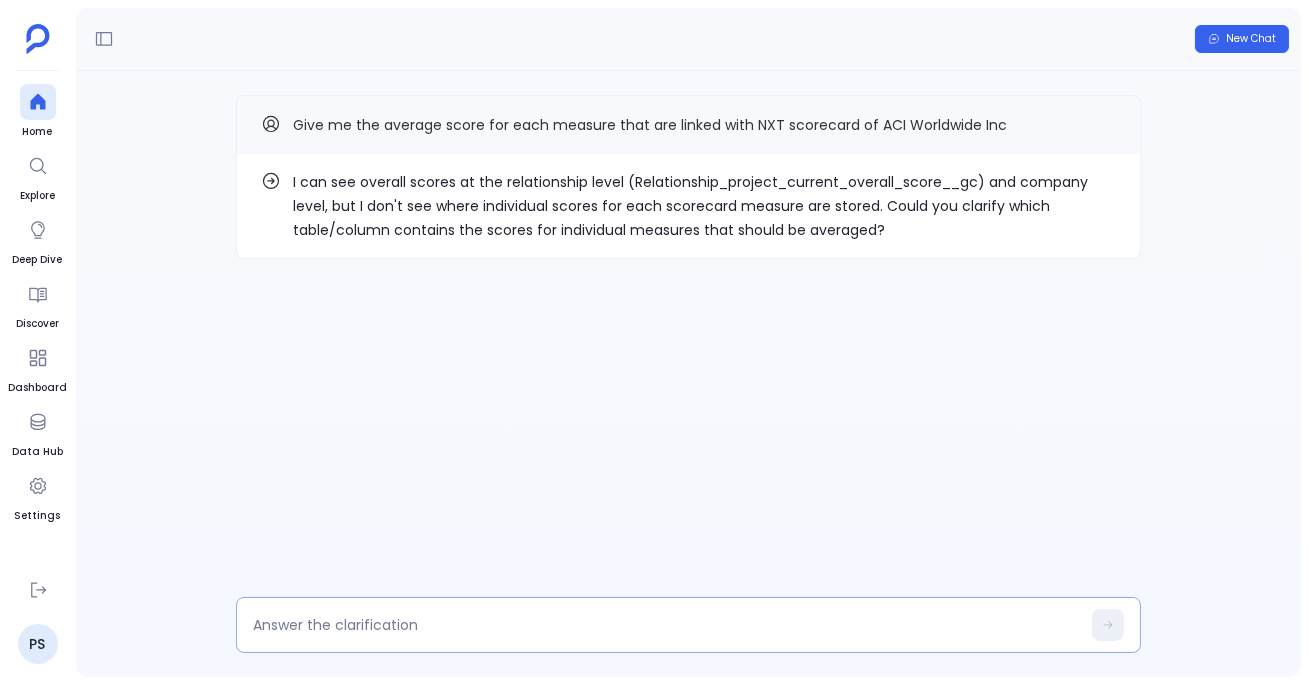 click at bounding box center [666, 625] 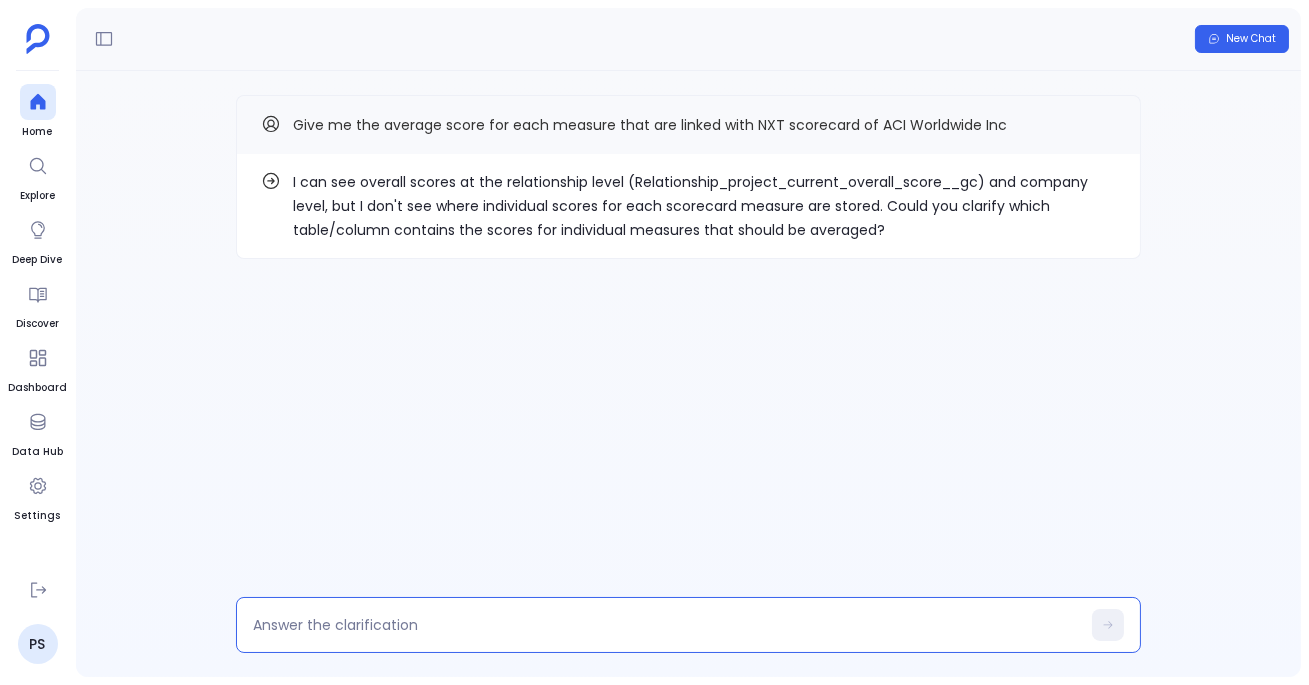 type on "Relationship_project_current_overall_score__gc" 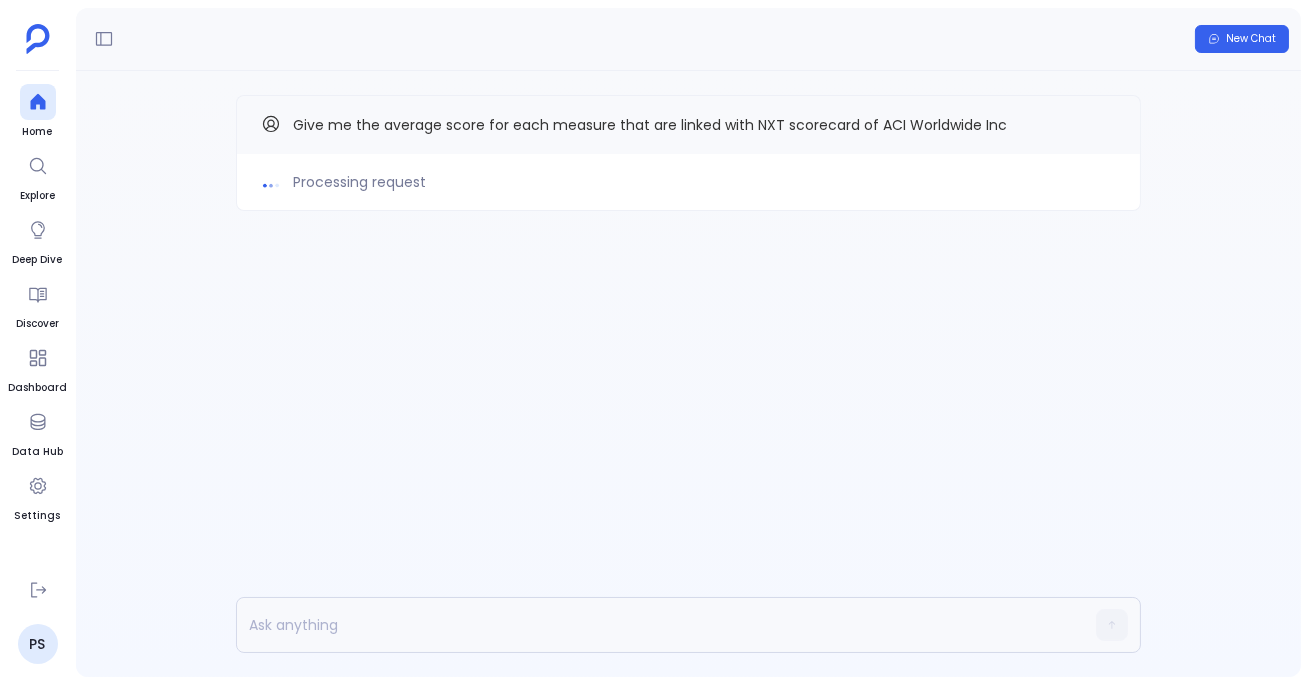 click on "Processing request Give me the average score for each measure that are linked with NXT scorecard of ACI Worldwide Inc" at bounding box center (688, 374) 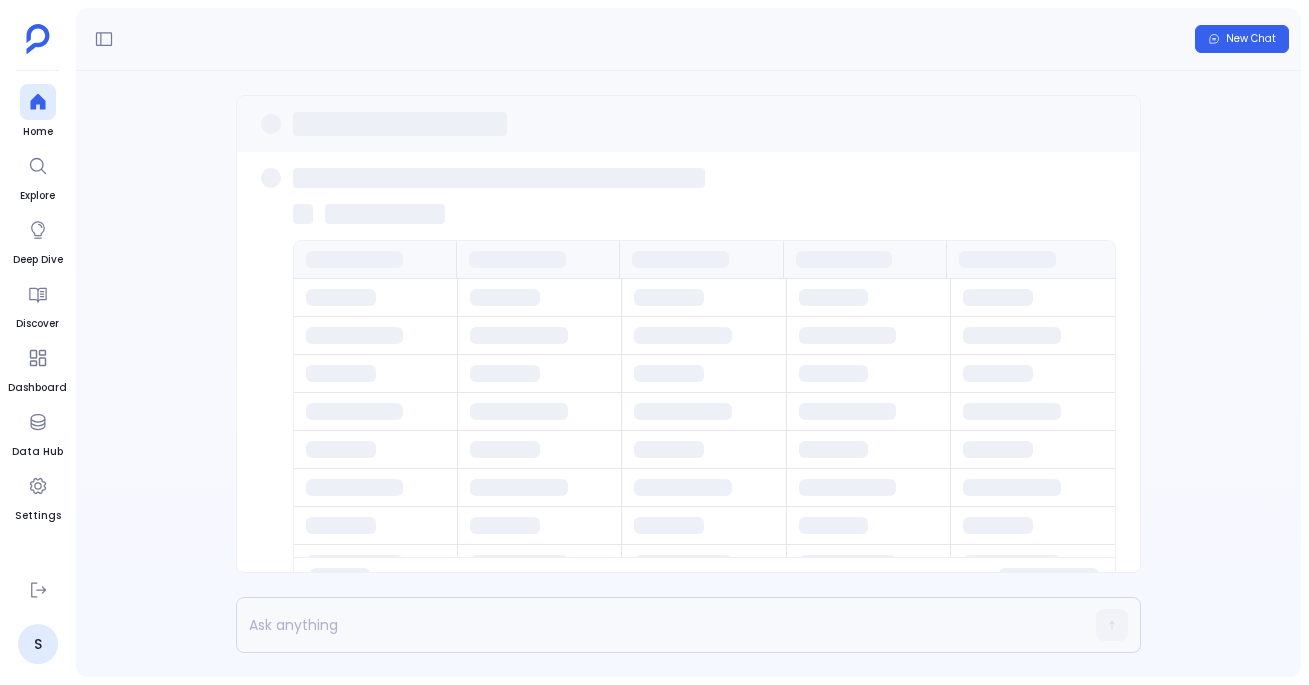 scroll, scrollTop: 0, scrollLeft: 0, axis: both 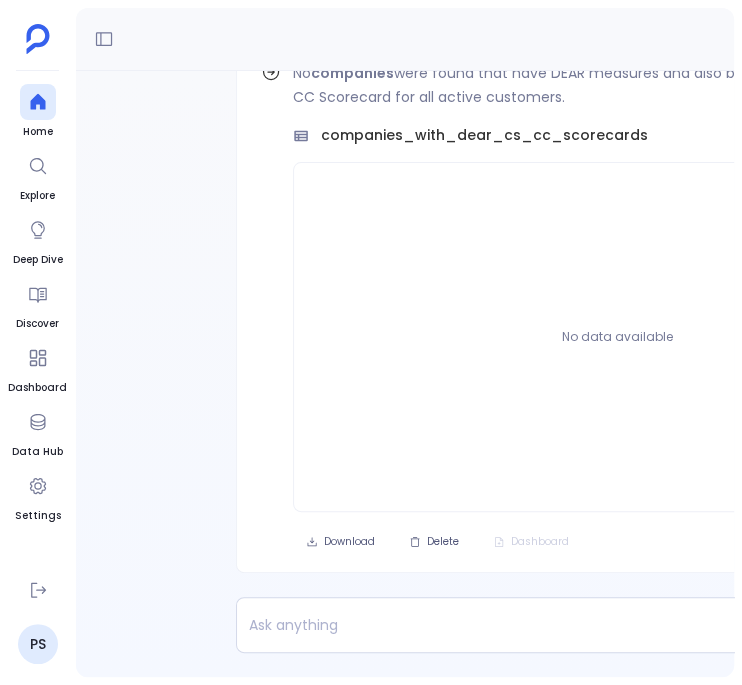 click on "companies_with_dear_cs_cc_scorecards" at bounding box center [484, 135] 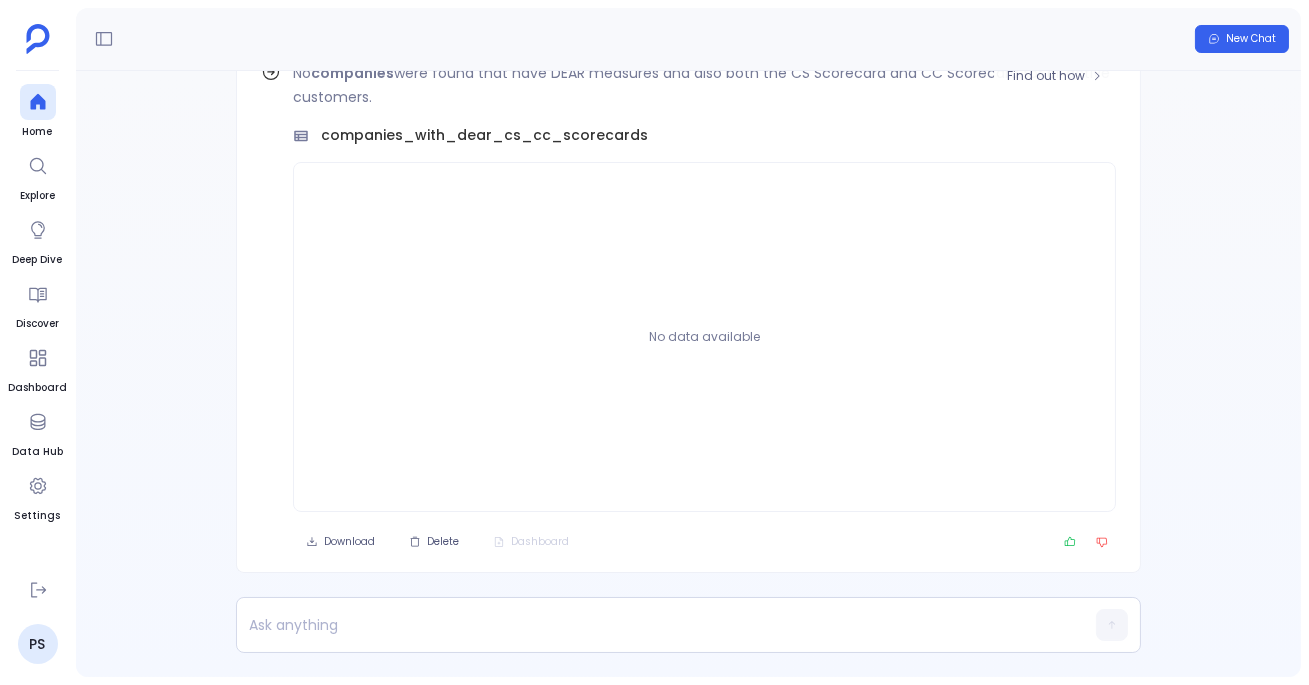 scroll, scrollTop: -134, scrollLeft: 0, axis: vertical 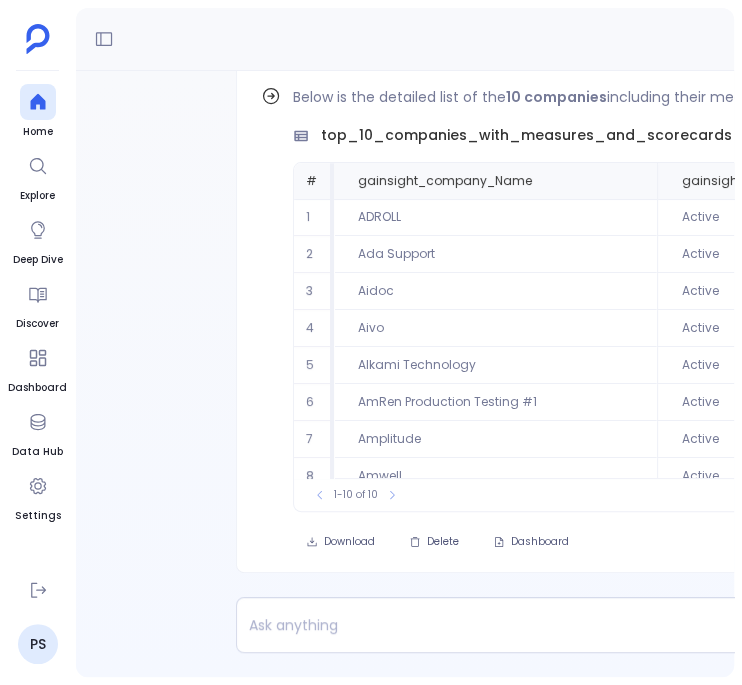 click on "Find out how Below is the detailed list of the  10 companies  including their measures and scorecards. top_10_companies_with_measures_and_scorecards # gainsight_company_Name gainsight_company_Status gainsight_company_type__gc DEAR_Measures Scorecards 1 ADROLL Active Customer ["View User Depth of Adoption (DEAR)","Deployment (DEAR)","View Analytics User Depth of Adoption (DEAR)","Breadth of Adoption (DEAR)","Depth of Adoption (DEAR)","Full User Depth of Adoption (DEAR)","Engagement (DEAR)","ROI (DEAR)","Deployment (DEAR) GS for PS"] ["CS Scorecard","CC Scorecard"] 2 Ada Support Active Customer ["View Analytics User Depth of Adoption (DEAR)","Deployment (DEAR)","Breadth of Adoption (DEAR)","Engagement (DEAR)","ROI (DEAR)","View User Depth of Adoption (DEAR)","Full User Depth of Adoption (DEAR)","Depth of Adoption (DEAR)","Deployment (DEAR) - CC"] ["CS Scorecard","CC Scorecard"] 3 Aidoc Active Customer ["CS Scorecard","CC Scorecard"] 4 Aivo Active Customer ["CC Scorecard","CS Scorecard"] 5 Alkami Technology 6 7" at bounding box center (601, 374) 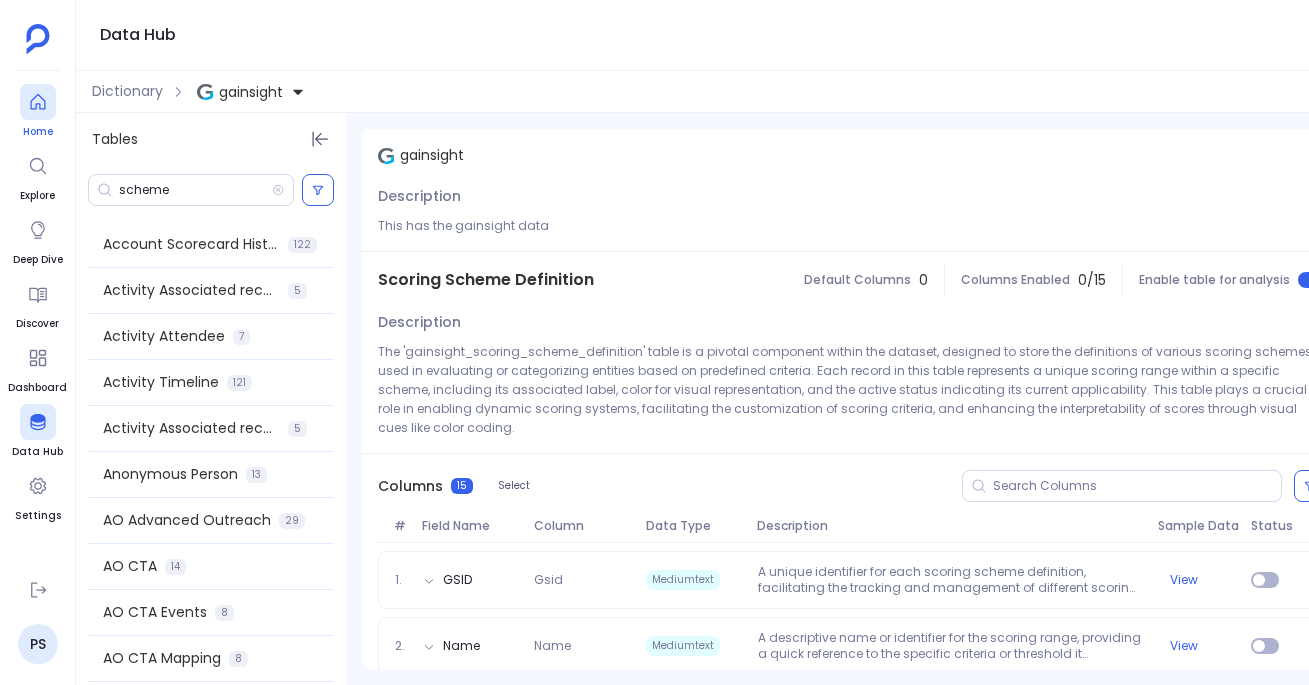 scroll, scrollTop: 0, scrollLeft: 0, axis: both 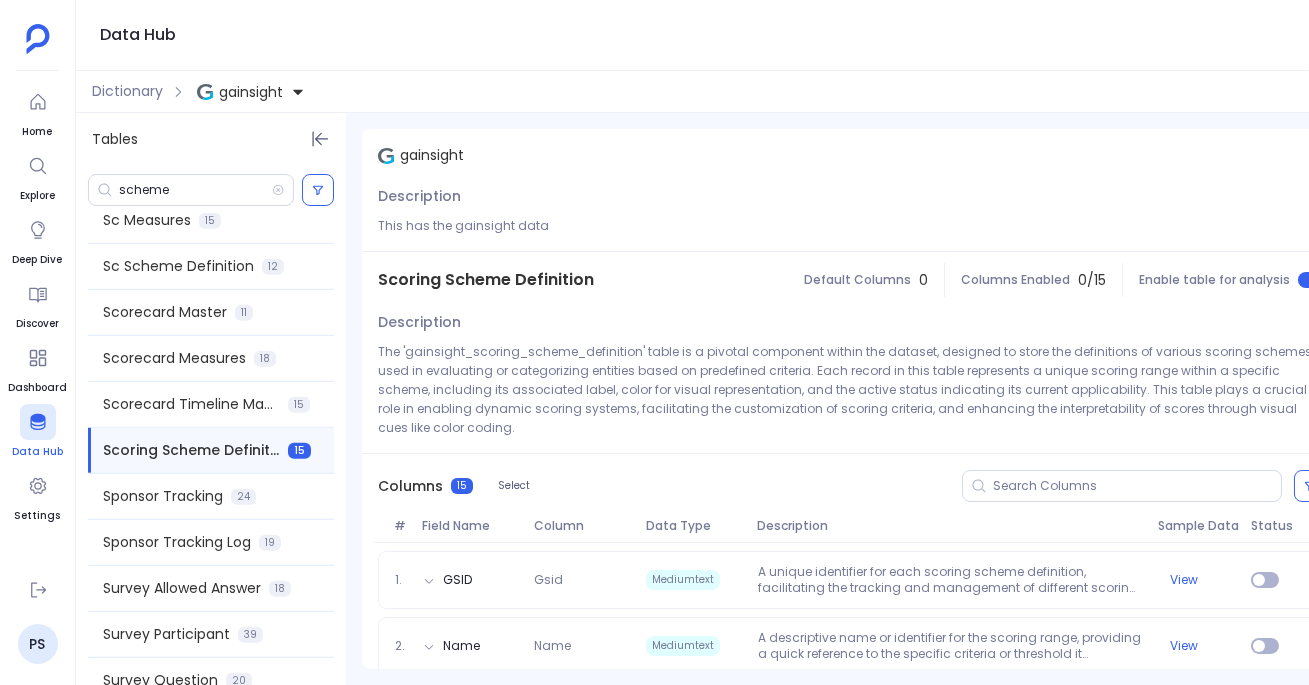 click at bounding box center (38, 422) 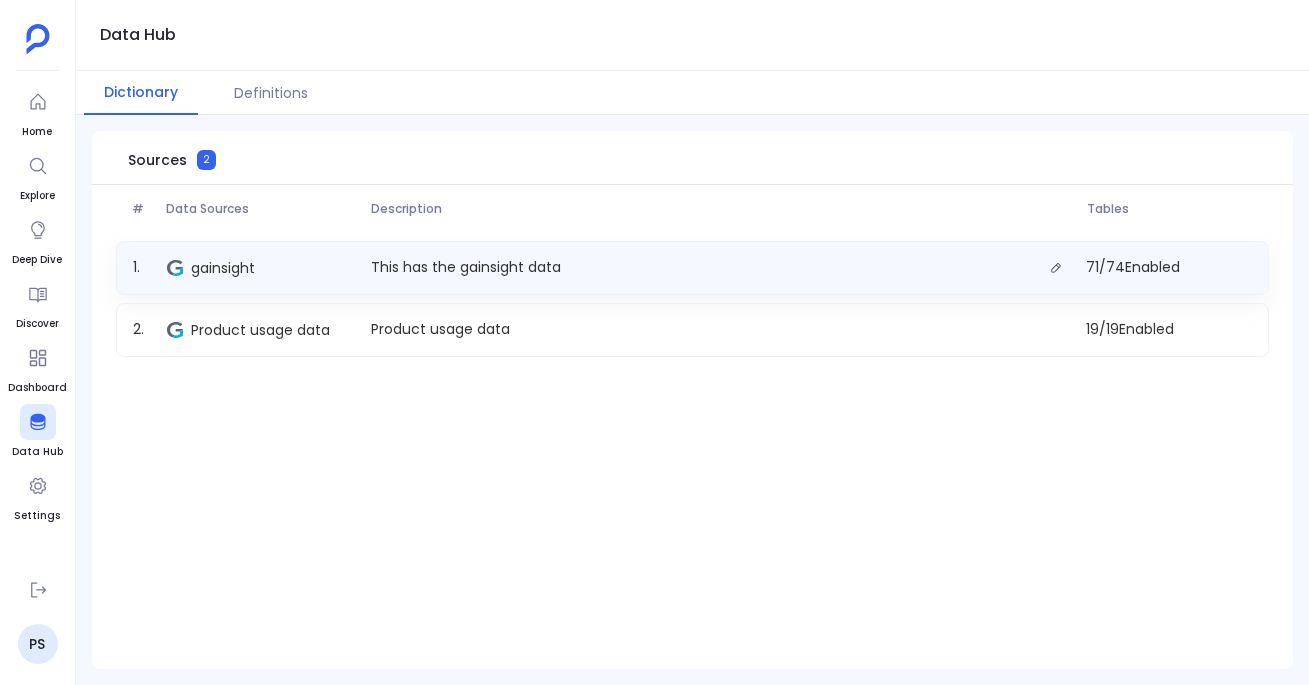 click on "1 . gainsight This has the gainsight data 71 / 74  Enabled" at bounding box center (692, 268) 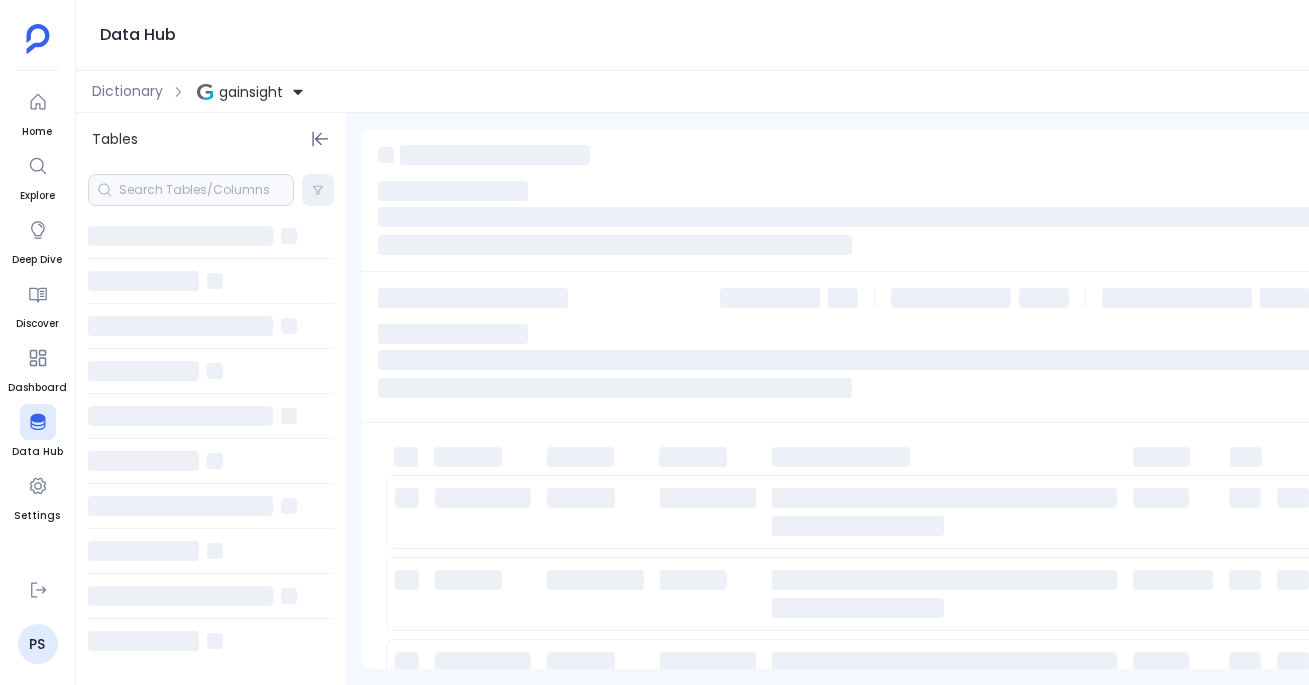 click at bounding box center [215, 281] 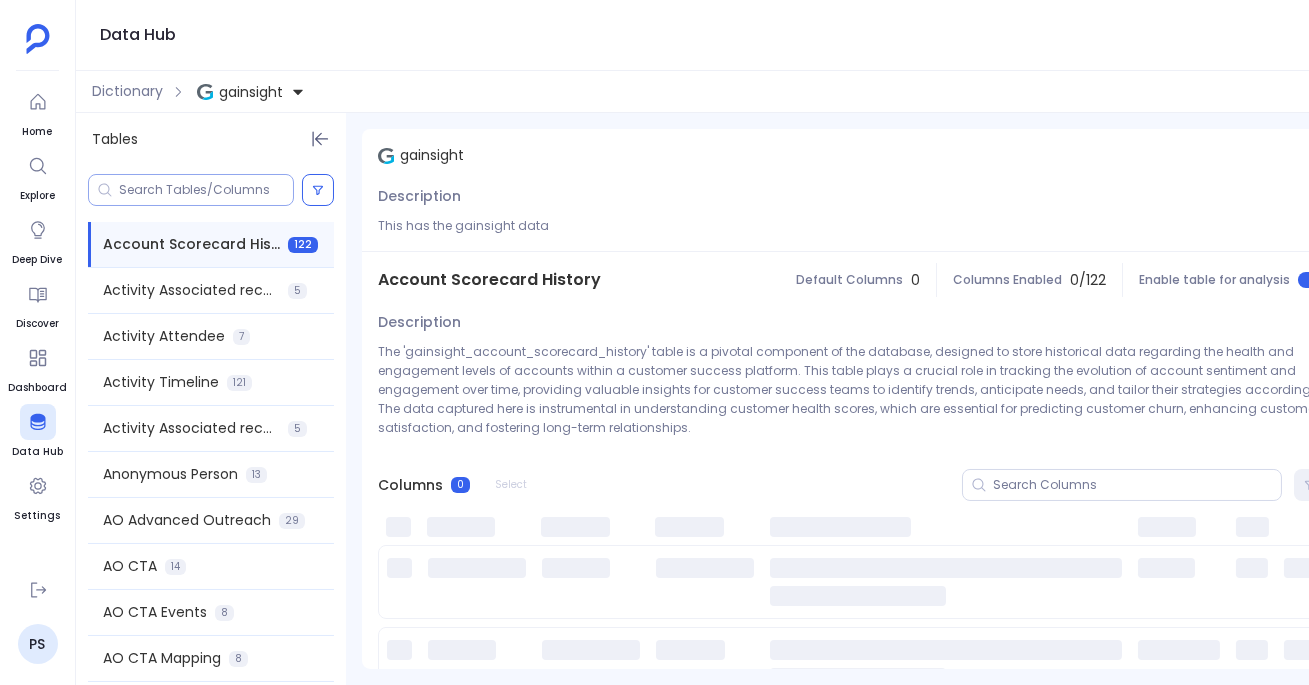click at bounding box center [206, 190] 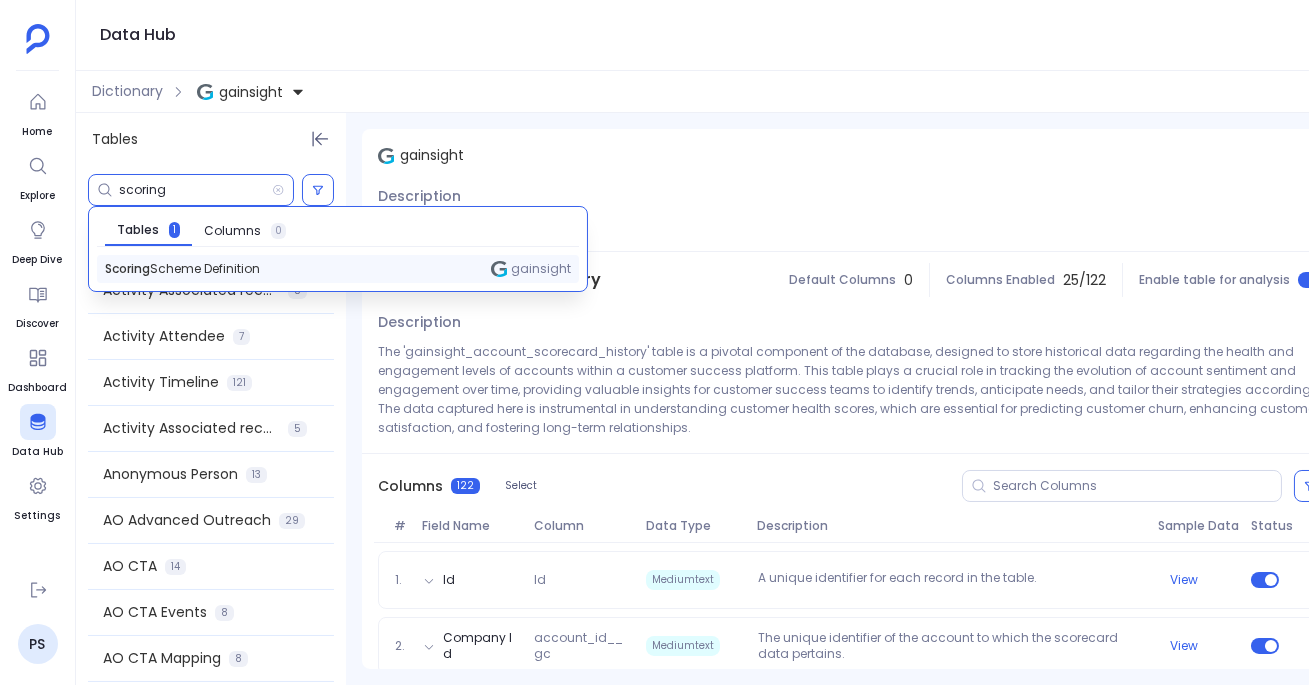 click on "Scoring  Scheme Definition gainsight" at bounding box center (338, 269) 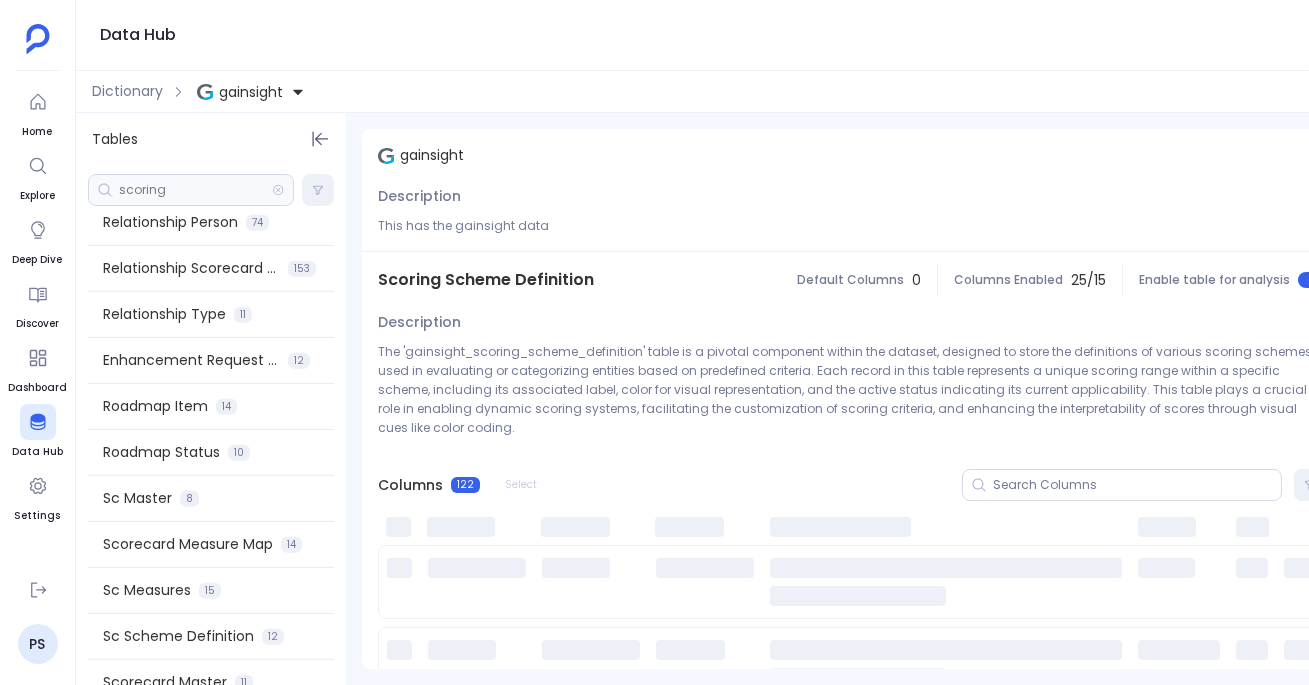 scroll, scrollTop: 2594, scrollLeft: 0, axis: vertical 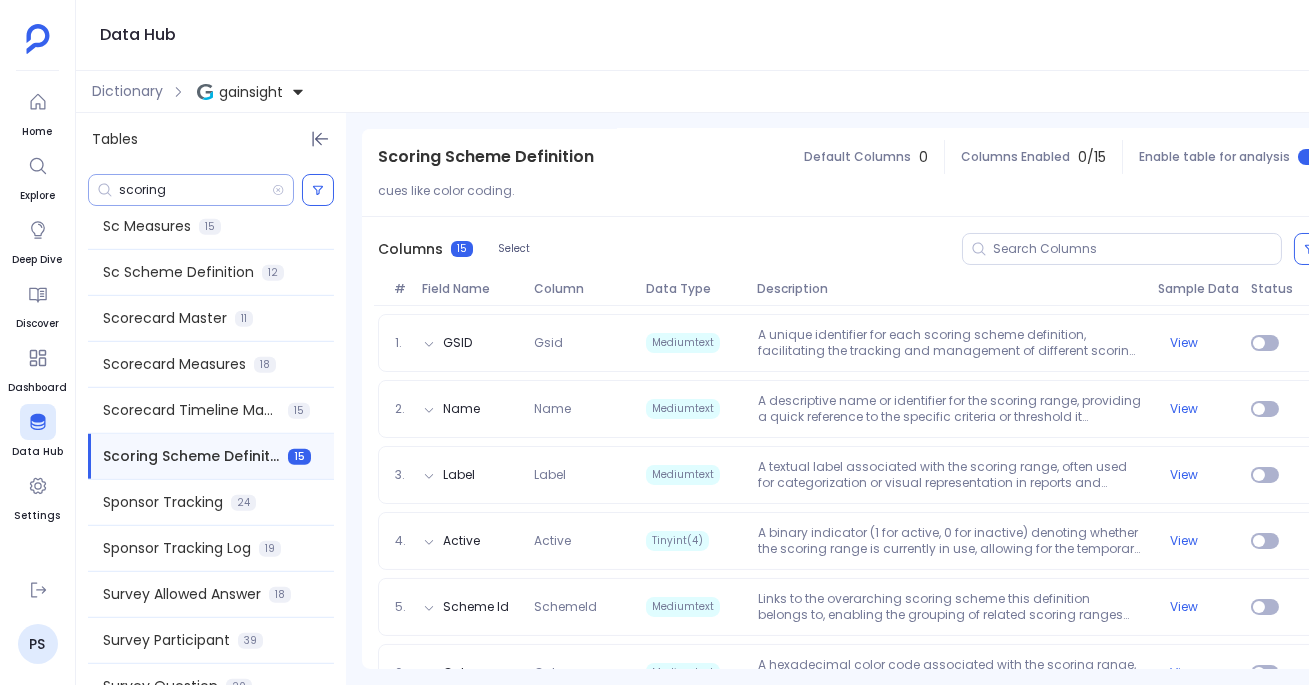 click on "scoring" at bounding box center [195, 190] 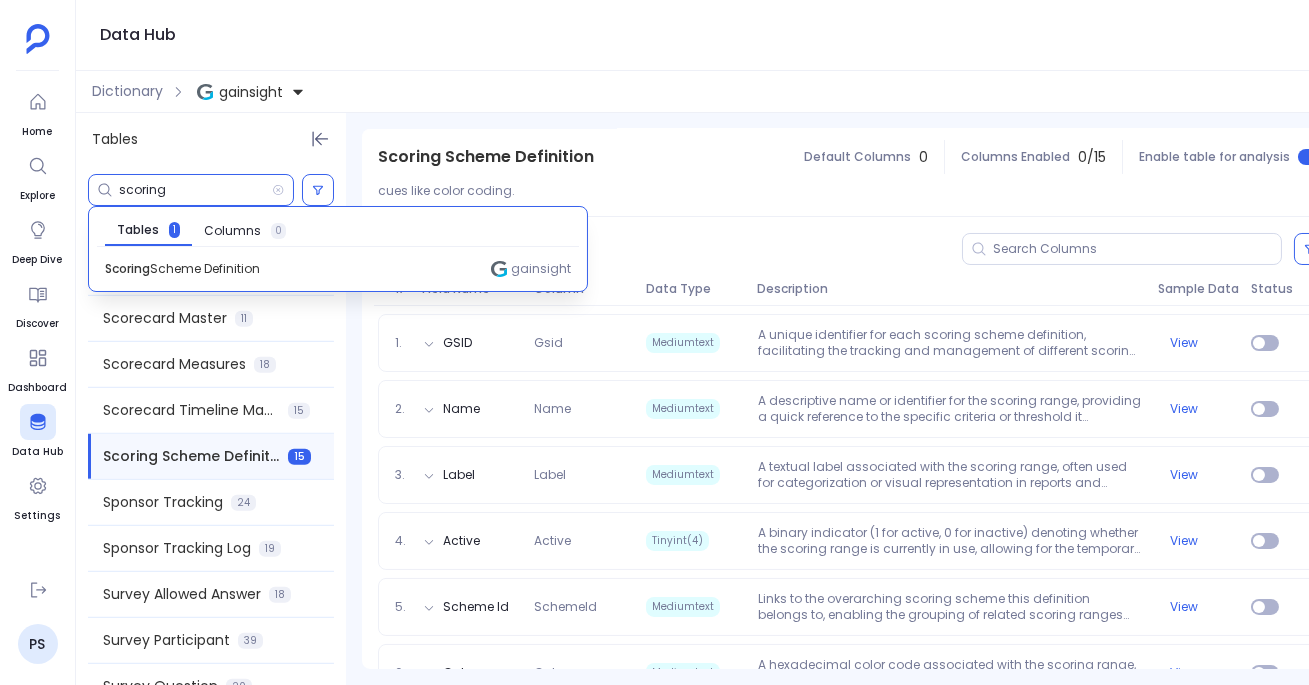 click on "scoring" at bounding box center [195, 190] 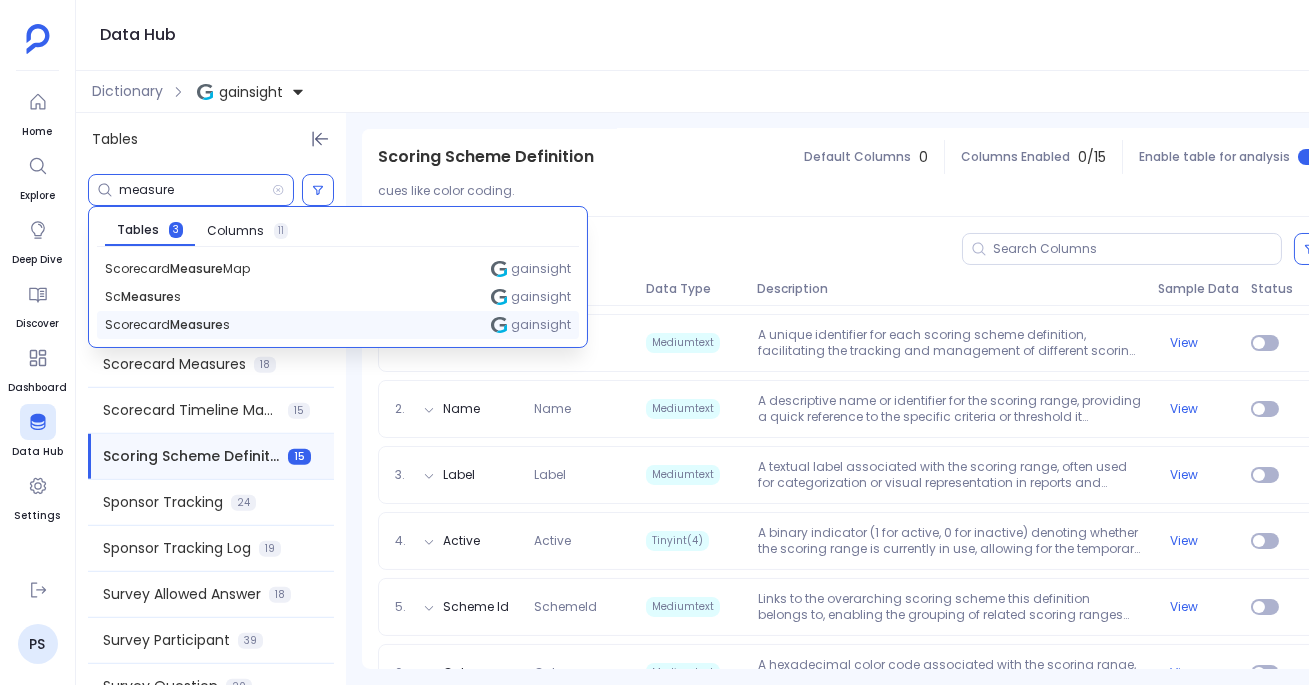 click on "Scorecard  Measure s" at bounding box center (167, 325) 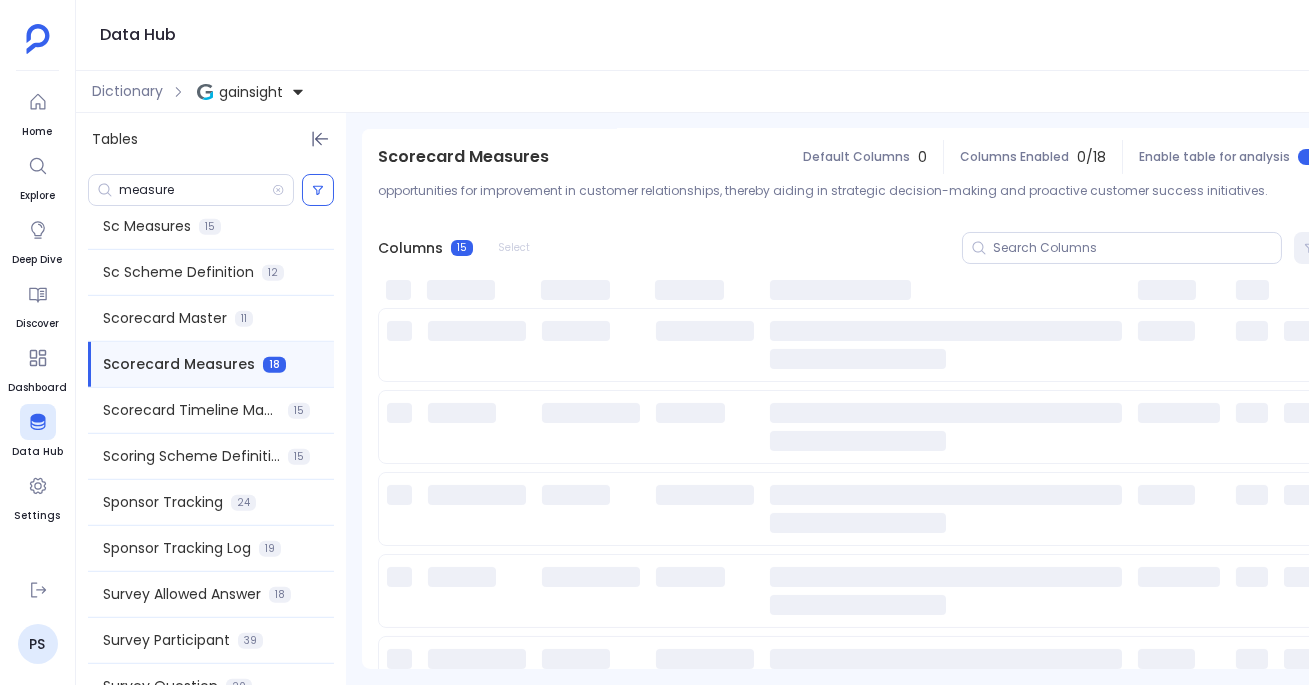 scroll, scrollTop: 90, scrollLeft: 0, axis: vertical 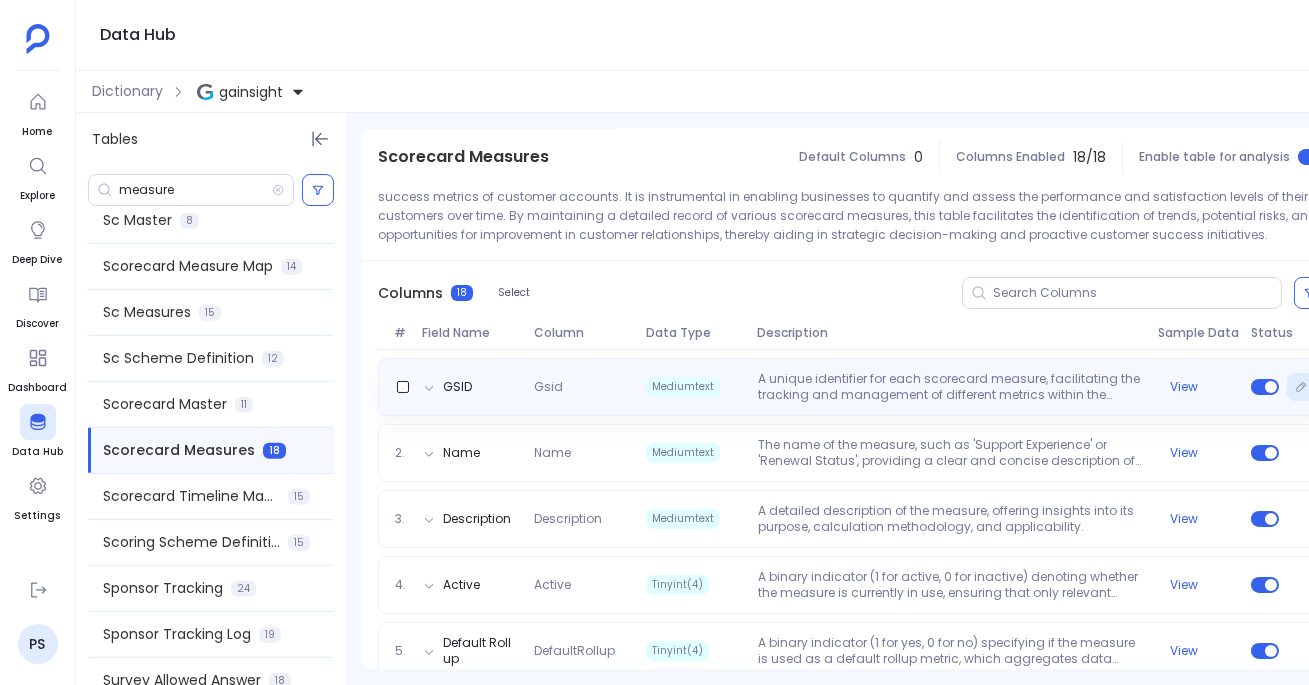 click 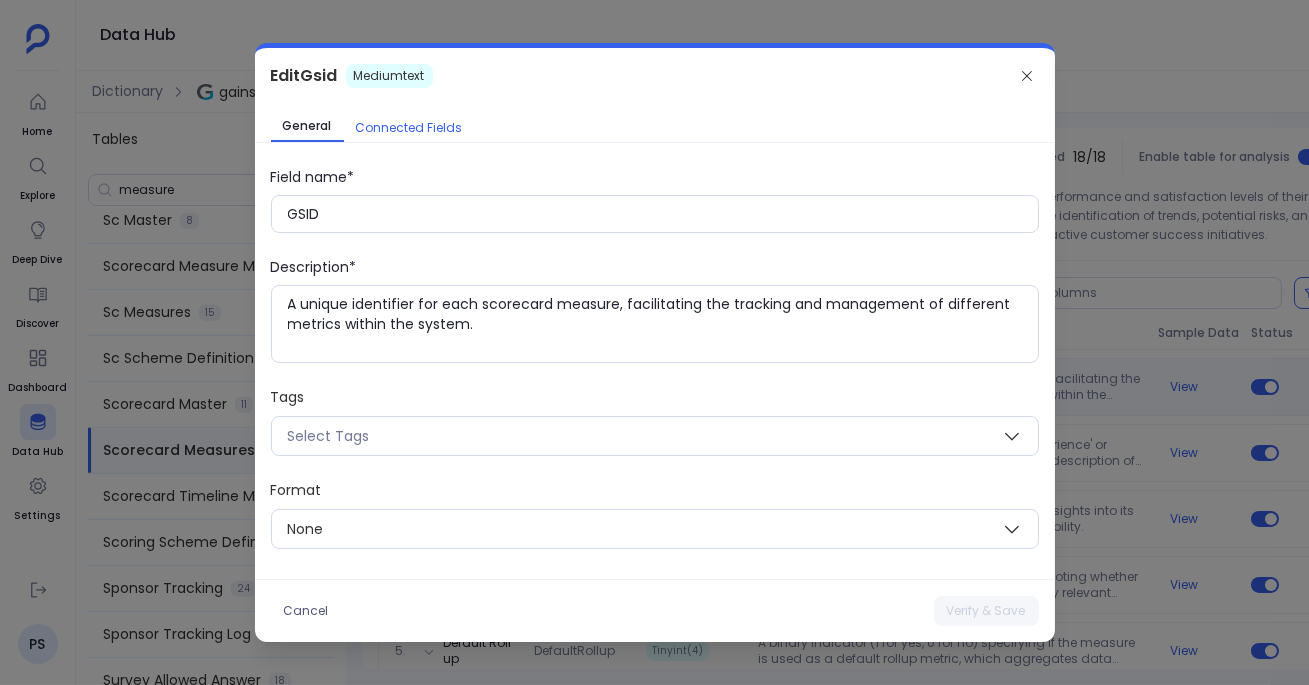 click on "Connected Fields" at bounding box center [409, 128] 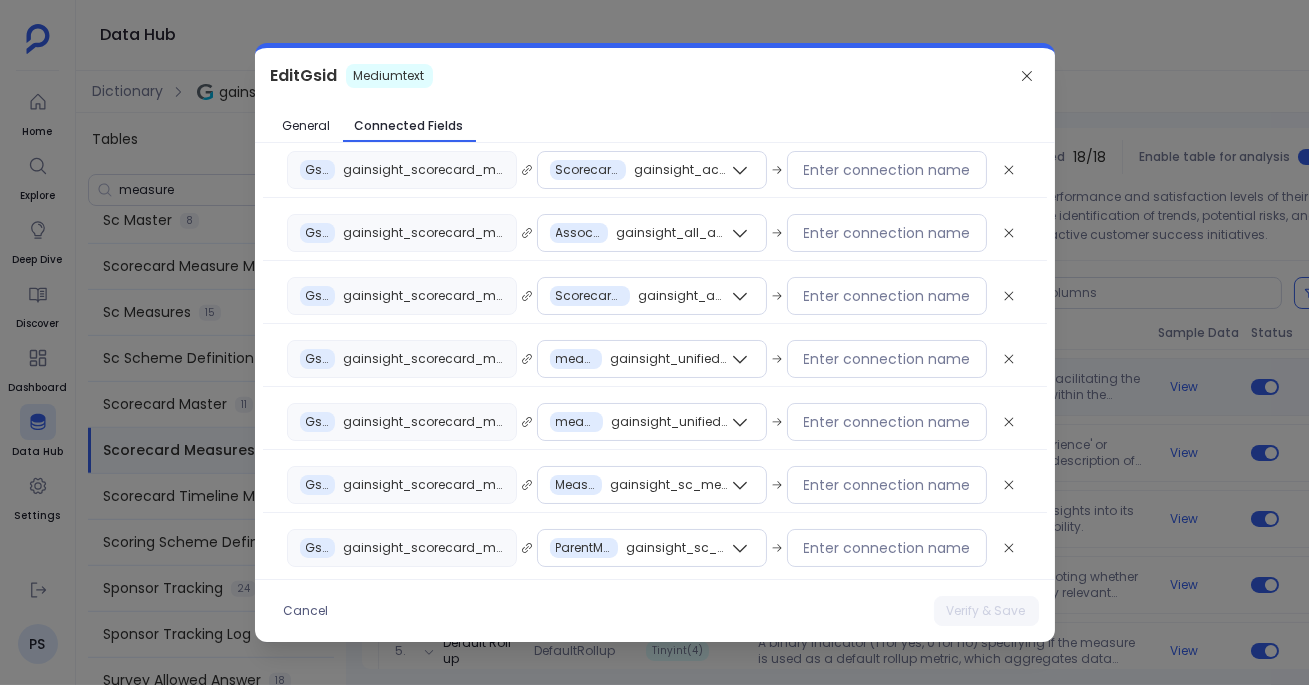 scroll, scrollTop: 212, scrollLeft: 0, axis: vertical 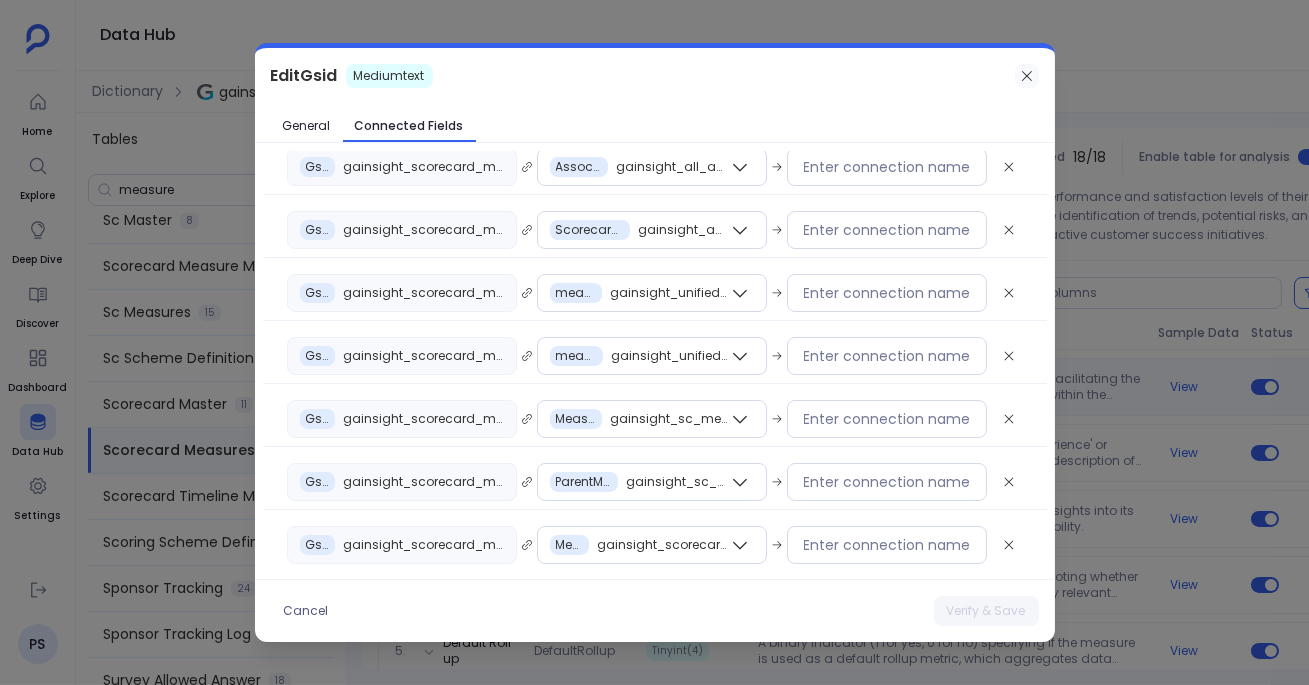 click at bounding box center (1027, 76) 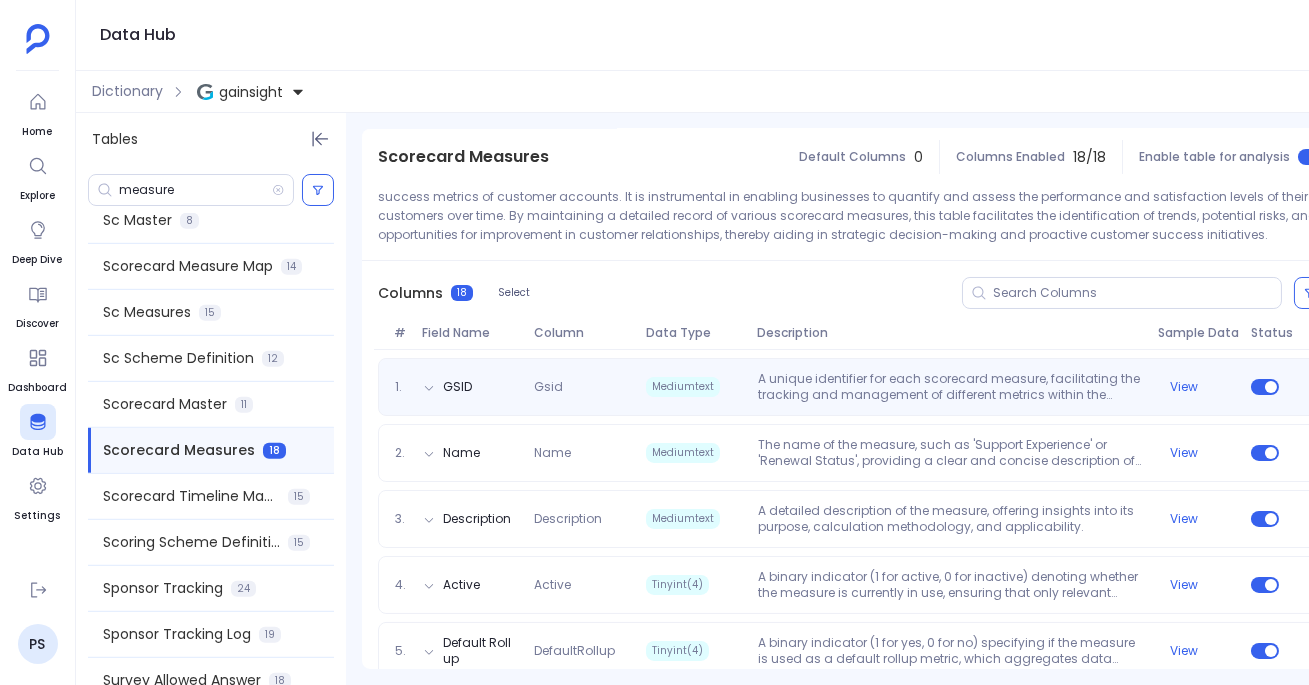 scroll, scrollTop: 0, scrollLeft: 0, axis: both 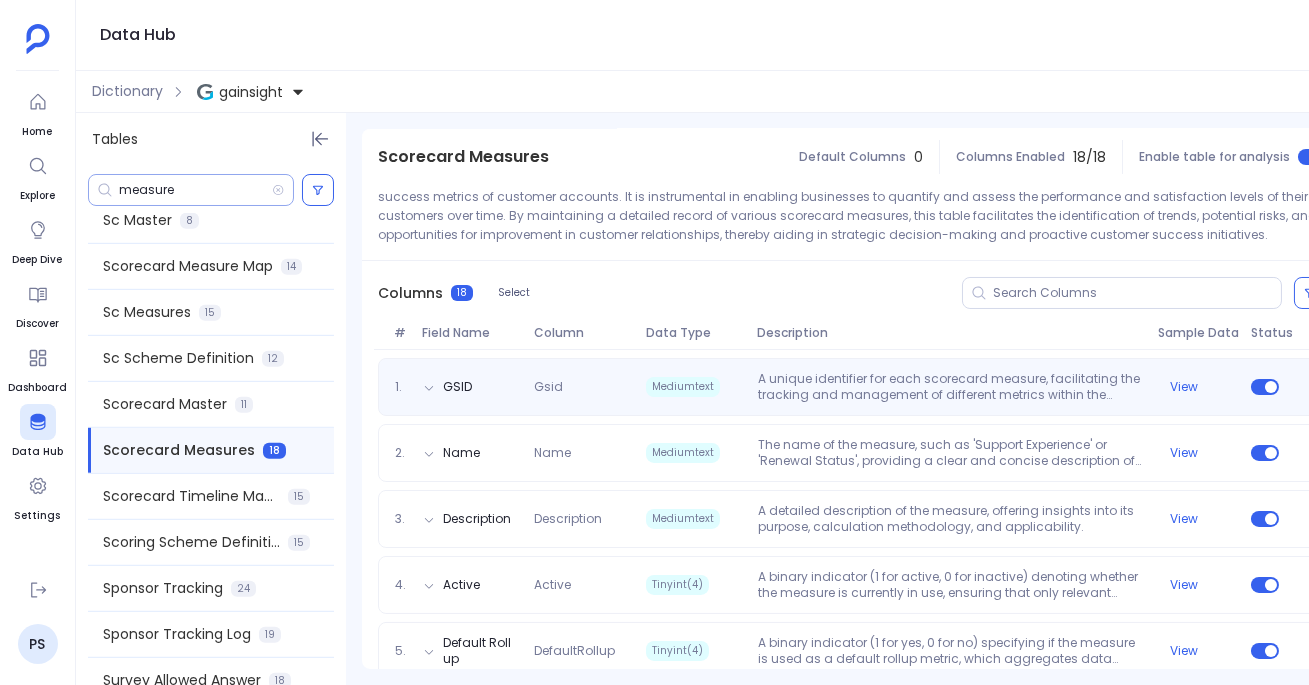 click on "measure" at bounding box center (195, 190) 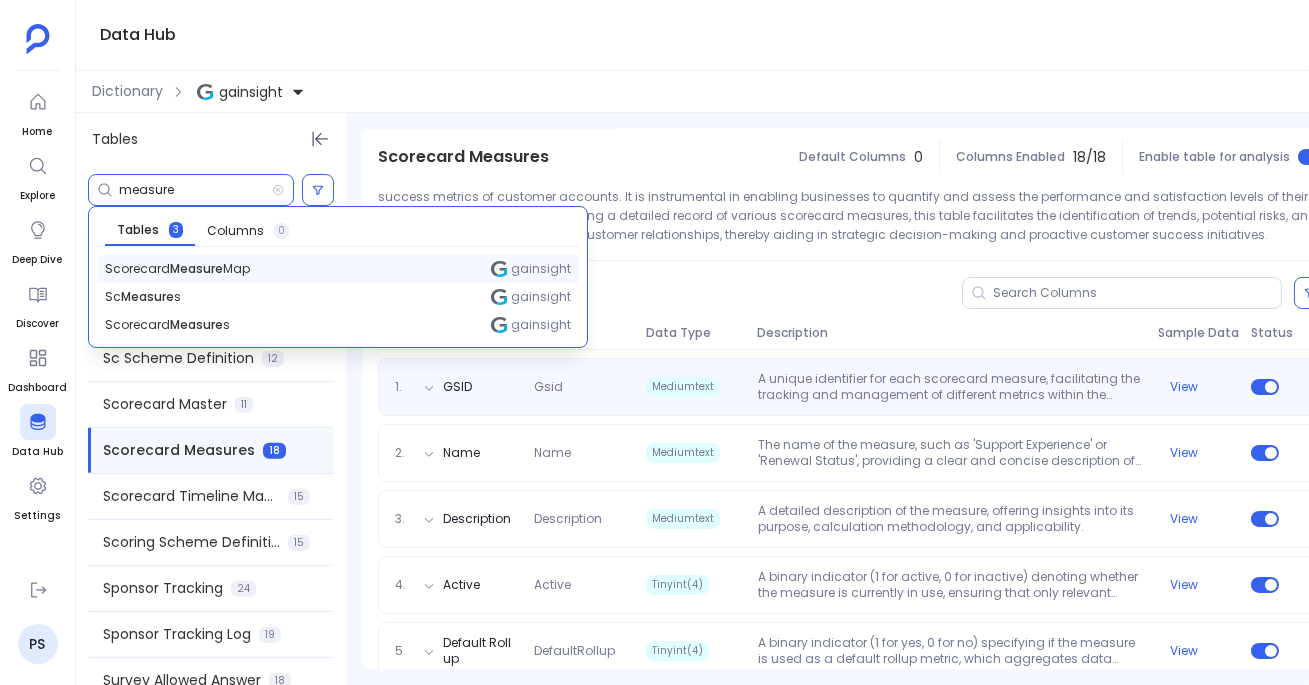 click on "Scorecard  Measure  Map" at bounding box center [177, 269] 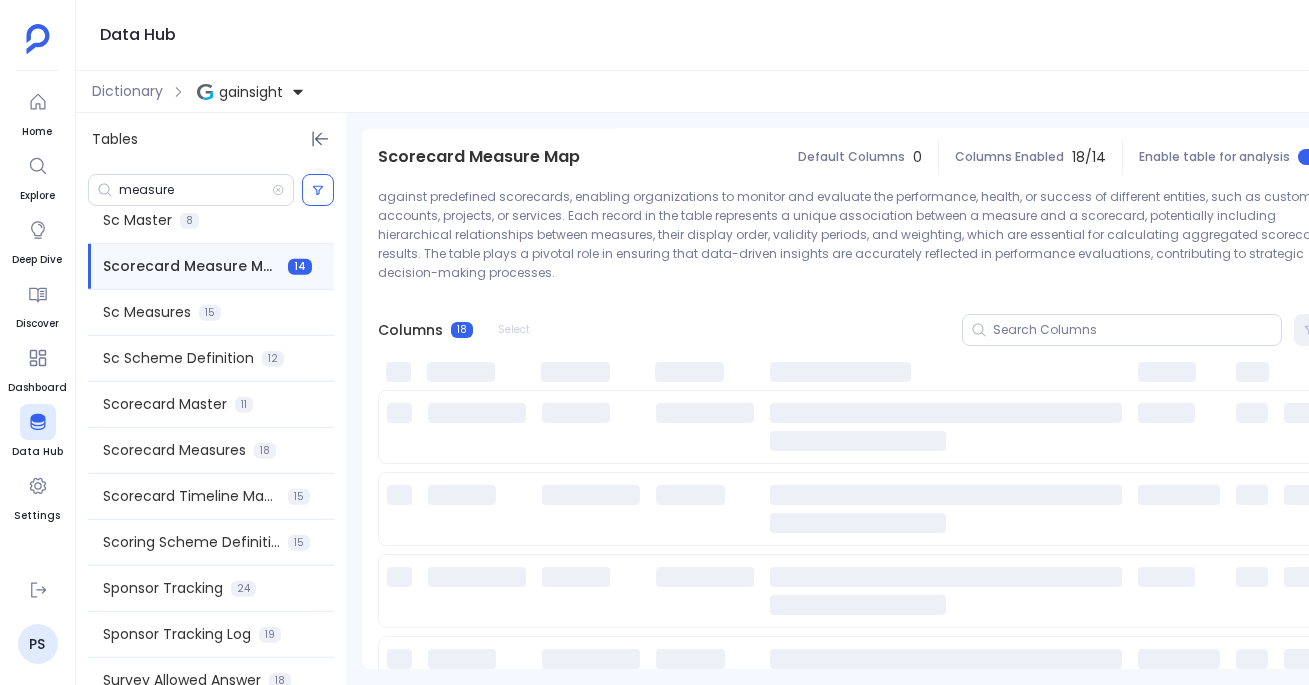 scroll, scrollTop: 2427, scrollLeft: 0, axis: vertical 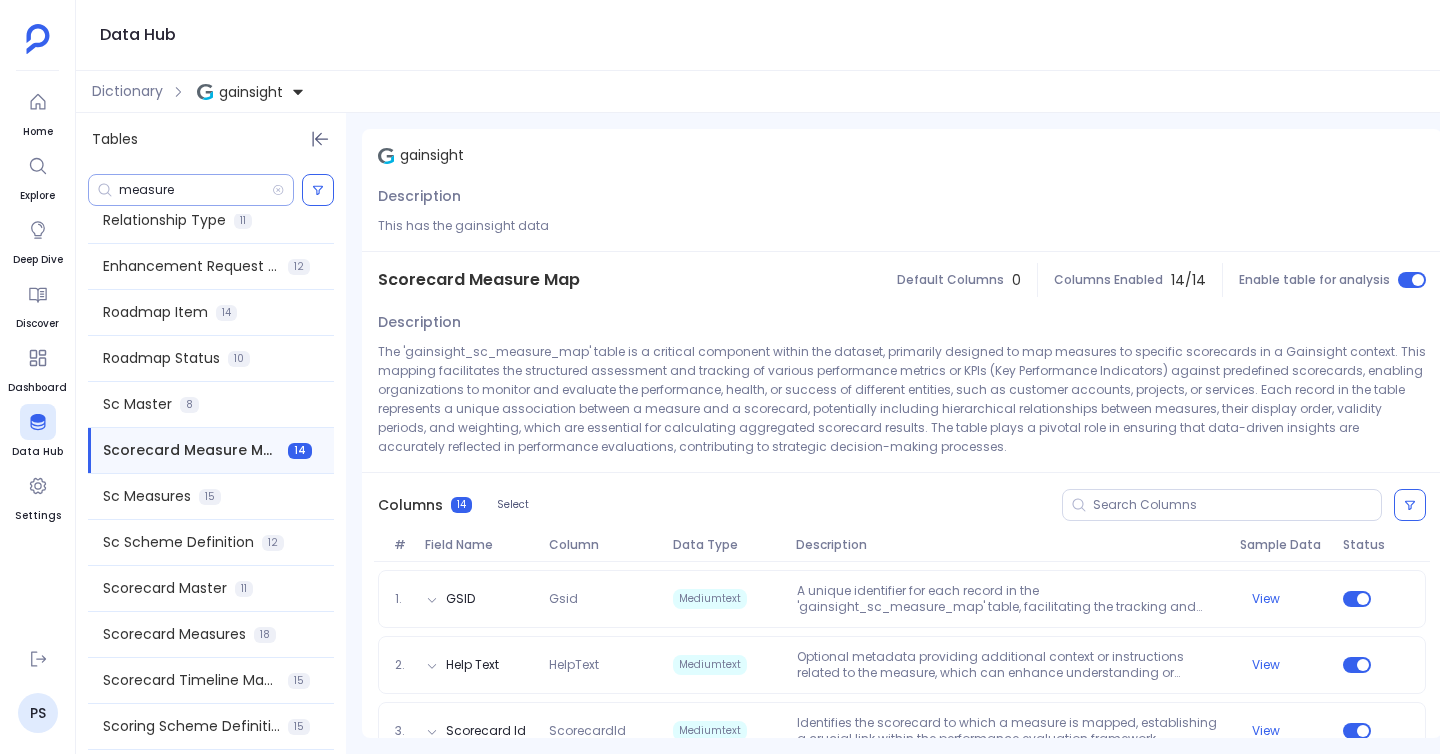 click on "measure" at bounding box center [195, 190] 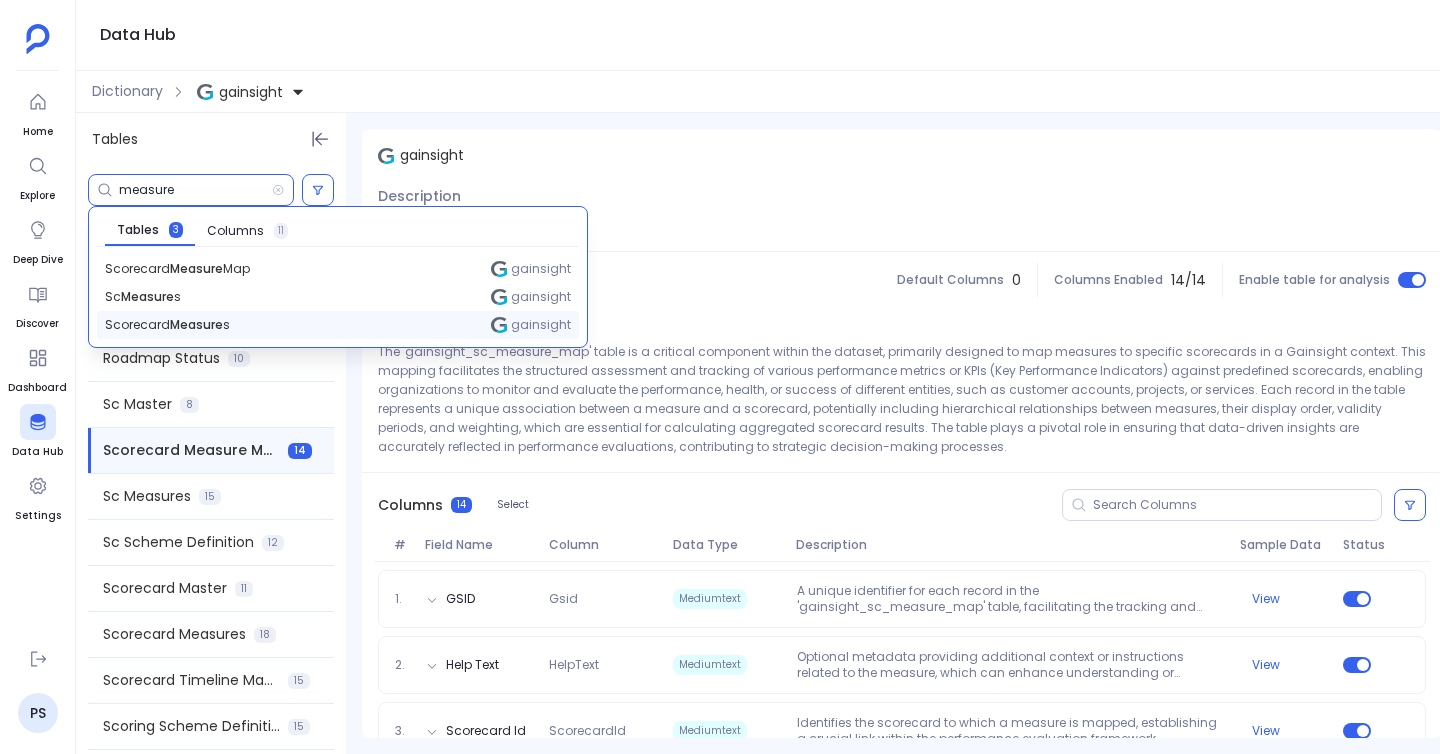 click on "Scorecard  Measure s gainsight" at bounding box center [338, 325] 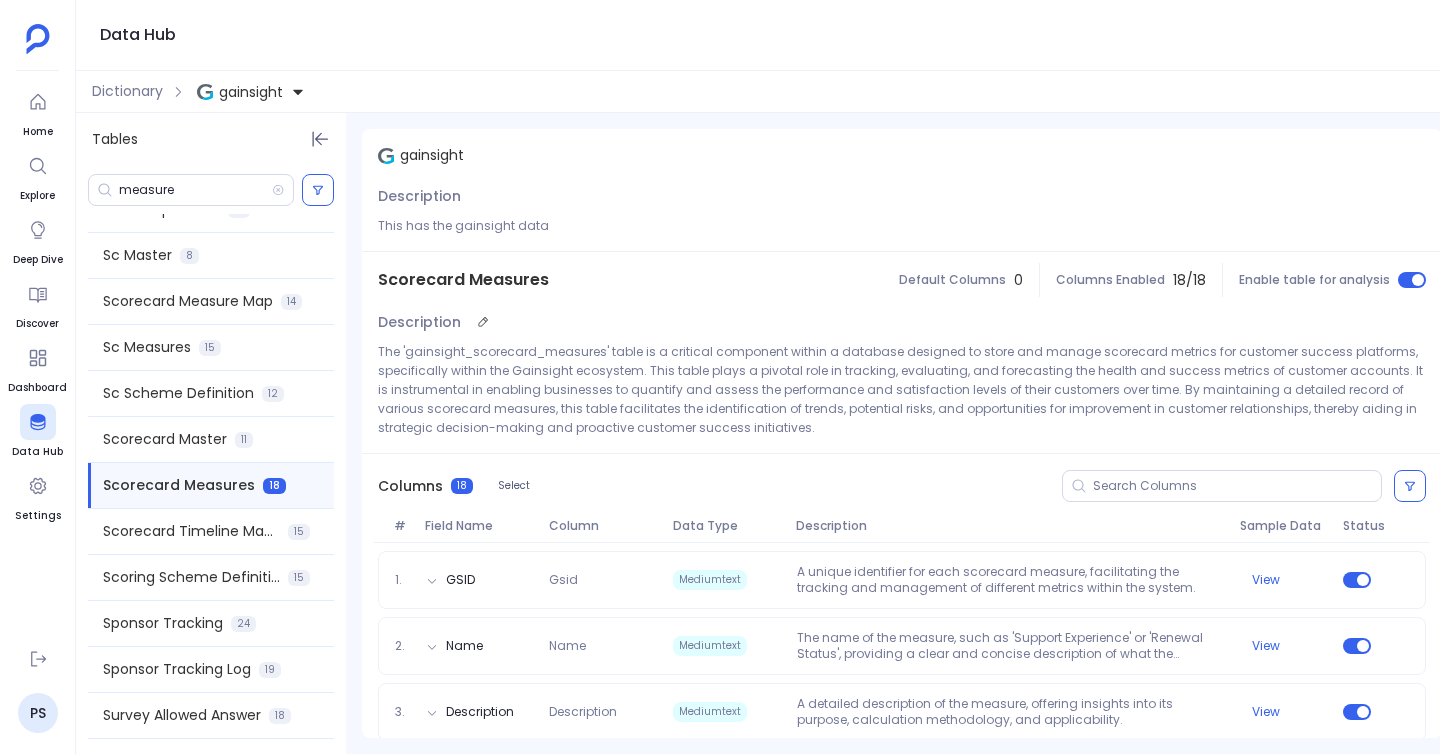 scroll, scrollTop: 2474, scrollLeft: 0, axis: vertical 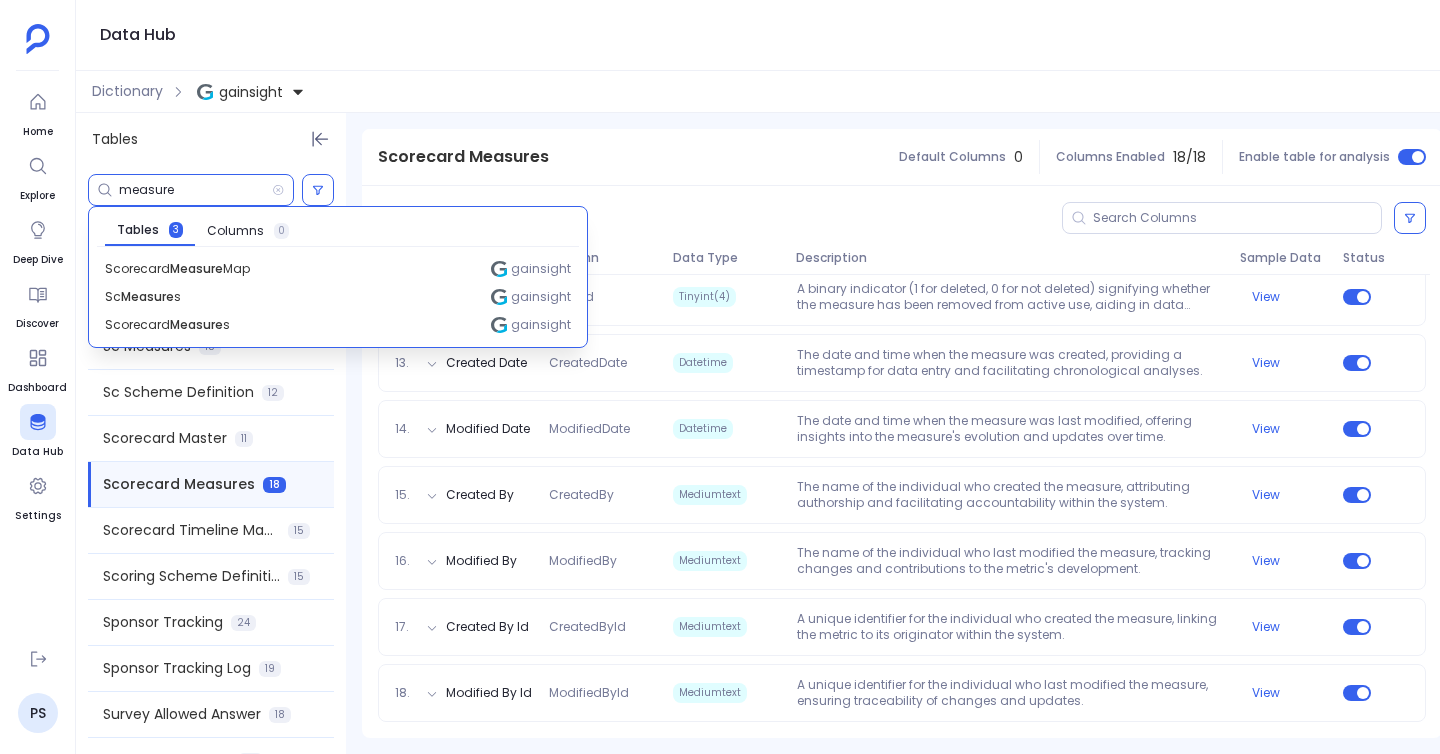 click on "measure" at bounding box center (195, 190) 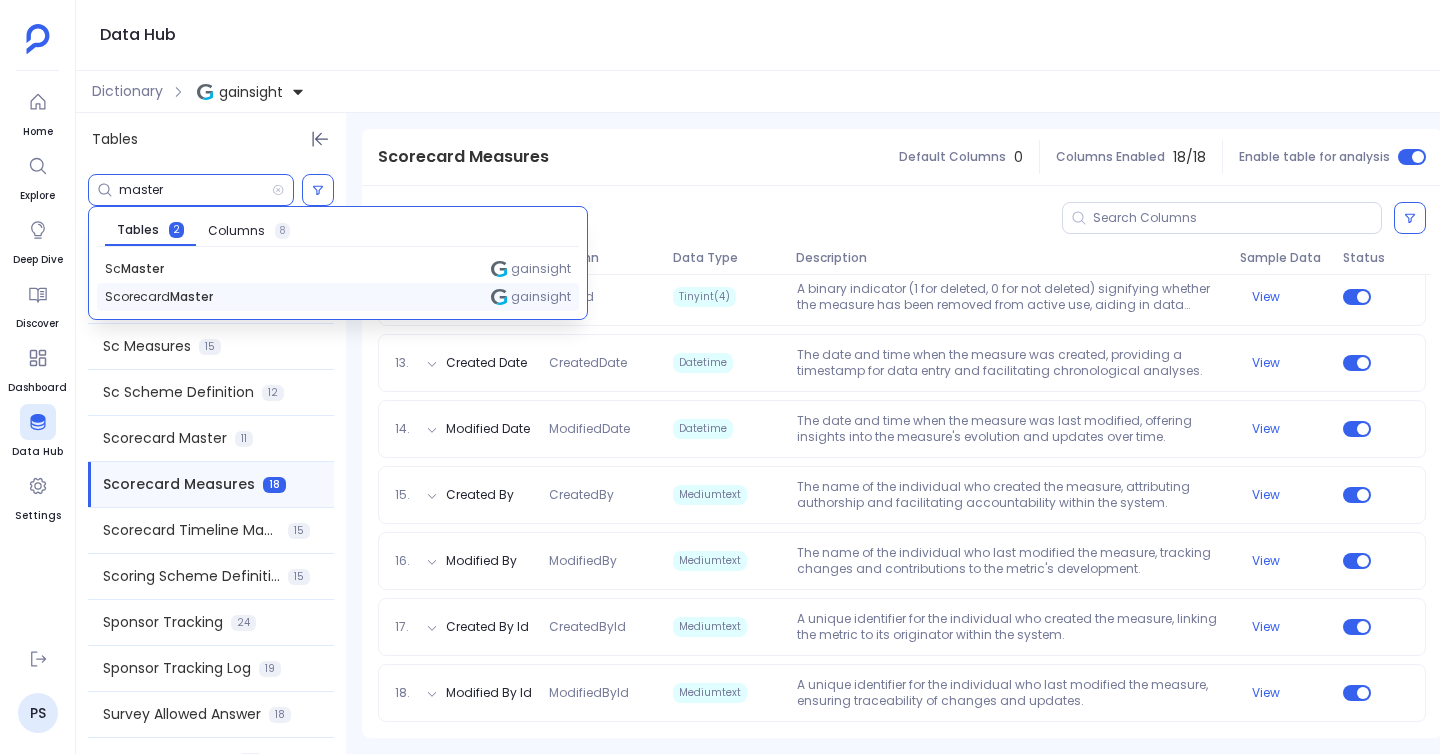 type on "master" 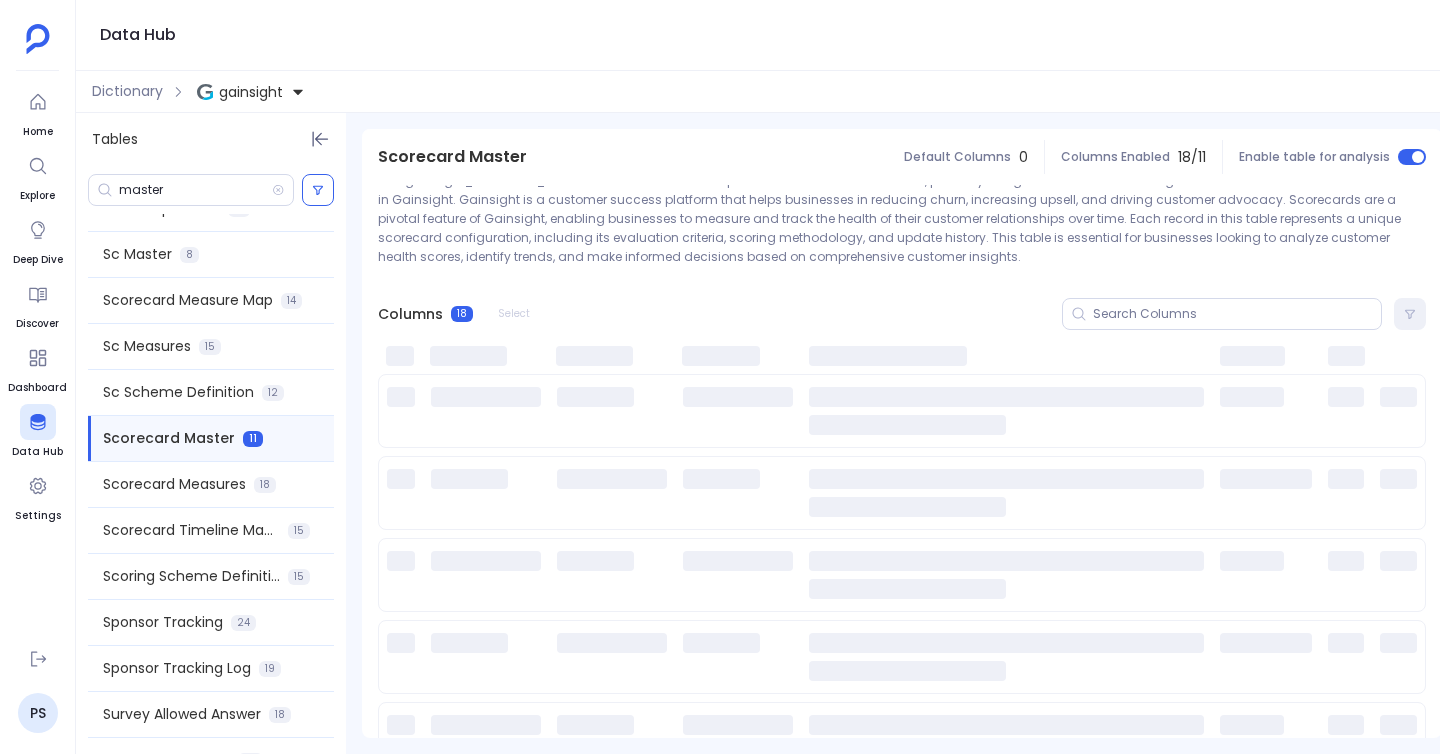 scroll, scrollTop: 2466, scrollLeft: 0, axis: vertical 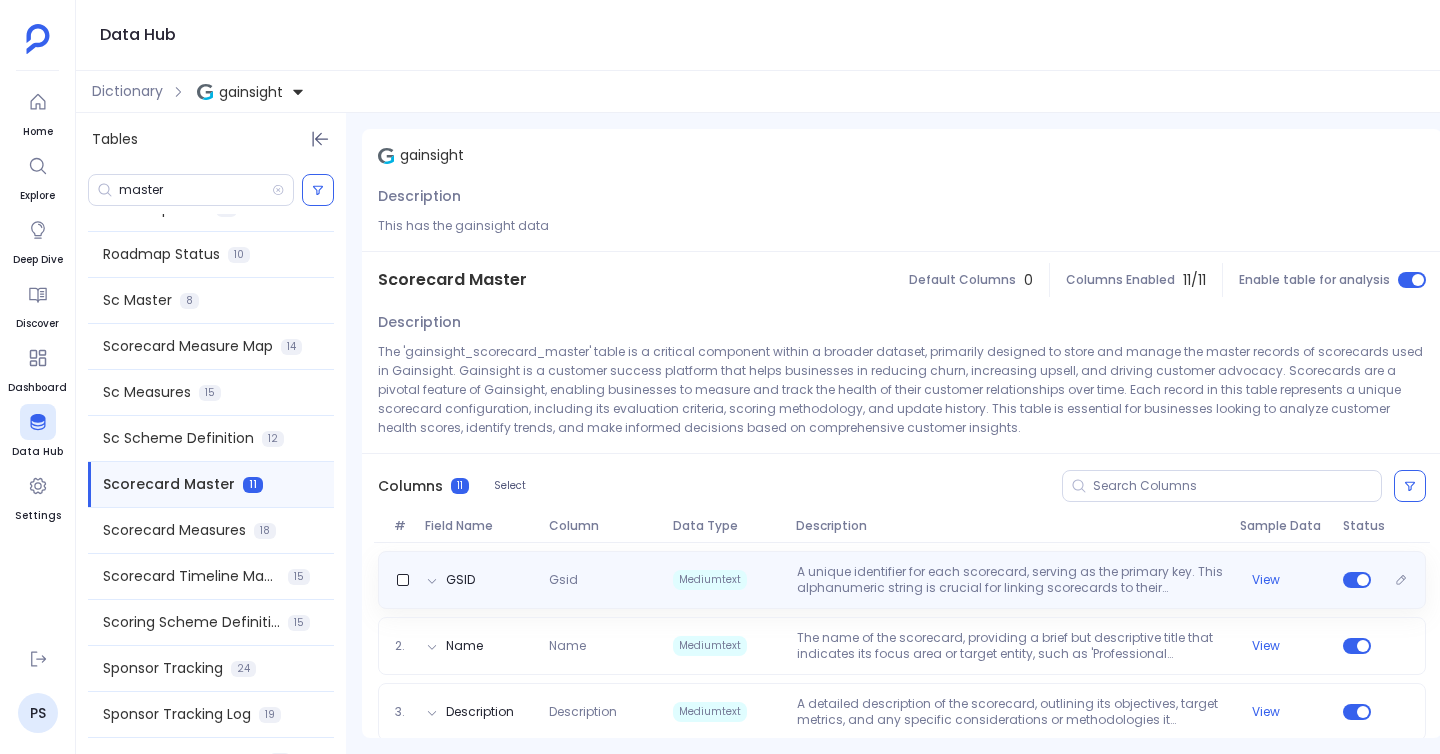 click on "GSID Gsid Mediumtext A unique identifier for each scorecard, serving as the primary key. This alphanumeric string is crucial for linking scorecards to their respective evaluations and metrics across the dataset. View" at bounding box center (902, 580) 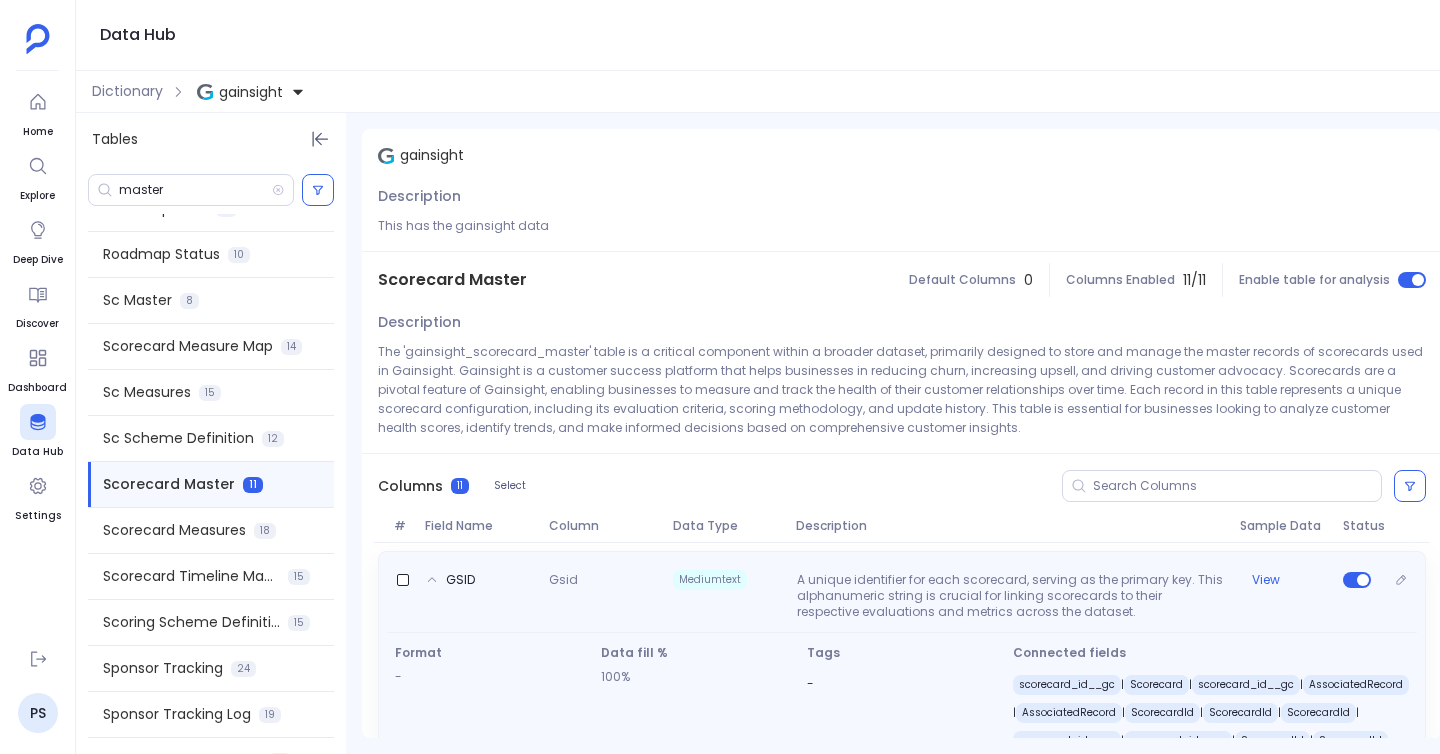 click on "GSID Gsid Mediumtext A unique identifier for each scorecard, serving as the primary key. This alphanumeric string is crucial for linking scorecards to their respective evaluations and metrics across the dataset. View" at bounding box center (902, 592) 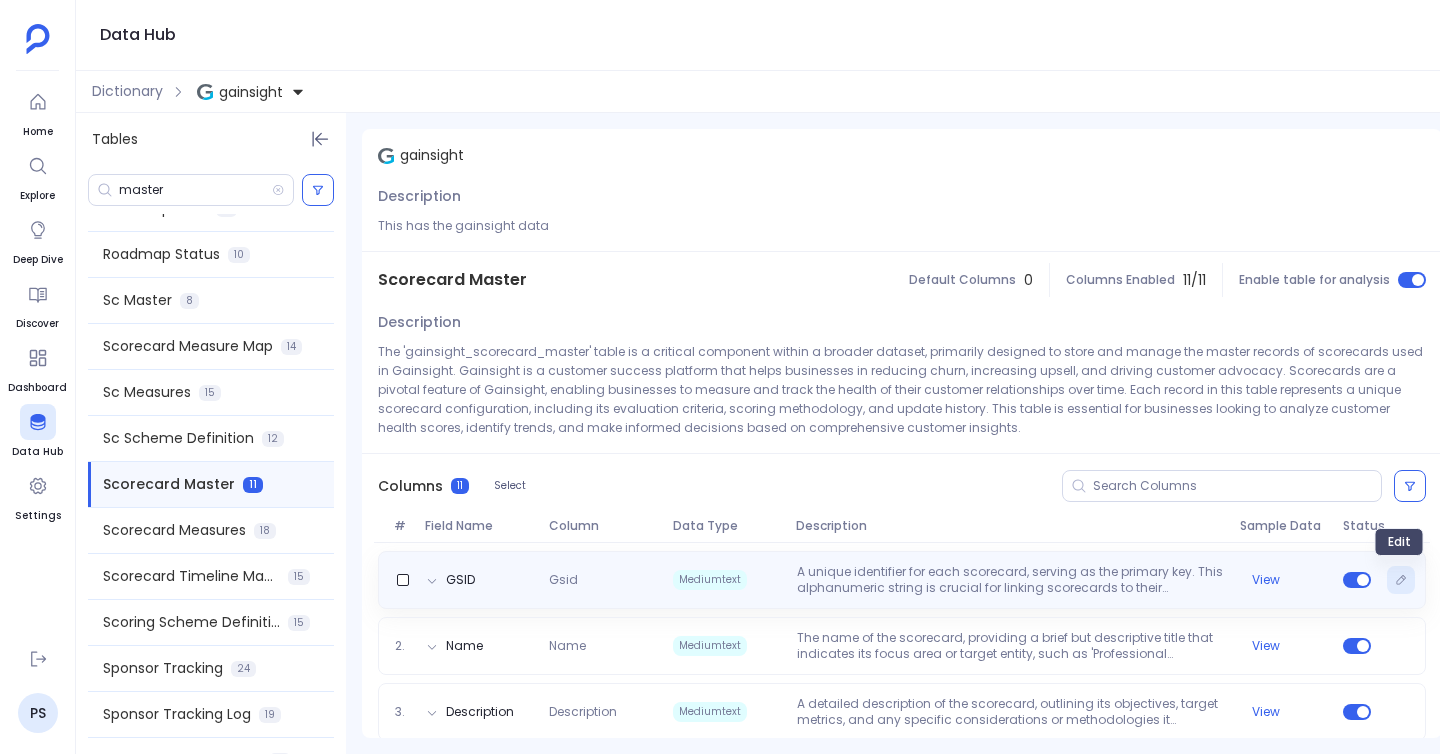 click at bounding box center (1401, 580) 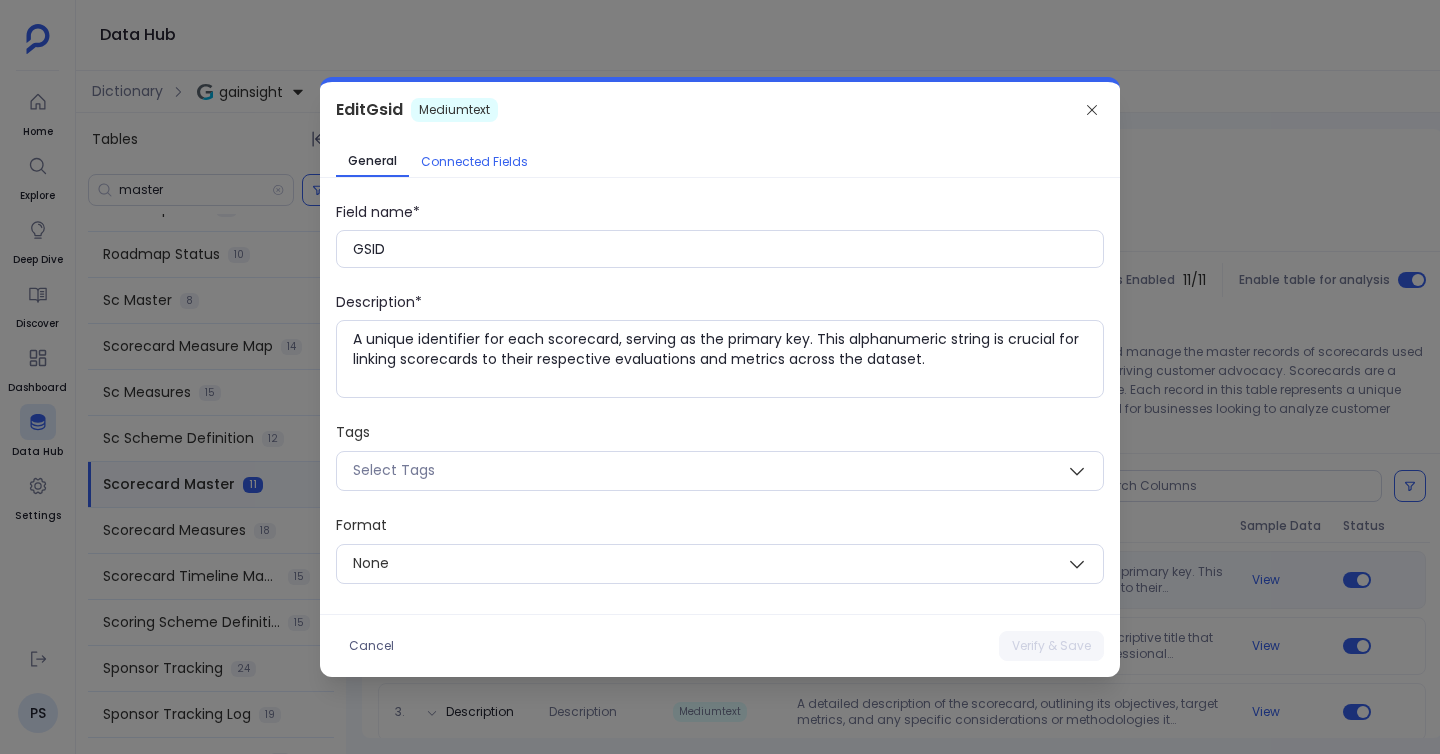 click on "Connected Fields" at bounding box center (474, 162) 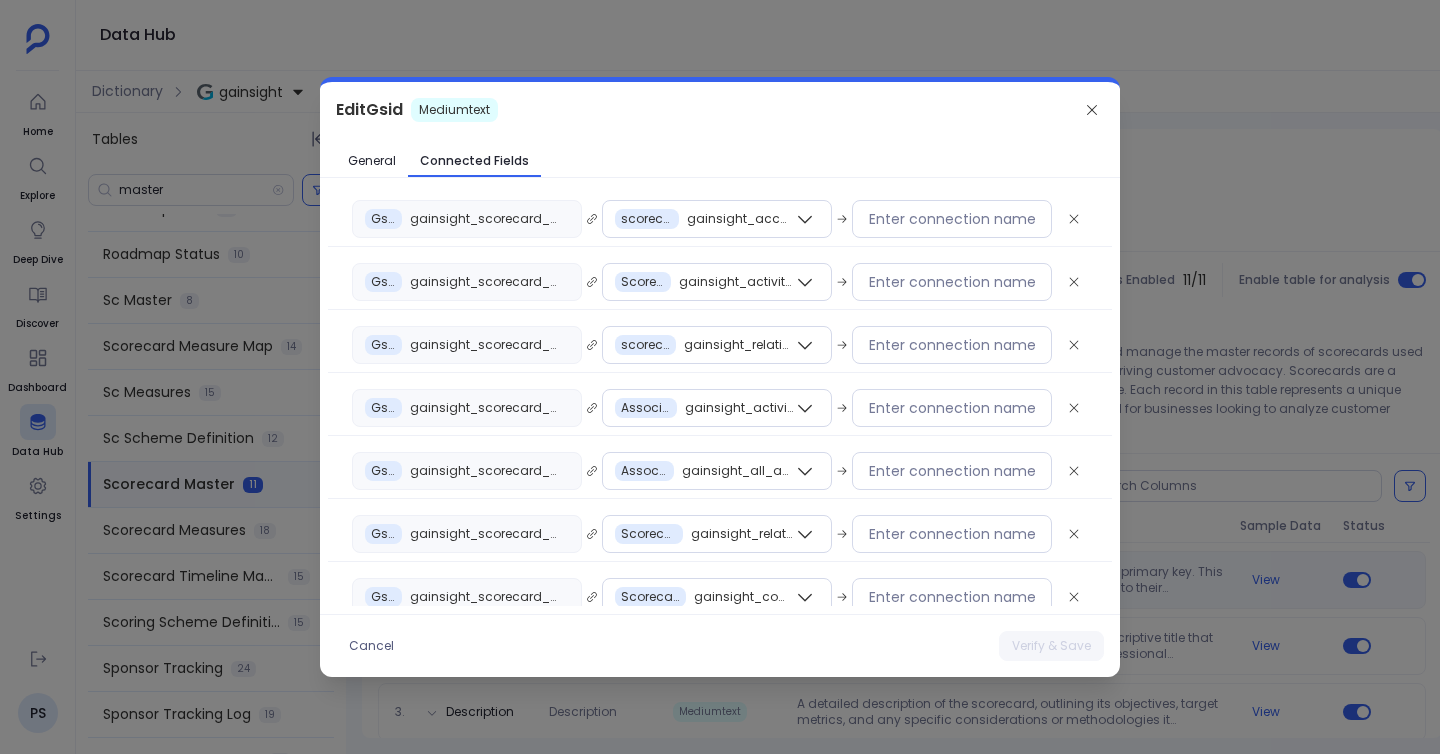 scroll, scrollTop: 0, scrollLeft: 0, axis: both 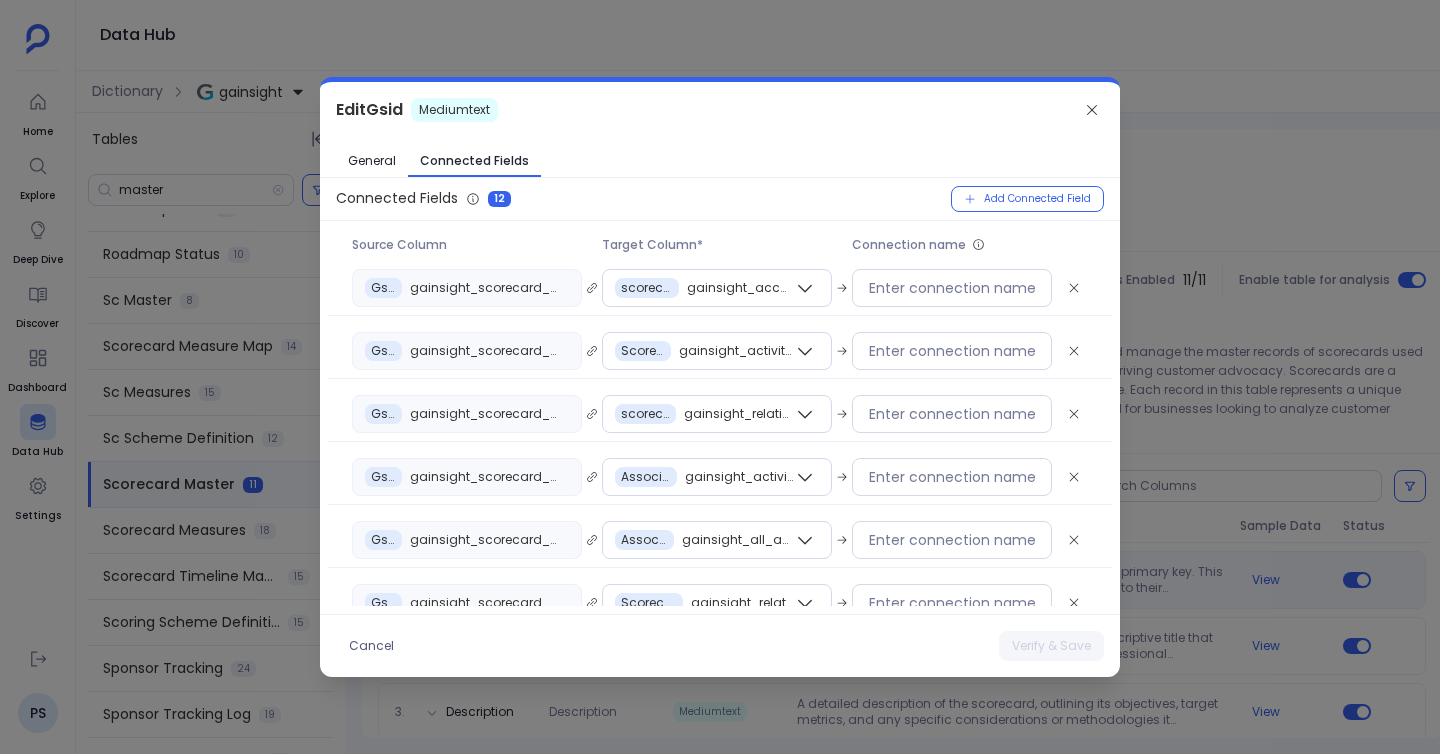 click at bounding box center (720, 377) 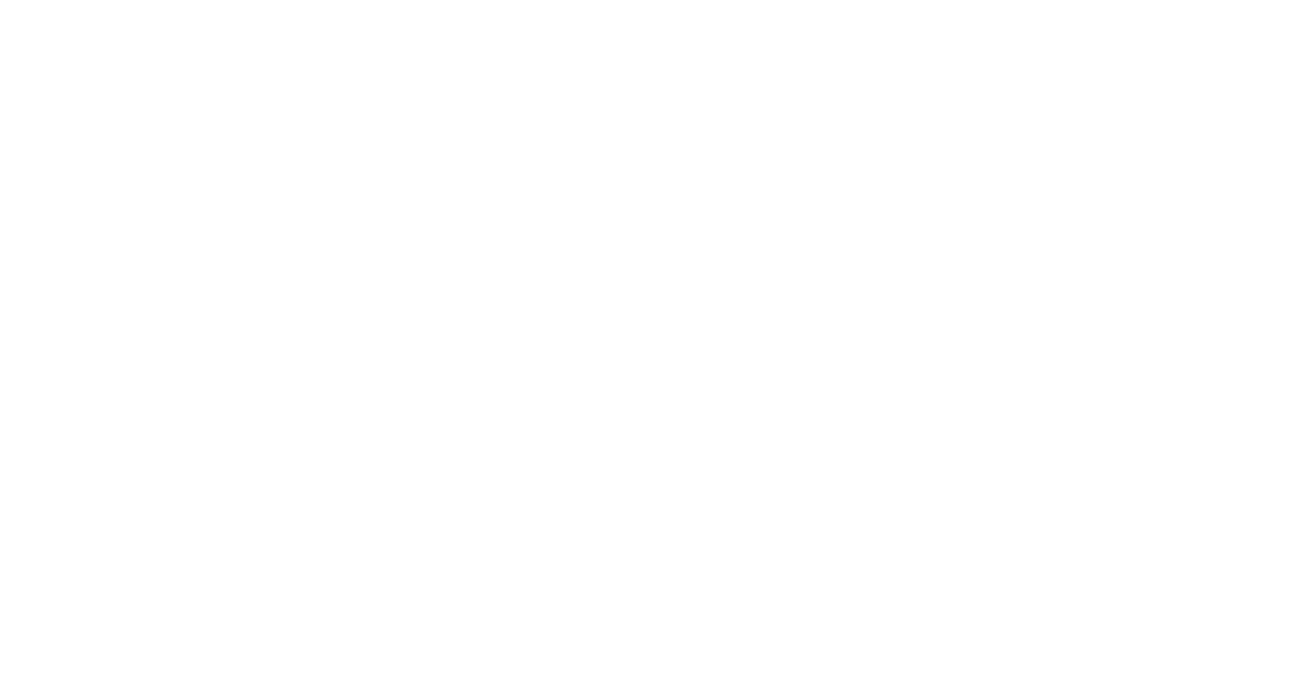 scroll, scrollTop: 0, scrollLeft: 0, axis: both 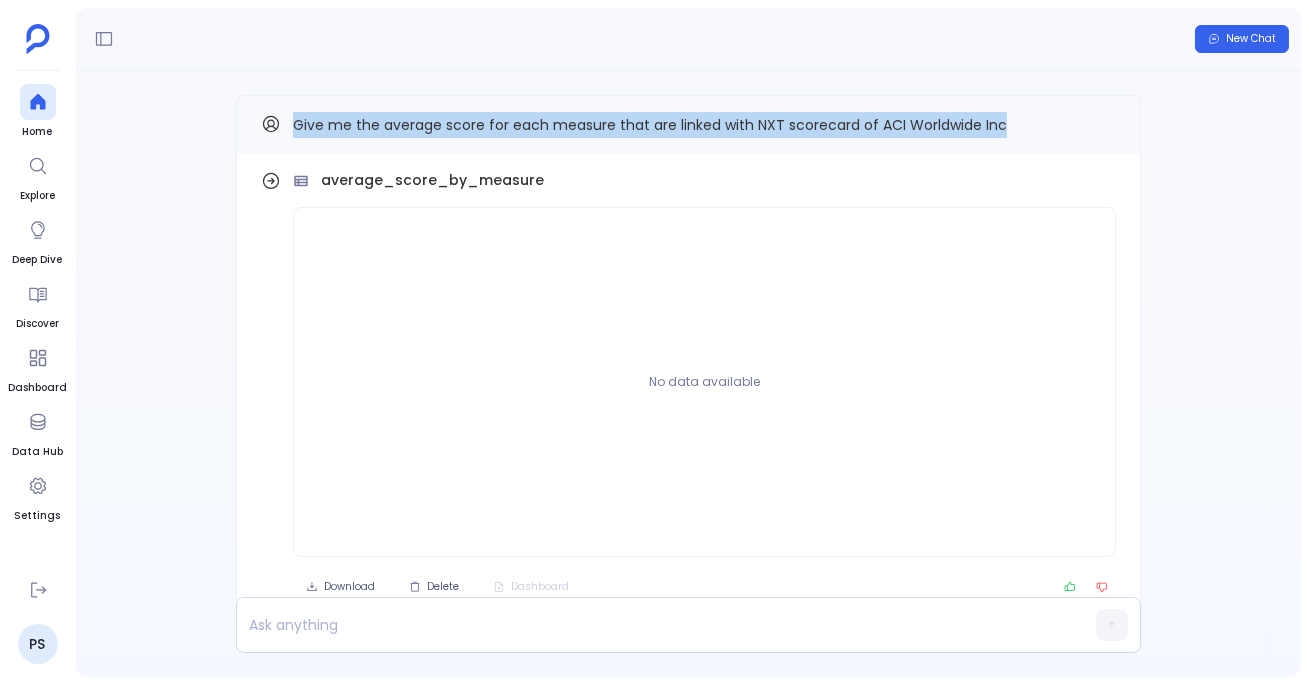 drag, startPoint x: 293, startPoint y: 125, endPoint x: 1027, endPoint y: 132, distance: 734.0334 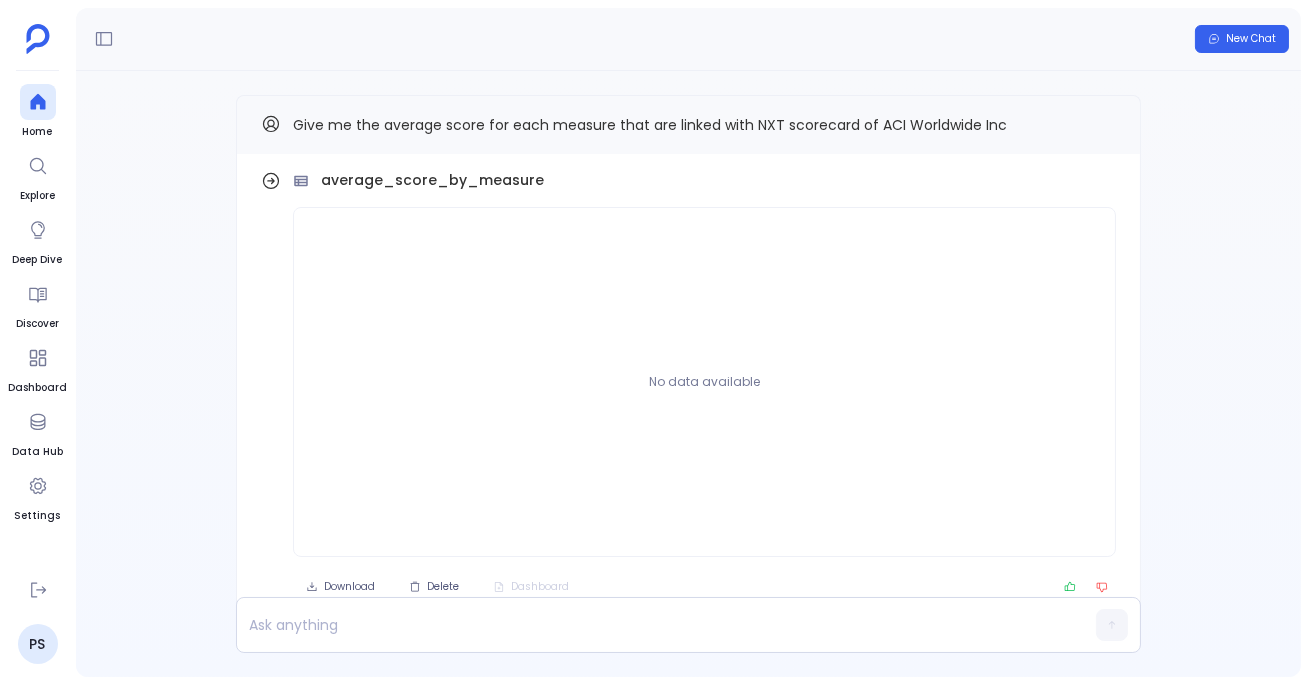 click on "Find out how average_score_by_measure No data available Download Delete Dashboard Give me the average score for each measure that are linked with NXT scorecard of ACI Worldwide Inc" at bounding box center (688, 374) 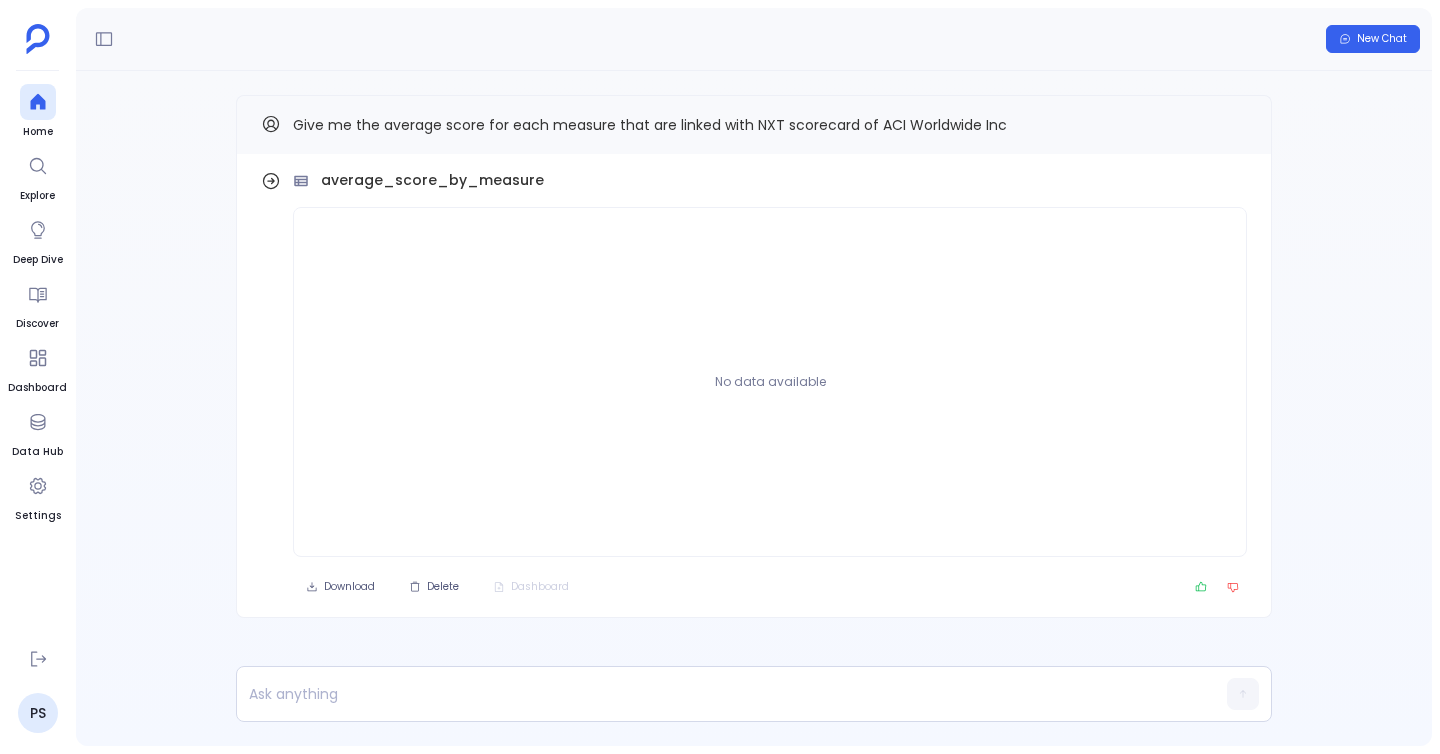 scroll, scrollTop: 0, scrollLeft: 0, axis: both 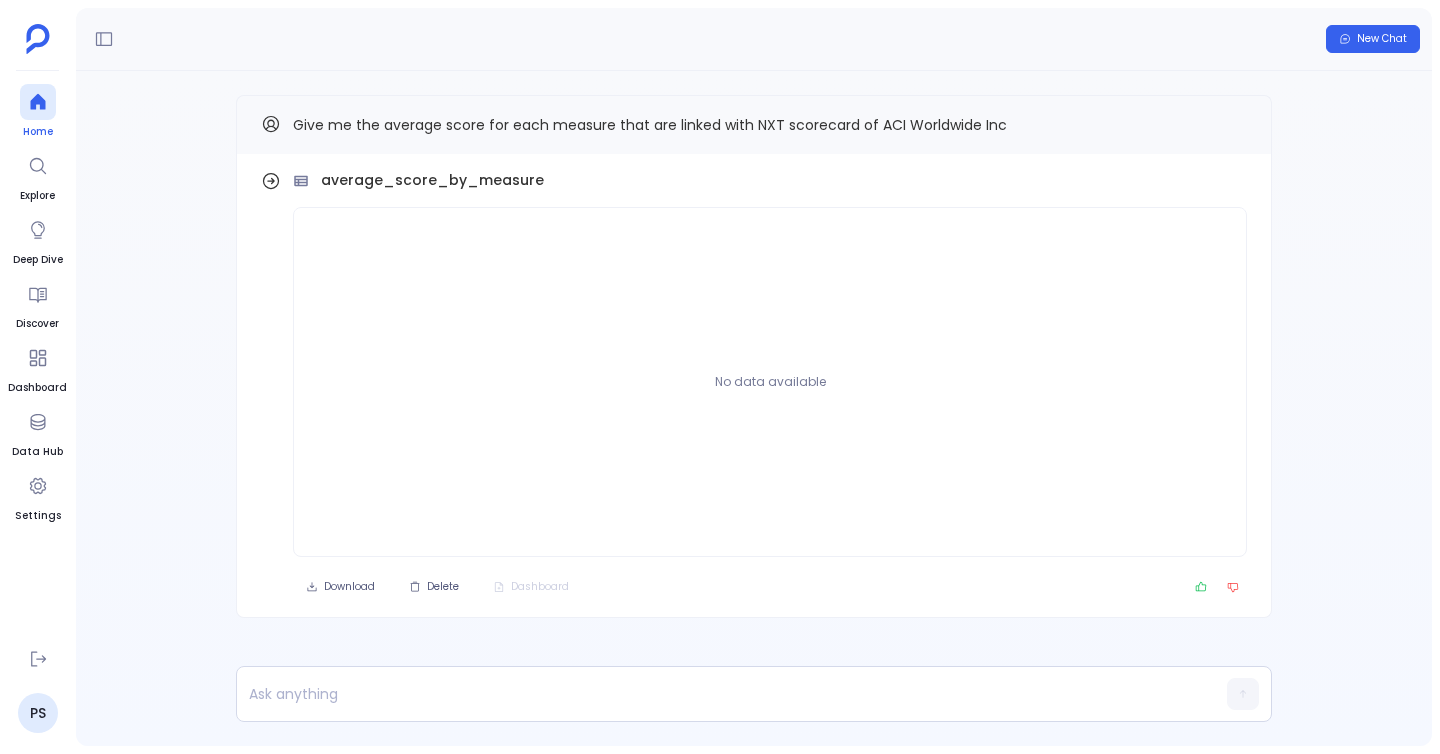 click at bounding box center (38, 102) 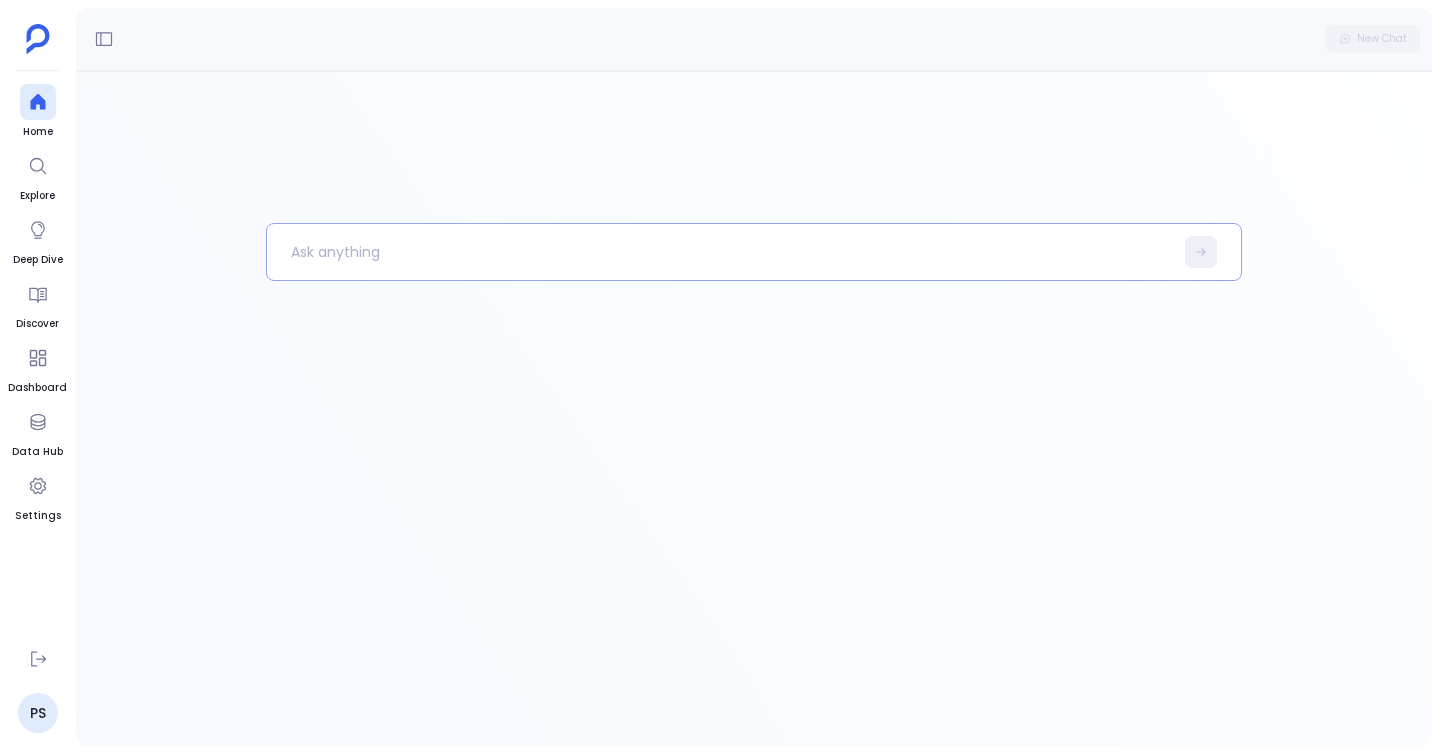 click at bounding box center [720, 252] 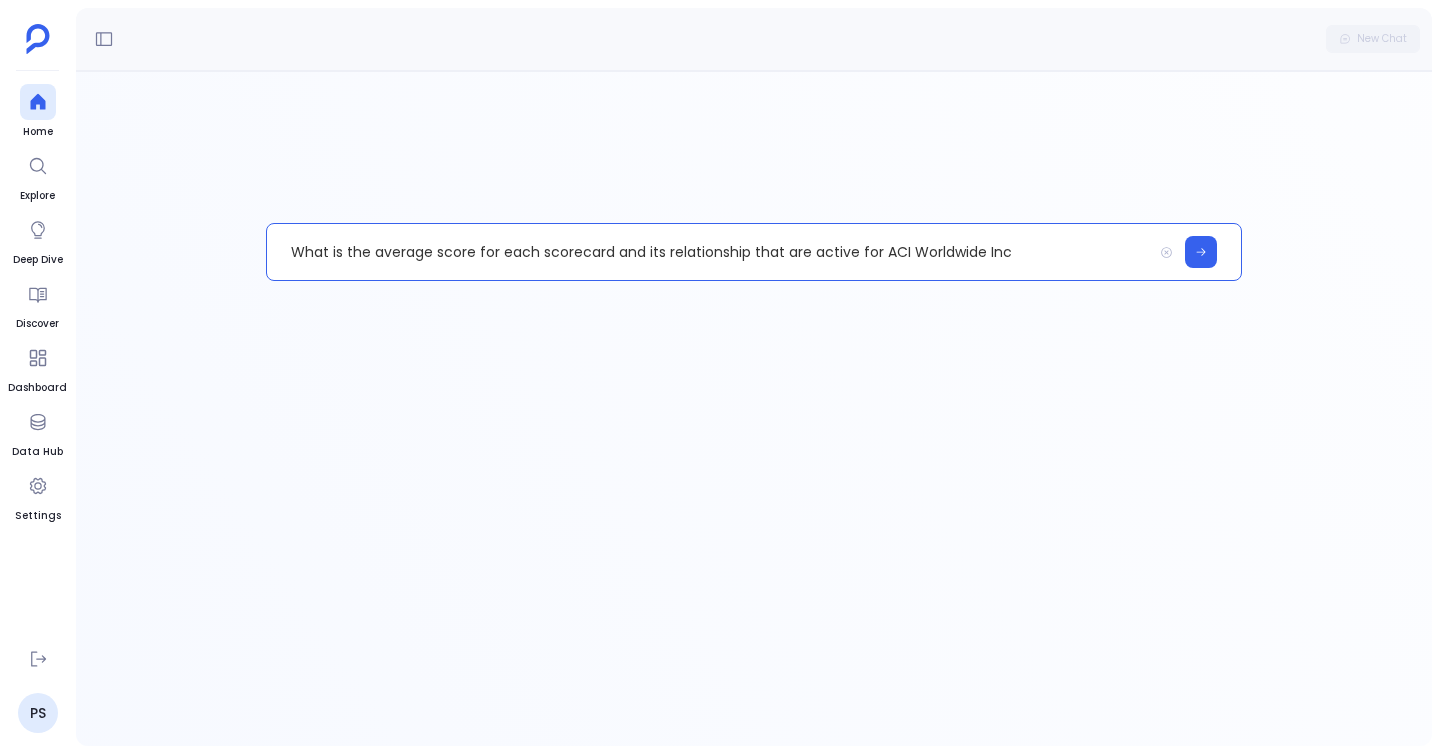 click on "What is the average score for each scorecard and its relationship that are active for ACI Worldwide Inc" at bounding box center [709, 252] 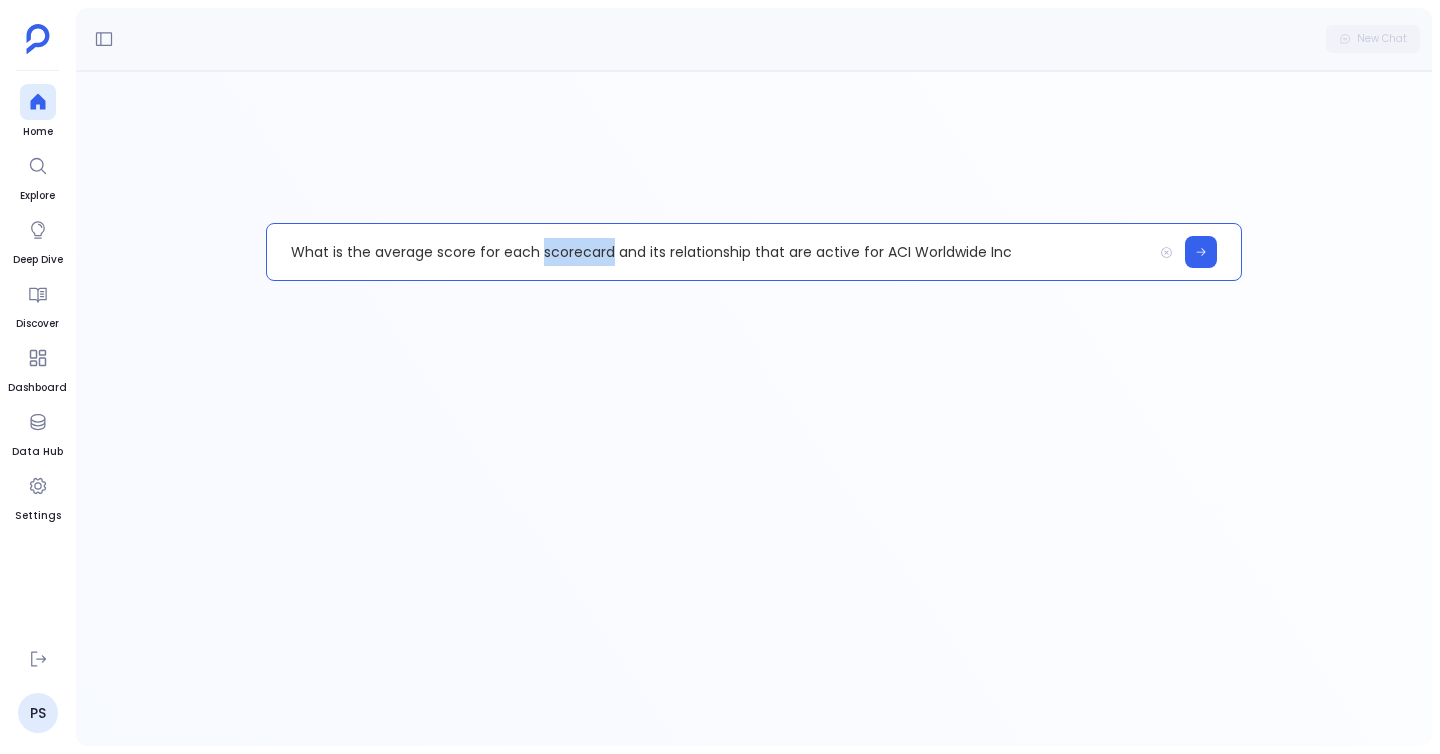 click on "What is the average score for each scorecard and its relationship that are active for ACI Worldwide Inc" at bounding box center (709, 252) 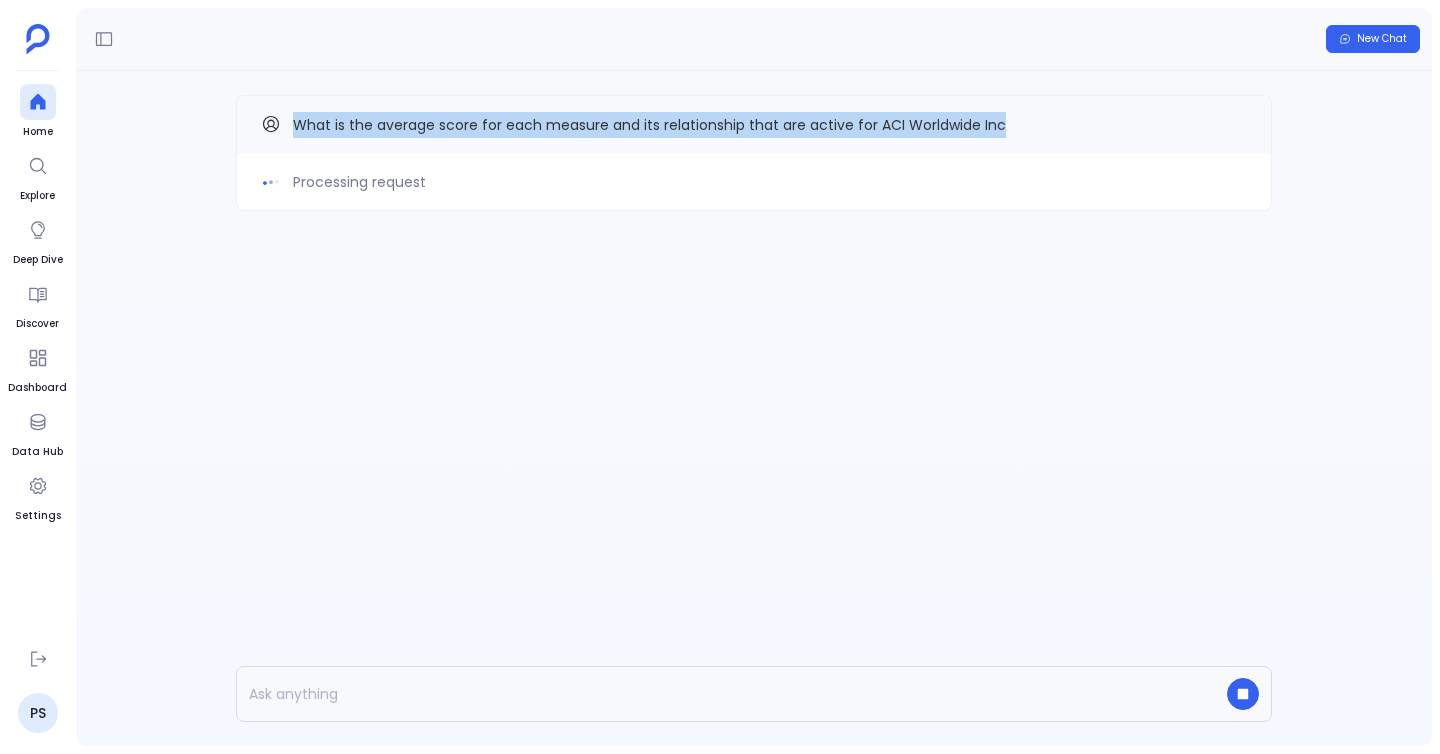 drag, startPoint x: 299, startPoint y: 126, endPoint x: 1038, endPoint y: 136, distance: 739.0676 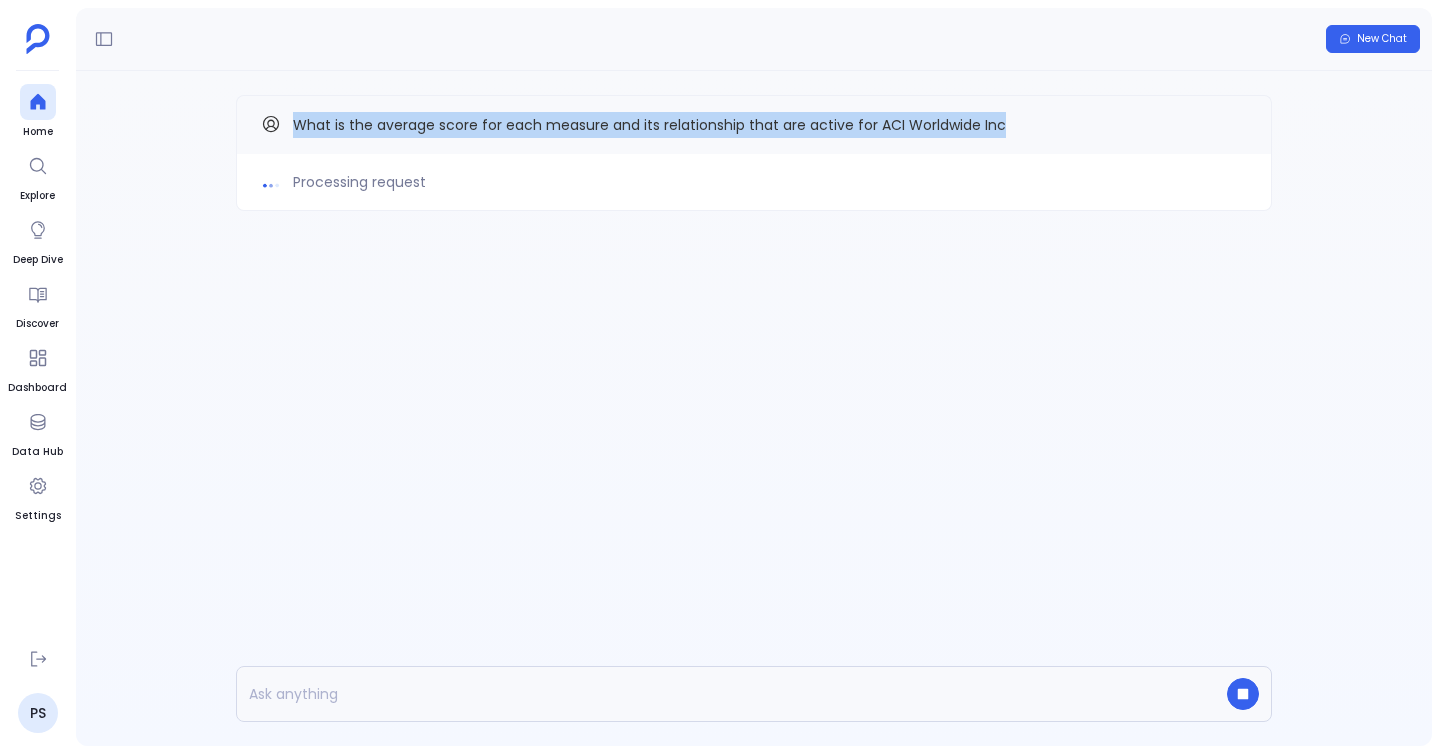 click on "What is the average score for each measure and its relationship that are active for ACI Worldwide Inc" at bounding box center [754, 125] 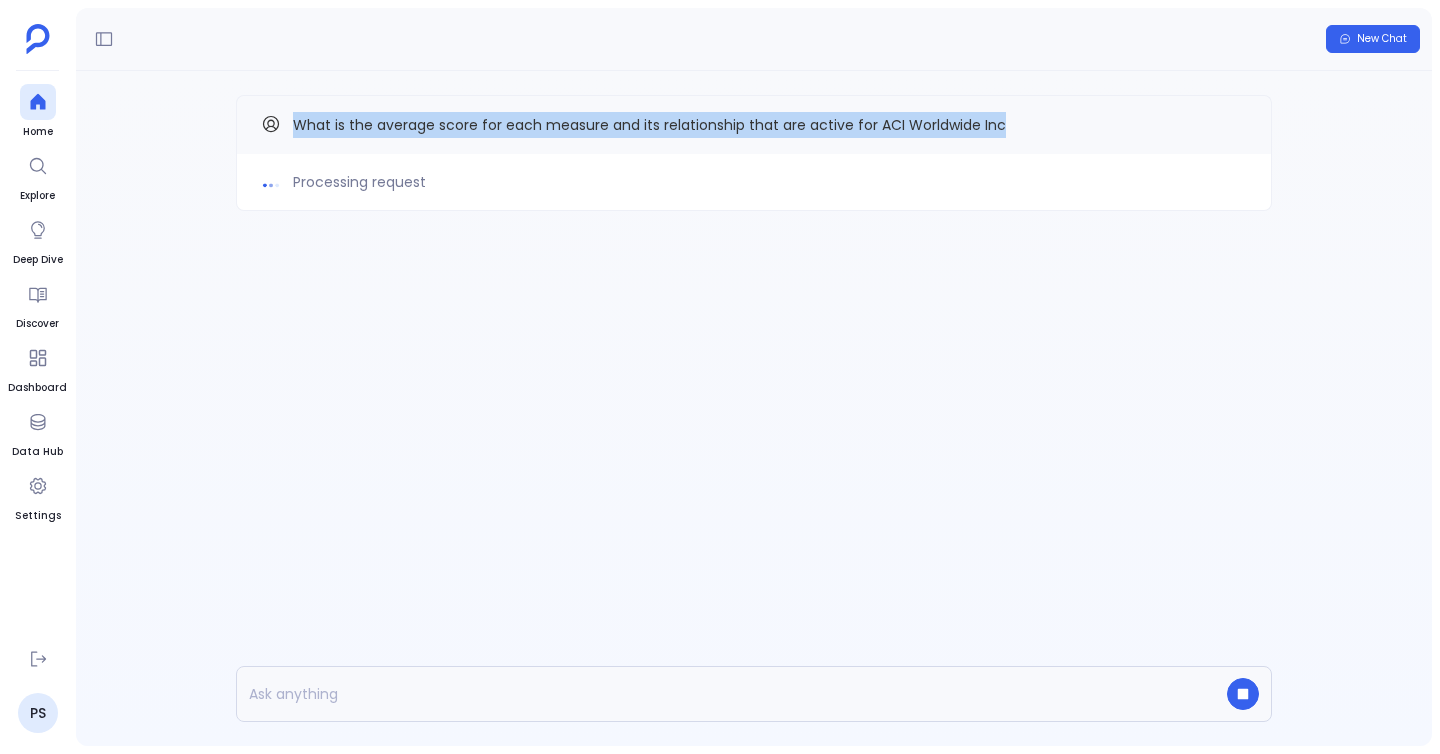copy on "What is the average score for each measure and its relationship that are active for ACI Worldwide Inc" 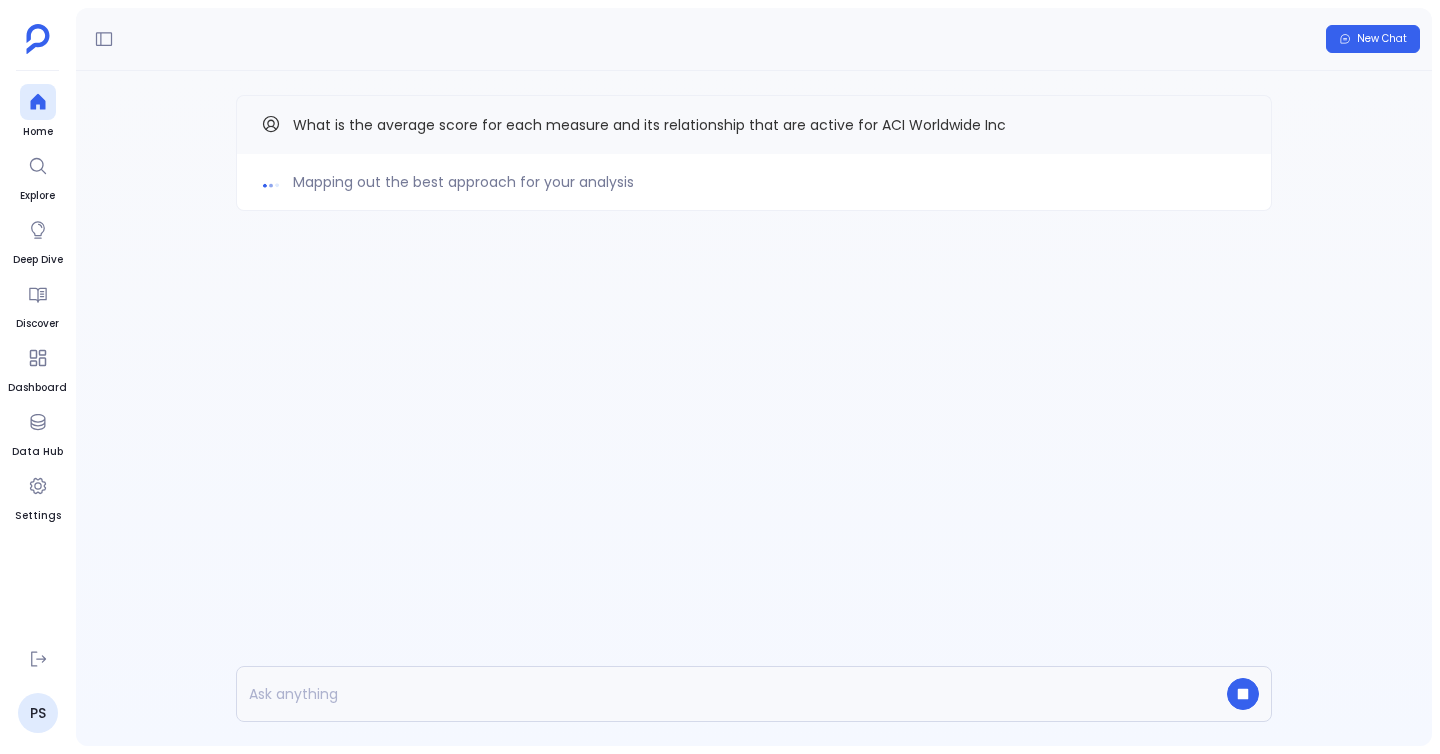 click on "Mapping out the best approach for your analysis What is the average score for each measure and its relationship that are active for ACI Worldwide Inc" at bounding box center (754, 193) 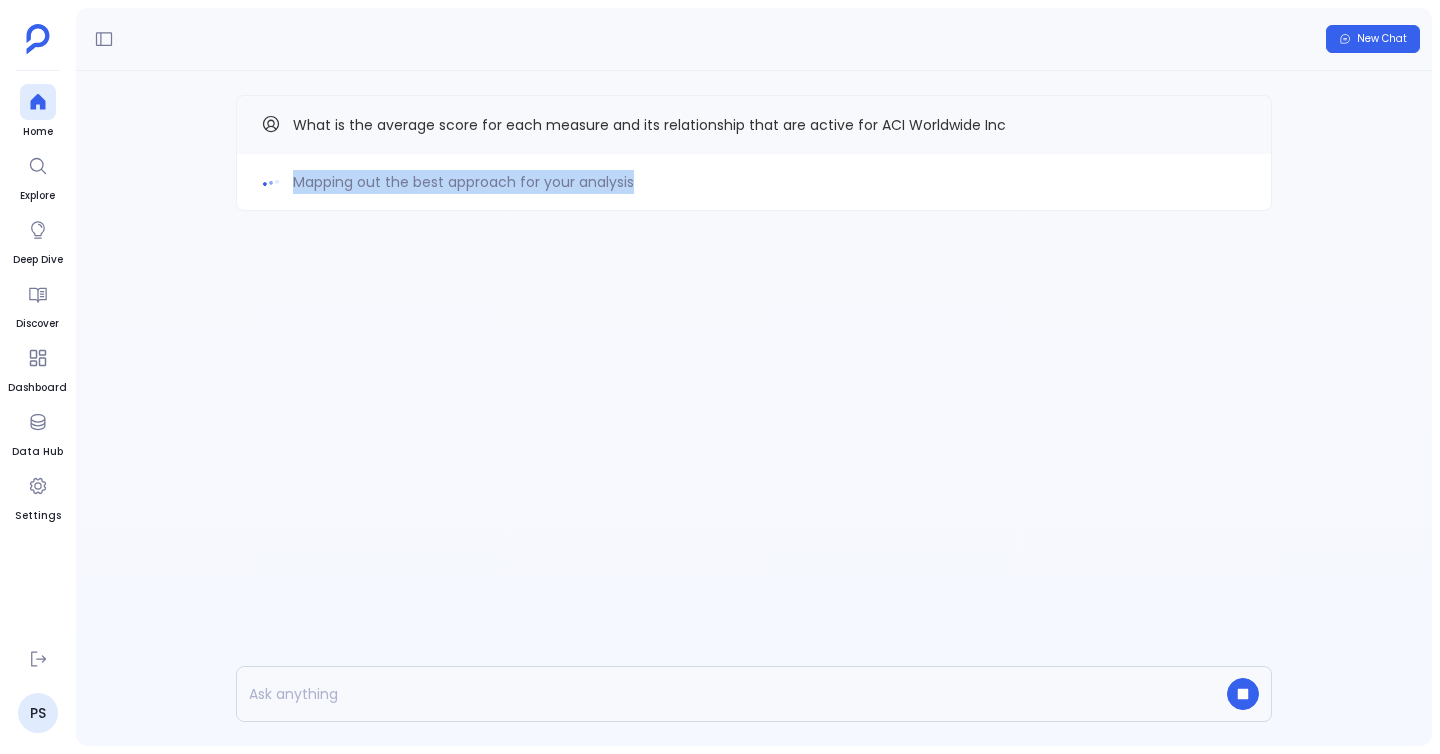 drag, startPoint x: 291, startPoint y: 181, endPoint x: 767, endPoint y: 255, distance: 481.71777 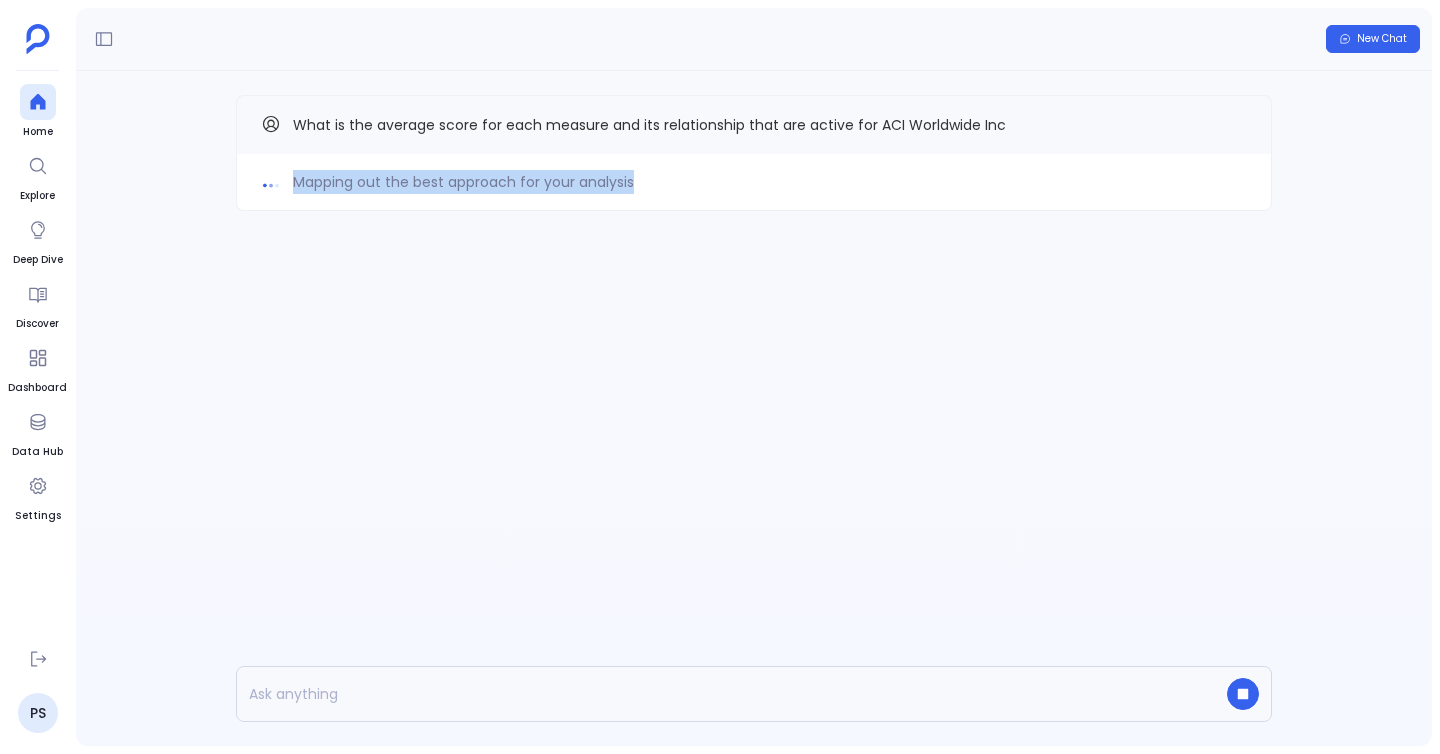 click on "Mapping out the best approach for your analysis What is the average score for each measure and its relationship that are active for ACI Worldwide Inc" at bounding box center [754, 193] 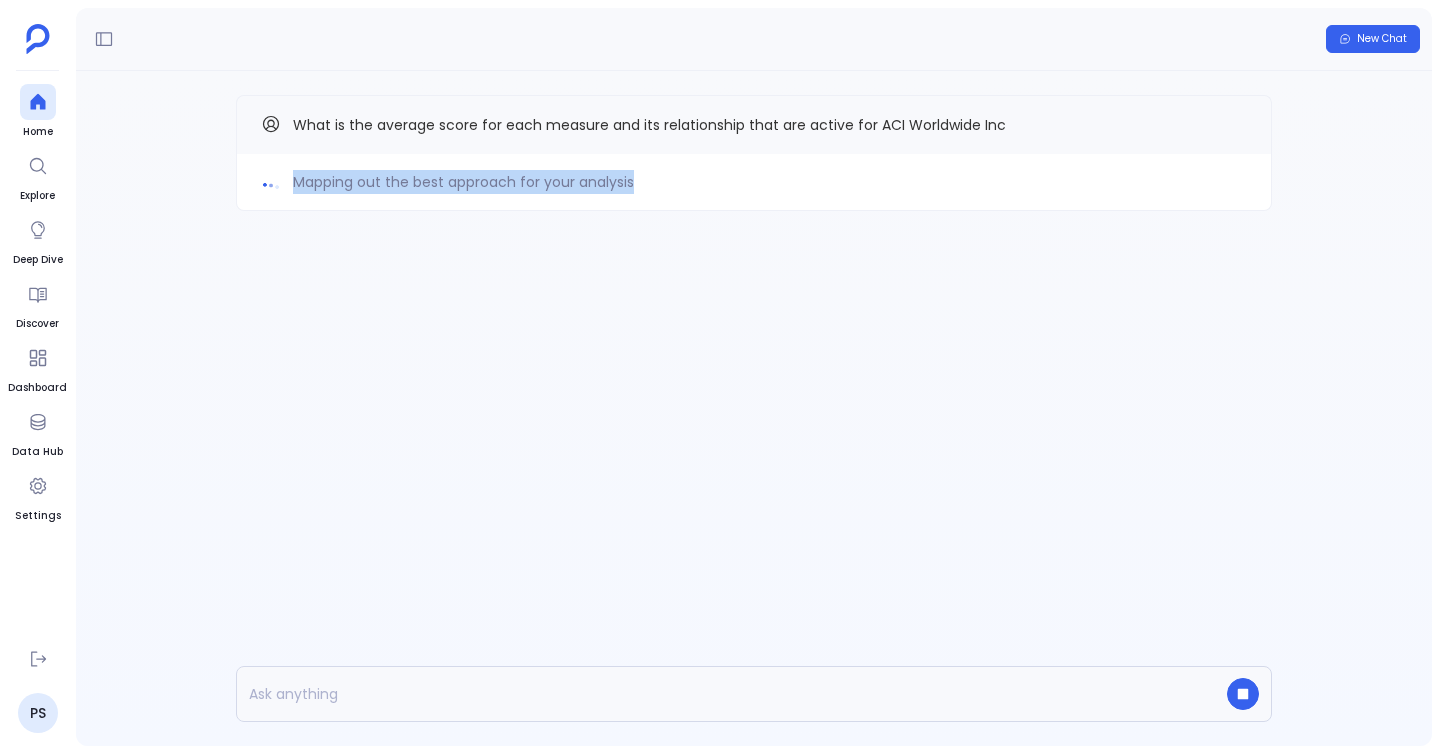 click on "Mapping out the best approach for your analysis What is the average score for each measure and its relationship that are active for ACI Worldwide Inc" at bounding box center (754, 193) 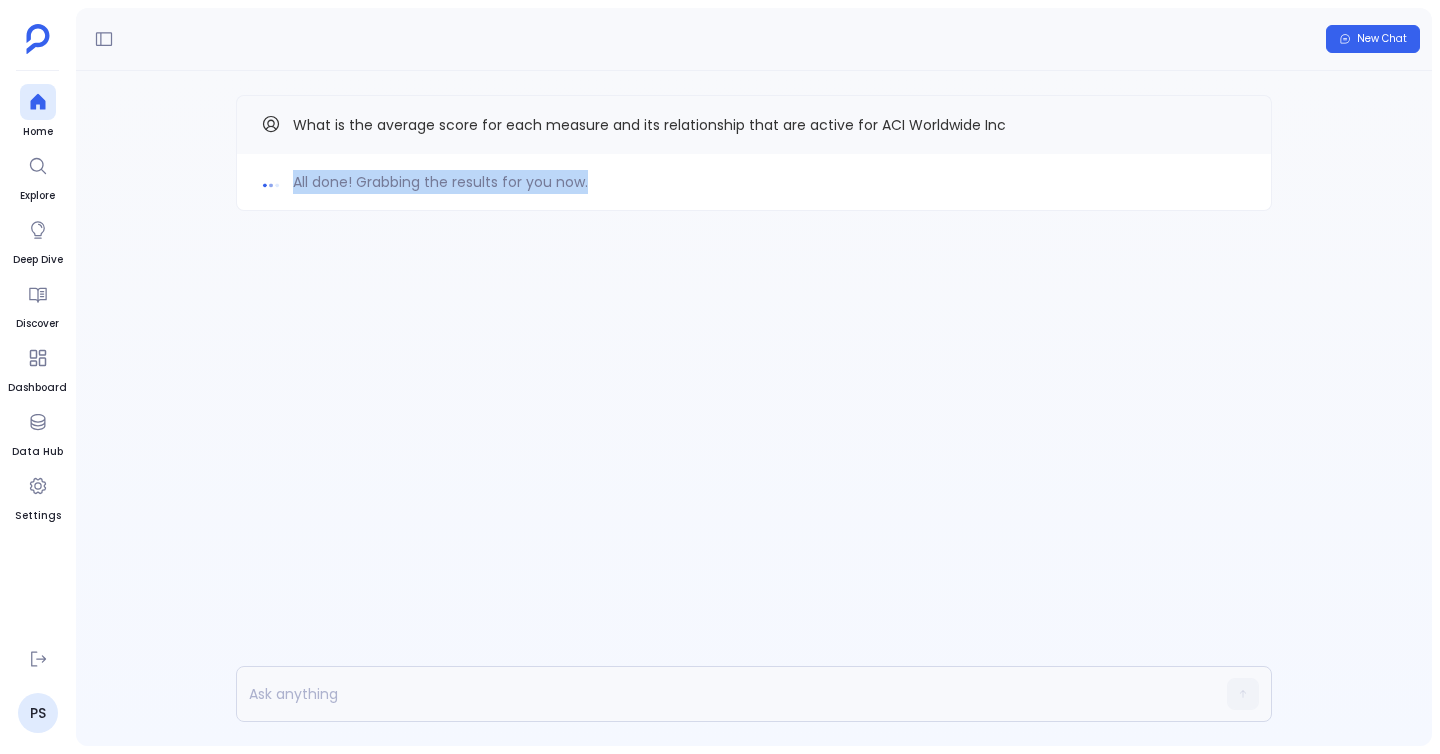 drag, startPoint x: 289, startPoint y: 187, endPoint x: 520, endPoint y: 243, distance: 237.69098 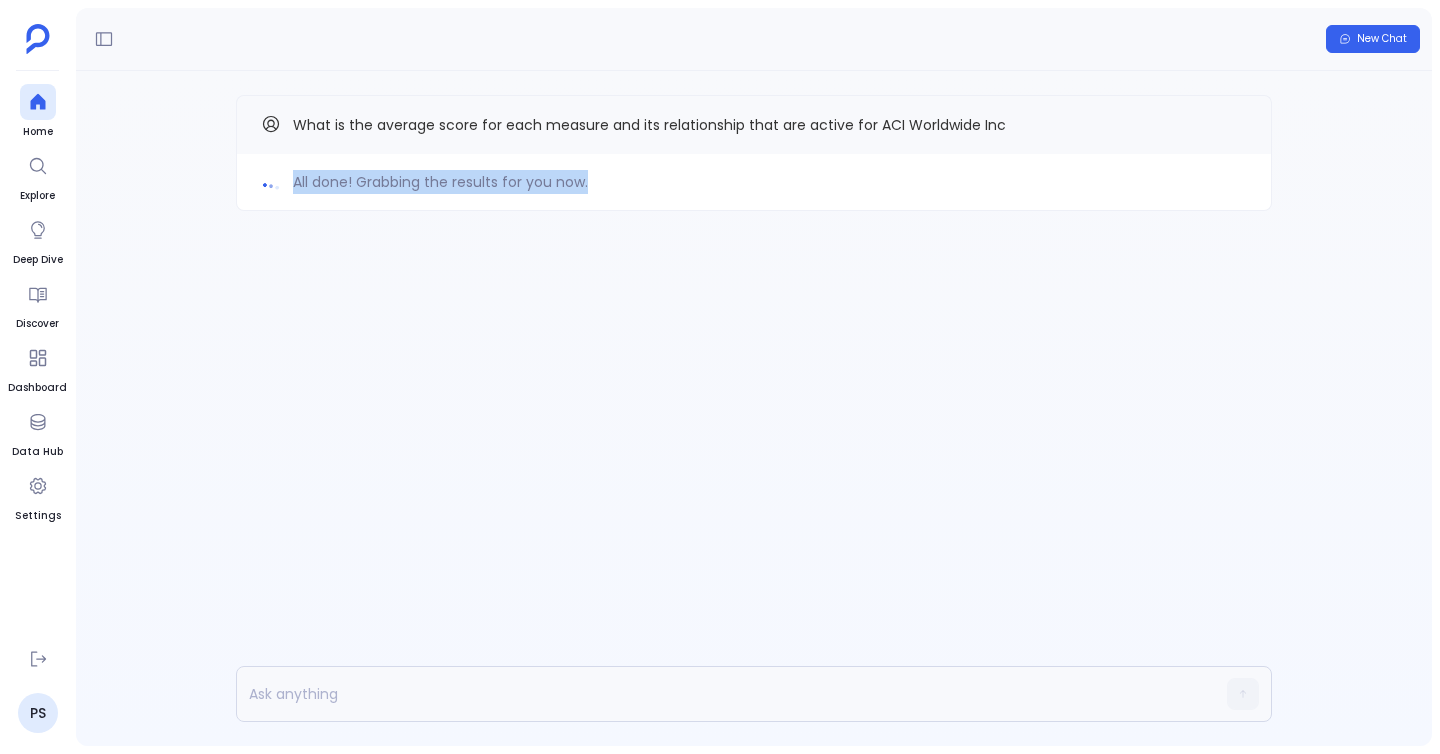 click on "All done! Grabbing the results for you now. What is the average score for each measure and its relationship that are active for ACI Worldwide Inc" at bounding box center [754, 193] 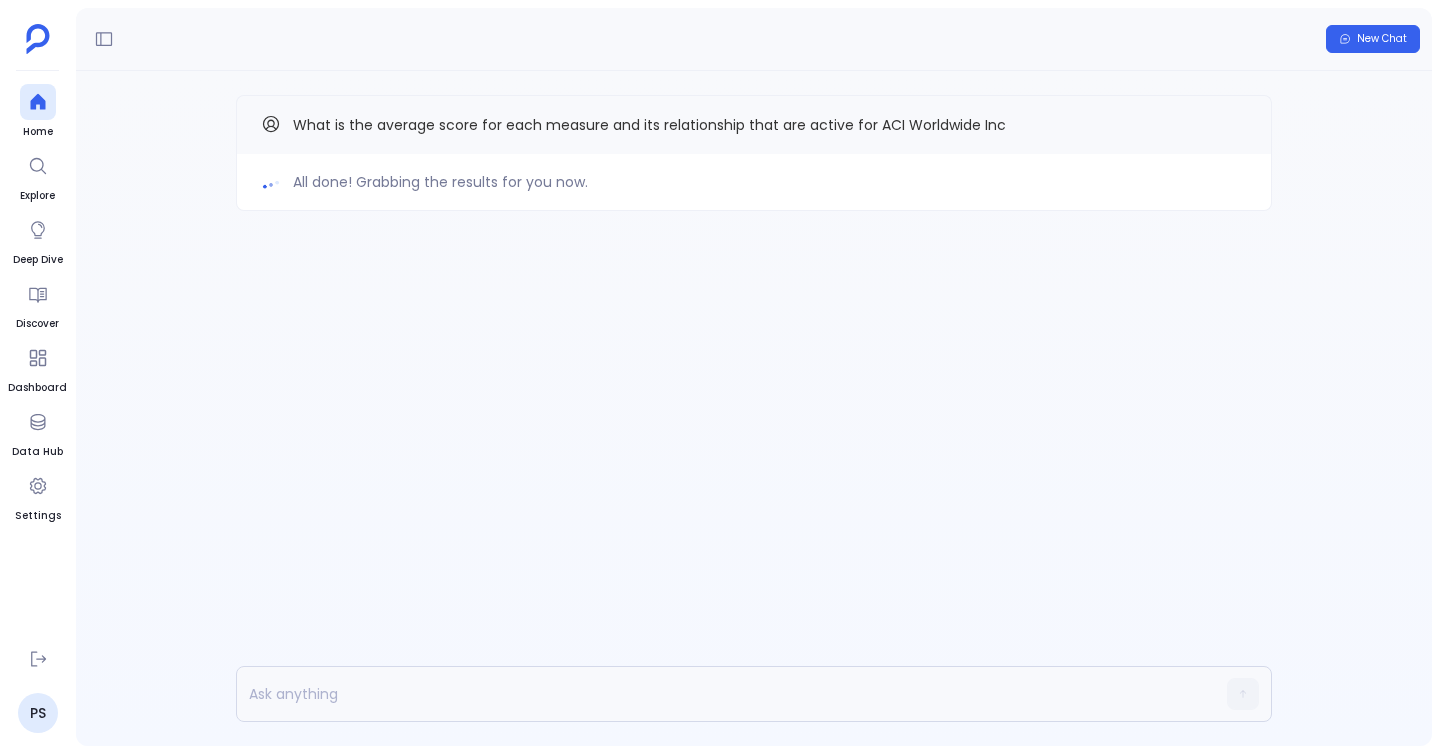 click on "All done! Grabbing the results for you now. What is the average score for each measure and its relationship that are active for ACI Worldwide Inc" at bounding box center [754, 193] 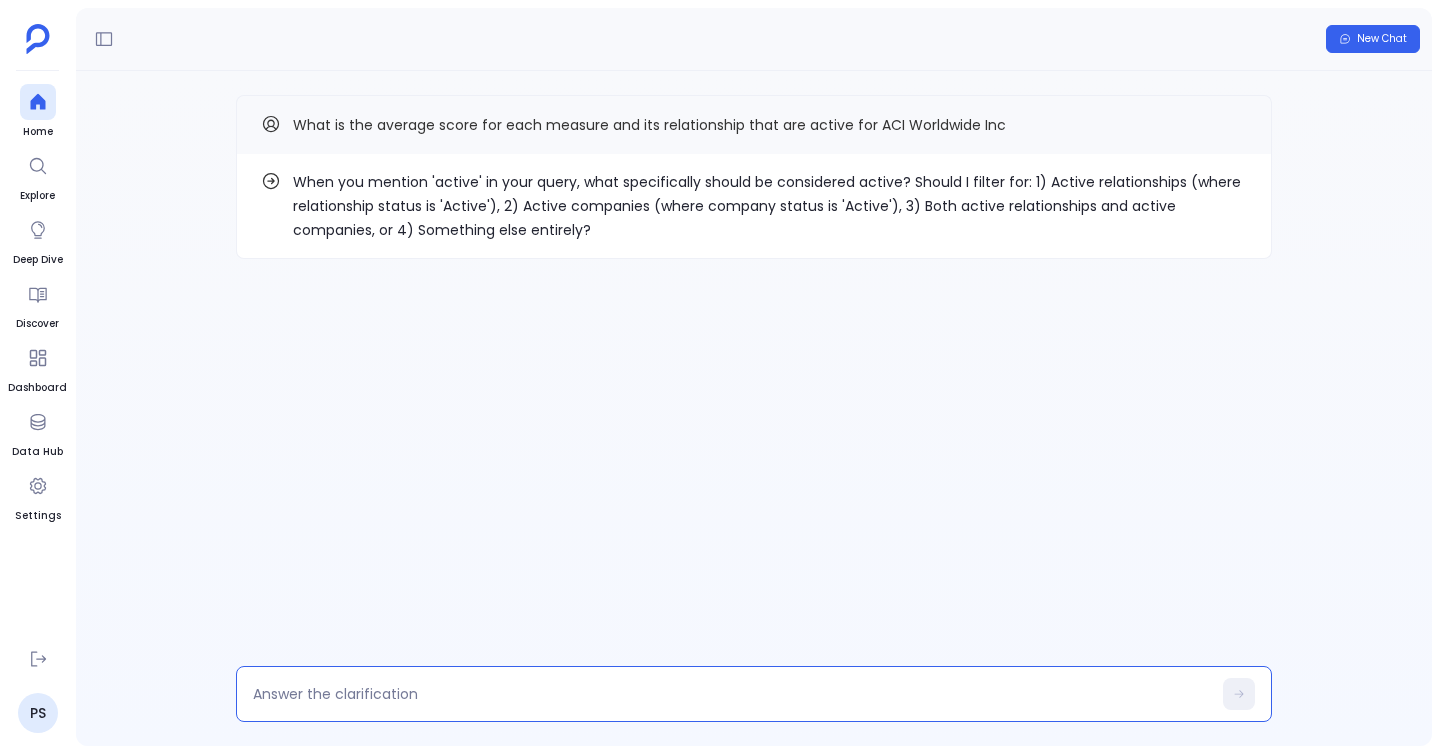 click at bounding box center [732, 694] 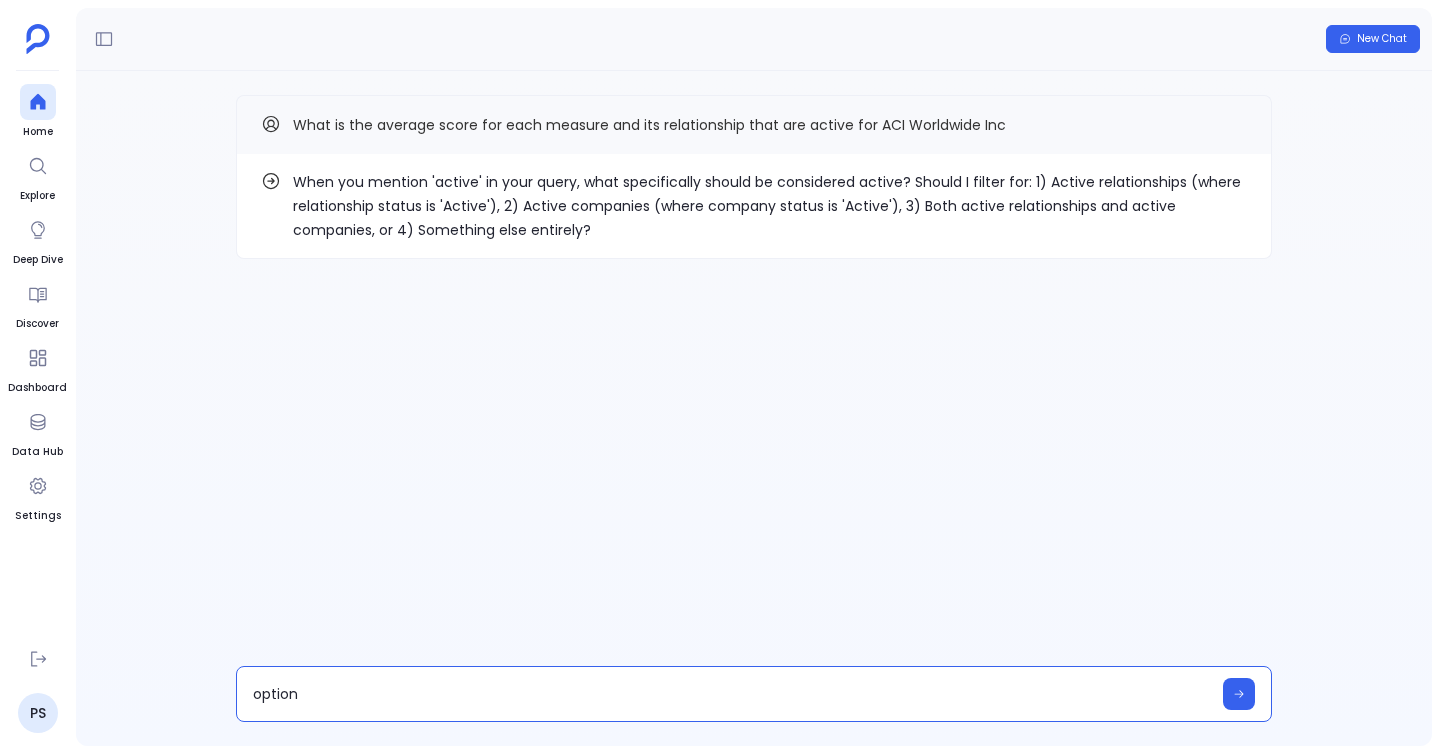 type on "option 1" 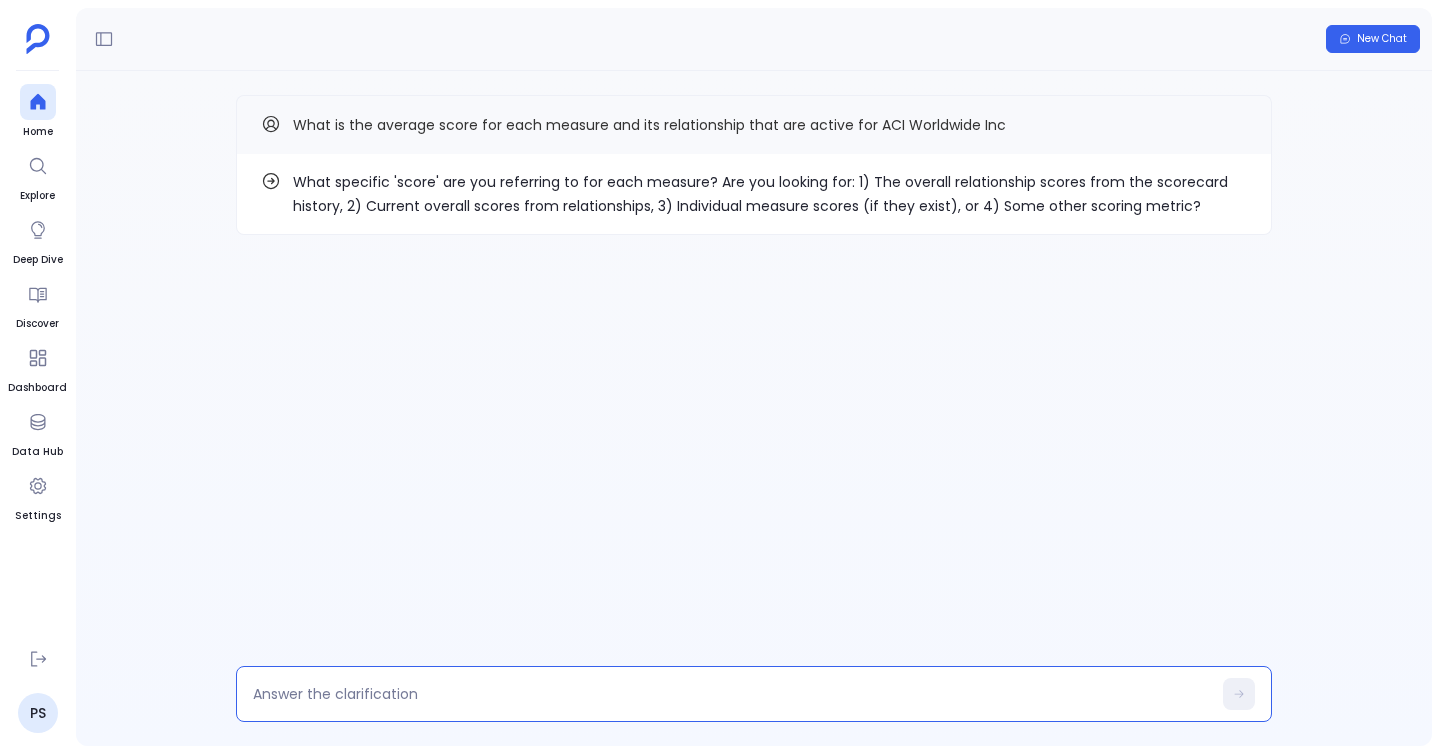 click at bounding box center (732, 694) 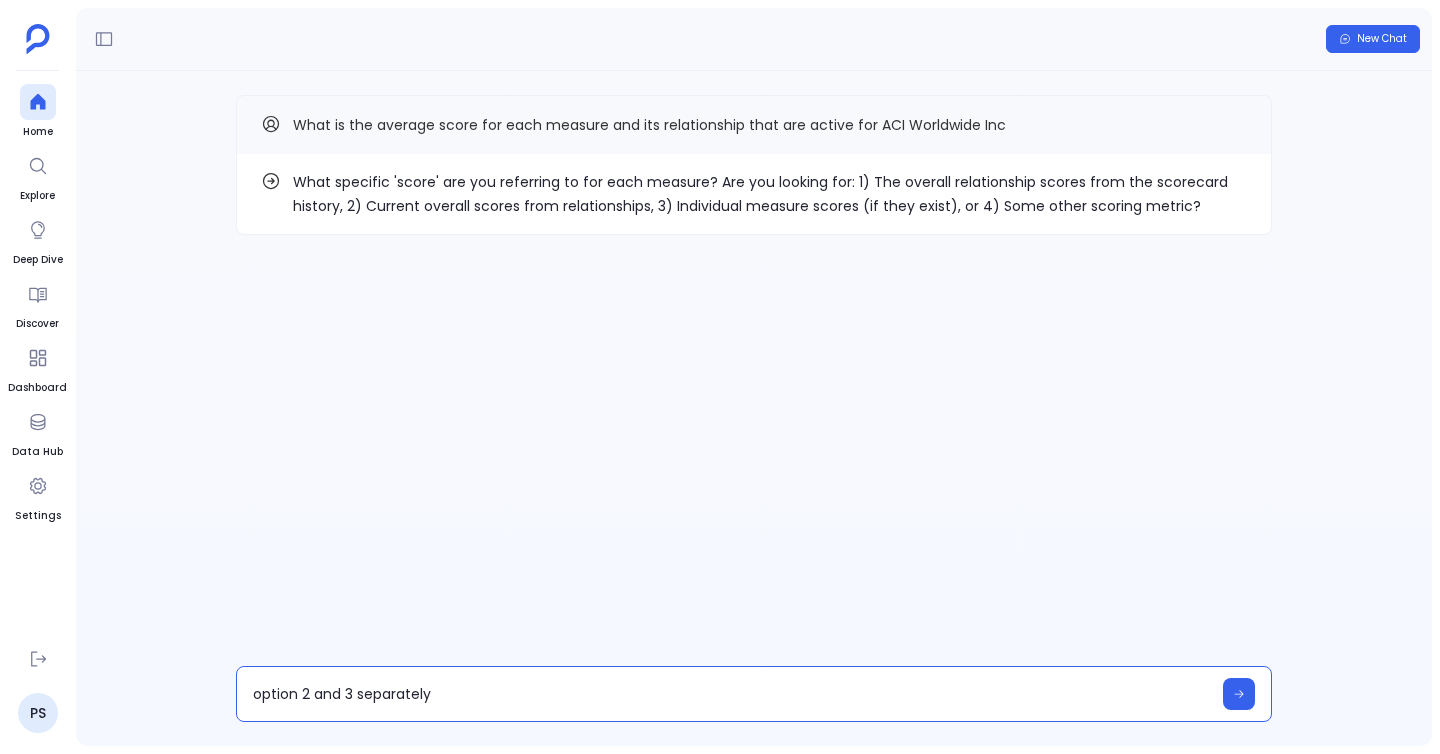 click on "option 2 and 3 separately" at bounding box center [732, 694] 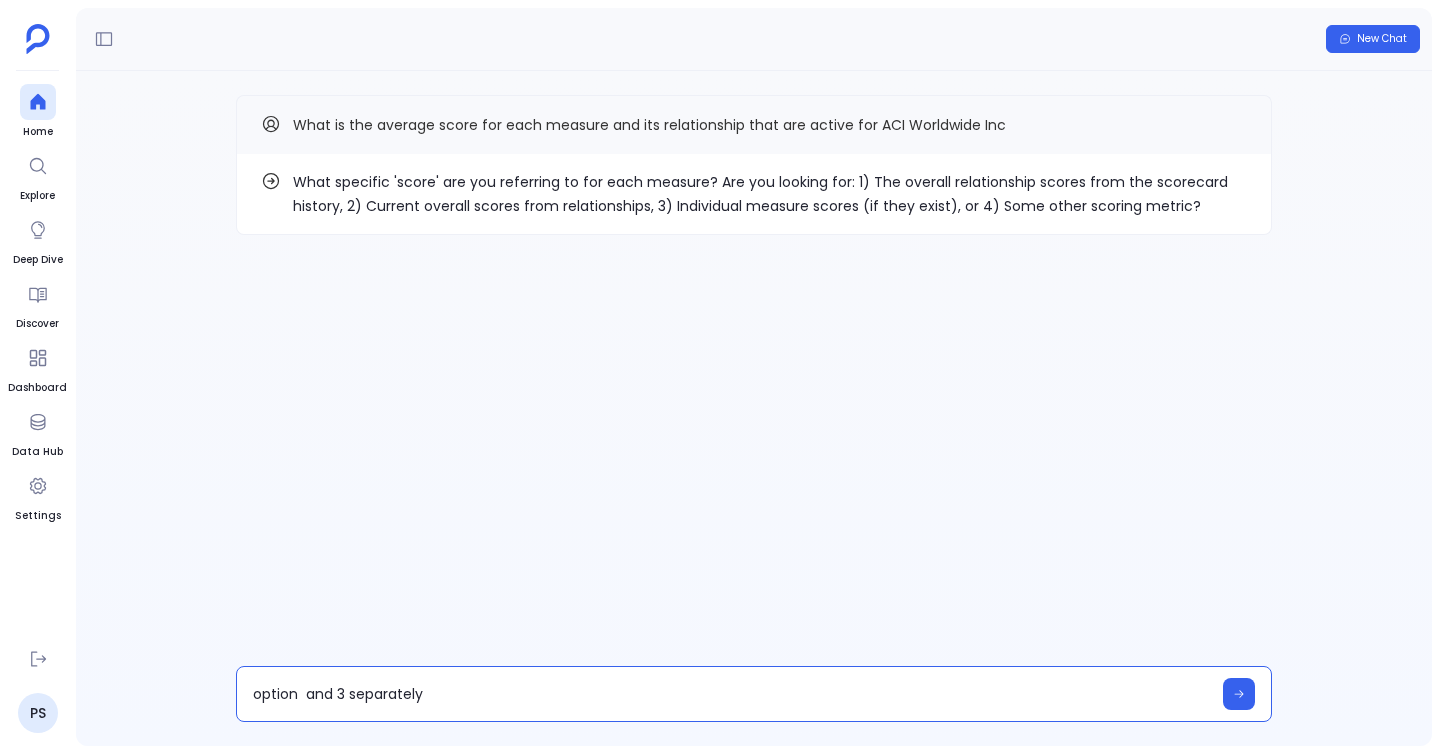 type on "option 1 and 3 separately" 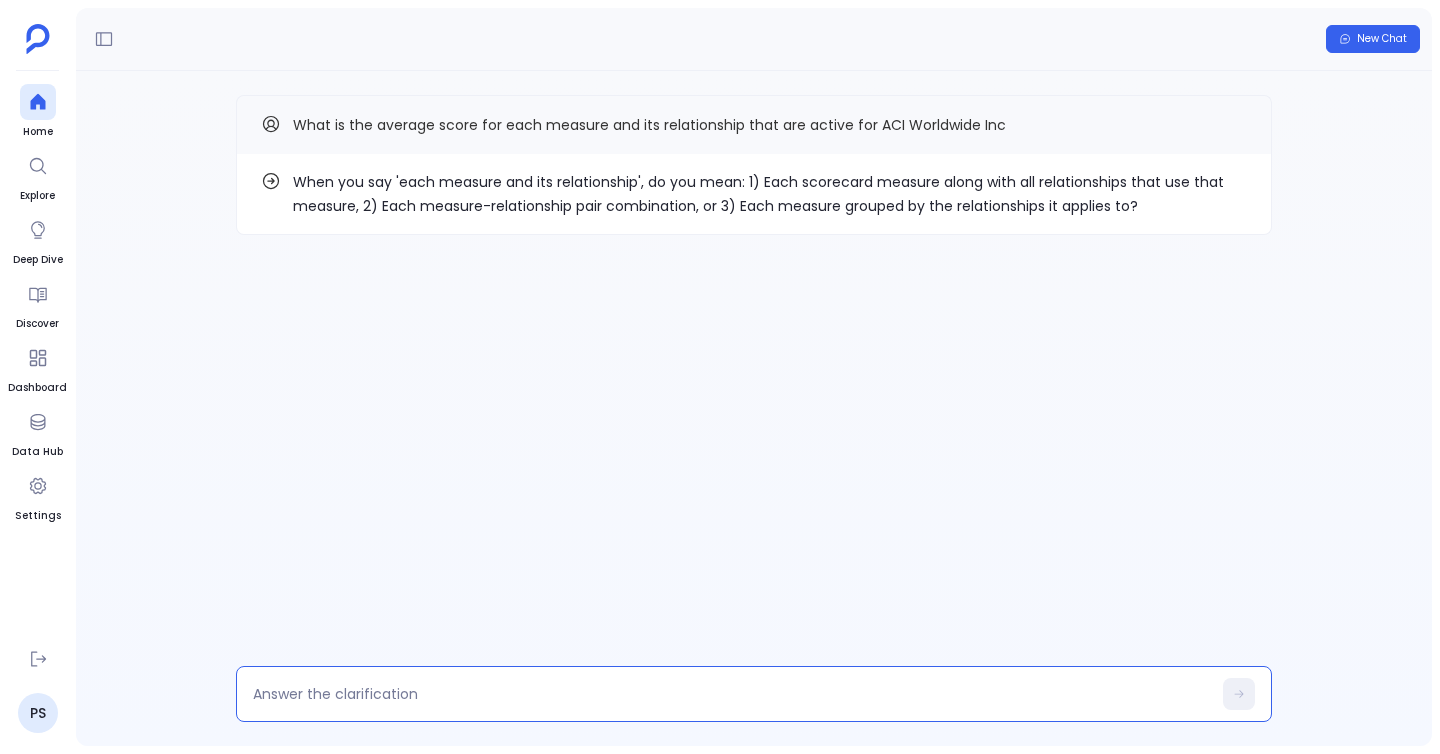 click at bounding box center [732, 694] 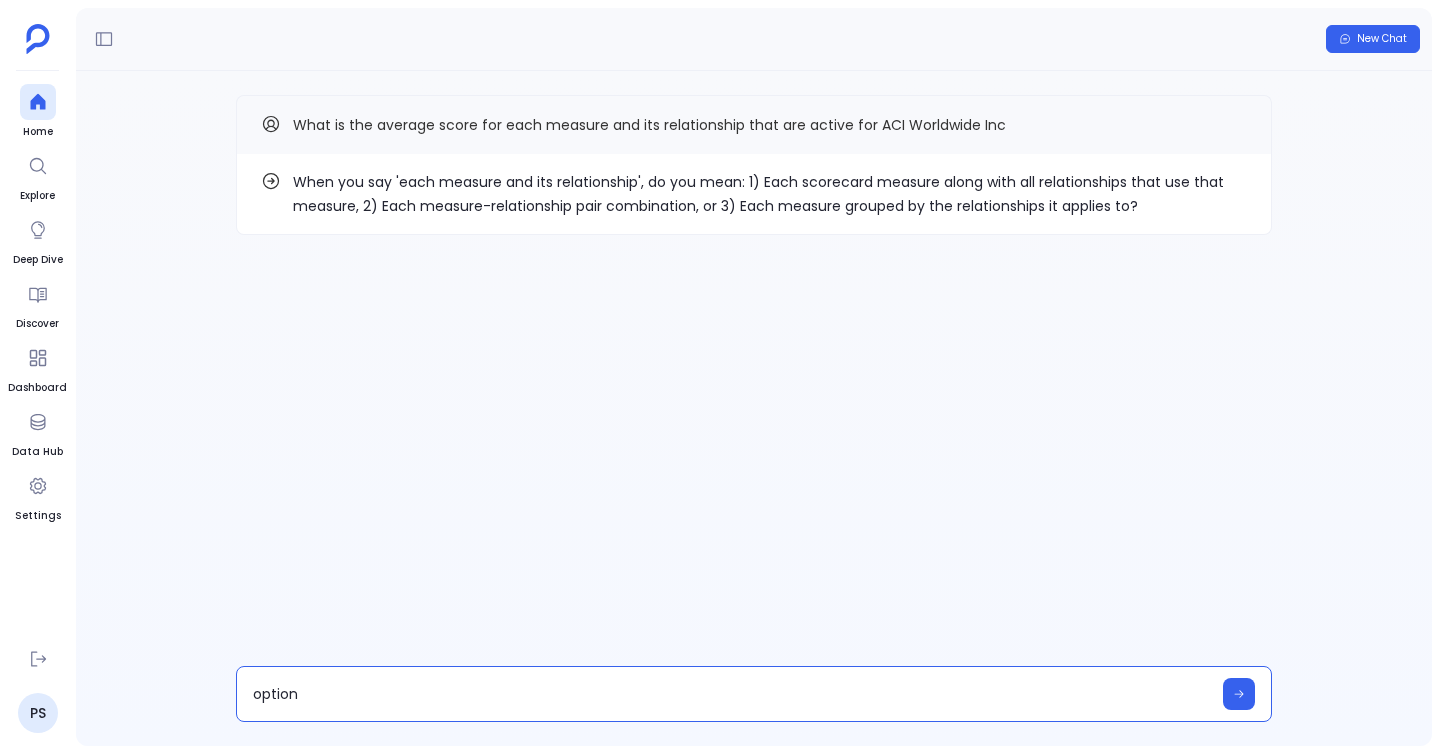 type on "option 3" 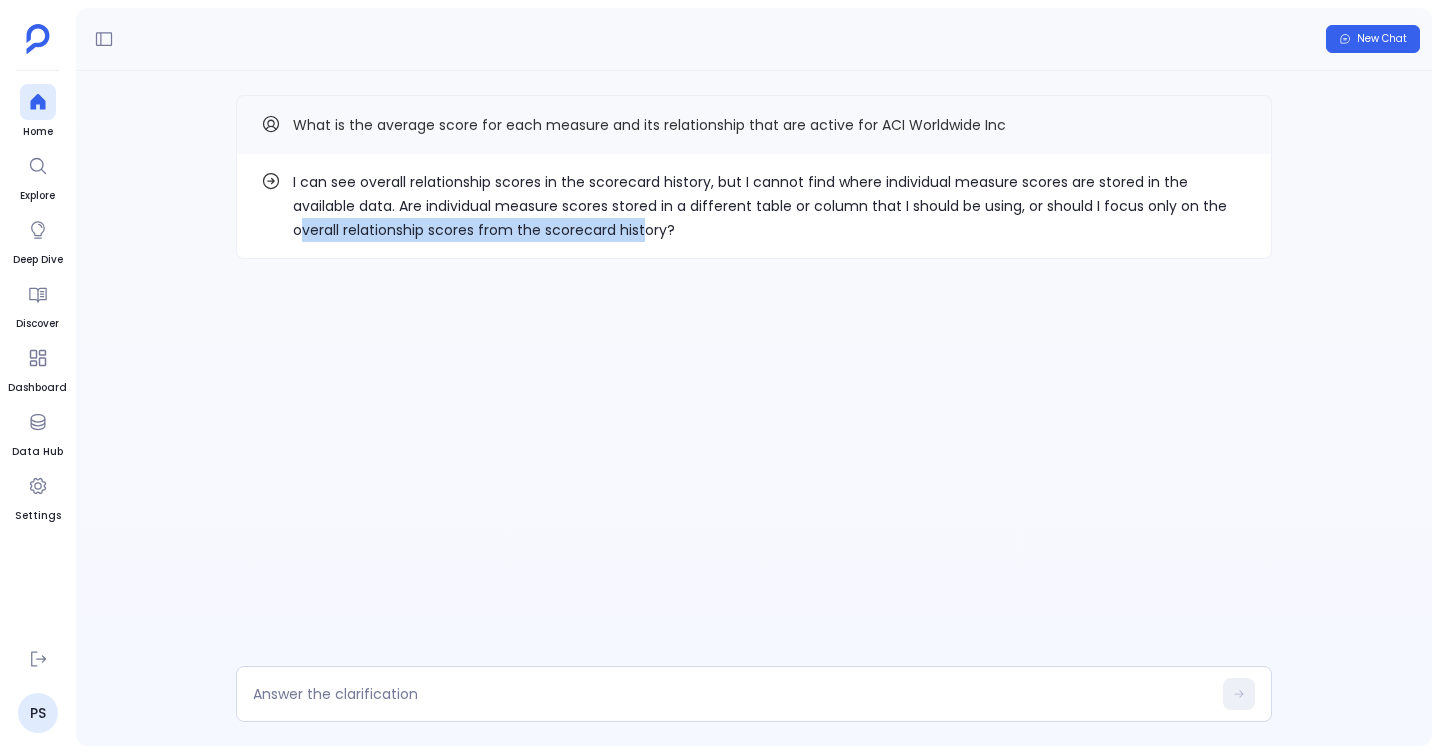 drag, startPoint x: 305, startPoint y: 231, endPoint x: 646, endPoint y: 236, distance: 341.03665 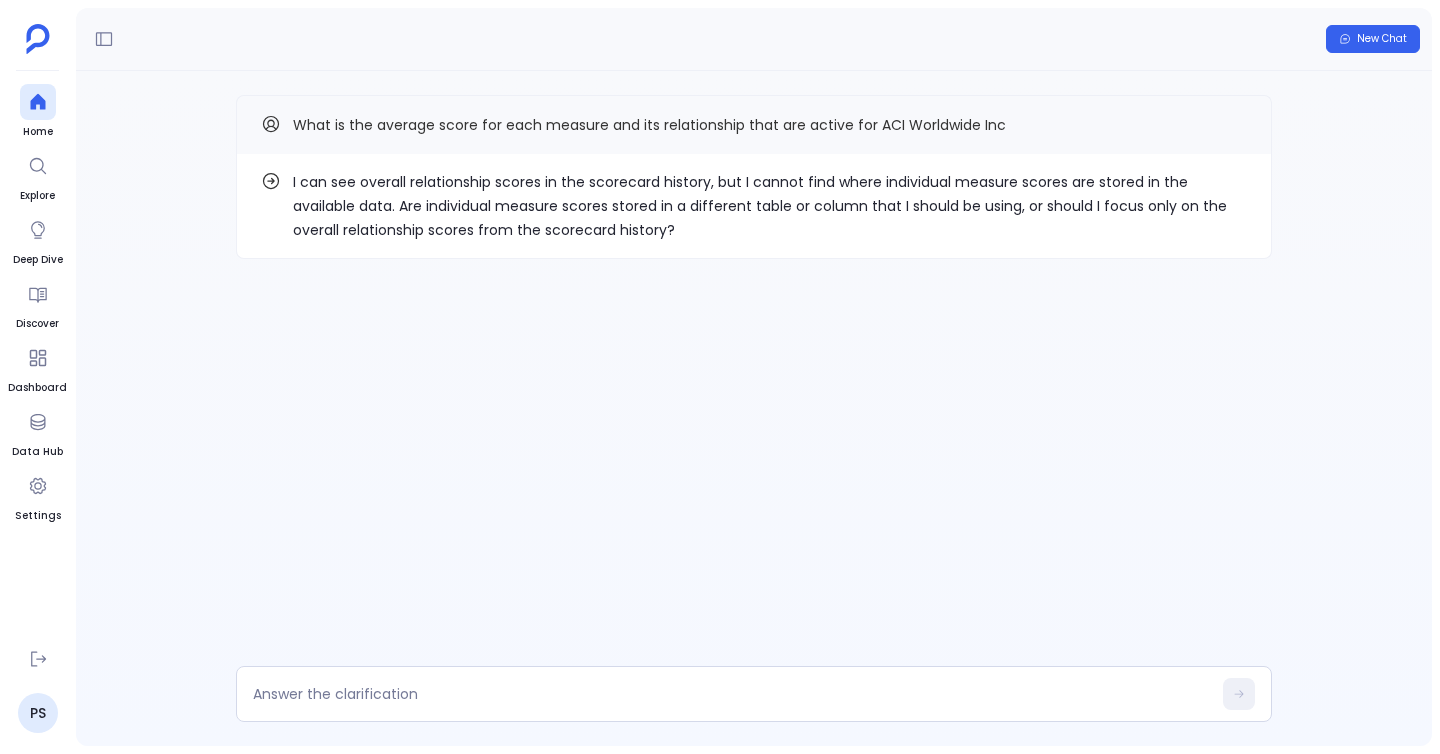 click on "I can see overall relationship scores in the scorecard history, but I cannot find where individual measure scores are stored in the available data. Are individual measure scores stored in a different table or column that I should be using, or should I focus only on the overall relationship scores from the scorecard history?" at bounding box center (770, 206) 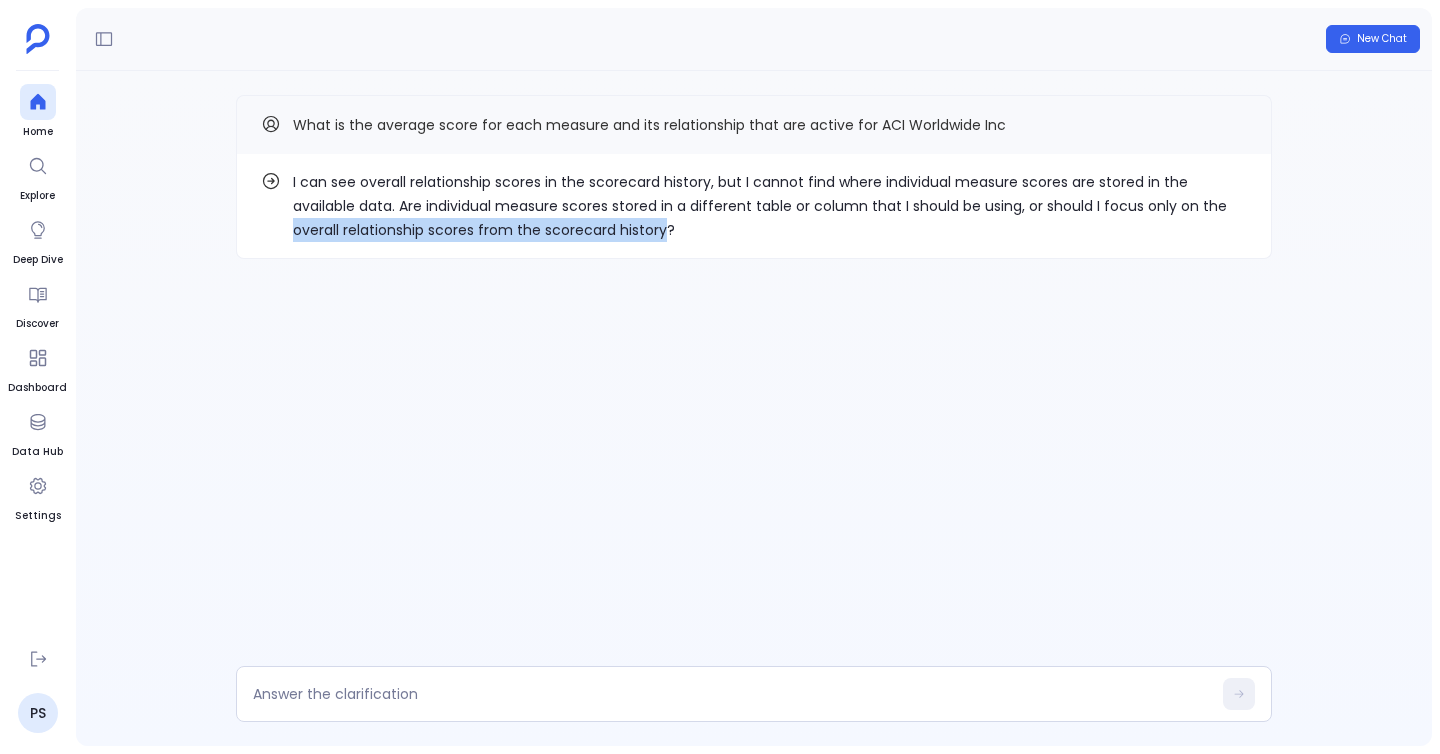 drag, startPoint x: 294, startPoint y: 224, endPoint x: 666, endPoint y: 240, distance: 372.34393 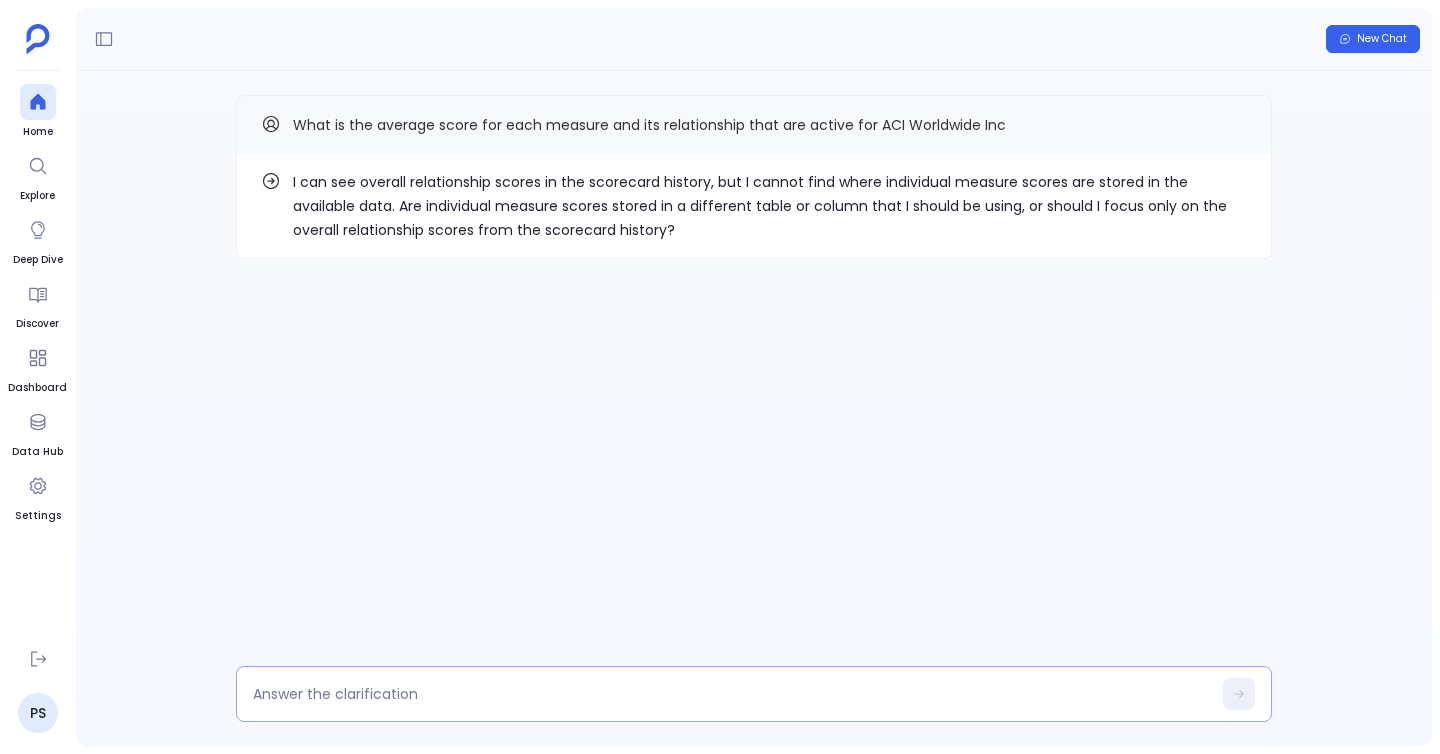 click at bounding box center (754, 694) 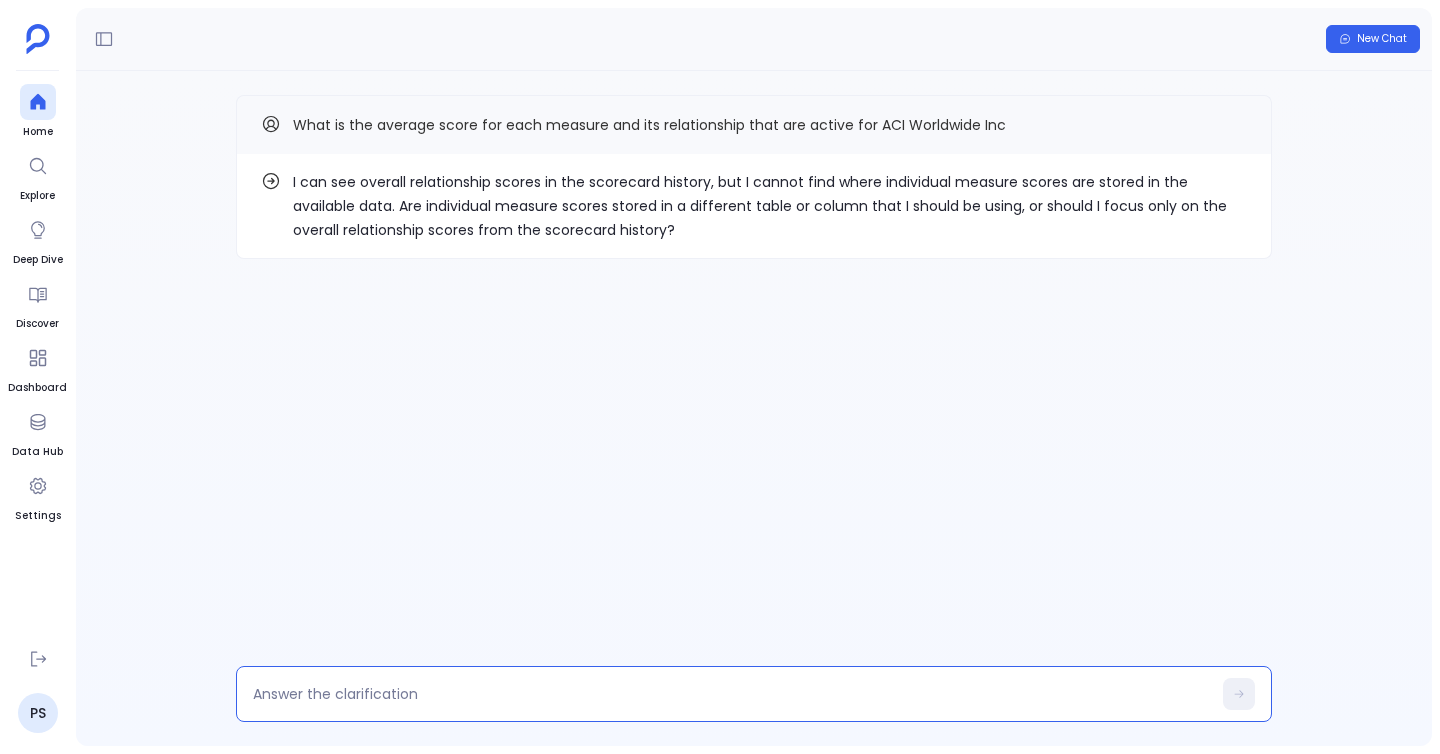 type on "overall relationship scores from the scorecard history" 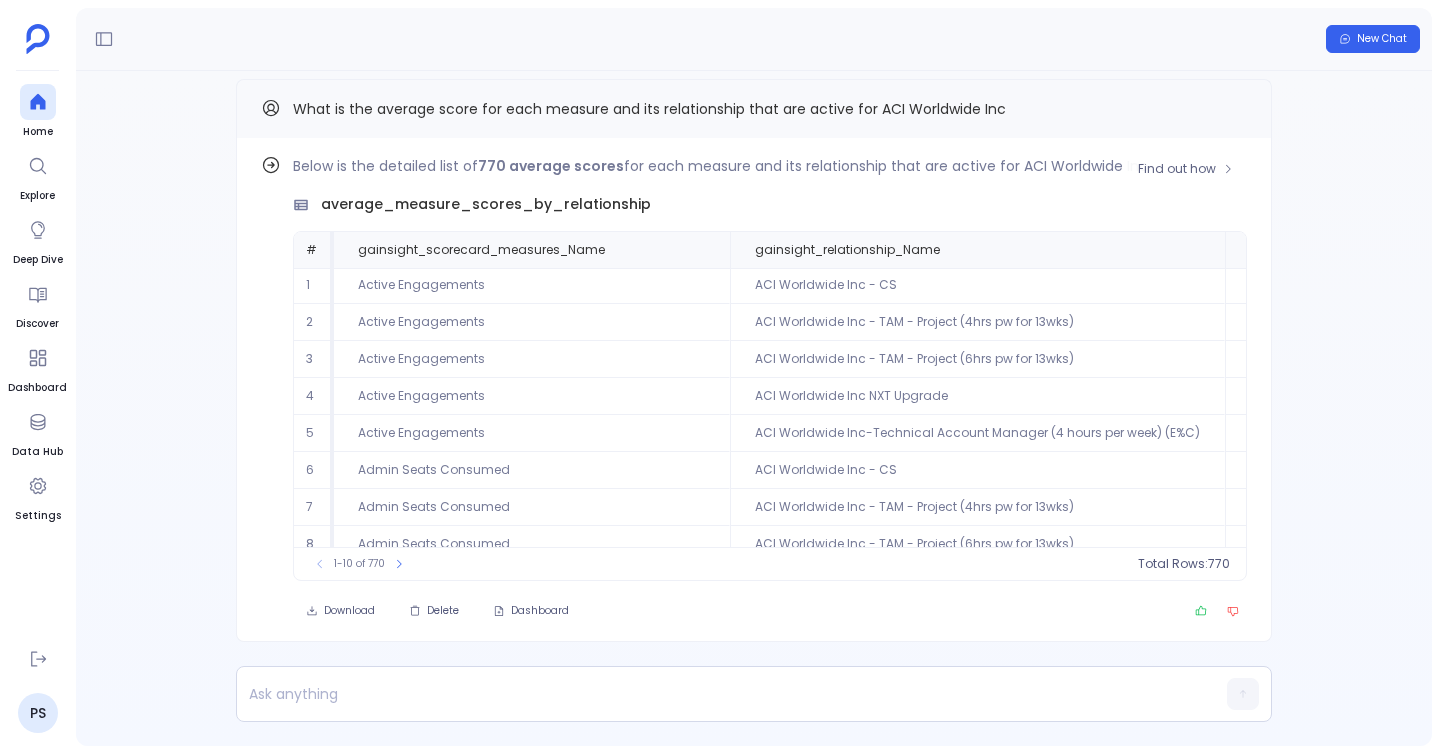 scroll, scrollTop: 1, scrollLeft: 216, axis: both 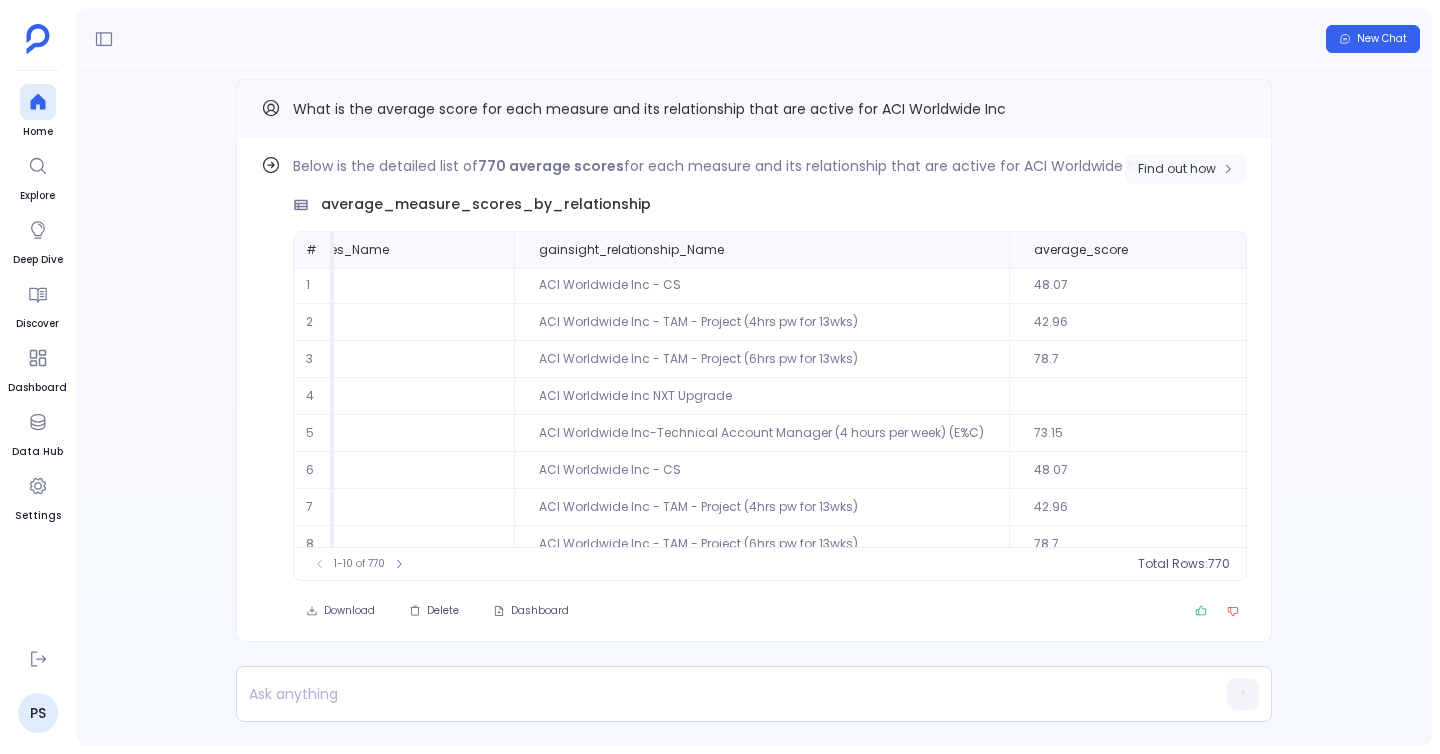 click on "Find out how" at bounding box center [1177, 169] 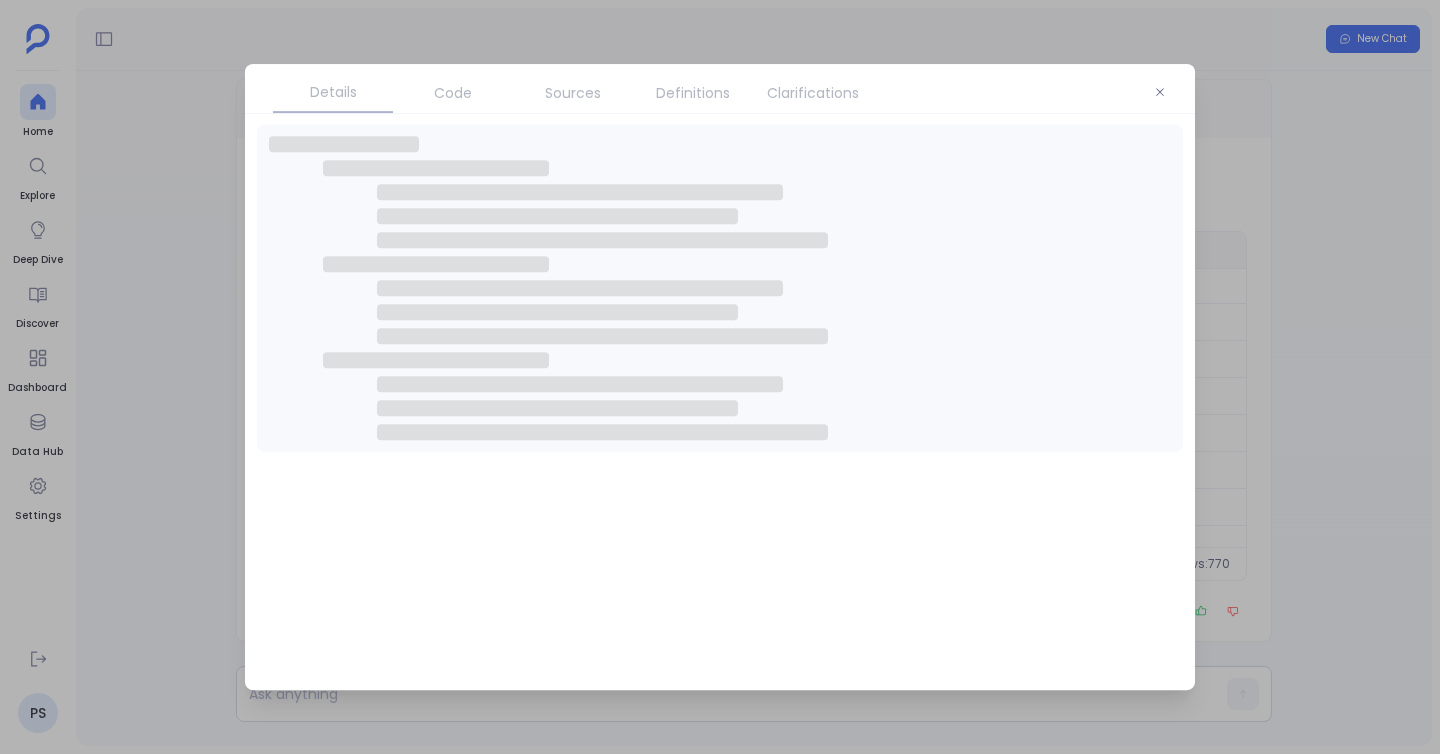click on "Code" at bounding box center (453, 93) 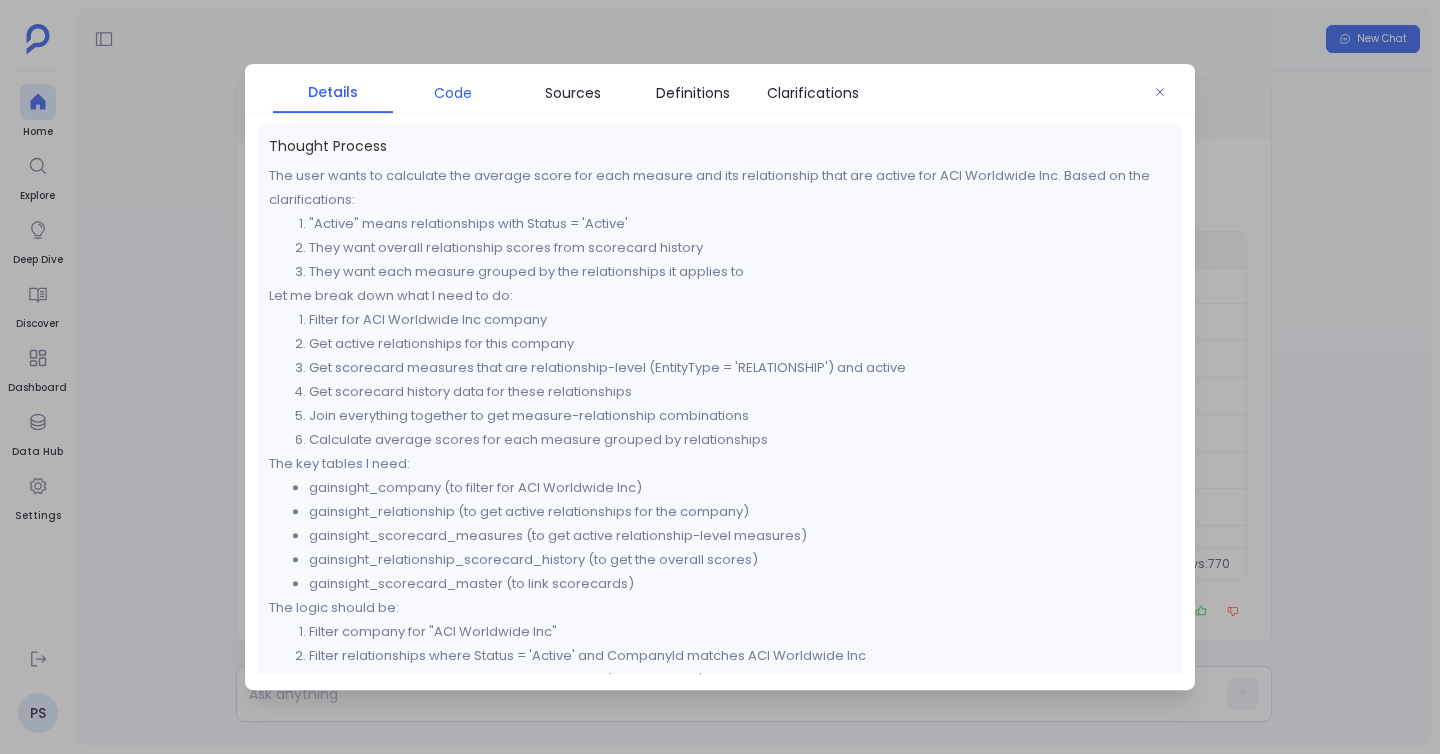 click on "Code" at bounding box center (453, 93) 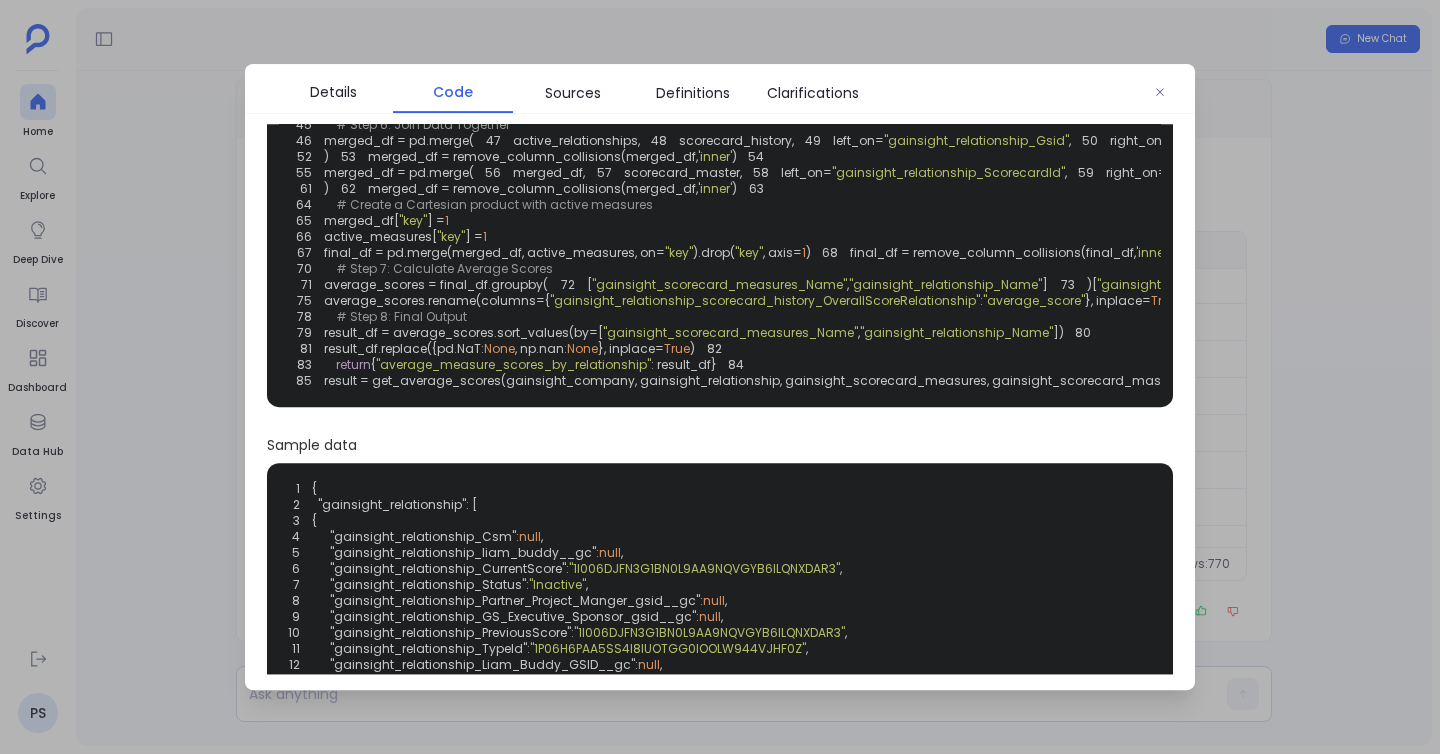 scroll, scrollTop: 323, scrollLeft: 0, axis: vertical 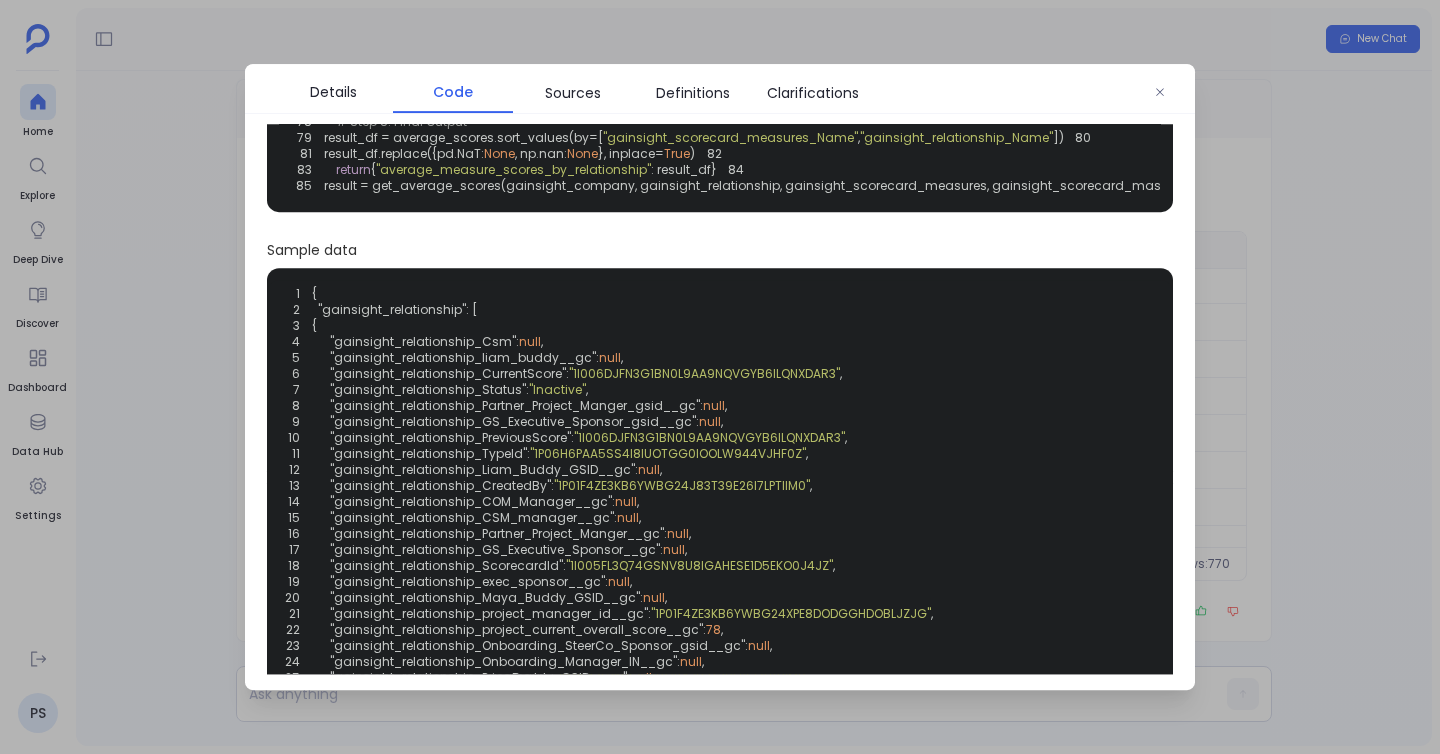 click at bounding box center (720, 377) 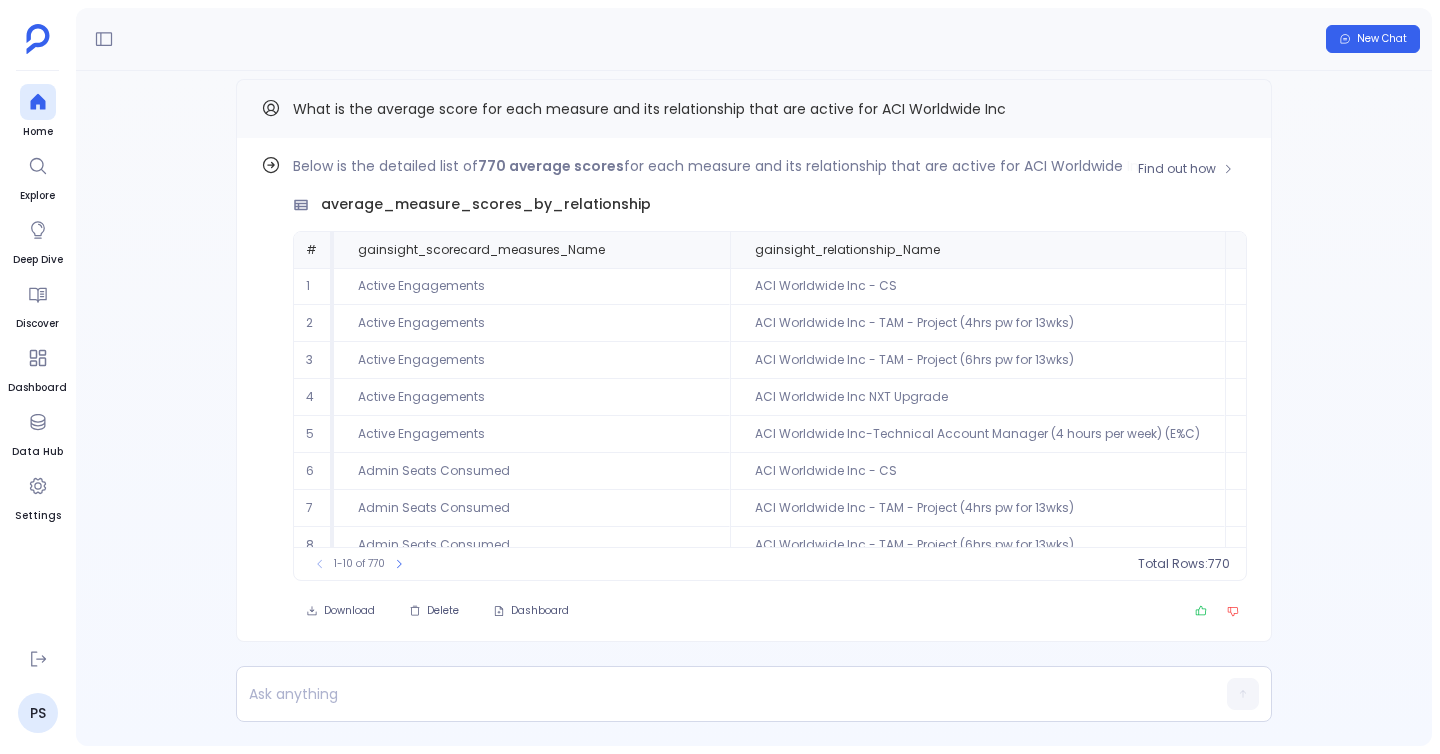 scroll, scrollTop: 96, scrollLeft: 0, axis: vertical 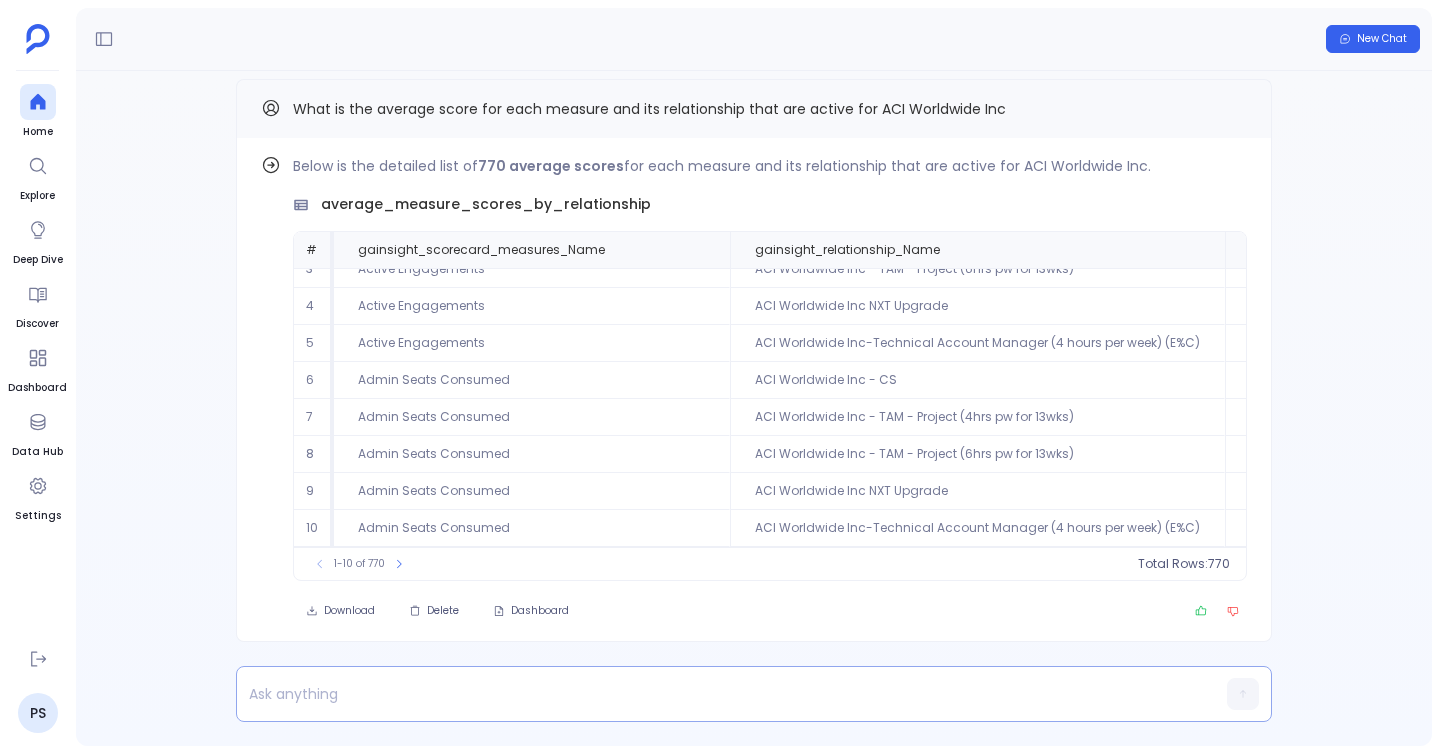 click at bounding box center (715, 694) 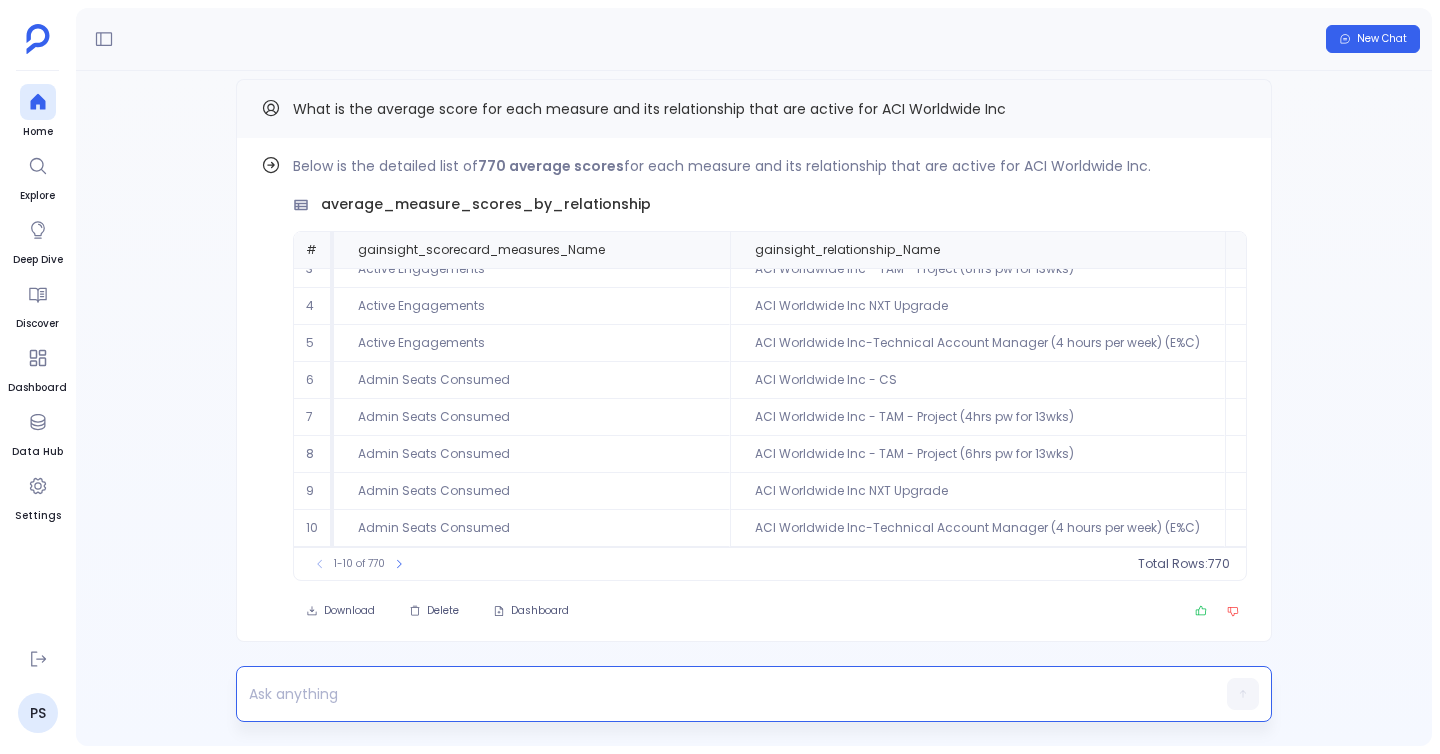 type 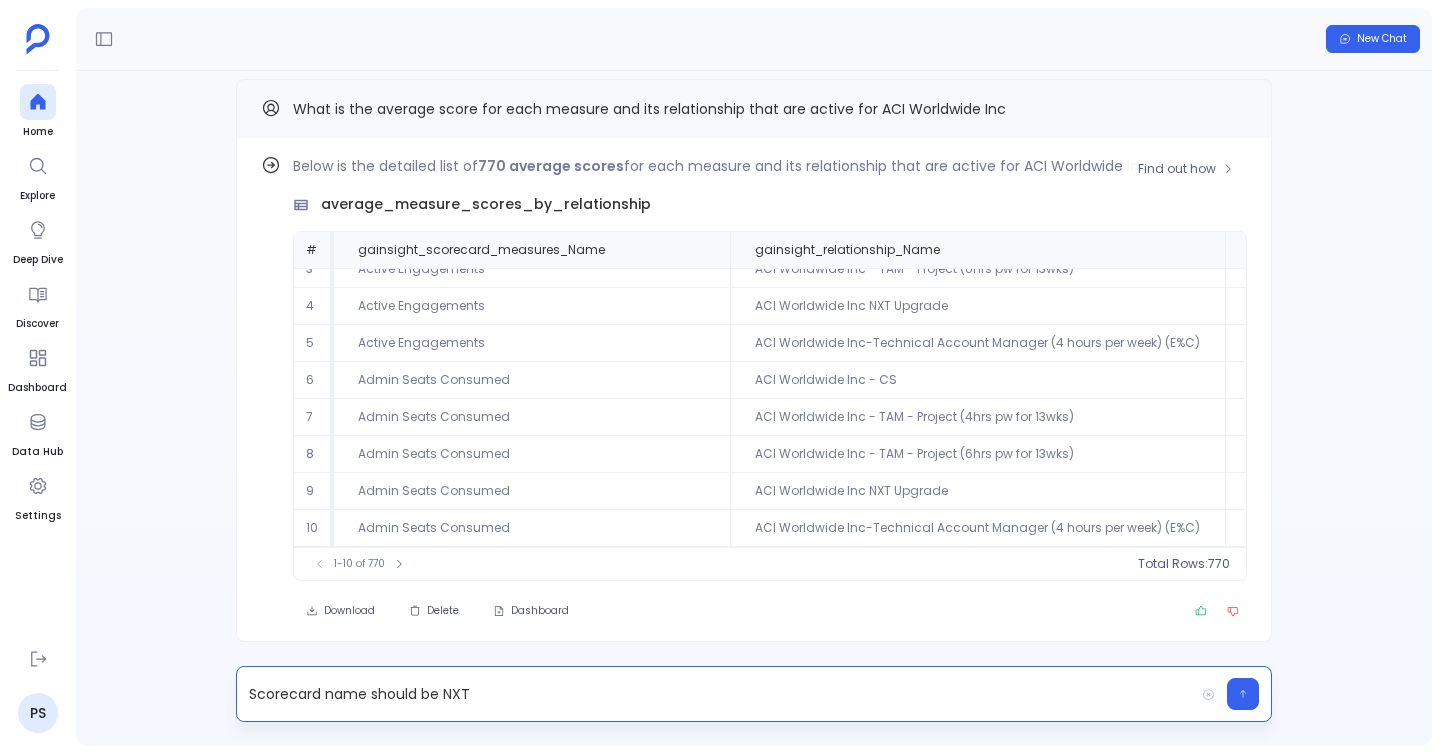 click on "ACI Worldwide Inc NXT Upgrade" at bounding box center (977, 491) 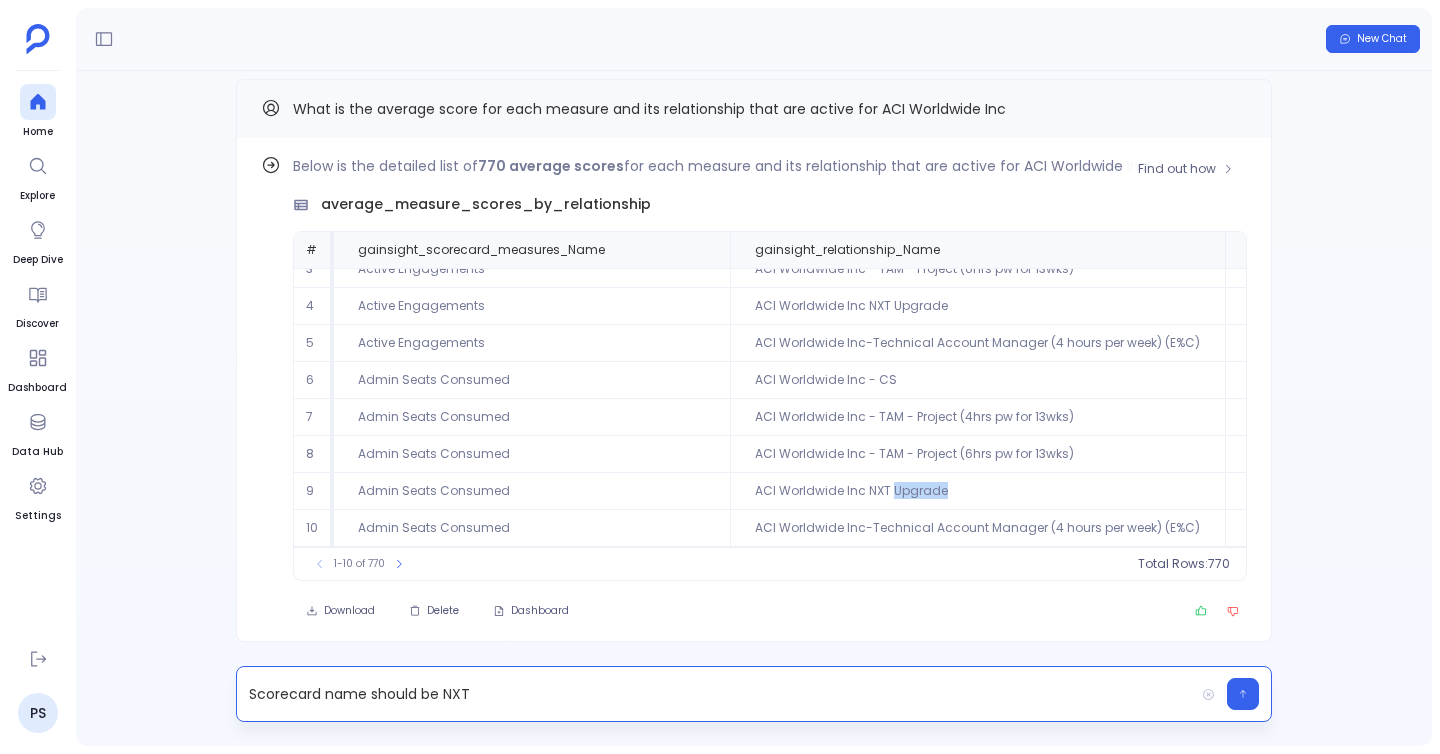 click on "ACI Worldwide Inc NXT Upgrade" at bounding box center (977, 491) 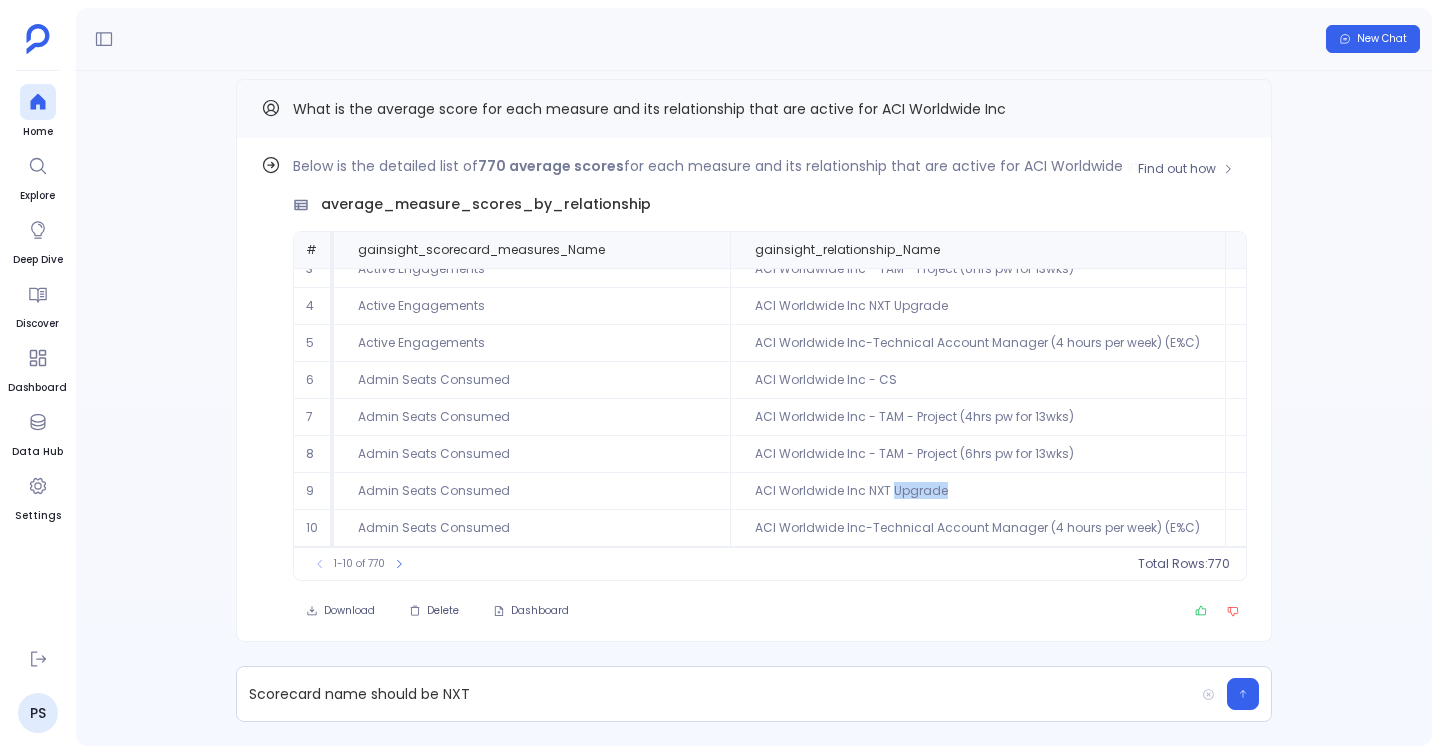 copy on "Upgrade" 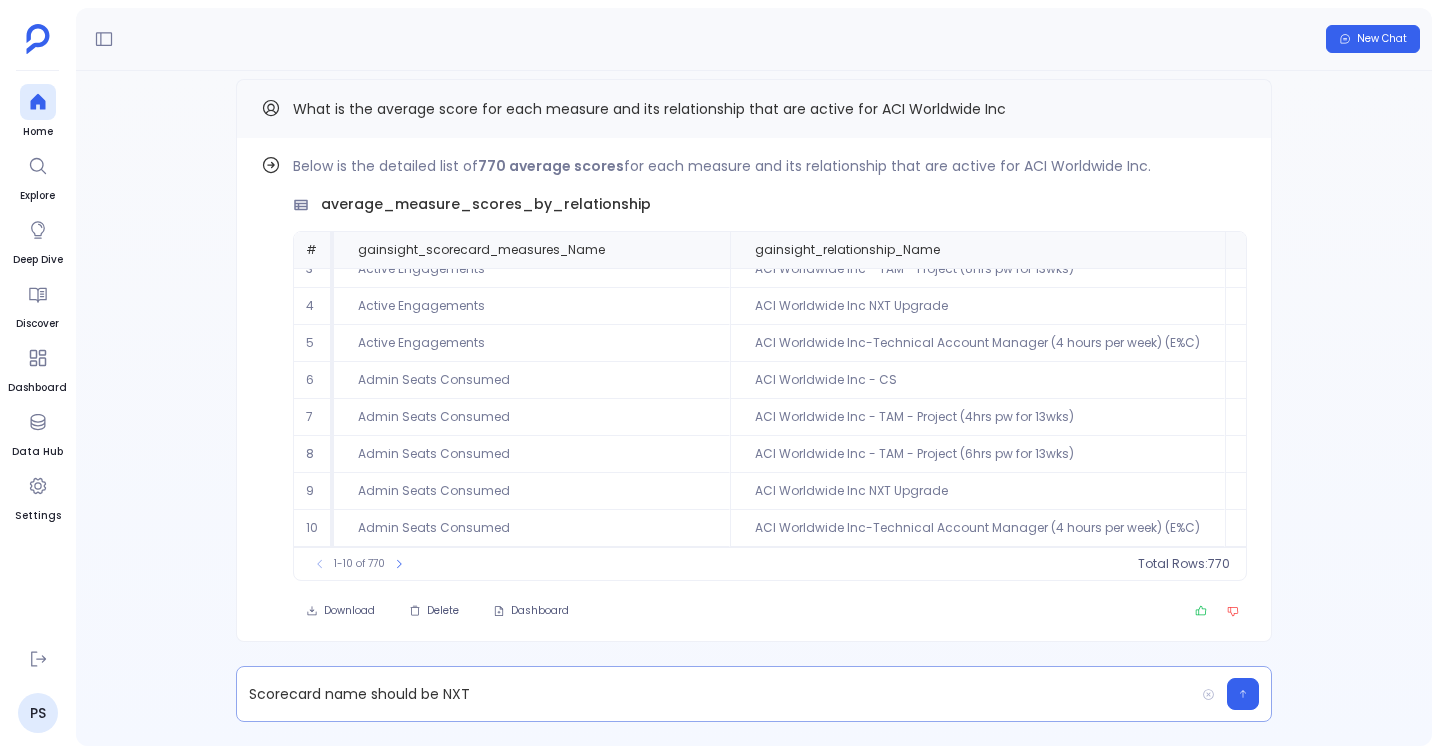 click on "Scorecard name should be NXT" at bounding box center [715, 694] 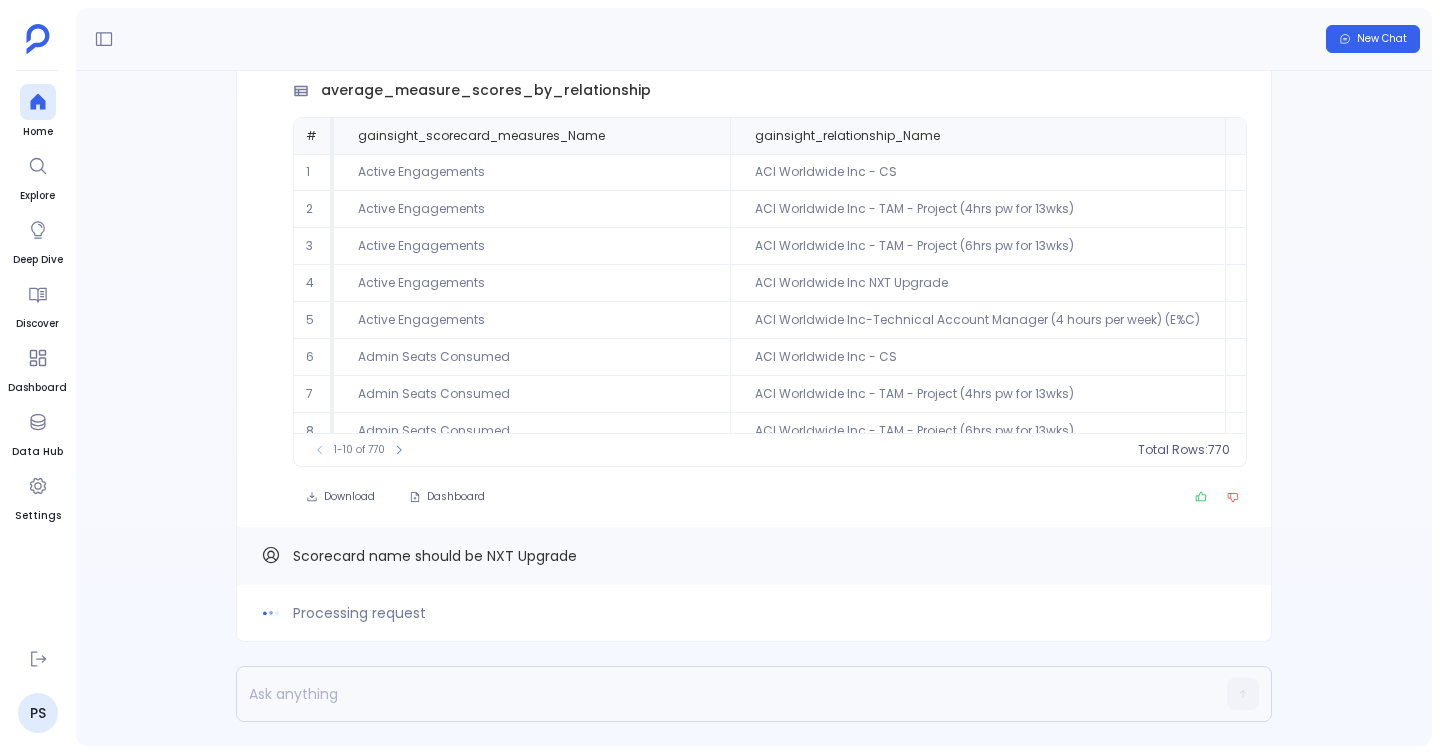 scroll, scrollTop: -130, scrollLeft: 0, axis: vertical 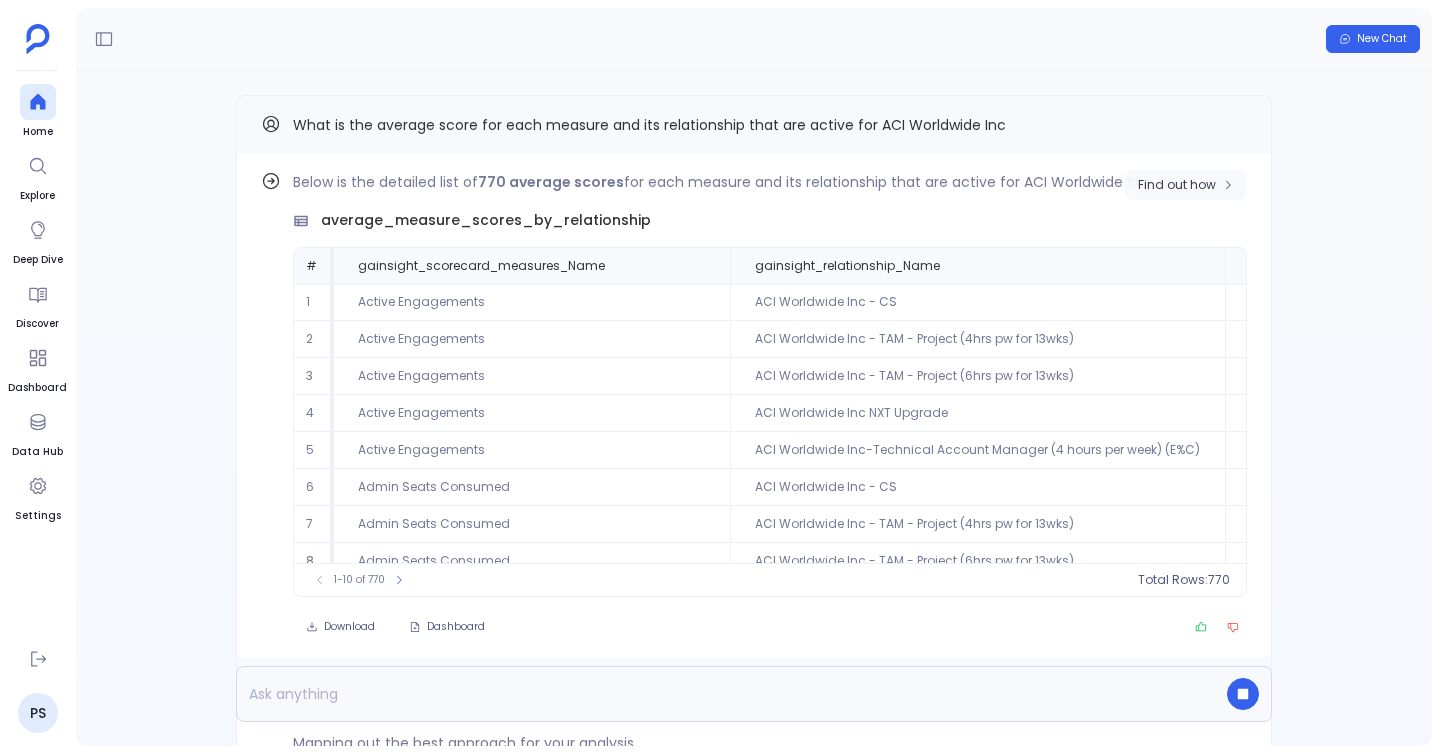 click on "Find out how" at bounding box center (1177, 185) 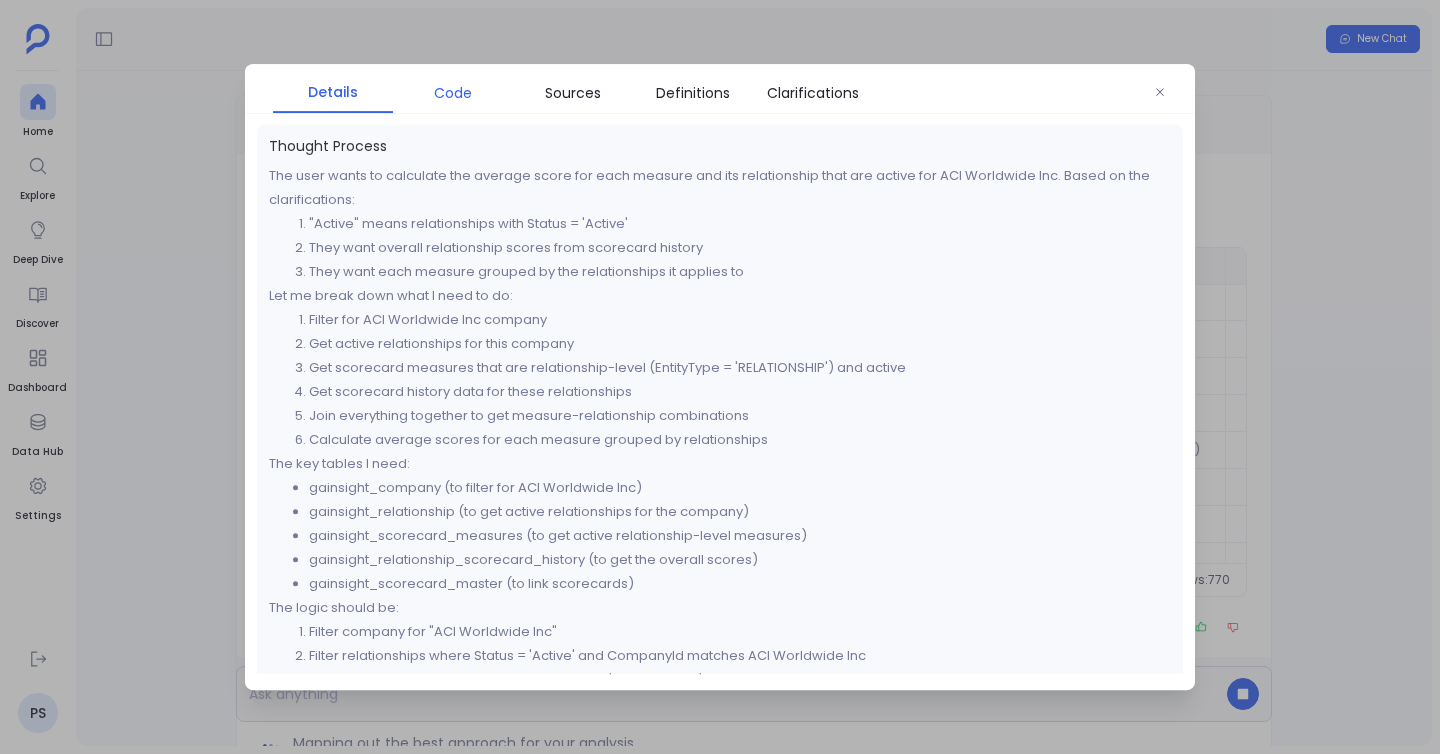 click on "Code" at bounding box center [453, 93] 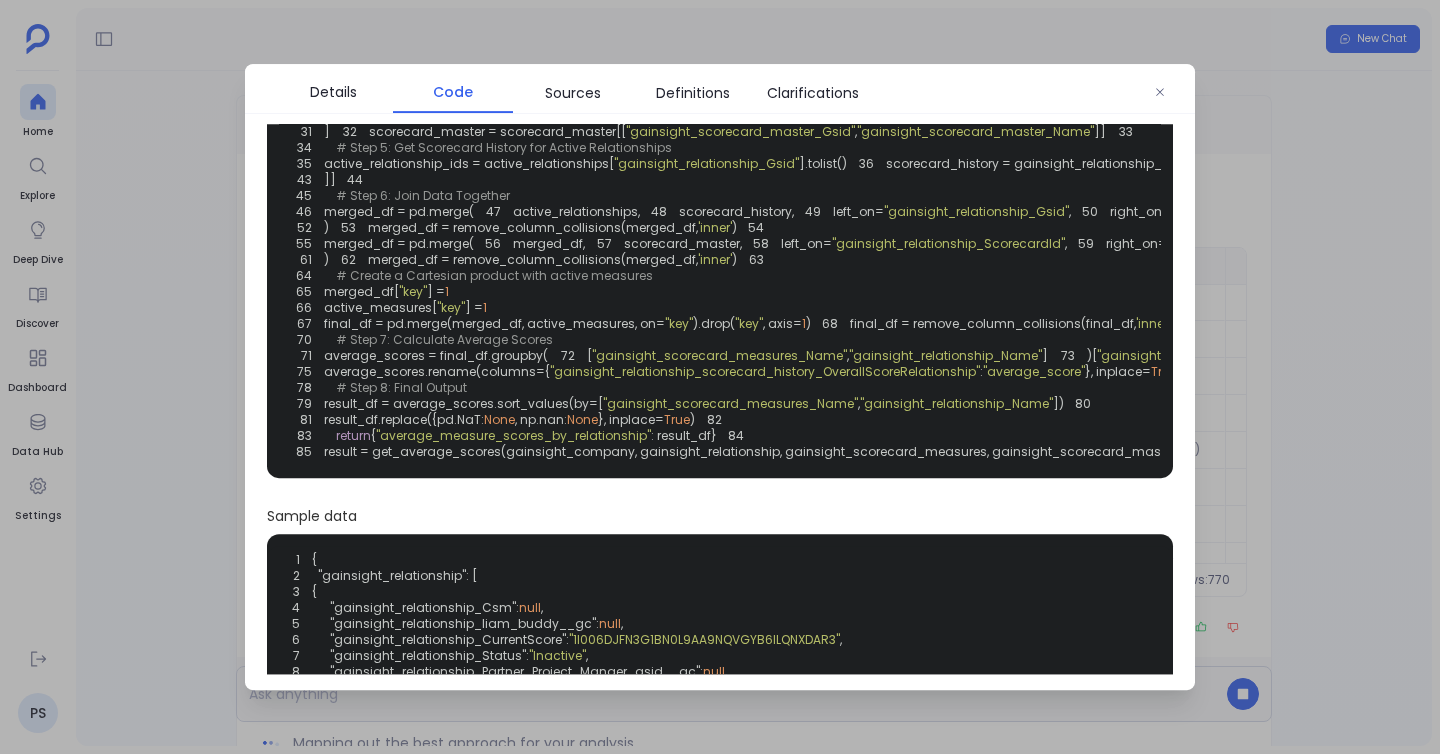 scroll, scrollTop: 253, scrollLeft: 0, axis: vertical 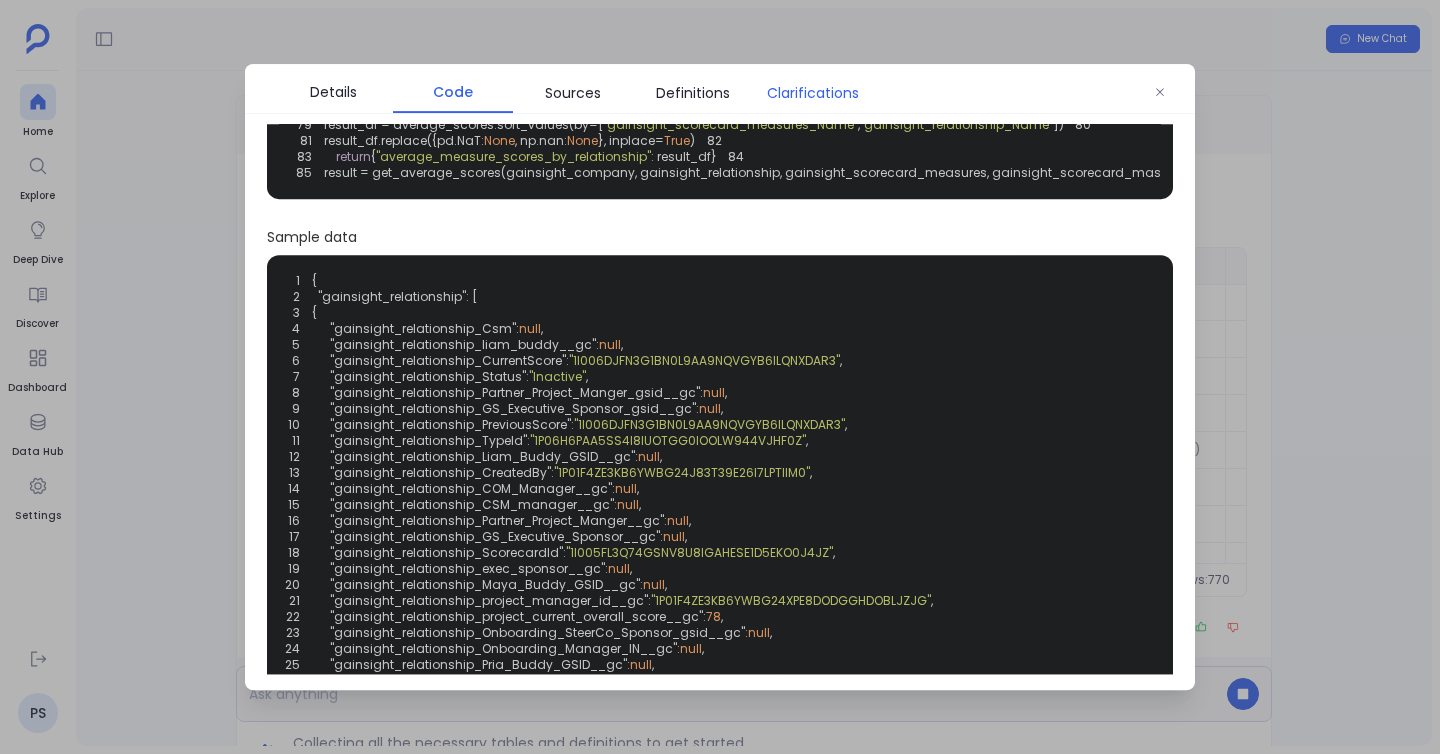 click on "Clarifications" at bounding box center (813, 93) 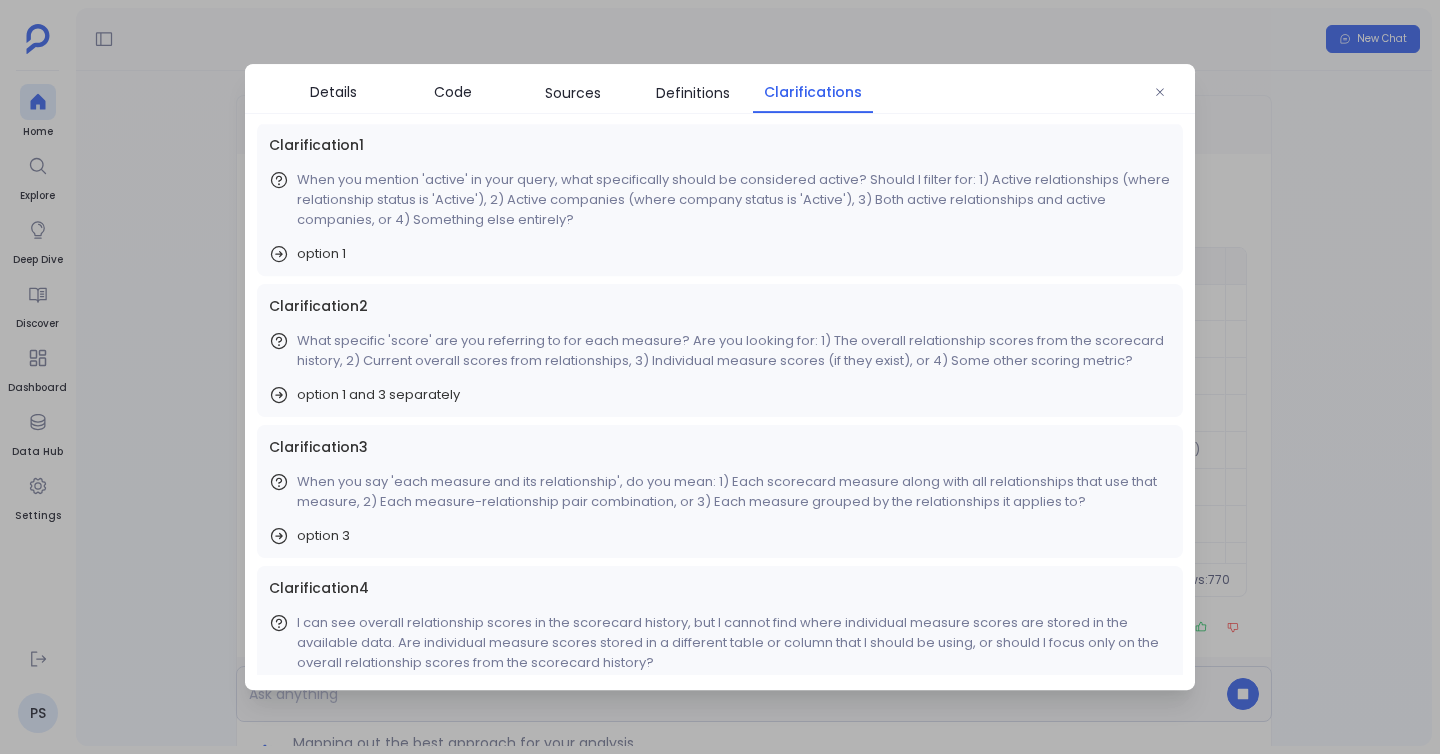 scroll, scrollTop: 46, scrollLeft: 0, axis: vertical 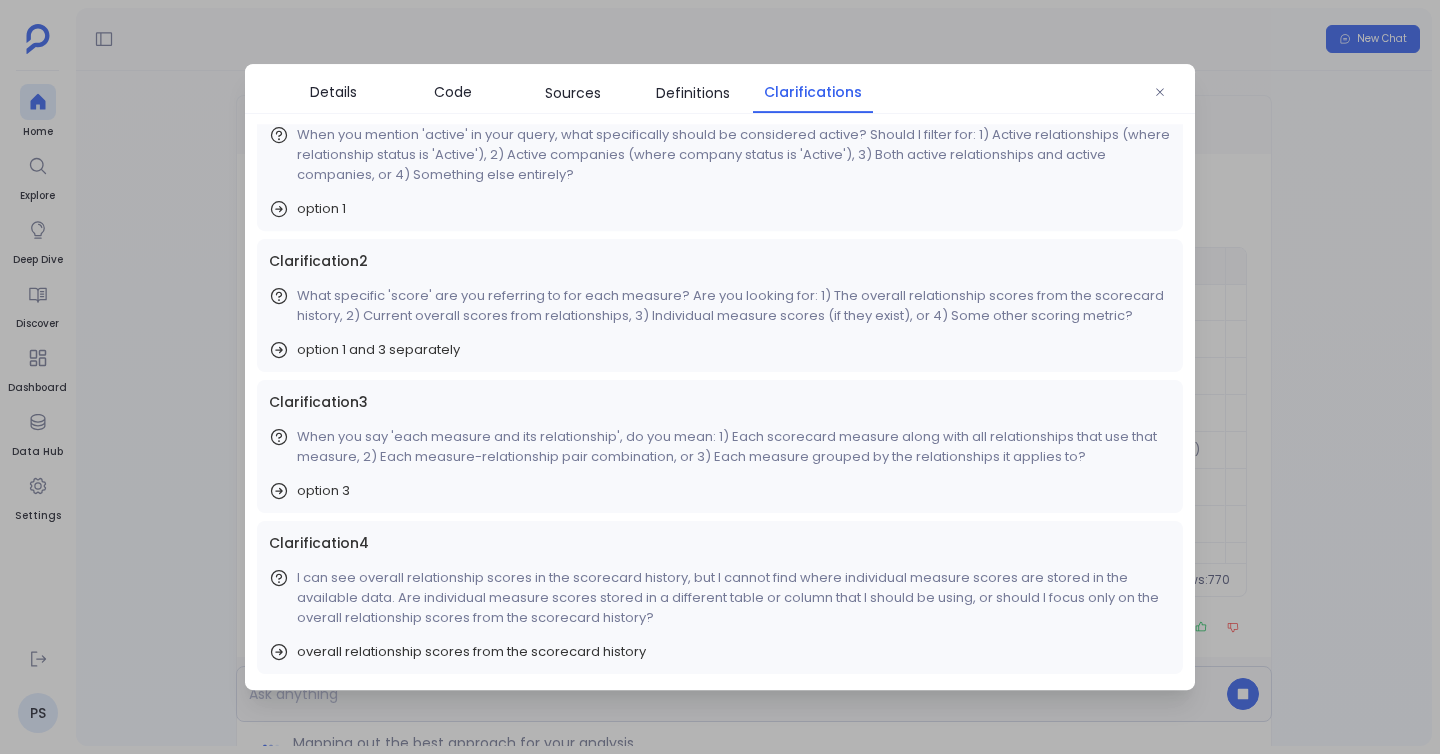 click at bounding box center [720, 377] 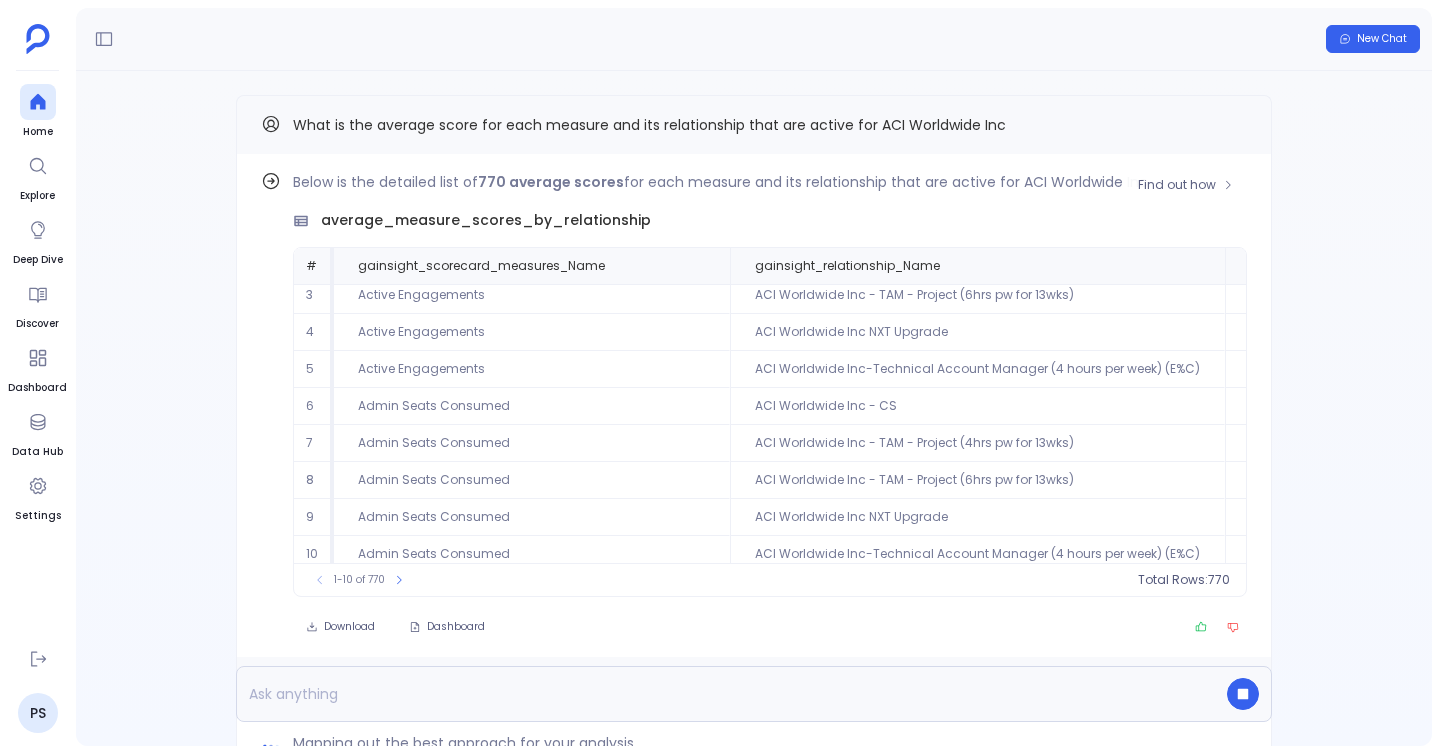 scroll, scrollTop: 96, scrollLeft: 0, axis: vertical 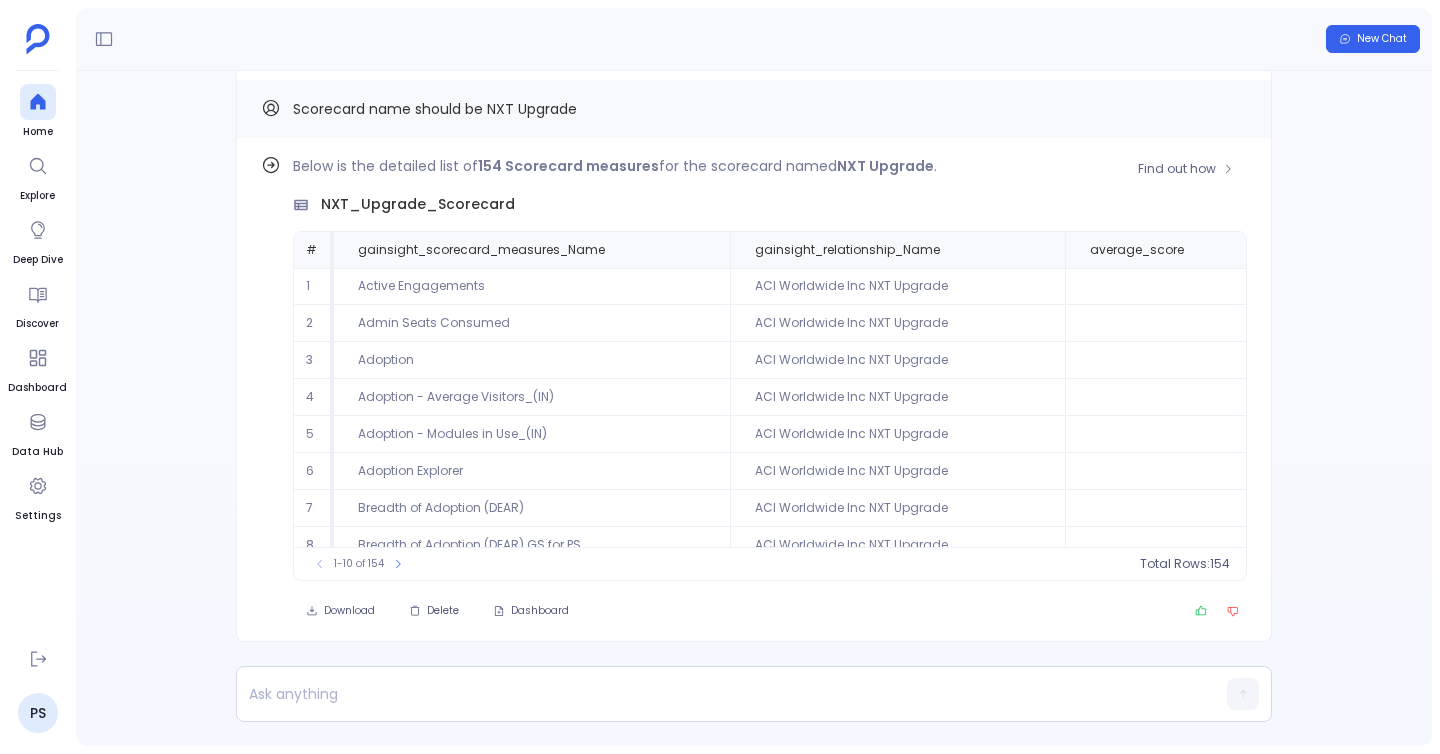type 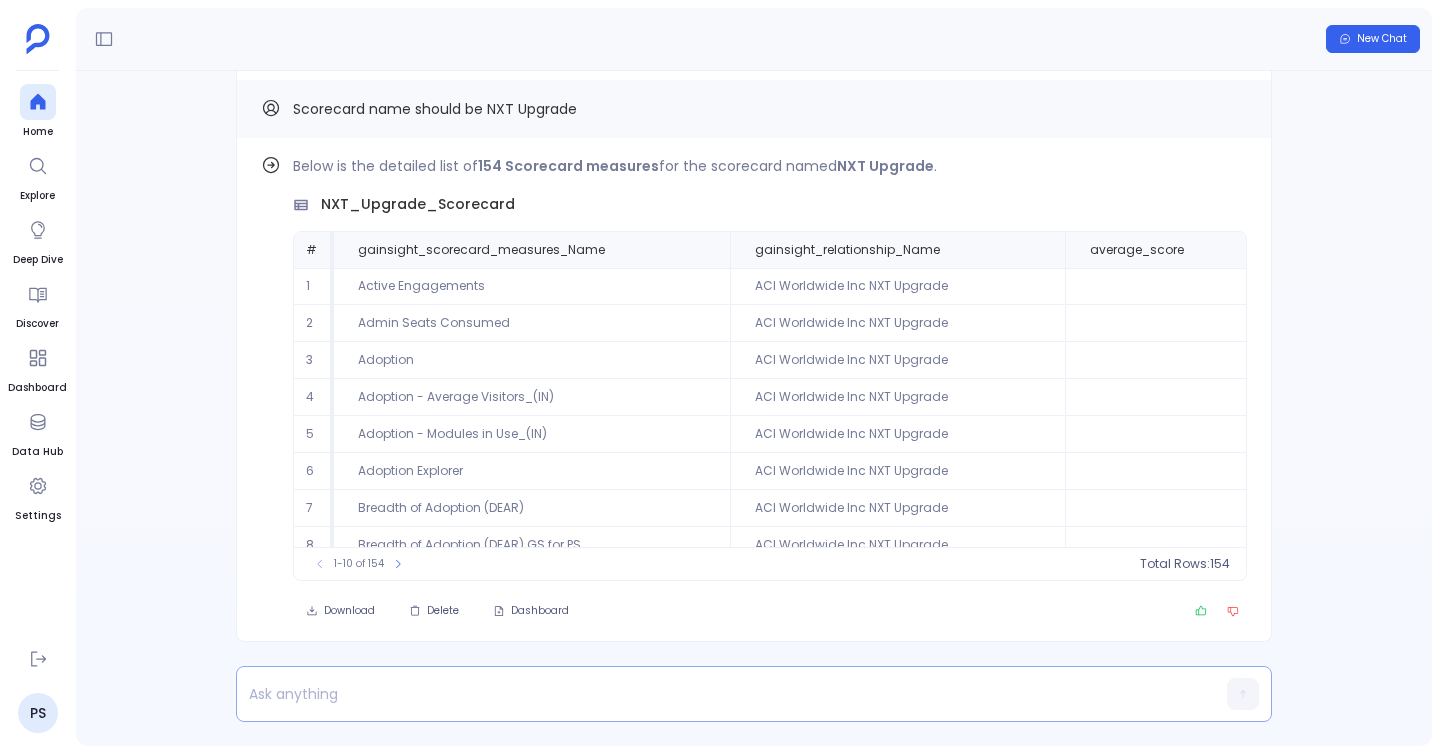click at bounding box center (715, 694) 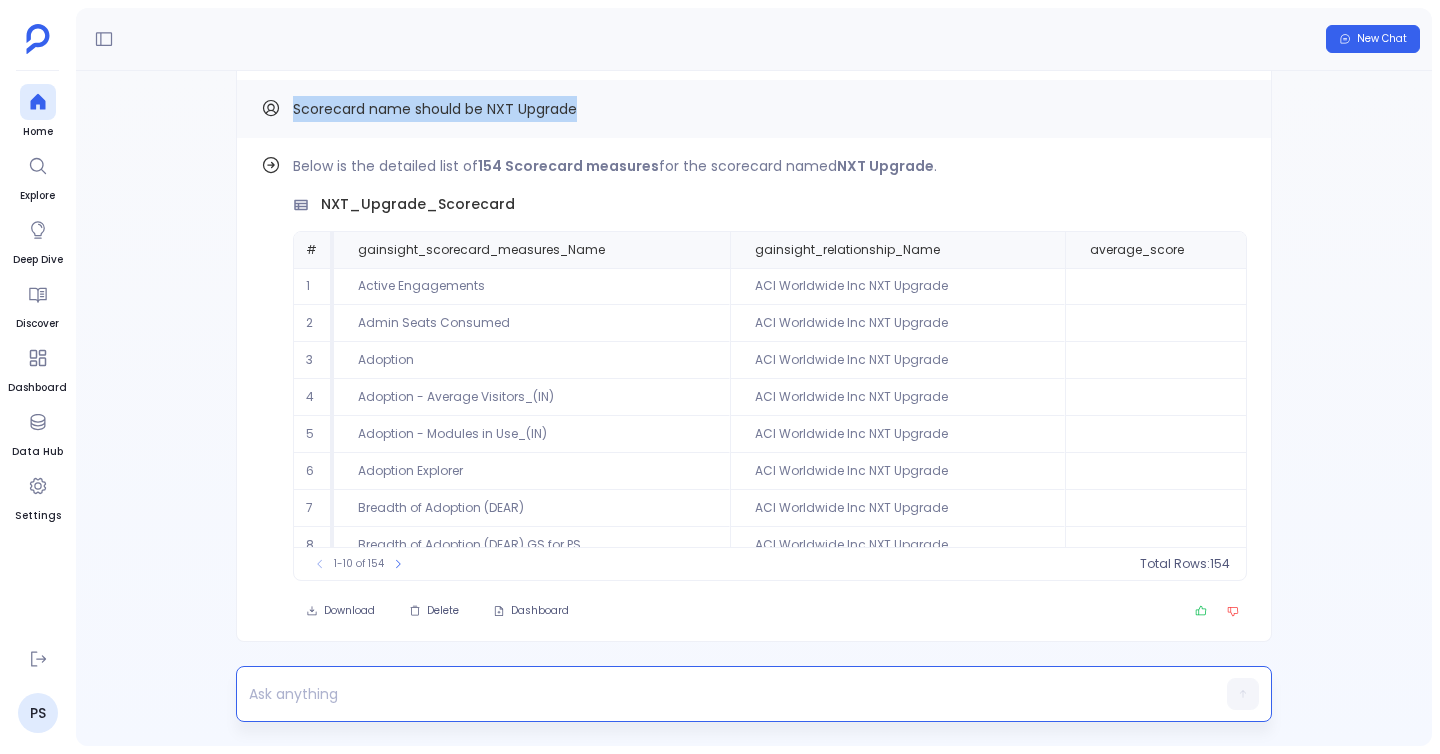 drag, startPoint x: 294, startPoint y: 110, endPoint x: 717, endPoint y: 116, distance: 423.04254 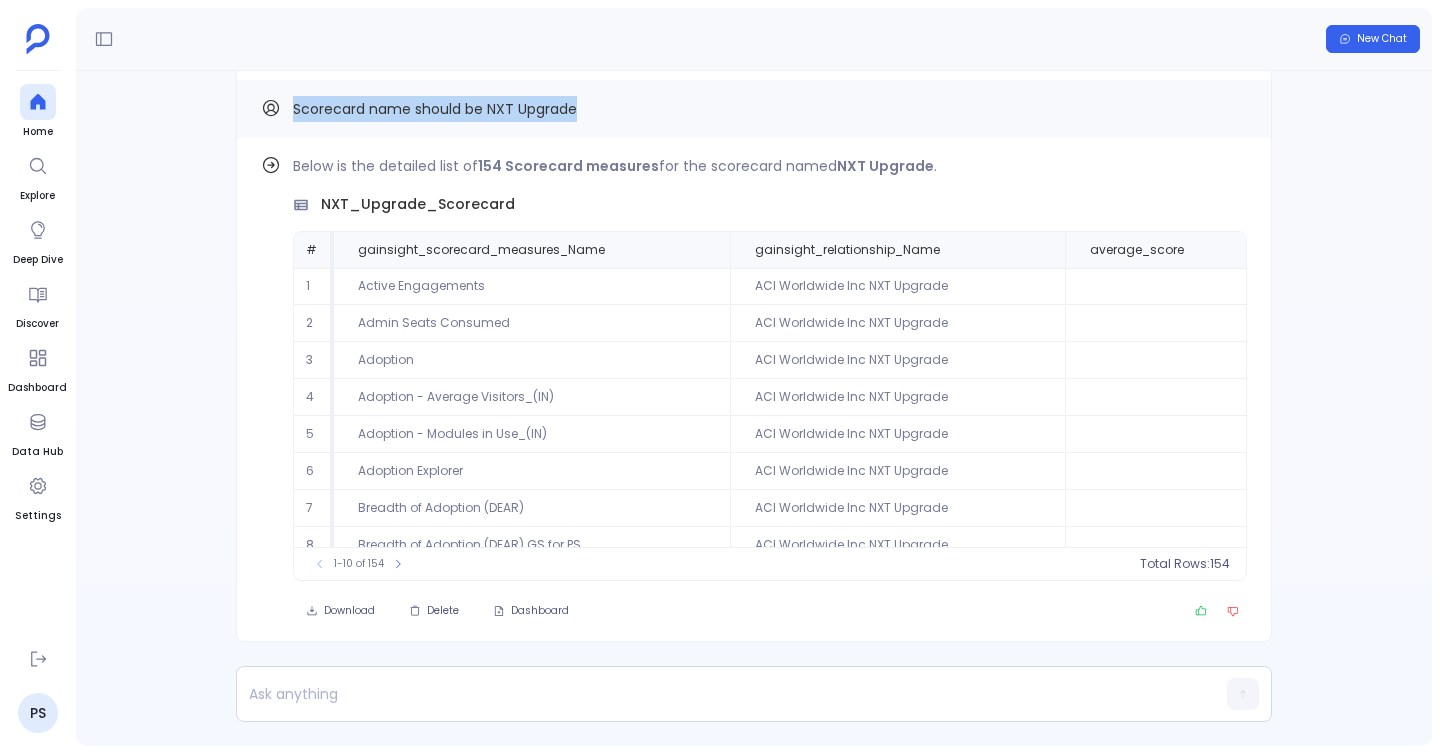 copy on "Scorecard name should be NXT Upgrade" 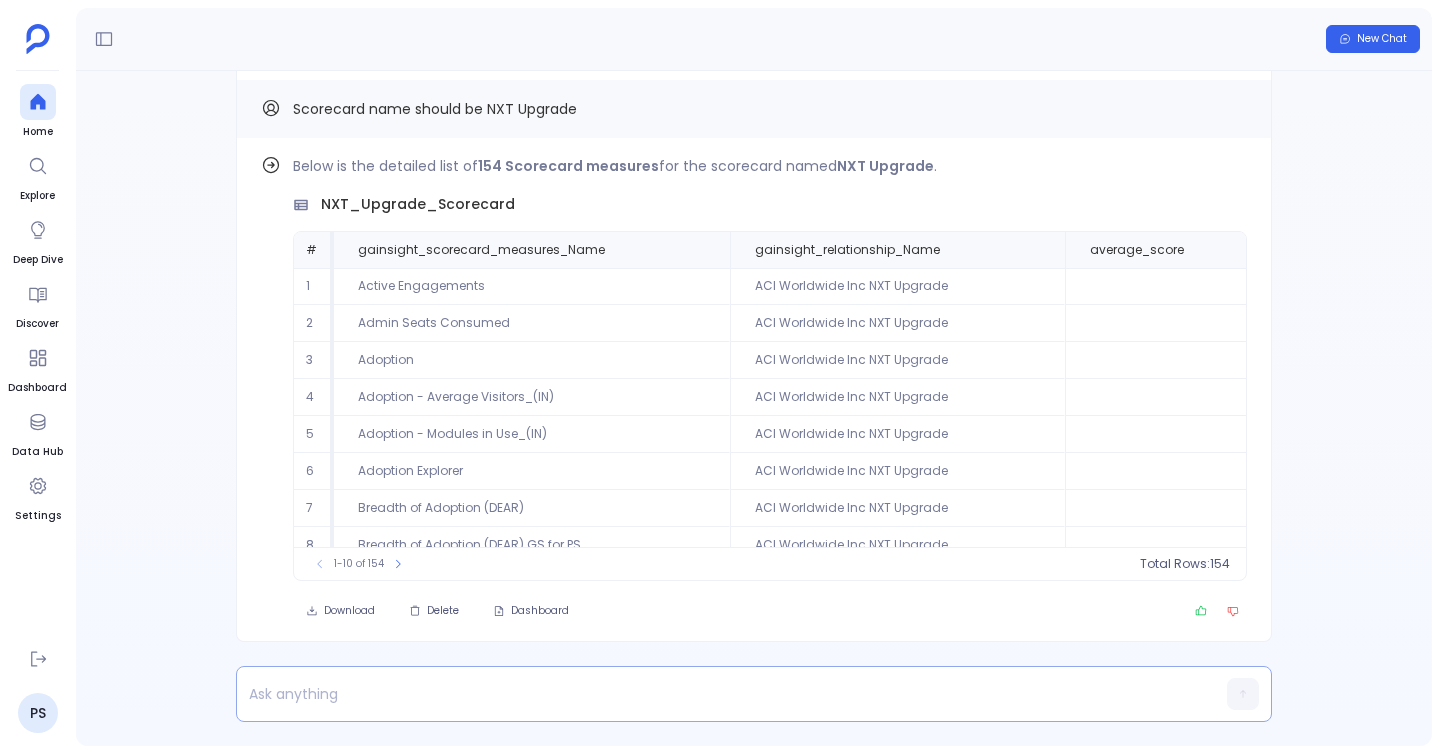 click at bounding box center (715, 694) 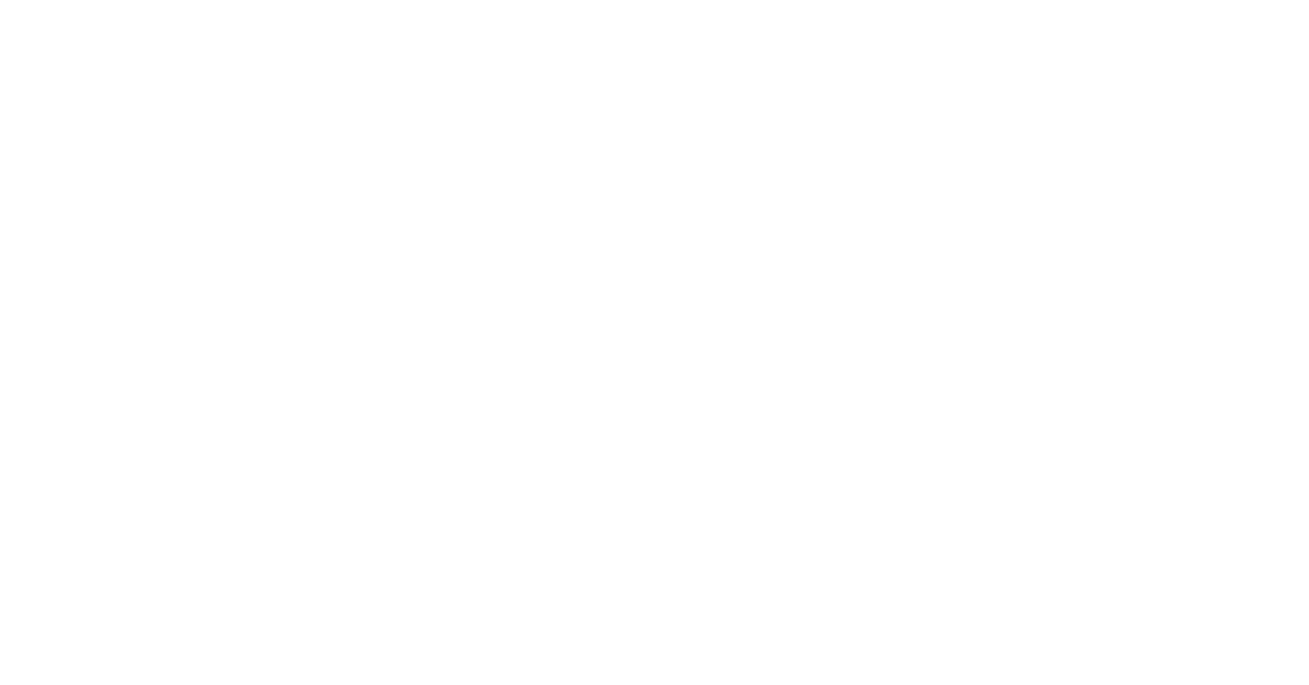 scroll, scrollTop: 0, scrollLeft: 0, axis: both 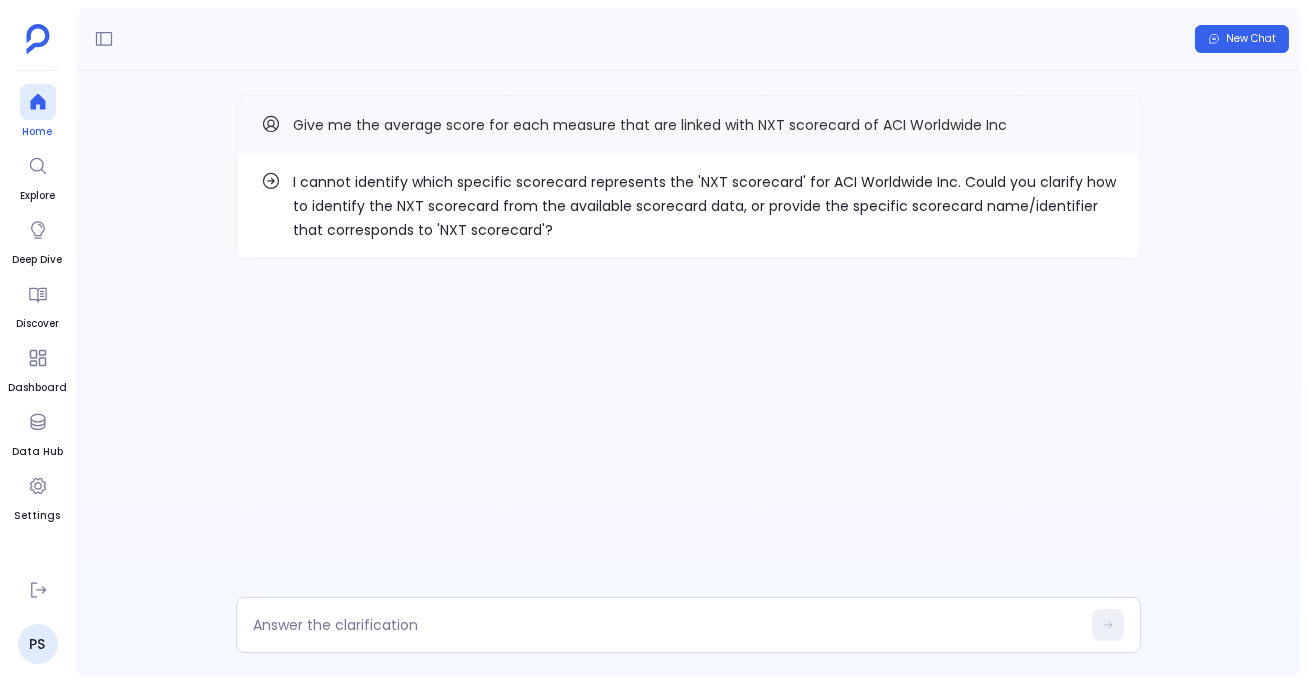 click at bounding box center [38, 102] 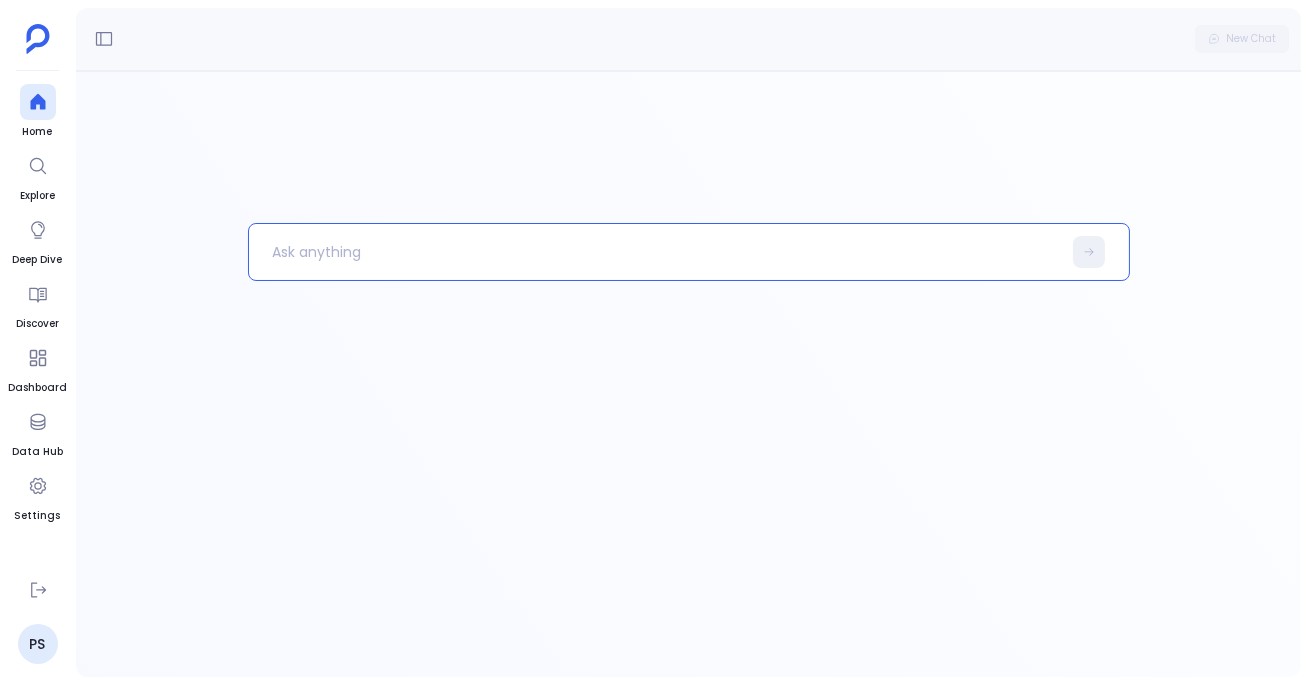 click at bounding box center [655, 252] 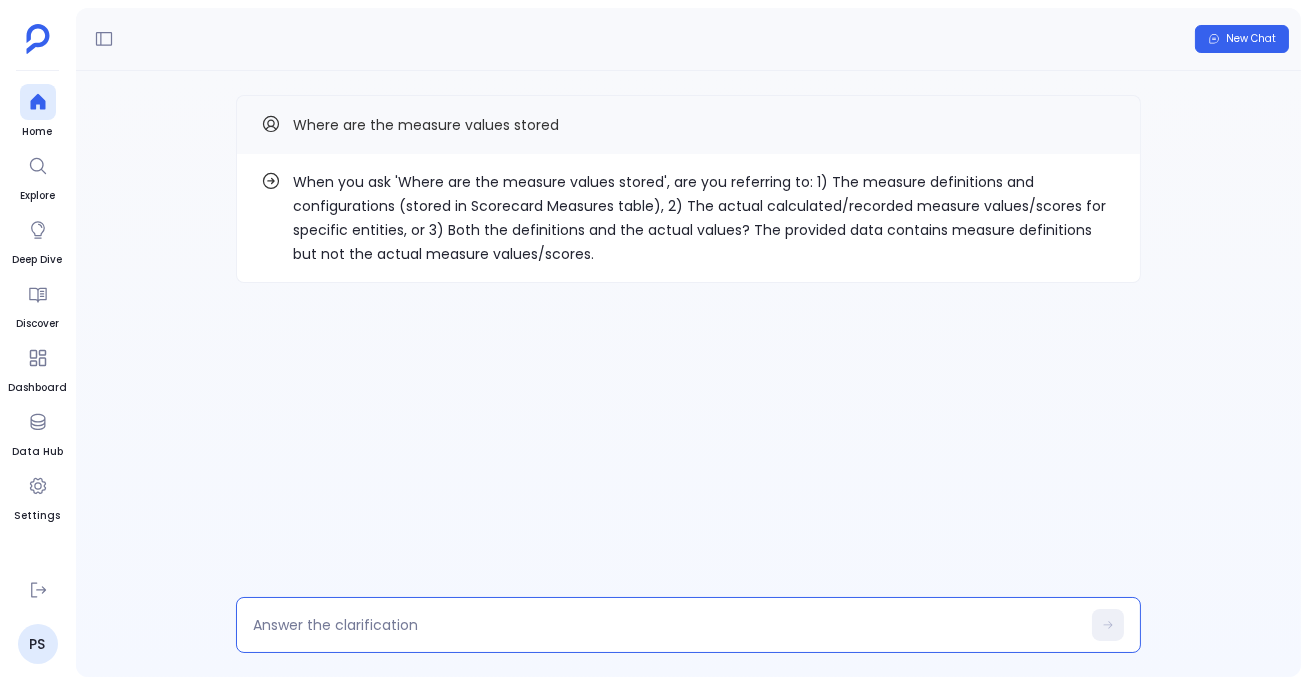 click at bounding box center (666, 625) 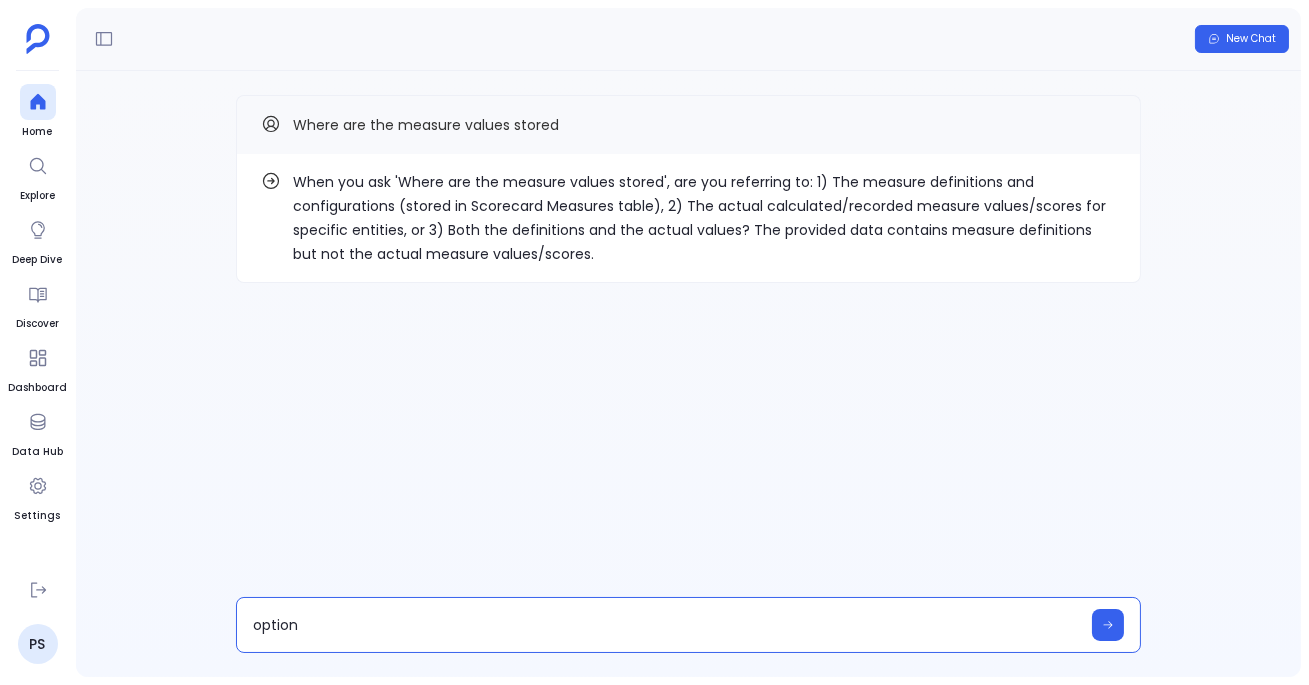type on "option 3" 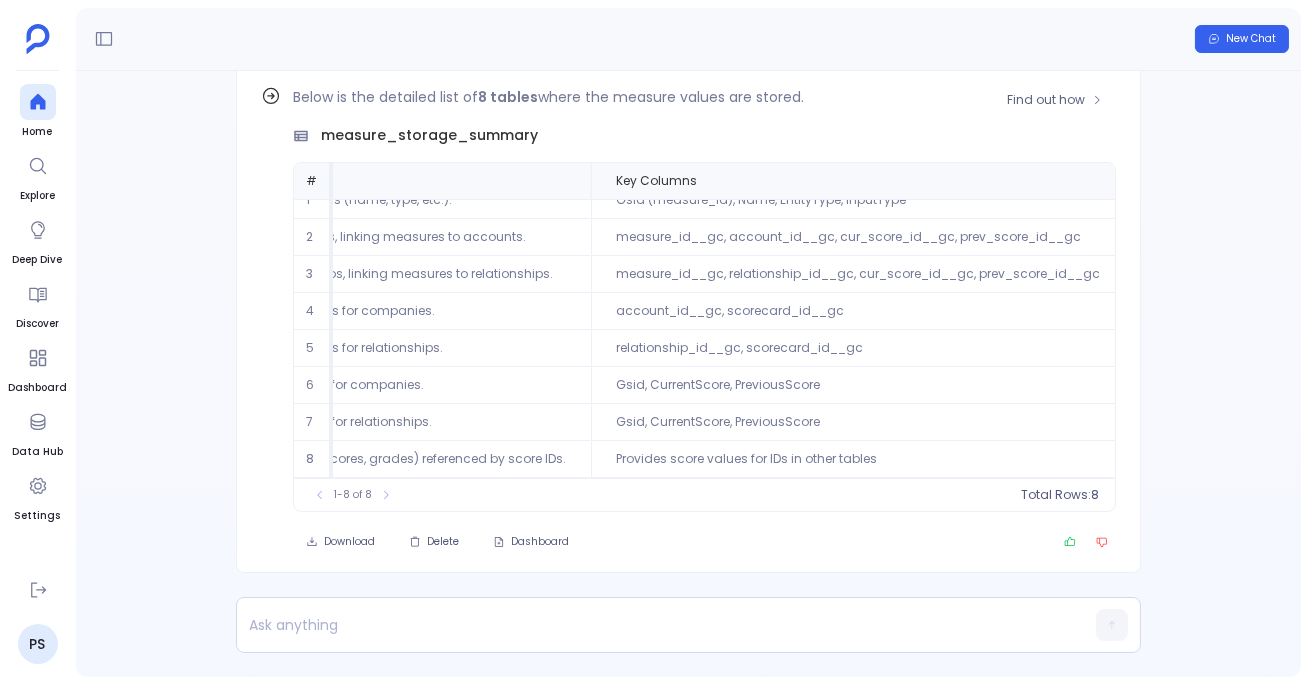scroll, scrollTop: 0, scrollLeft: 682, axis: horizontal 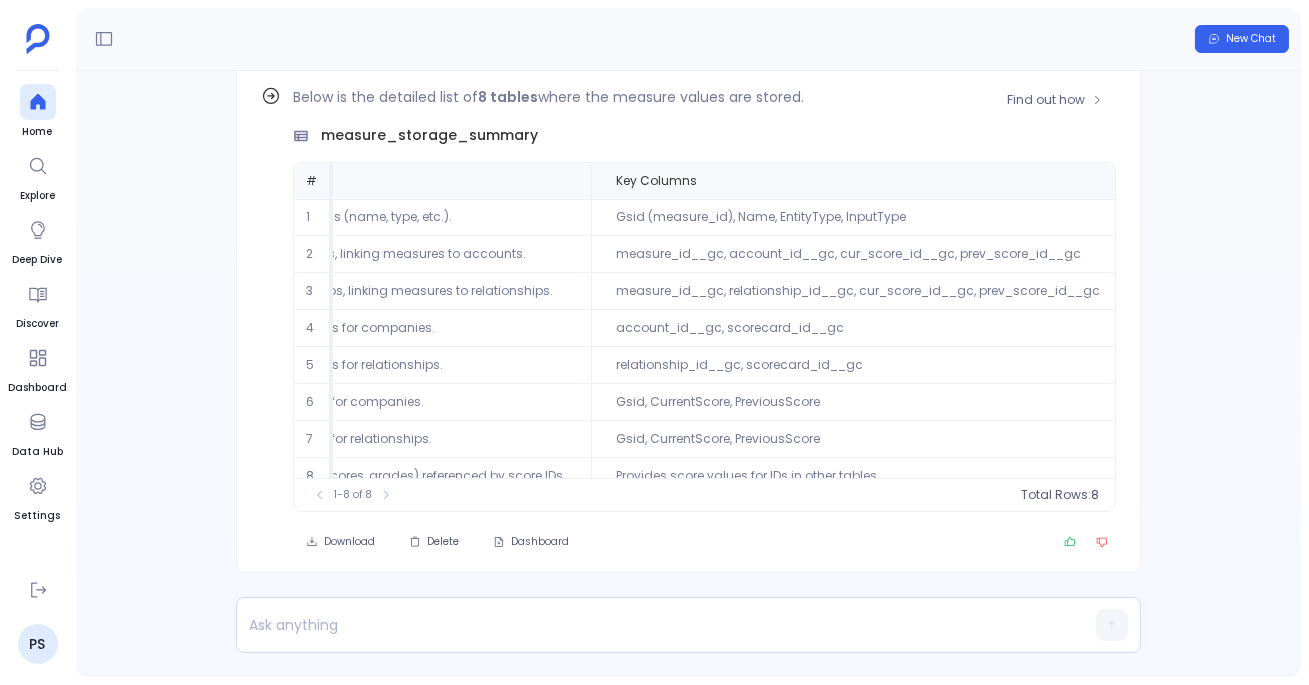 click on "Gsid (measure_id), Name, EntityType, InputType" at bounding box center [858, 217] 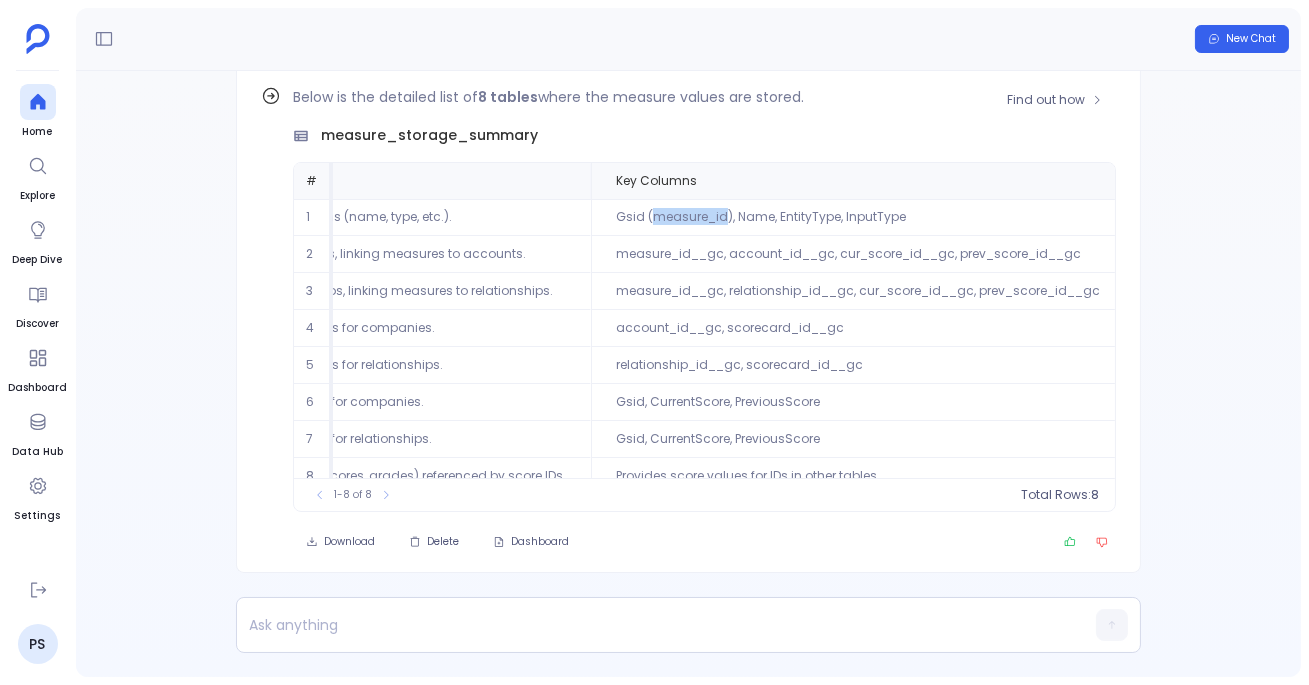 click on "Gsid (measure_id), Name, EntityType, InputType" at bounding box center [858, 217] 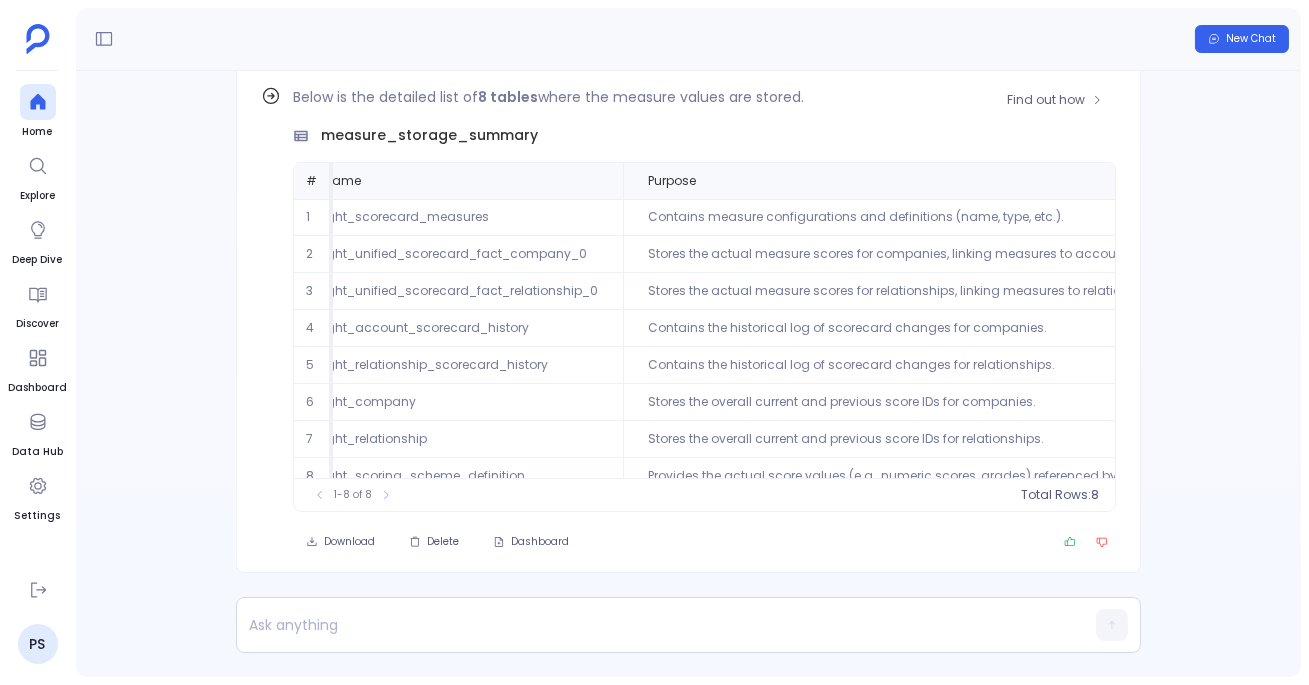 scroll, scrollTop: 0, scrollLeft: 31, axis: horizontal 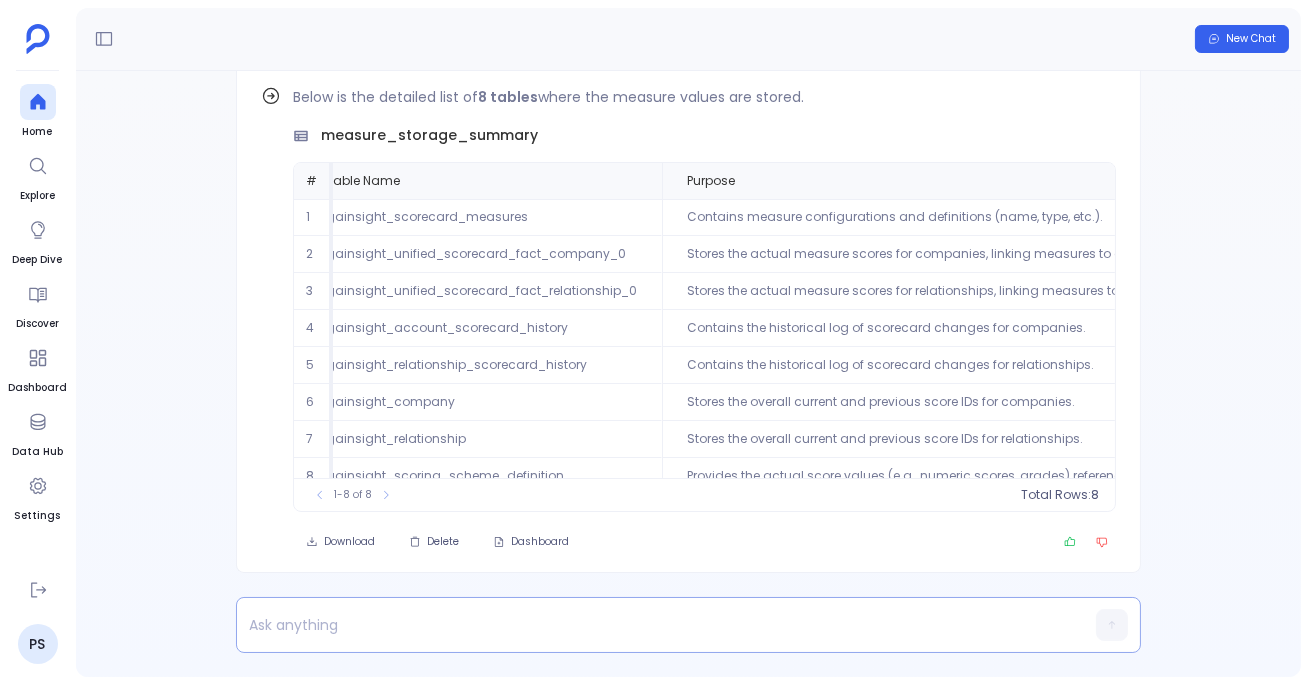 click at bounding box center (650, 625) 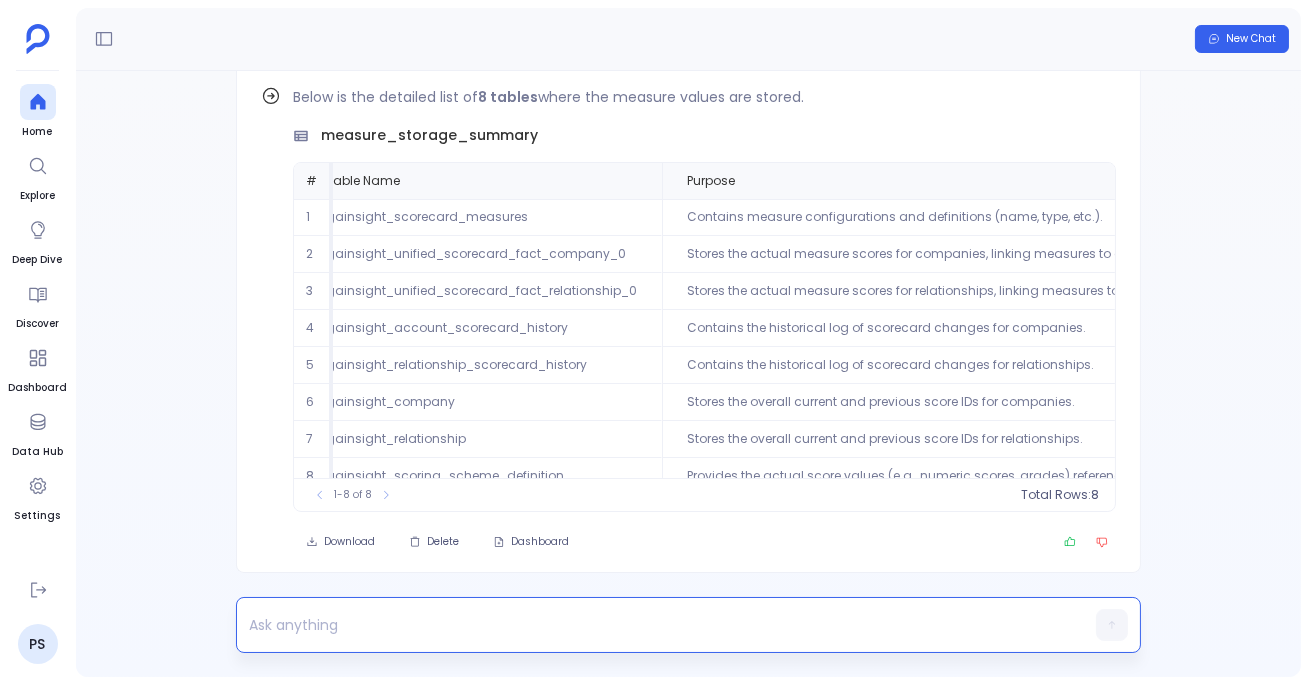 type 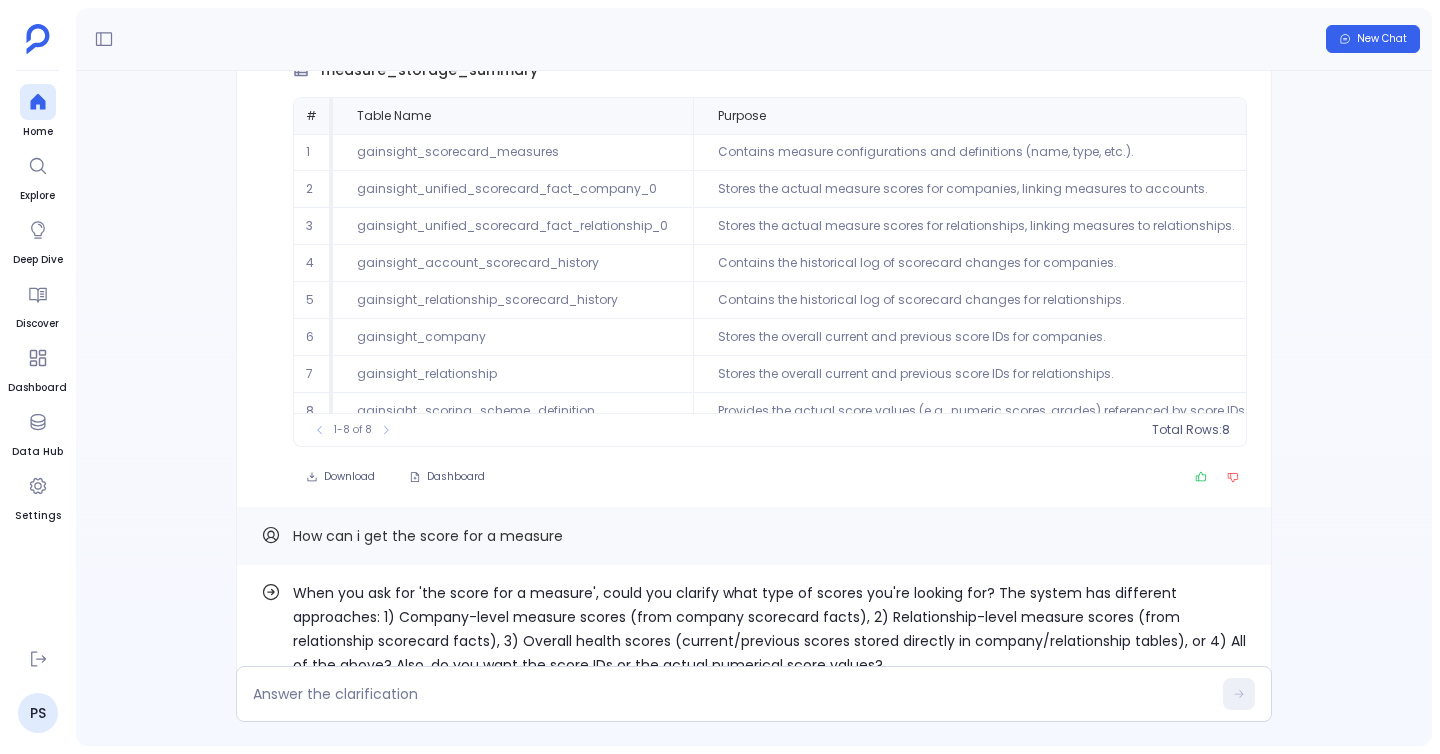 scroll, scrollTop: -52, scrollLeft: 0, axis: vertical 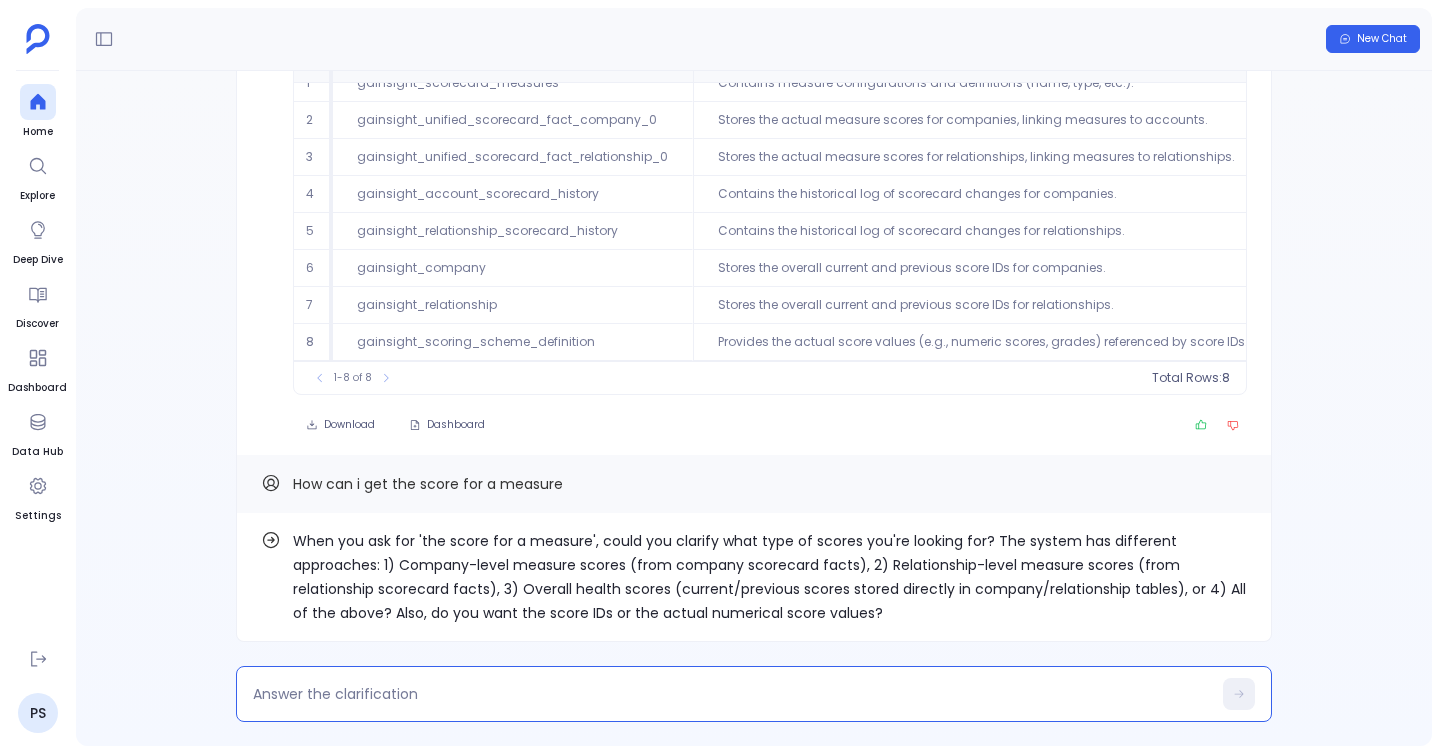click at bounding box center [732, 694] 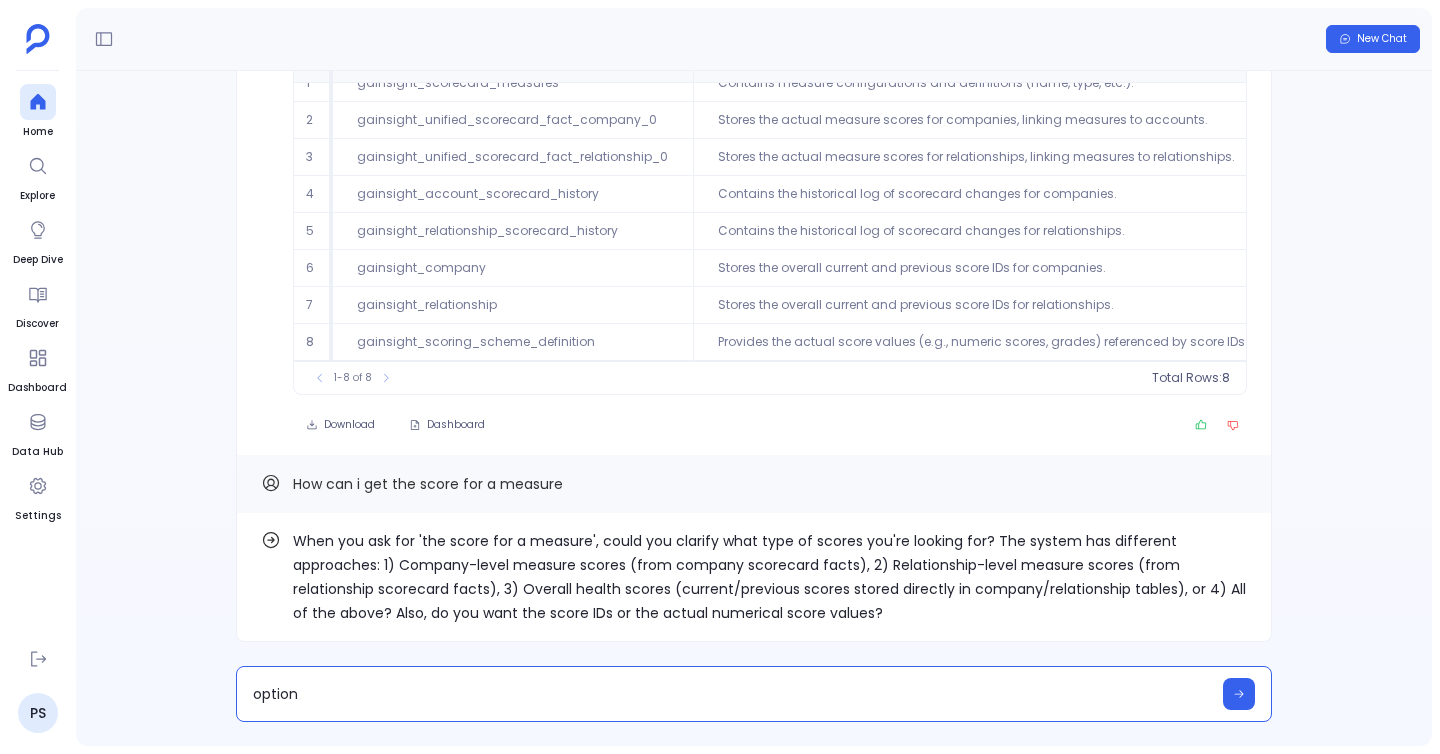 type on "option" 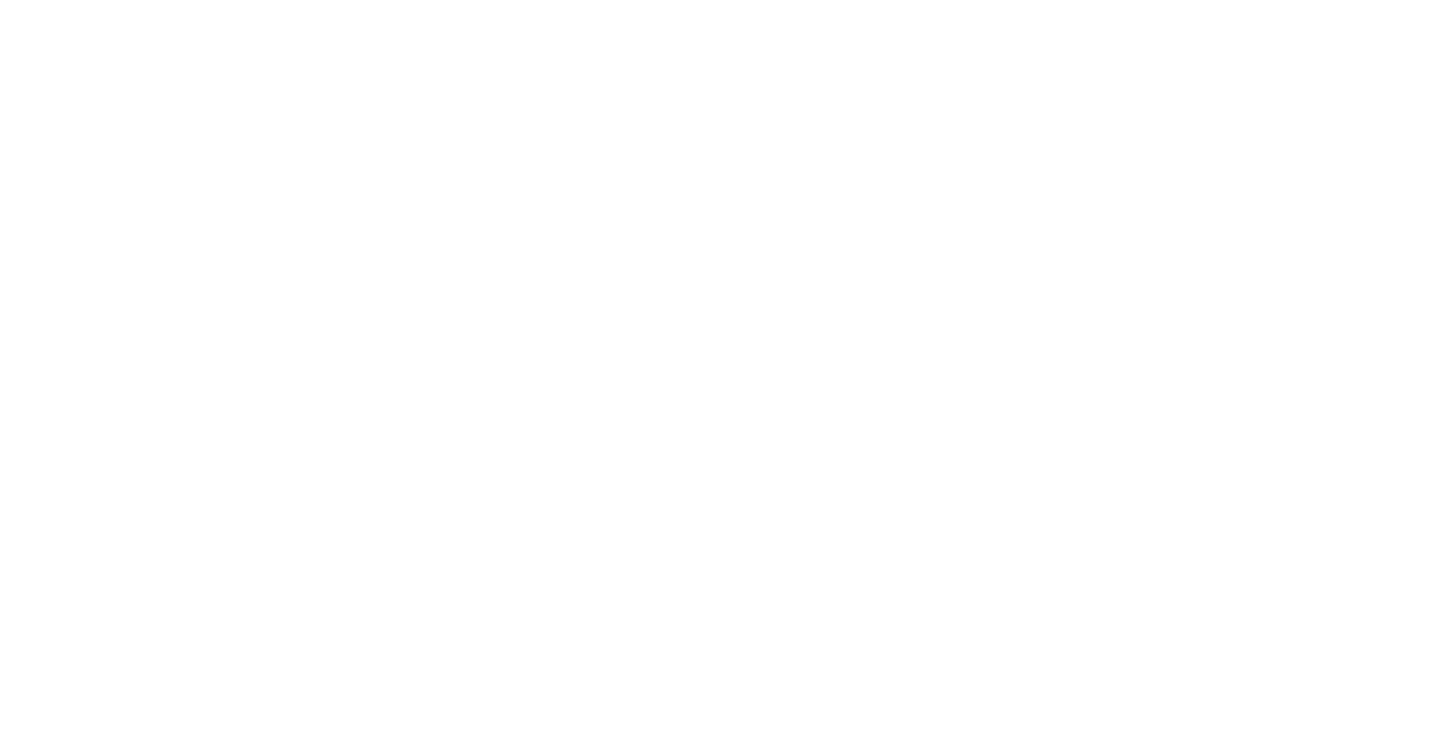scroll, scrollTop: 0, scrollLeft: 0, axis: both 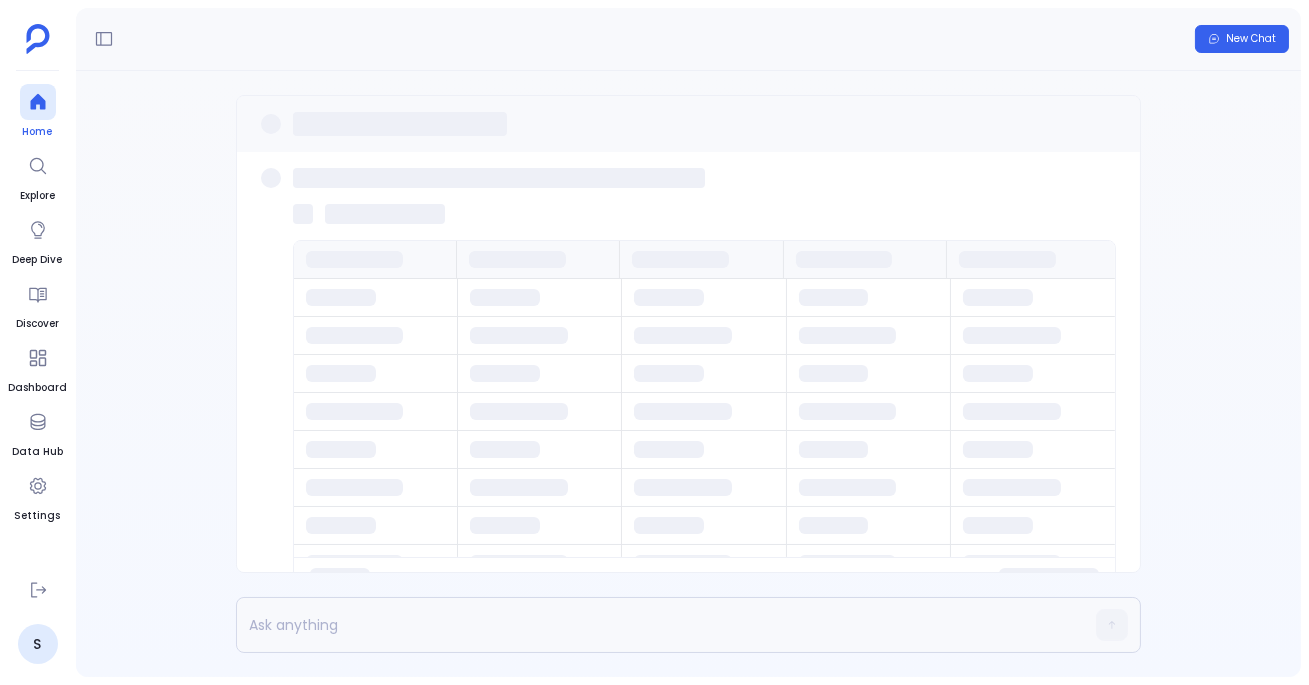 click 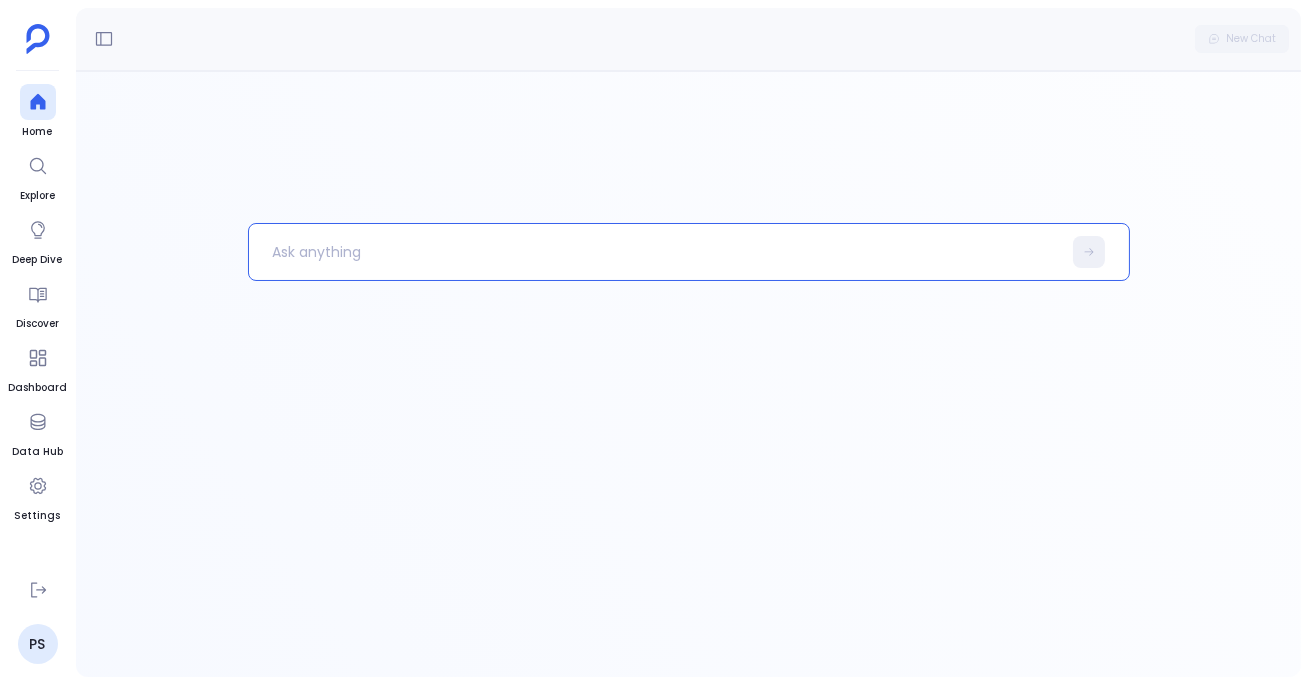 click at bounding box center (689, 450) 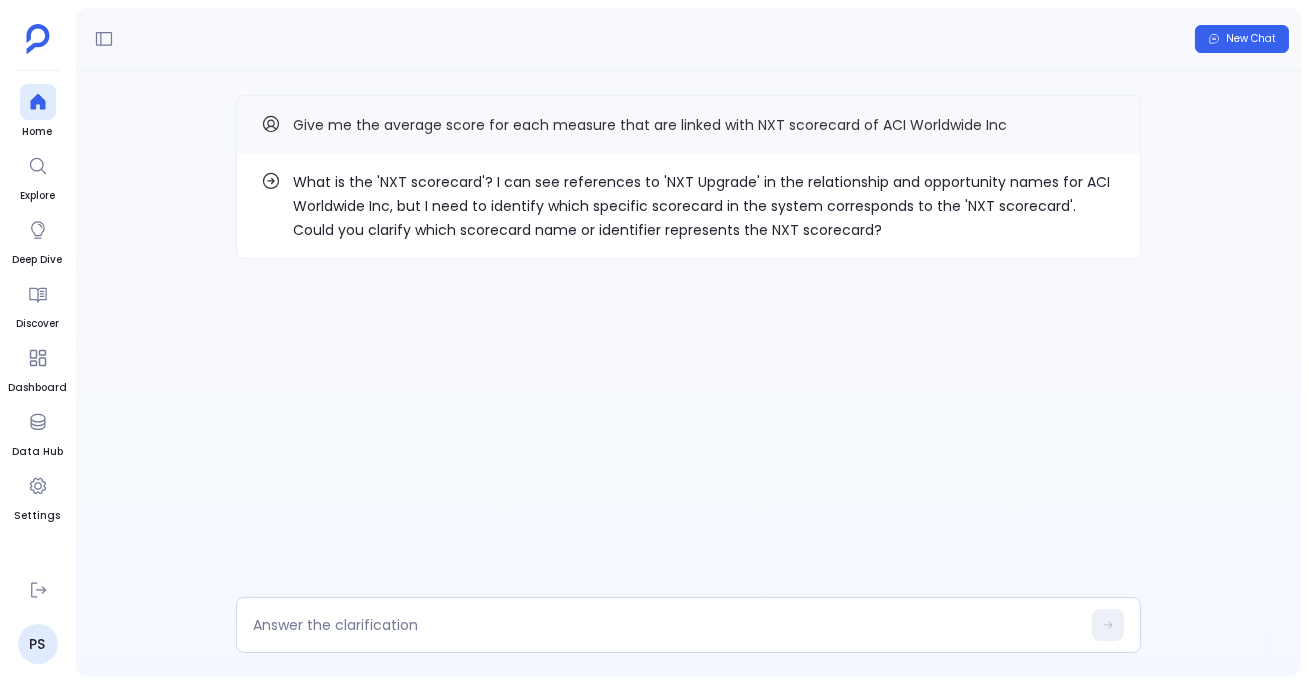 click on "What is the 'NXT scorecard'? I can see references to 'NXT Upgrade' in the relationship and opportunity names for ACI Worldwide Inc, but I need to identify which specific scorecard in the system corresponds to the 'NXT scorecard'. Could you clarify which scorecard name or identifier represents the NXT scorecard?" at bounding box center [704, 206] 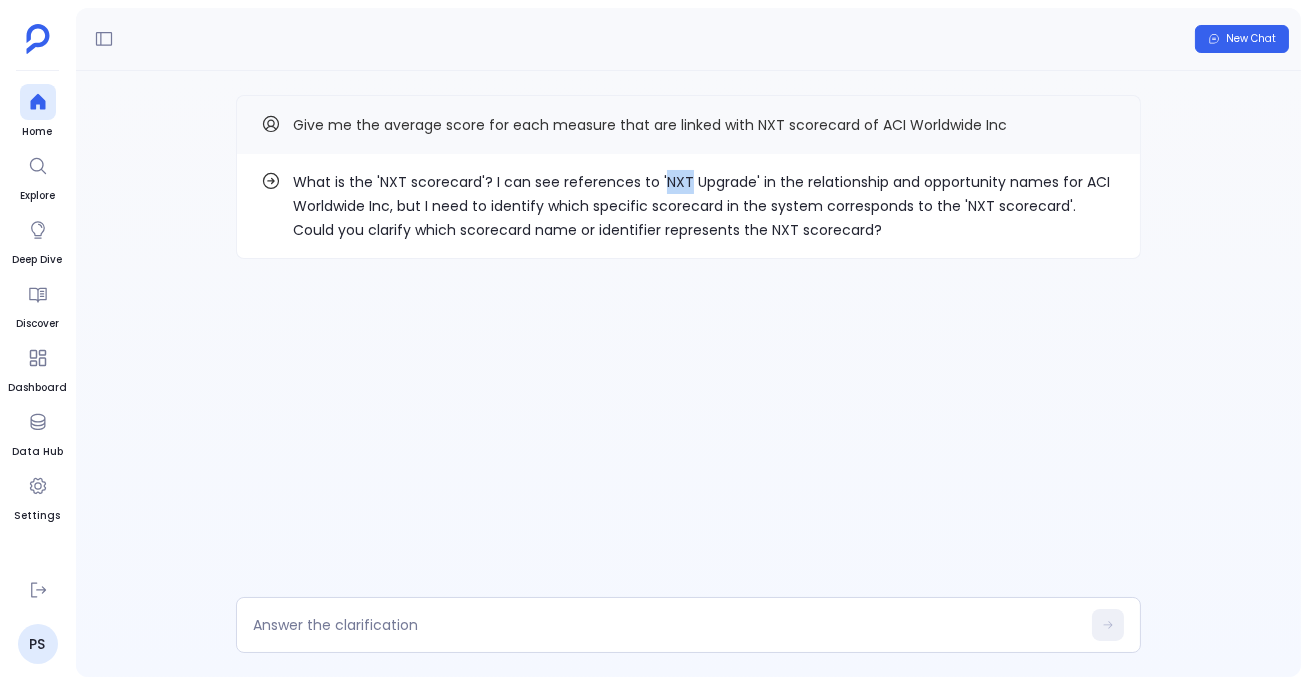 click on "What is the 'NXT scorecard'? I can see references to 'NXT Upgrade' in the relationship and opportunity names for ACI Worldwide Inc, but I need to identify which specific scorecard in the system corresponds to the 'NXT scorecard'. Could you clarify which scorecard name or identifier represents the NXT scorecard?" at bounding box center [704, 206] 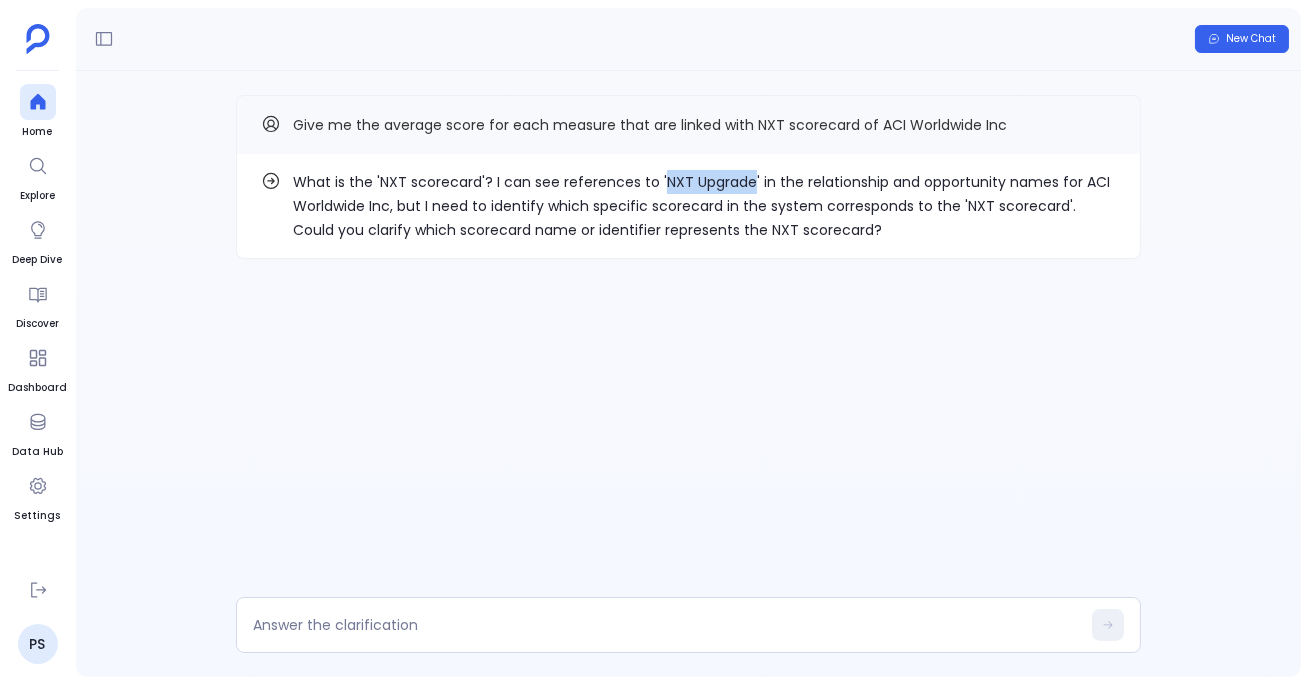 click on "What is the 'NXT scorecard'? I can see references to 'NXT Upgrade' in the relationship and opportunity names for ACI Worldwide Inc, but I need to identify which specific scorecard in the system corresponds to the 'NXT scorecard'. Could you clarify which scorecard name or identifier represents the NXT scorecard?" at bounding box center [704, 206] 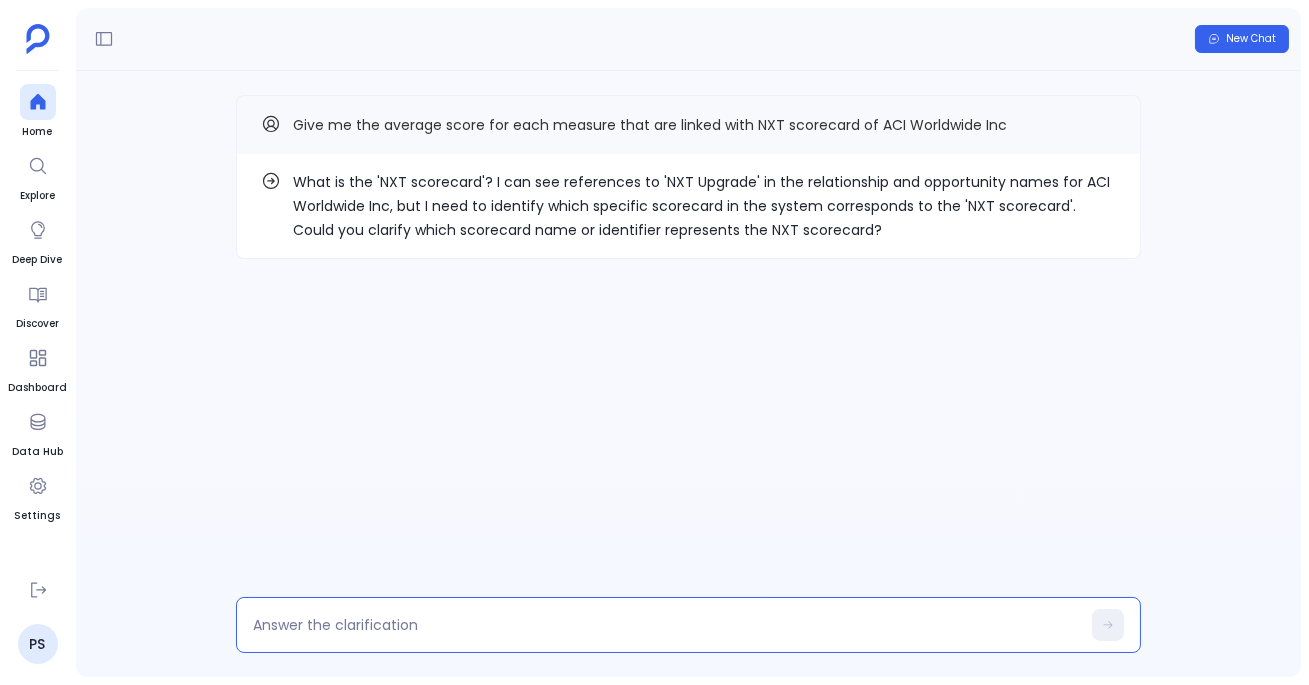 click at bounding box center [666, 625] 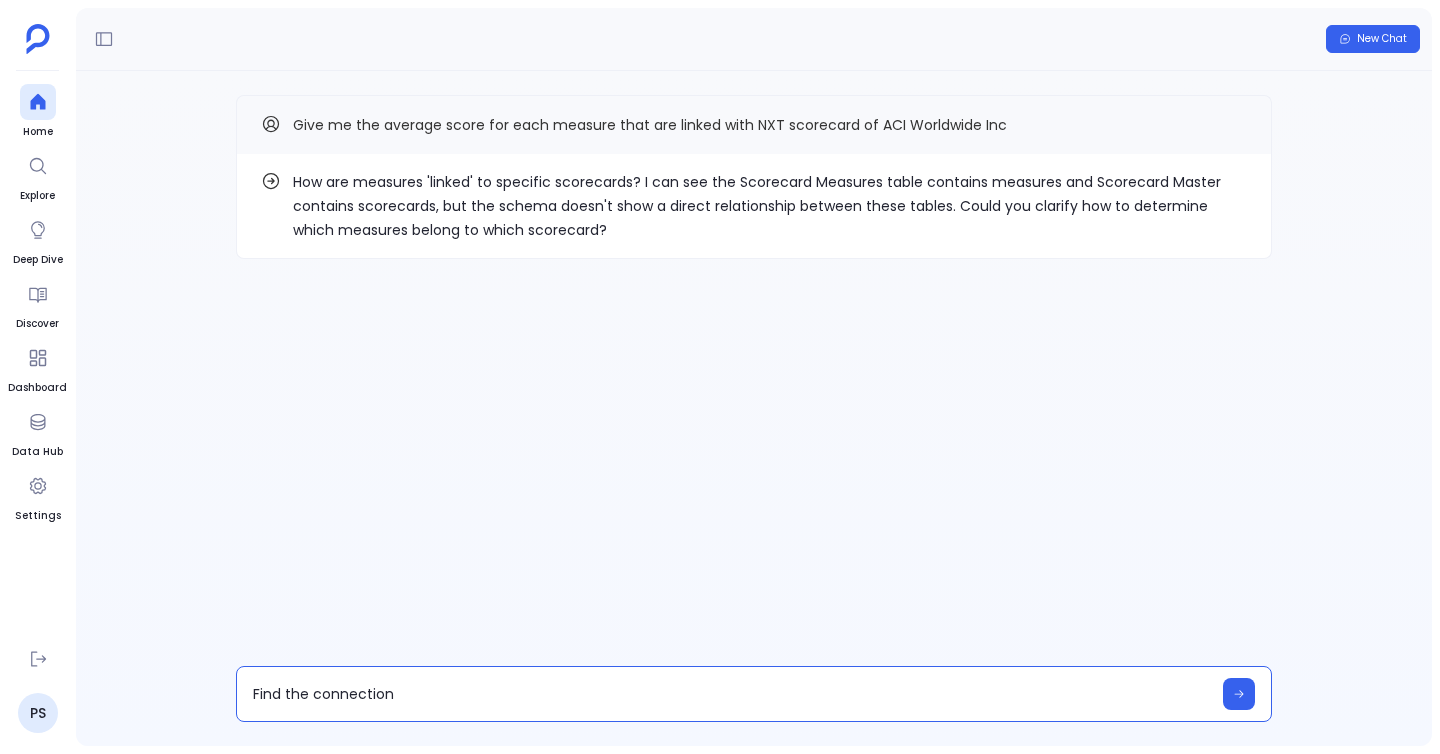 type on "Find the connection" 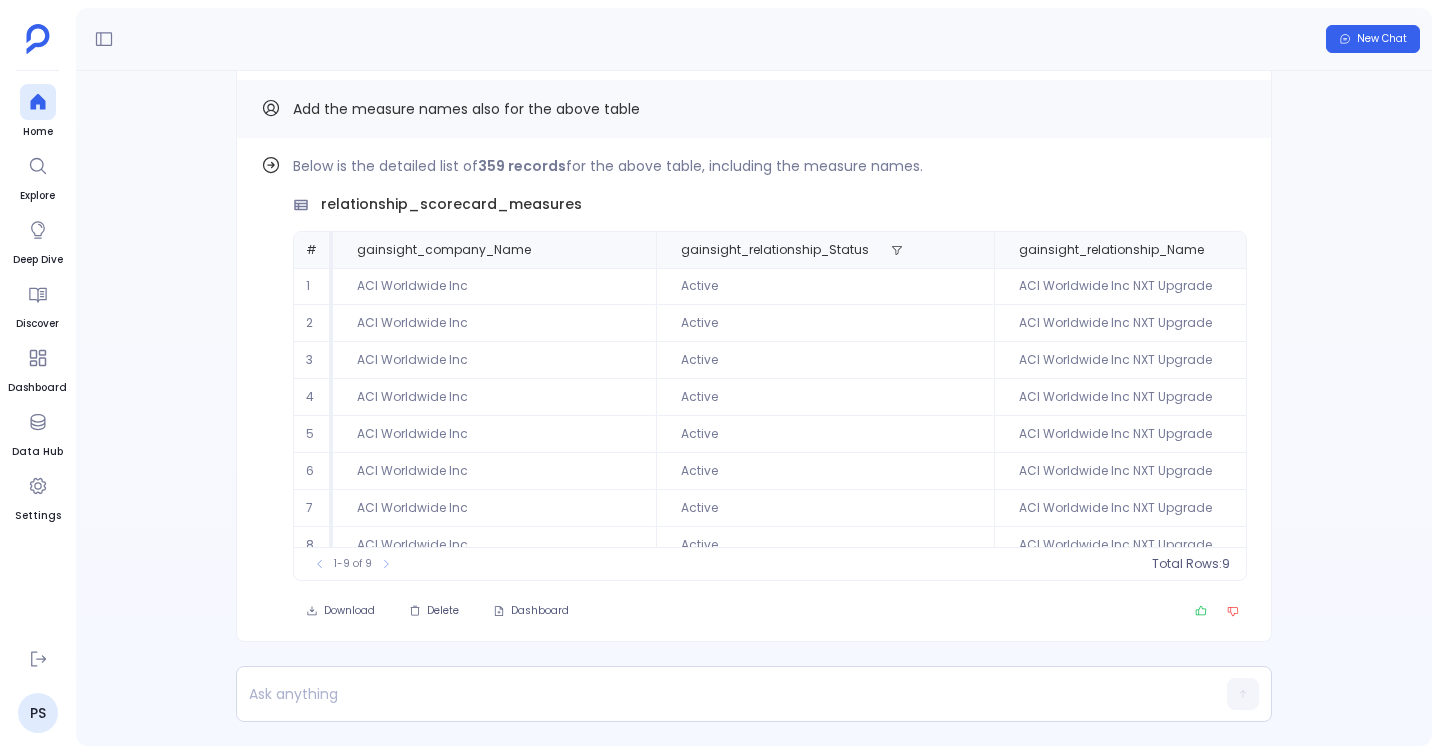 scroll, scrollTop: 0, scrollLeft: 0, axis: both 